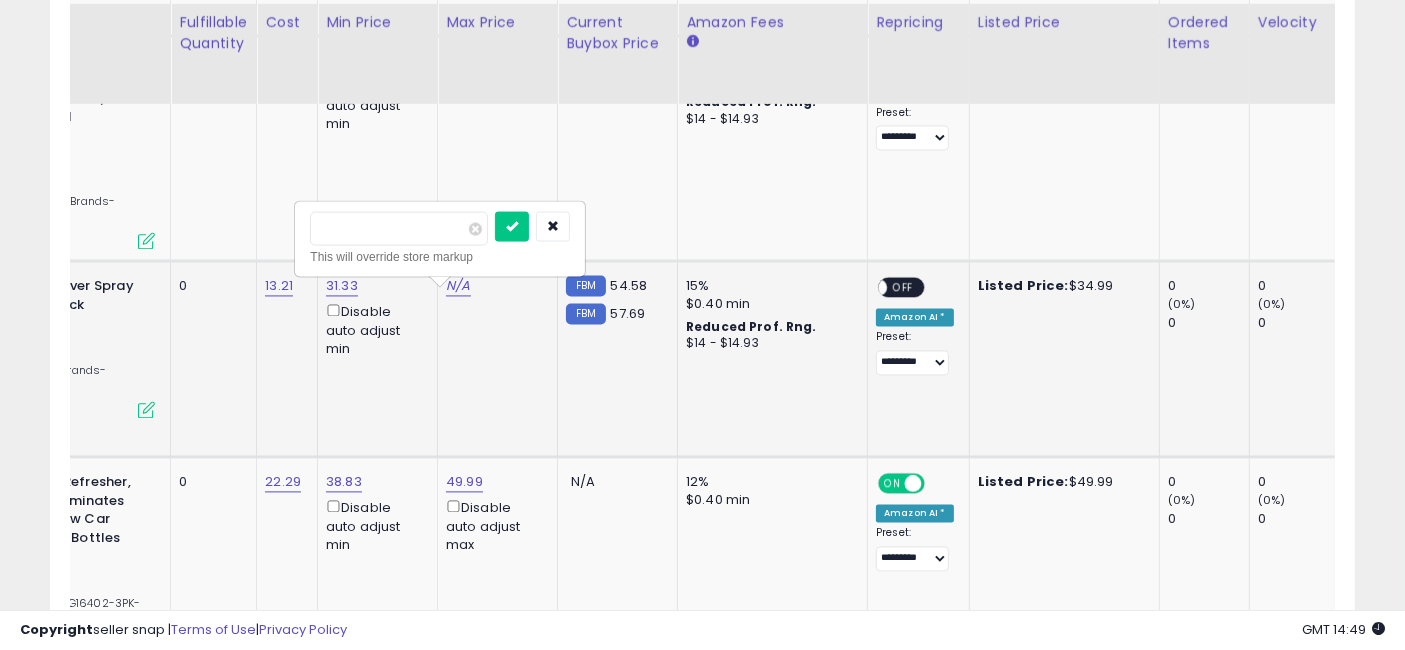 click at bounding box center [399, 228] 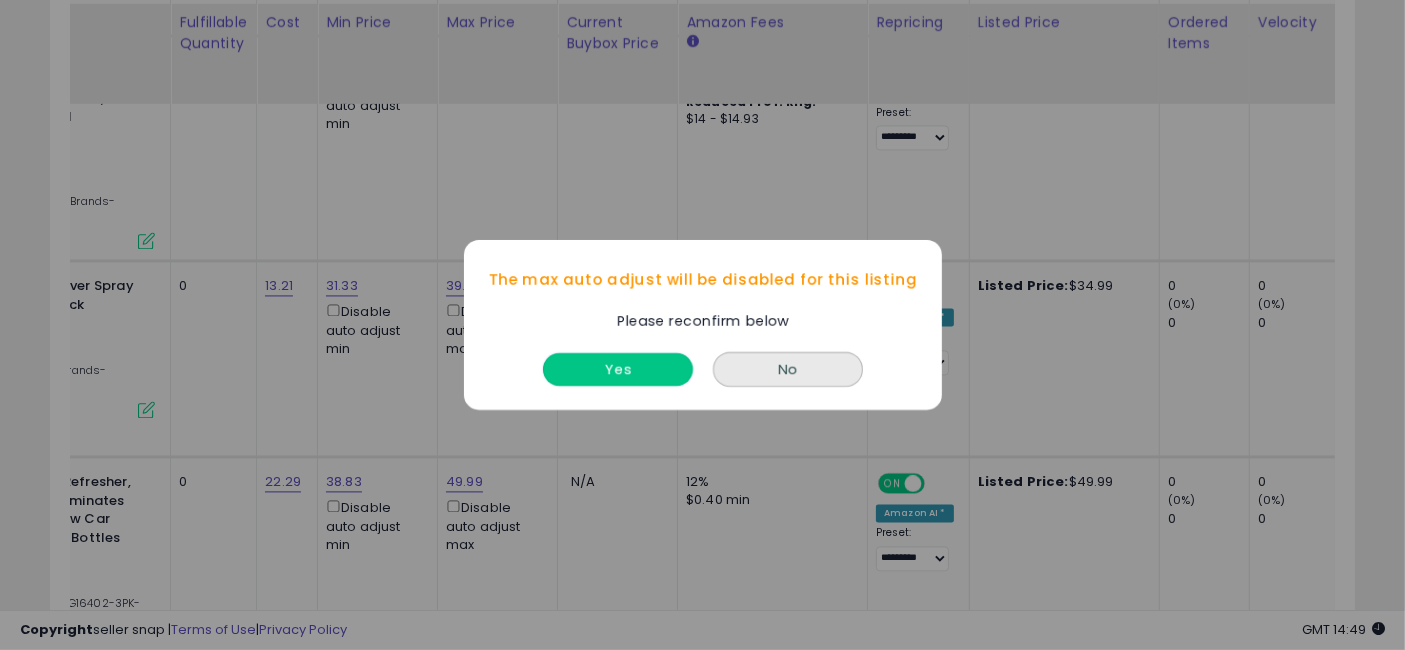 click on "Yes" at bounding box center [618, 369] 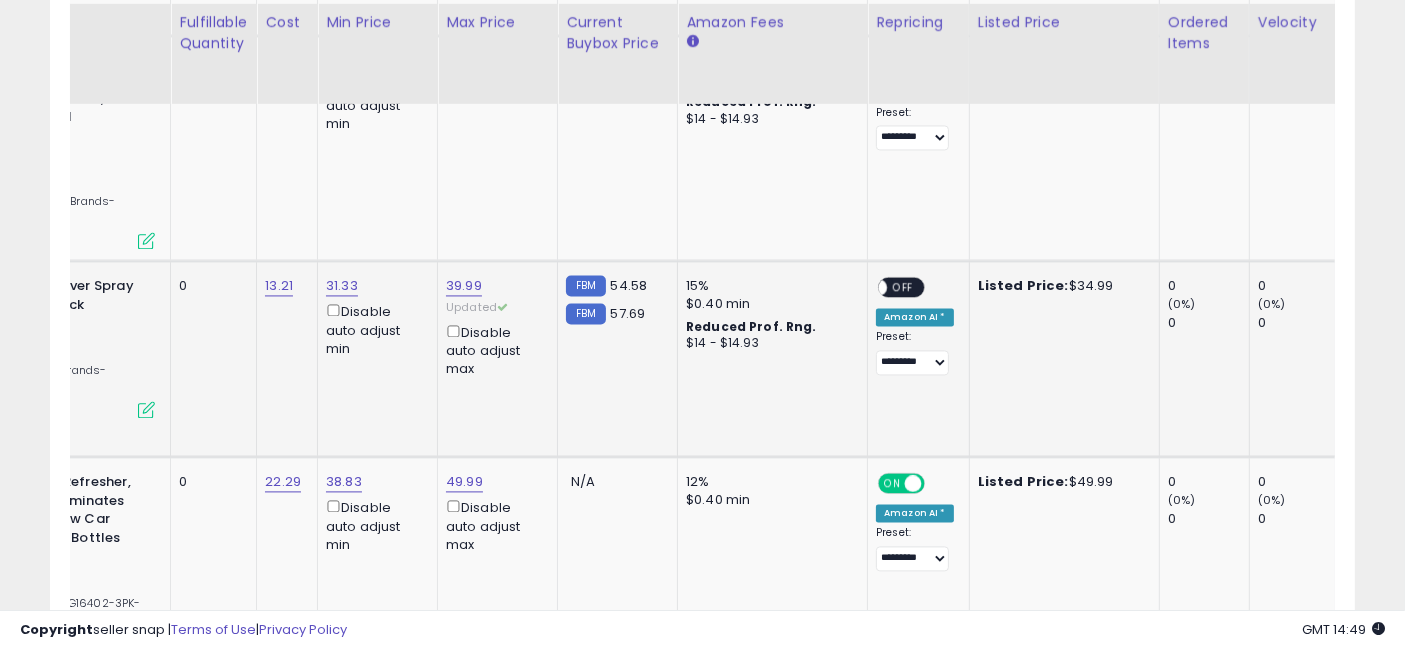 click on "OFF" at bounding box center (903, 287) 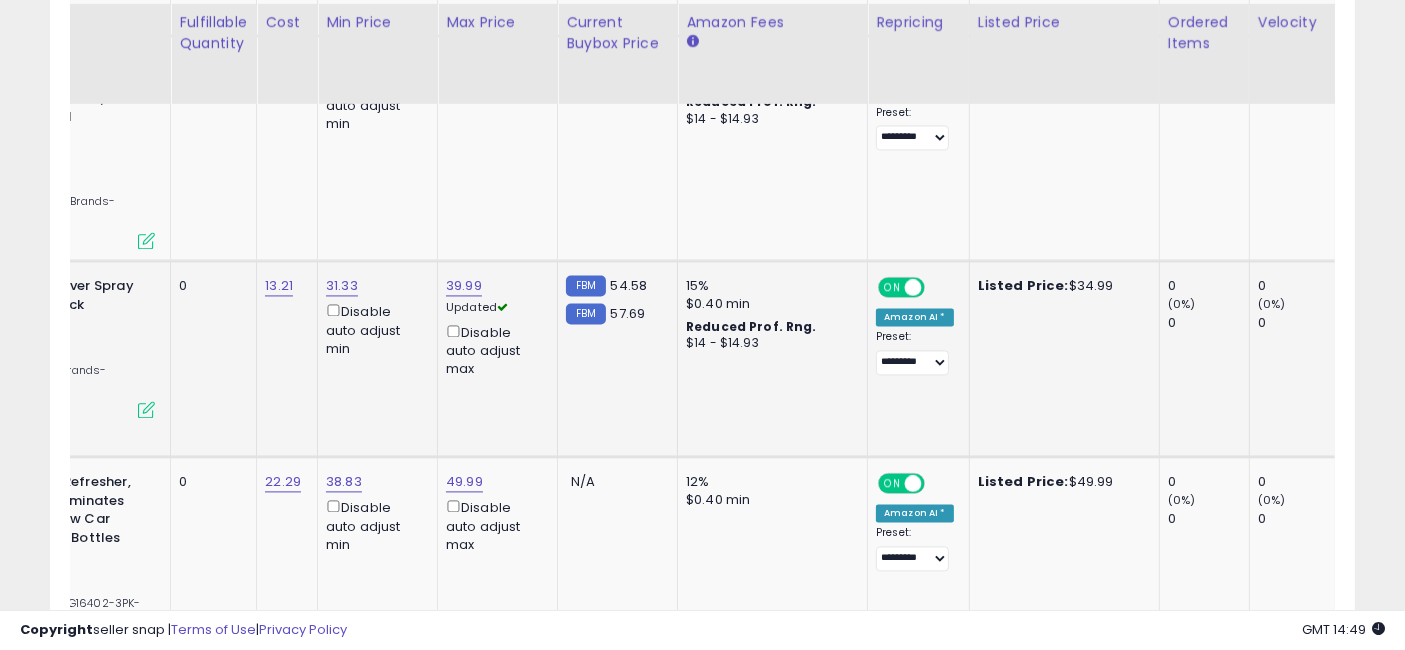 scroll, scrollTop: 0, scrollLeft: 277, axis: horizontal 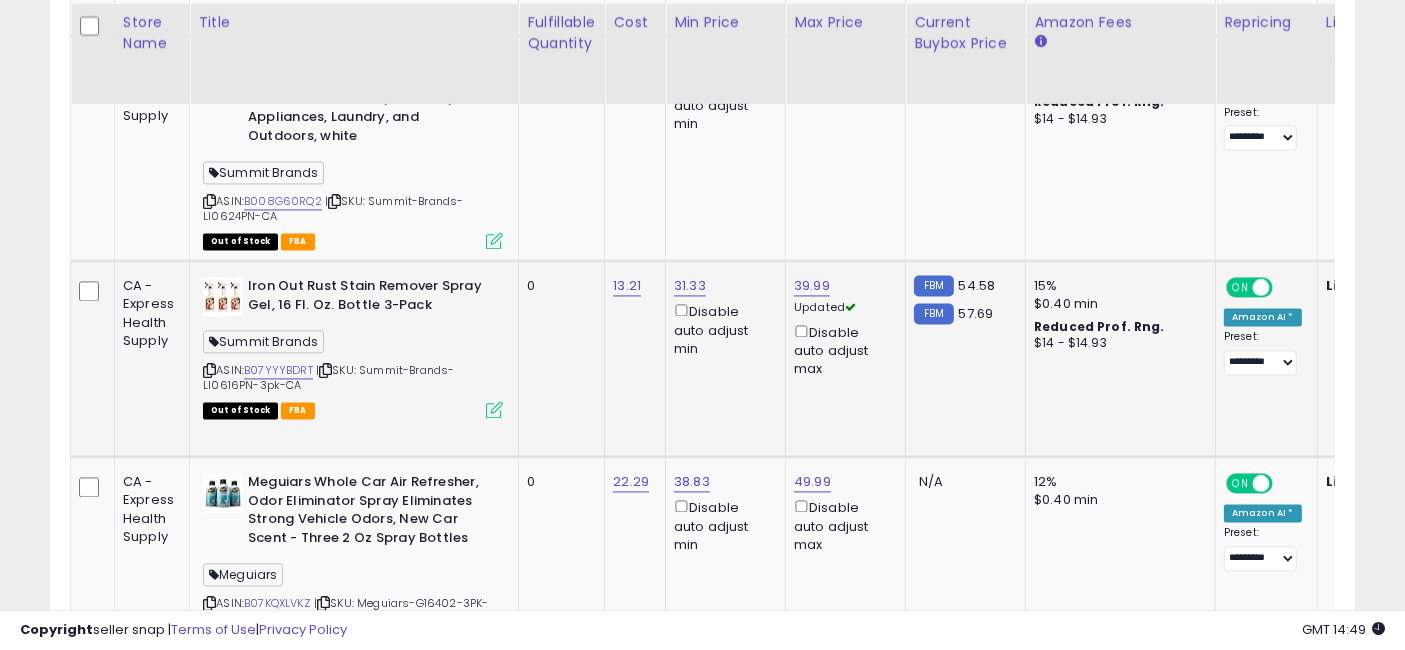 drag, startPoint x: 794, startPoint y: 388, endPoint x: 508, endPoint y: 390, distance: 286.007 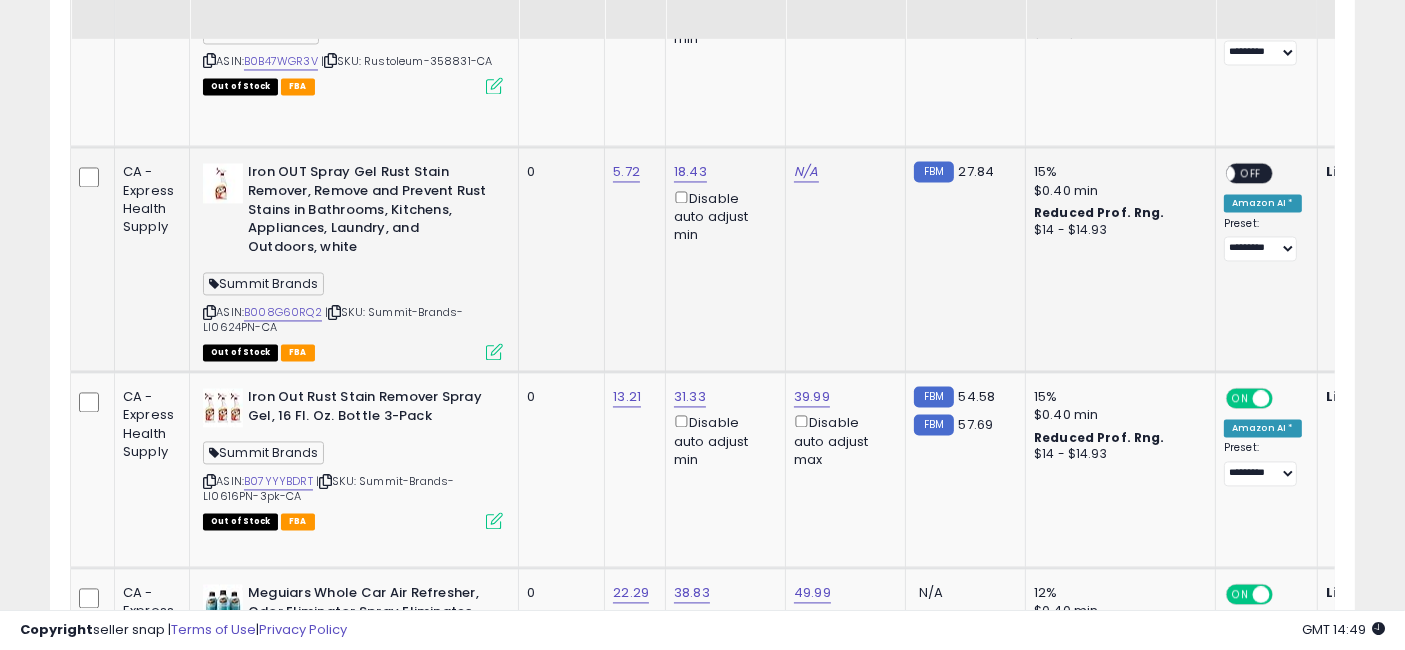 scroll, scrollTop: 3845, scrollLeft: 0, axis: vertical 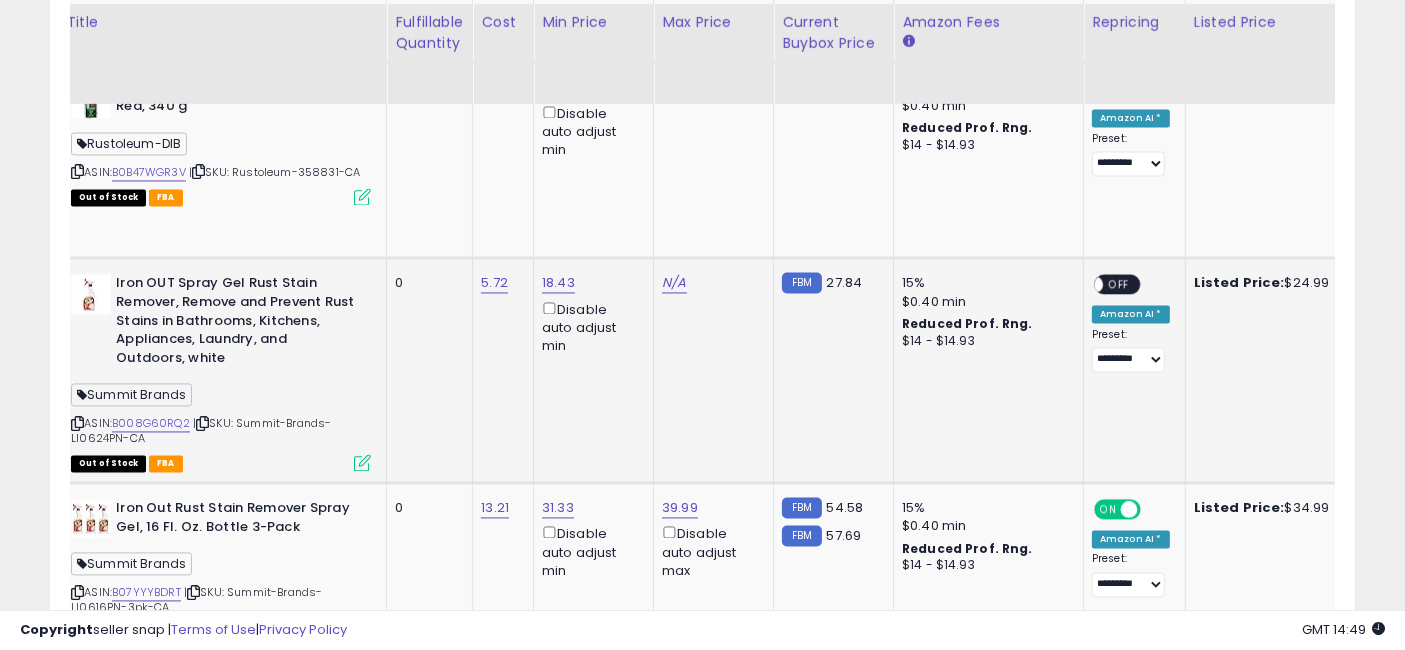 drag, startPoint x: 763, startPoint y: 390, endPoint x: 861, endPoint y: 401, distance: 98.61542 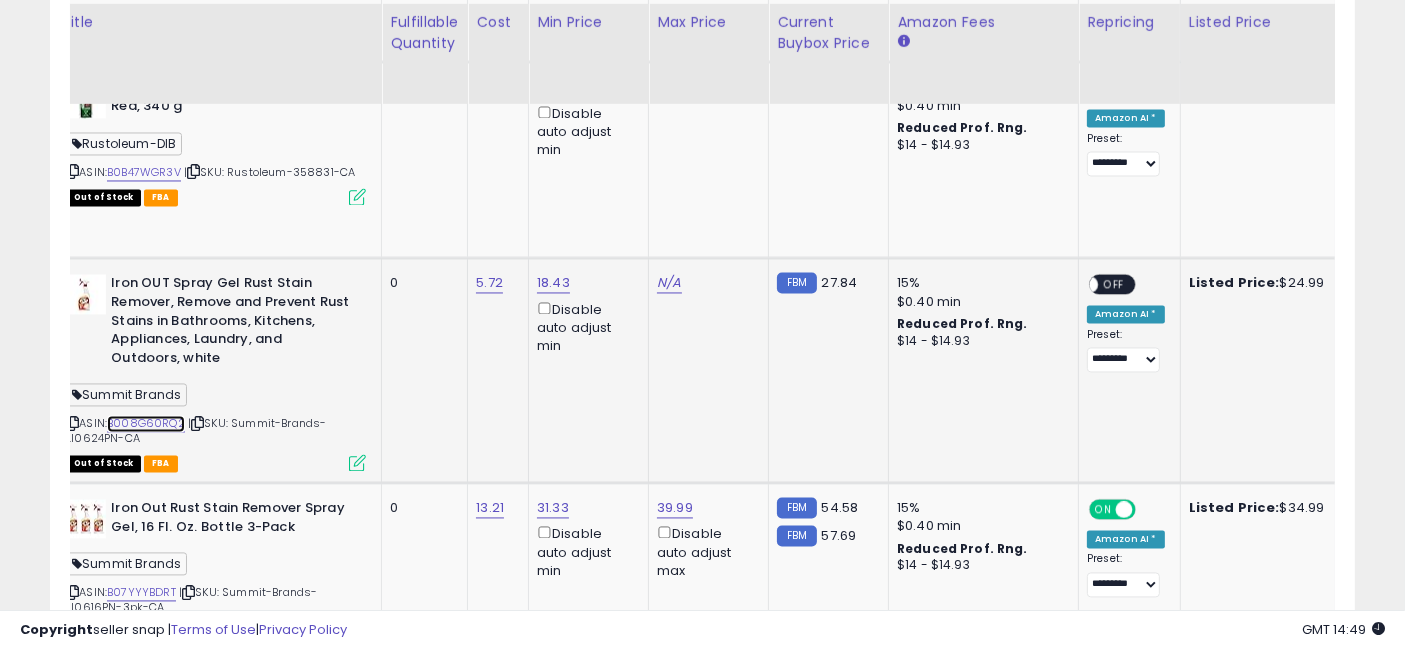 click on "B008G60RQ2" at bounding box center [146, 423] 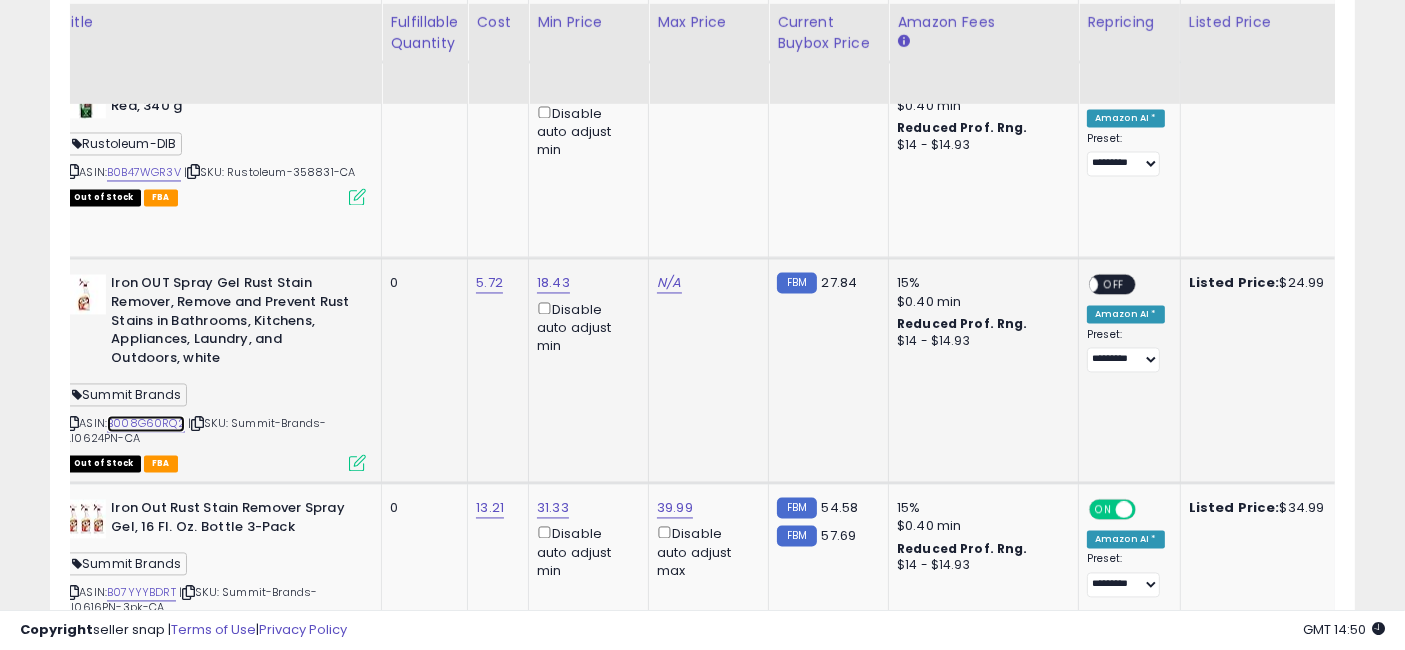 click on "B008G60RQ2" at bounding box center [146, 423] 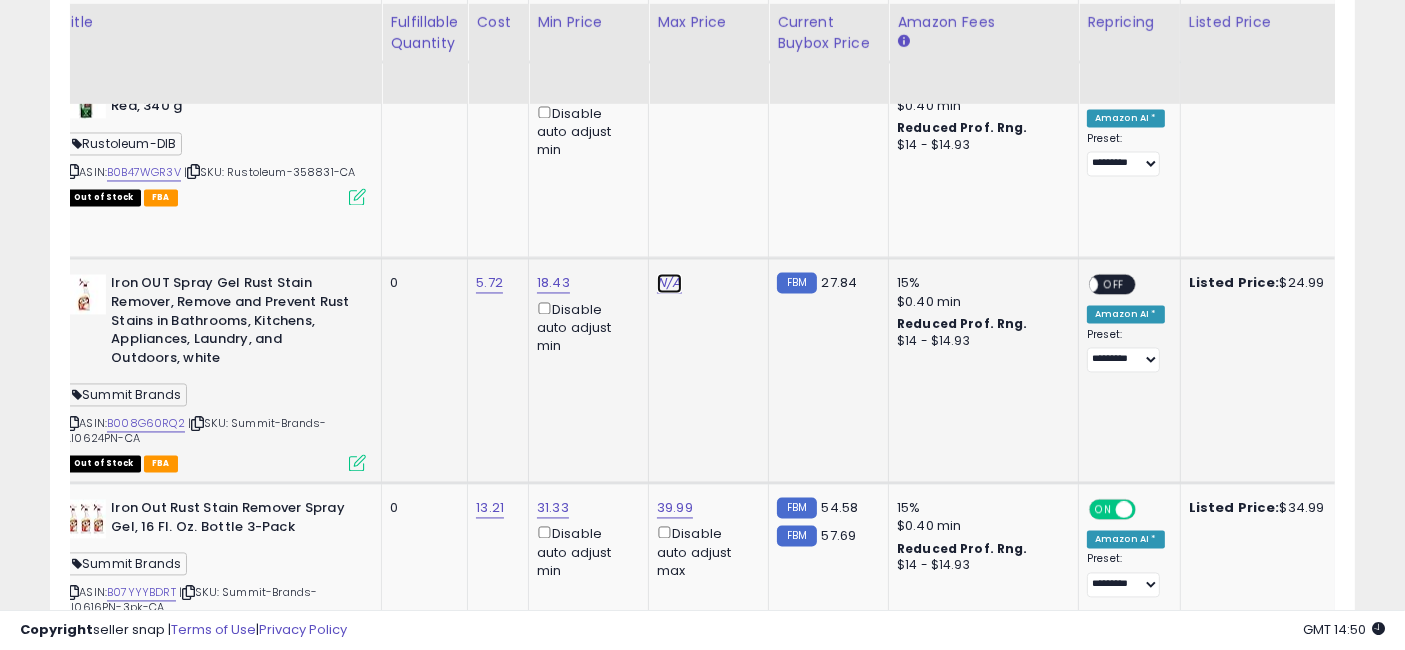 click on "N/A" at bounding box center [669, -2657] 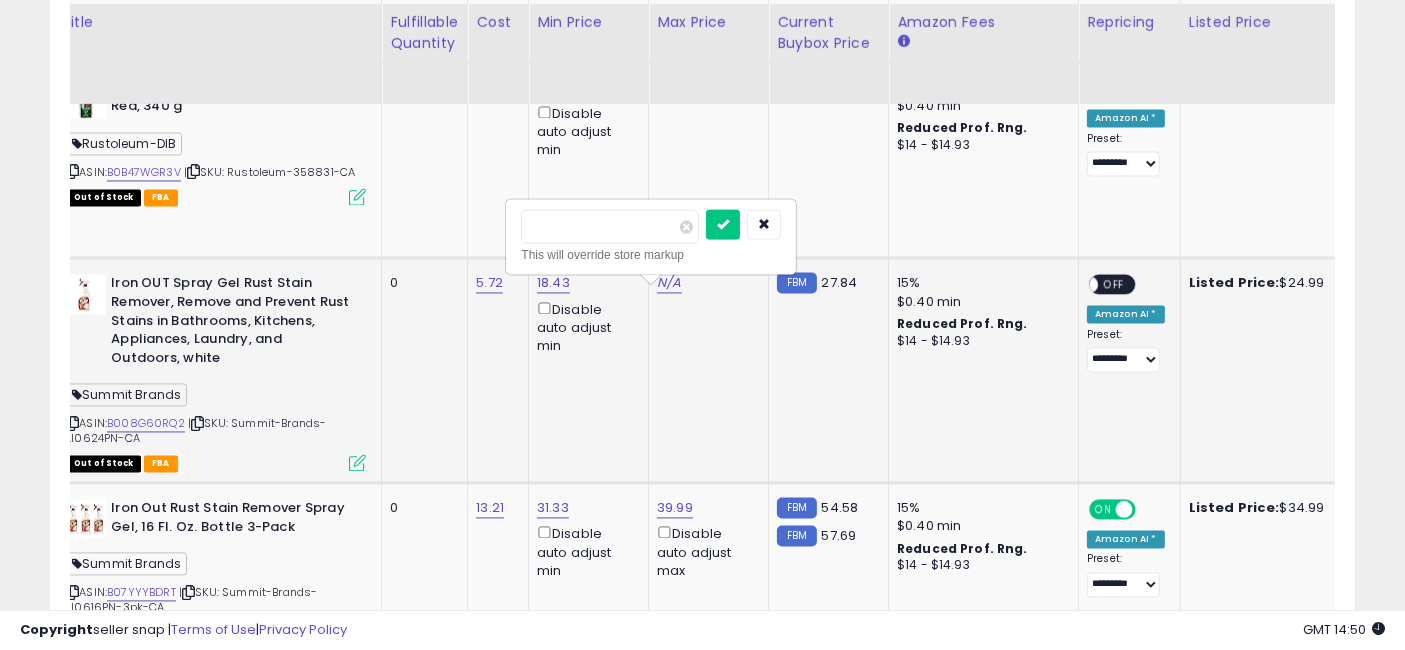 click at bounding box center [610, 226] 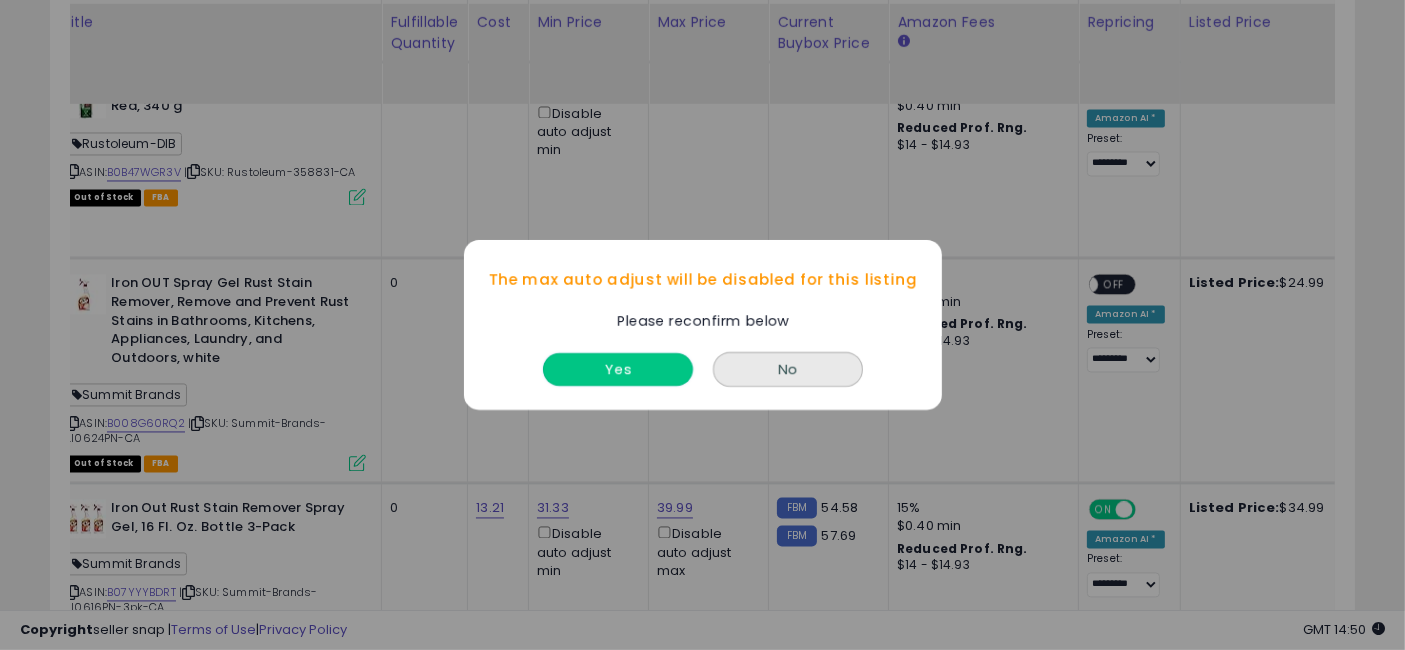 click on "Yes" at bounding box center (618, 369) 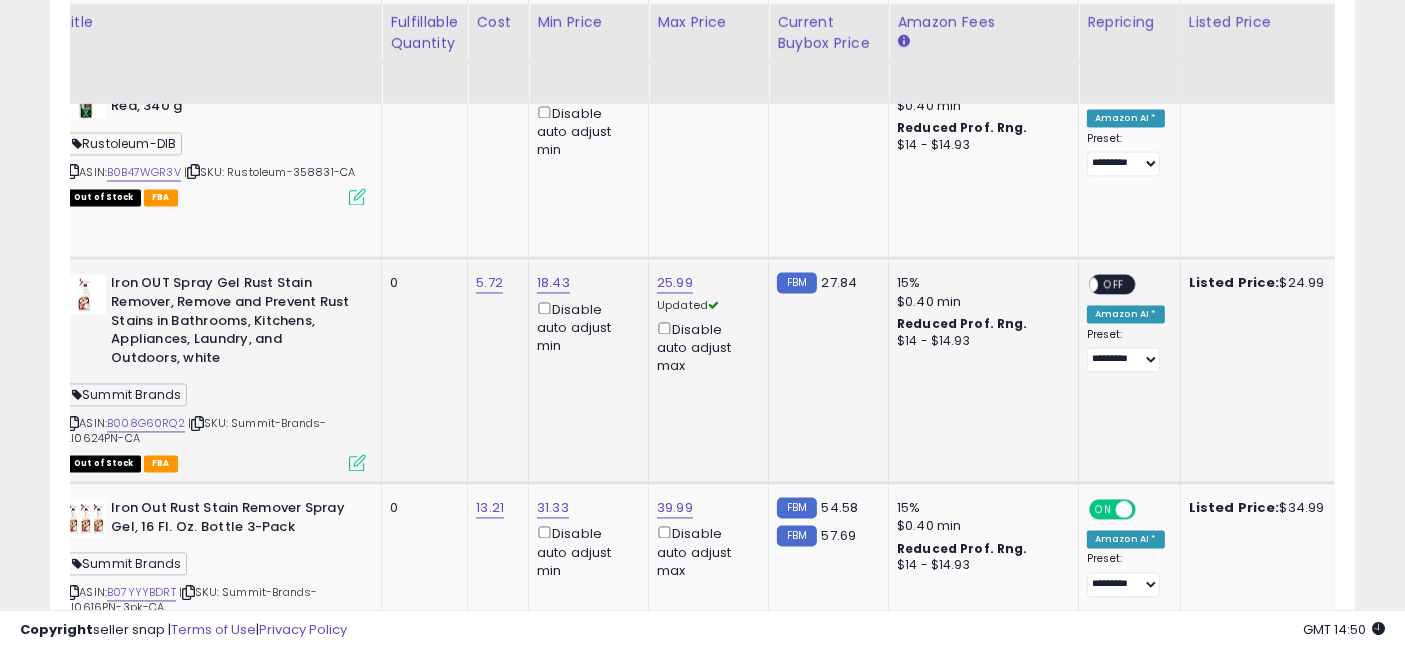 click on "OFF" at bounding box center (1114, 284) 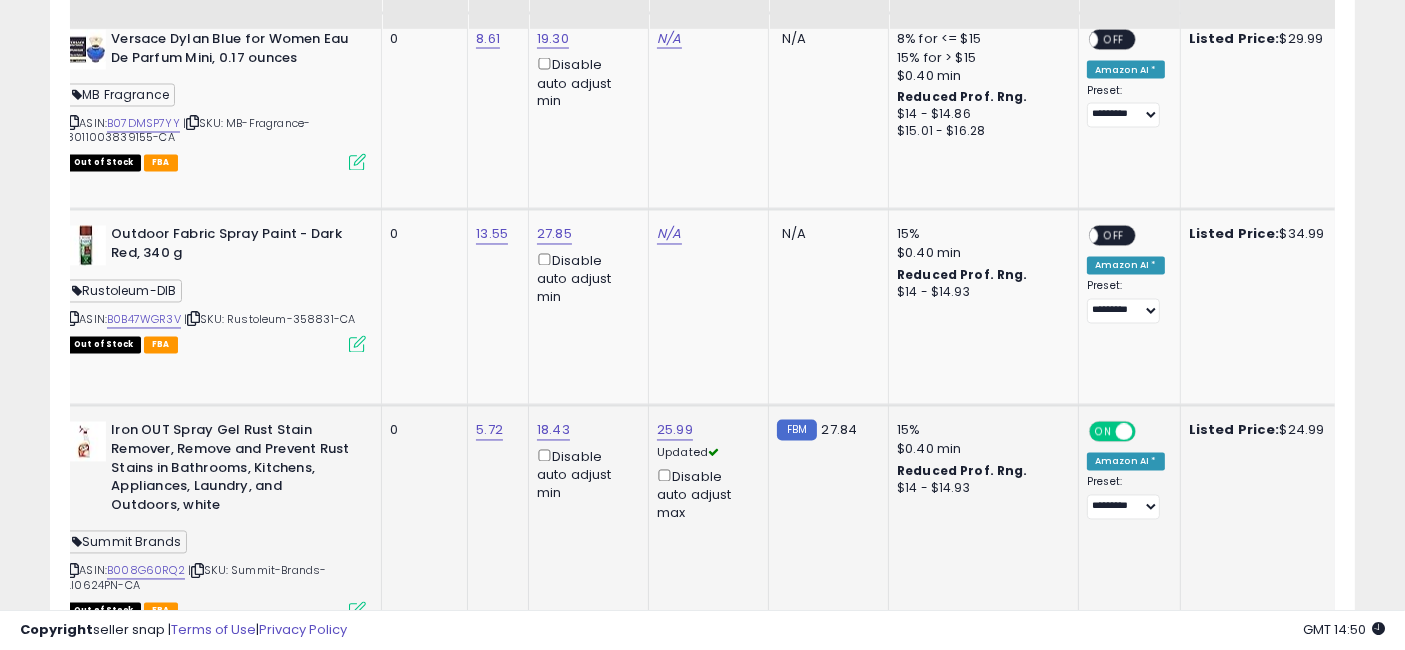scroll, scrollTop: 3622, scrollLeft: 0, axis: vertical 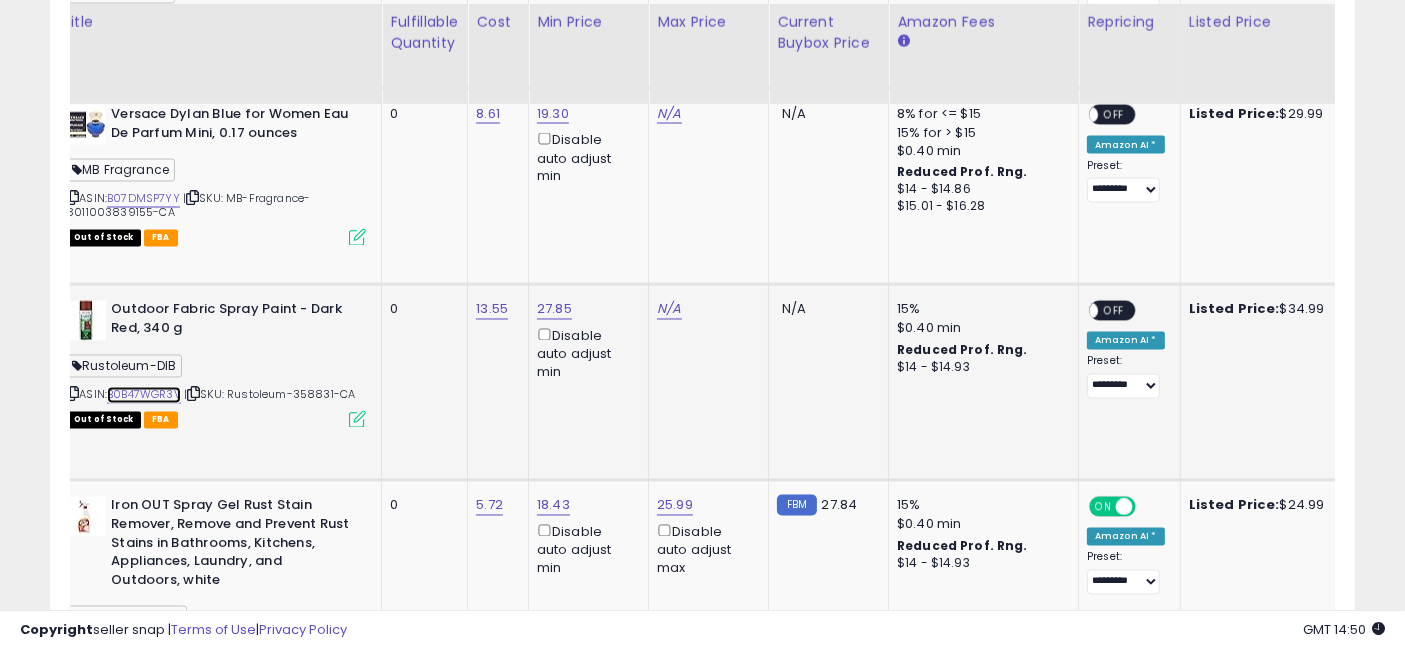 click on "B0B47WGR3V" at bounding box center [144, 395] 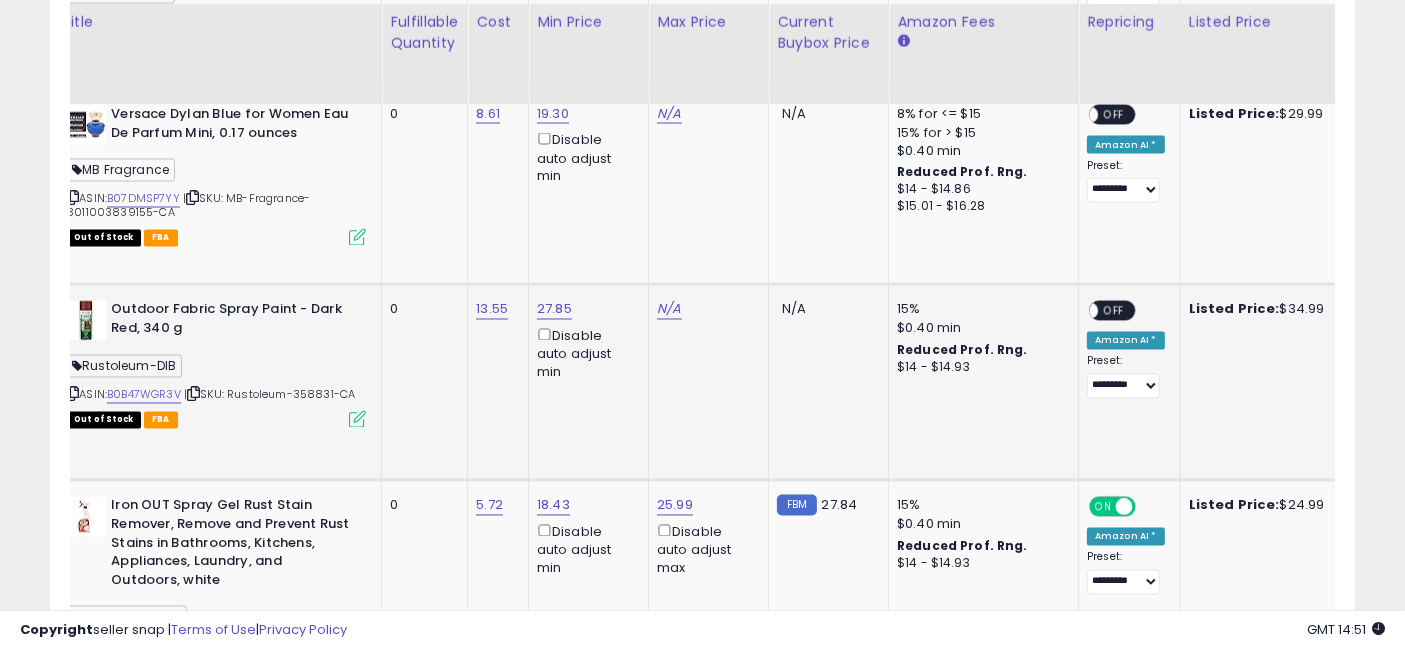 scroll, scrollTop: 0, scrollLeft: 179, axis: horizontal 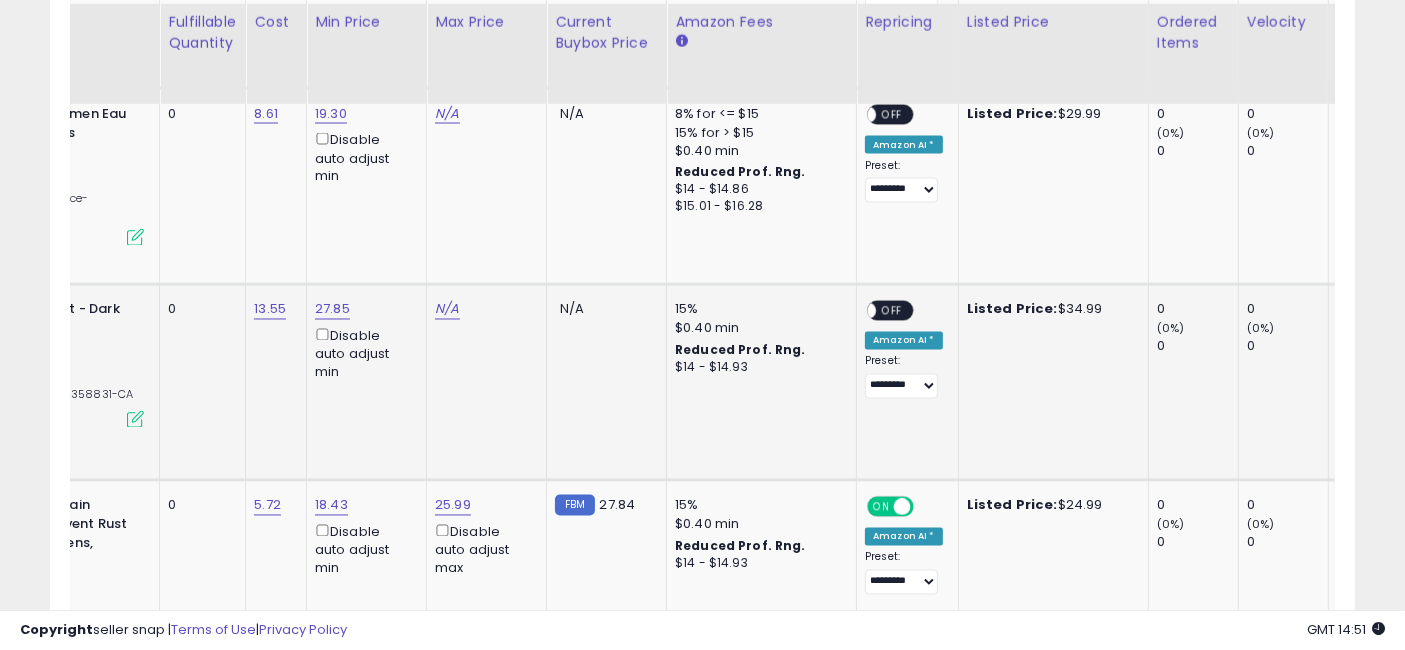 drag, startPoint x: 729, startPoint y: 390, endPoint x: 744, endPoint y: 392, distance: 15.132746 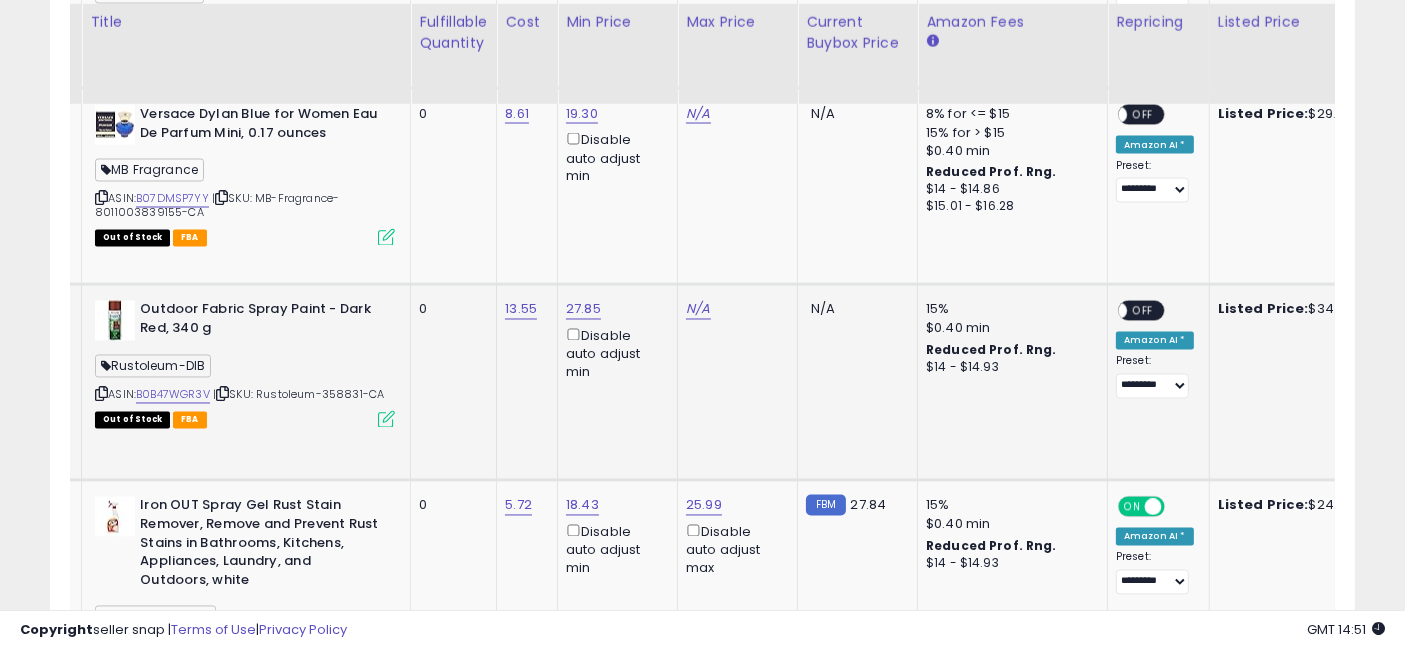 drag, startPoint x: 744, startPoint y: 392, endPoint x: 507, endPoint y: 399, distance: 237.10335 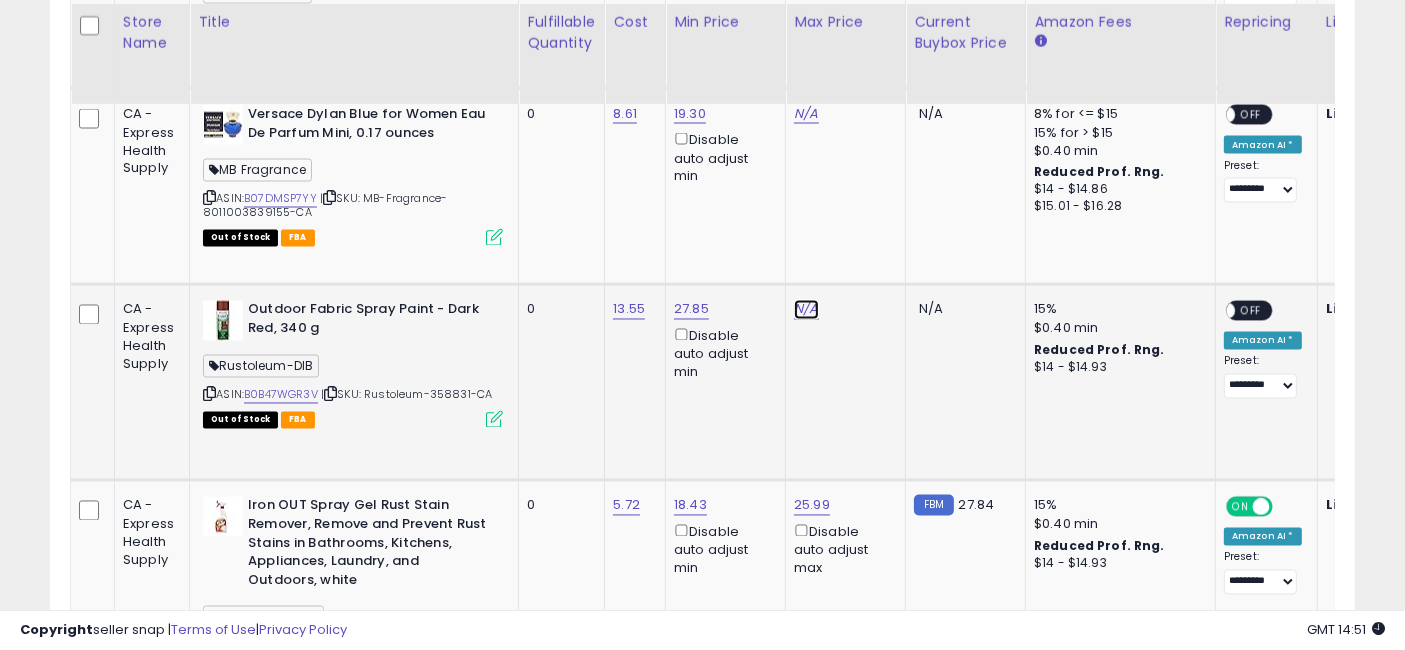 click on "N/A" at bounding box center [806, -2434] 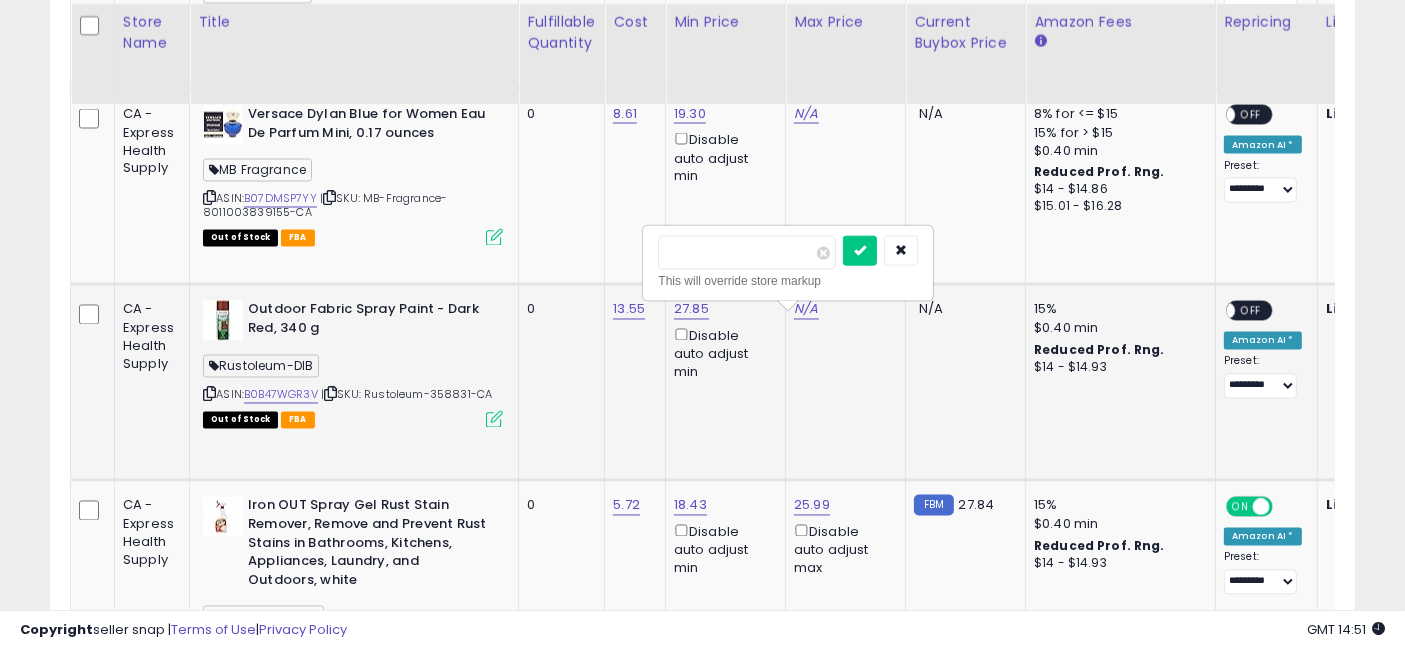 click at bounding box center [747, 253] 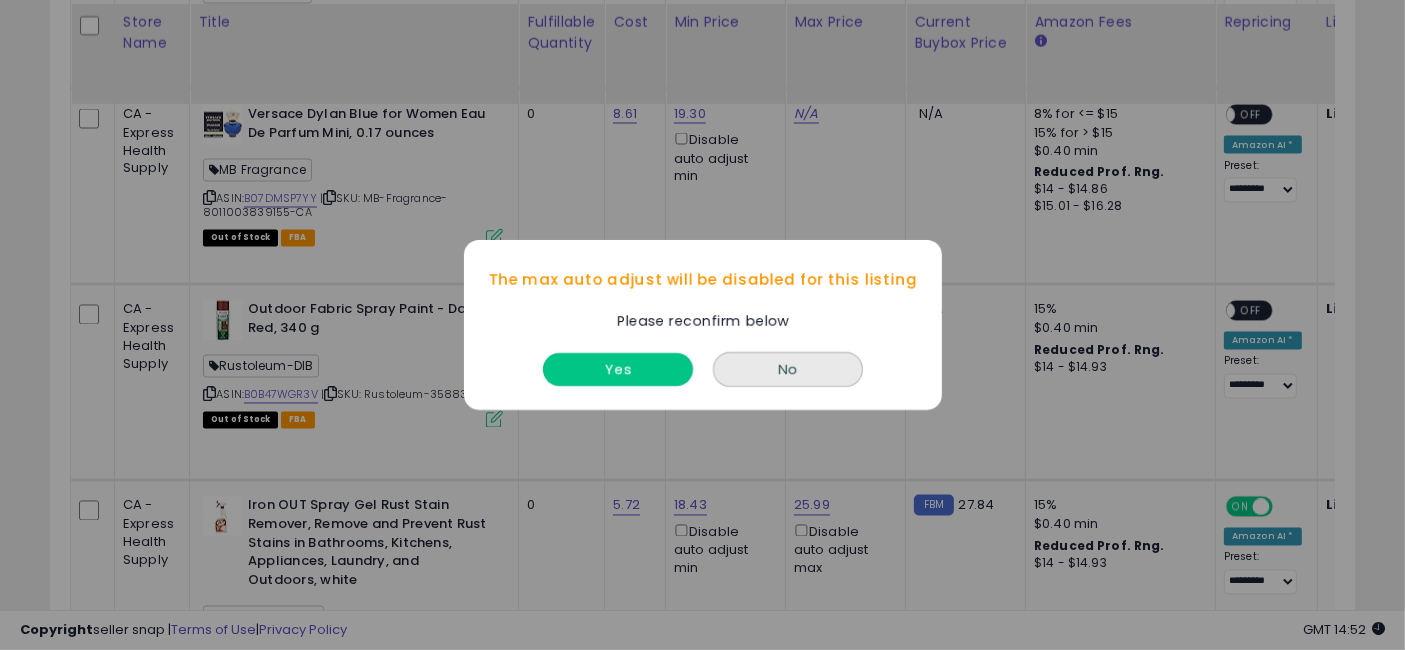 click on "Yes" at bounding box center [618, 369] 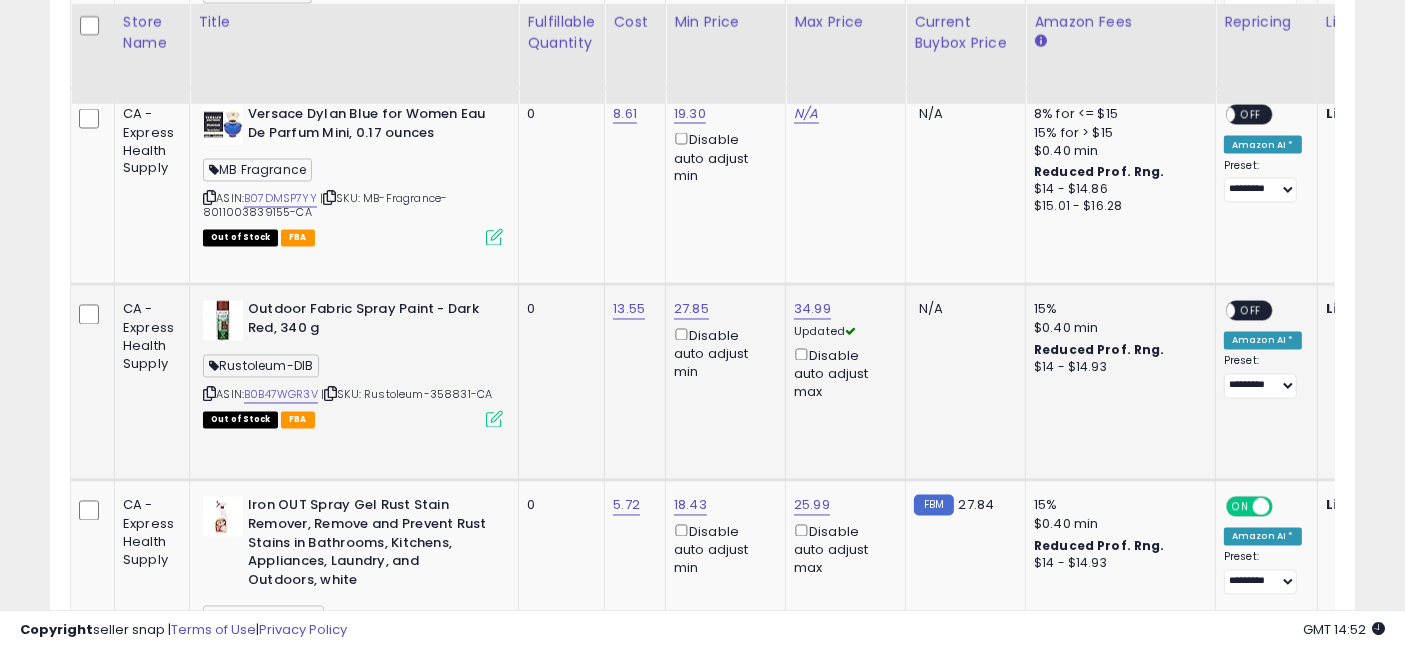 click on "OFF" at bounding box center [1251, 311] 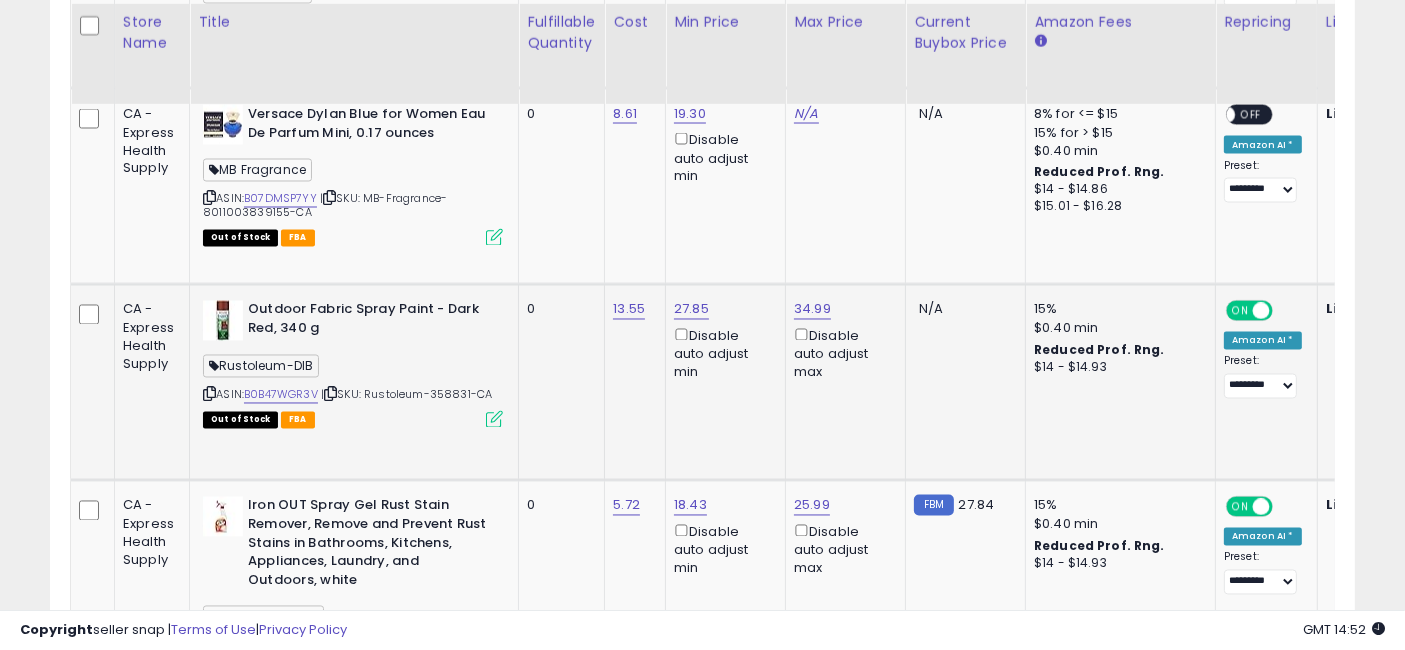 scroll, scrollTop: 3511, scrollLeft: 0, axis: vertical 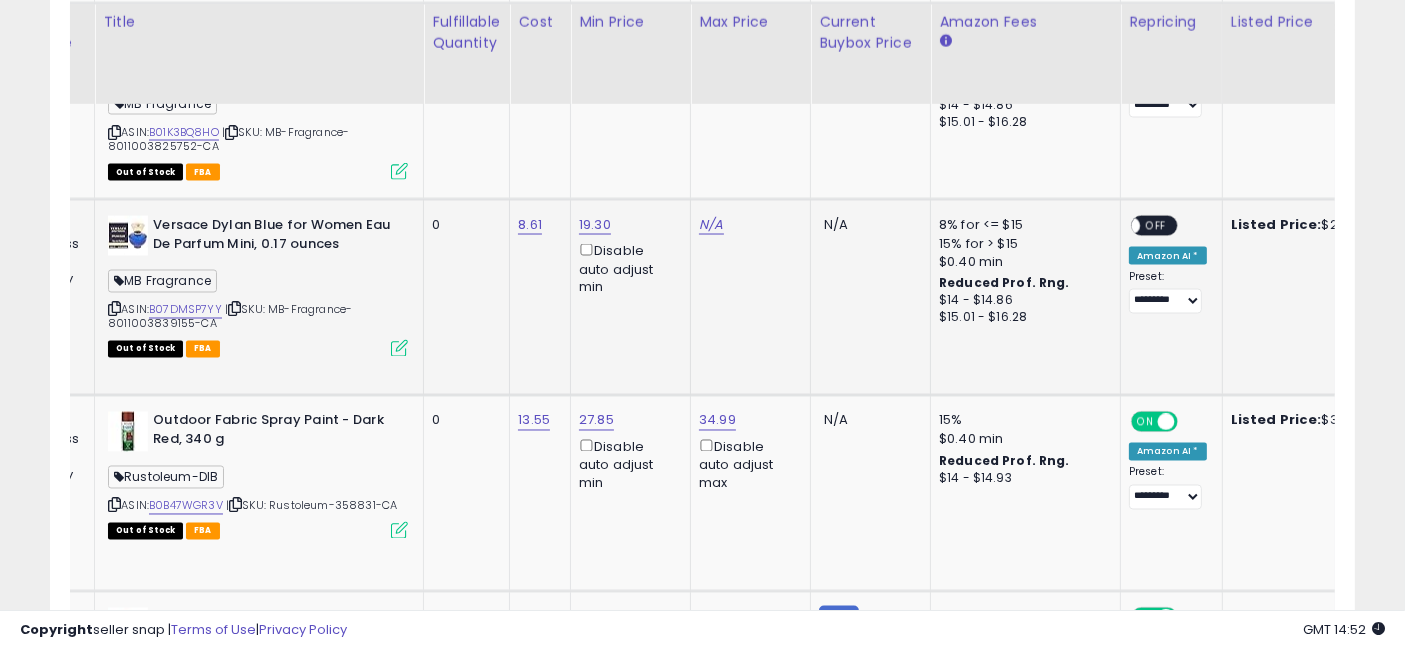 drag, startPoint x: 785, startPoint y: 368, endPoint x: 891, endPoint y: 374, distance: 106.16968 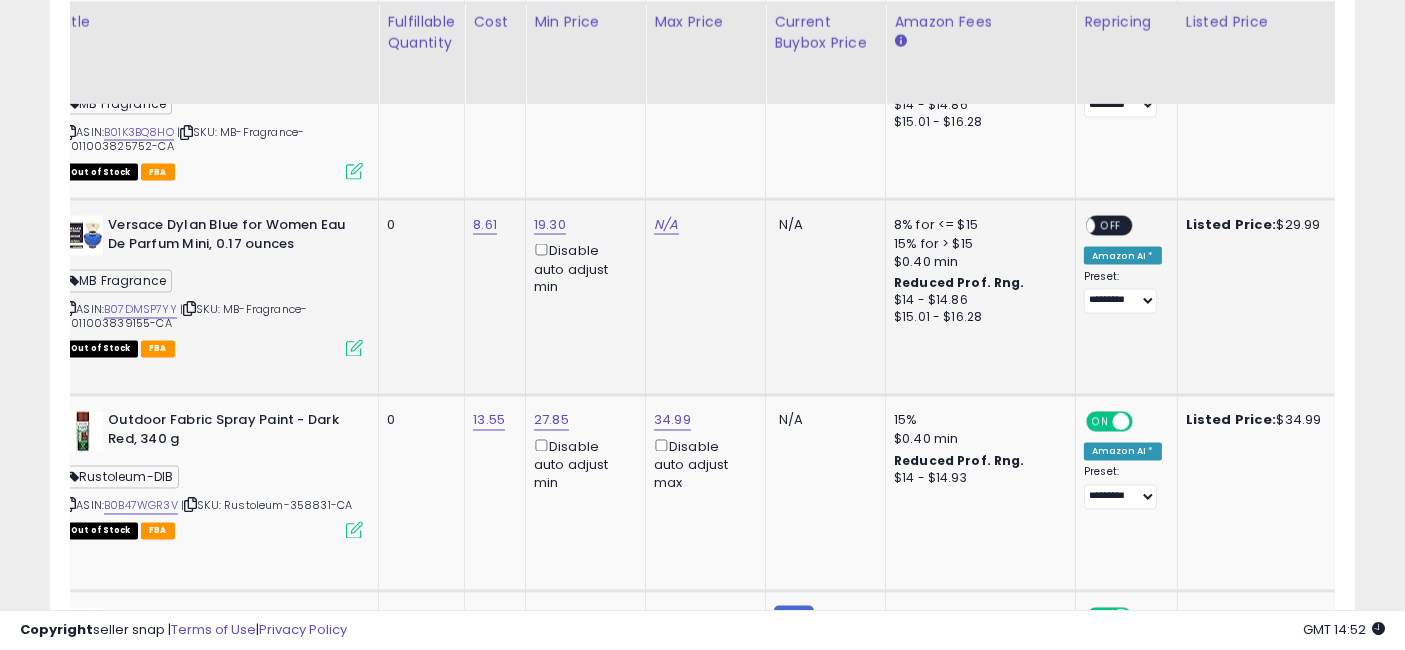 scroll, scrollTop: 0, scrollLeft: 133, axis: horizontal 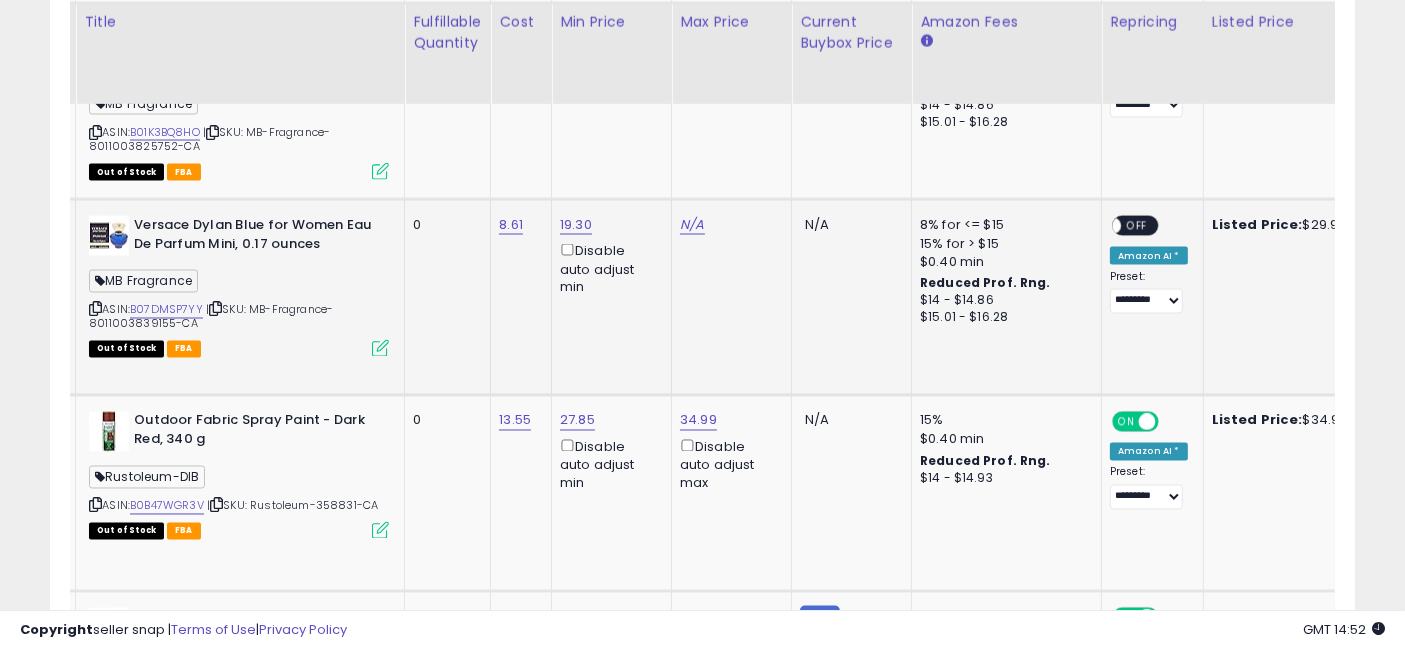 drag, startPoint x: 834, startPoint y: 349, endPoint x: 802, endPoint y: 344, distance: 32.38827 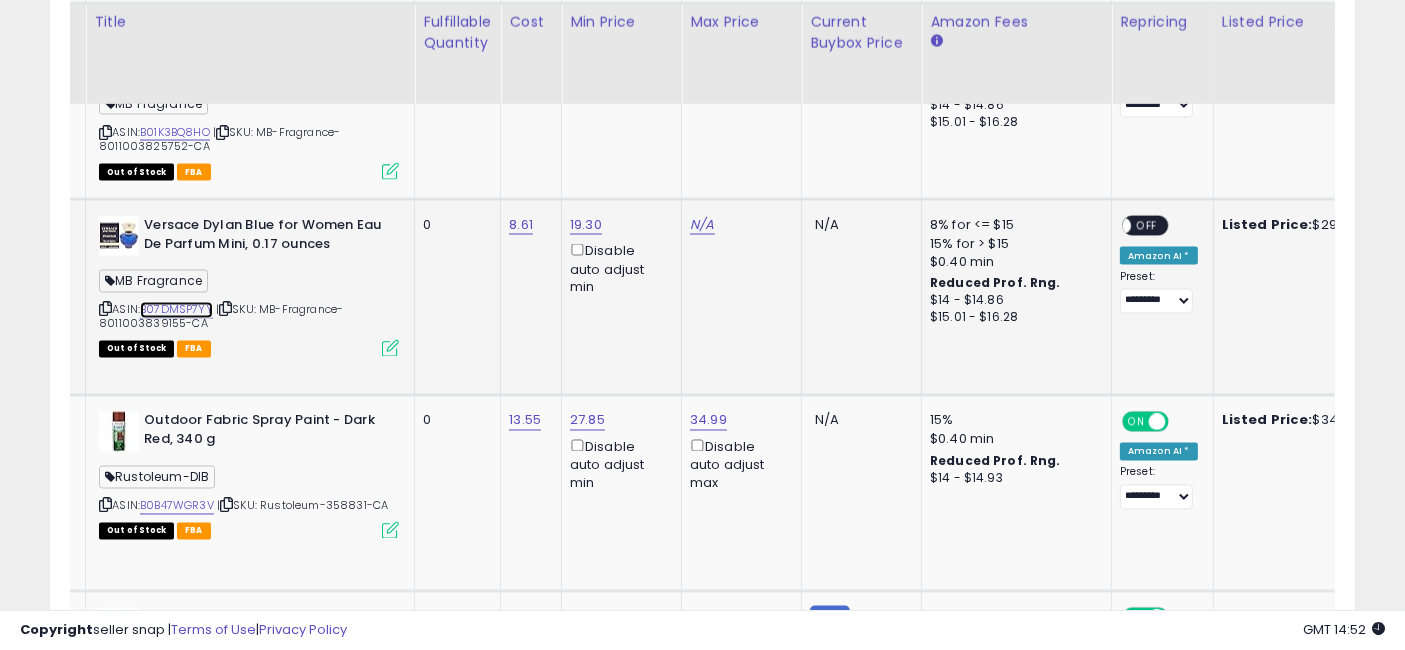 click on "B07DMSP7YY" at bounding box center [176, 310] 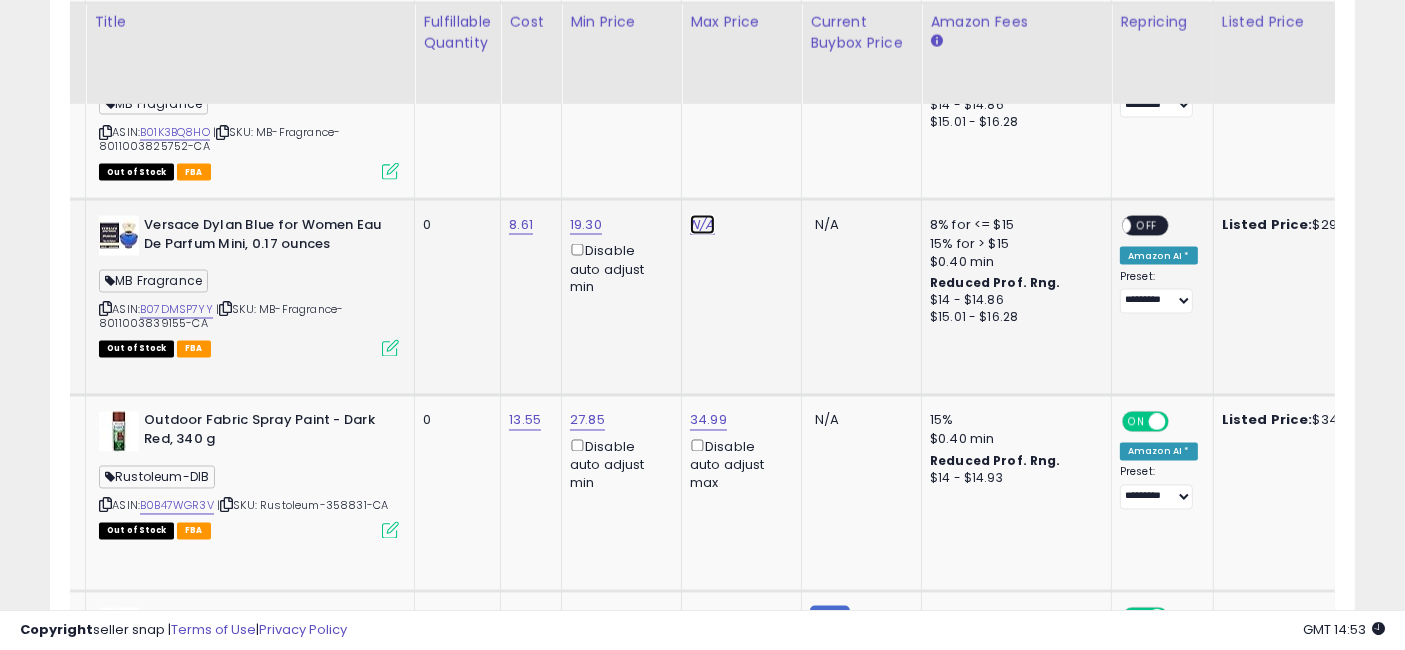 click on "N/A" at bounding box center [702, -2323] 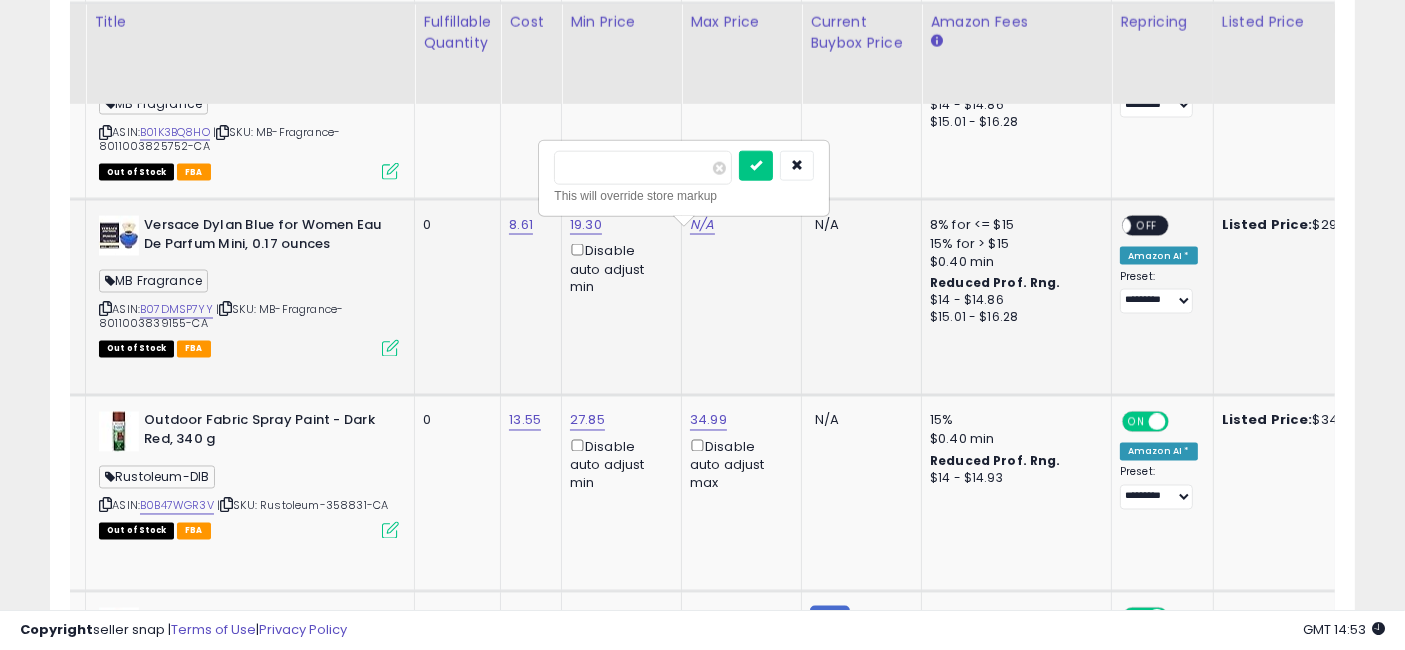 click at bounding box center [643, 168] 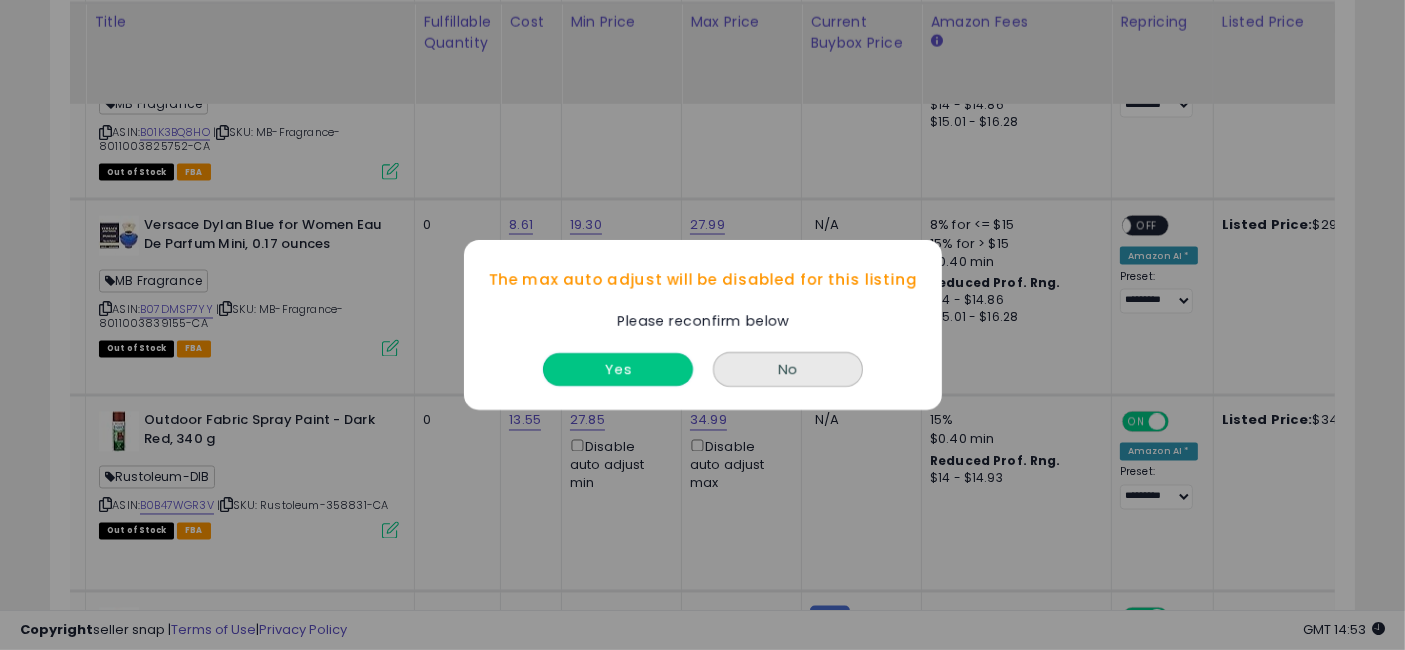 click on "Yes" at bounding box center (618, 369) 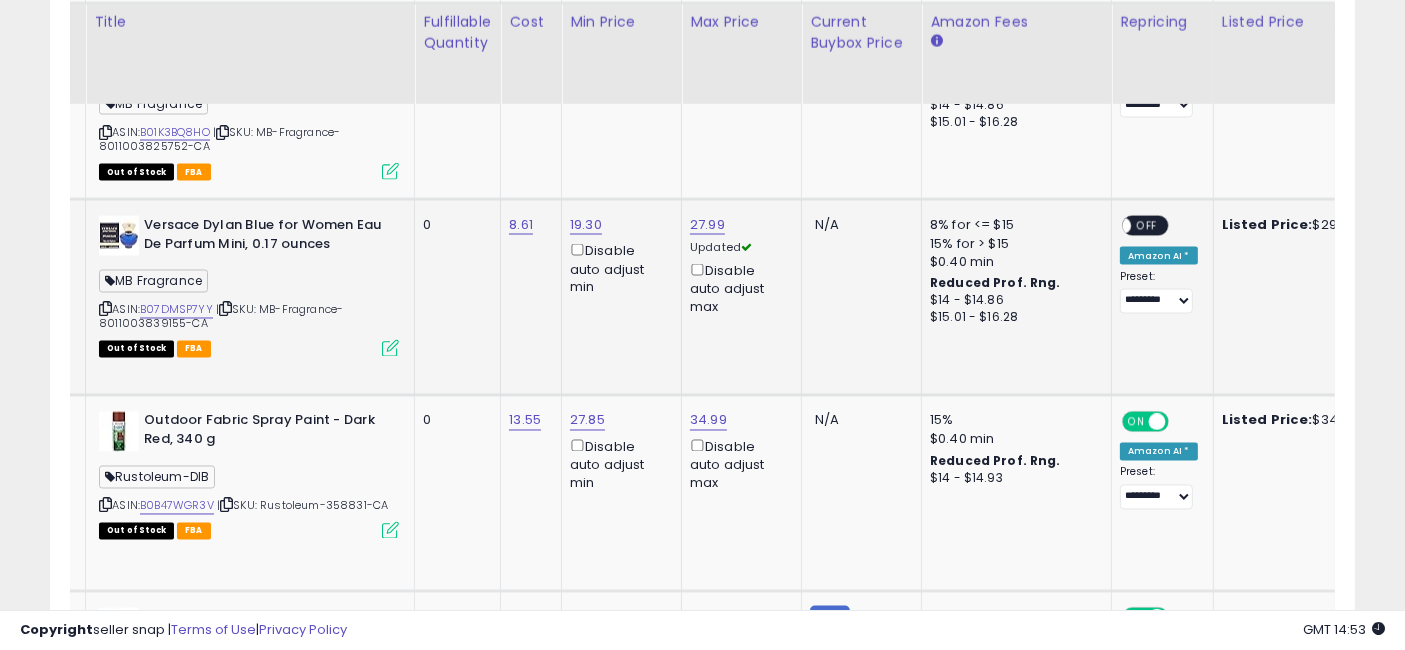 click on "OFF" at bounding box center (1147, 226) 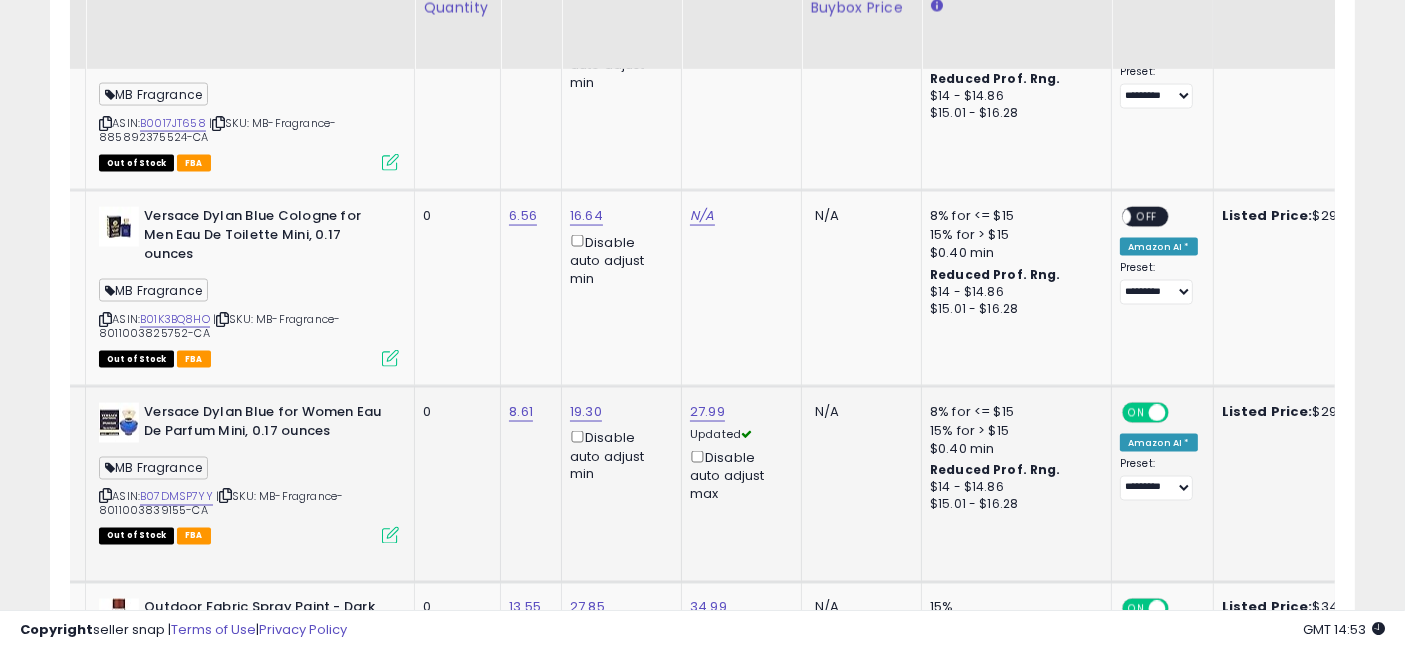 scroll, scrollTop: 3289, scrollLeft: 0, axis: vertical 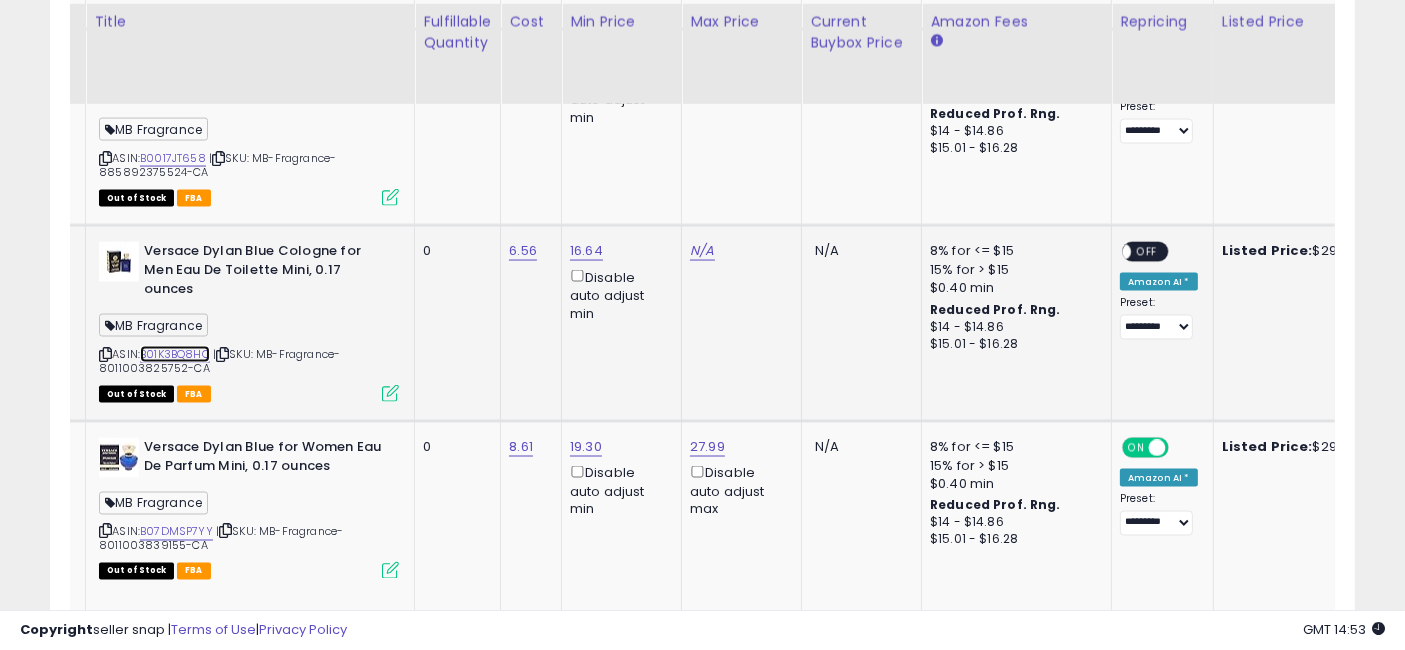 click on "B01K3BQ8HO" at bounding box center (175, 354) 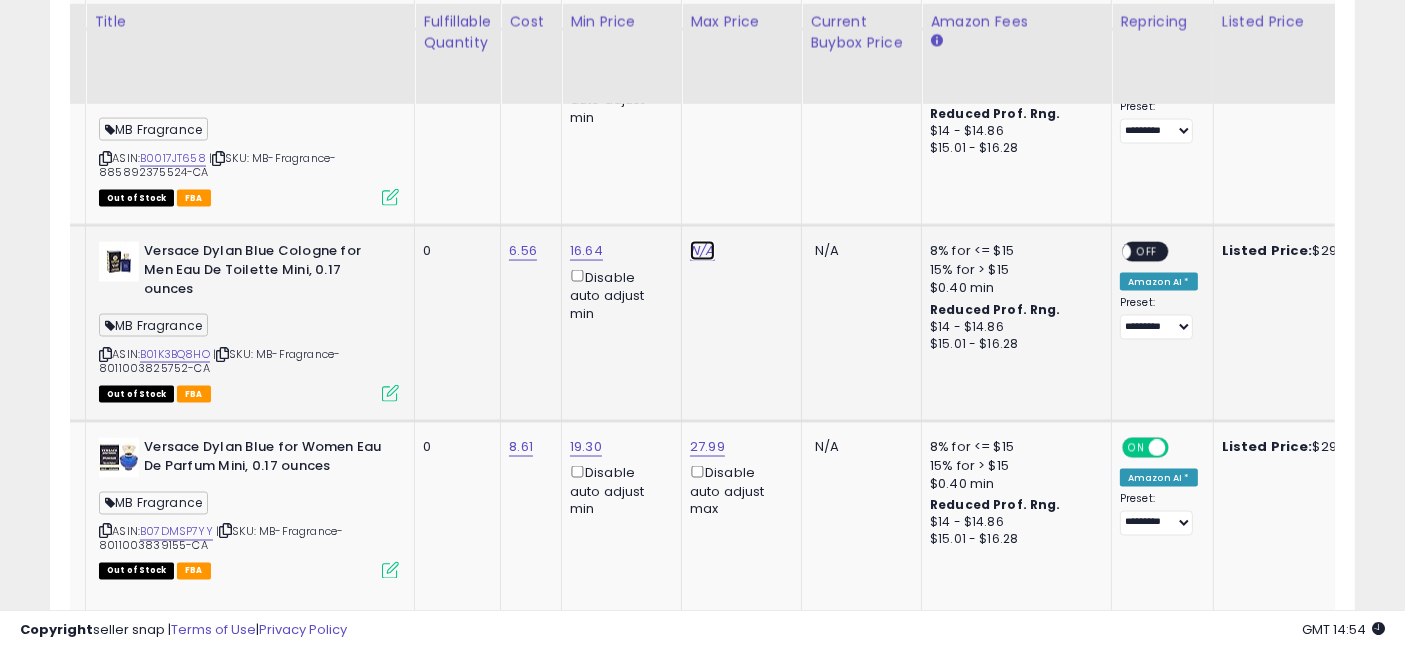 click on "N/A" at bounding box center [702, -2101] 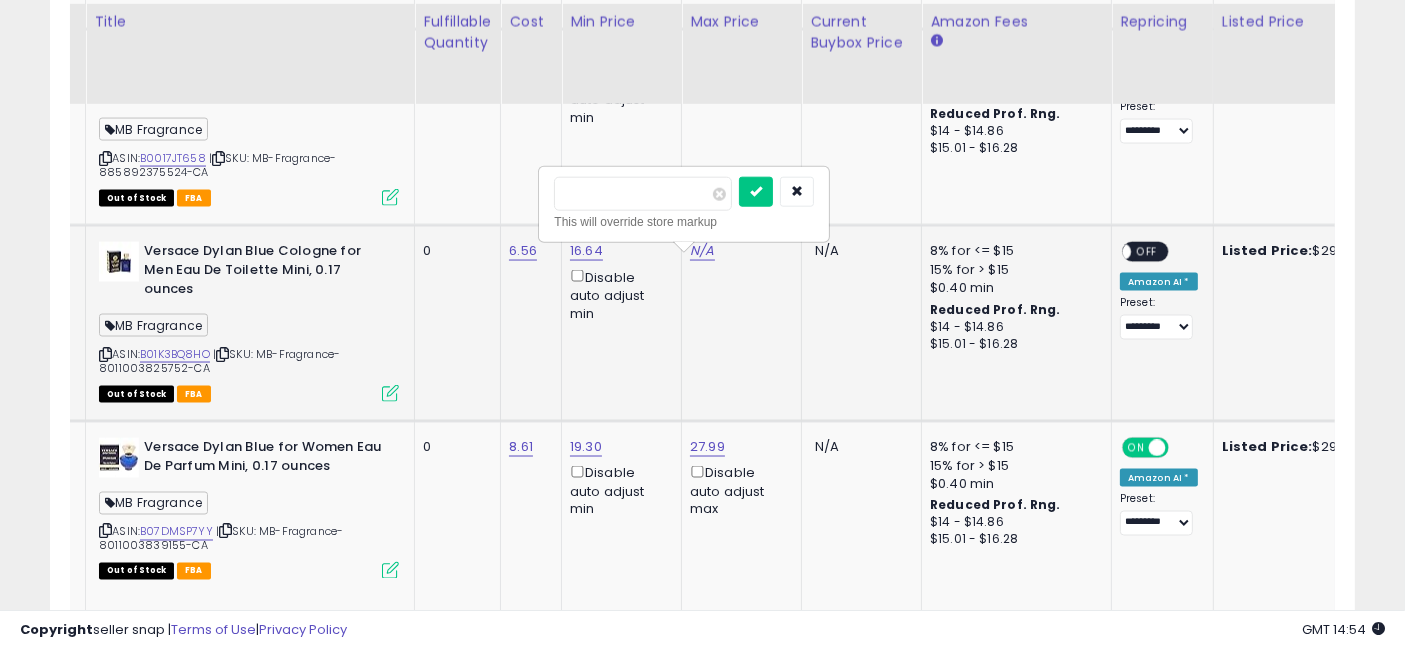 click at bounding box center [643, 194] 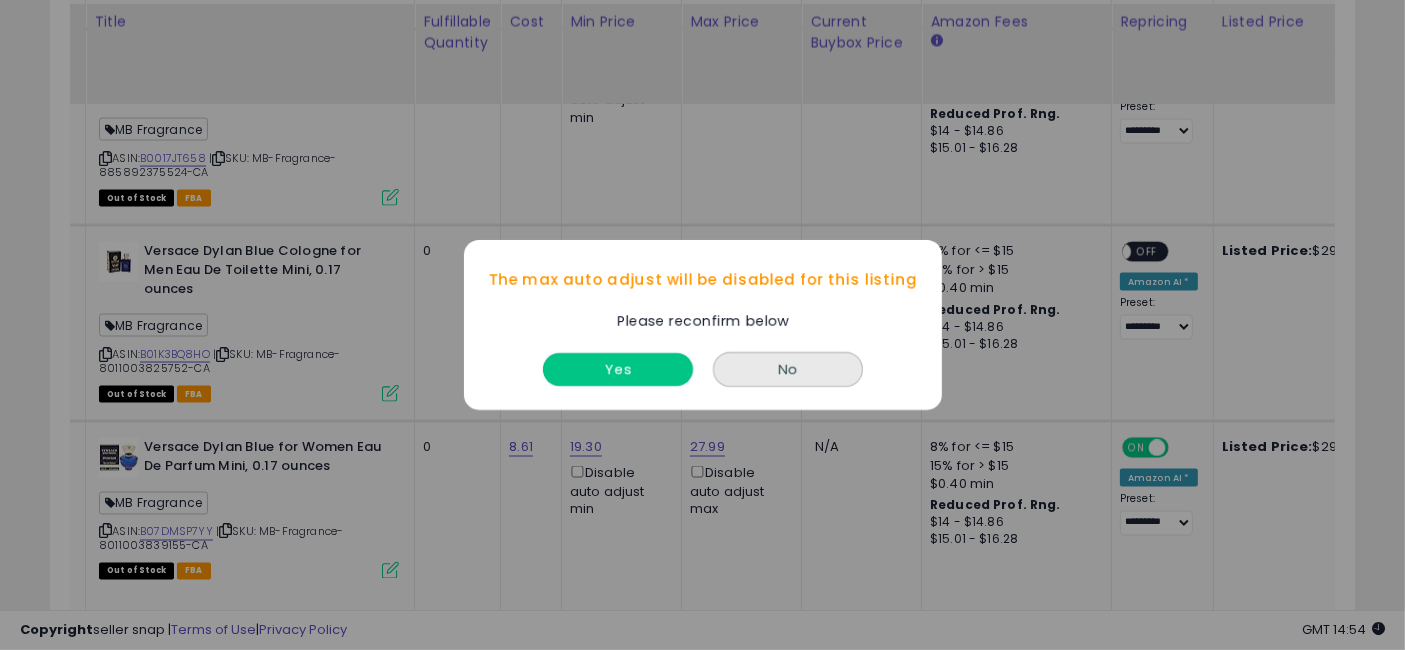 click on "Yes" at bounding box center (618, 369) 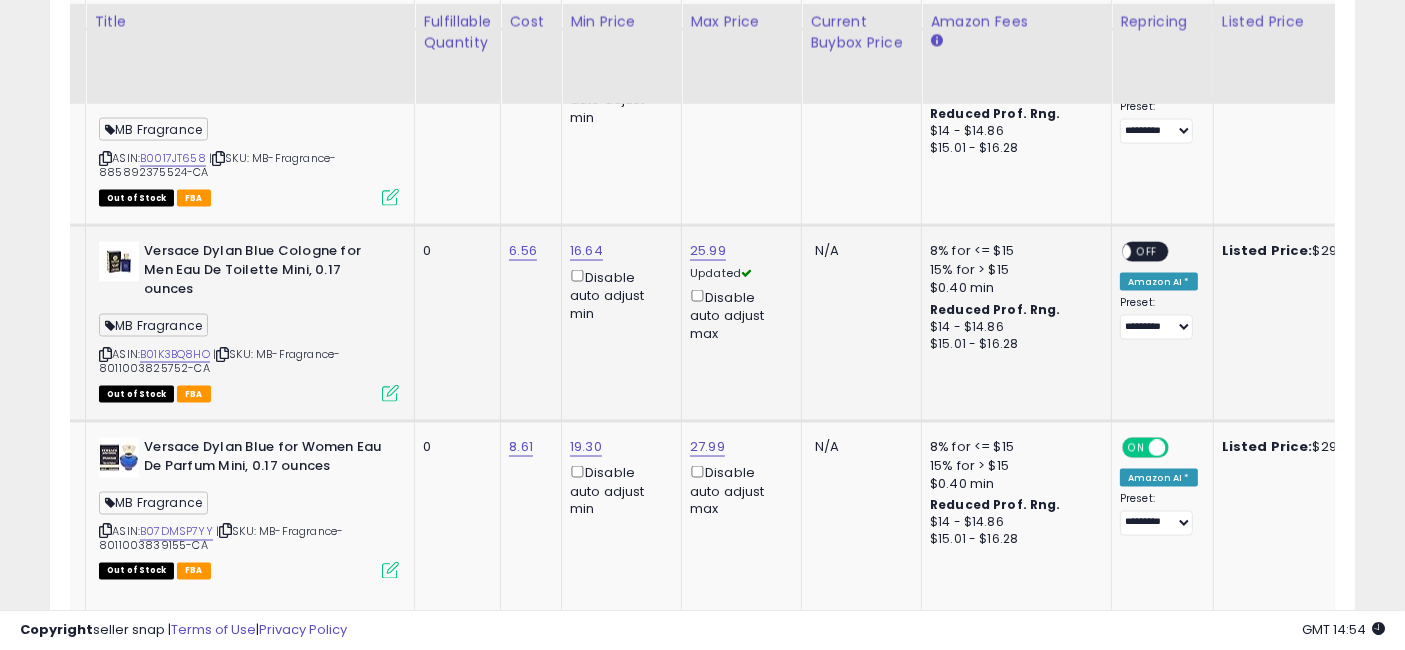 click on "OFF" at bounding box center (1147, 252) 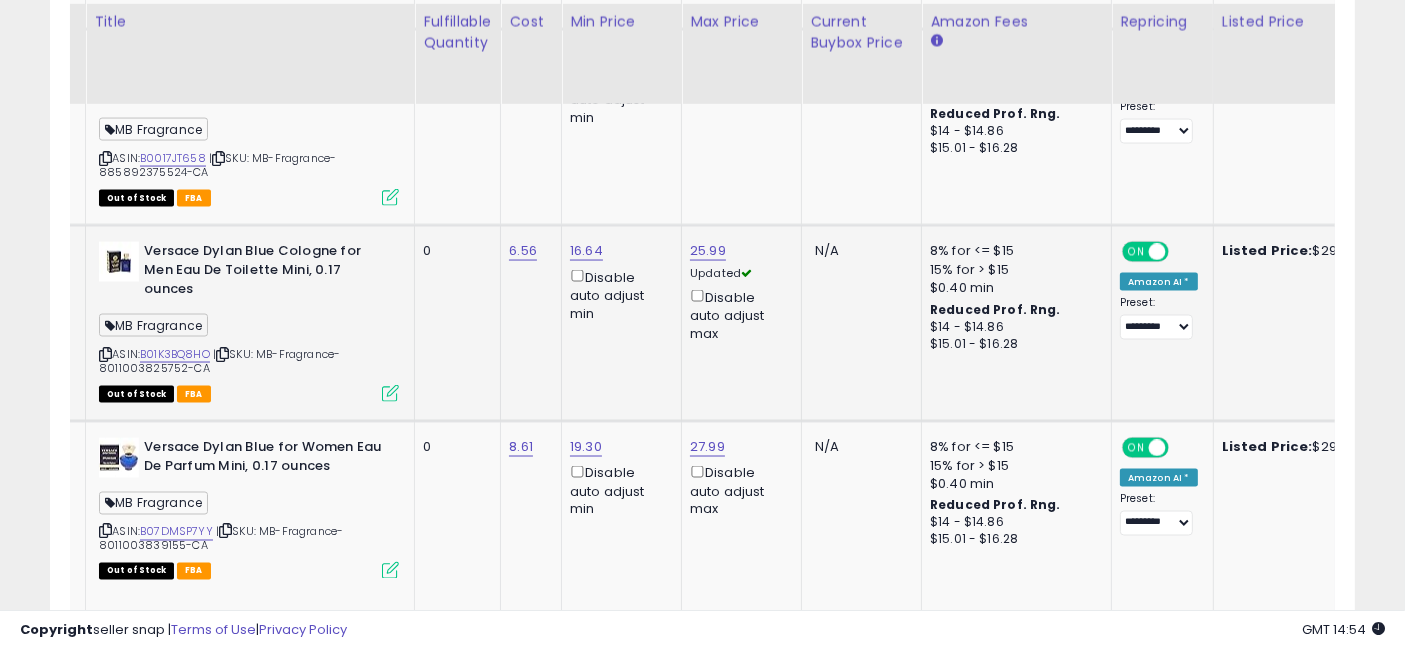 click on "25.99 Updated   Disable auto adjust max" 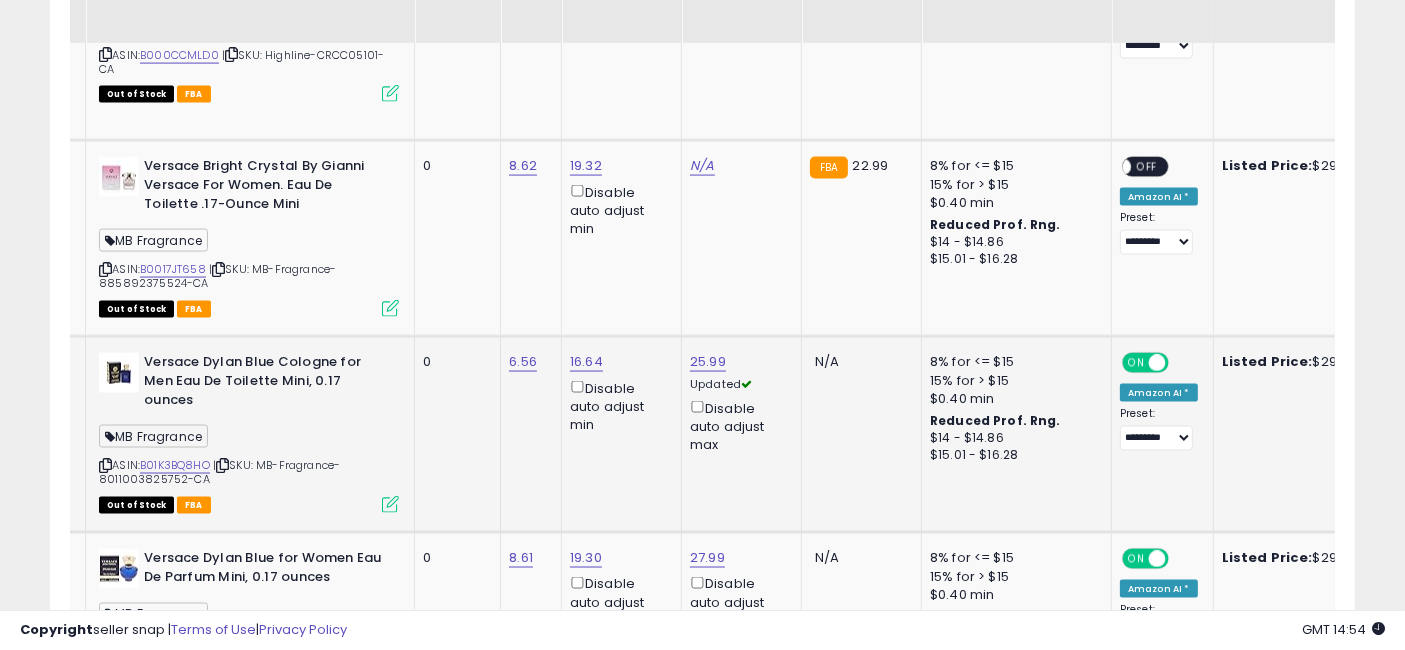 scroll, scrollTop: 3067, scrollLeft: 0, axis: vertical 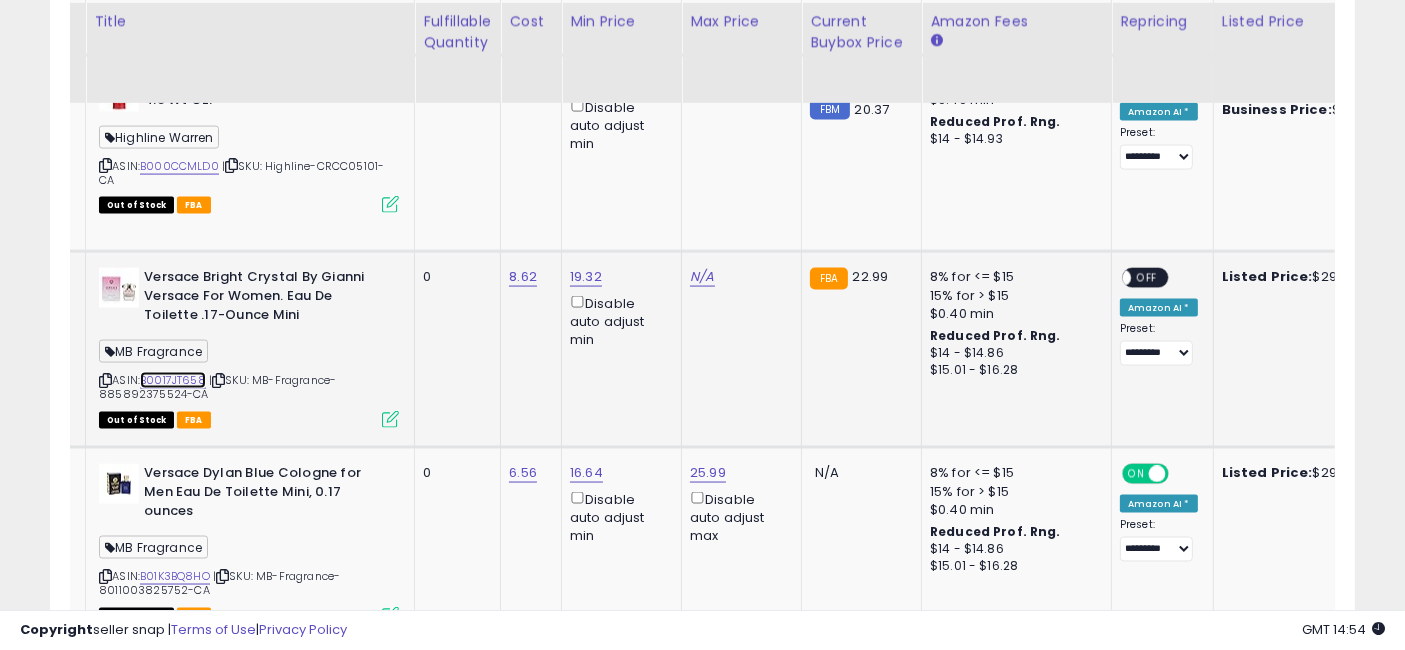 click on "B0017JT658" at bounding box center (173, 380) 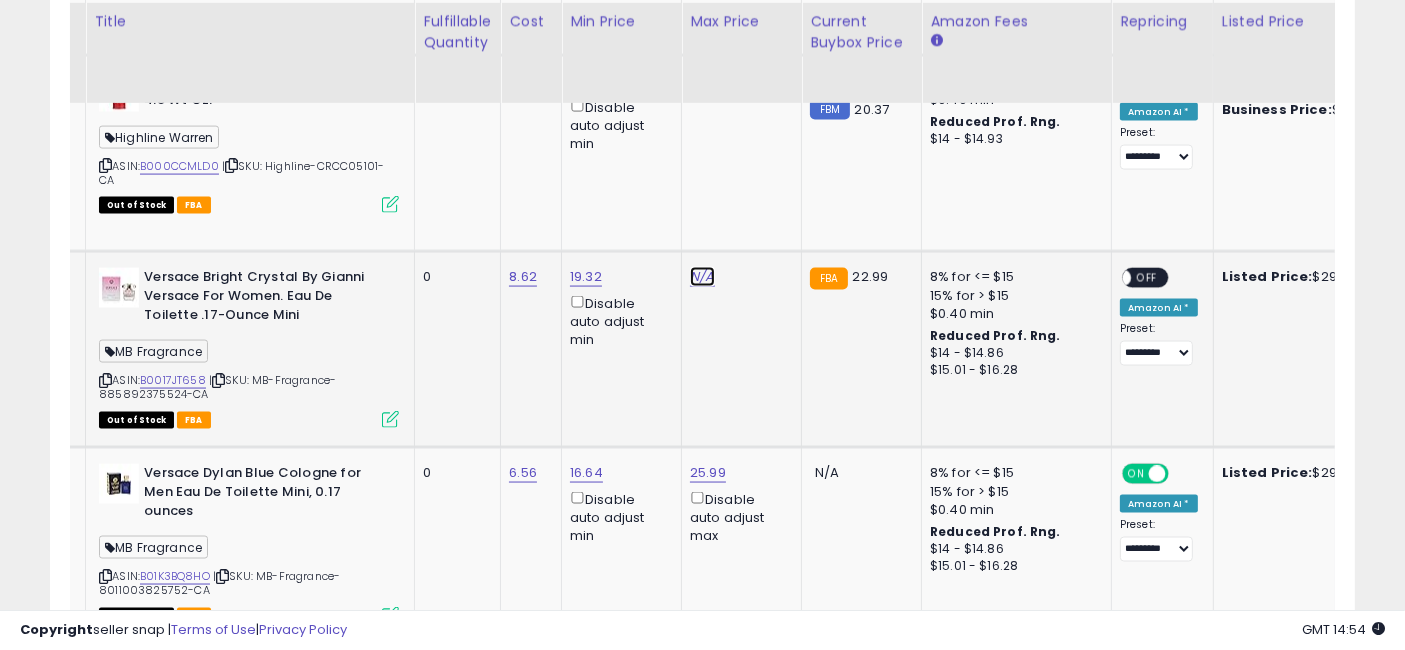click on "N/A" at bounding box center (702, -1879) 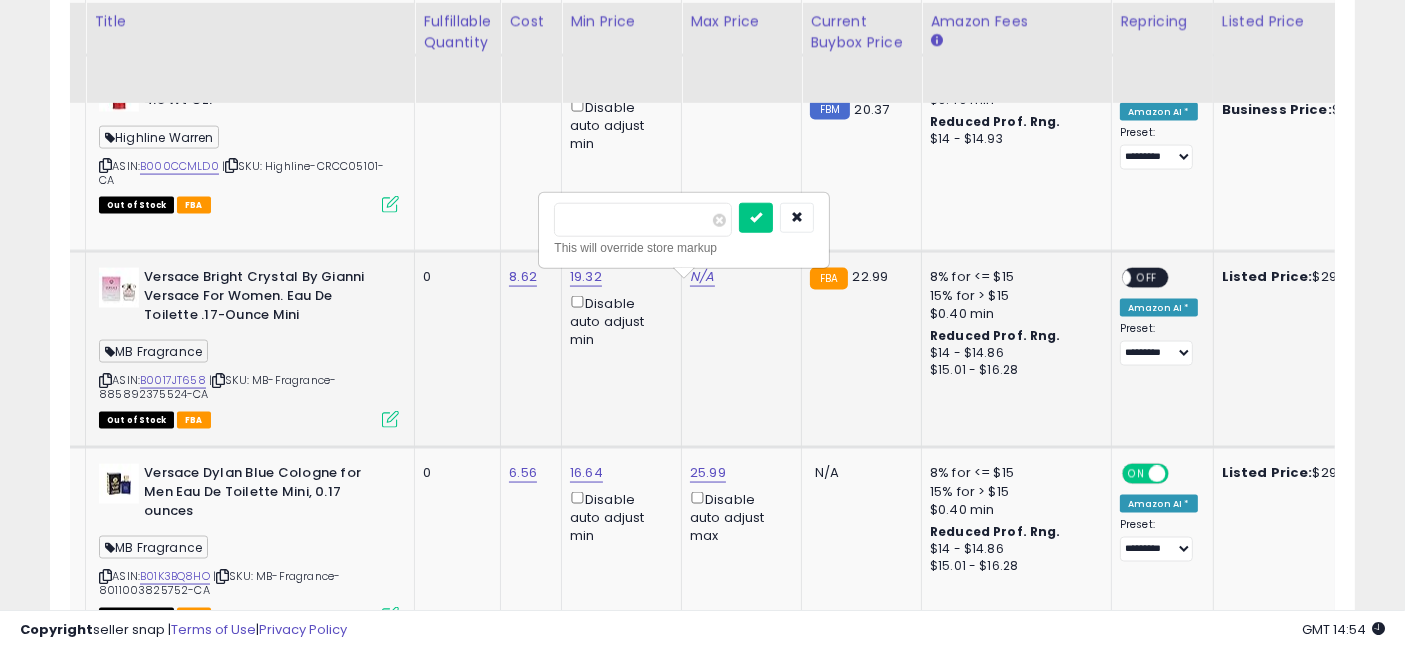 click at bounding box center (643, 220) 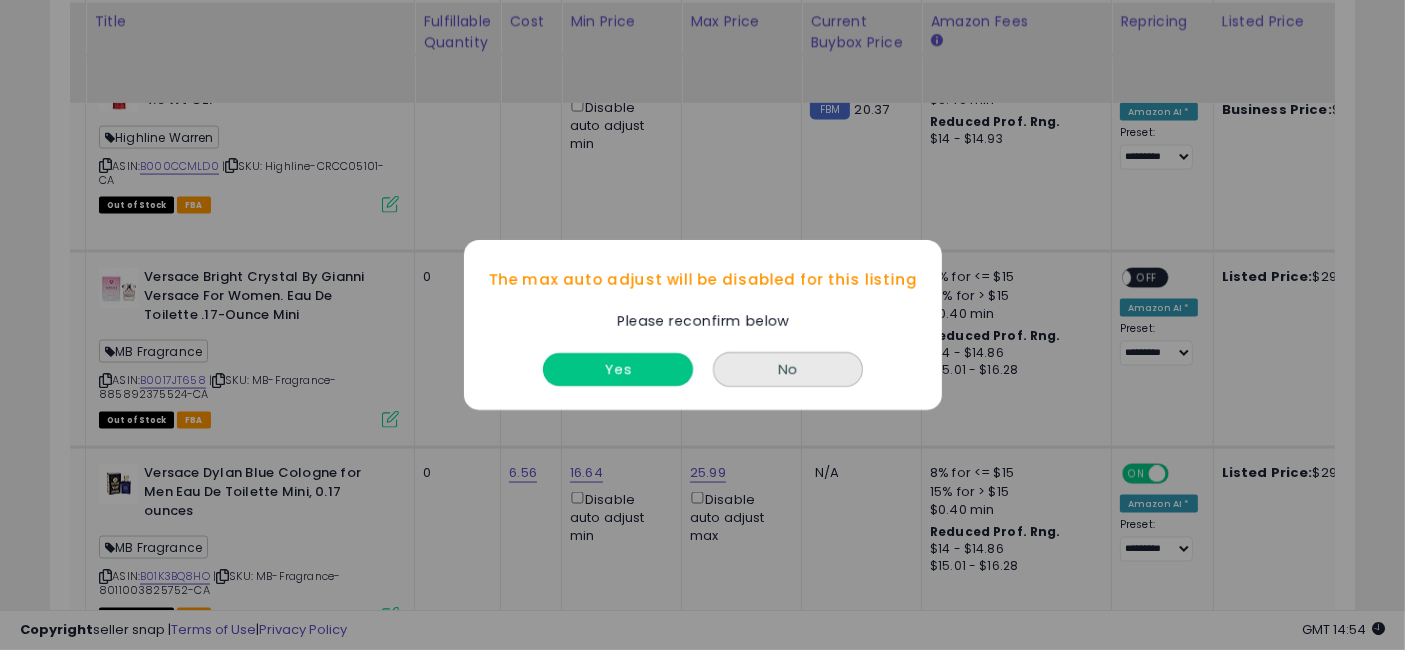 click on "Yes" at bounding box center (618, 369) 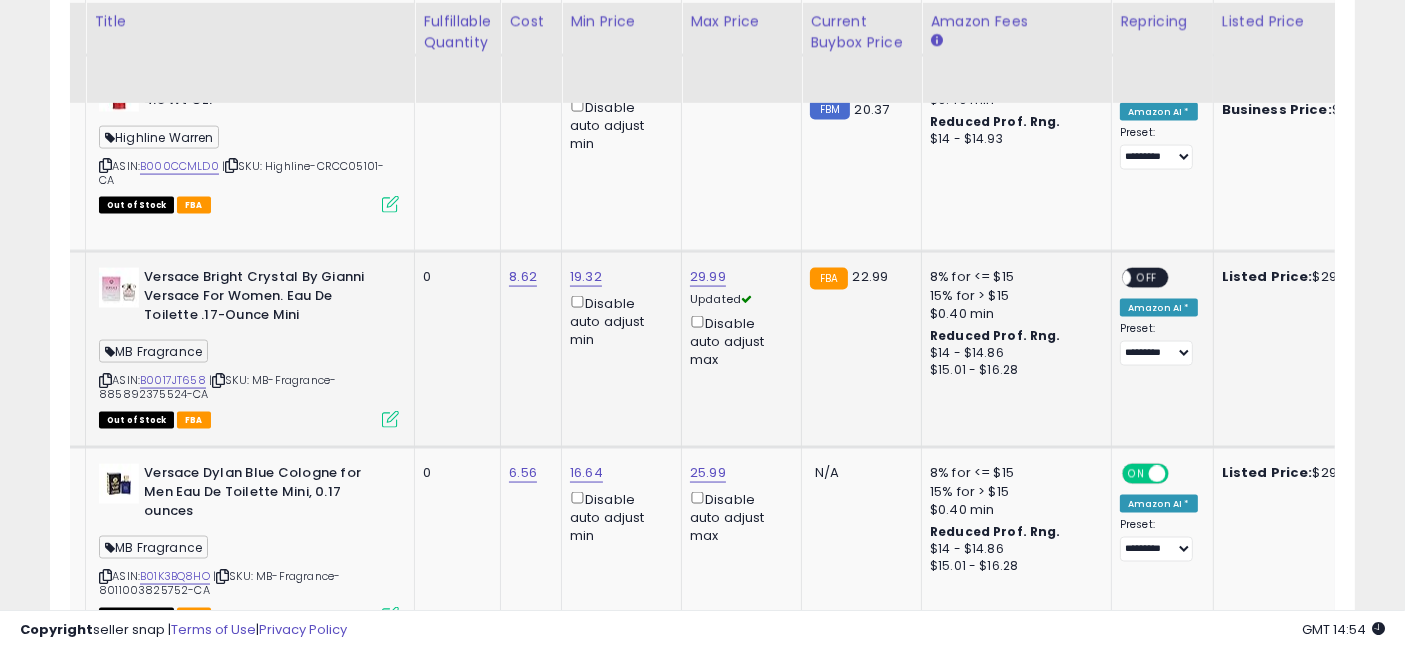click on "OFF" at bounding box center [1147, 278] 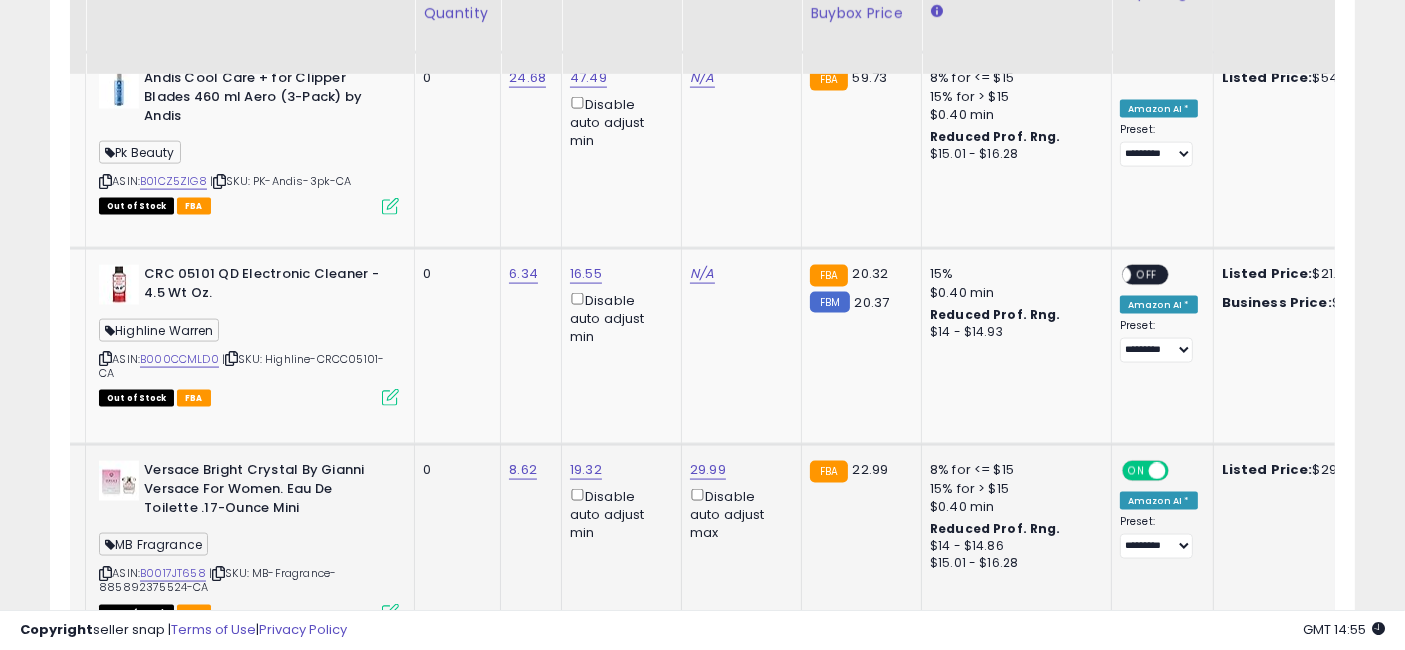 scroll, scrollTop: 2845, scrollLeft: 0, axis: vertical 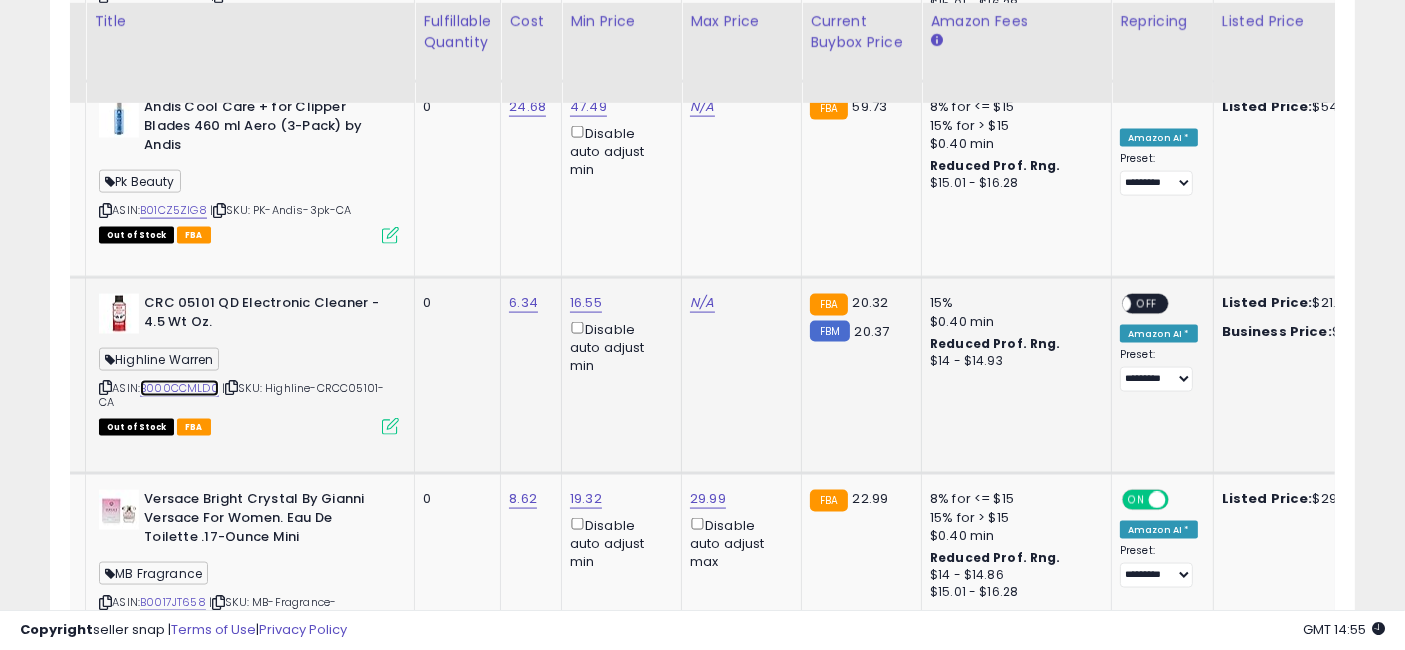 click on "B000CCMLD0" at bounding box center [179, 388] 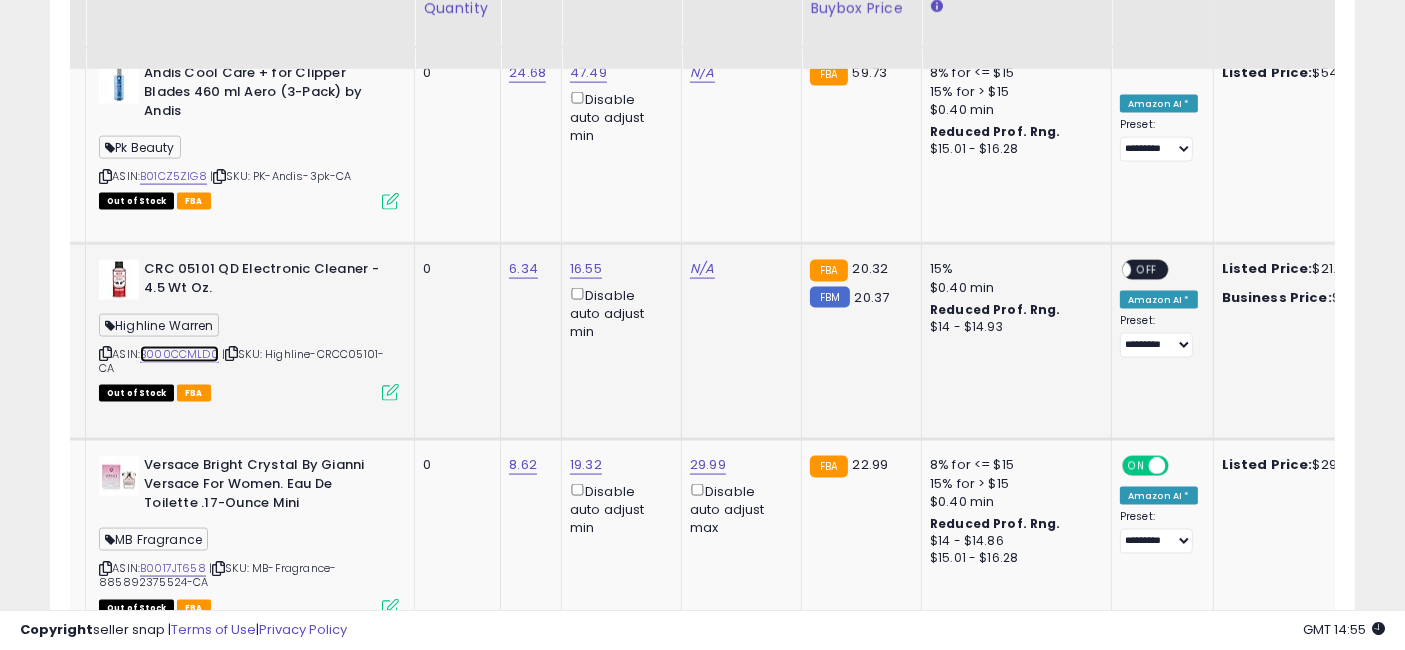 scroll, scrollTop: 2845, scrollLeft: 0, axis: vertical 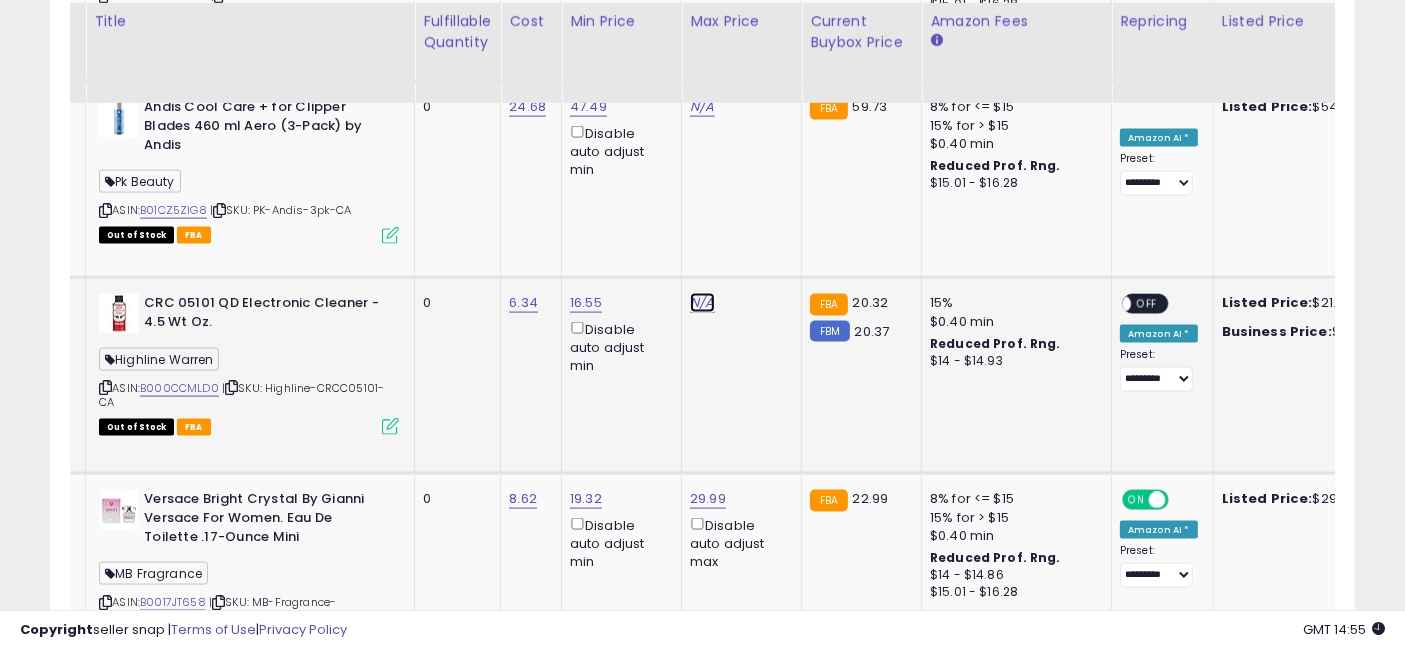 click on "N/A" at bounding box center [702, -1657] 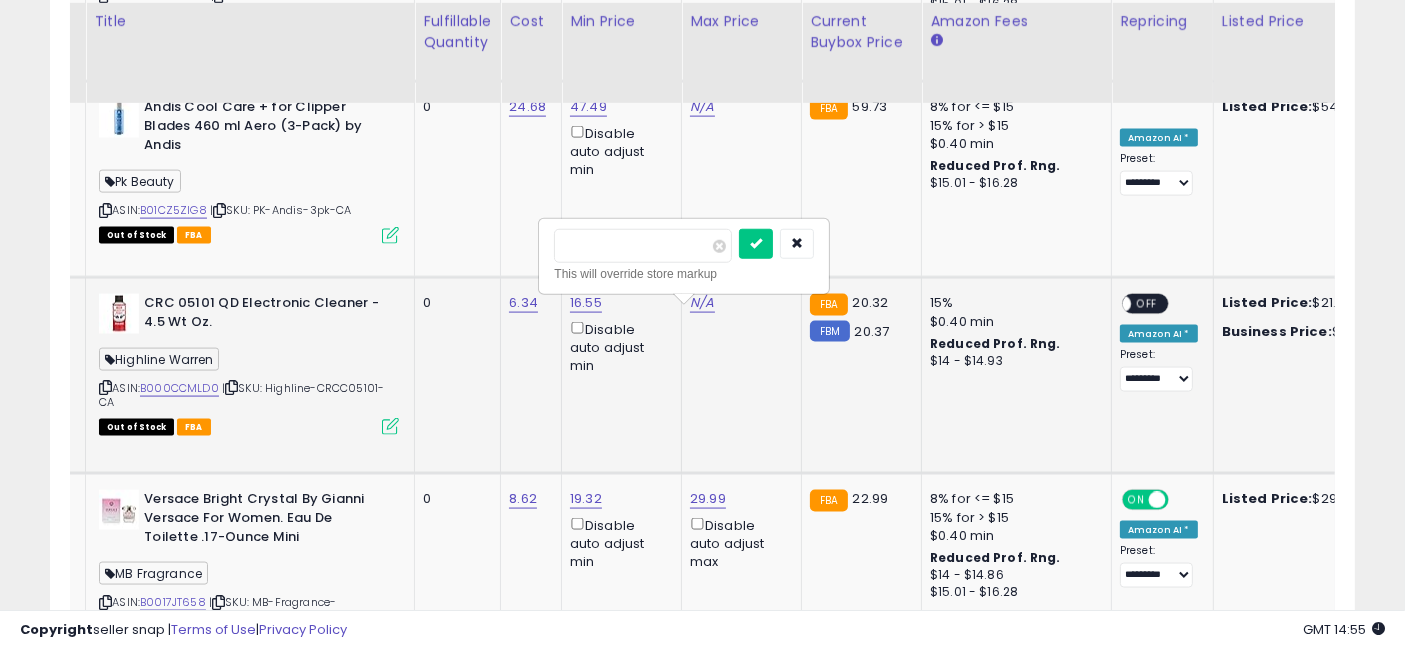 click at bounding box center [643, 246] 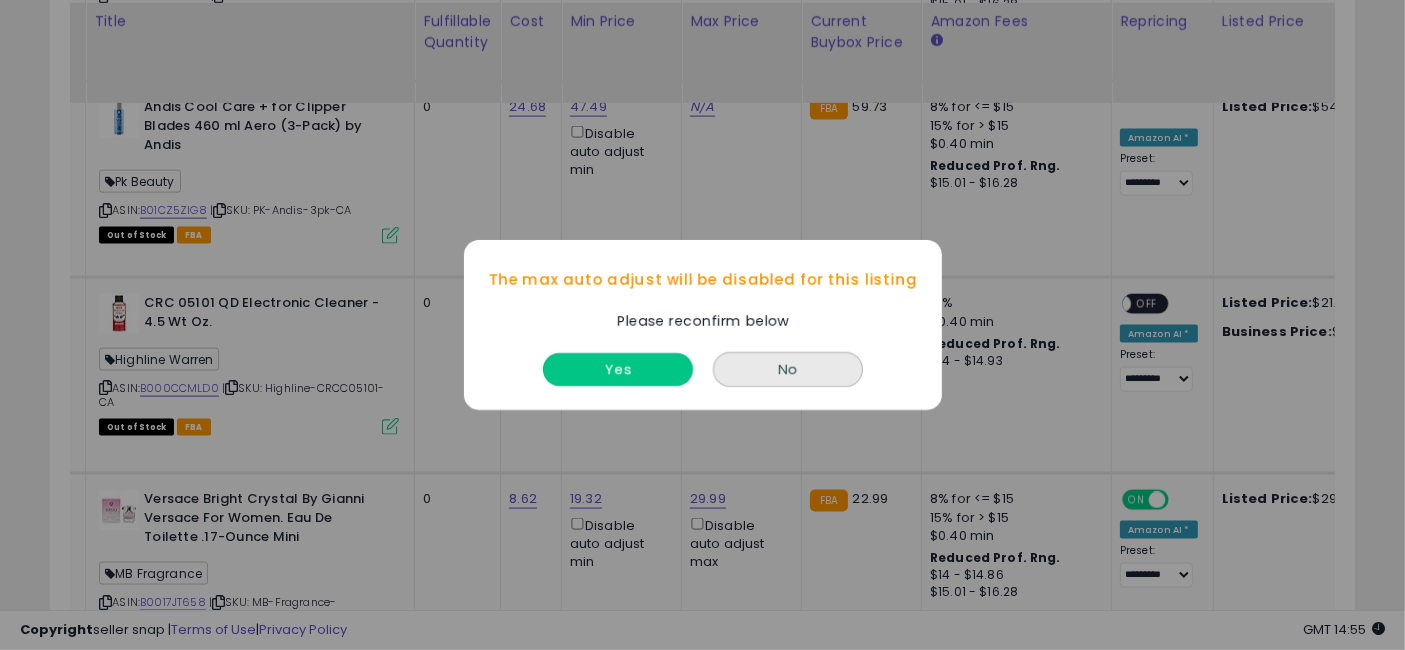 click on "Yes" at bounding box center [618, 369] 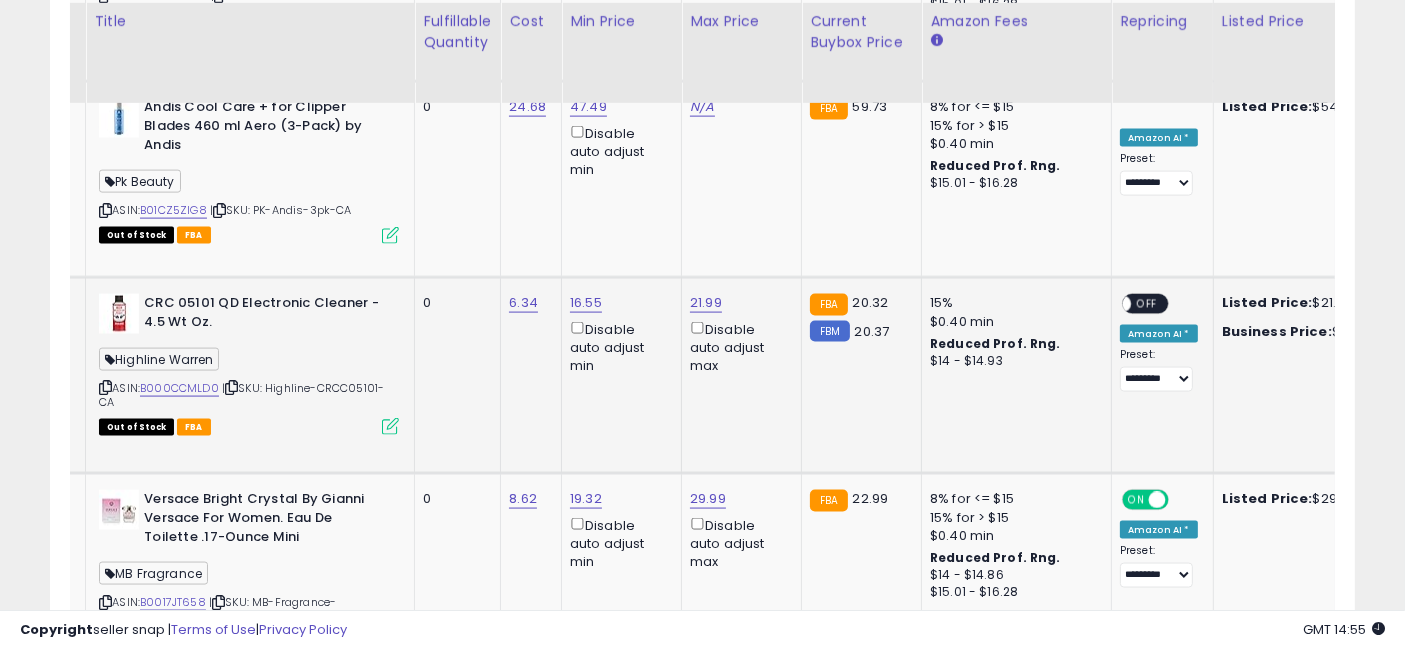click on "OFF" at bounding box center (1147, 304) 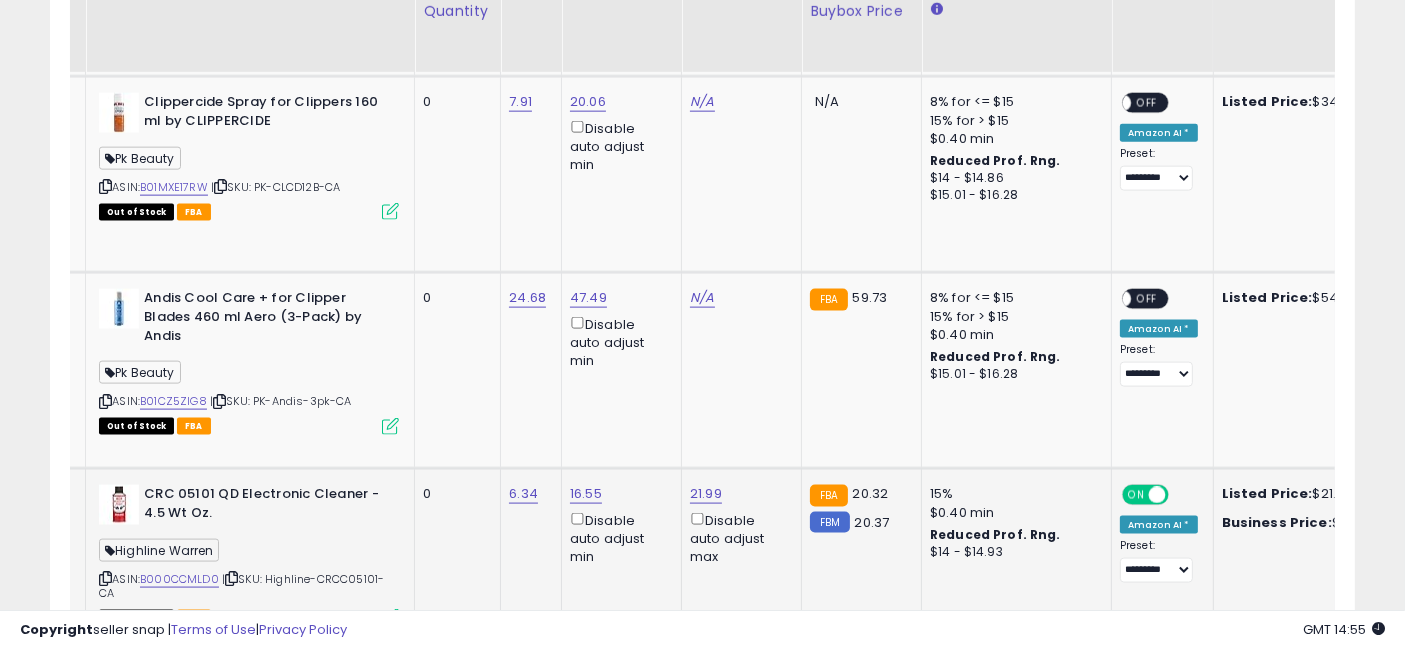 scroll, scrollTop: 2622, scrollLeft: 0, axis: vertical 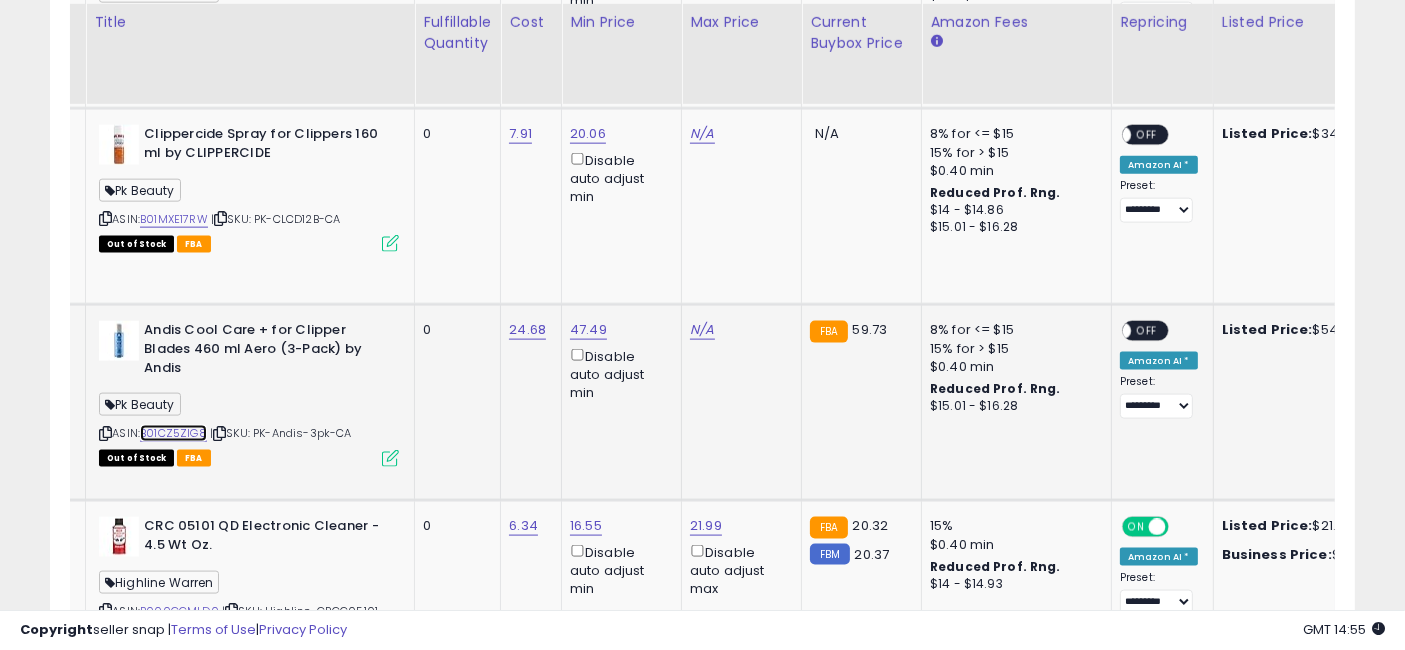 click on "B01CZ5ZIG8" at bounding box center (173, 433) 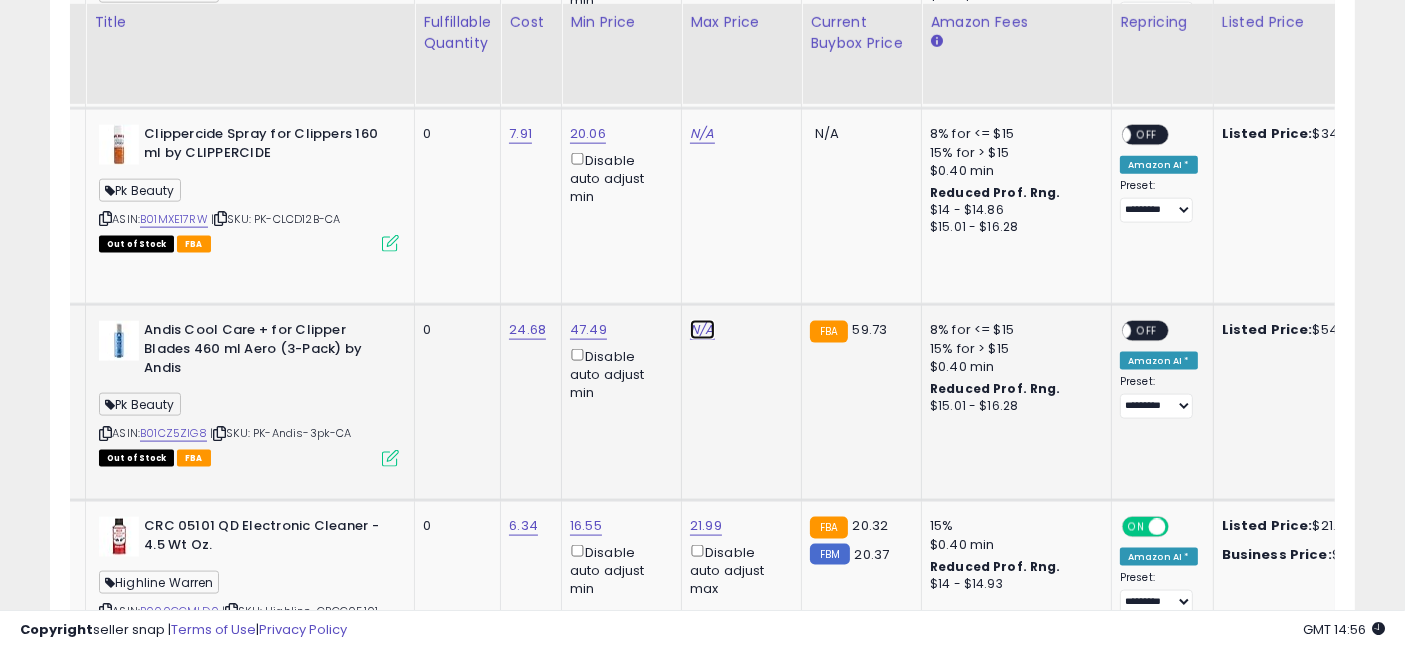 click on "N/A" at bounding box center [702, -1434] 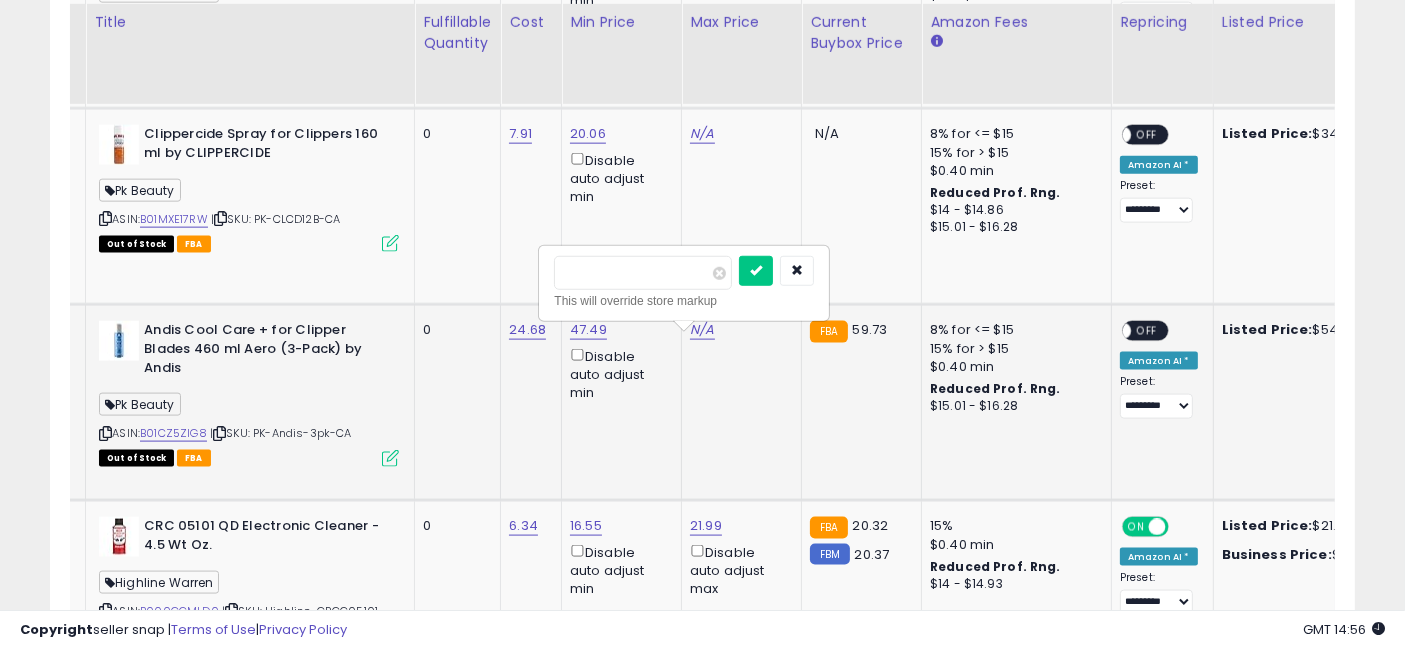 click at bounding box center (643, 273) 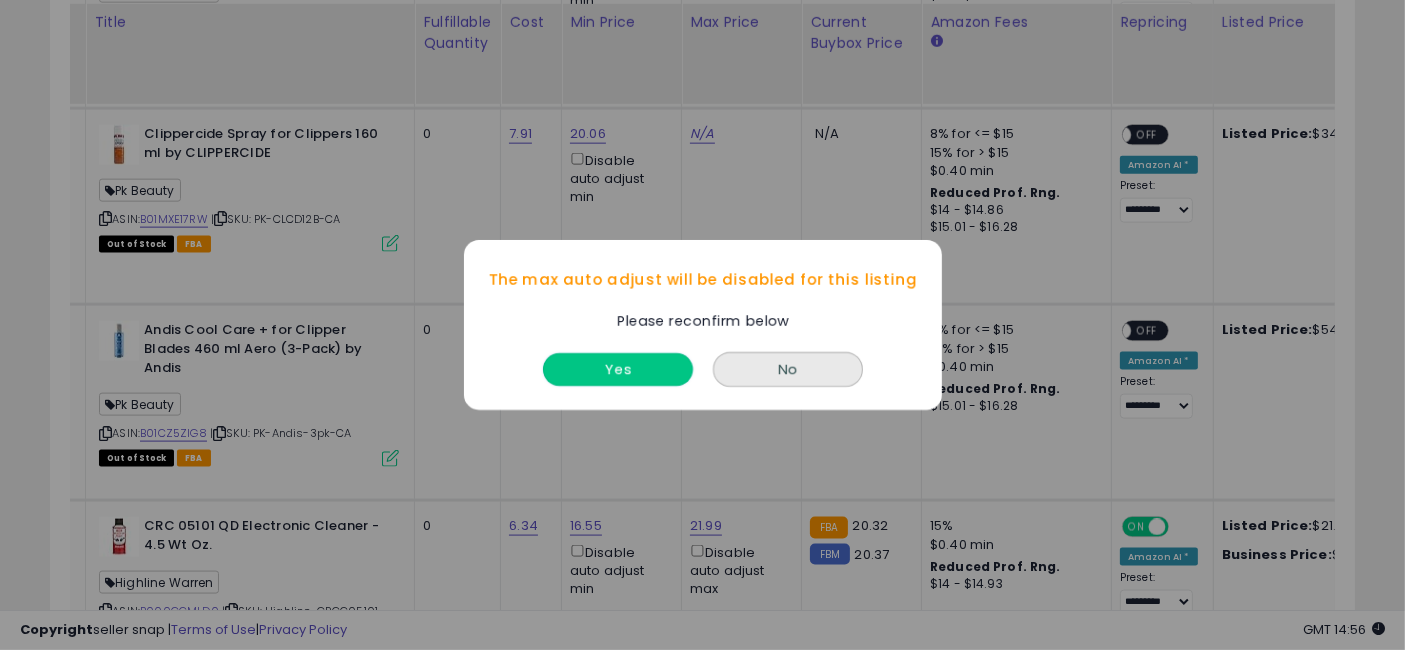 click on "Yes" at bounding box center [618, 369] 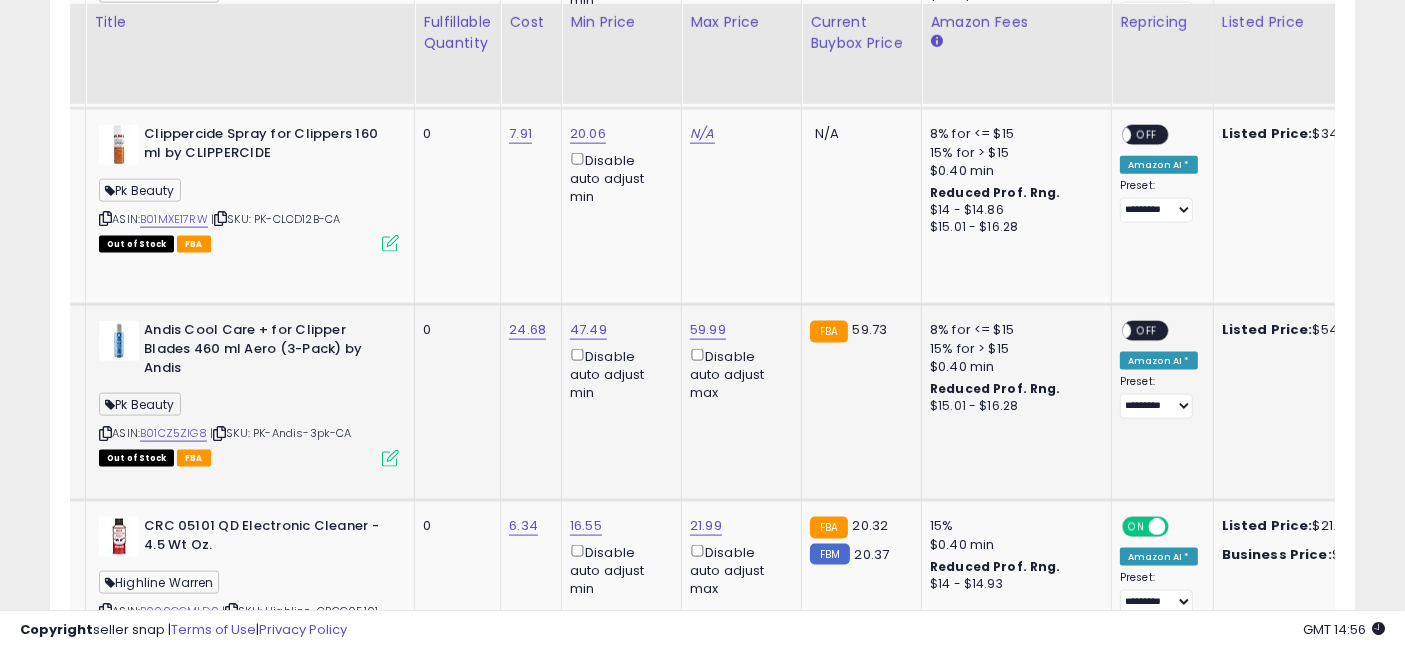 click on "OFF" at bounding box center [1147, 331] 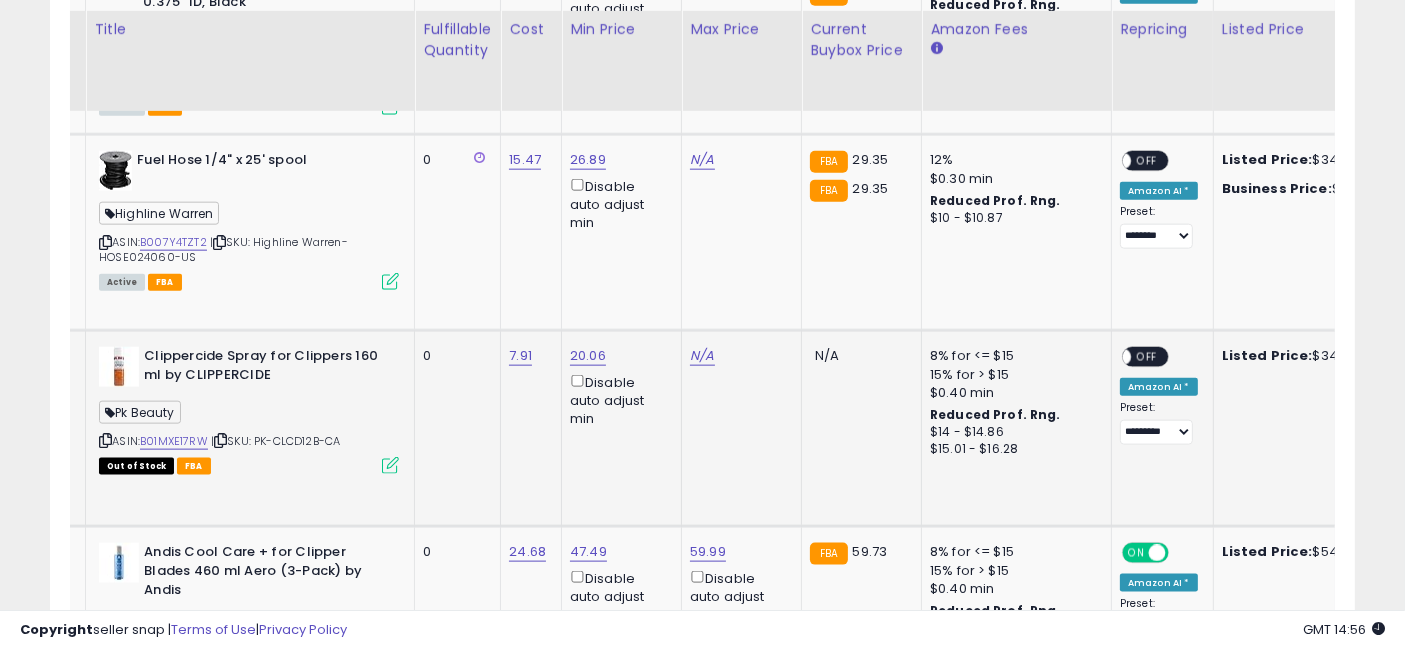 scroll, scrollTop: 2622, scrollLeft: 0, axis: vertical 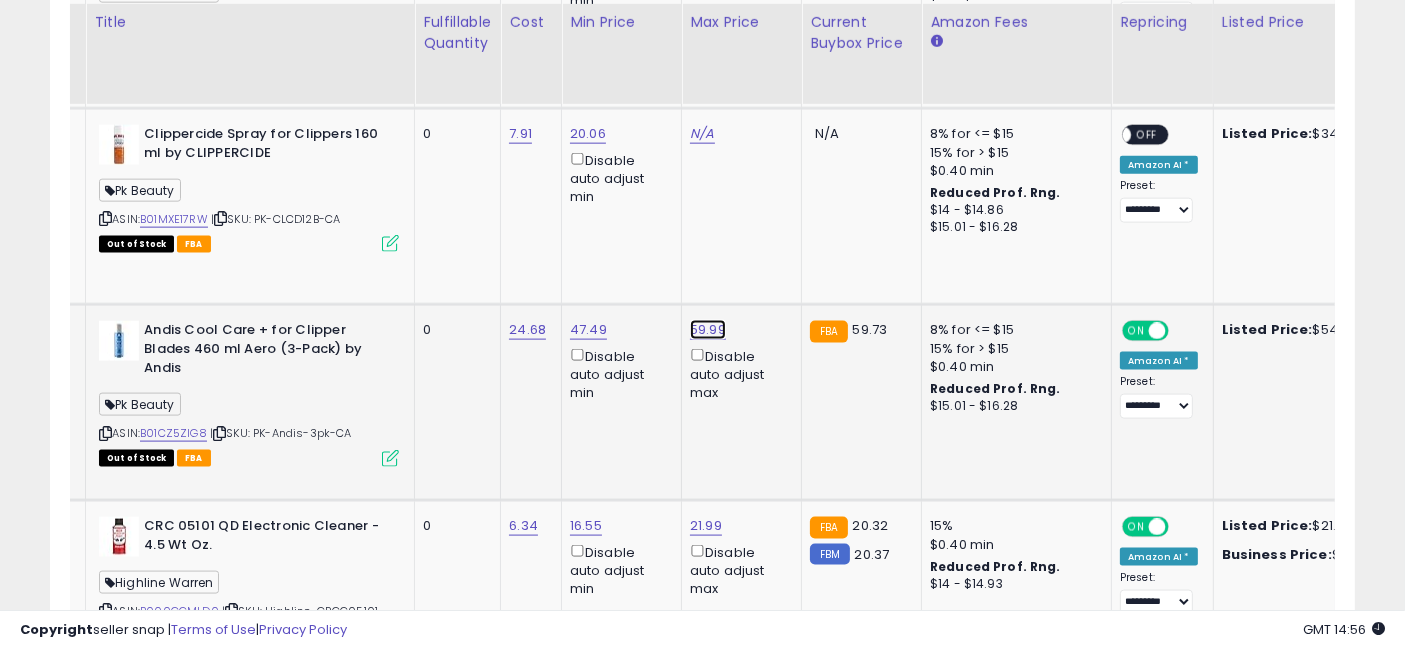 click on "59.99" at bounding box center [702, -1434] 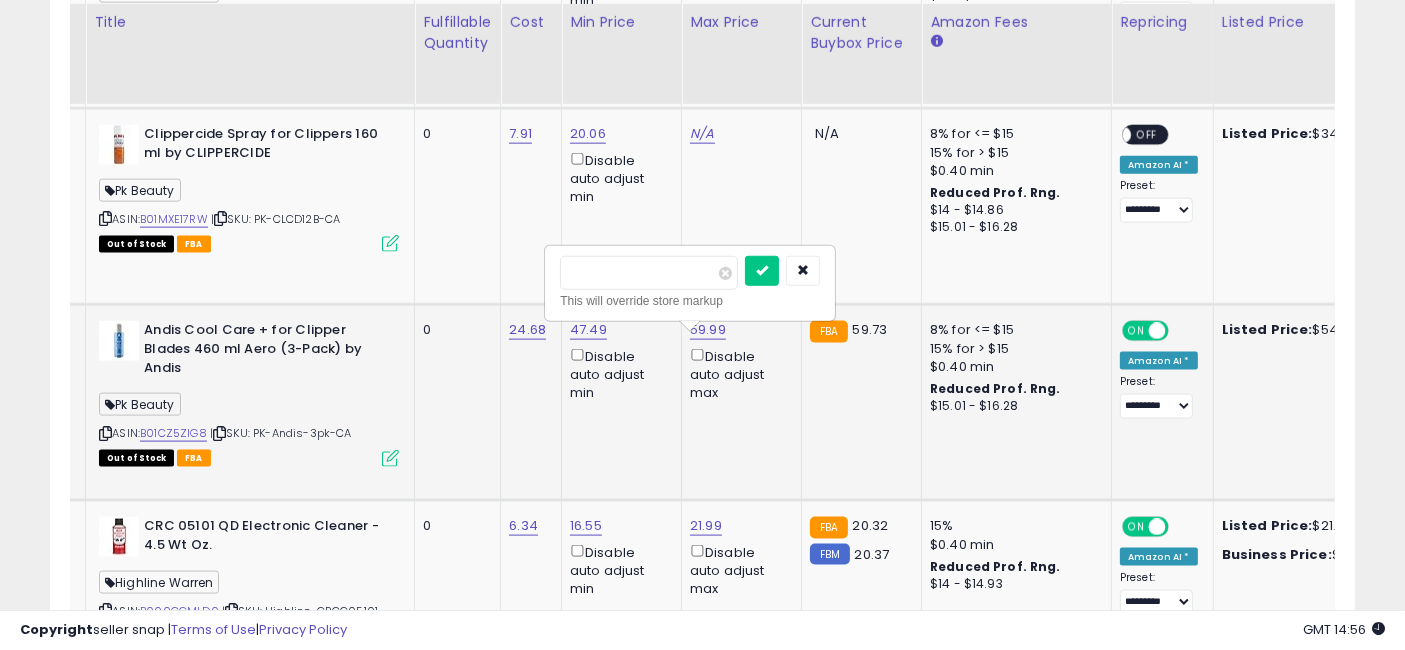 click on "*****" at bounding box center [649, 273] 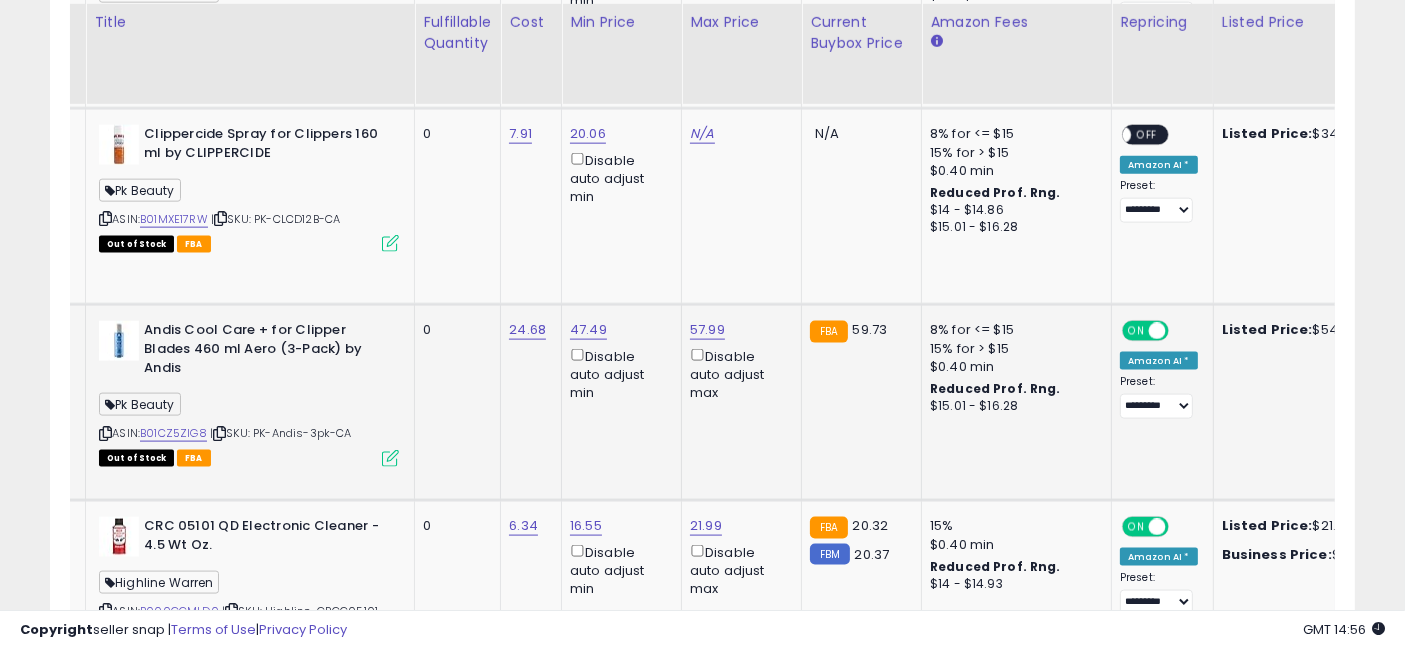 scroll, scrollTop: 2511, scrollLeft: 0, axis: vertical 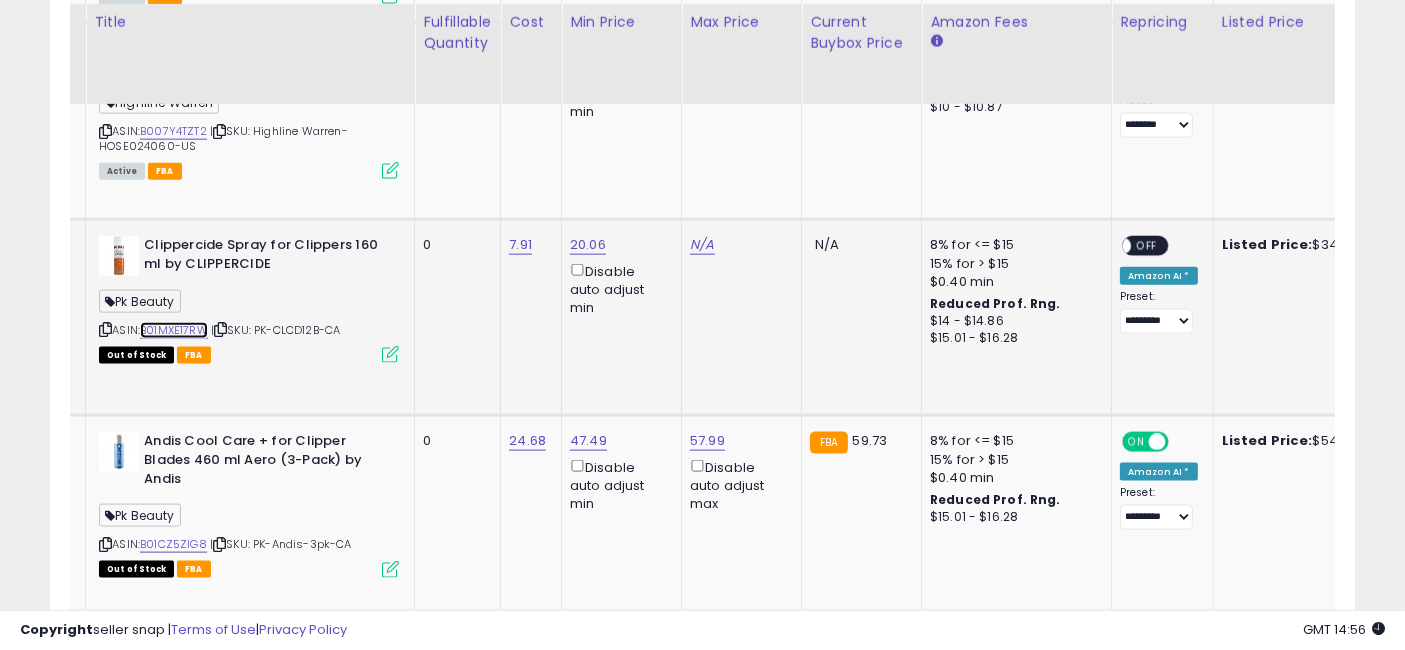 click on "B01MXE17RW" at bounding box center (174, 330) 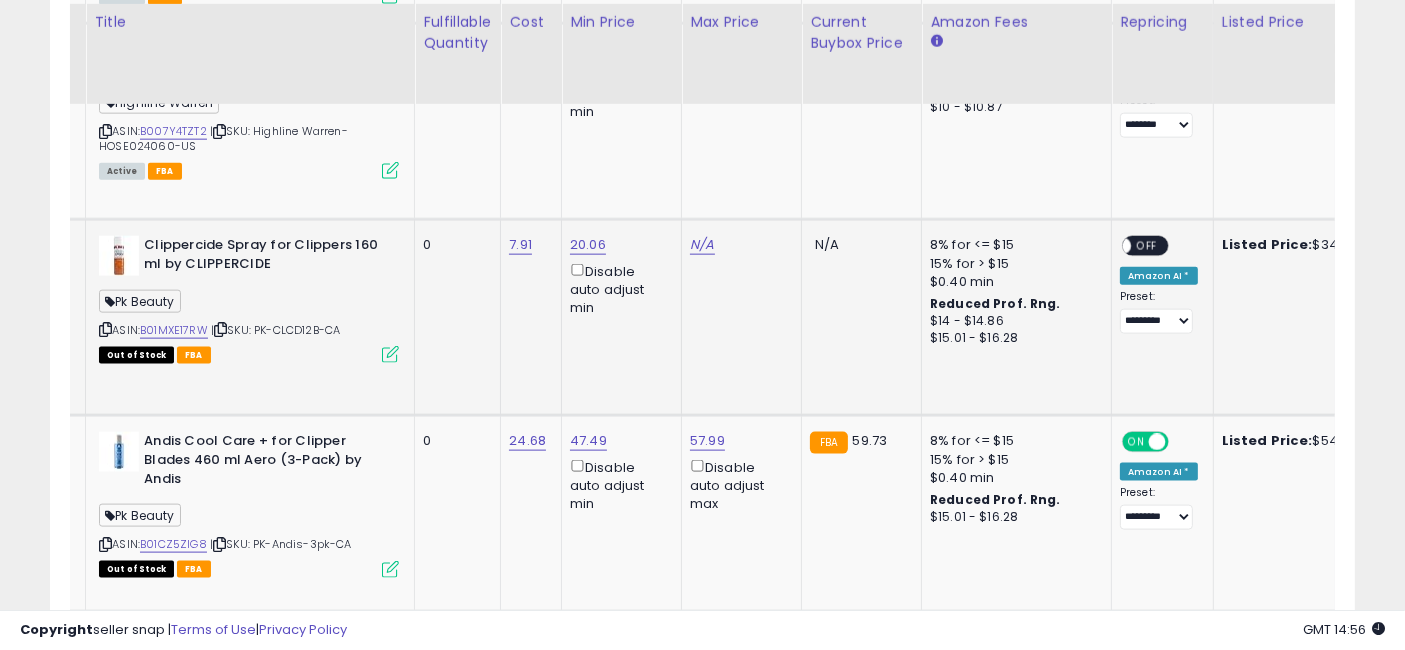 scroll, scrollTop: 0, scrollLeft: 125, axis: horizontal 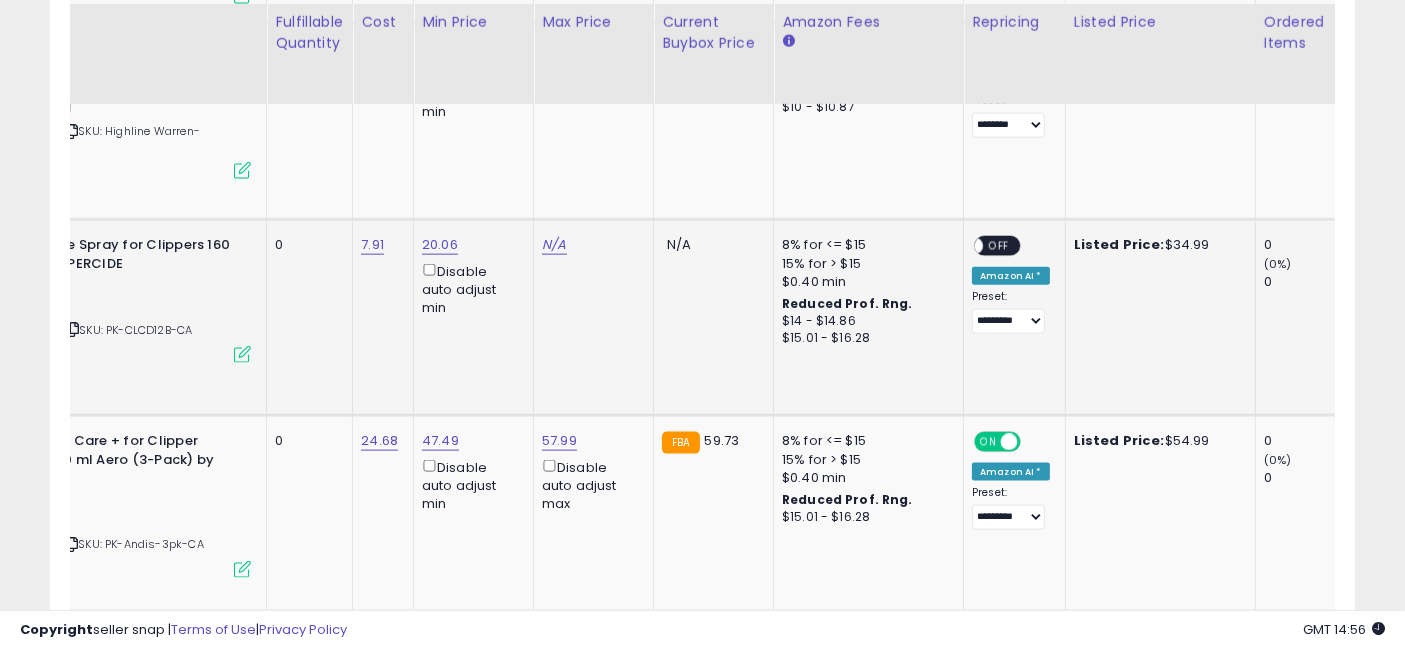 drag, startPoint x: 673, startPoint y: 355, endPoint x: 759, endPoint y: 358, distance: 86.05231 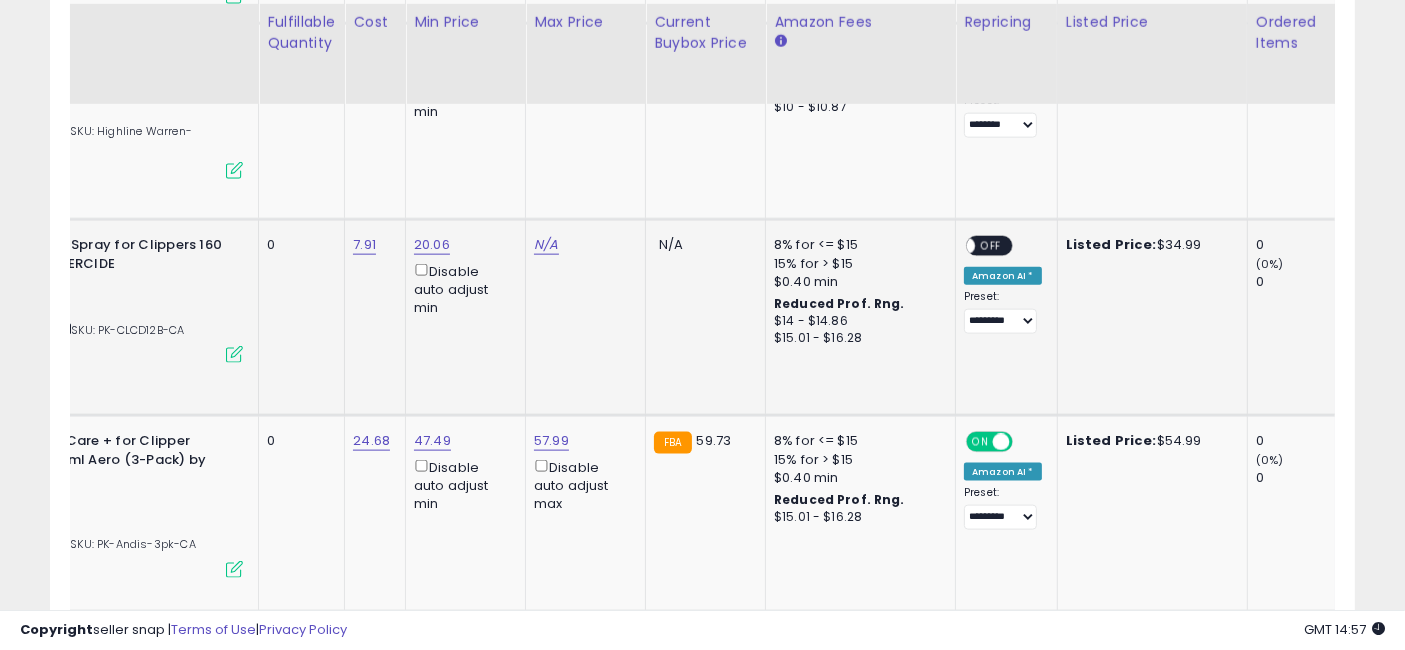 scroll, scrollTop: 0, scrollLeft: 166, axis: horizontal 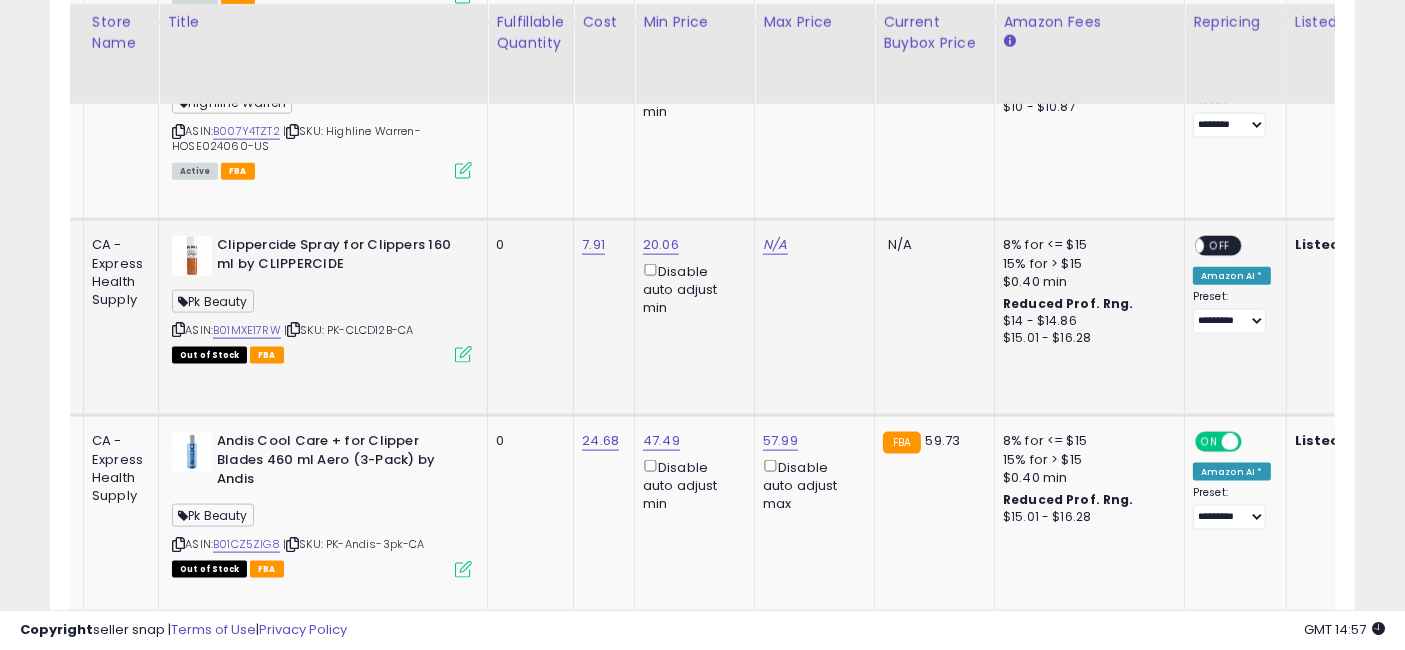 drag, startPoint x: 694, startPoint y: 355, endPoint x: 648, endPoint y: 355, distance: 46 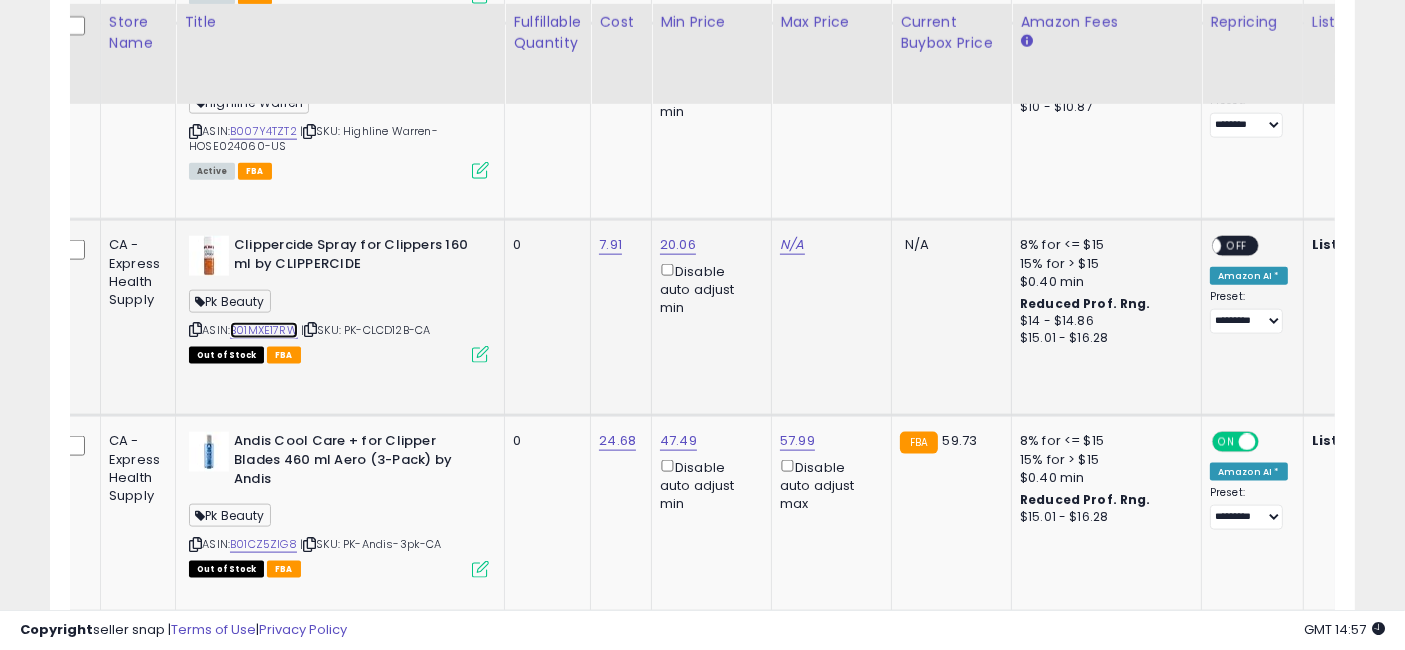 click on "B01MXE17RW" at bounding box center (264, 330) 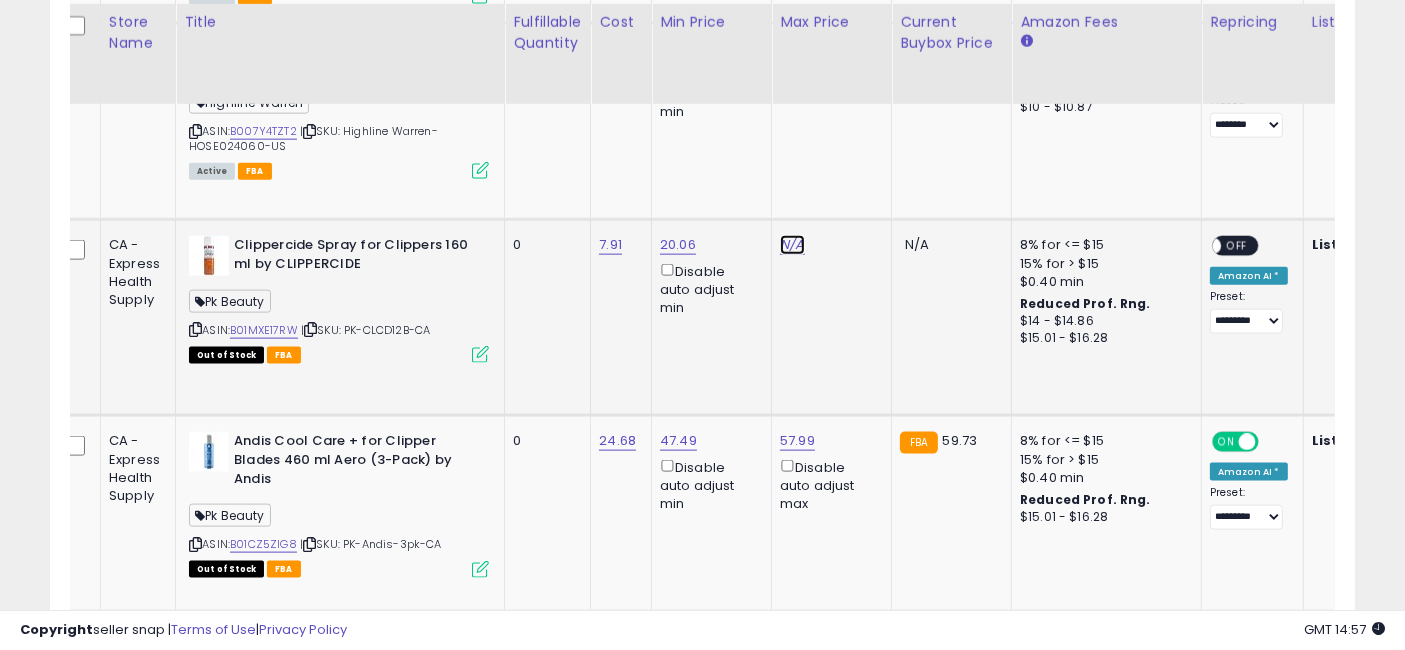 click on "N/A" at bounding box center [792, -1323] 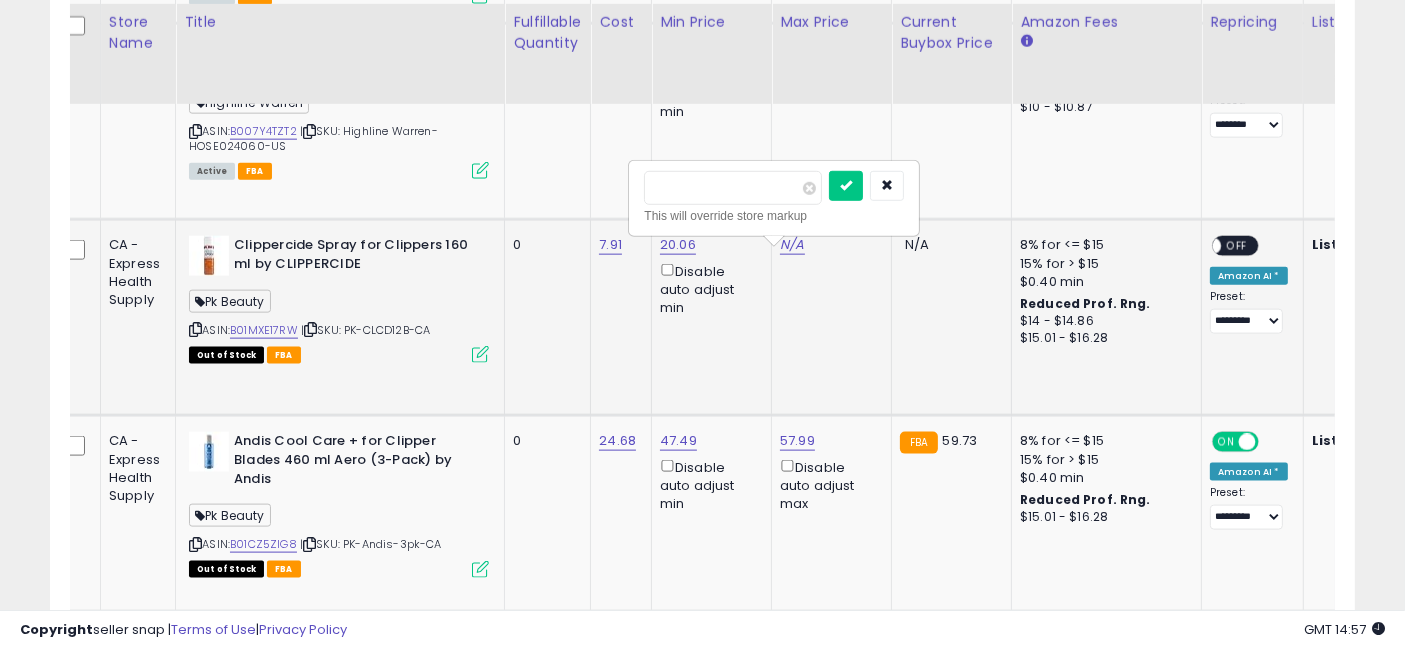 click at bounding box center [733, 188] 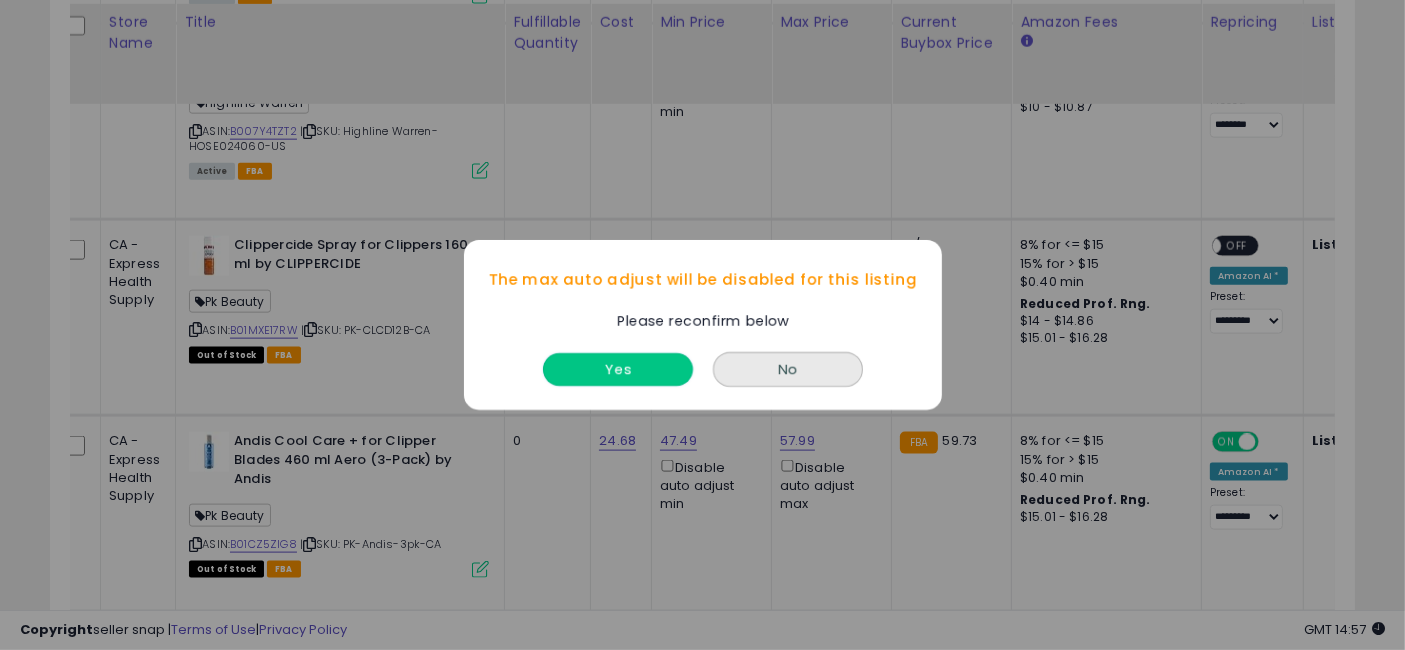 click on "Yes" at bounding box center [618, 369] 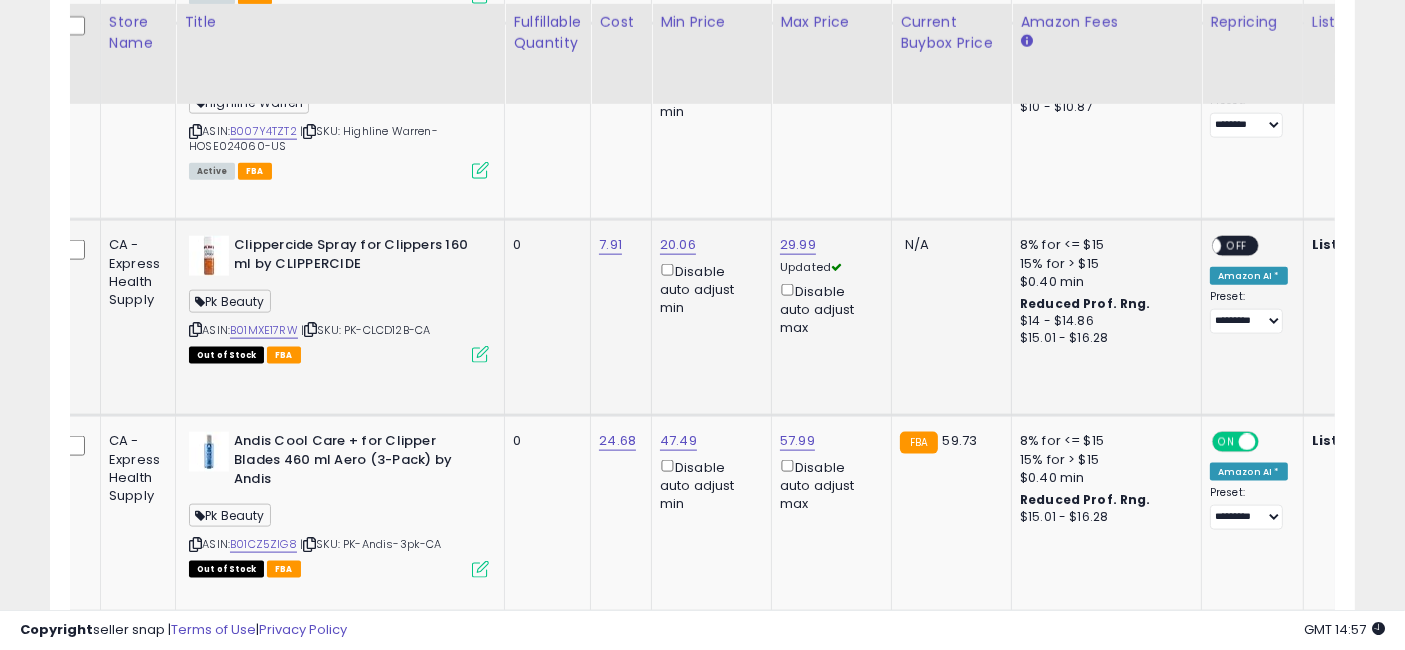 click on "OFF" at bounding box center (1237, 246) 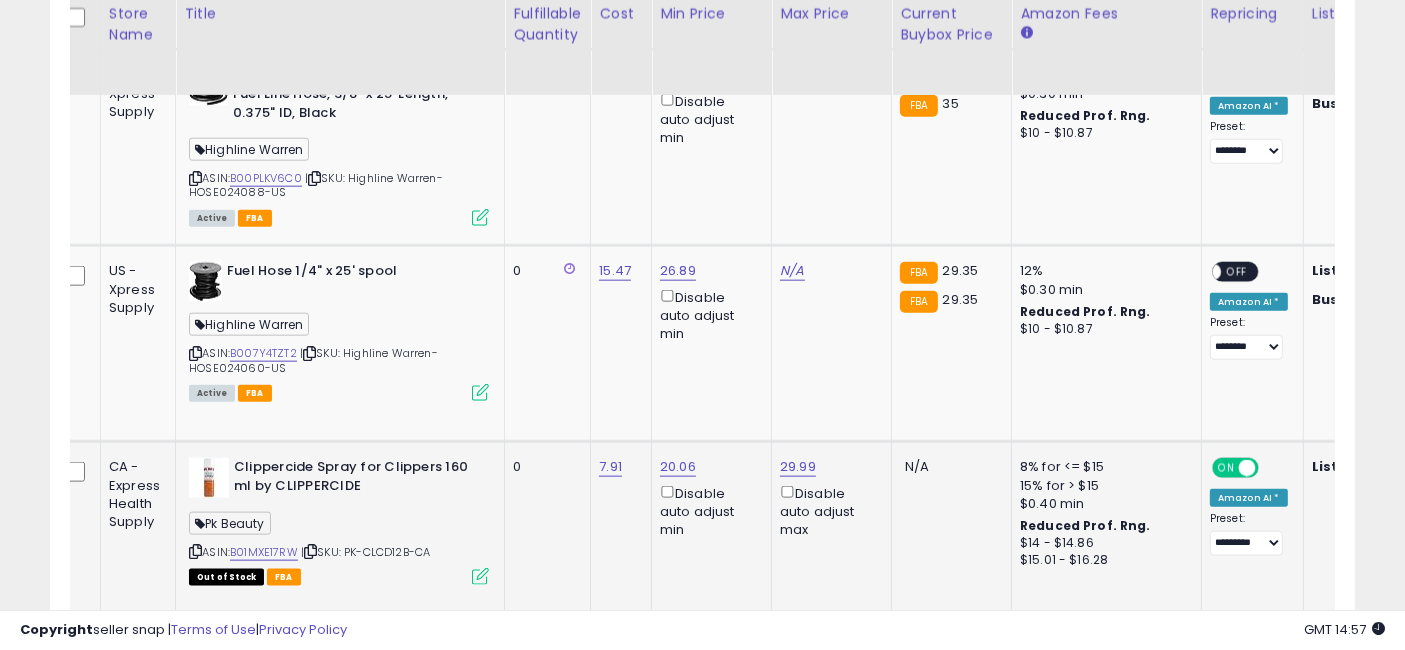 scroll, scrollTop: 2178, scrollLeft: 0, axis: vertical 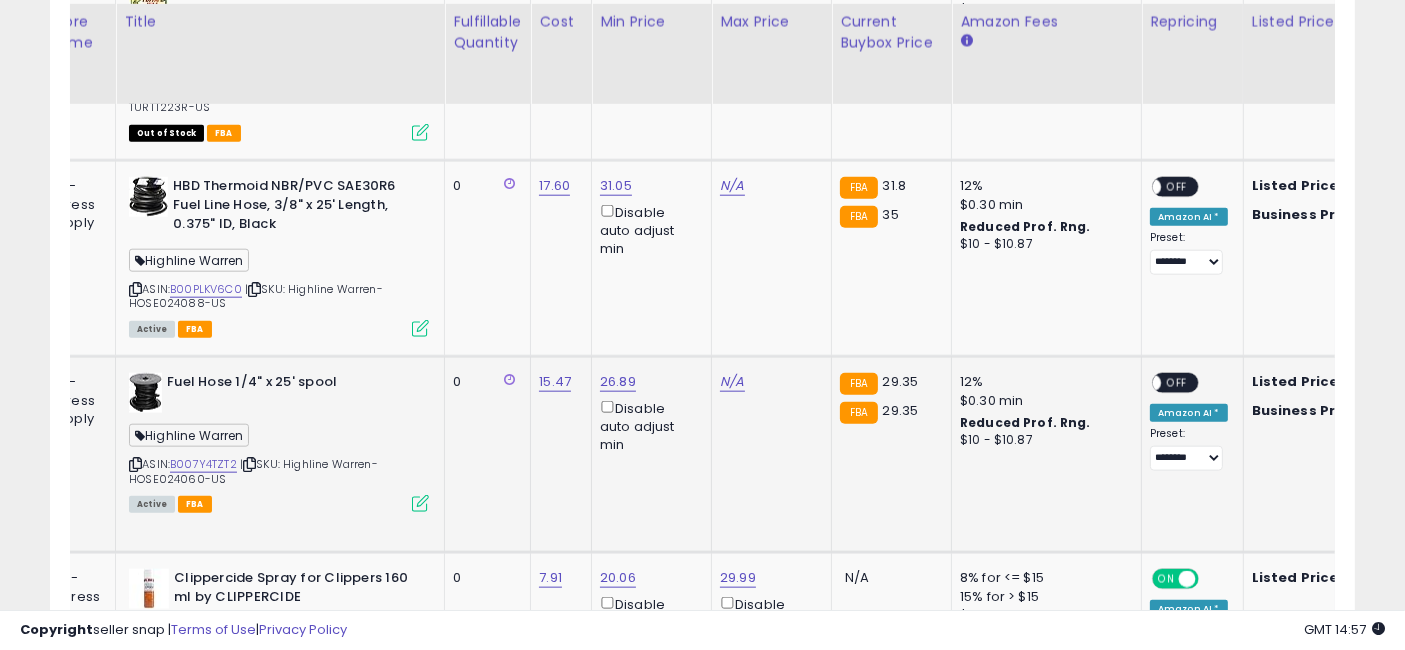 drag, startPoint x: 495, startPoint y: 487, endPoint x: 532, endPoint y: 491, distance: 37.215588 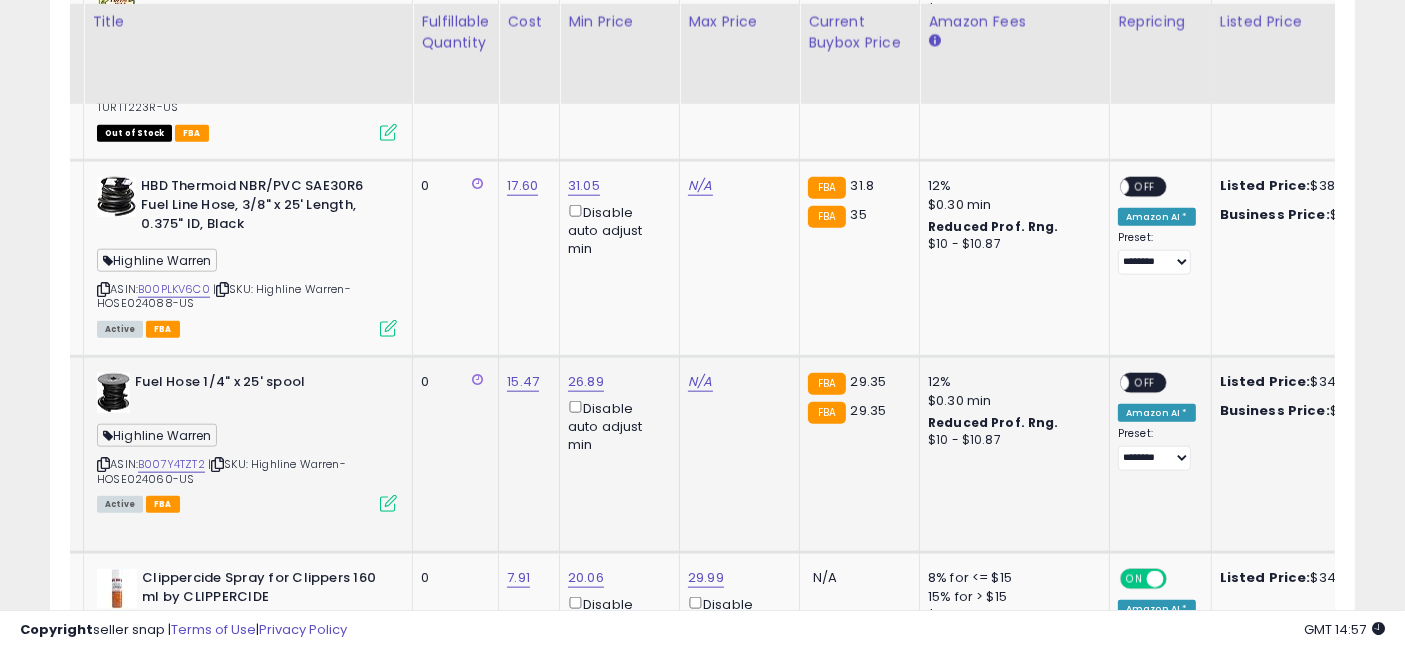 drag, startPoint x: 532, startPoint y: 491, endPoint x: 556, endPoint y: 493, distance: 24.083189 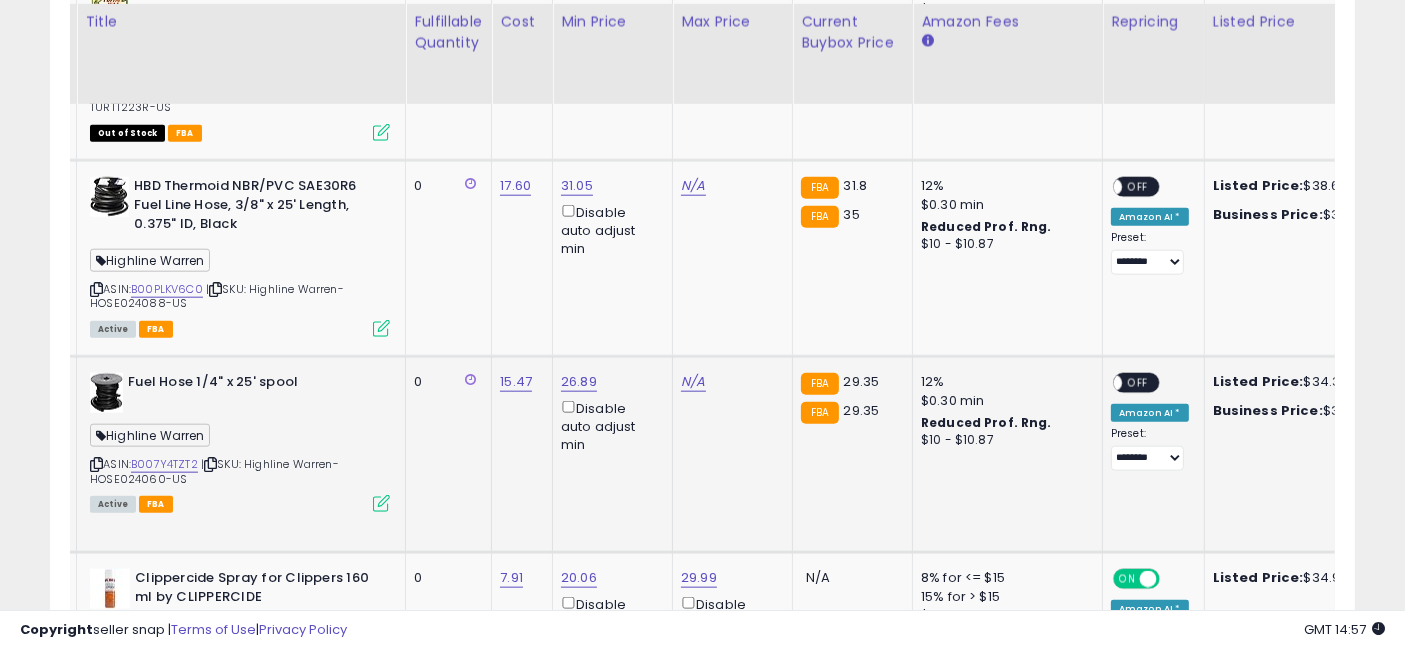 drag, startPoint x: 528, startPoint y: 496, endPoint x: 551, endPoint y: 500, distance: 23.345236 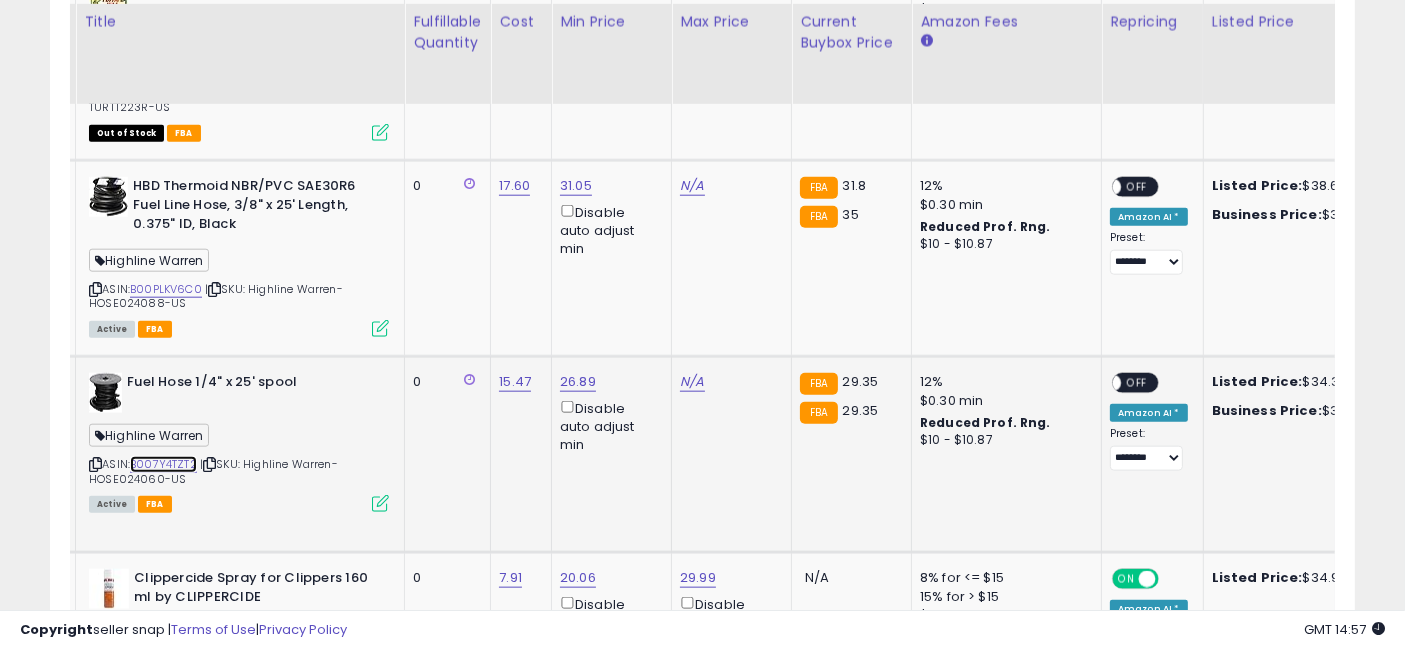 click on "B007Y4TZT2" at bounding box center (163, 464) 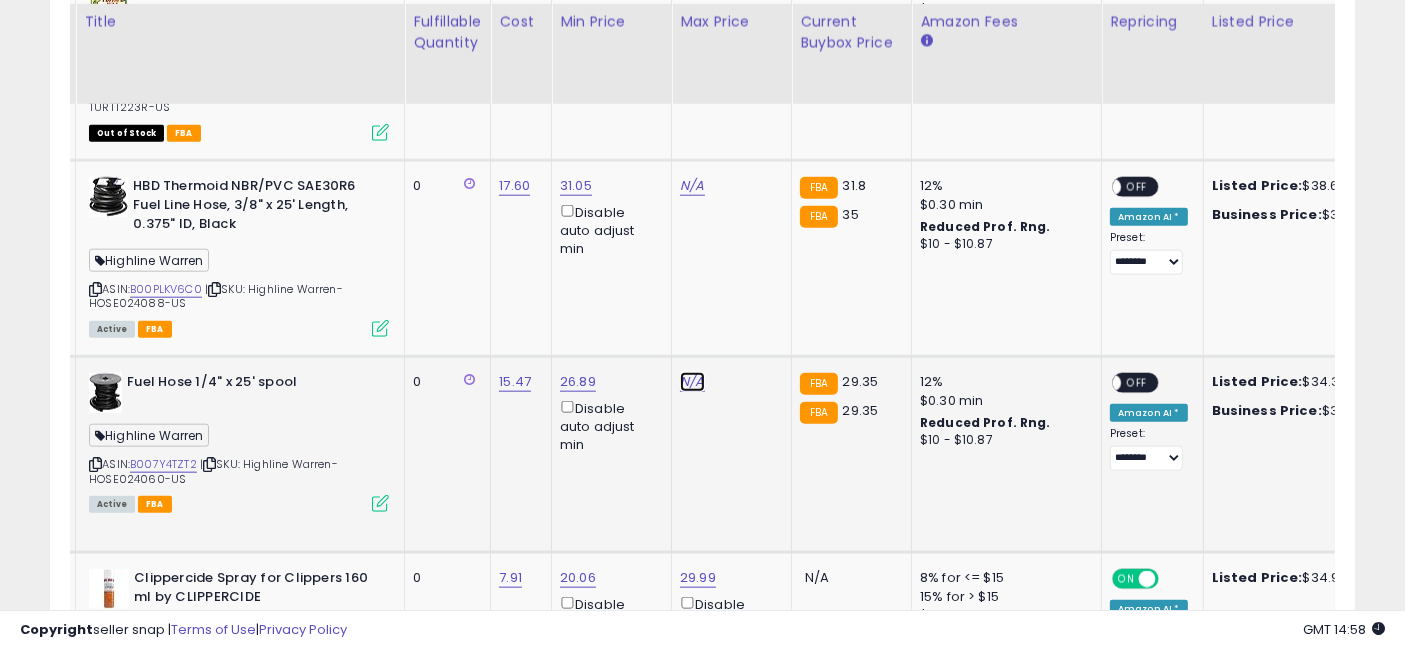 click on "N/A" at bounding box center [692, -990] 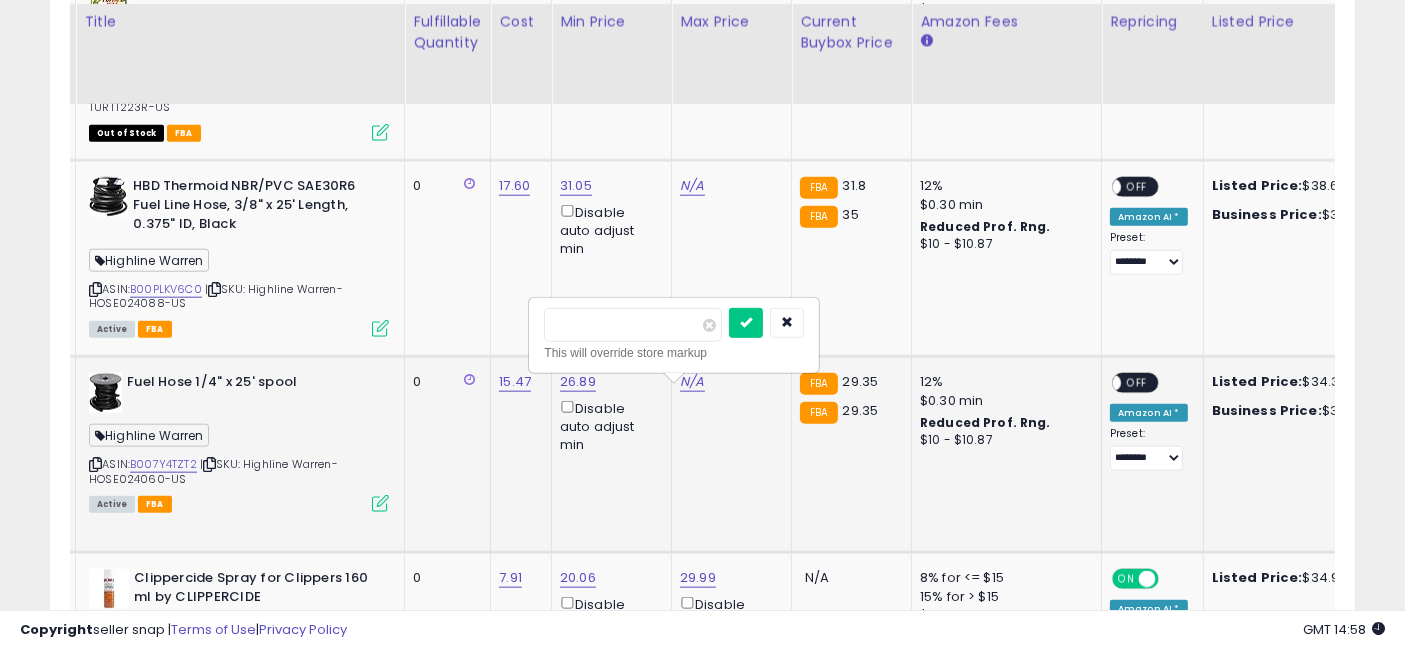 click at bounding box center [633, 325] 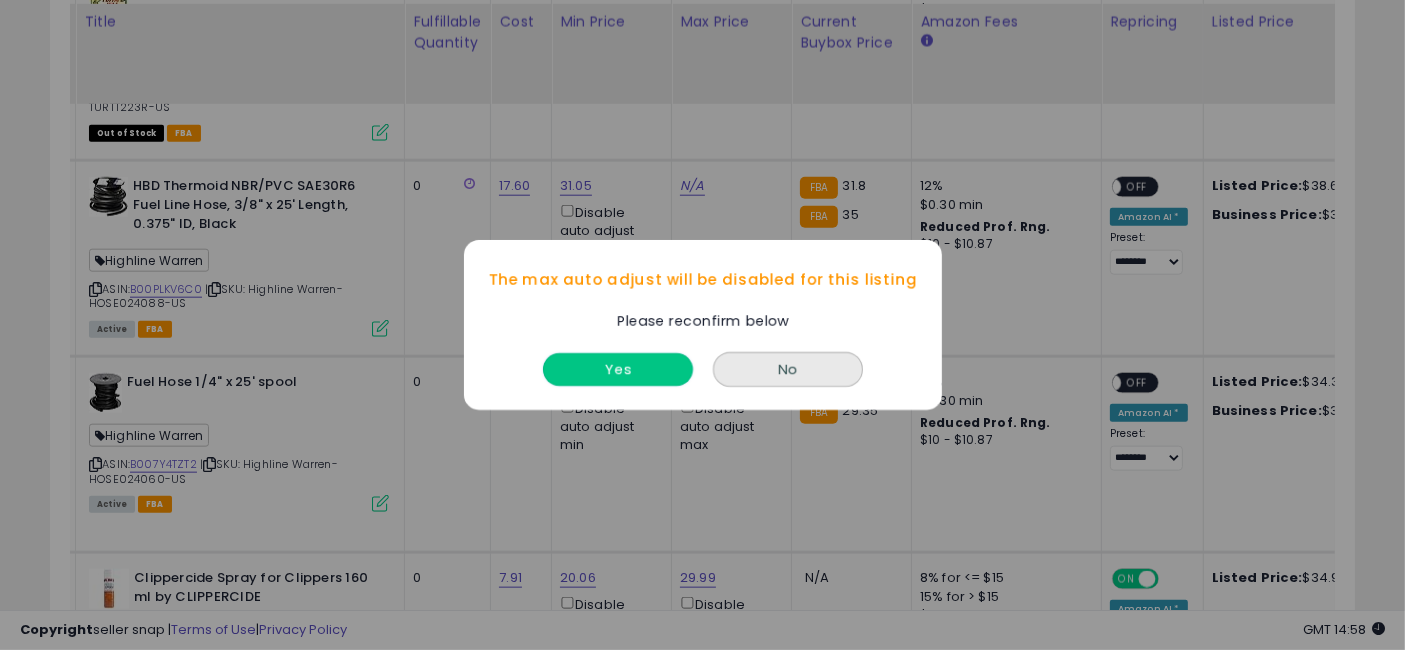 click on "Yes" at bounding box center [618, 369] 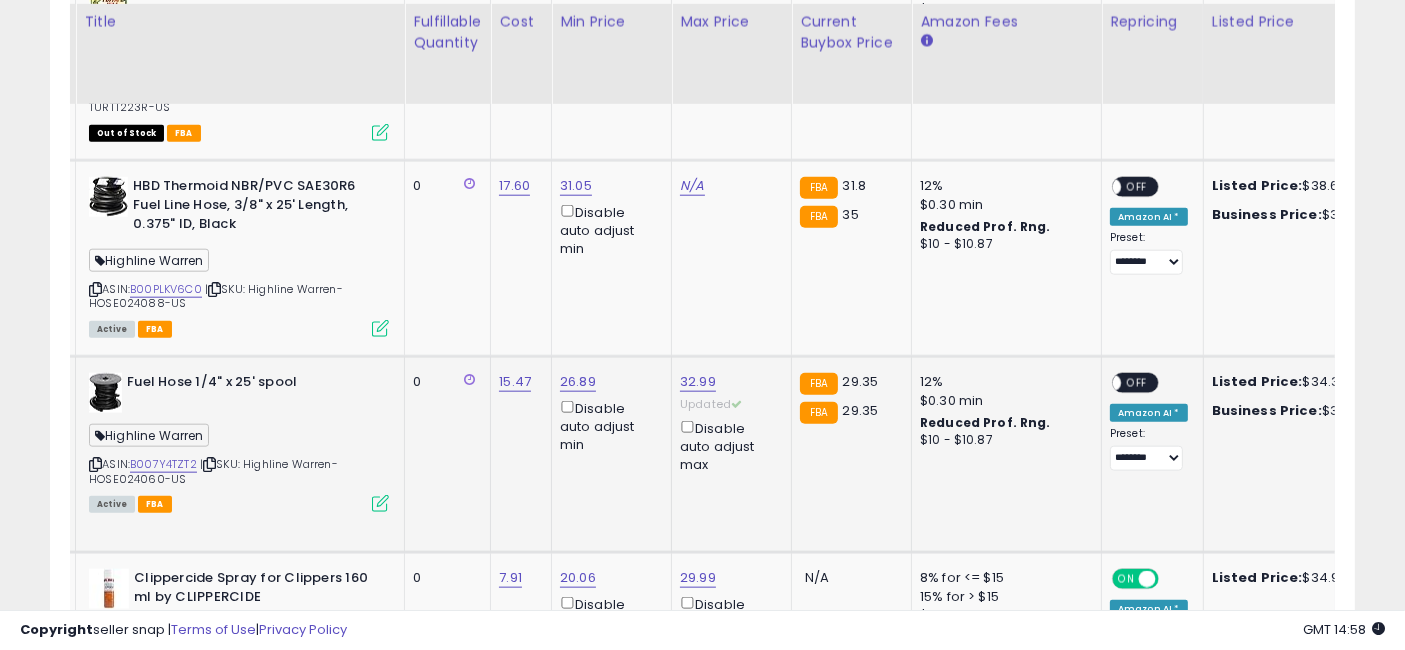 click on "OFF" at bounding box center (1137, 383) 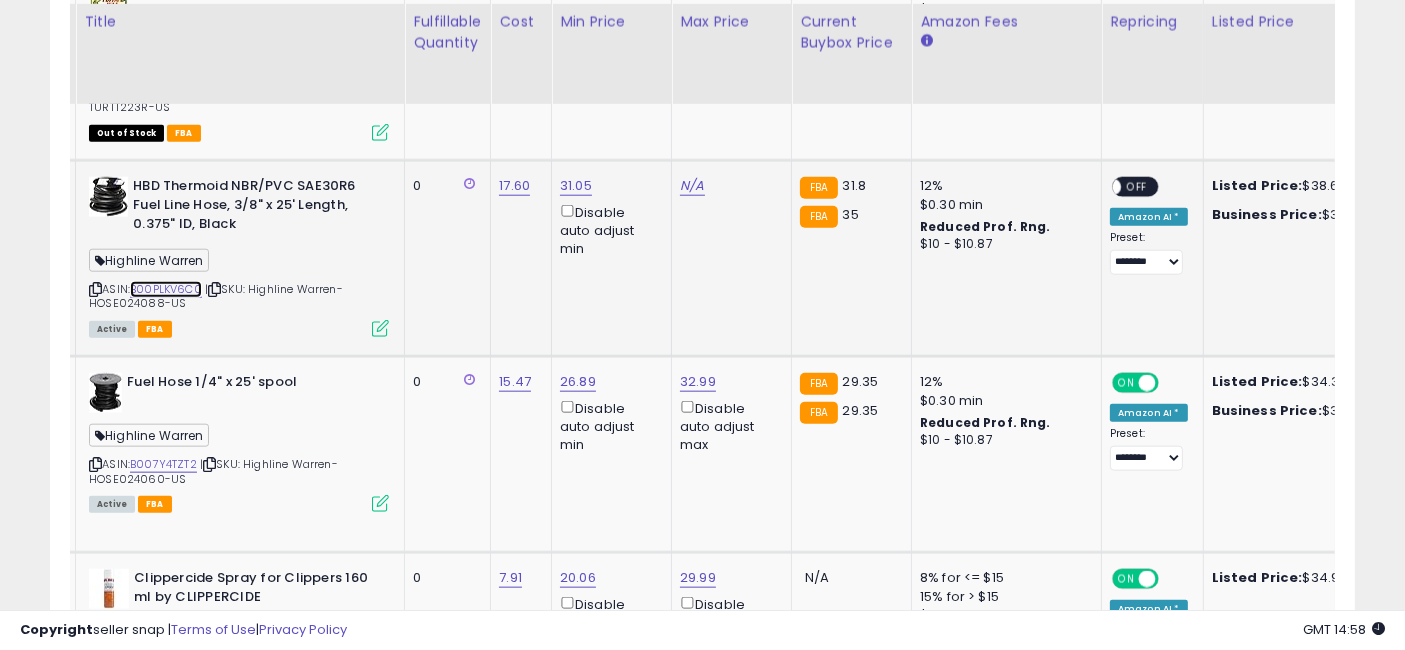 click on "B00PLKV6C0" at bounding box center (166, 289) 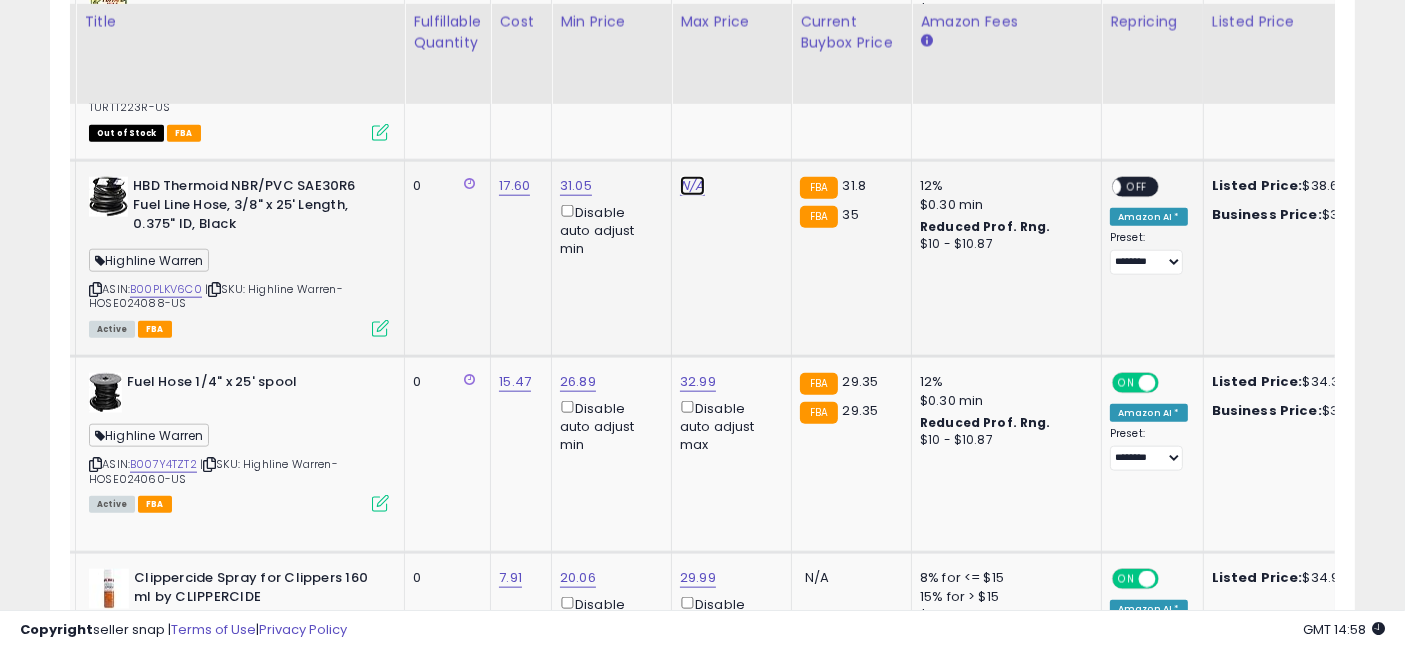 click on "N/A" at bounding box center (692, -990) 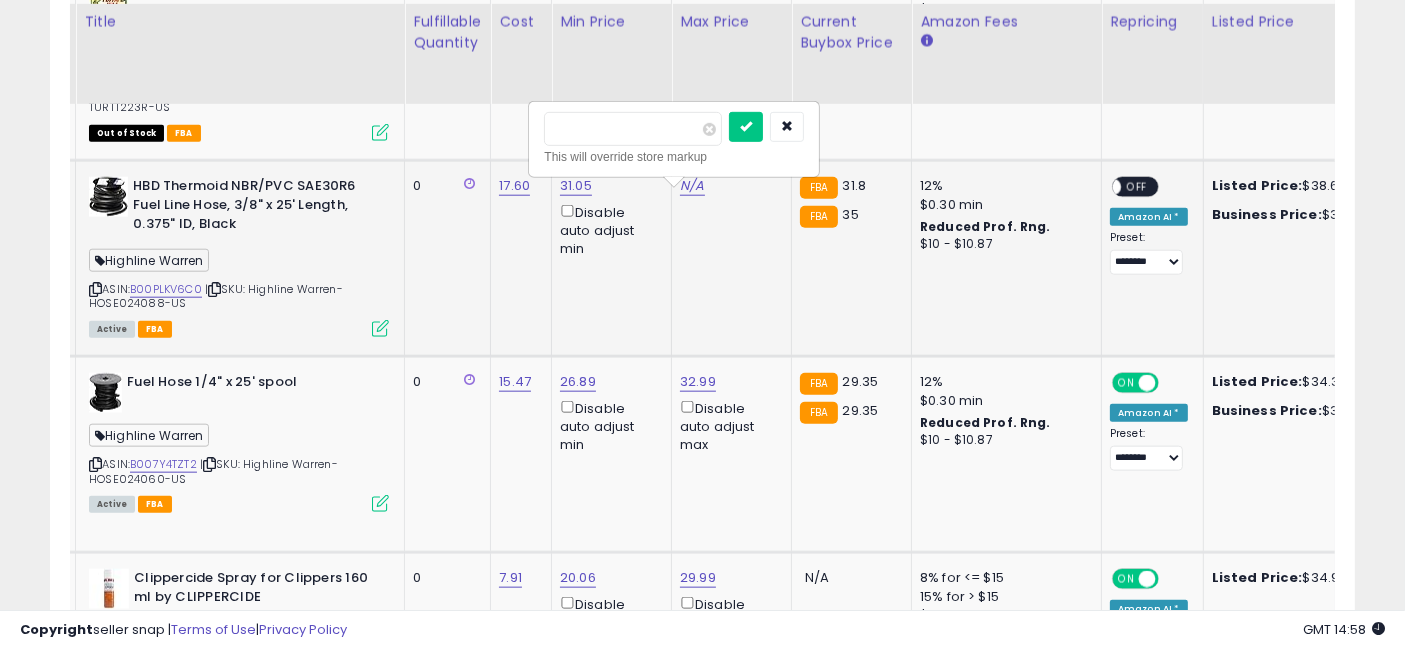 click at bounding box center (633, 129) 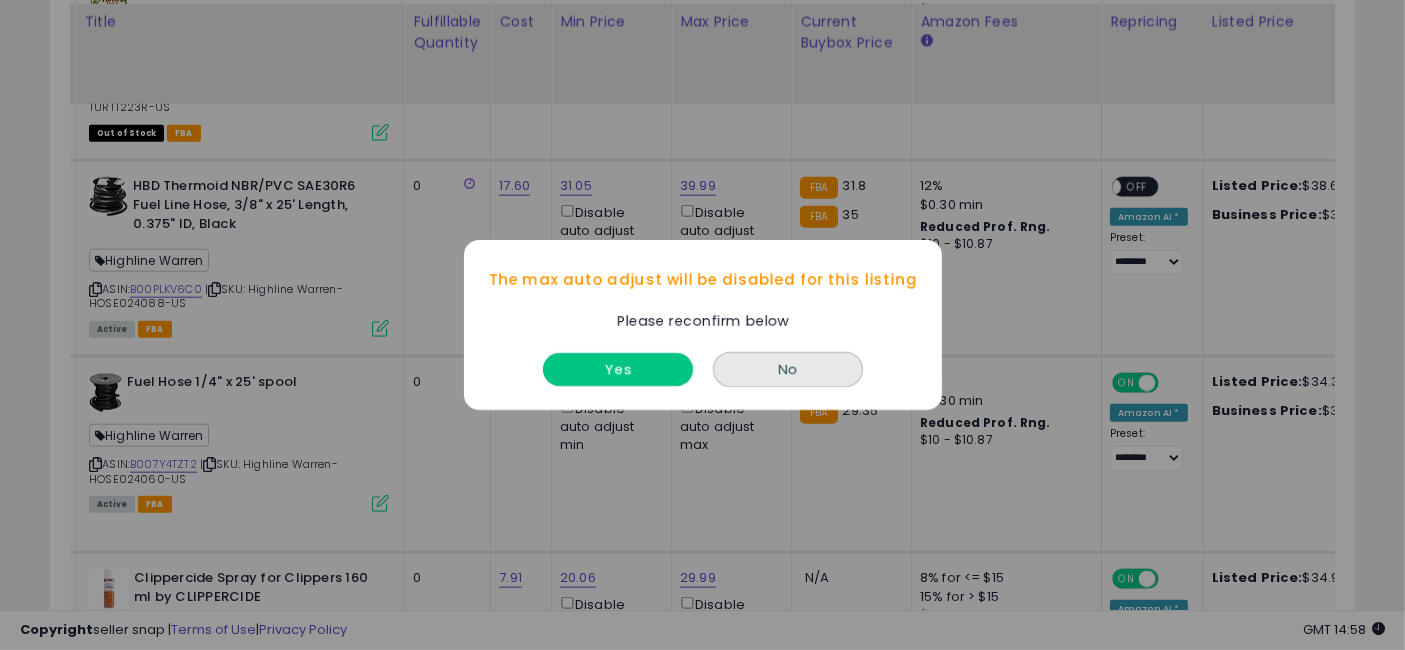 click on "Yes" at bounding box center [618, 369] 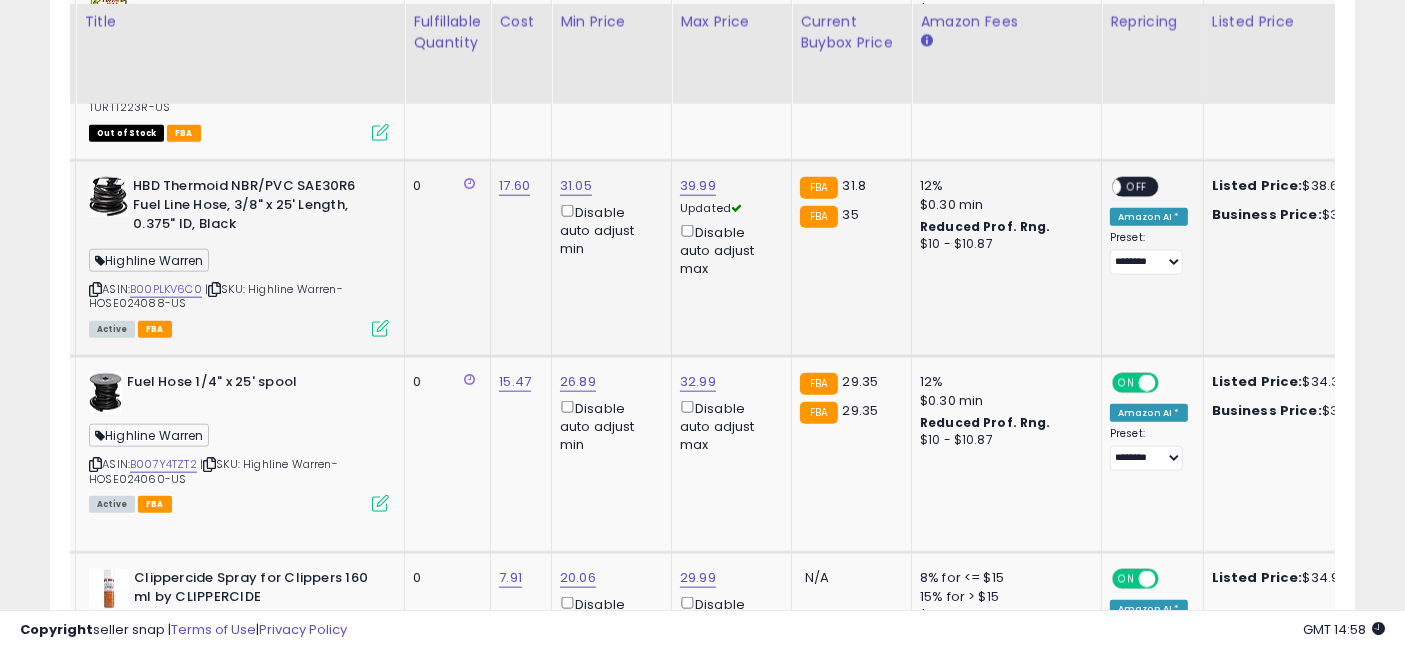 click on "OFF" at bounding box center [1137, 187] 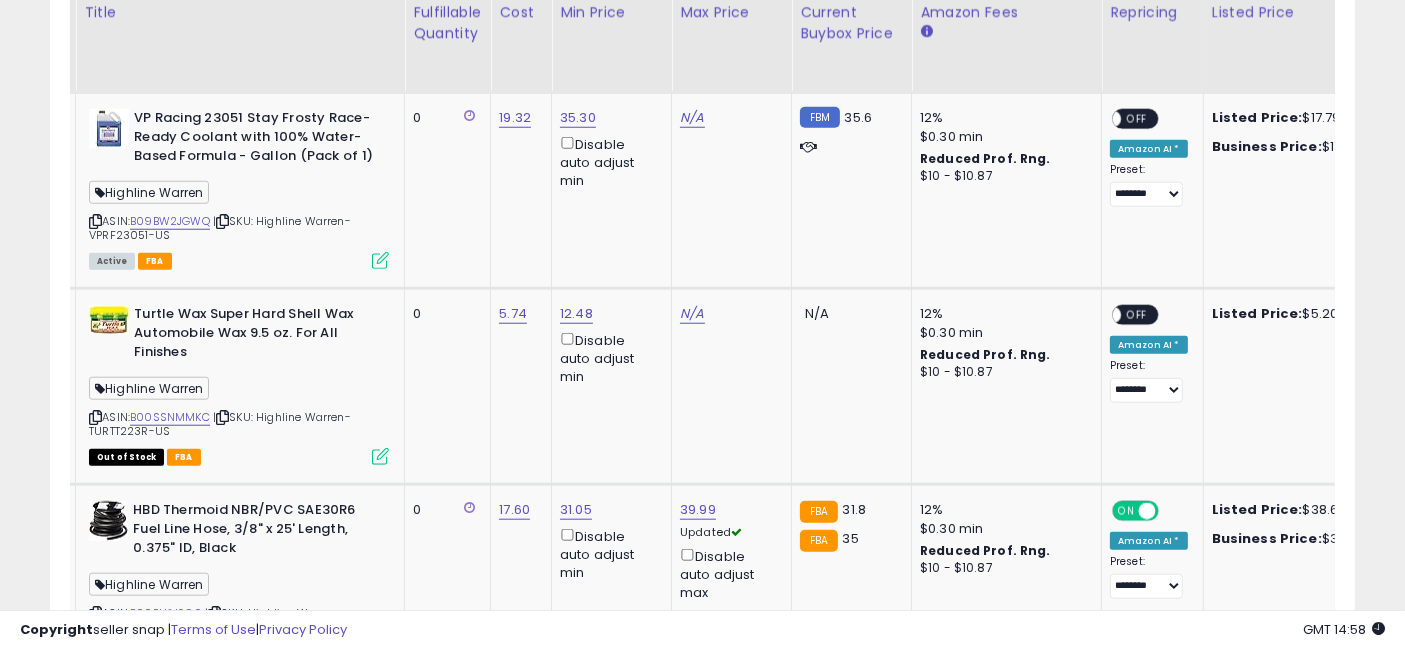 scroll, scrollTop: 1845, scrollLeft: 0, axis: vertical 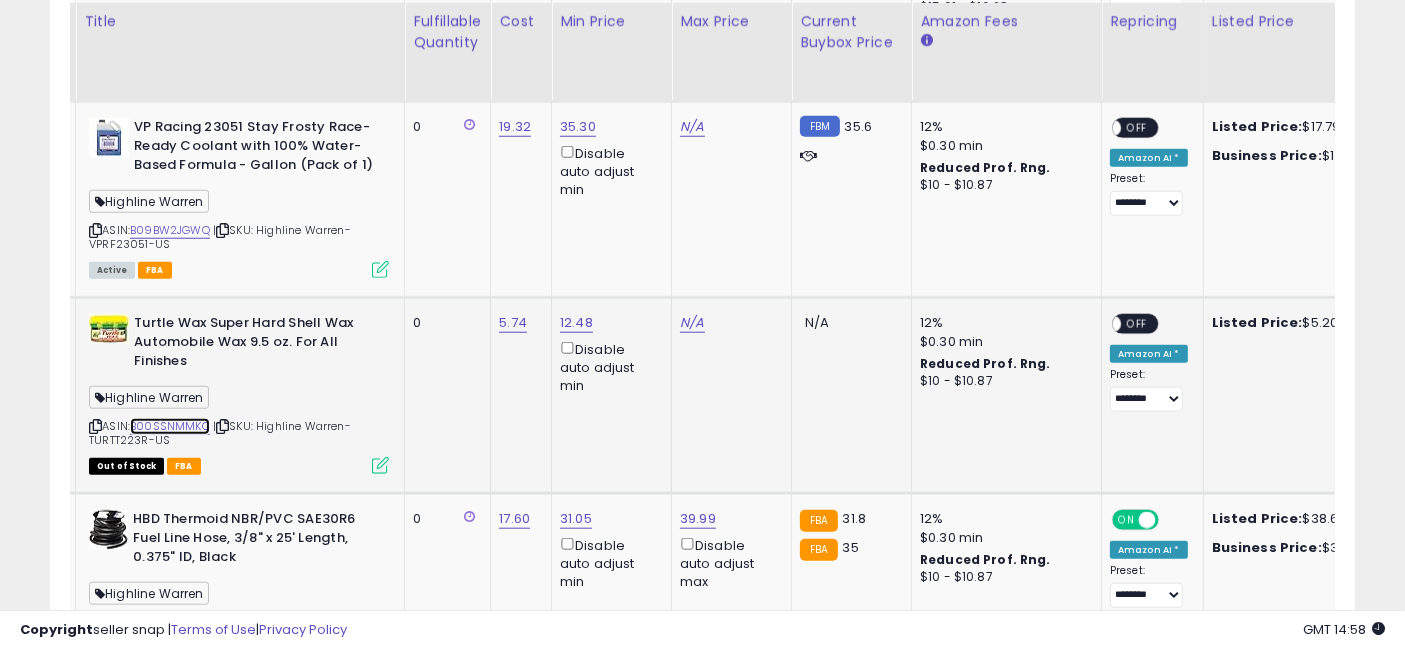 click on "B00SSNMMKC" at bounding box center [170, 426] 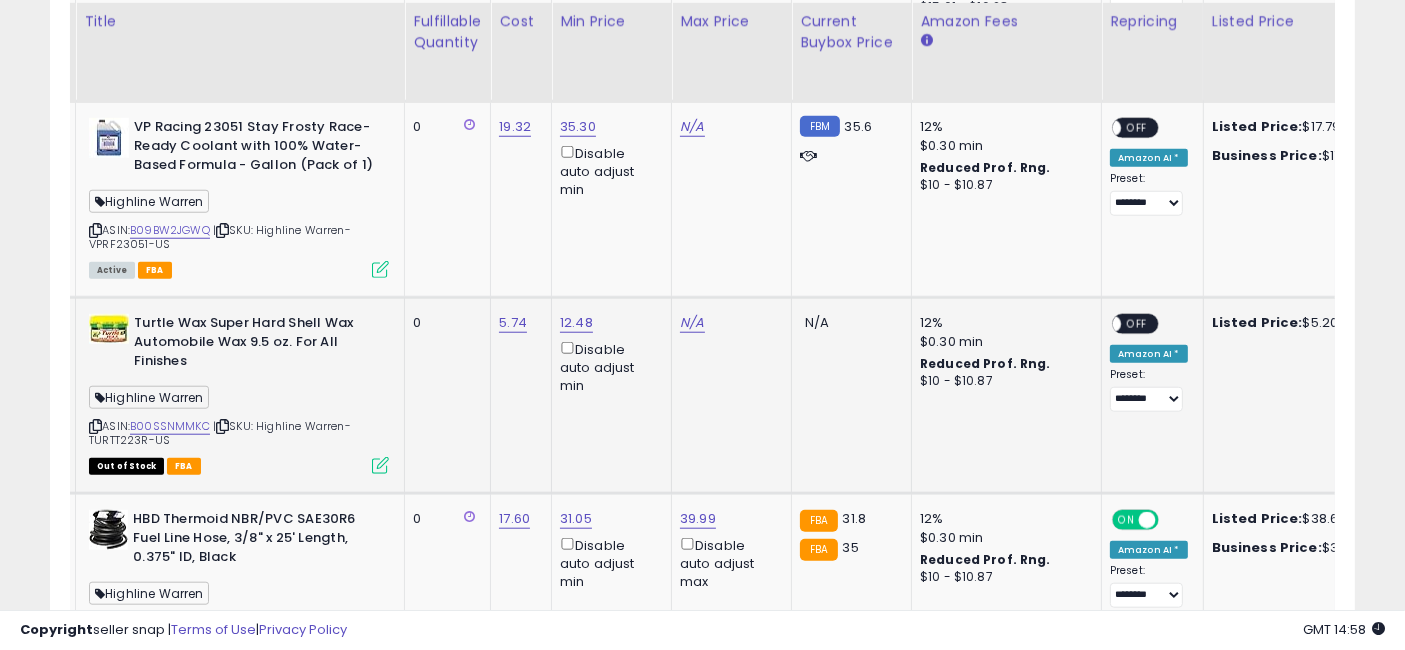 scroll, scrollTop: 0, scrollLeft: 206, axis: horizontal 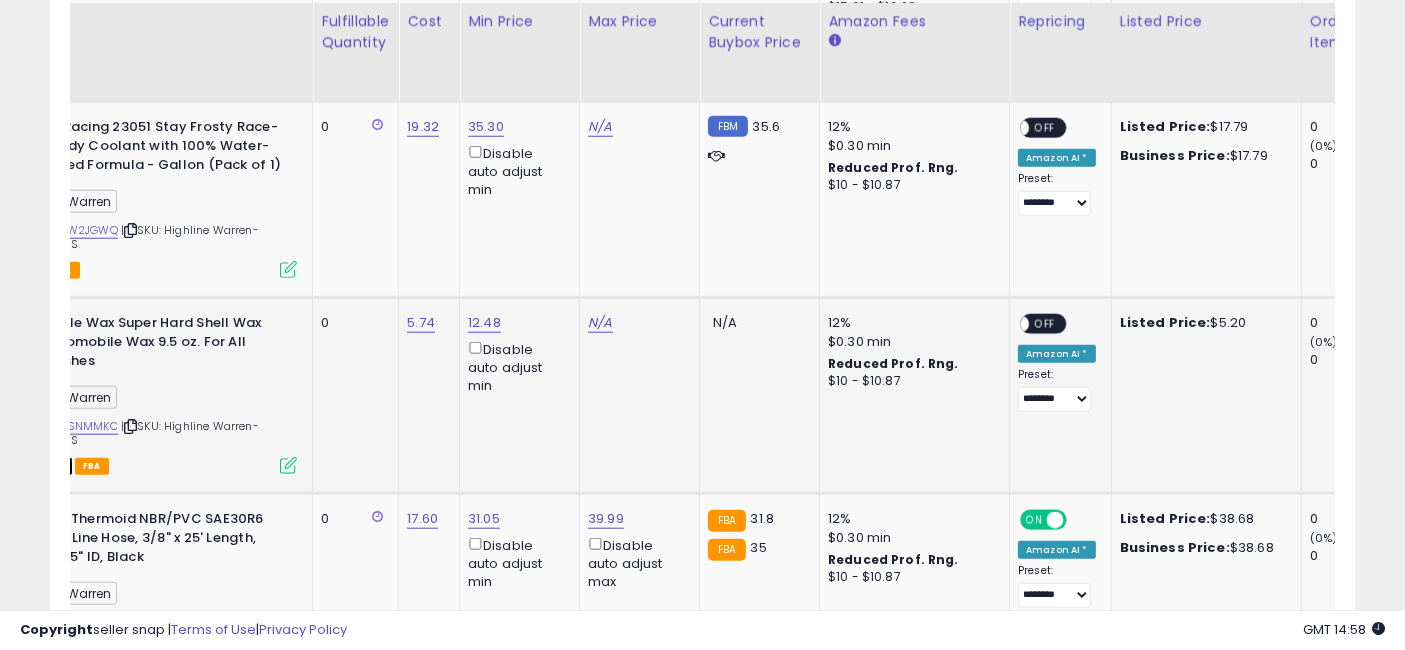 drag, startPoint x: 924, startPoint y: 395, endPoint x: 1004, endPoint y: 406, distance: 80.75271 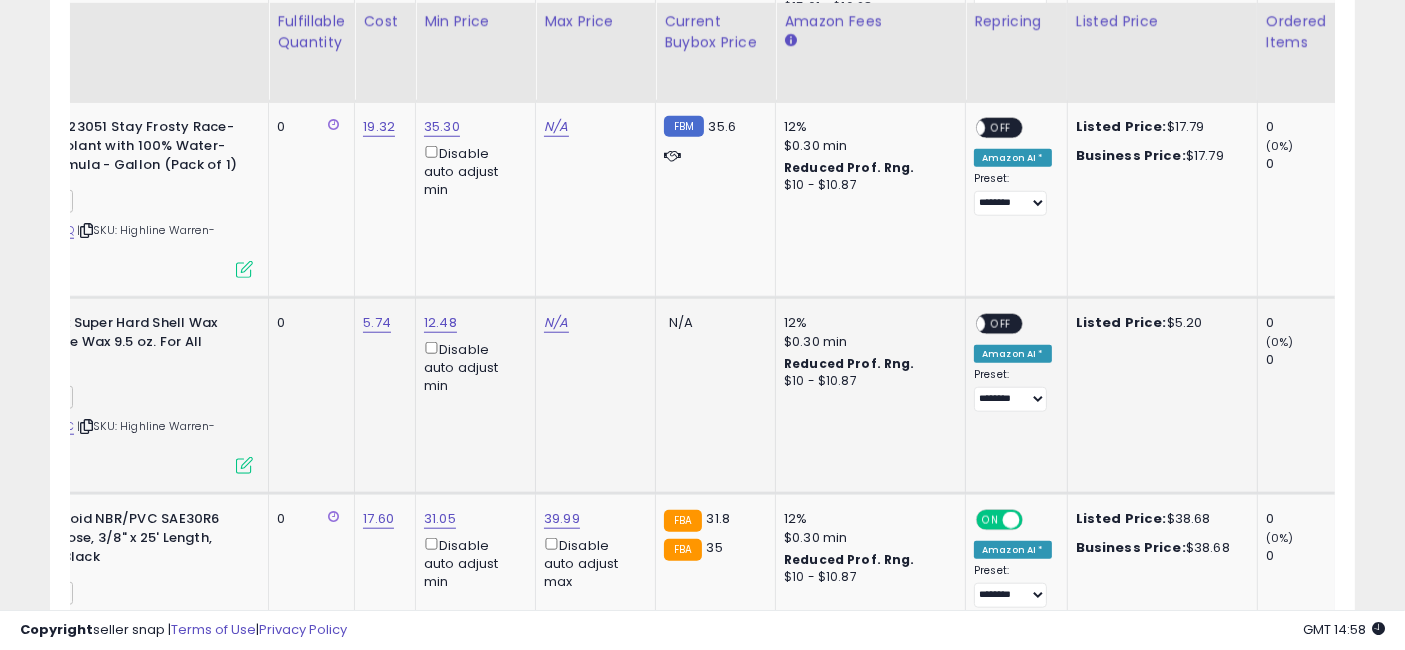scroll, scrollTop: 0, scrollLeft: 250, axis: horizontal 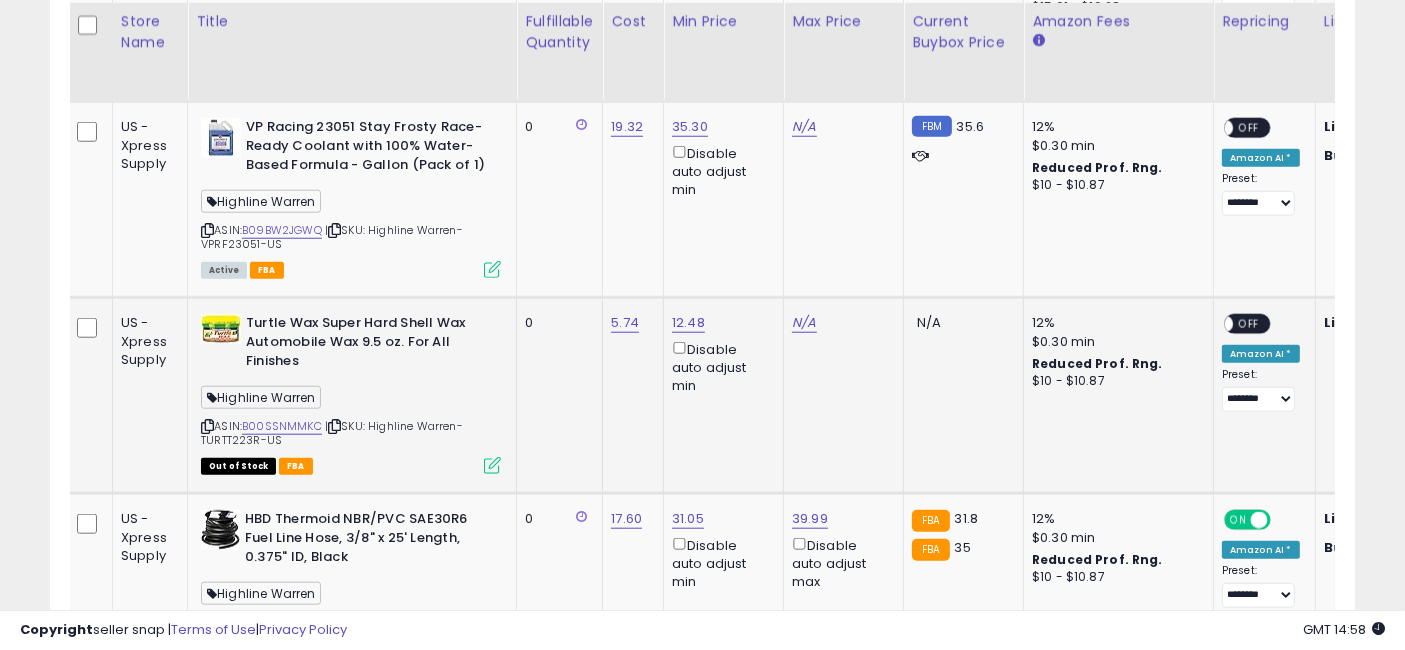 drag, startPoint x: 1059, startPoint y: 417, endPoint x: 948, endPoint y: 418, distance: 111.0045 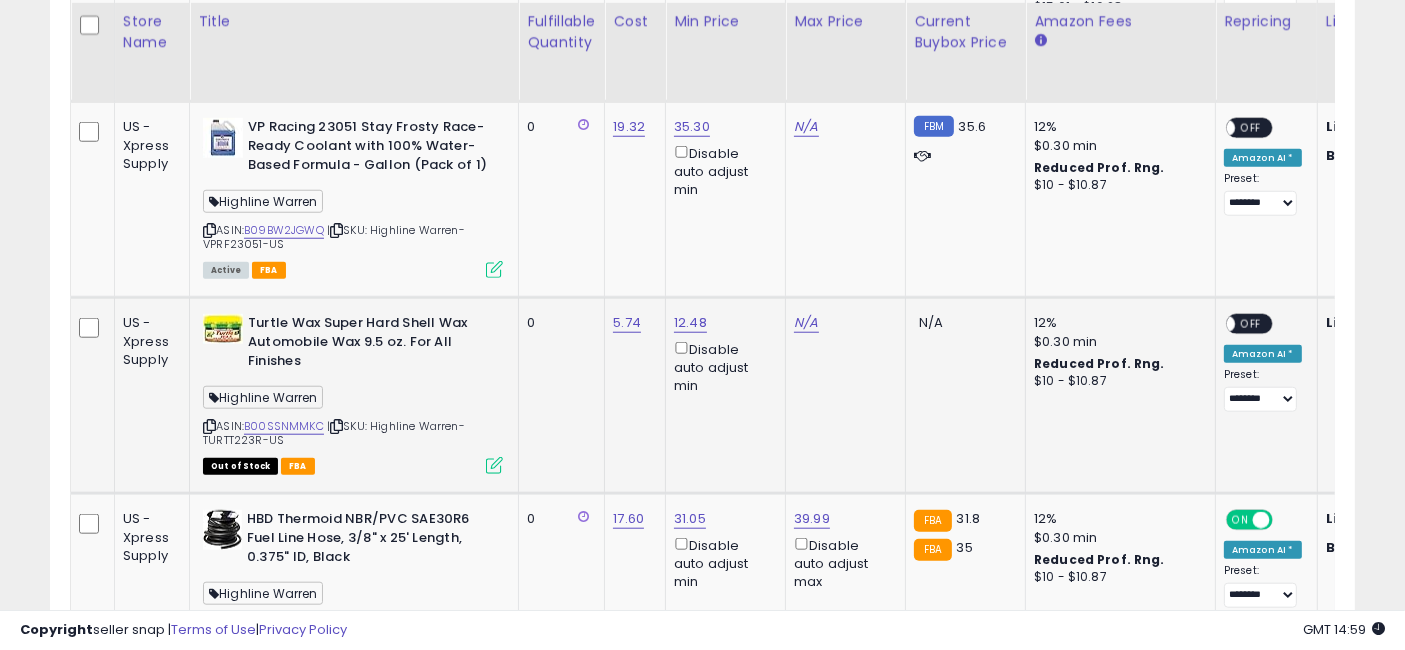scroll, scrollTop: 0, scrollLeft: 2, axis: horizontal 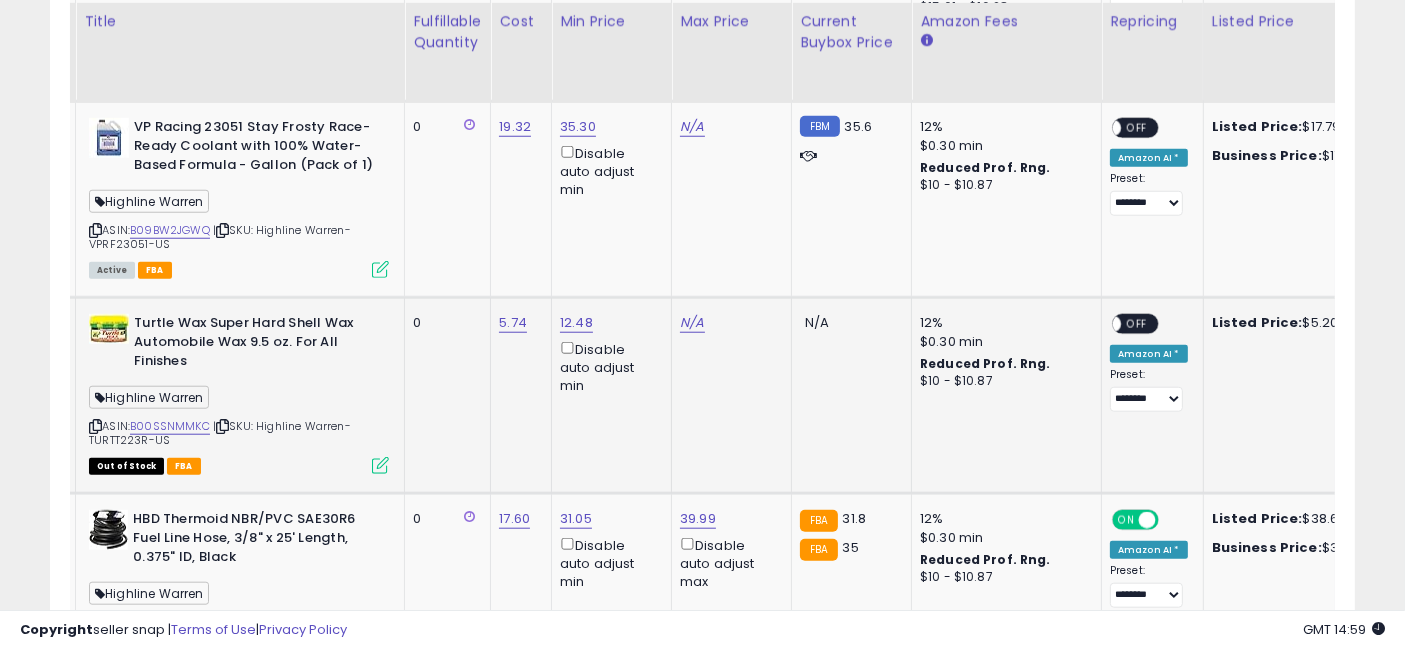 drag, startPoint x: 744, startPoint y: 403, endPoint x: 795, endPoint y: 406, distance: 51.088158 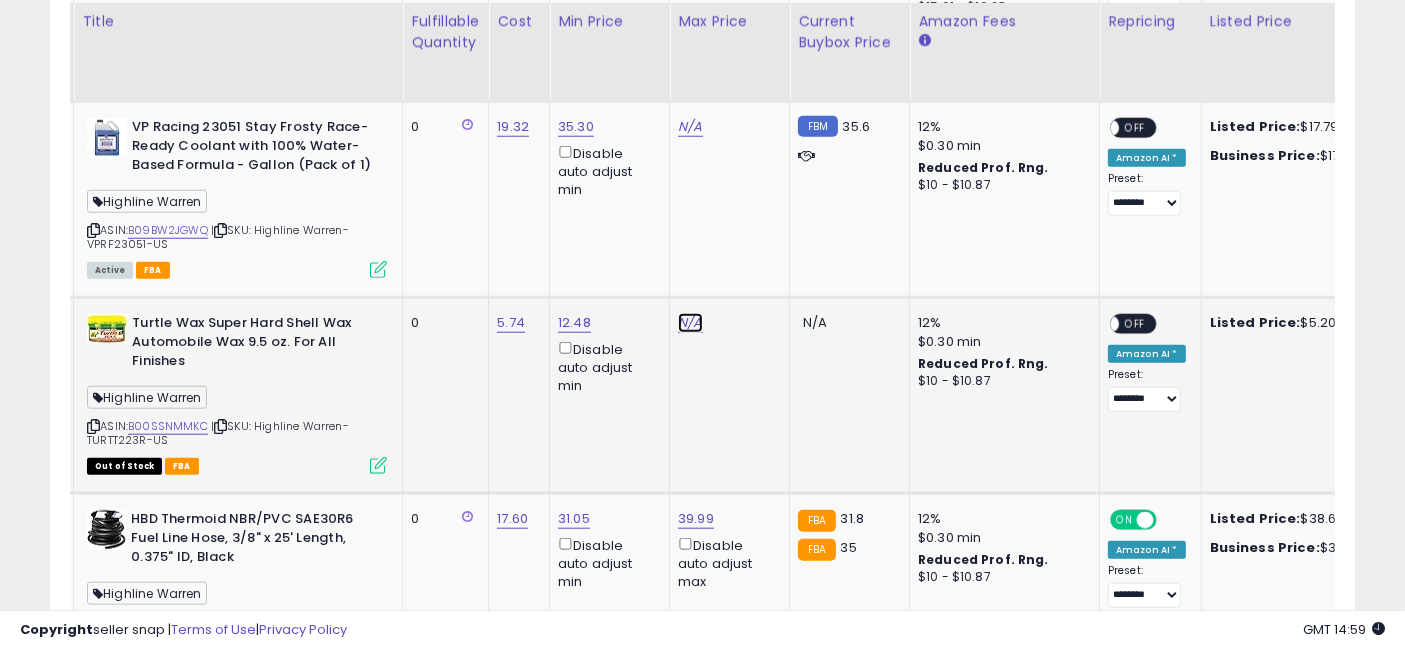 click on "N/A" at bounding box center [690, -657] 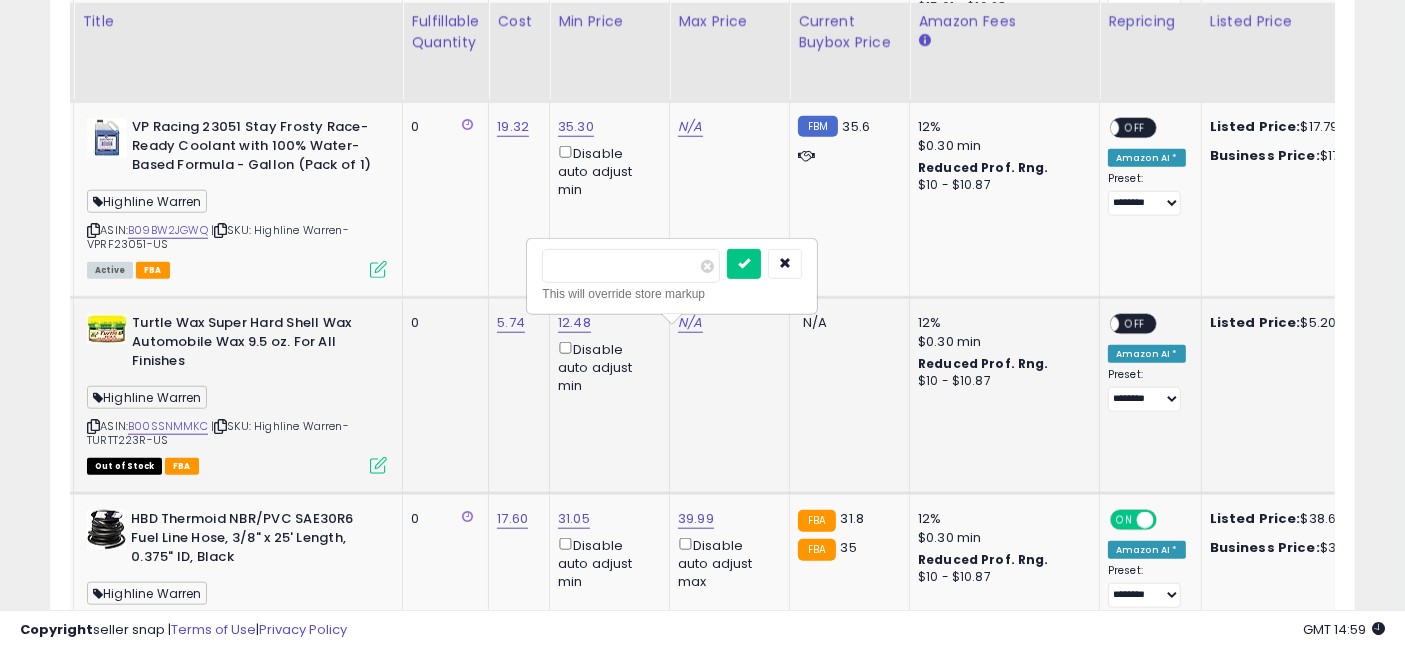 click at bounding box center [631, 266] 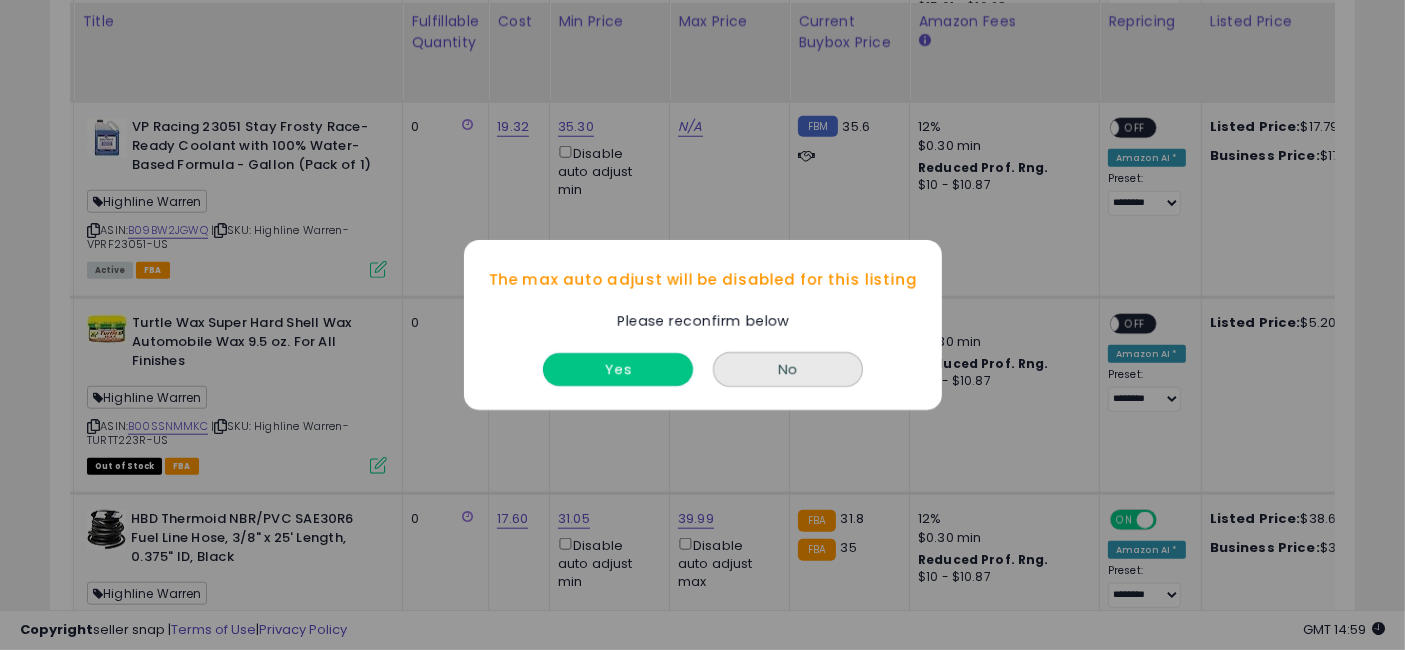 click on "Yes" at bounding box center (618, 369) 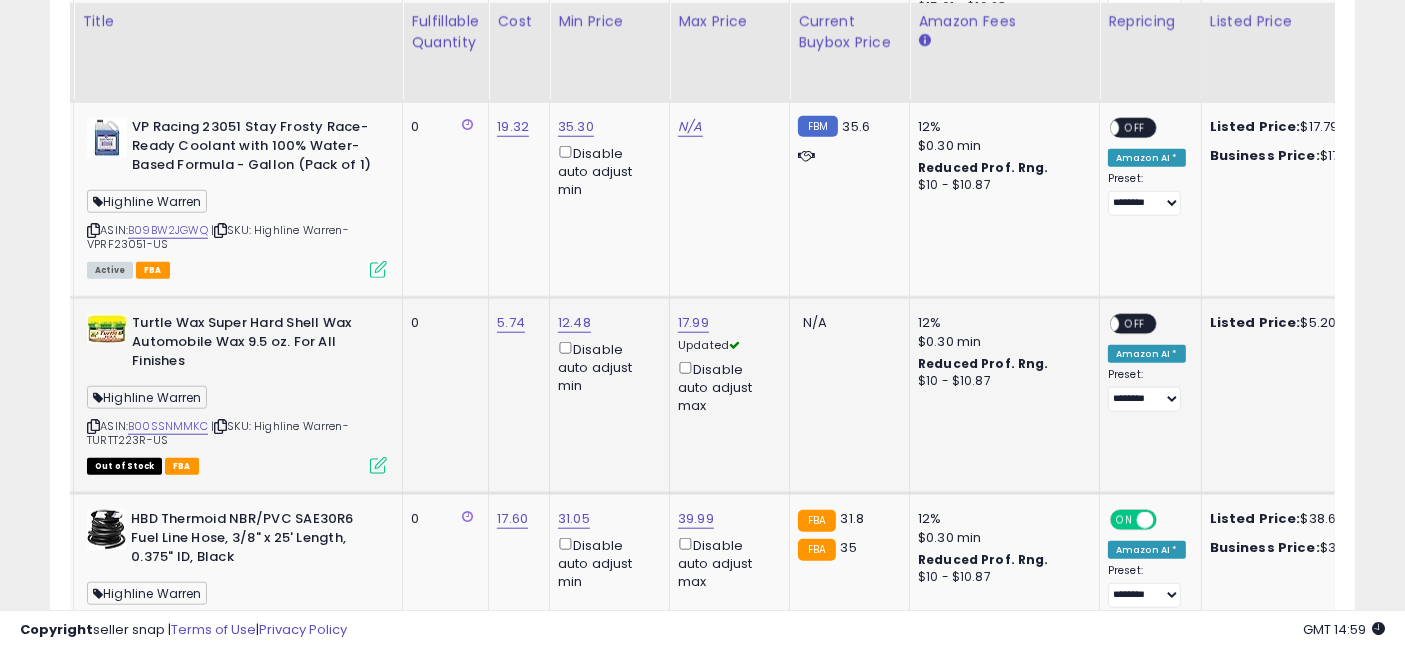 click on "OFF" at bounding box center [1135, 324] 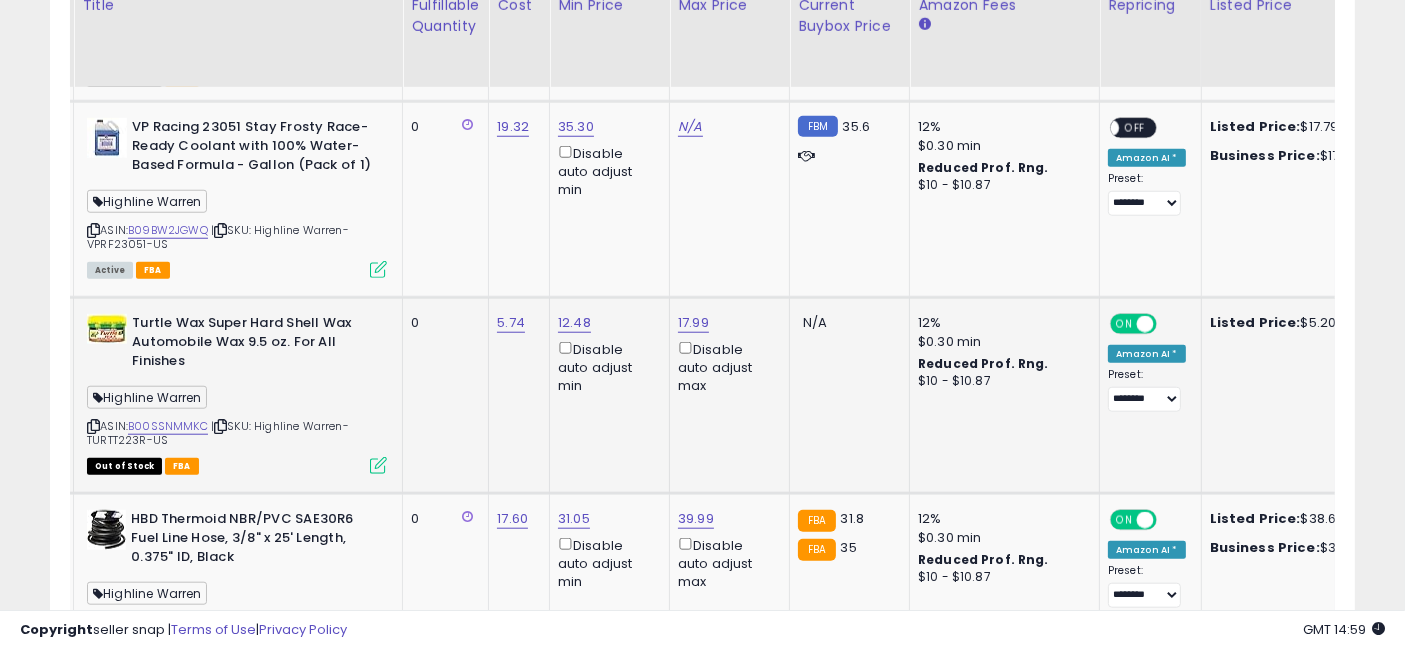 scroll, scrollTop: 1734, scrollLeft: 0, axis: vertical 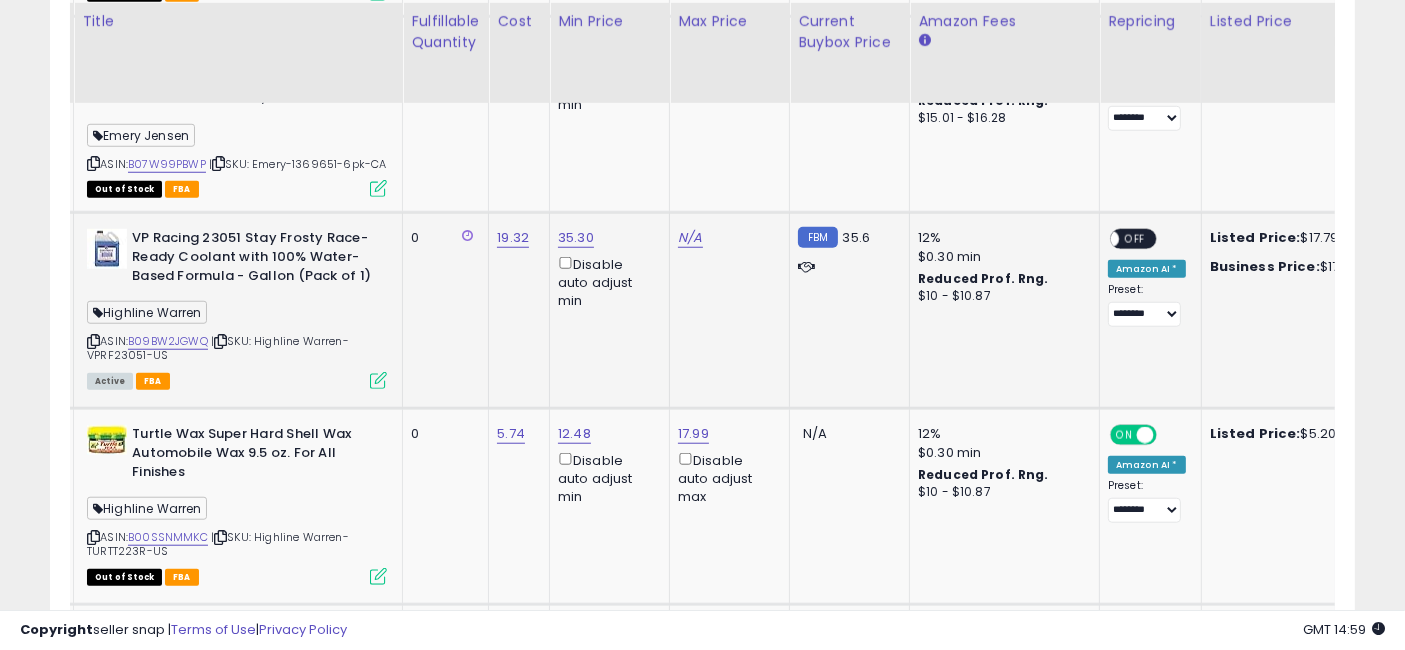 drag, startPoint x: 605, startPoint y: 310, endPoint x: 383, endPoint y: 239, distance: 233.07724 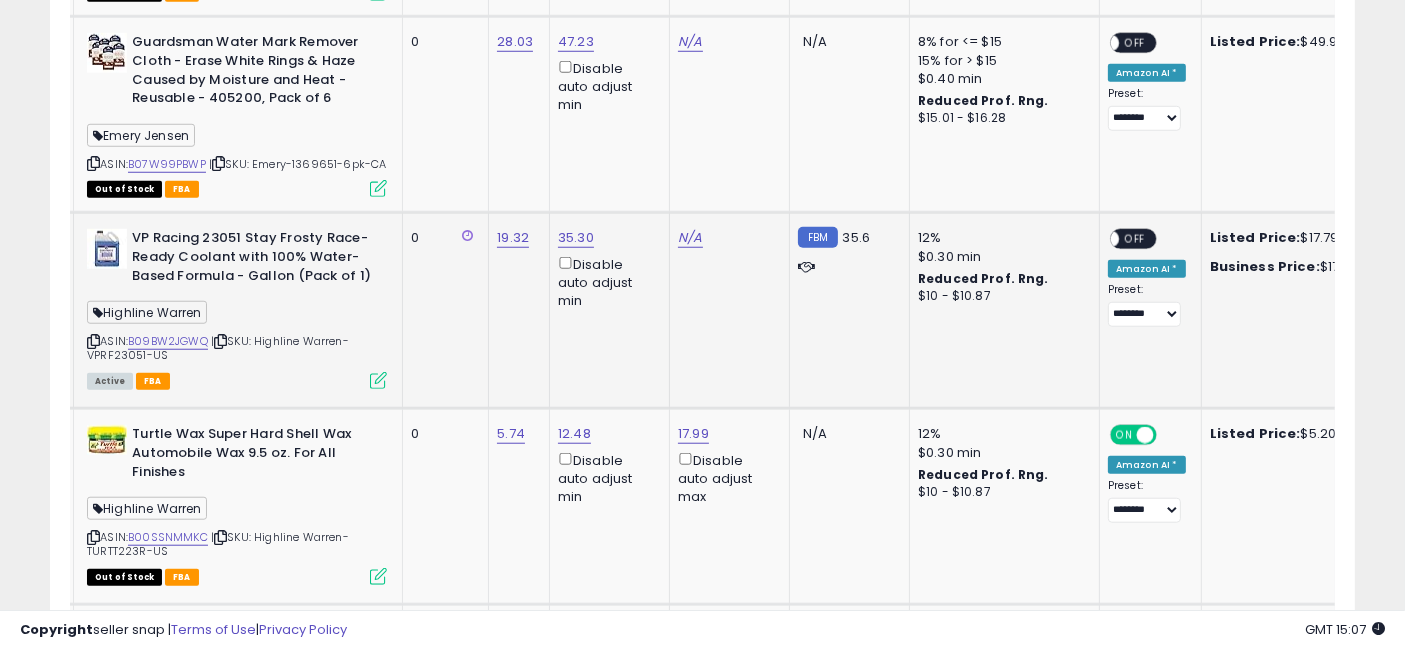 scroll, scrollTop: 1622, scrollLeft: 0, axis: vertical 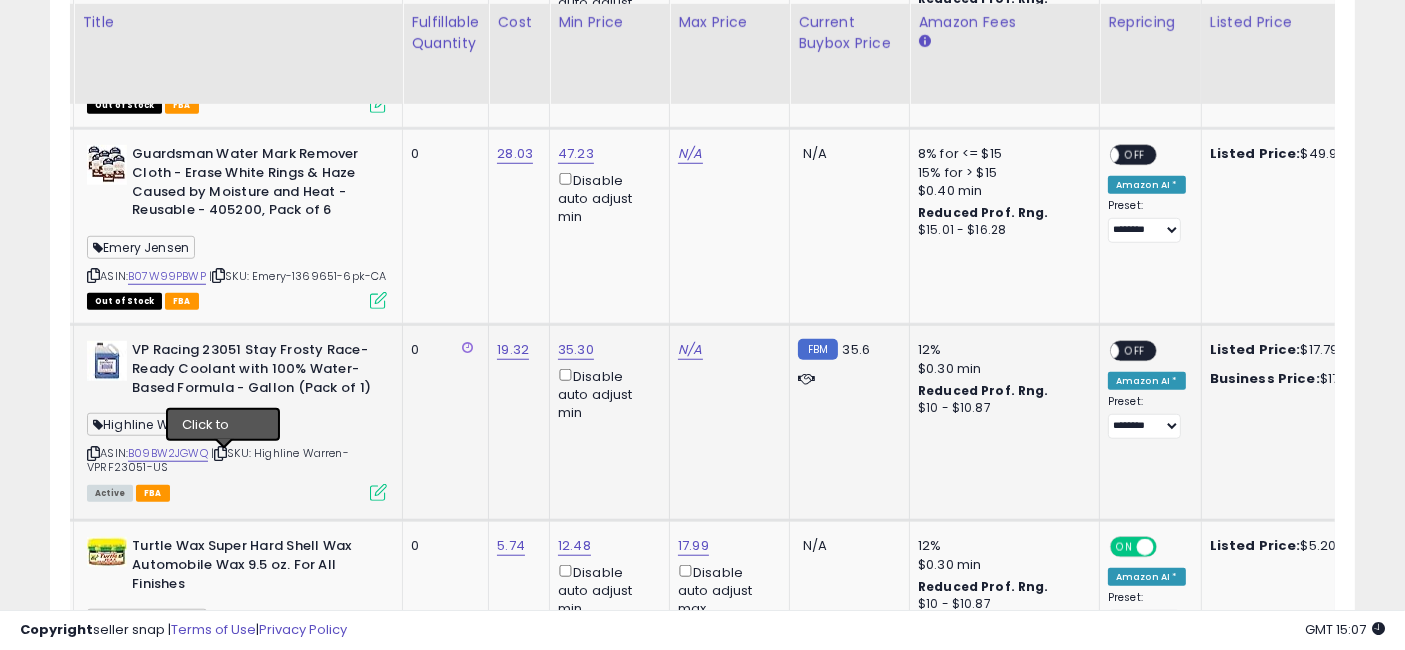 click at bounding box center (220, 453) 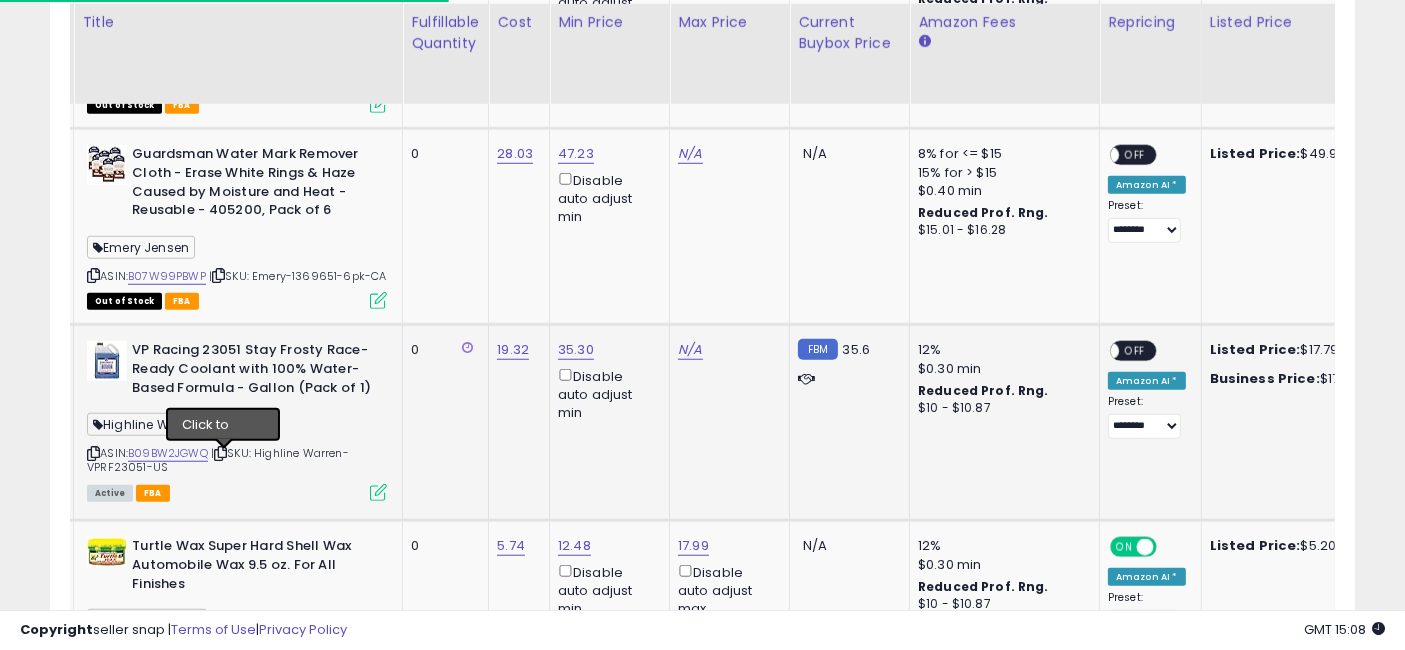 click at bounding box center [220, 453] 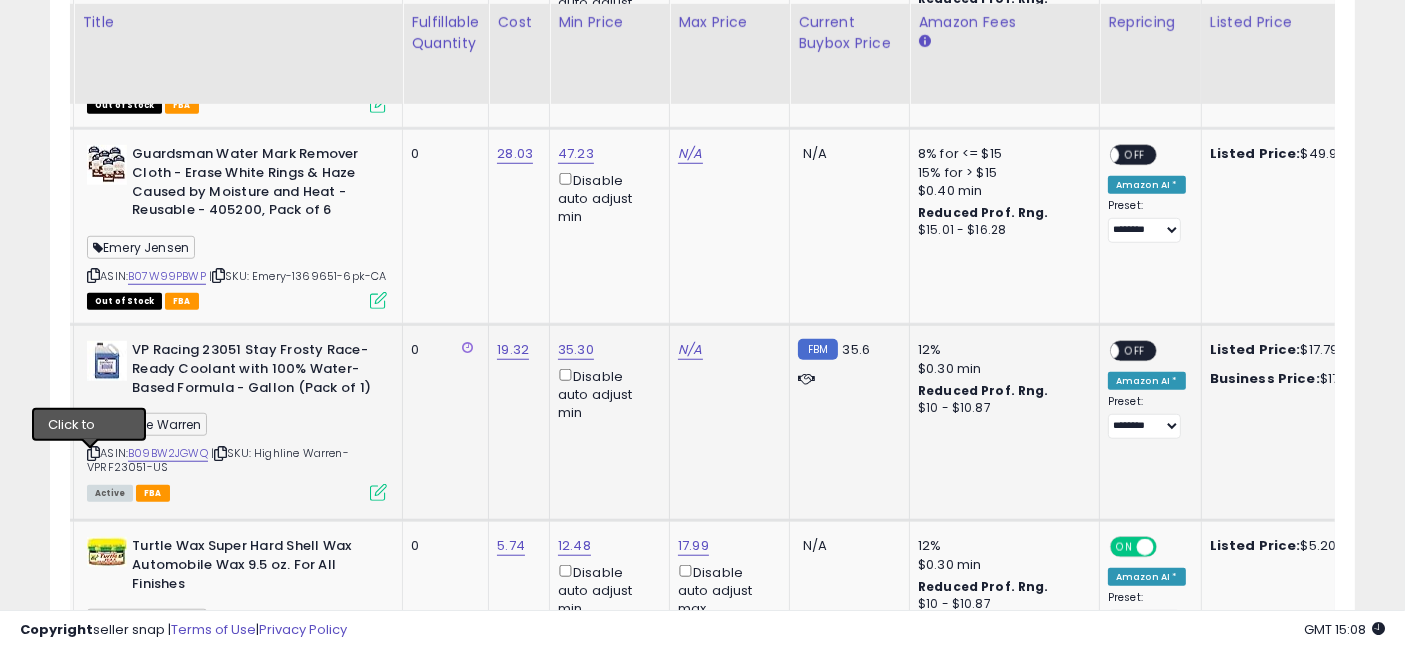 click at bounding box center (93, 453) 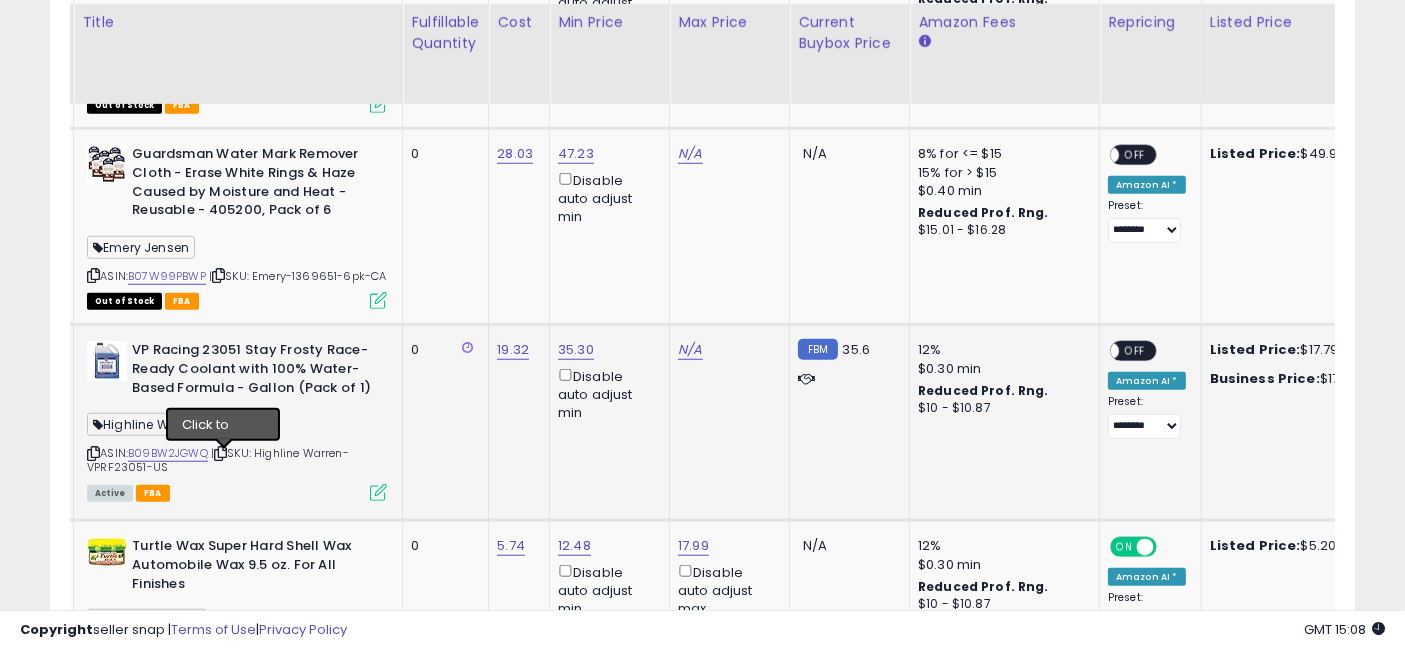 click at bounding box center (220, 453) 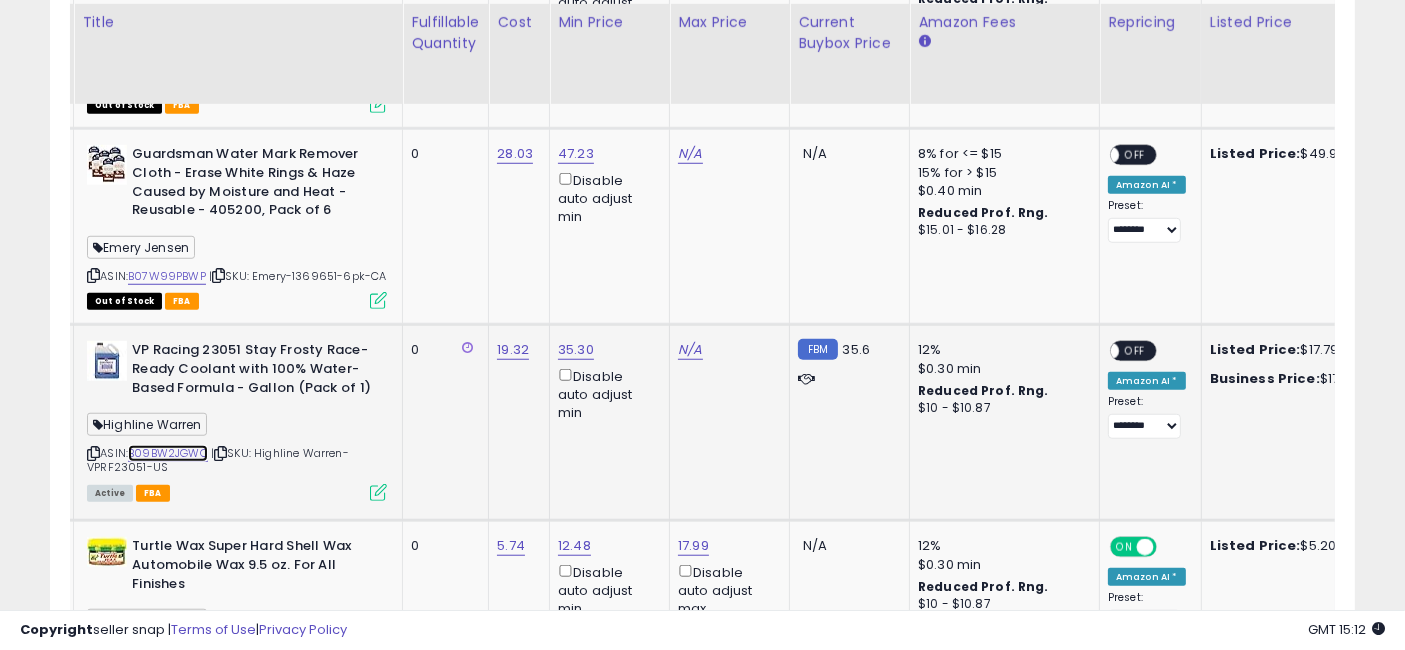 click on "B09BW2JGWQ" at bounding box center (168, 453) 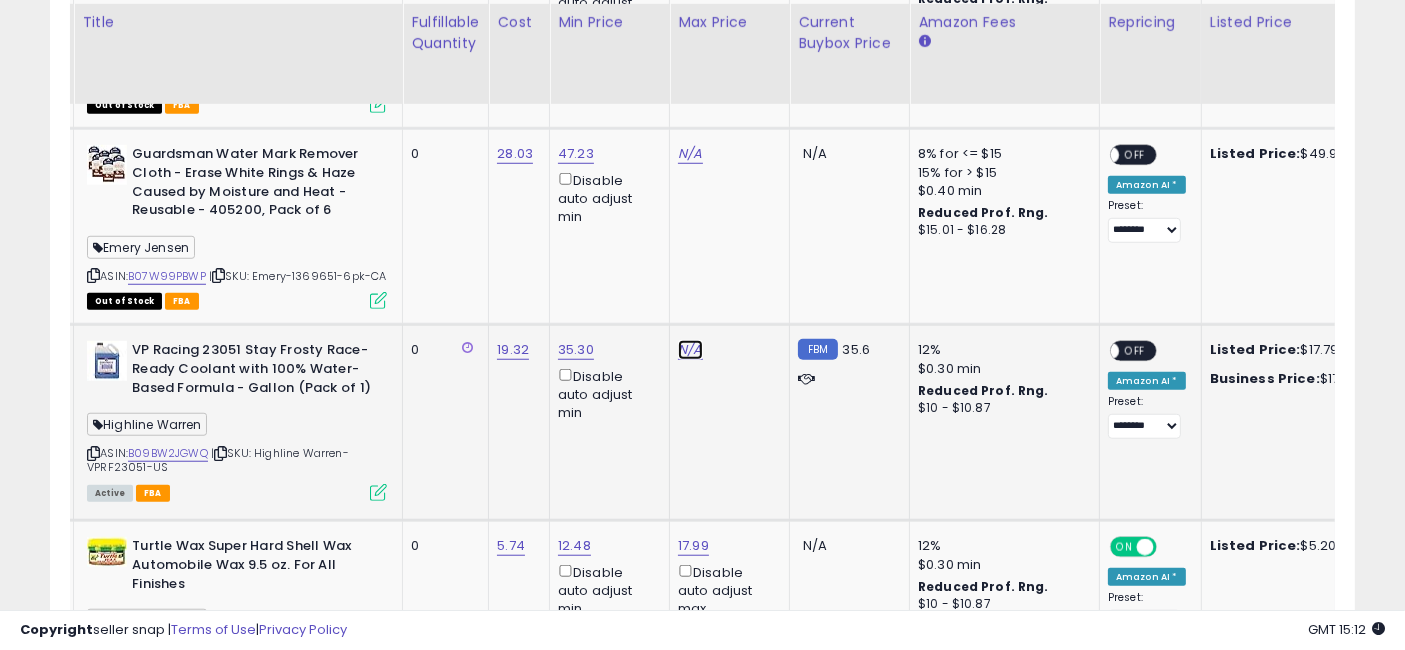 click on "N/A" at bounding box center (690, -434) 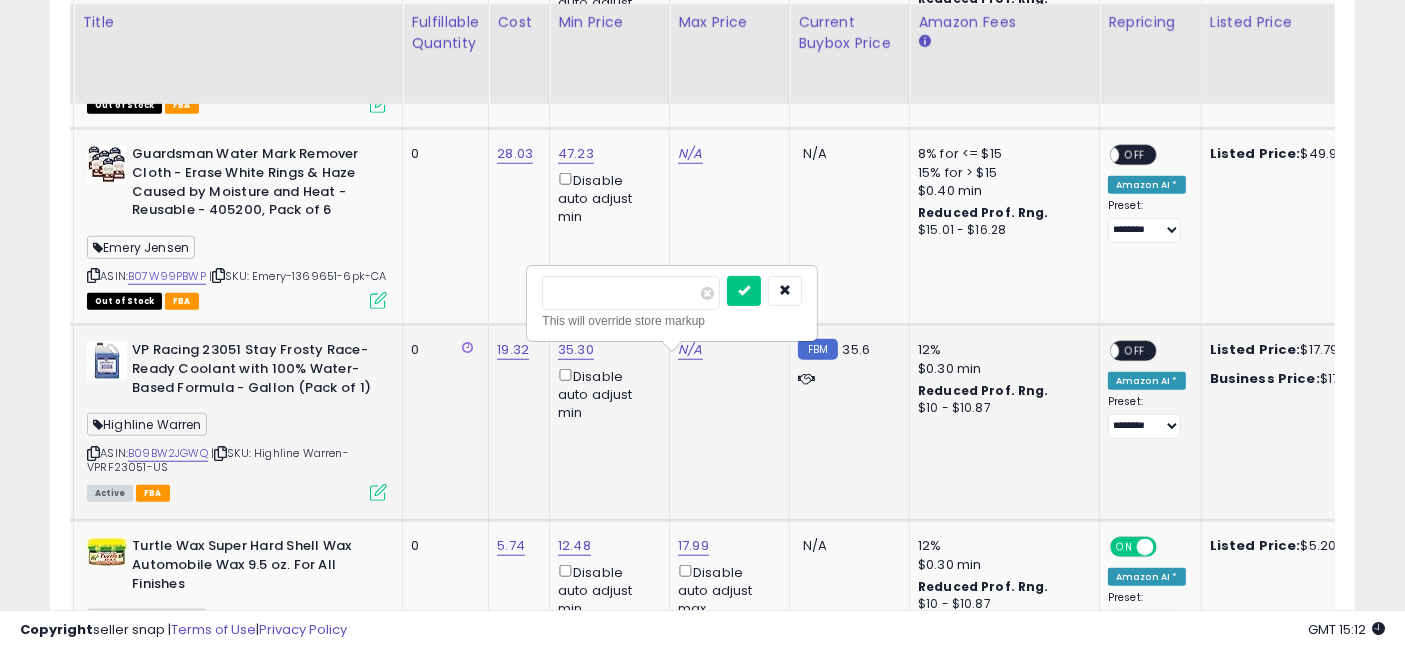 click at bounding box center [631, 293] 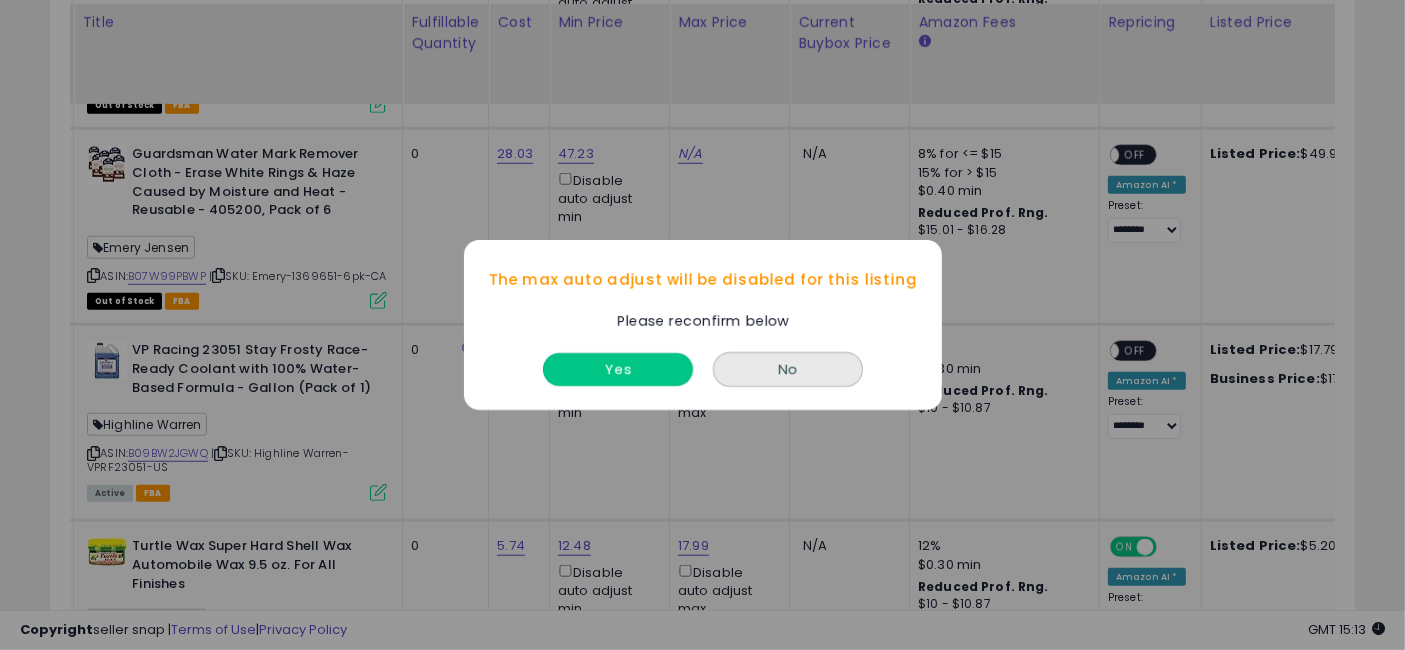 click on "Yes" at bounding box center [618, 369] 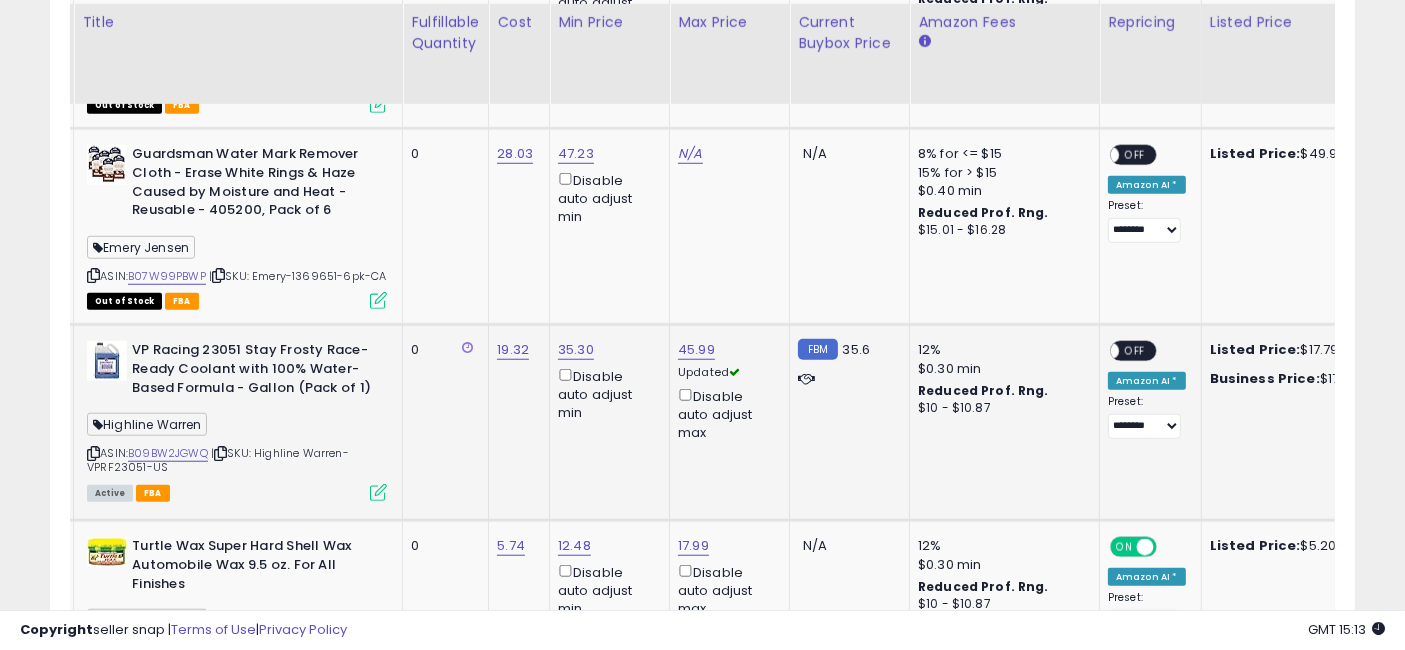 click on "OFF" at bounding box center [1135, 351] 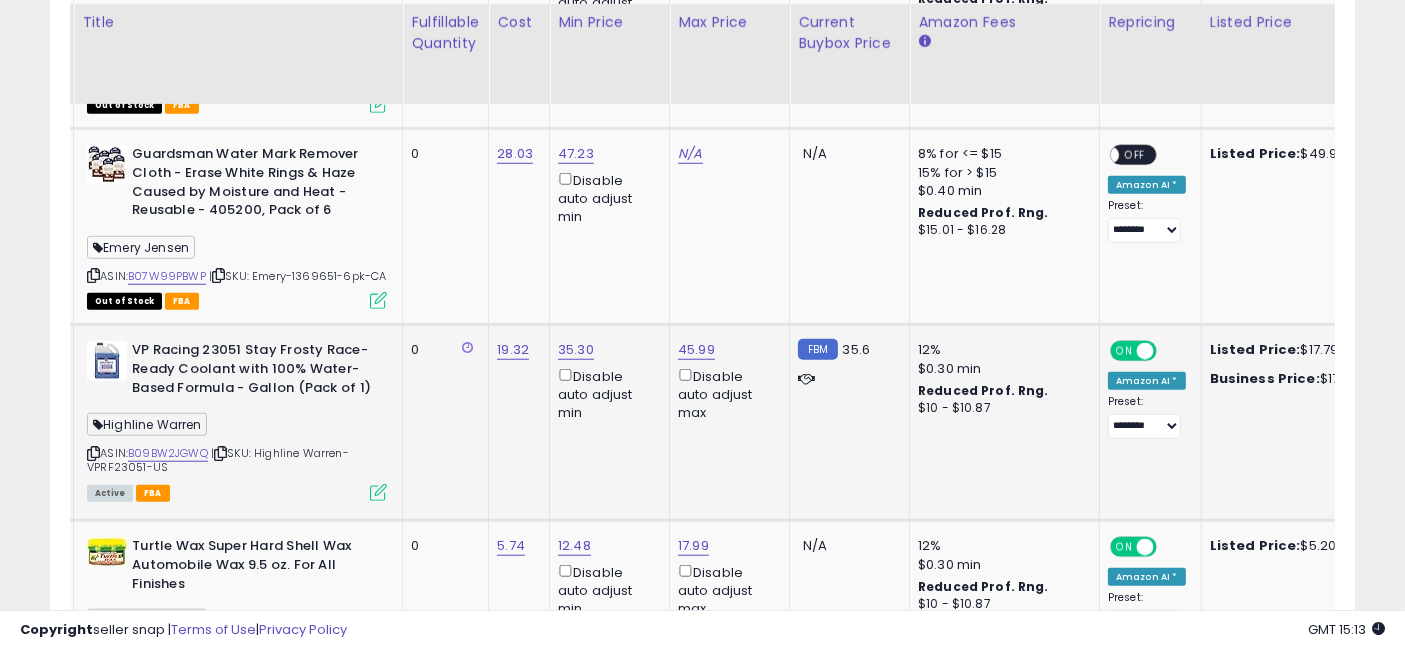 click on "FBM  35.6" 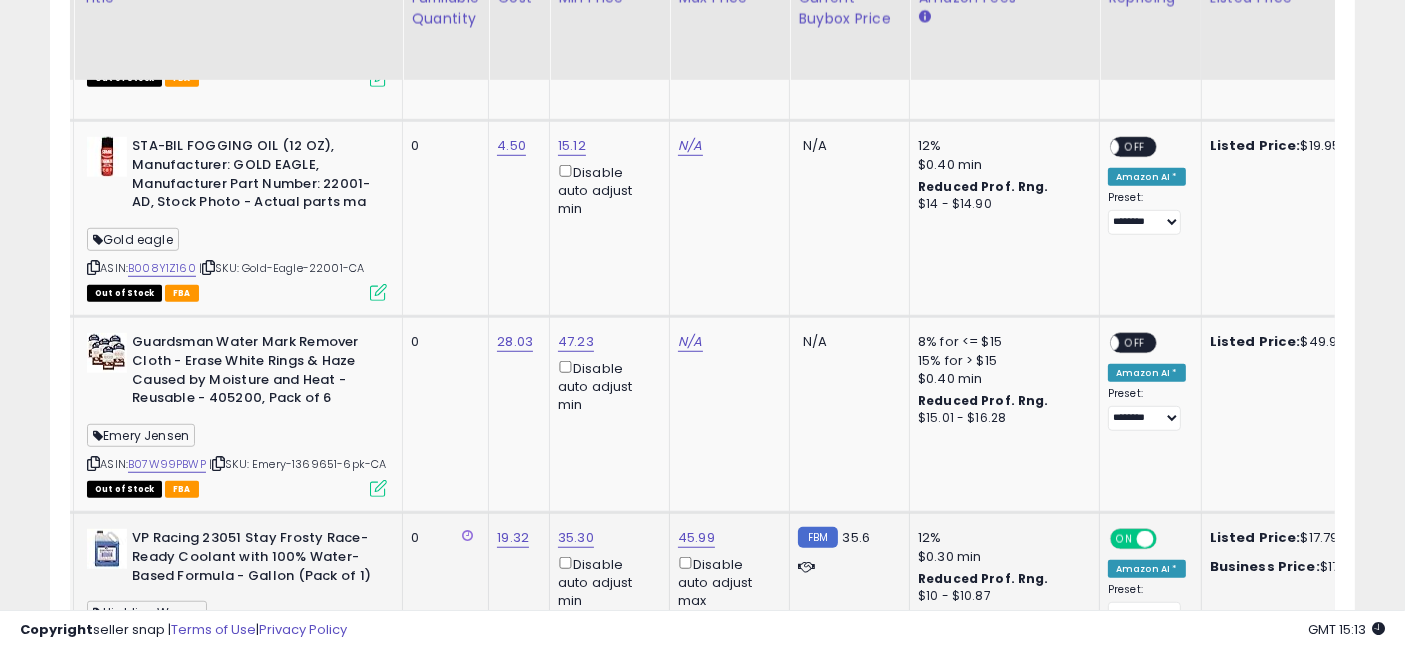 scroll, scrollTop: 1400, scrollLeft: 0, axis: vertical 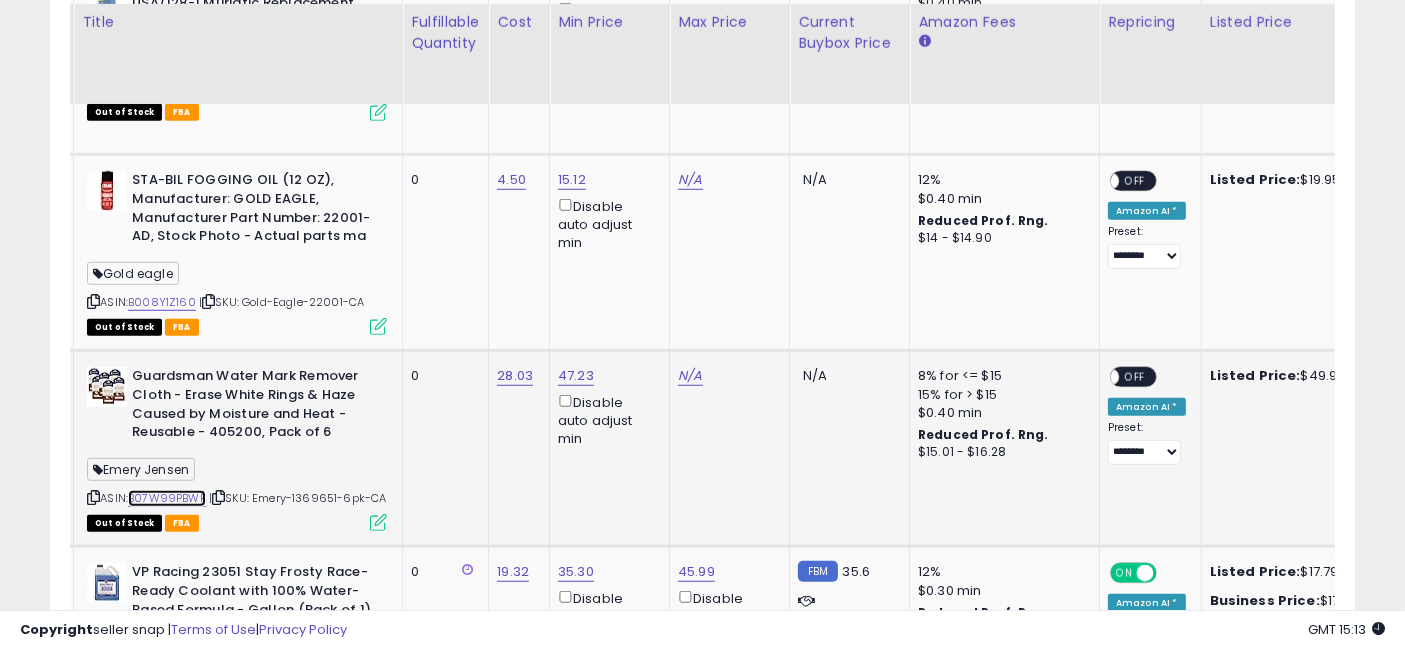 click on "B07W99PBWP" at bounding box center (167, 498) 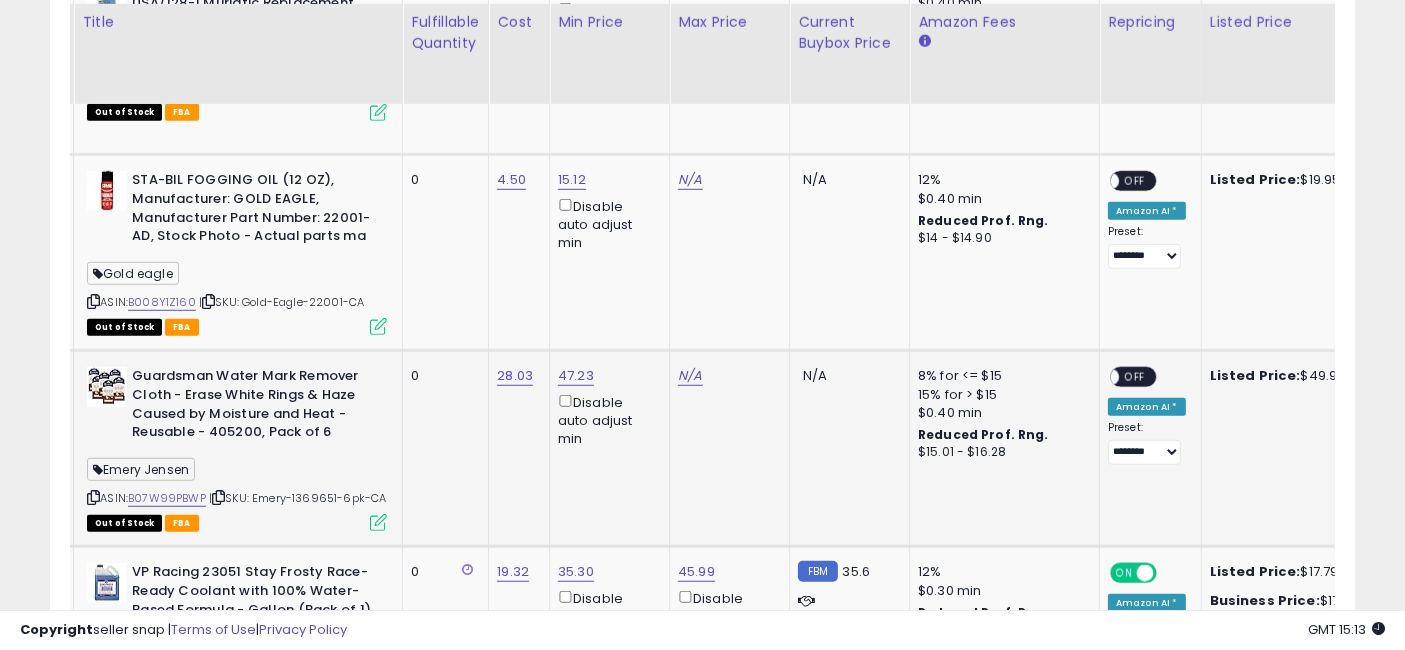 scroll, scrollTop: 0, scrollLeft: 138, axis: horizontal 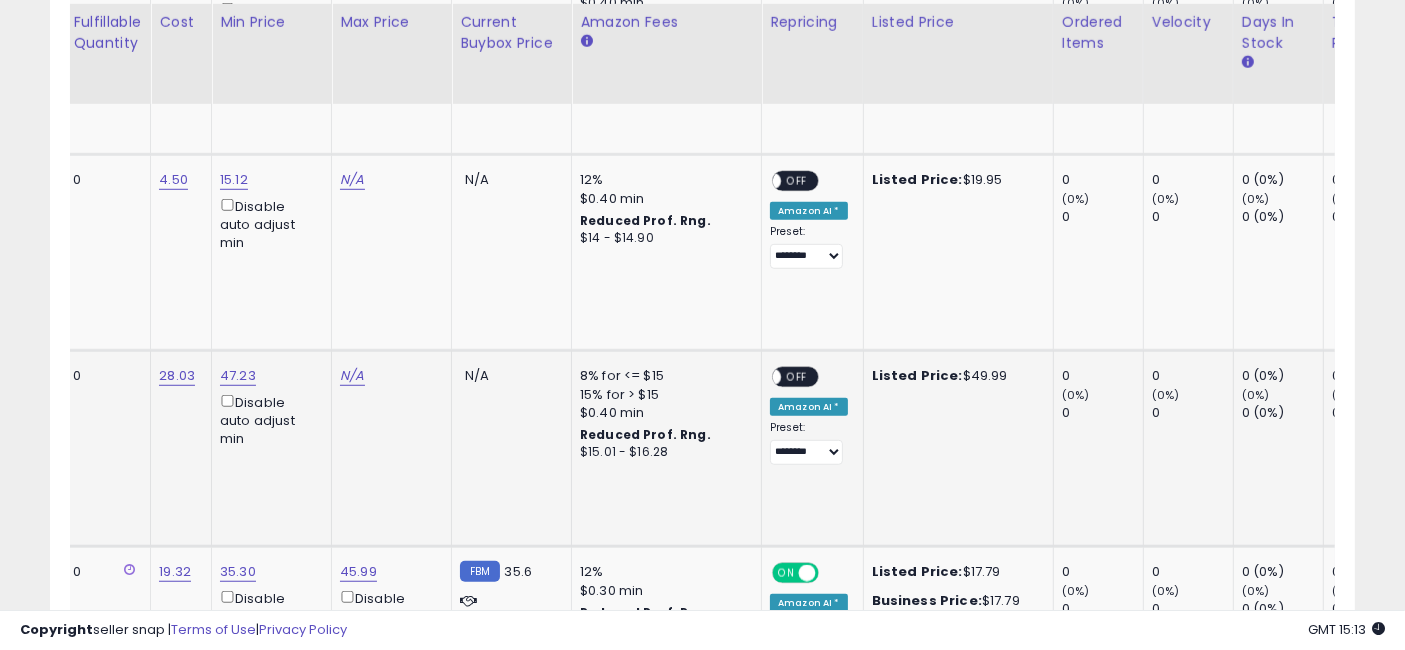 drag, startPoint x: 674, startPoint y: 445, endPoint x: 768, endPoint y: 457, distance: 94.76286 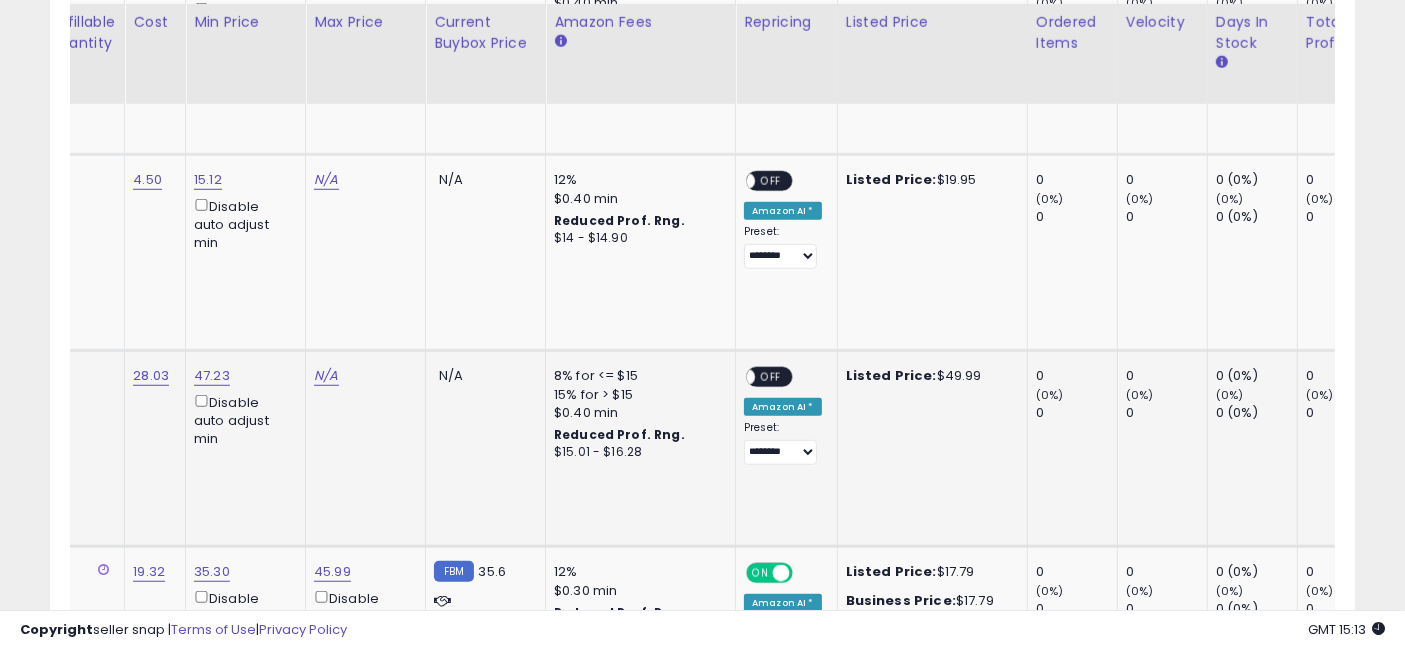 scroll, scrollTop: 0, scrollLeft: 429, axis: horizontal 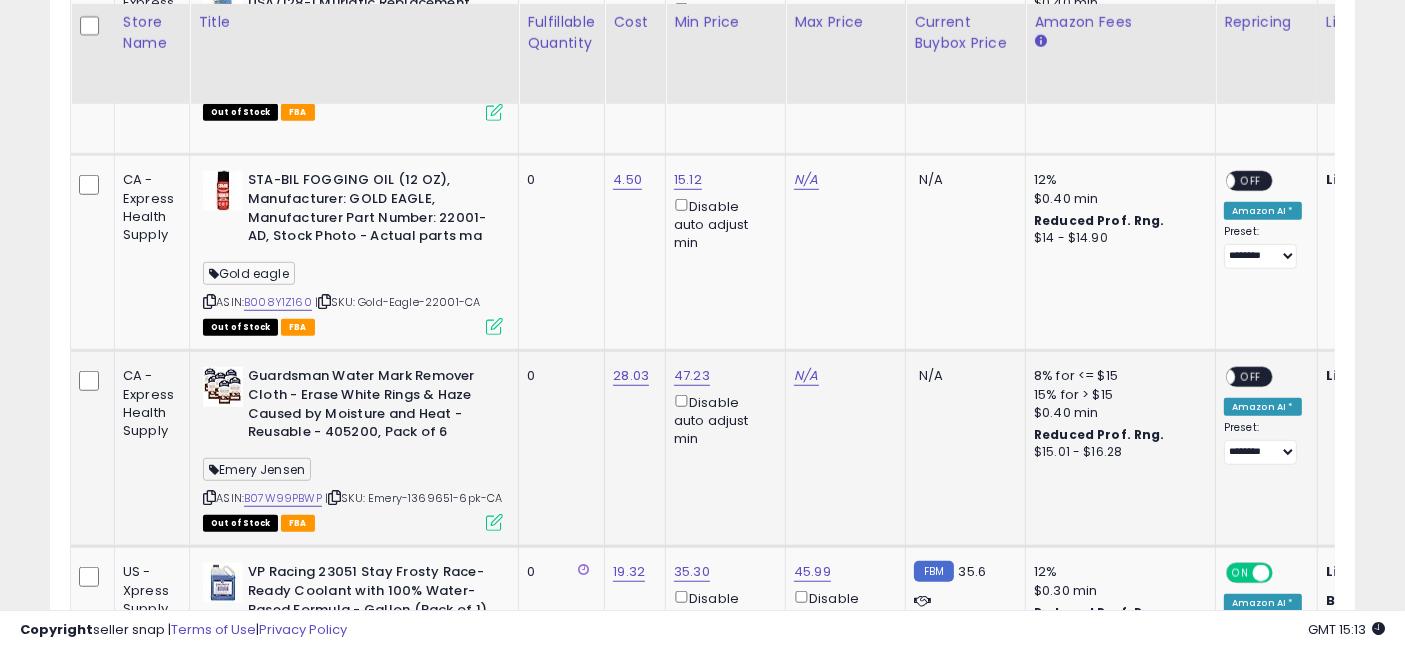drag, startPoint x: 1074, startPoint y: 452, endPoint x: 802, endPoint y: 452, distance: 272 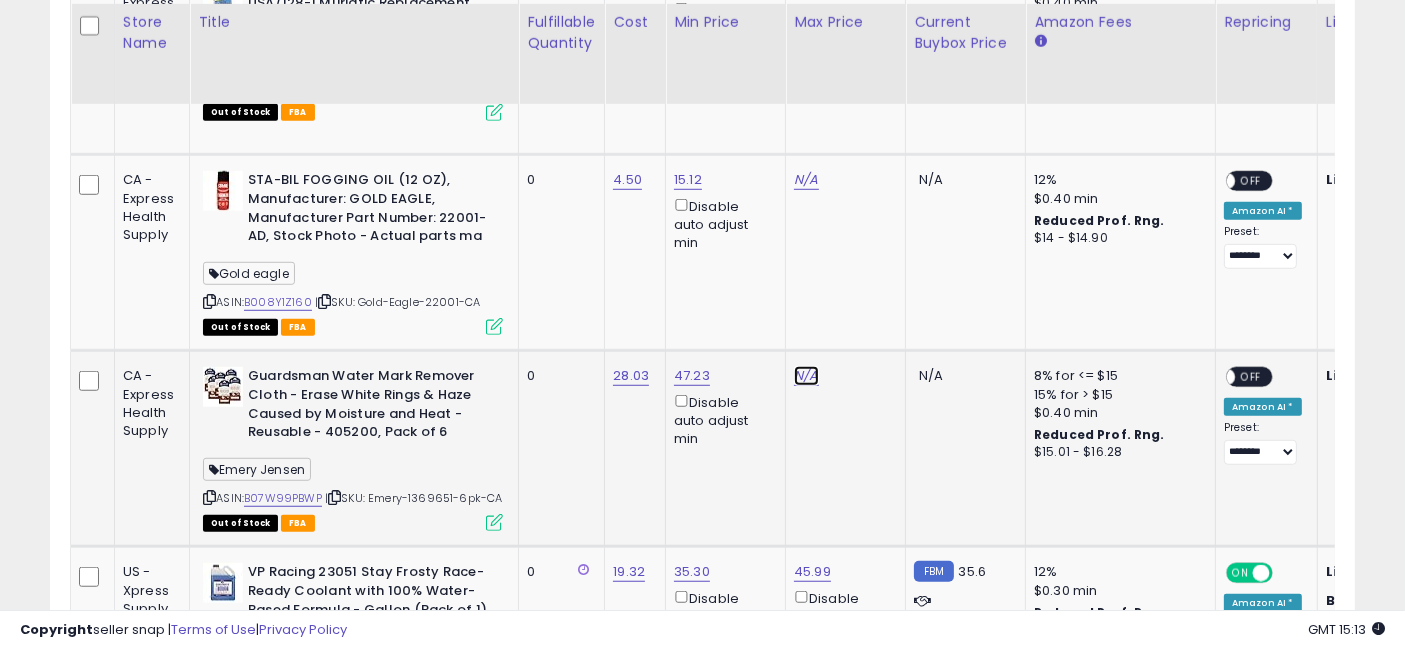 click on "N/A" at bounding box center (806, -212) 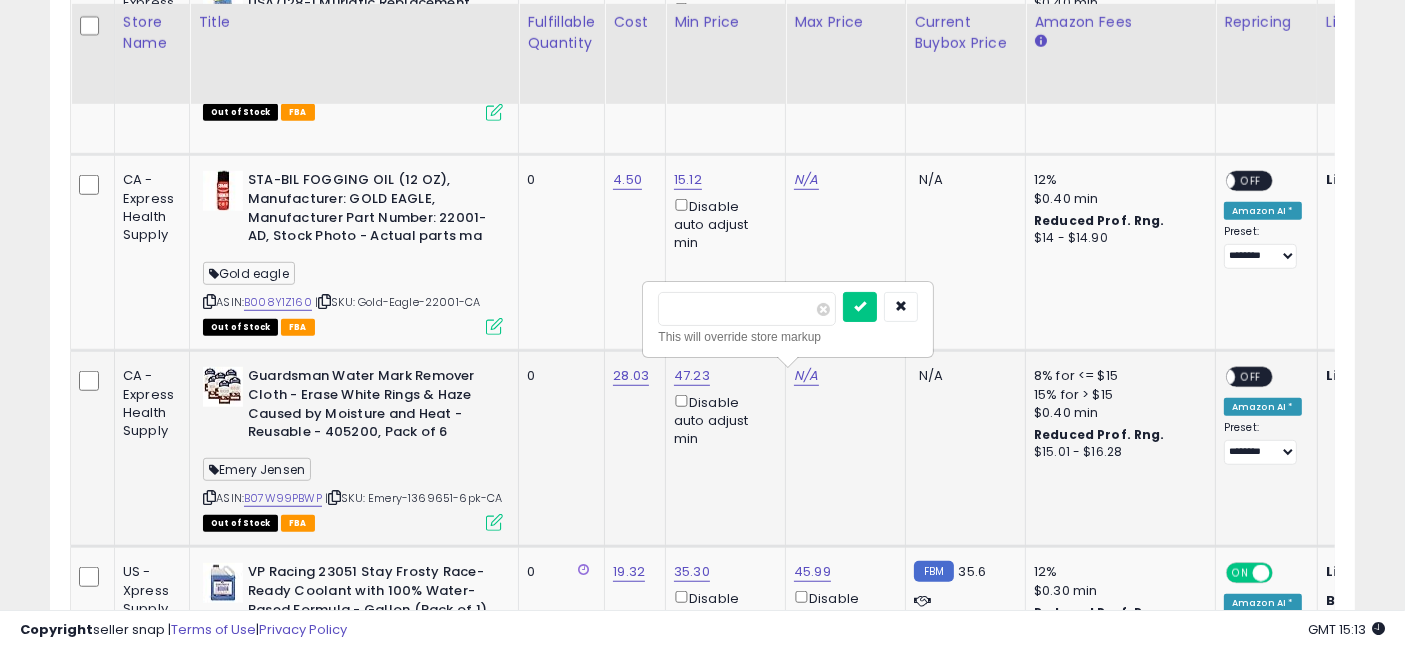 click at bounding box center (747, 309) 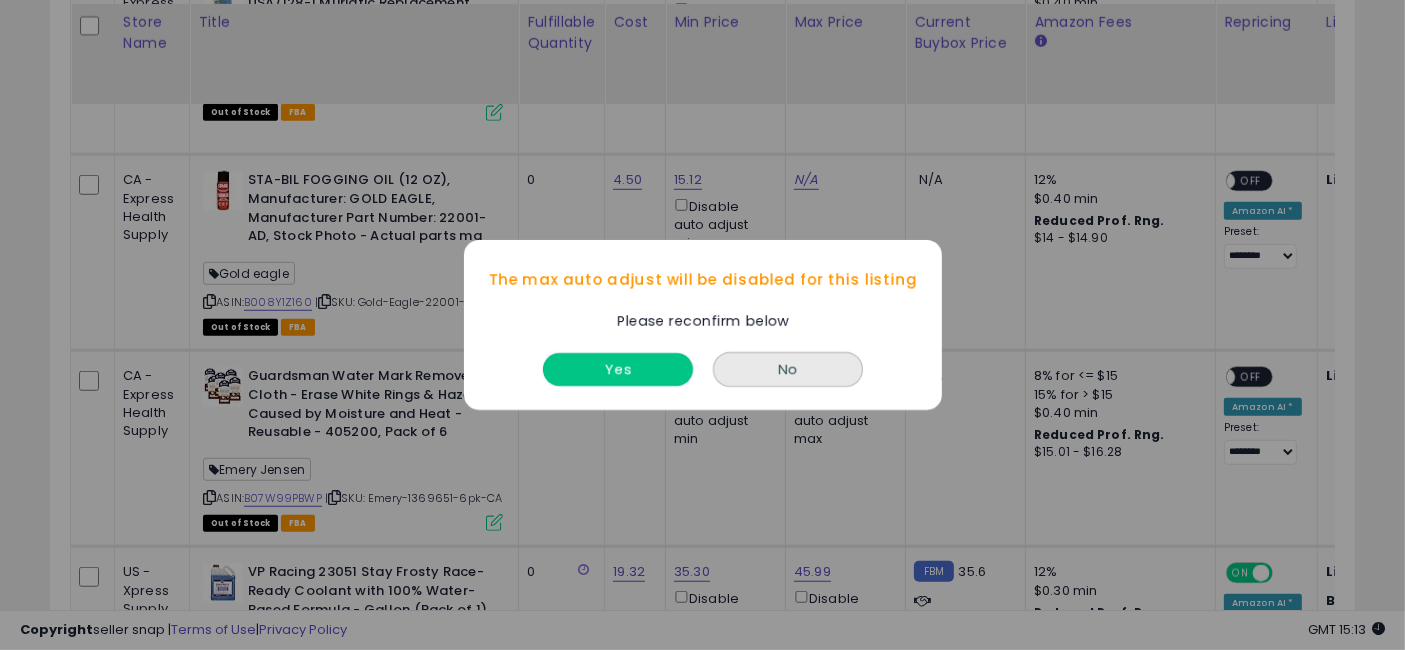 click on "Yes" at bounding box center (618, 369) 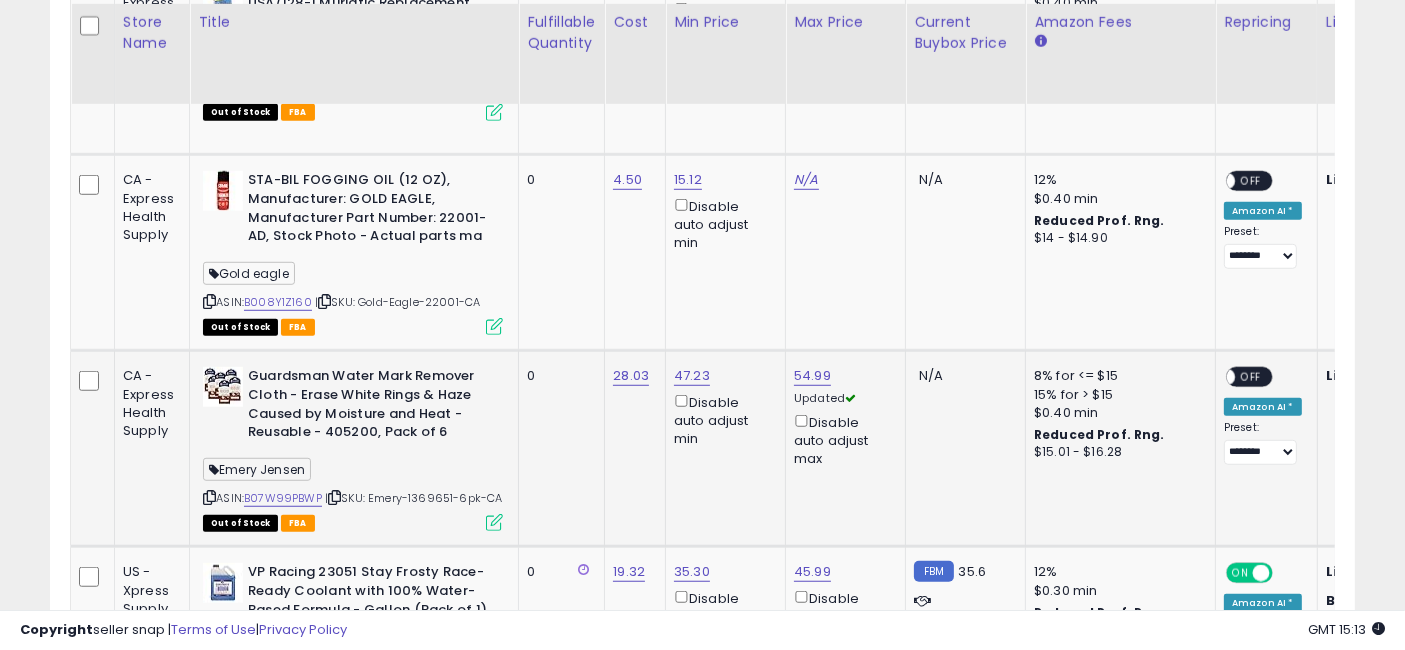 click on "OFF" at bounding box center (1251, 377) 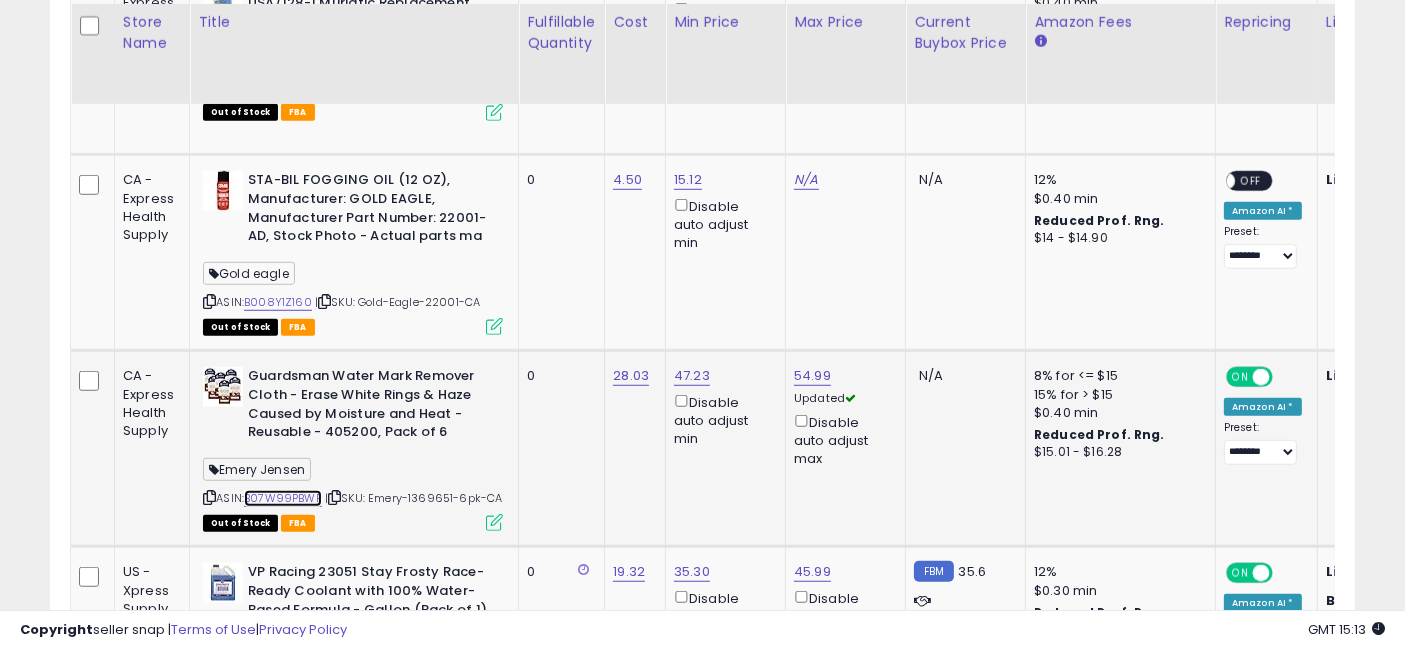 click on "B07W99PBWP" at bounding box center [283, 498] 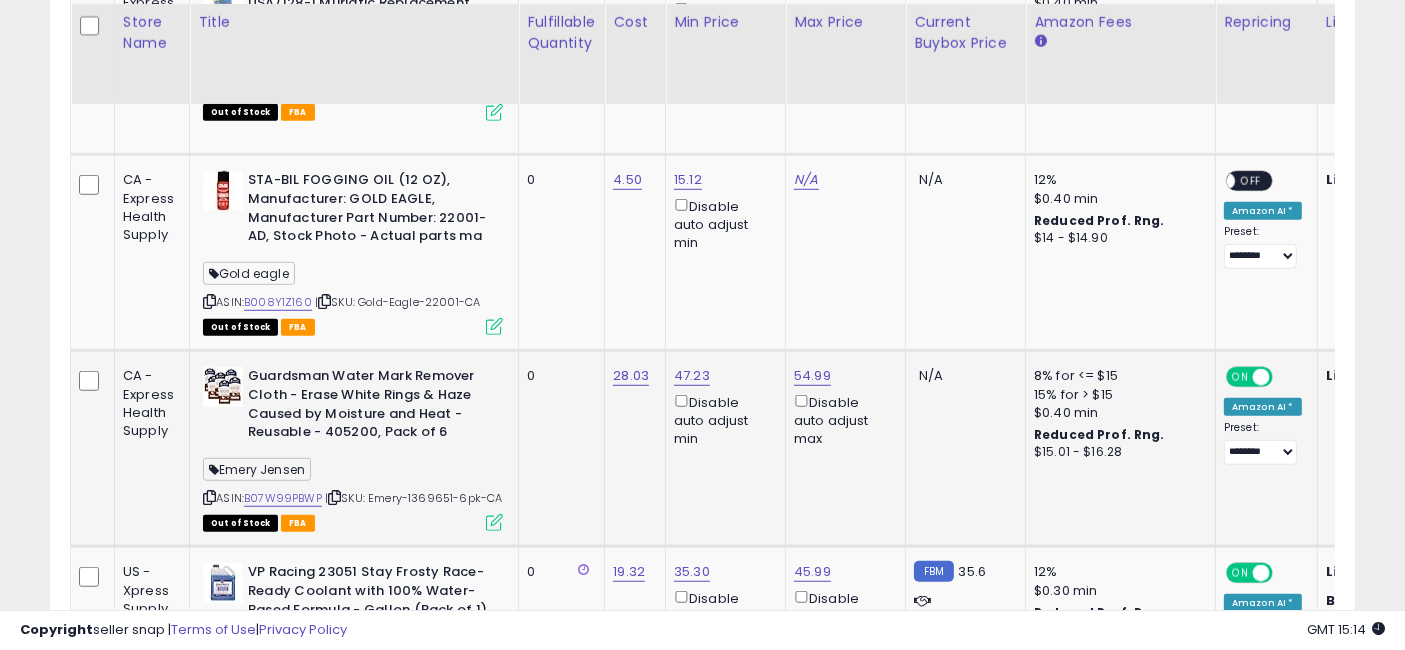 scroll, scrollTop: 0, scrollLeft: 60, axis: horizontal 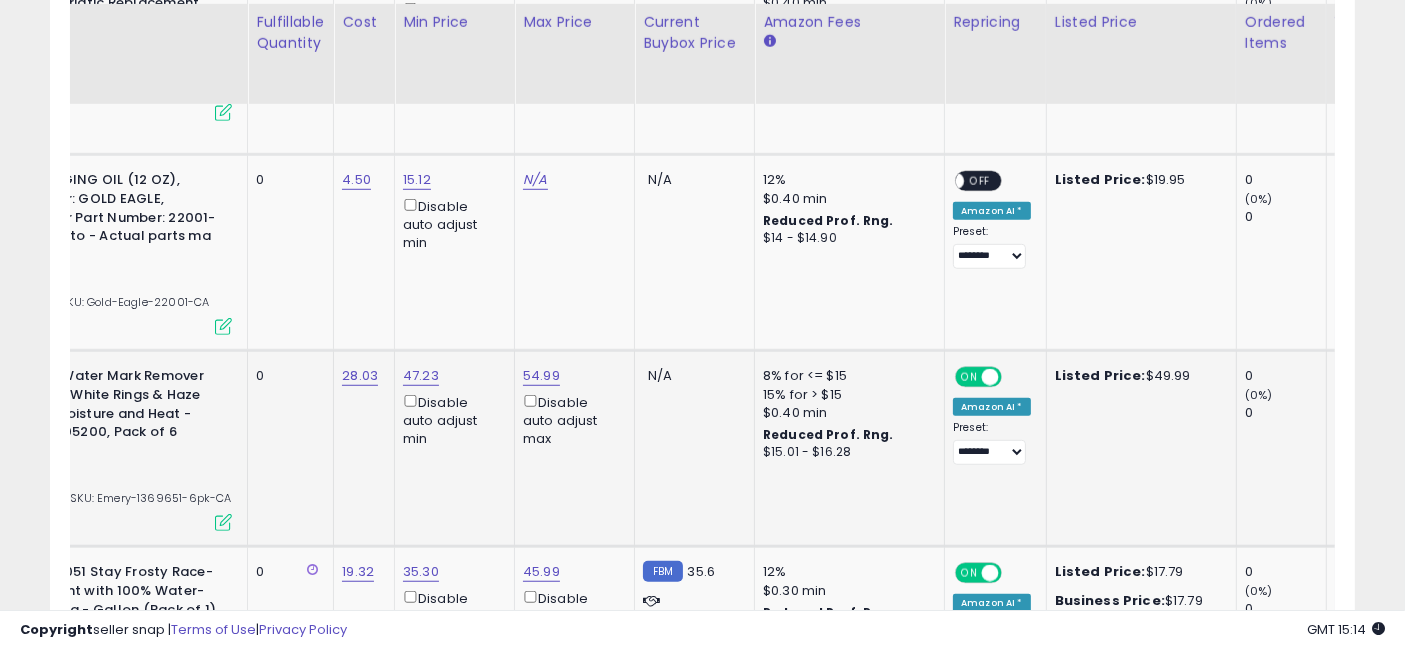 drag, startPoint x: 687, startPoint y: 475, endPoint x: 783, endPoint y: 487, distance: 96.74709 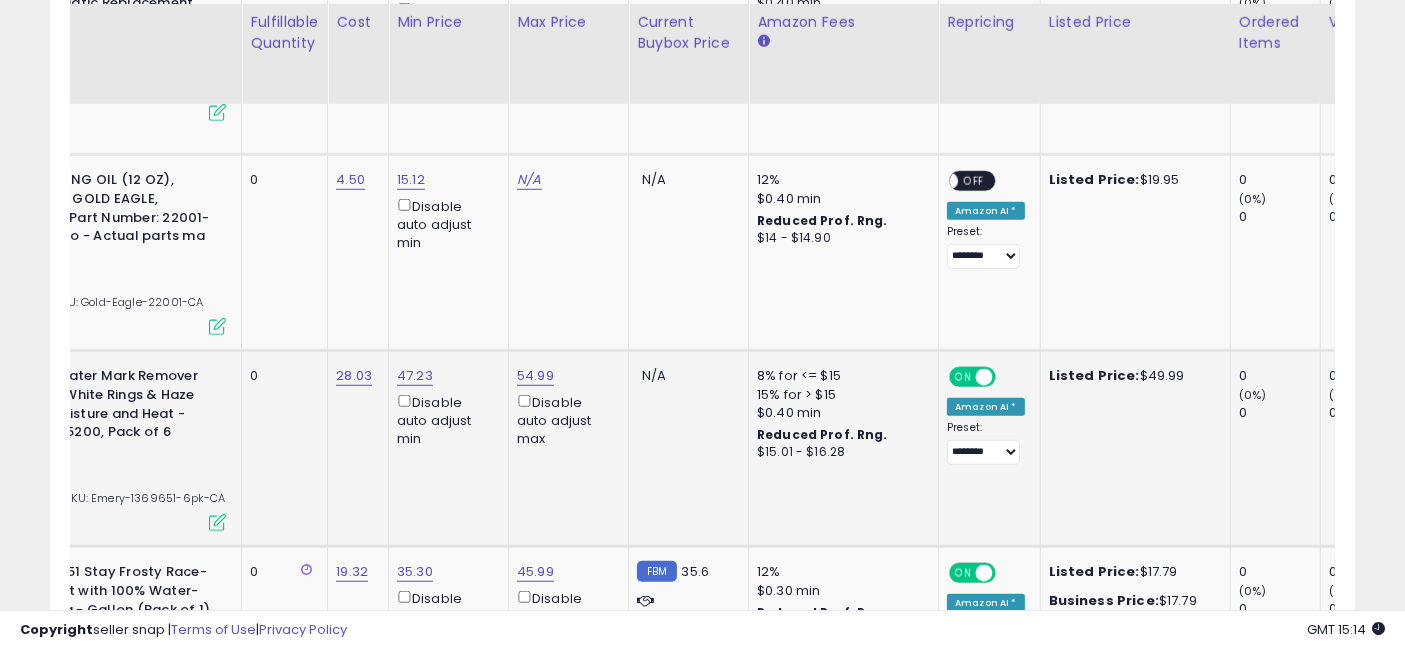 scroll, scrollTop: 0, scrollLeft: 243, axis: horizontal 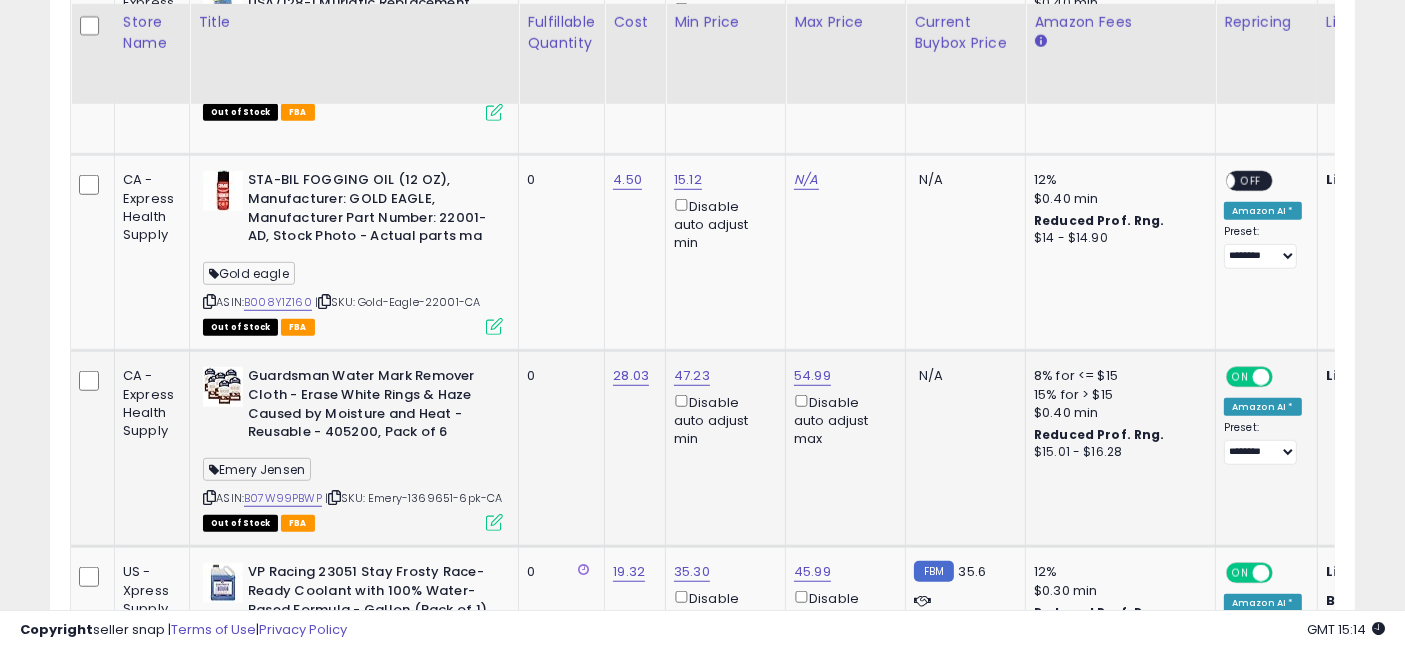 drag, startPoint x: 837, startPoint y: 492, endPoint x: 635, endPoint y: 475, distance: 202.71408 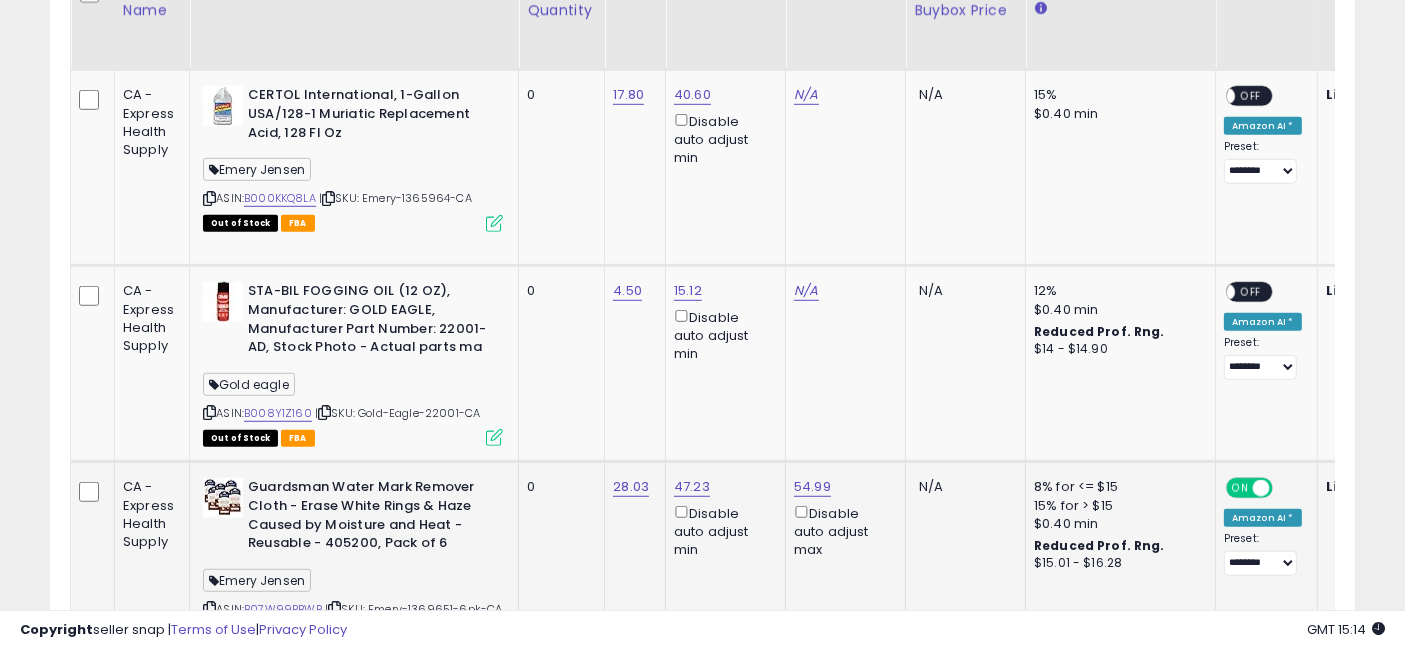 scroll, scrollTop: 1178, scrollLeft: 0, axis: vertical 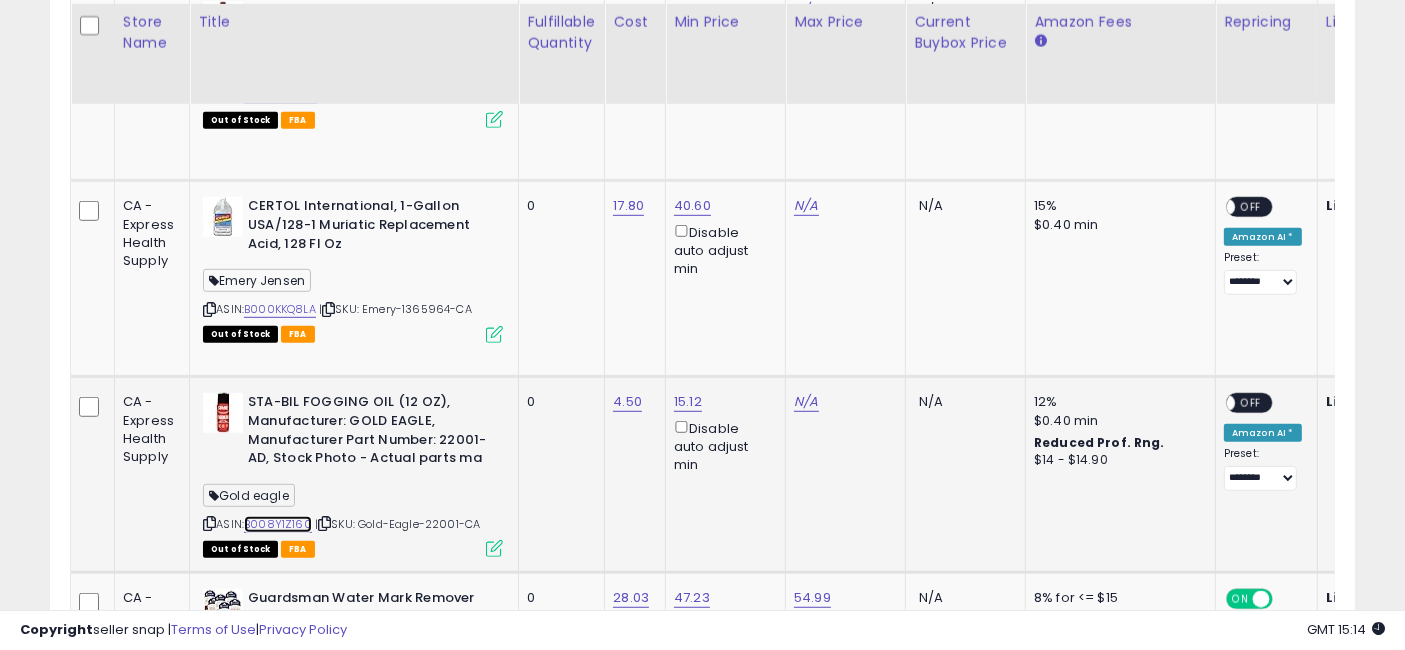 click on "B008Y1Z160" at bounding box center [278, 524] 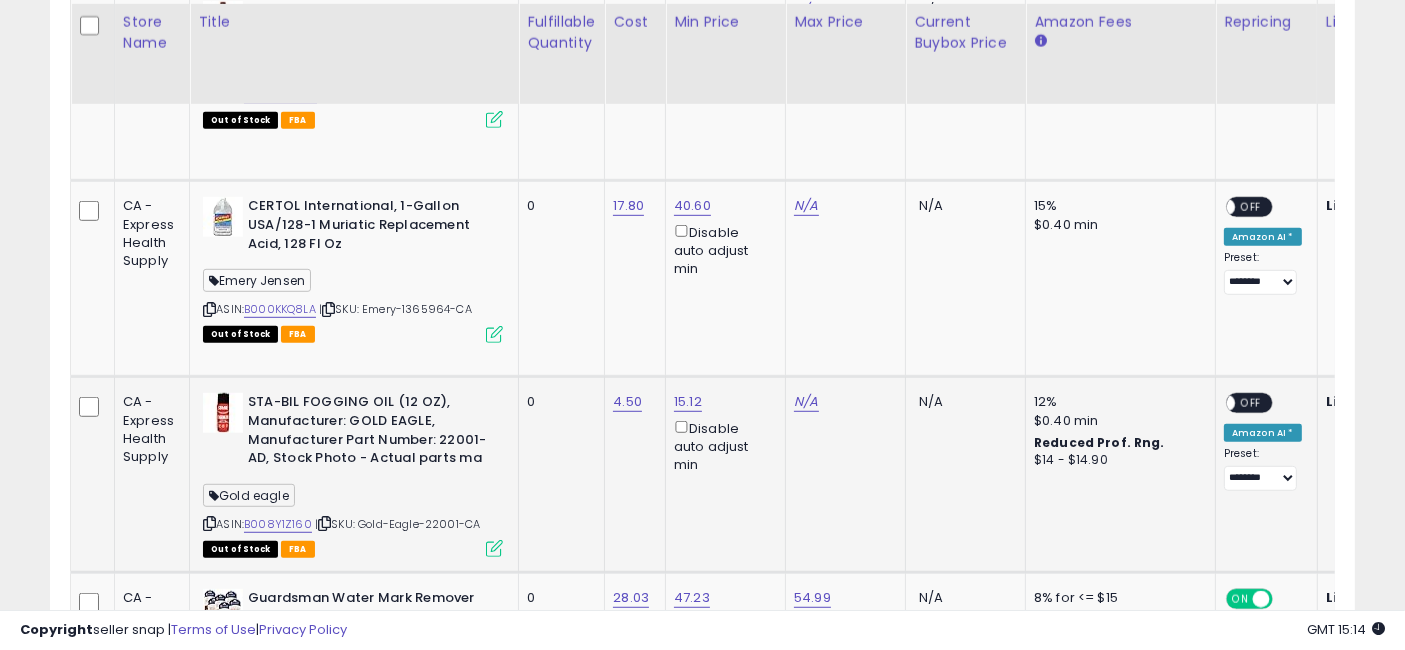 scroll, scrollTop: 0, scrollLeft: 22, axis: horizontal 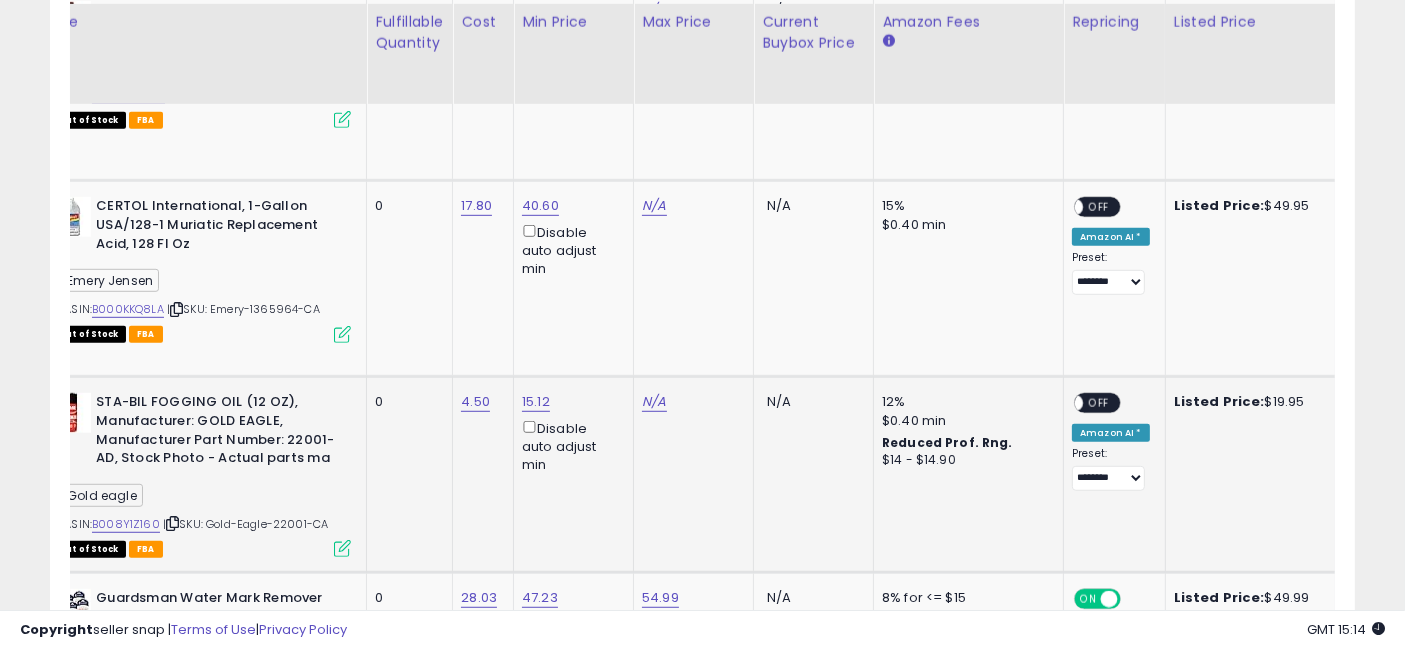 drag, startPoint x: 634, startPoint y: 495, endPoint x: 720, endPoint y: 504, distance: 86.46965 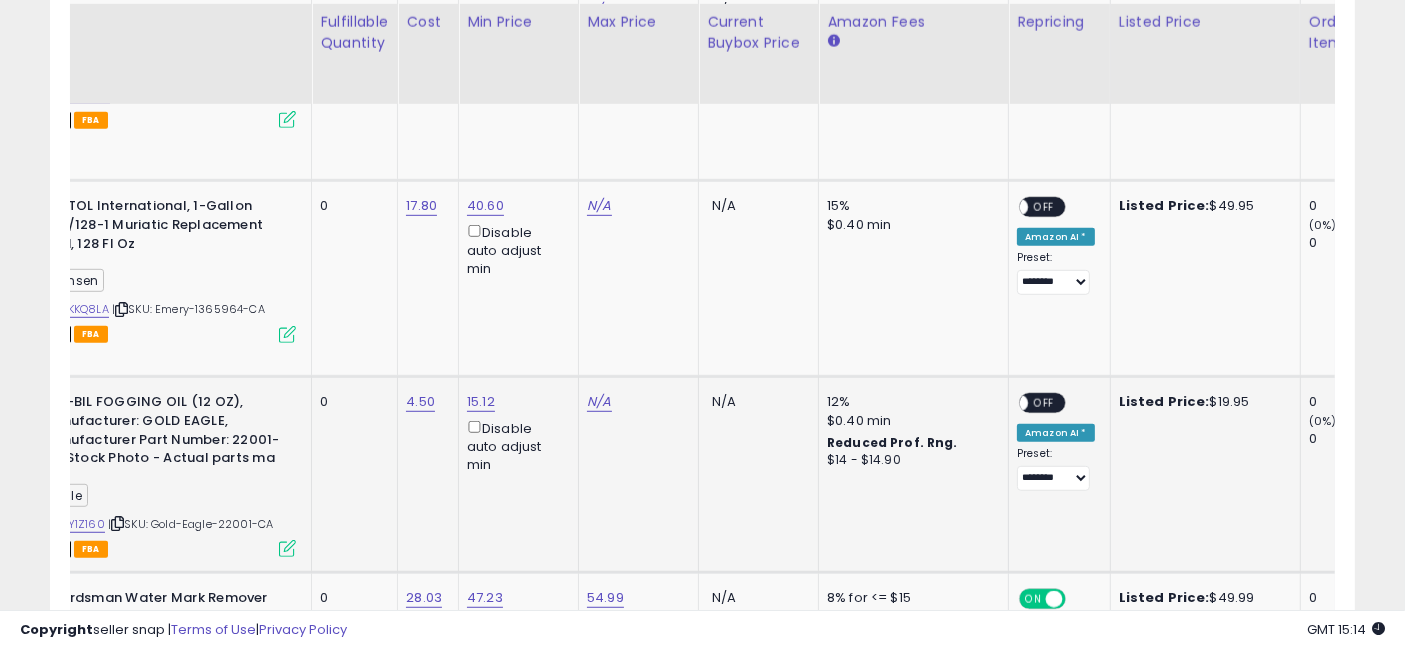 scroll, scrollTop: 0, scrollLeft: 183, axis: horizontal 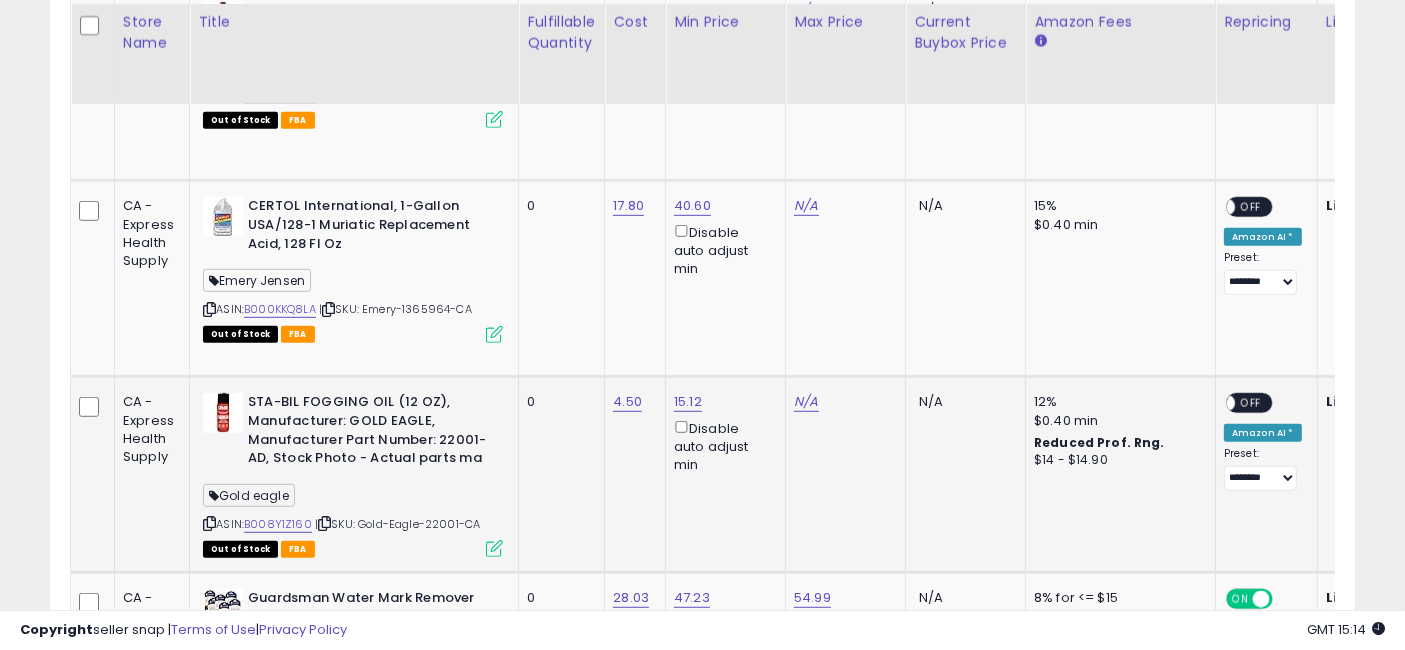 drag, startPoint x: 720, startPoint y: 504, endPoint x: 631, endPoint y: 506, distance: 89.02247 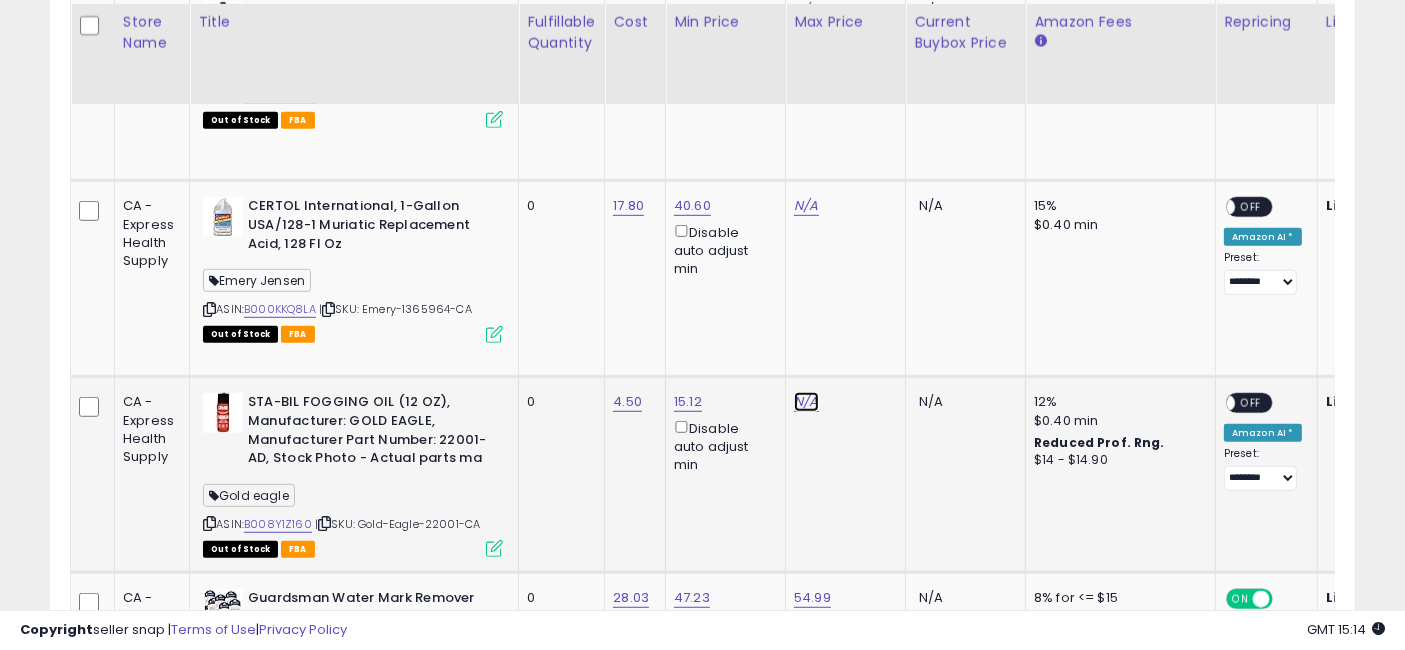click on "N/A" at bounding box center [806, 10] 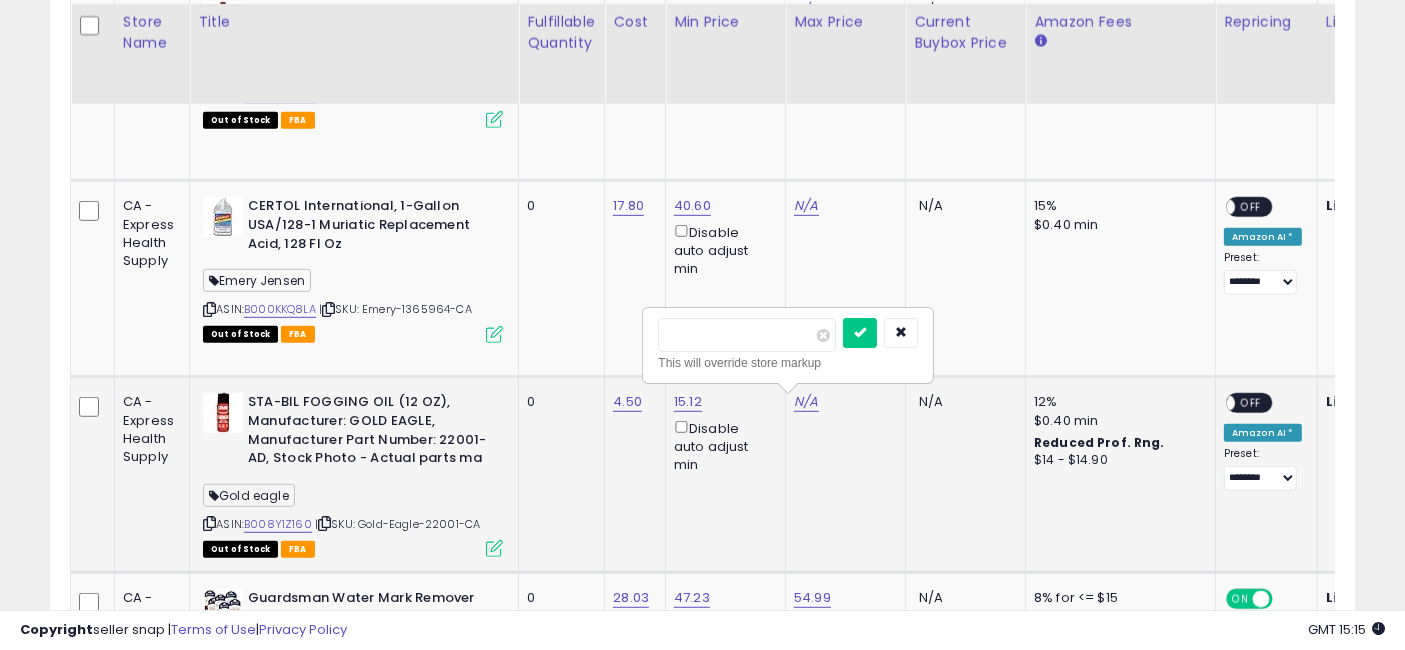 click at bounding box center (747, 335) 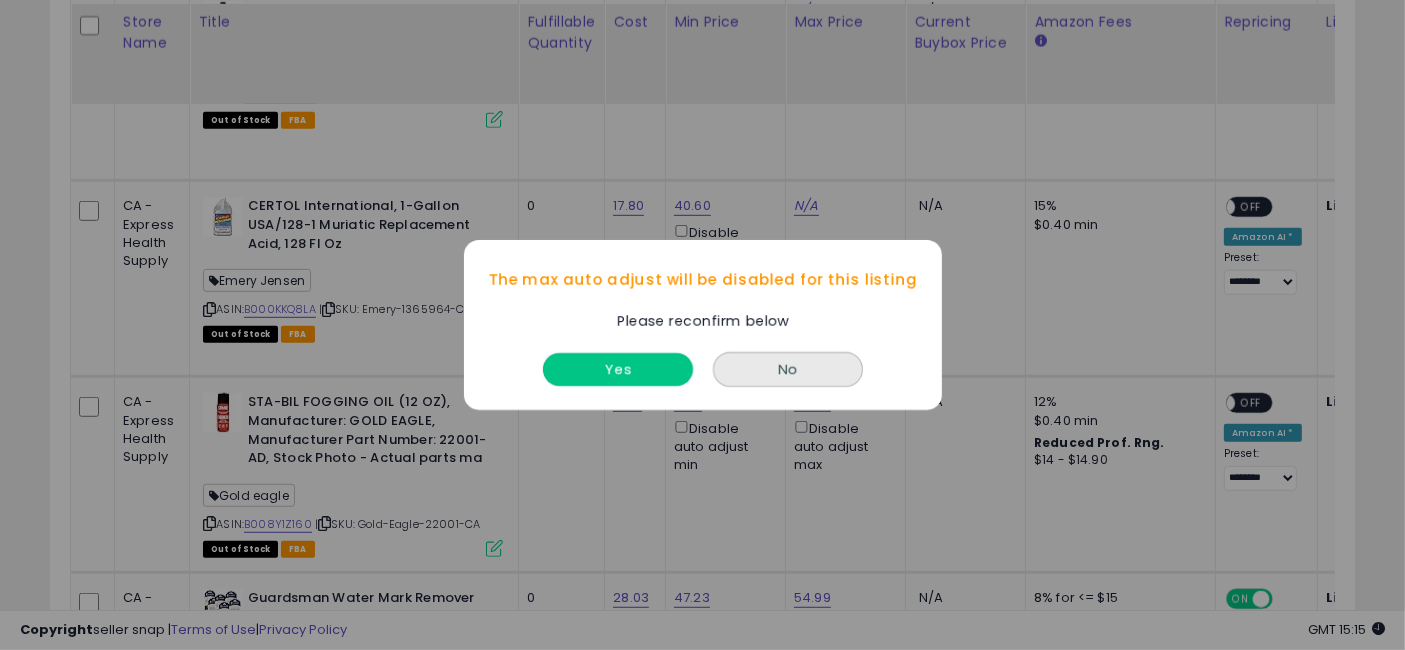 click on "Yes" at bounding box center (618, 369) 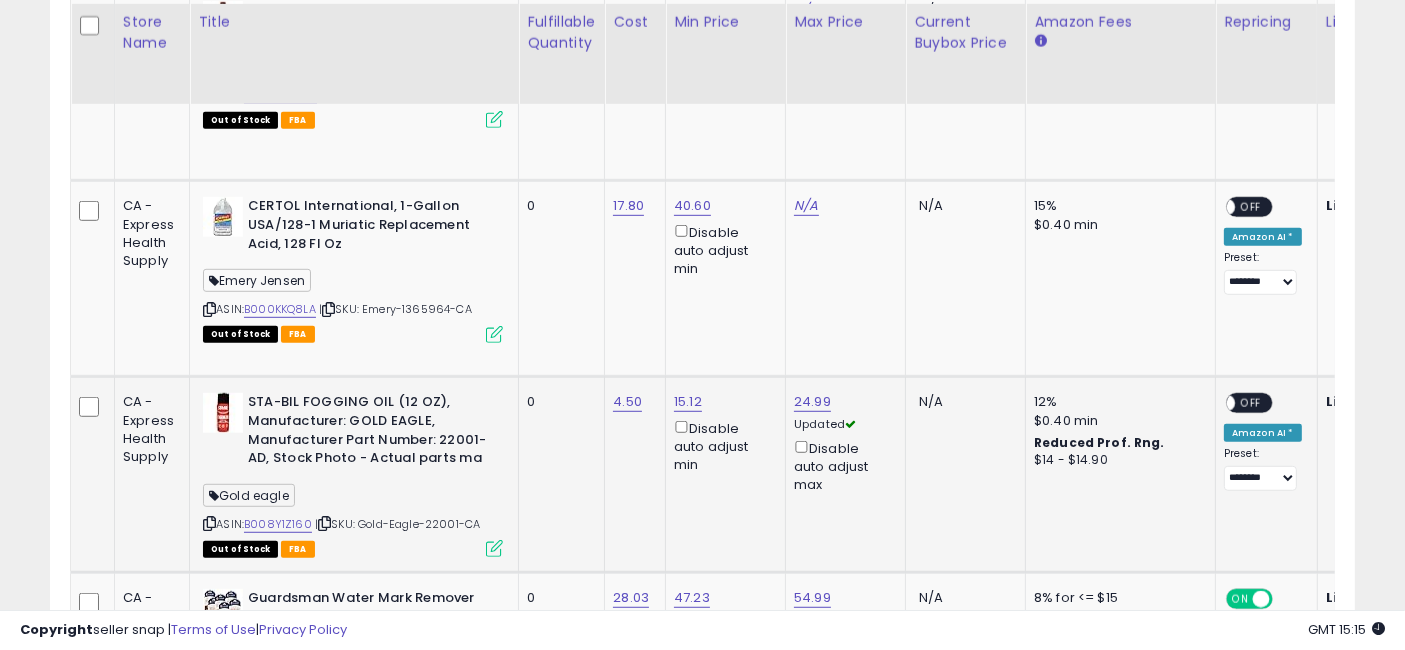 click on "OFF" at bounding box center [1251, 403] 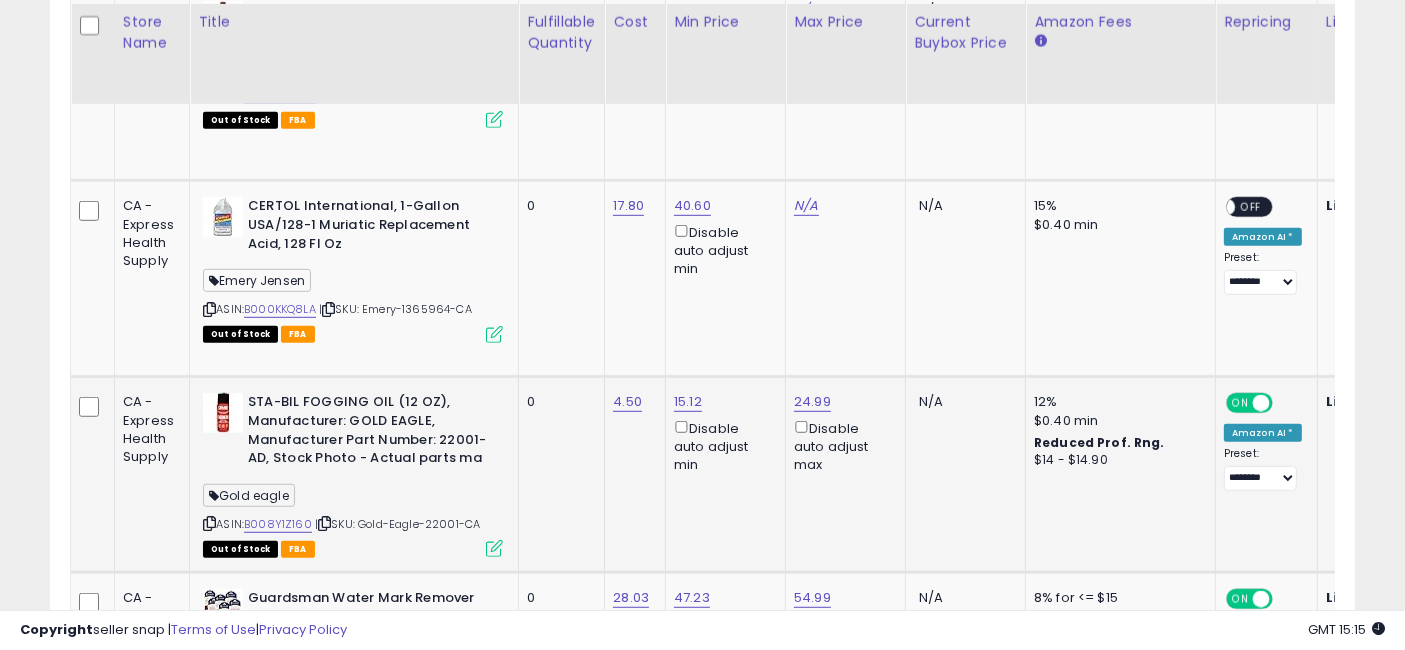 scroll, scrollTop: 0, scrollLeft: 29, axis: horizontal 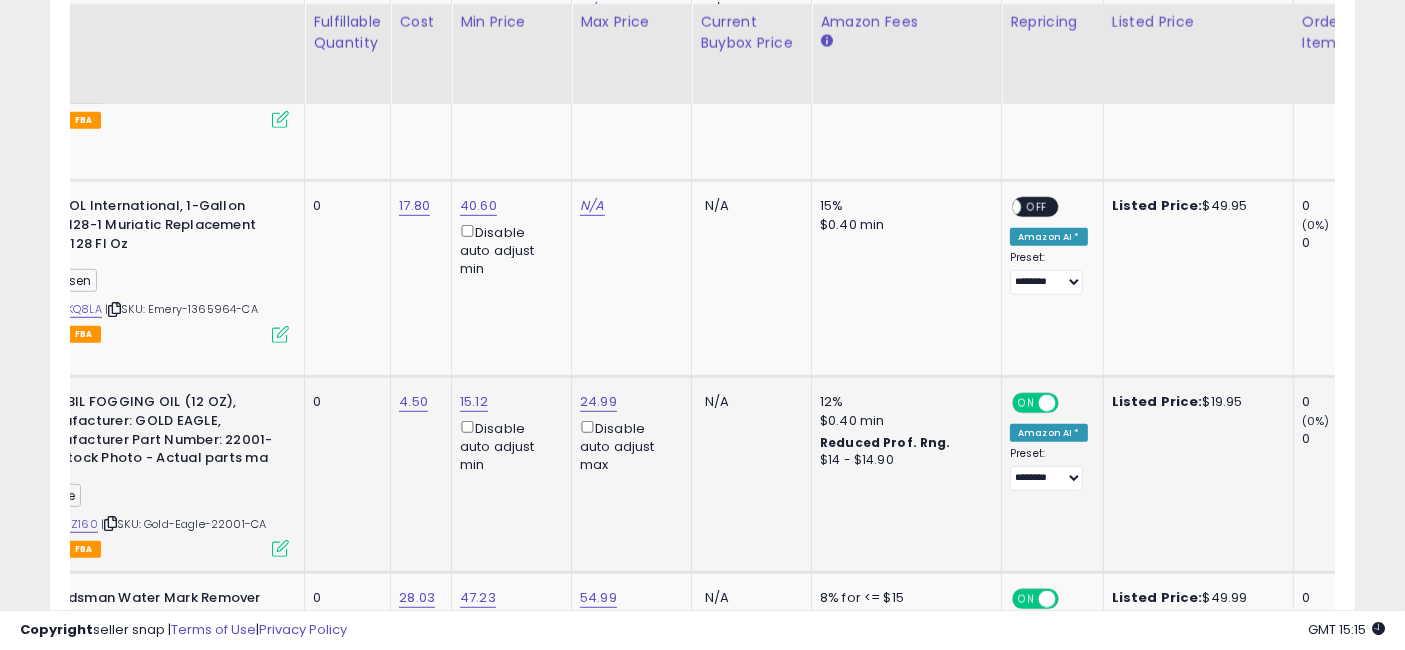 drag, startPoint x: 752, startPoint y: 482, endPoint x: 846, endPoint y: 487, distance: 94.13288 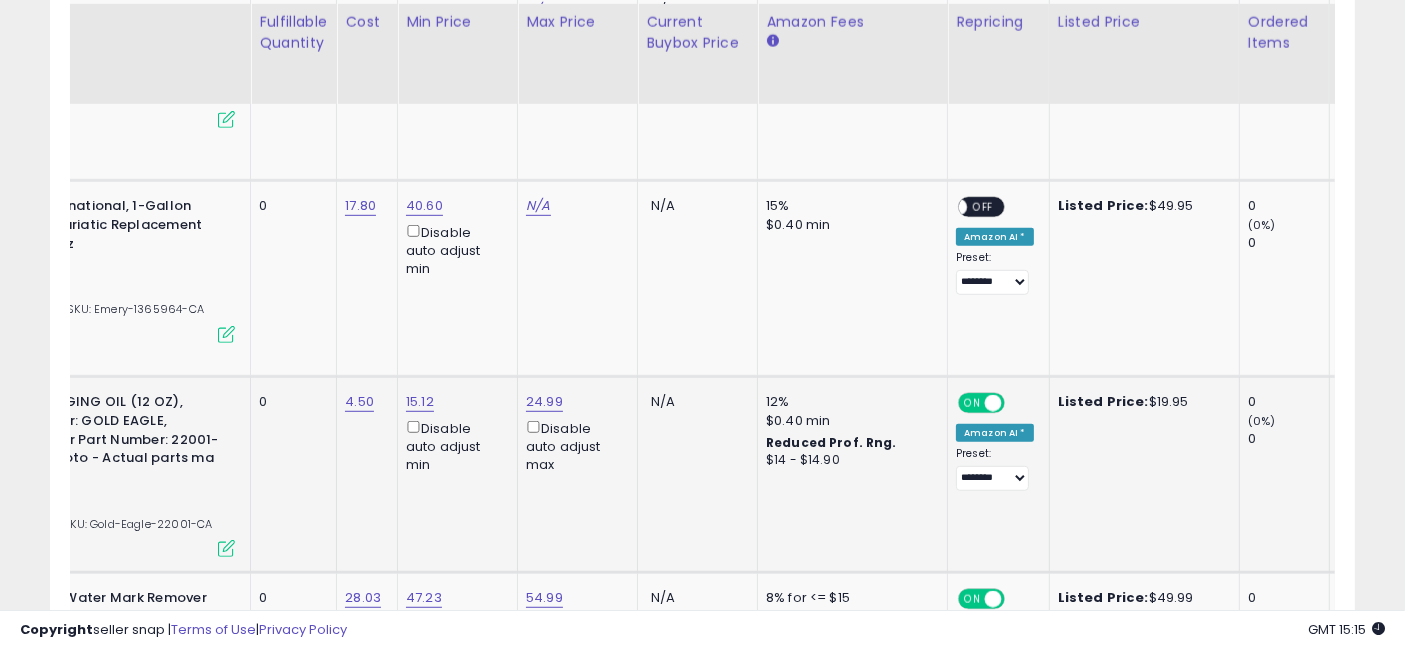 scroll, scrollTop: 0, scrollLeft: 245, axis: horizontal 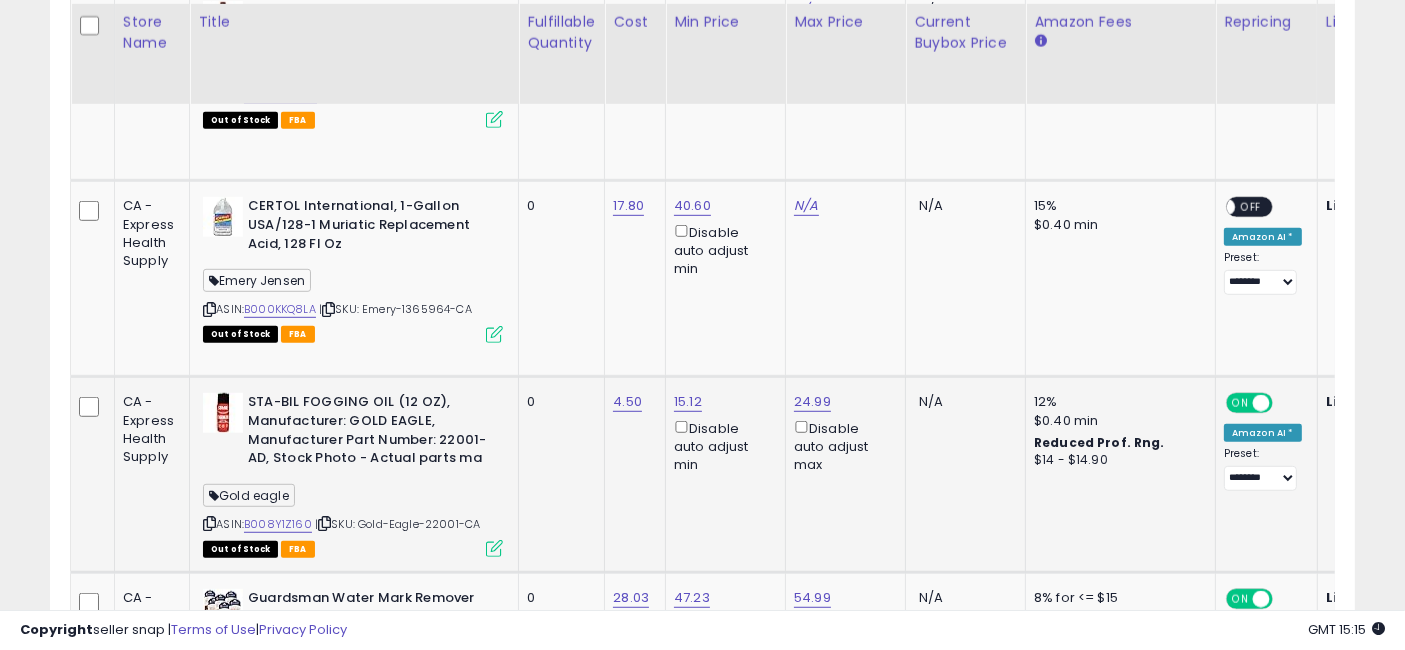 drag, startPoint x: 917, startPoint y: 495, endPoint x: 762, endPoint y: 497, distance: 155.01291 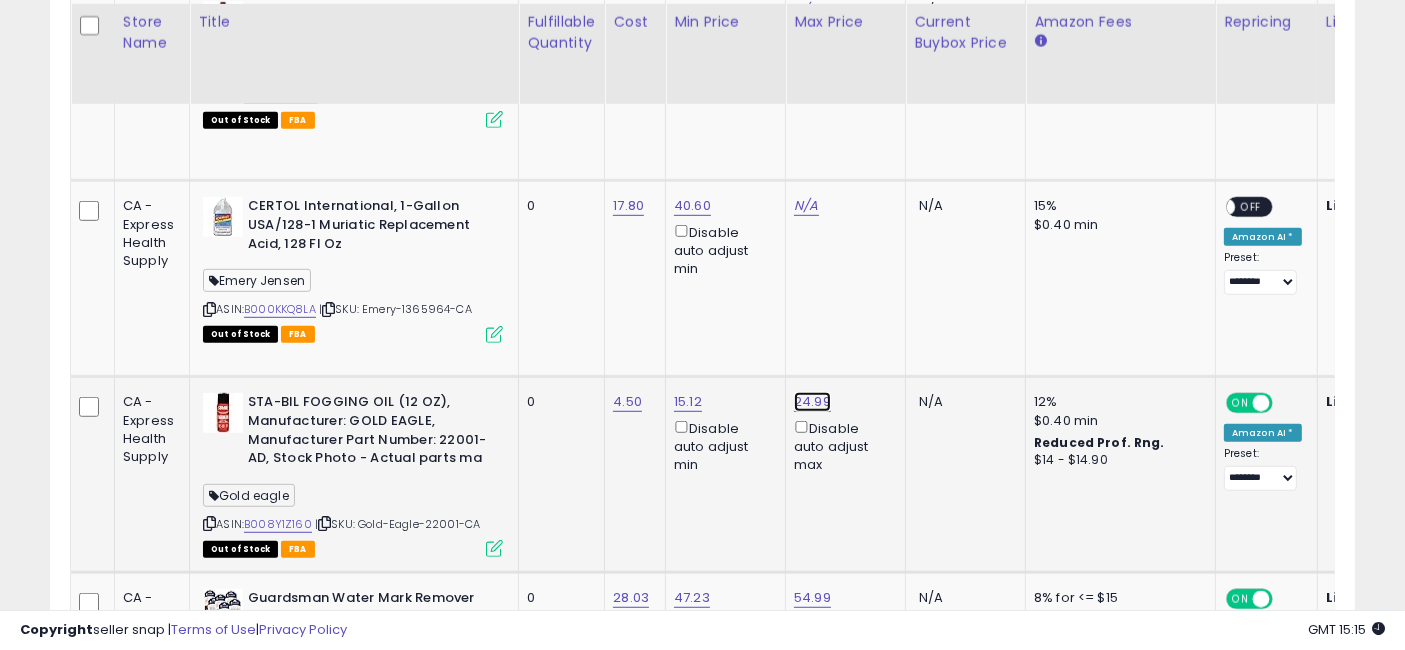 click on "24.99" at bounding box center [806, 10] 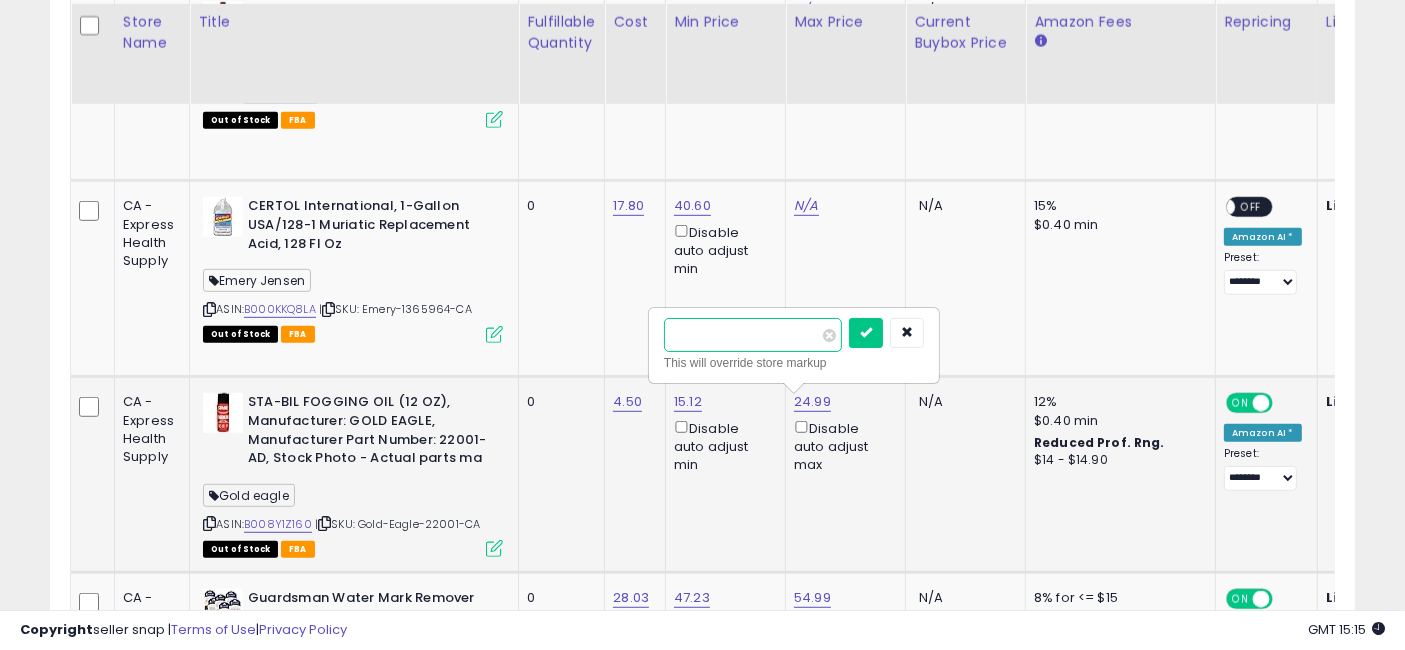 click on "*****" at bounding box center (753, 335) 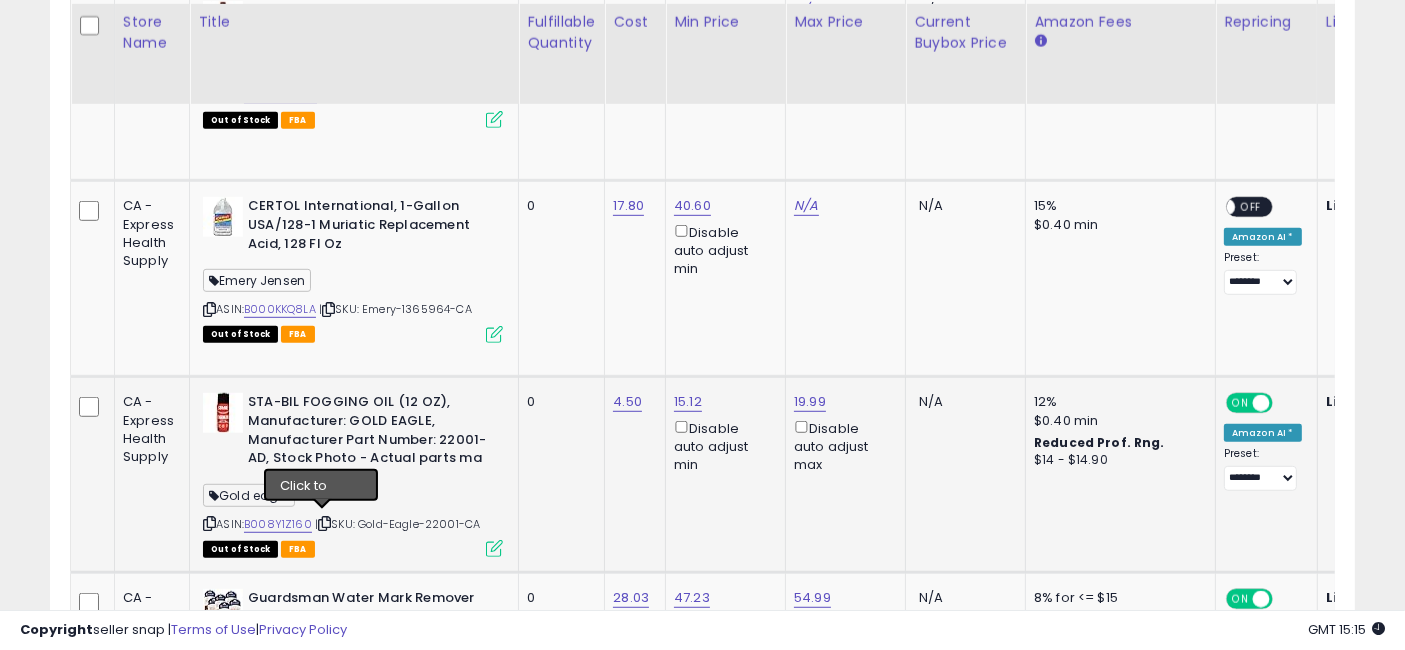 click at bounding box center (324, 523) 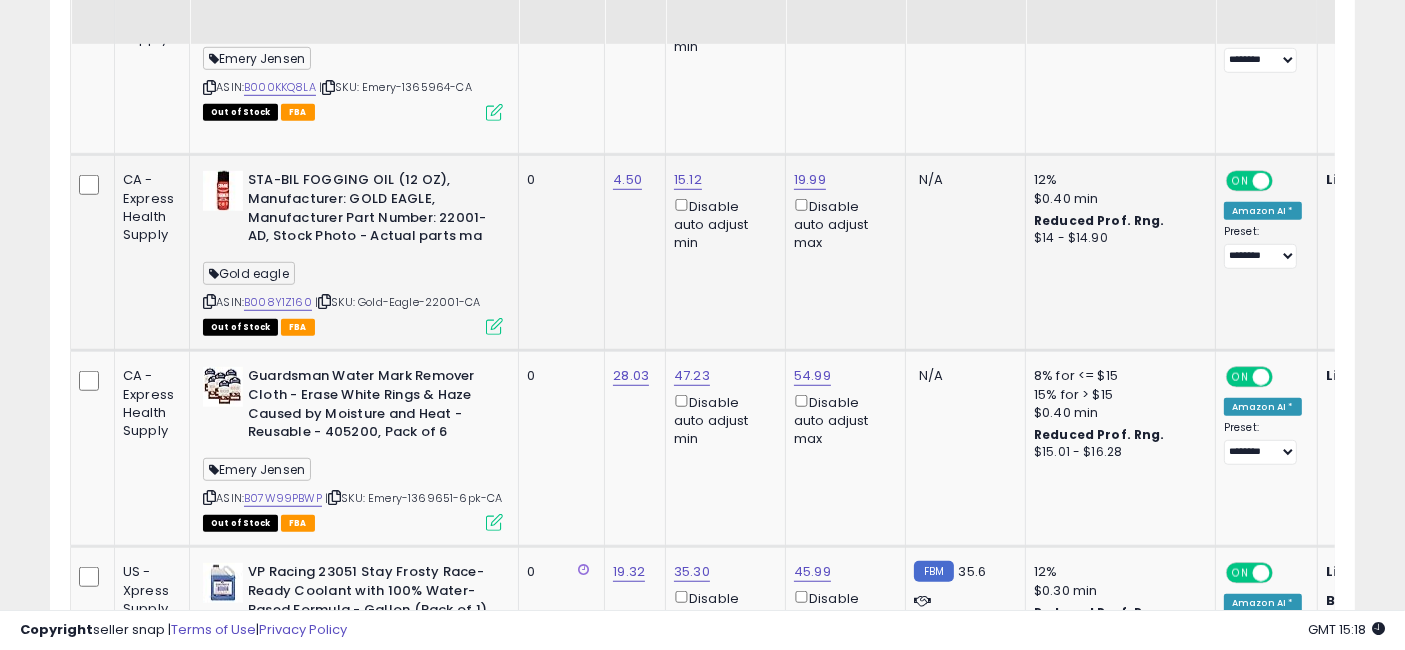 scroll, scrollTop: 1289, scrollLeft: 0, axis: vertical 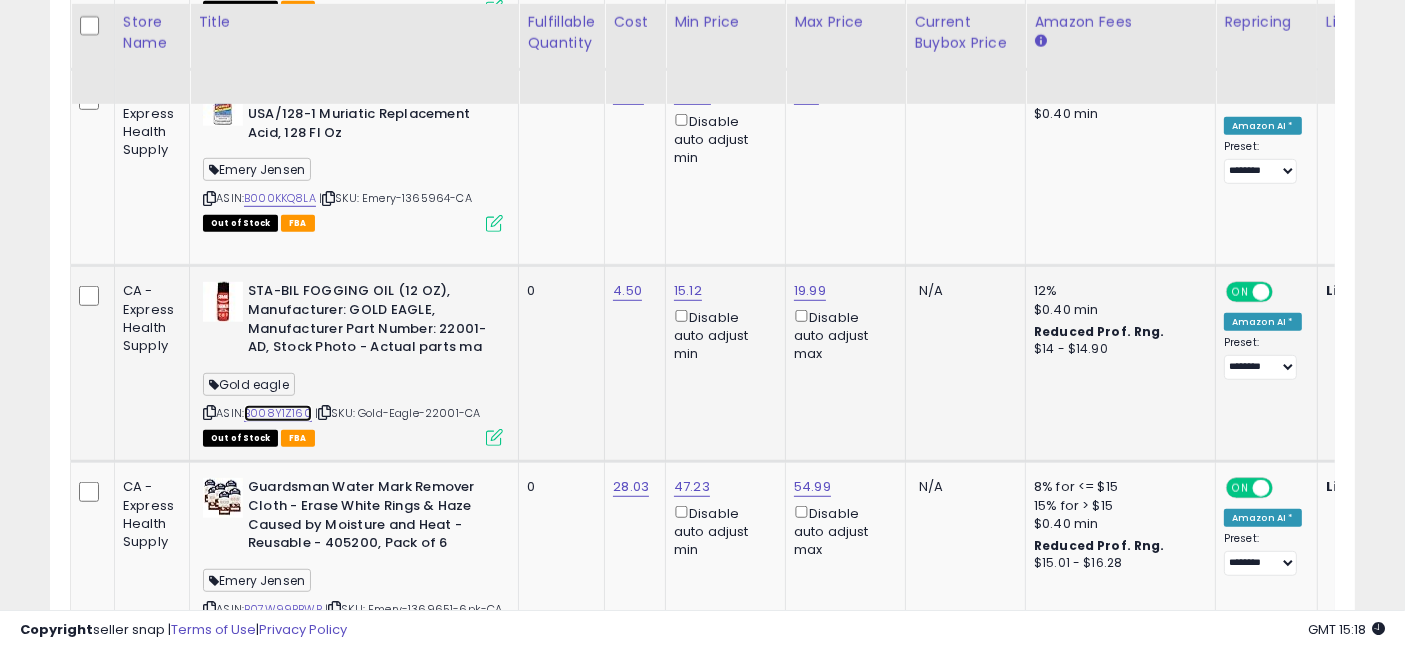 click on "B008Y1Z160" at bounding box center (278, 413) 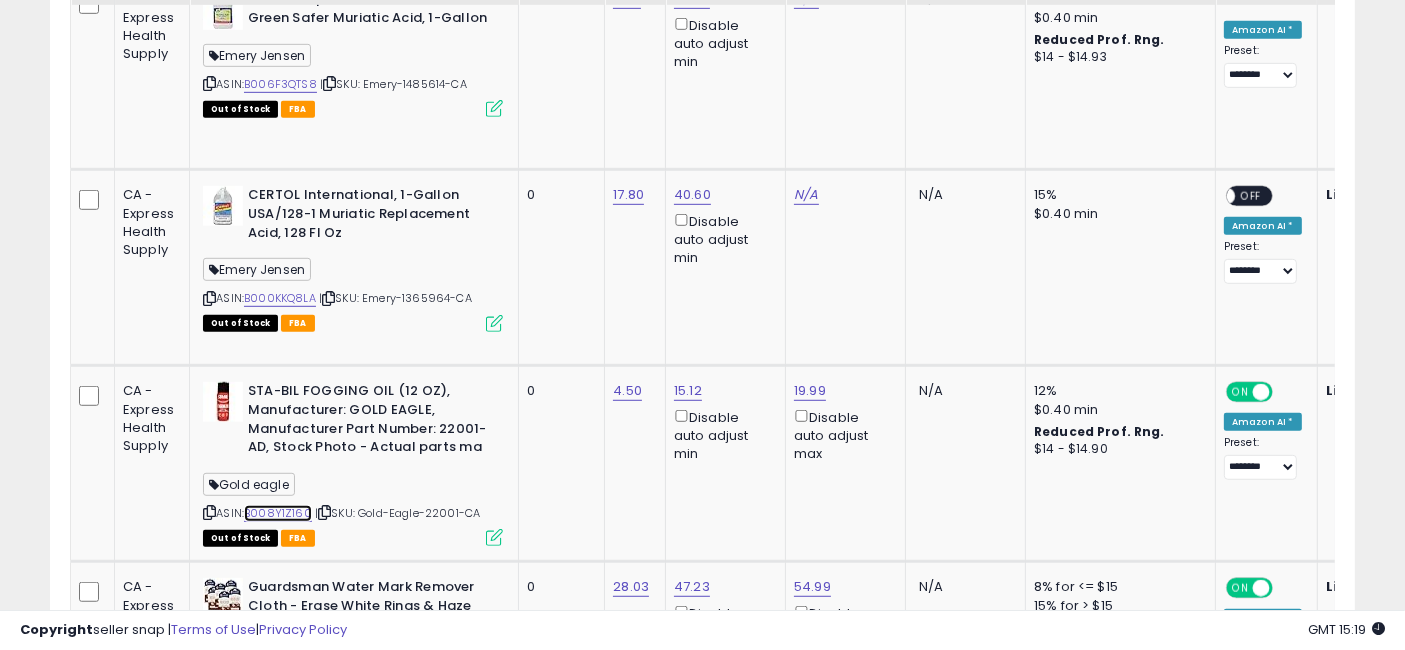 scroll, scrollTop: 1067, scrollLeft: 0, axis: vertical 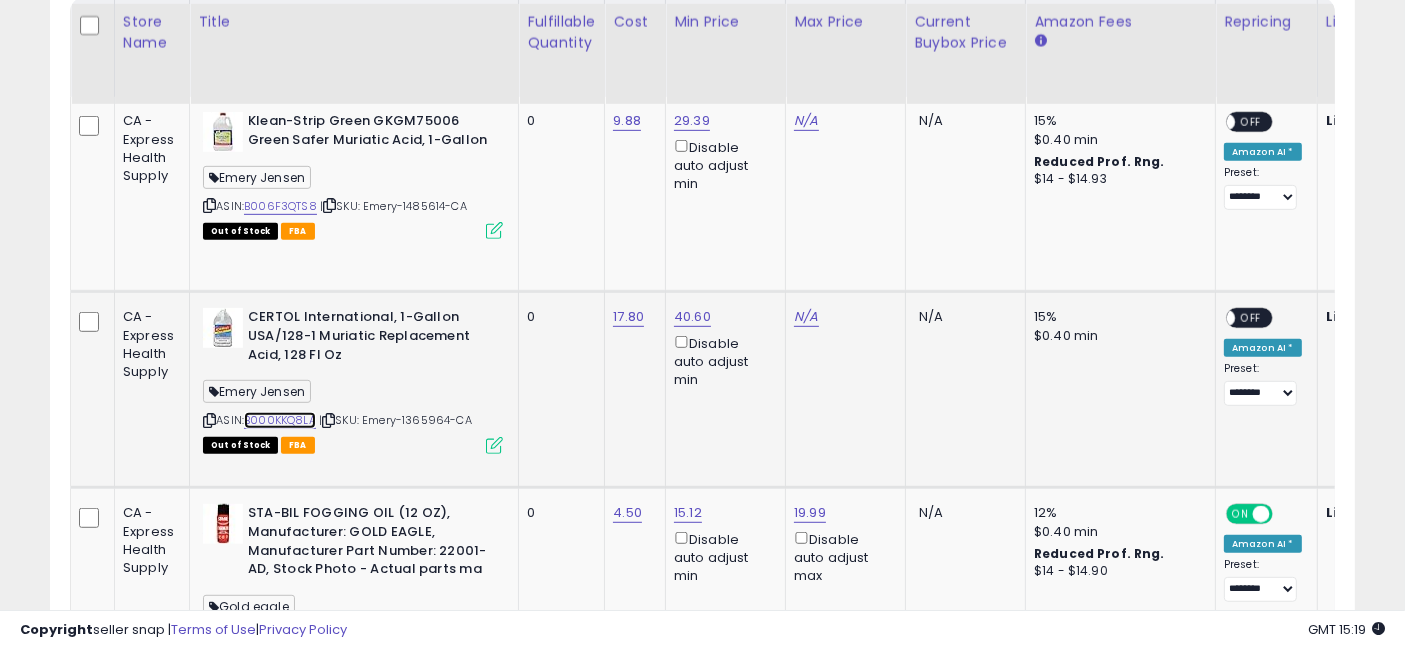 click on "B000KKQ8LA" at bounding box center (280, 420) 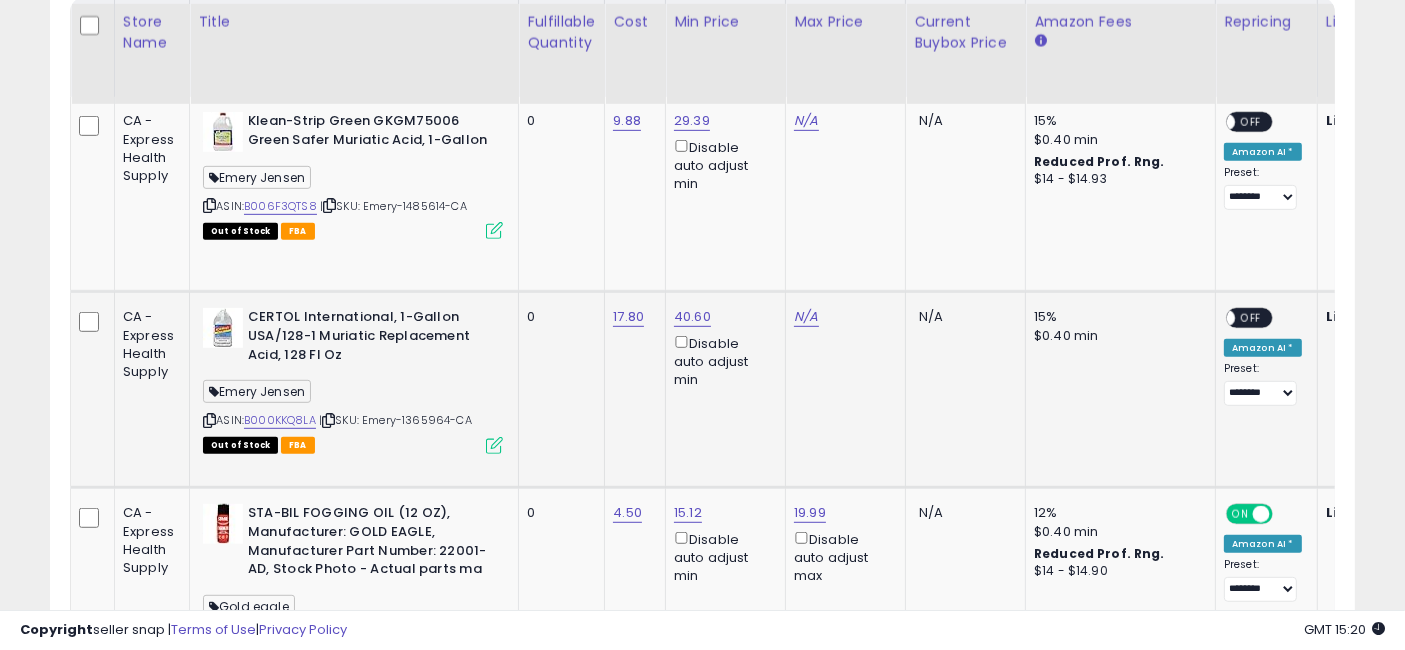scroll, scrollTop: 0, scrollLeft: 6, axis: horizontal 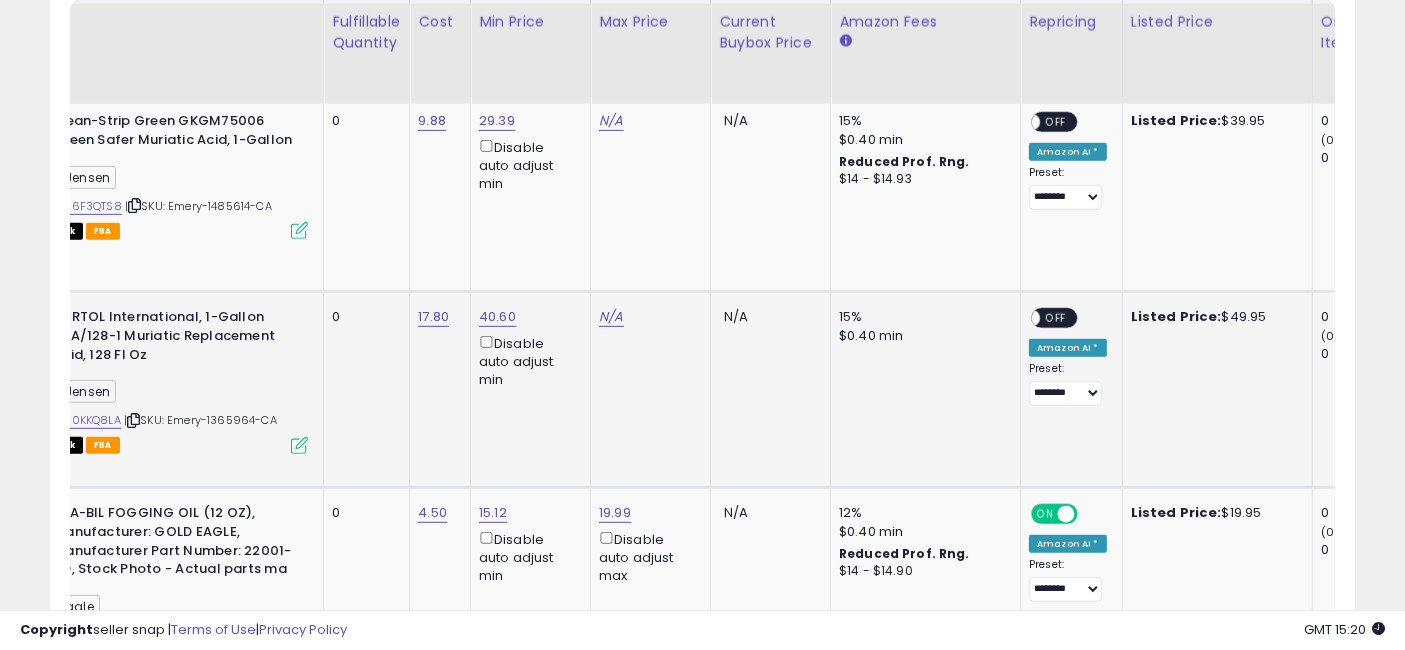 drag, startPoint x: 780, startPoint y: 380, endPoint x: 866, endPoint y: 386, distance: 86.209045 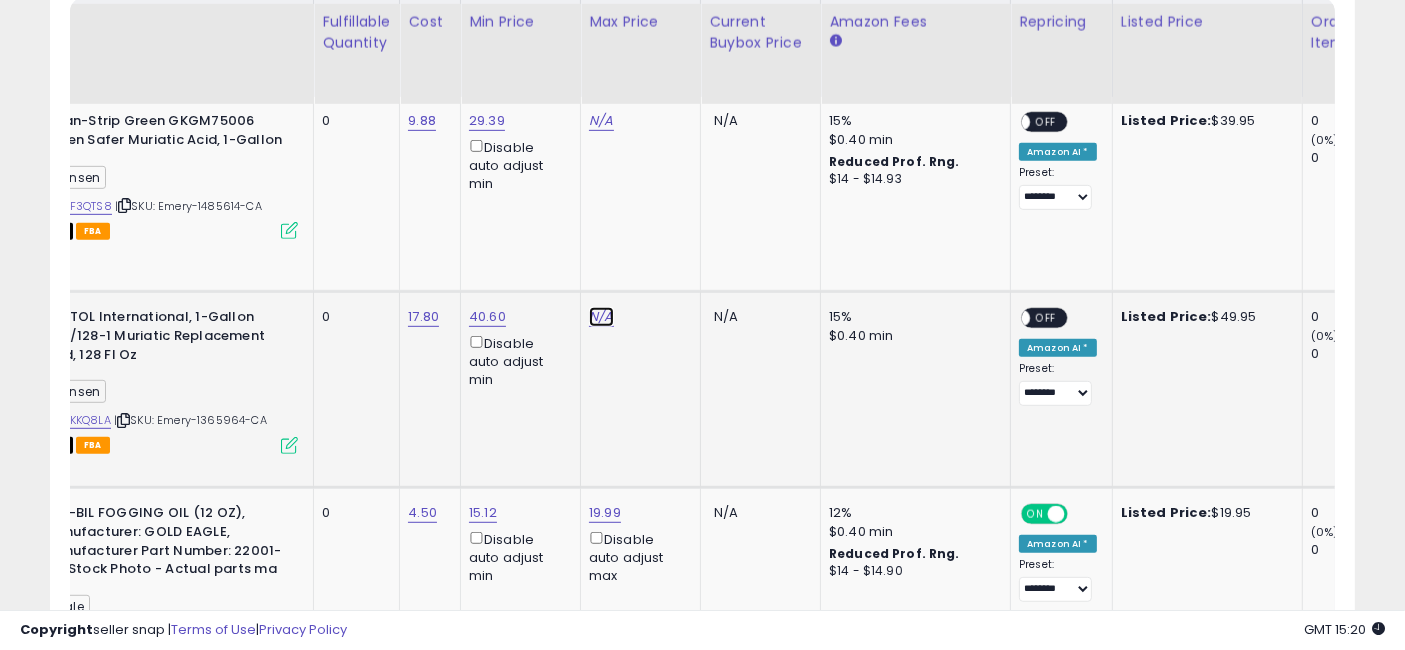 click on "N/A" at bounding box center (601, 121) 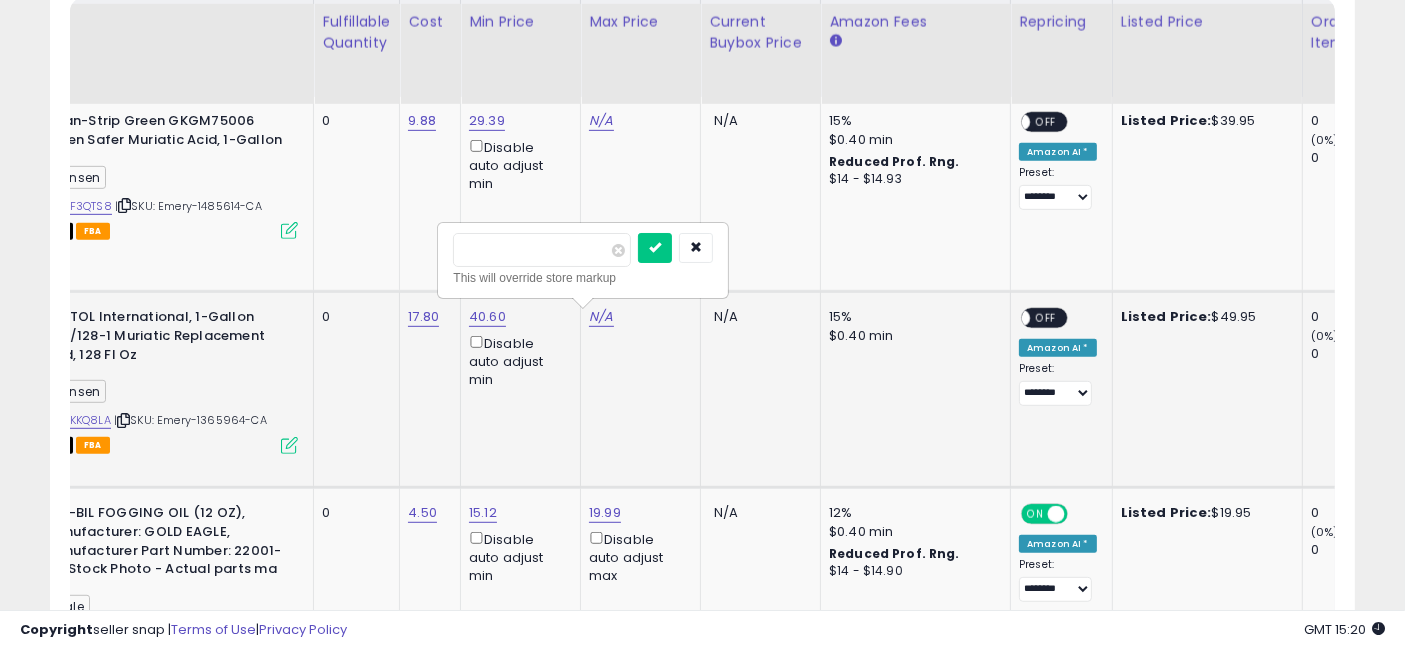 click at bounding box center [542, 250] 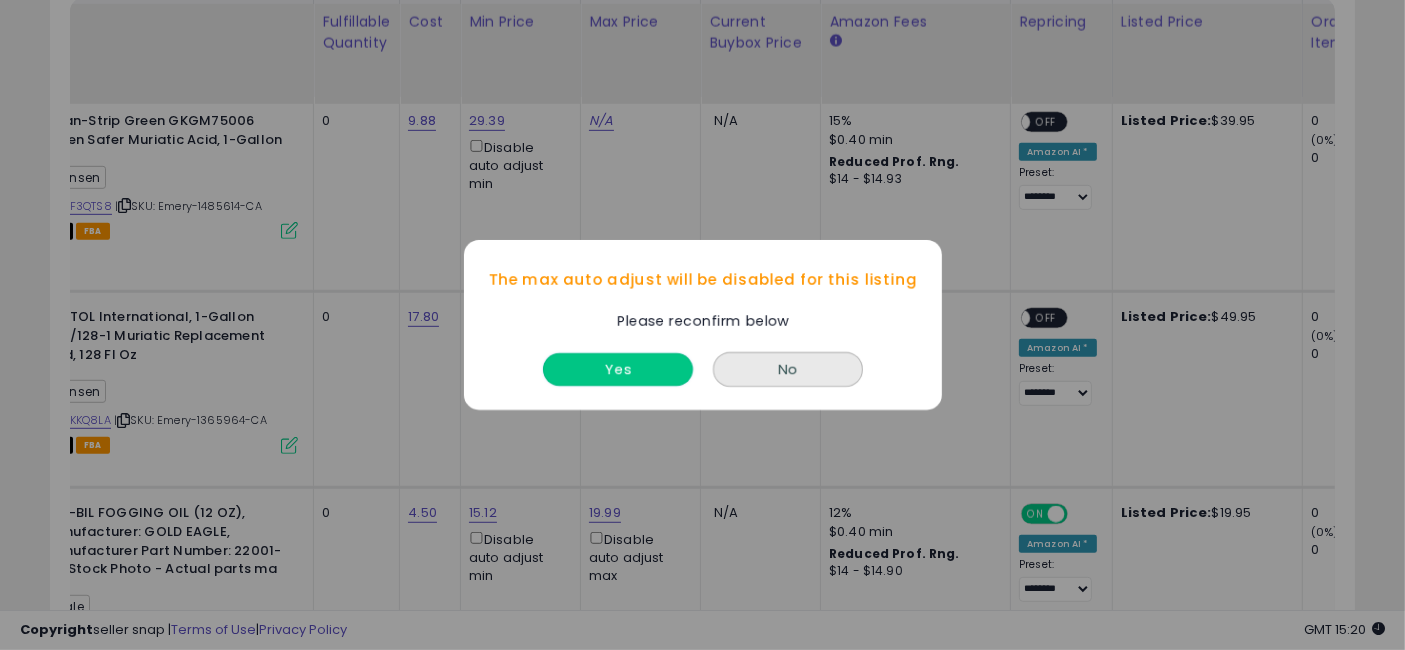 click on "Yes" at bounding box center [618, 369] 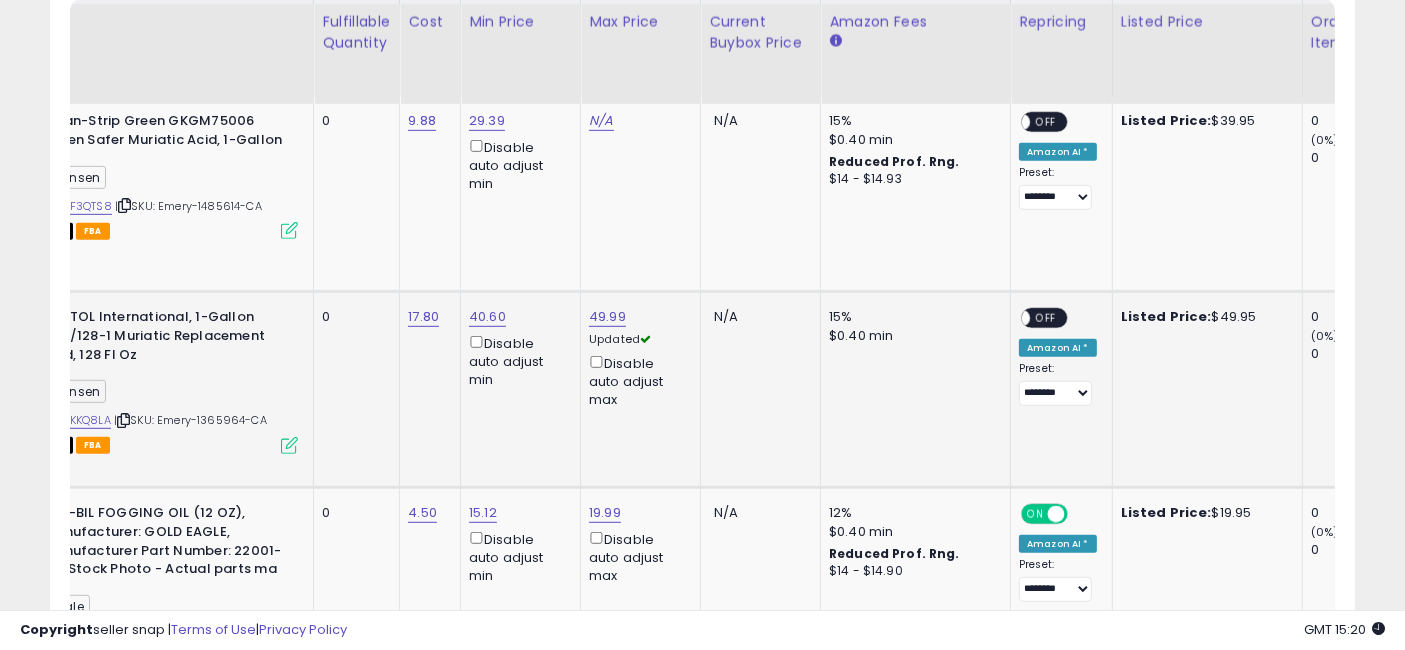click on "OFF" at bounding box center [1046, 318] 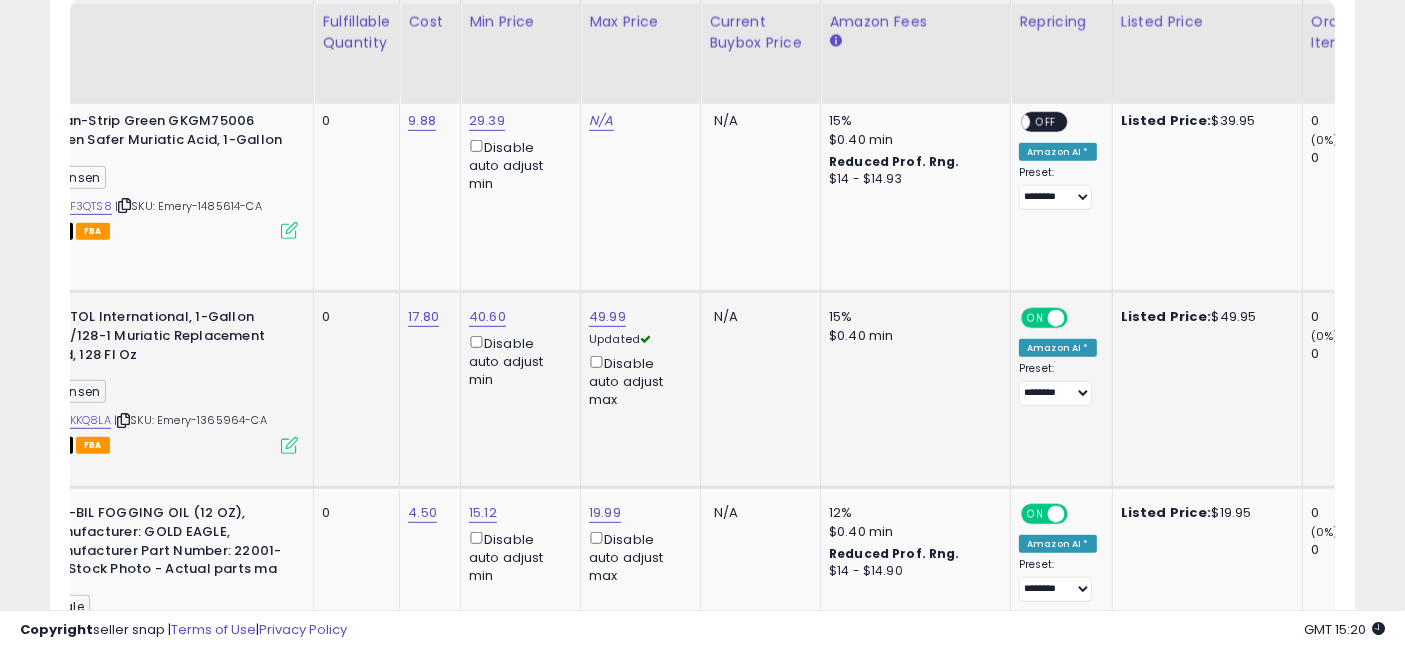 scroll, scrollTop: 0, scrollLeft: 94, axis: horizontal 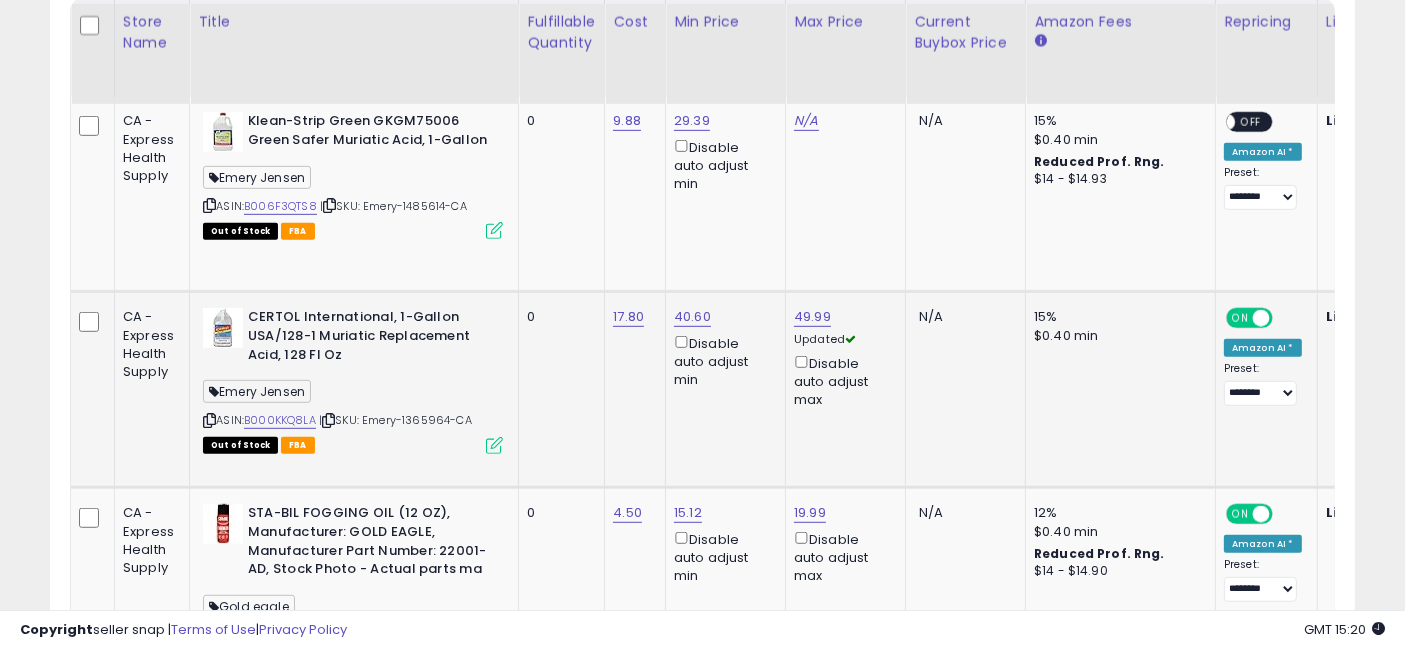 drag, startPoint x: 852, startPoint y: 370, endPoint x: 620, endPoint y: 378, distance: 232.1379 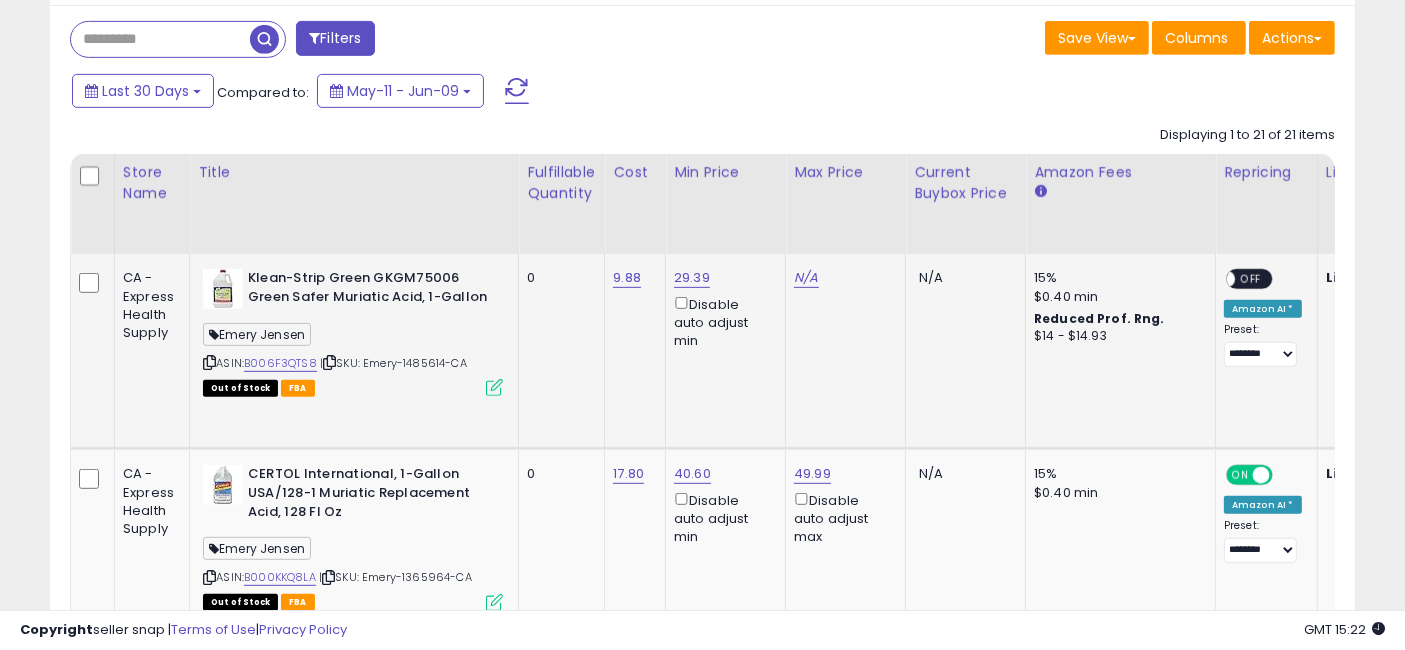 scroll, scrollTop: 956, scrollLeft: 0, axis: vertical 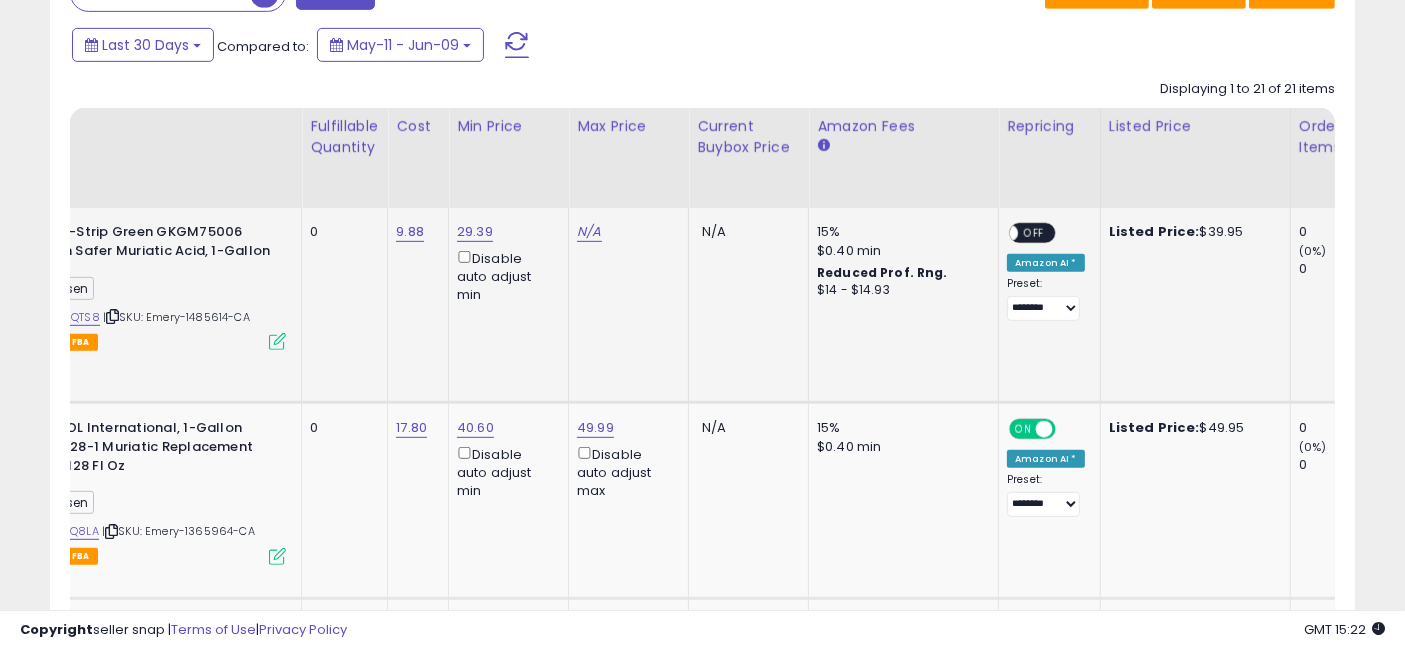 drag, startPoint x: 712, startPoint y: 338, endPoint x: 821, endPoint y: 358, distance: 110.81967 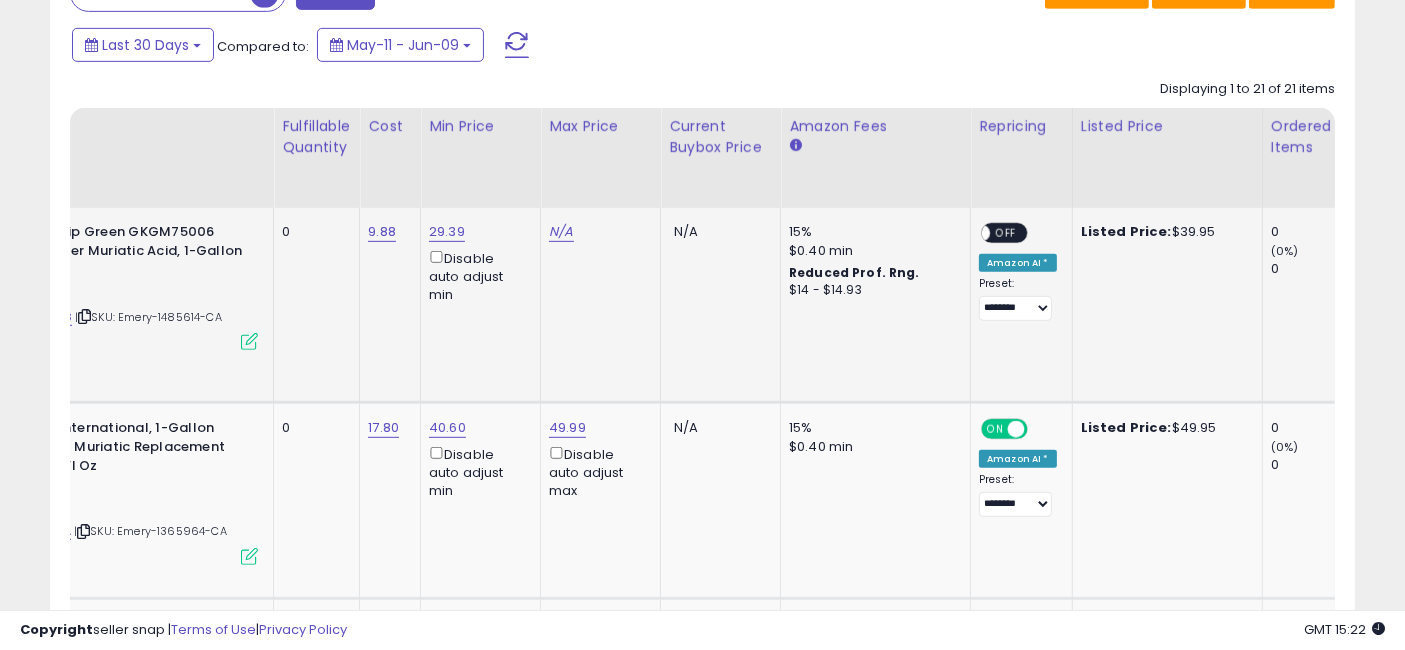 scroll, scrollTop: 0, scrollLeft: 8, axis: horizontal 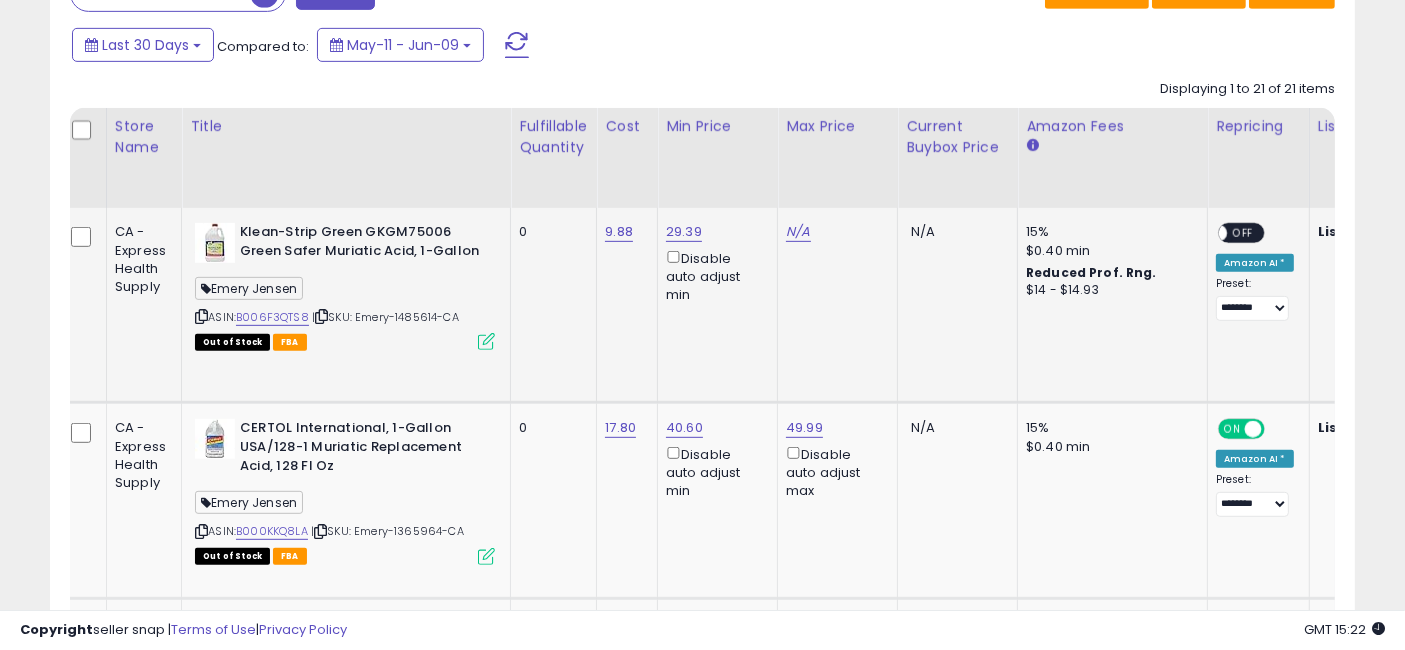 drag, startPoint x: 844, startPoint y: 335, endPoint x: 585, endPoint y: 338, distance: 259.01736 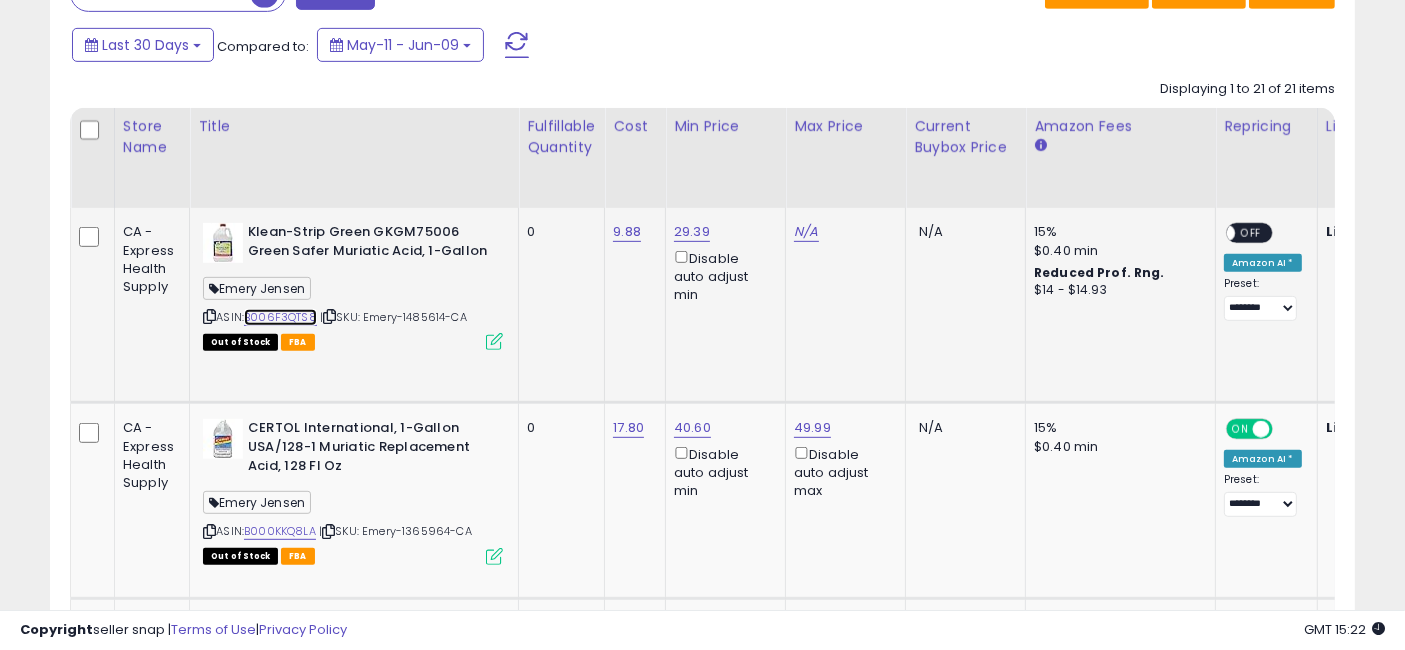click on "B006F3QTS8" at bounding box center [280, 317] 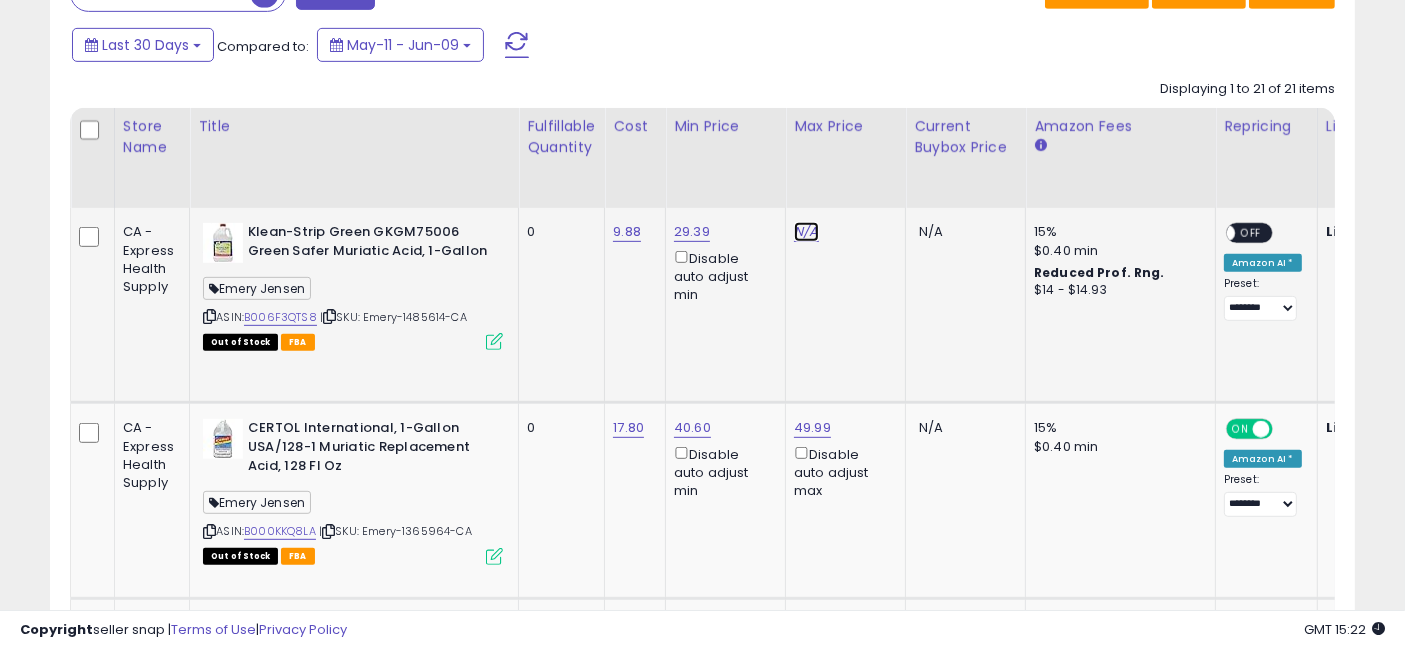 click on "N/A" at bounding box center (806, 232) 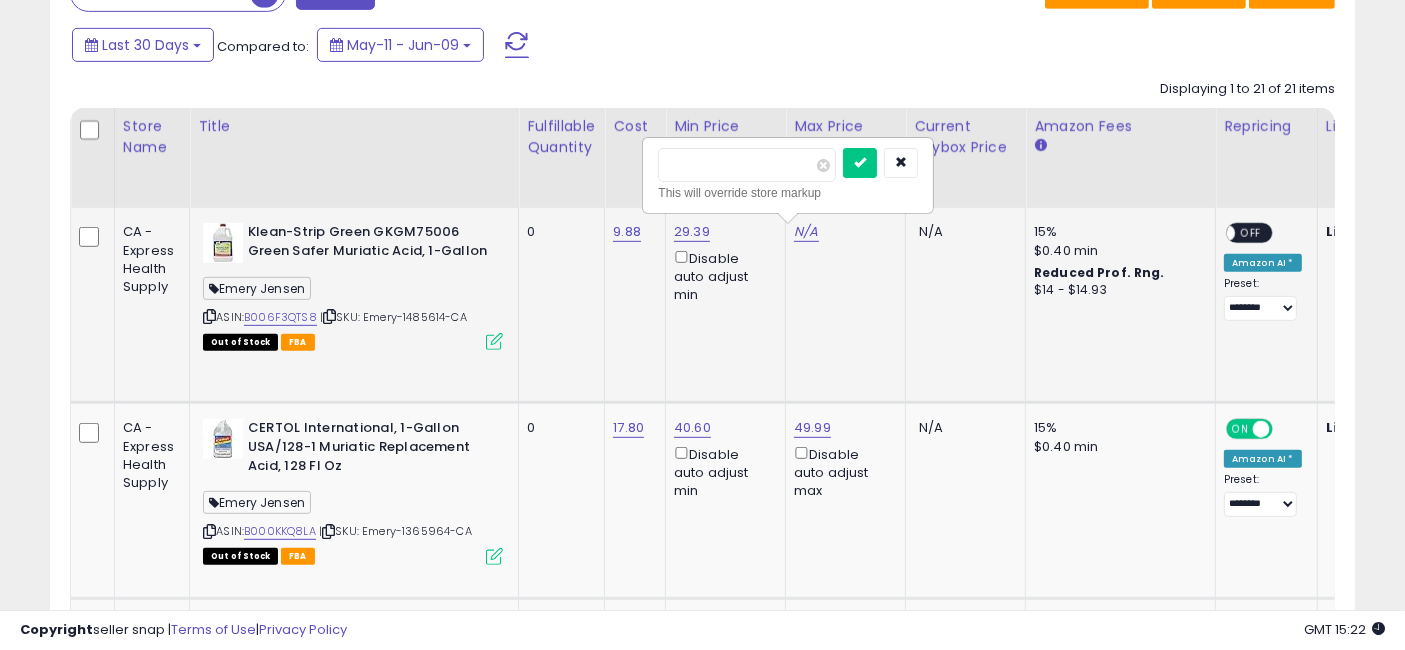 click at bounding box center [747, 165] 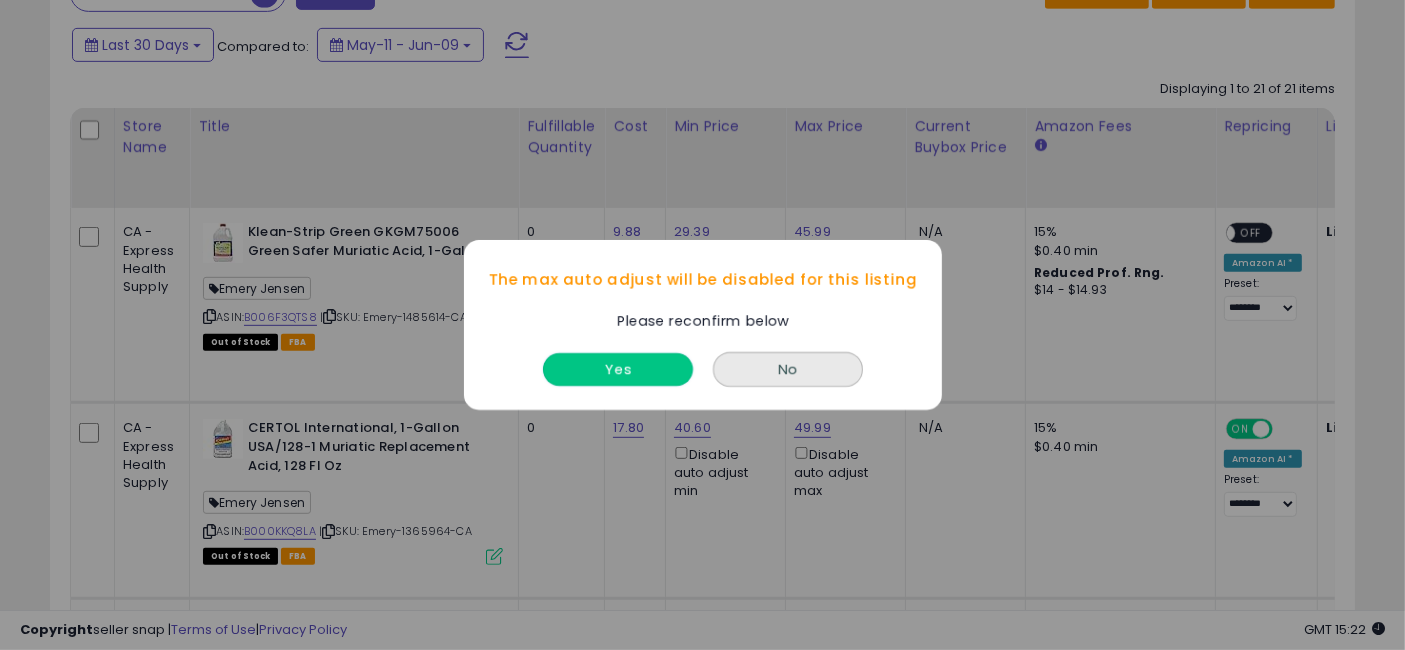 click on "Yes" at bounding box center (618, 369) 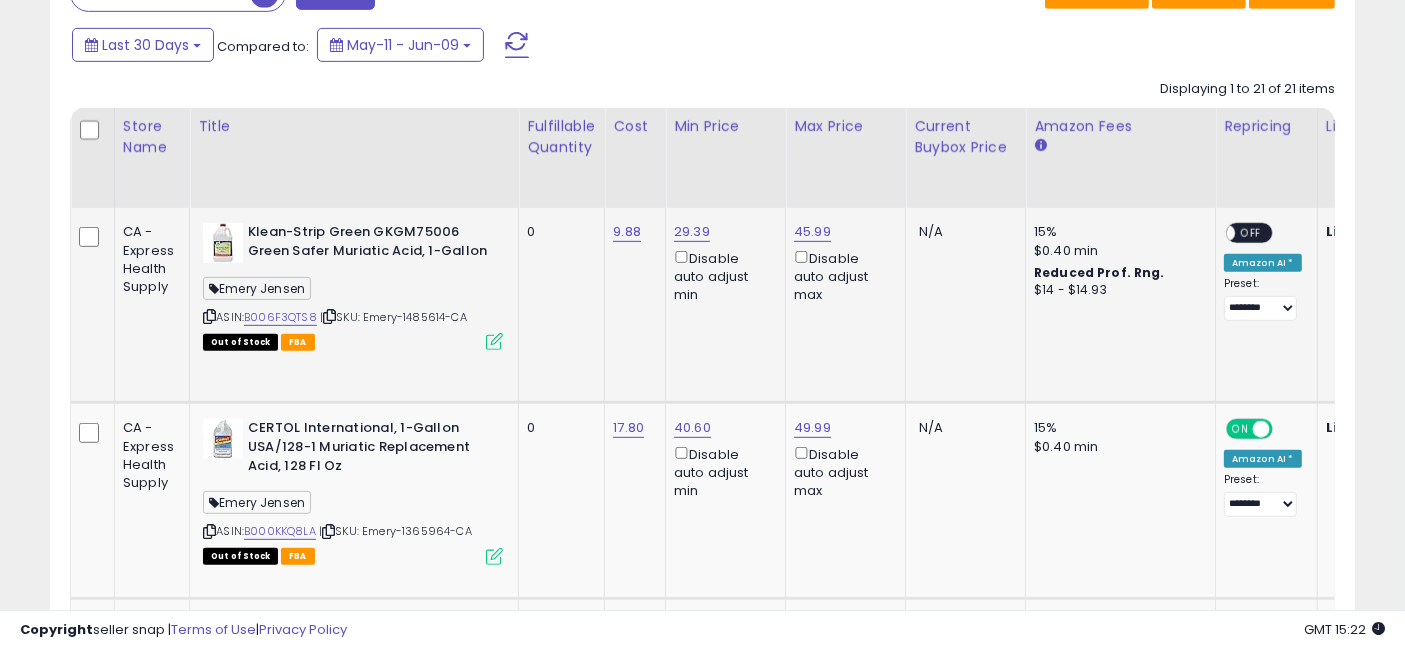 click on "OFF" at bounding box center [1251, 233] 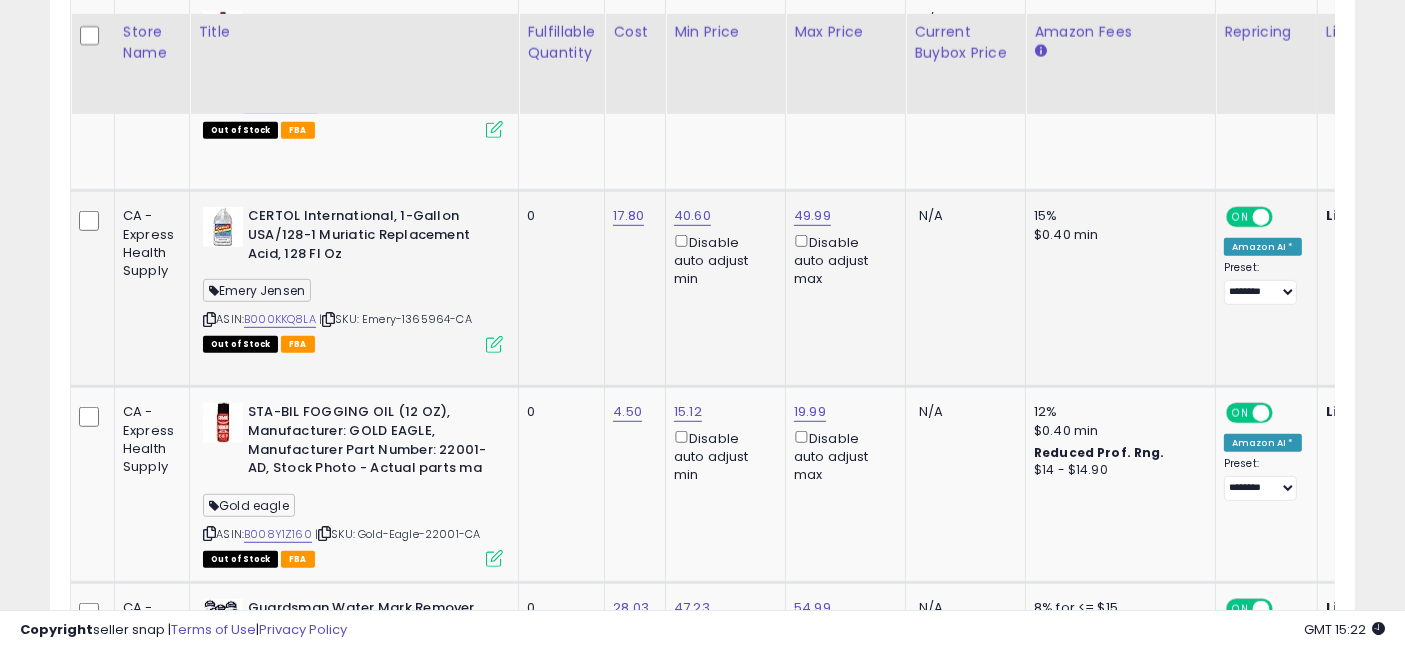 scroll, scrollTop: 1178, scrollLeft: 0, axis: vertical 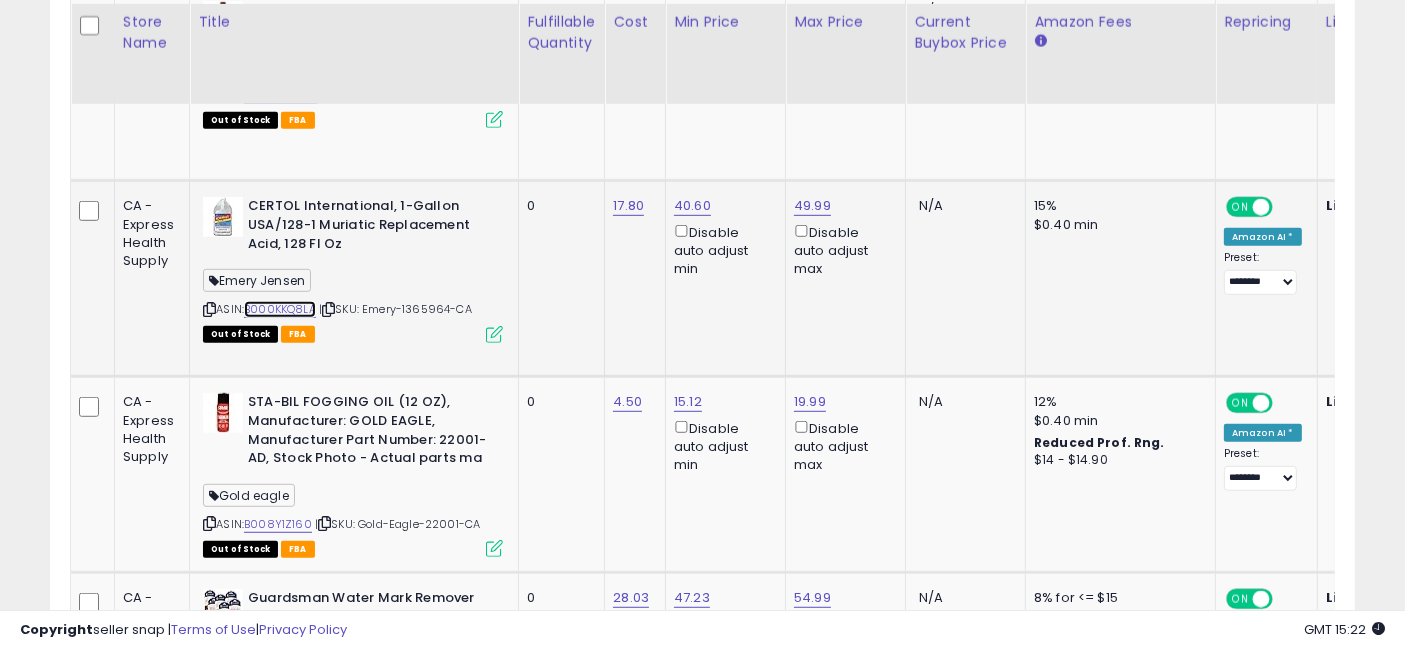 click on "B000KKQ8LA" at bounding box center [280, 309] 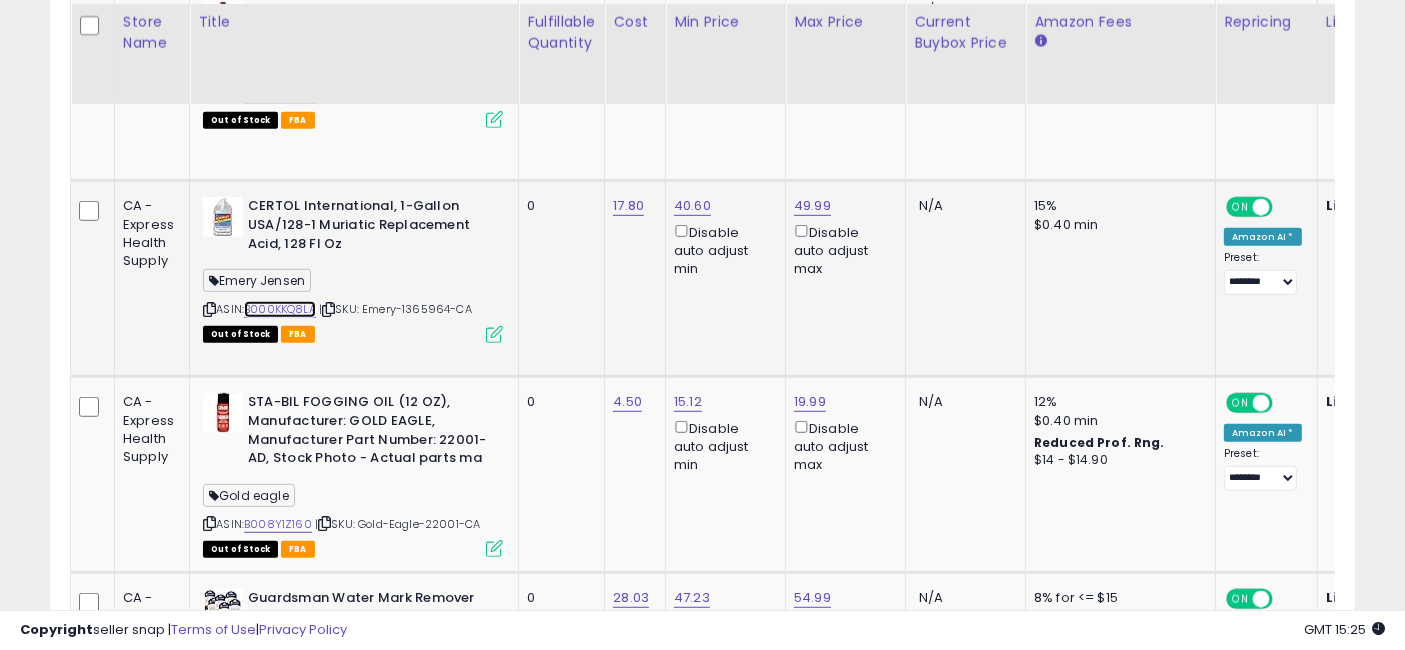 click on "B000KKQ8LA" at bounding box center [280, 309] 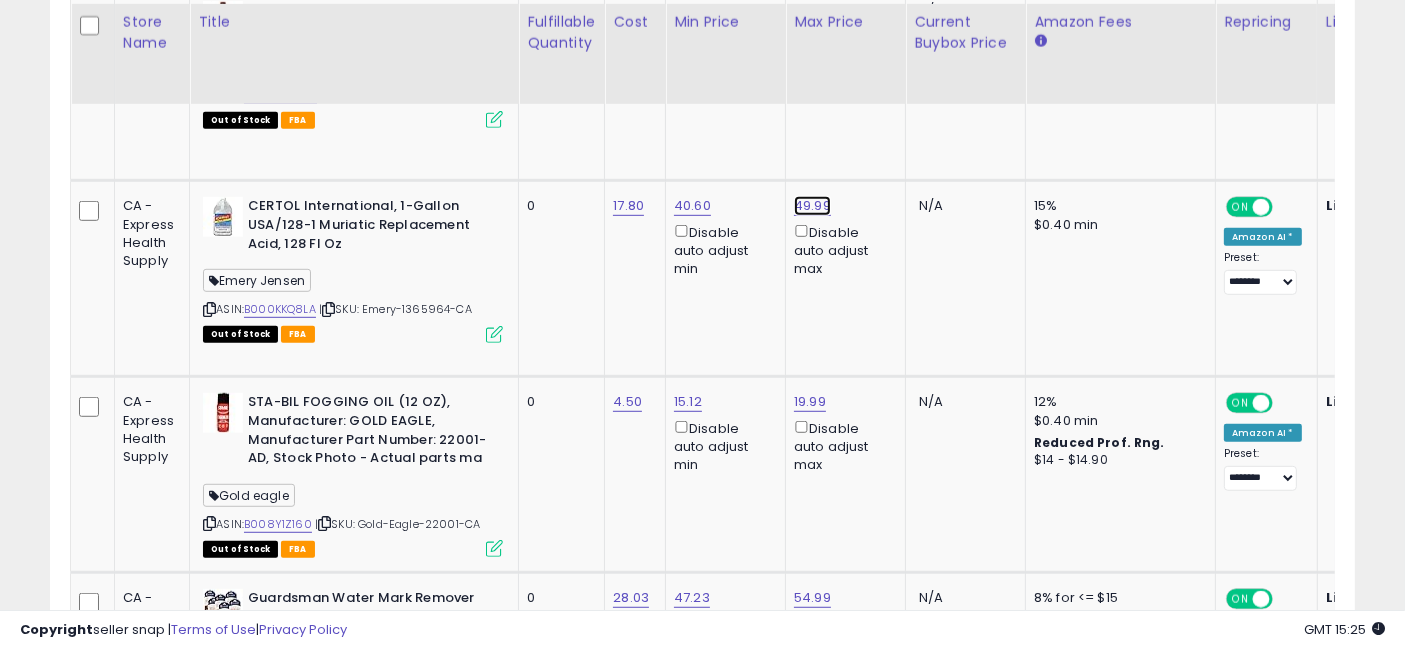 click on "49.99" at bounding box center (812, 10) 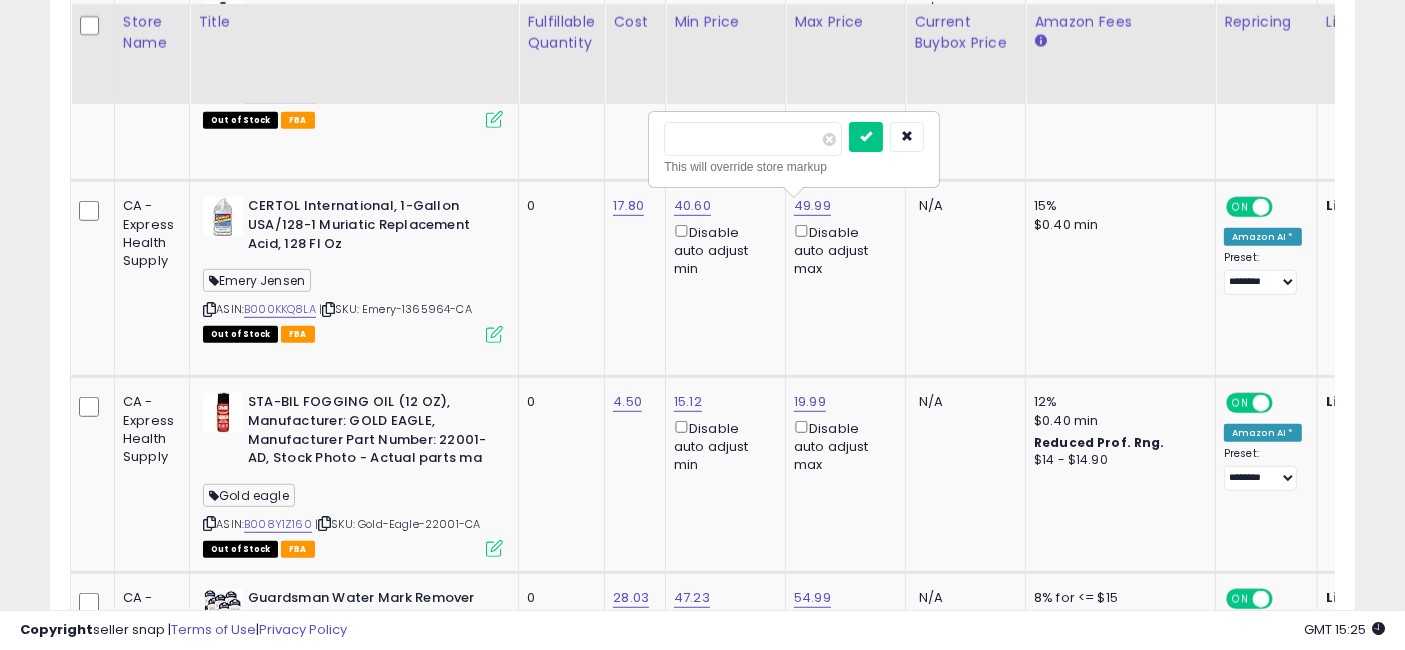 click on "*****" at bounding box center [753, 139] 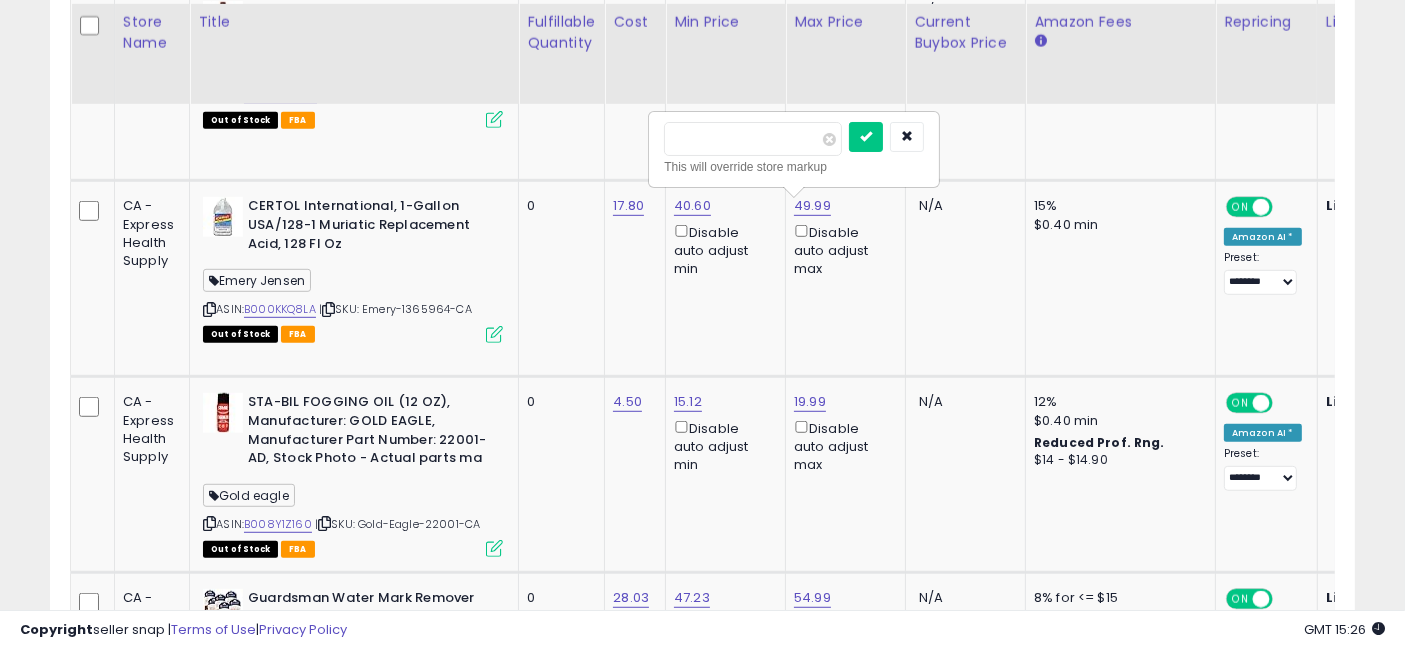 type on "*****" 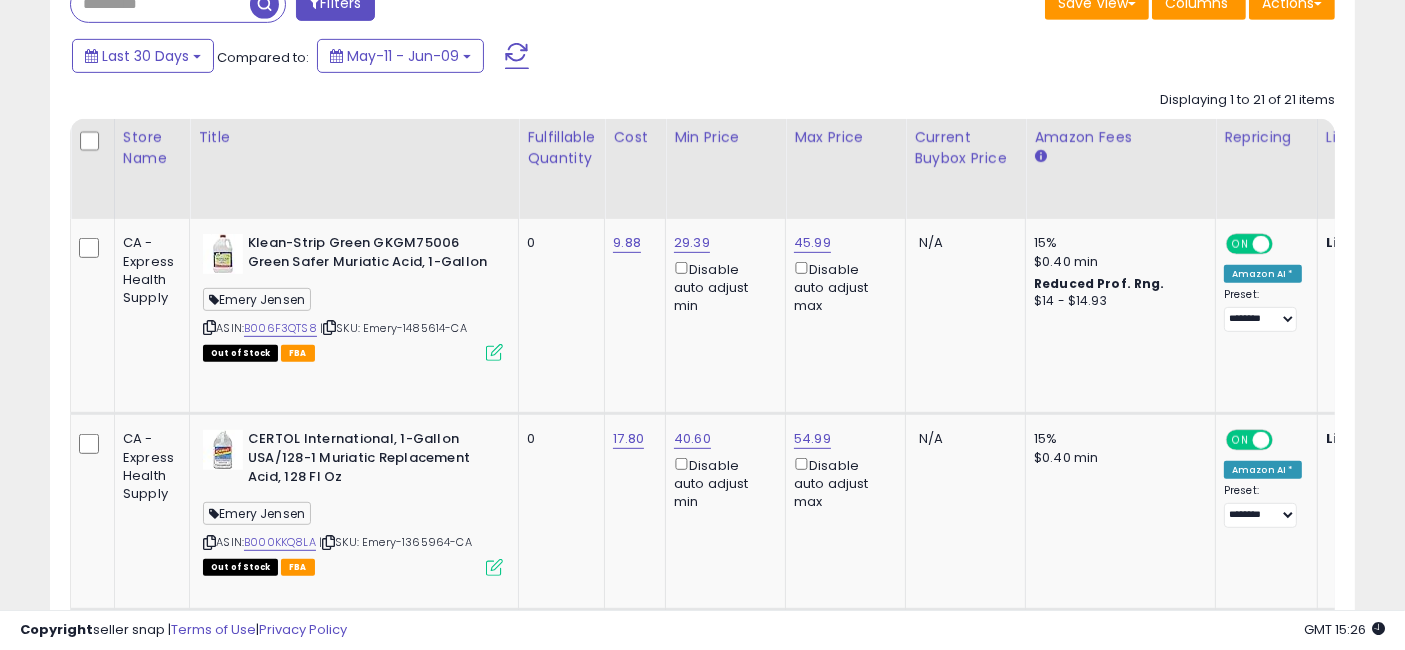 scroll, scrollTop: 845, scrollLeft: 0, axis: vertical 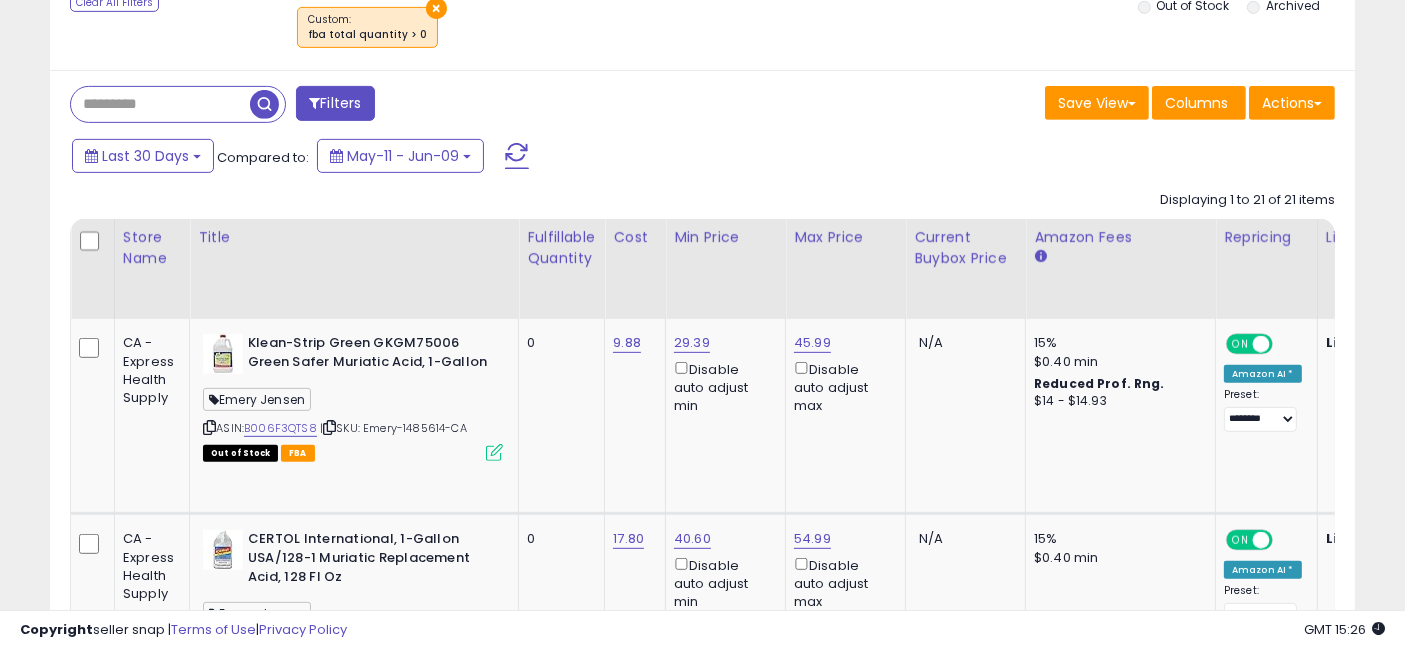 click at bounding box center [264, 104] 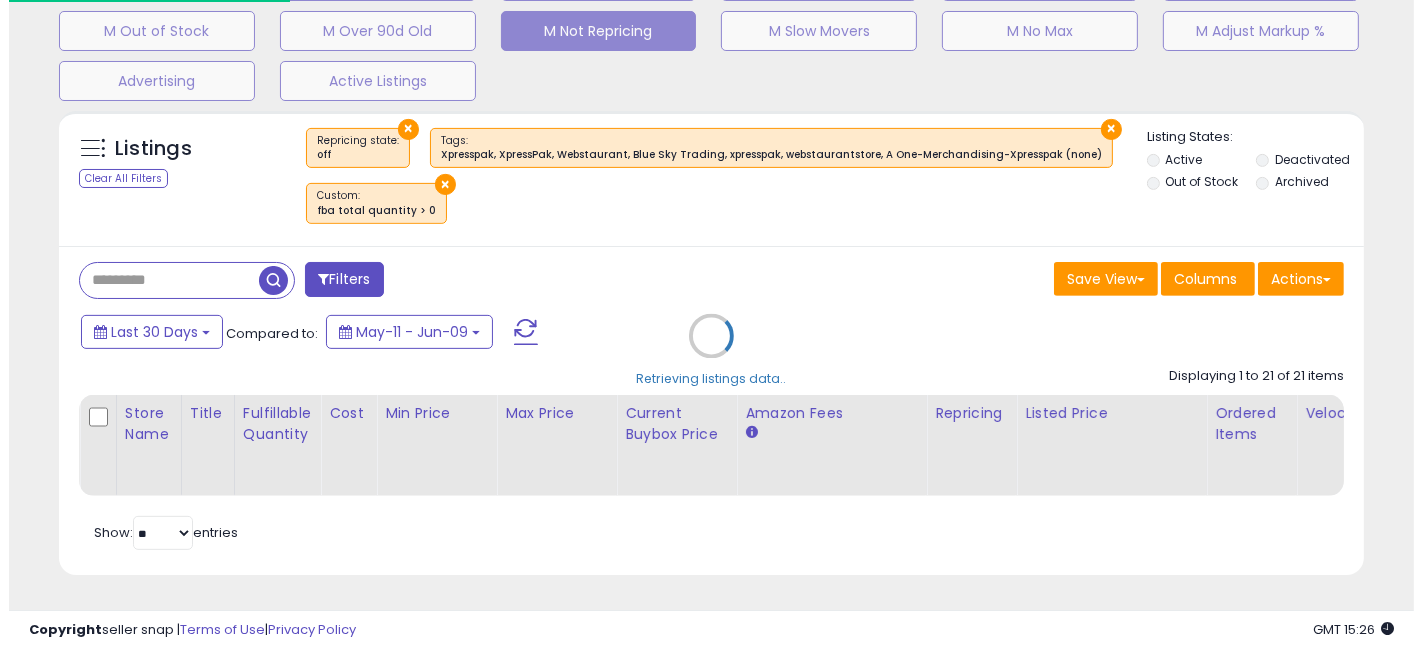 scroll, scrollTop: 682, scrollLeft: 0, axis: vertical 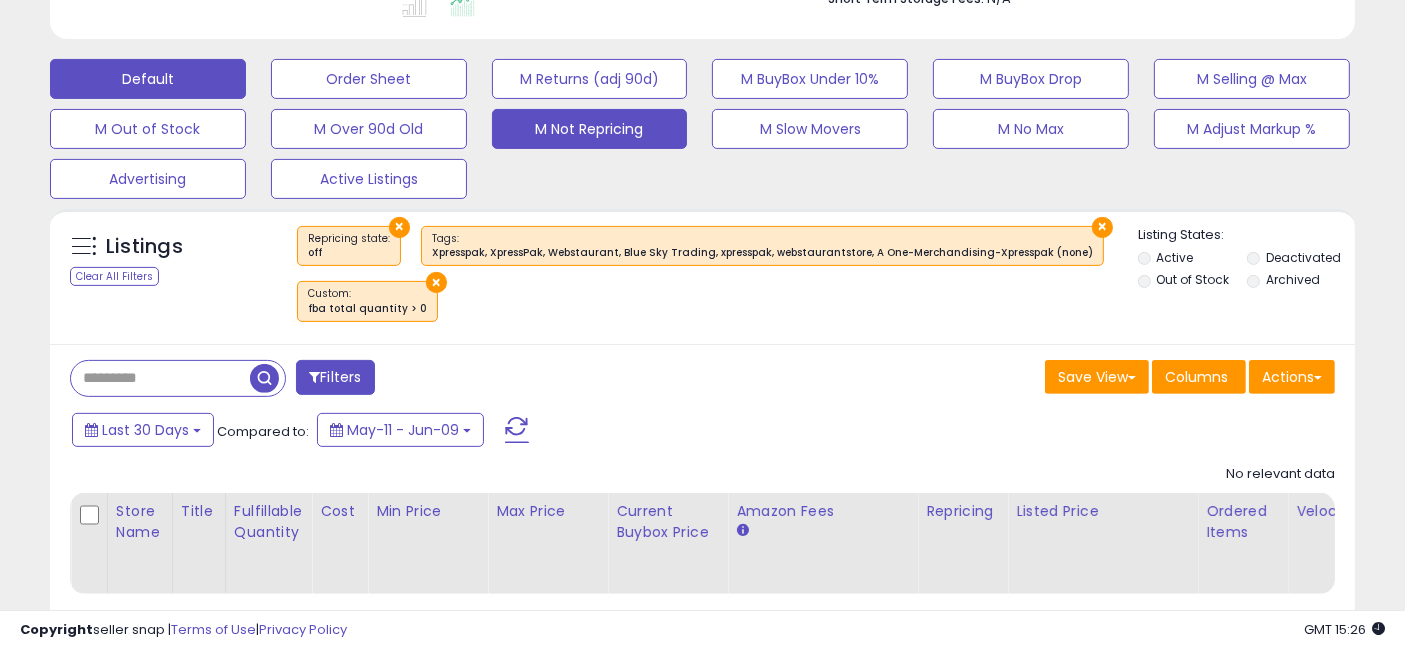 click on "Default" at bounding box center [148, 79] 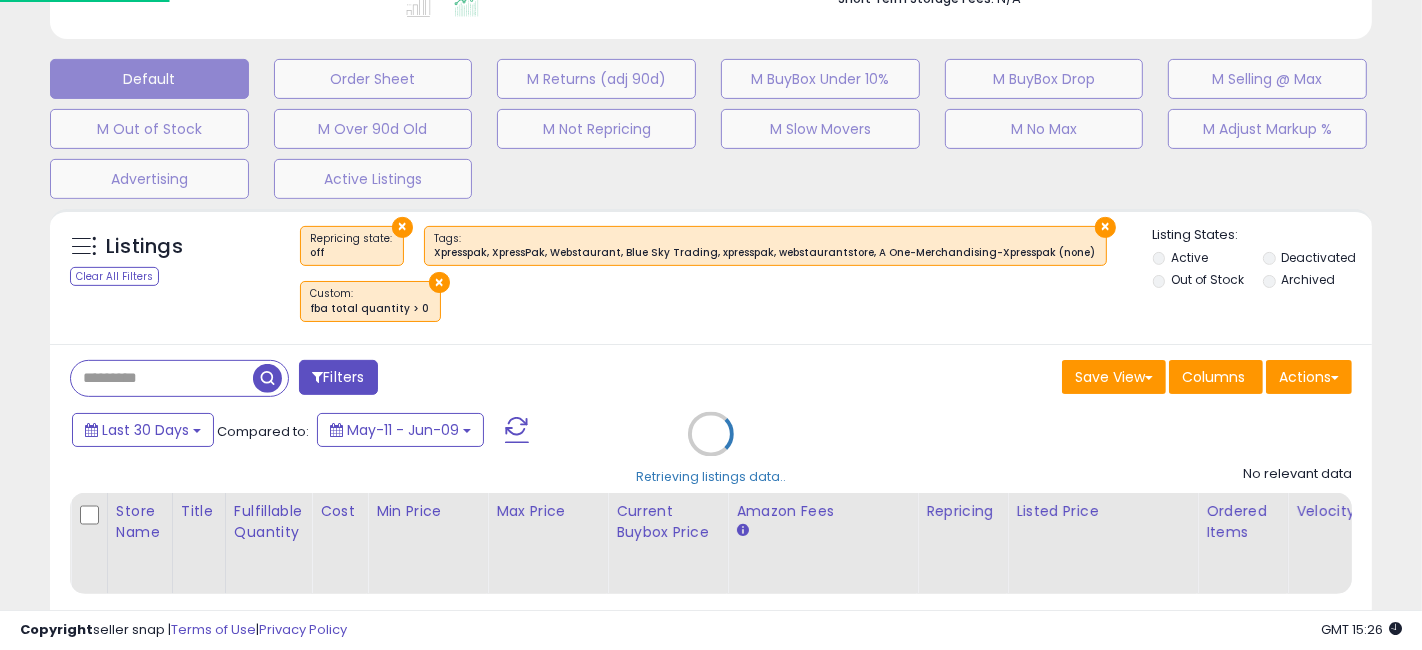 scroll, scrollTop: 999590, scrollLeft: 999234, axis: both 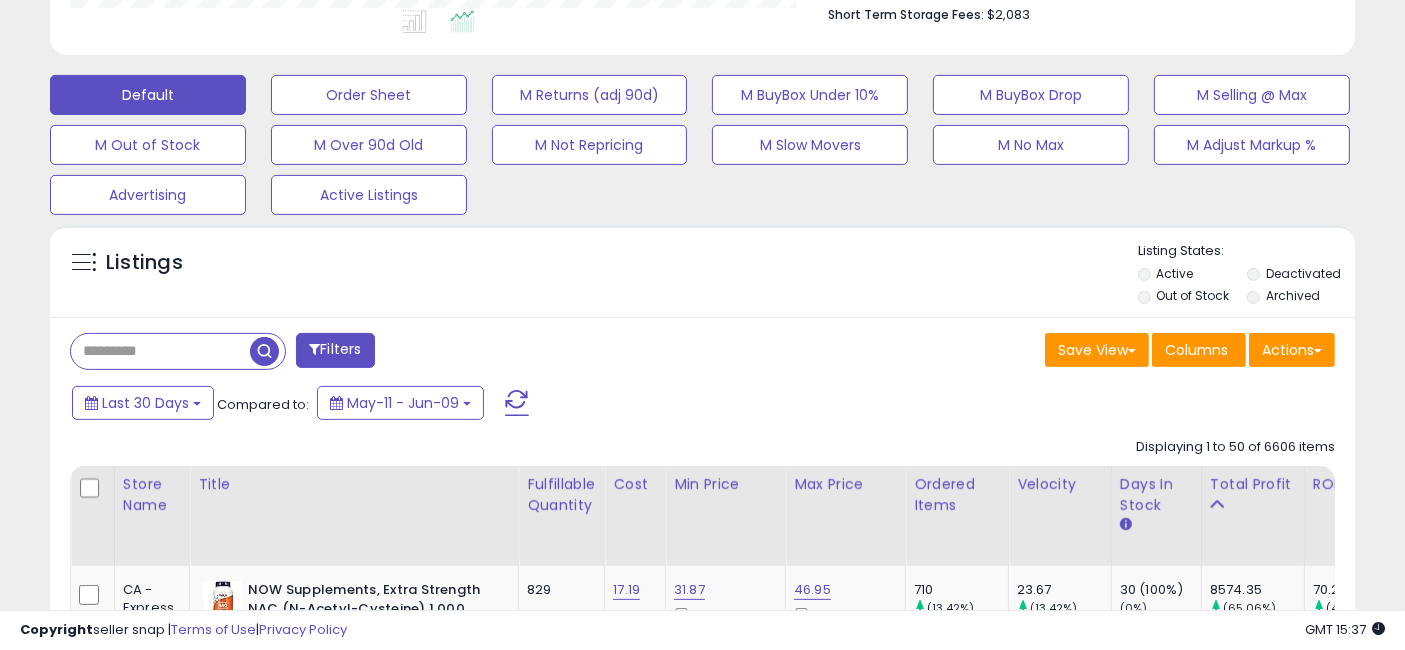 click on "Filters" at bounding box center (335, 350) 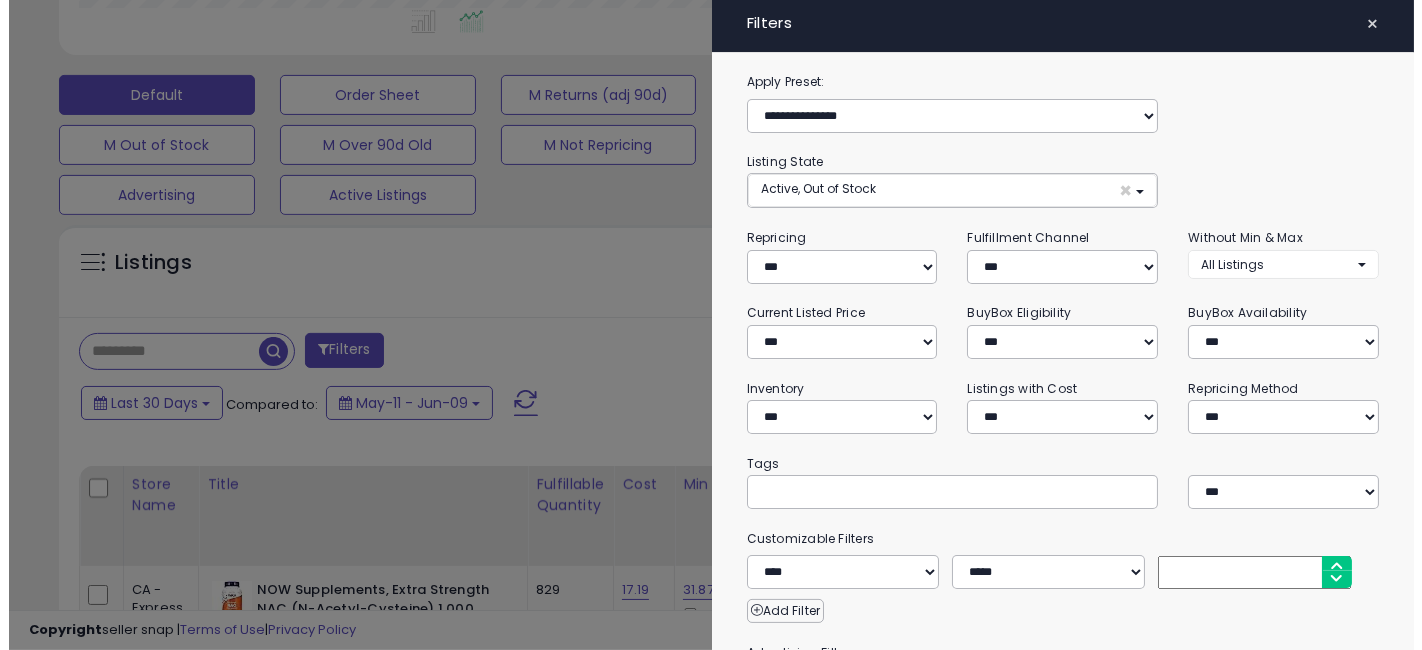 scroll, scrollTop: 999590, scrollLeft: 999234, axis: both 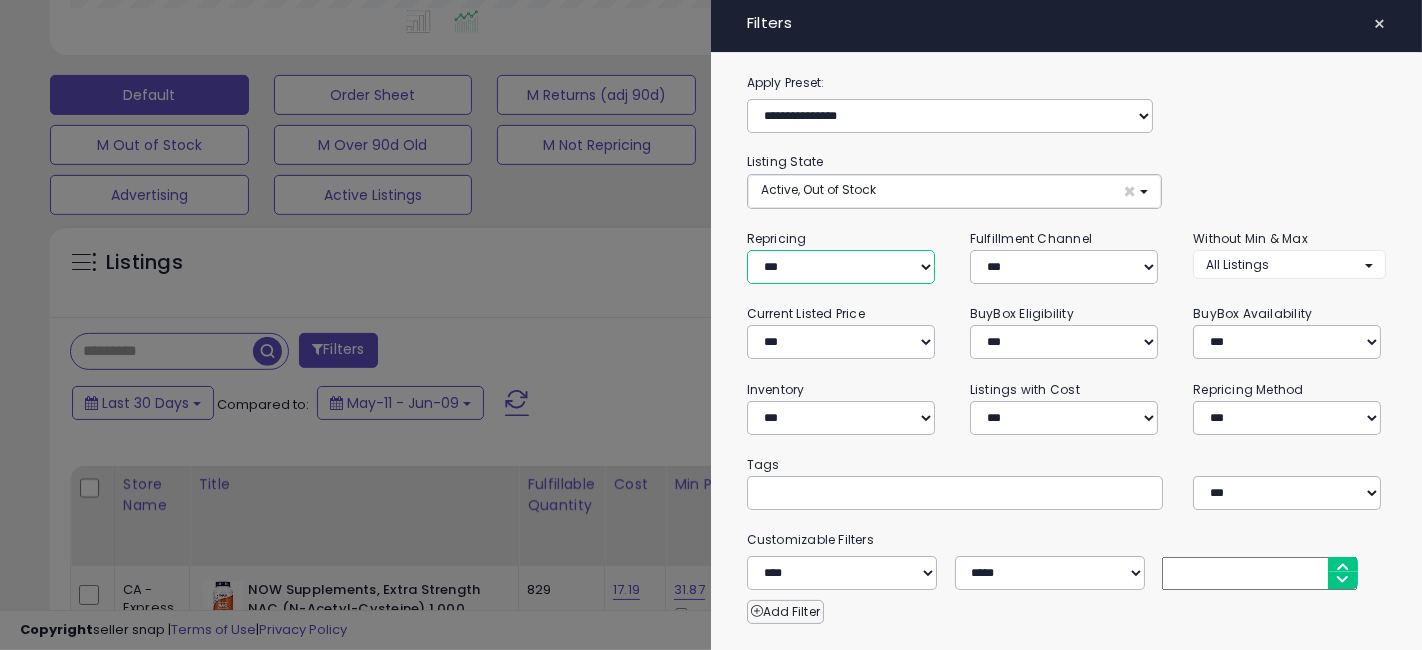 click on "**********" at bounding box center [841, 267] 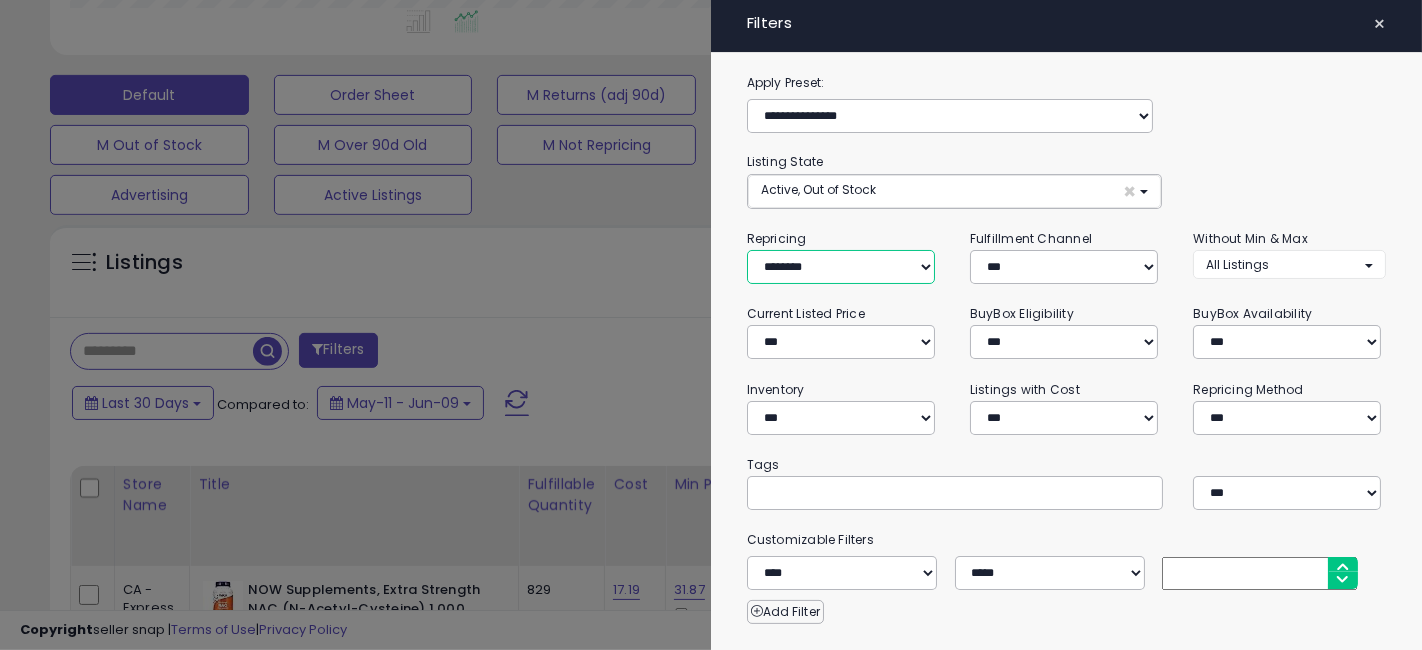 click on "**********" at bounding box center (841, 267) 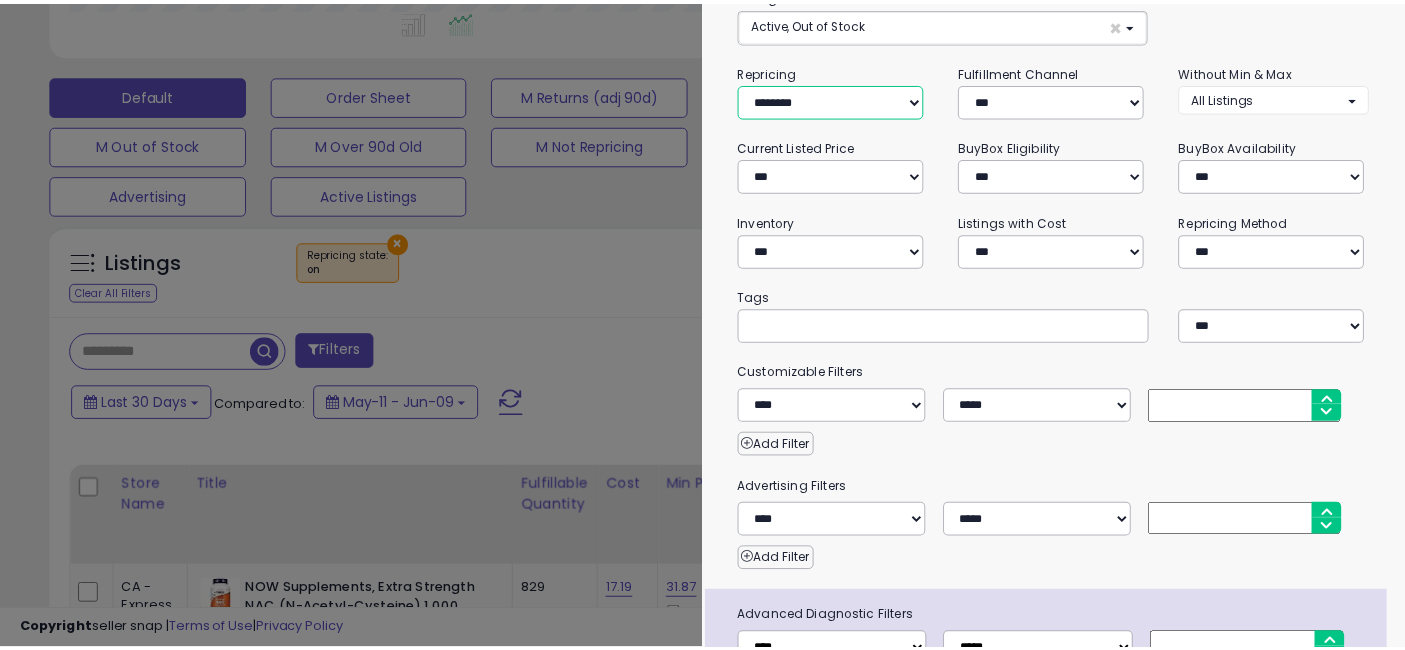 scroll, scrollTop: 298, scrollLeft: 0, axis: vertical 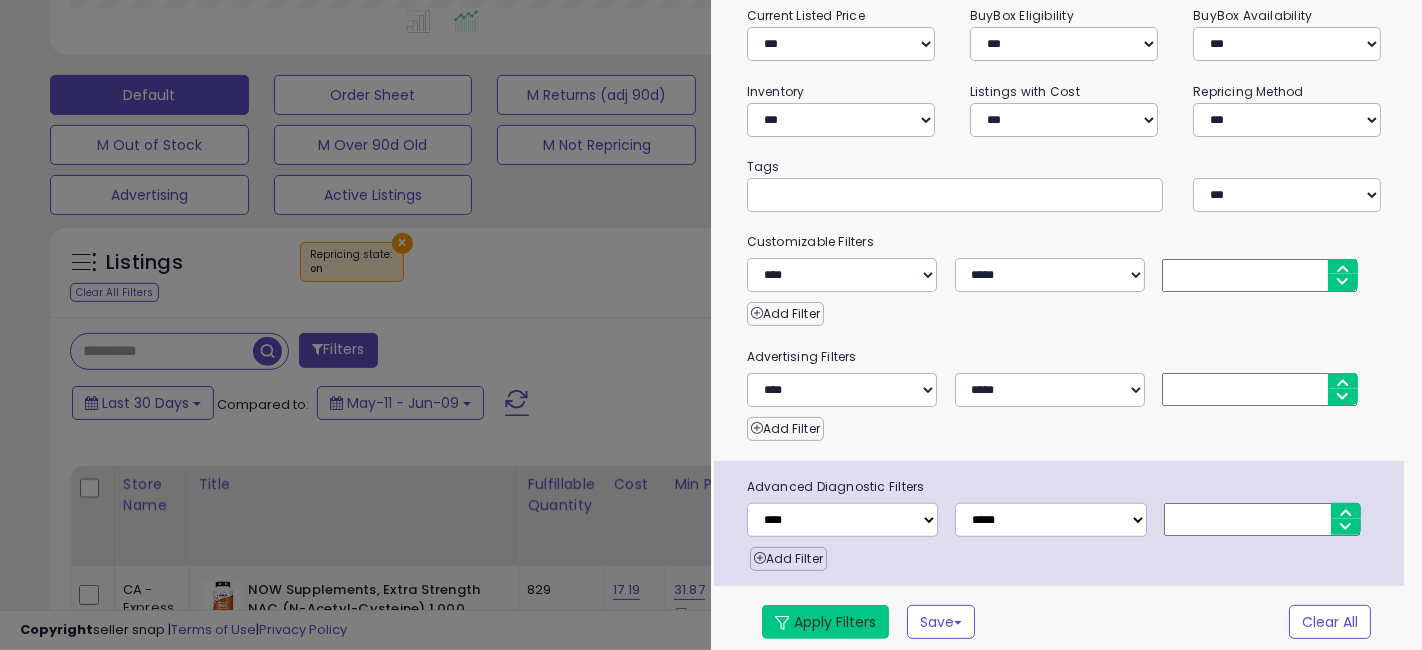 click on "Apply Filters" at bounding box center (825, 622) 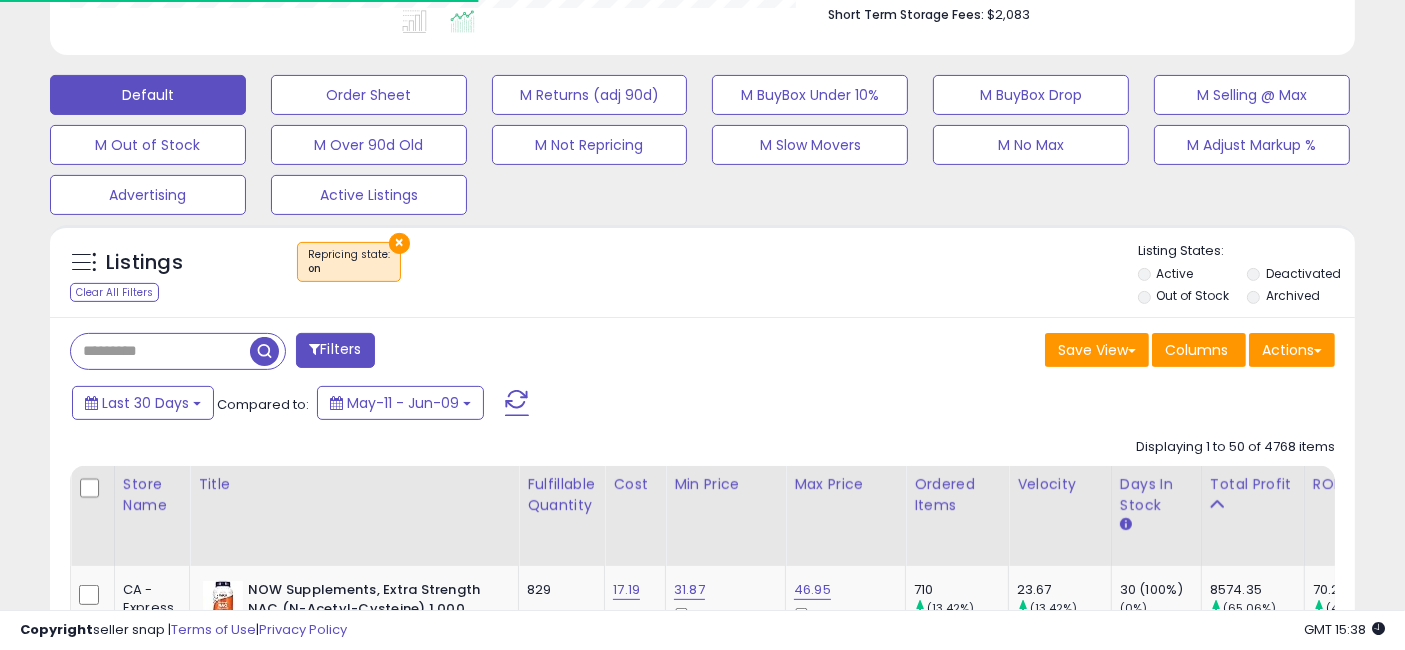 scroll, scrollTop: 410, scrollLeft: 755, axis: both 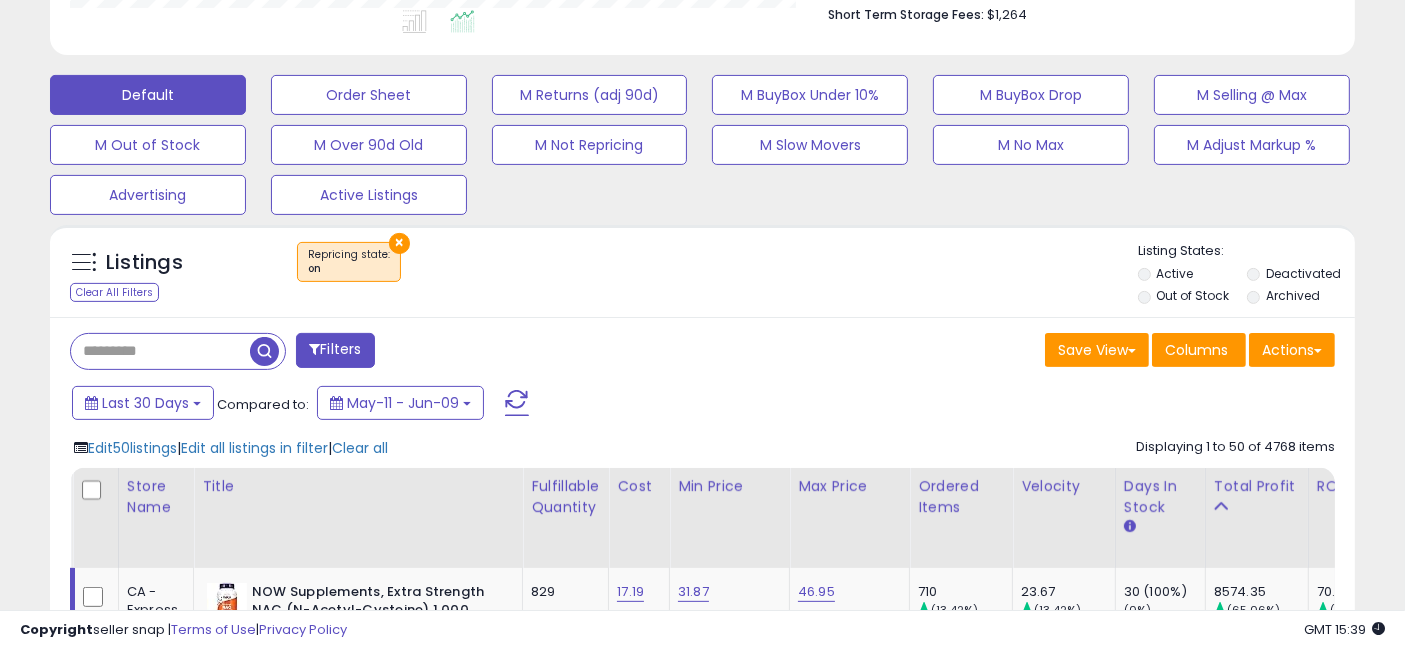 click on "**********" at bounding box center (702, 5216) 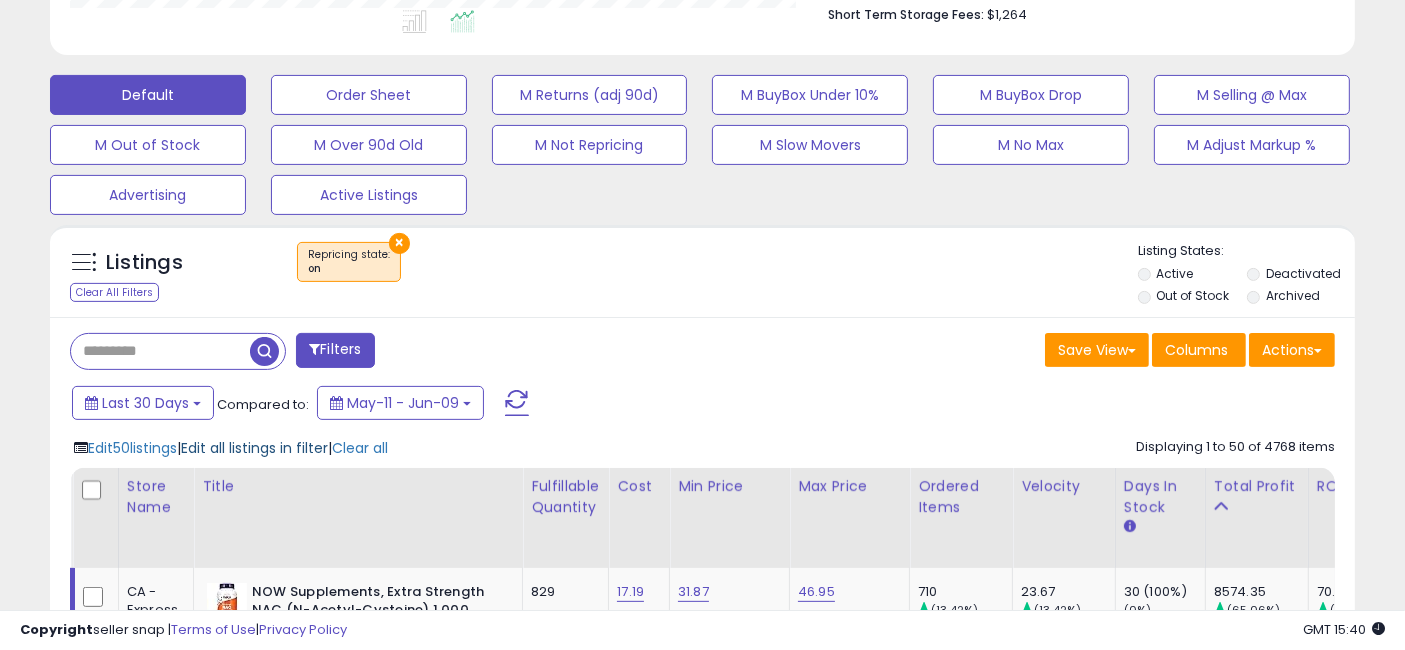 click on "Edit all listings in filter" at bounding box center (254, 448) 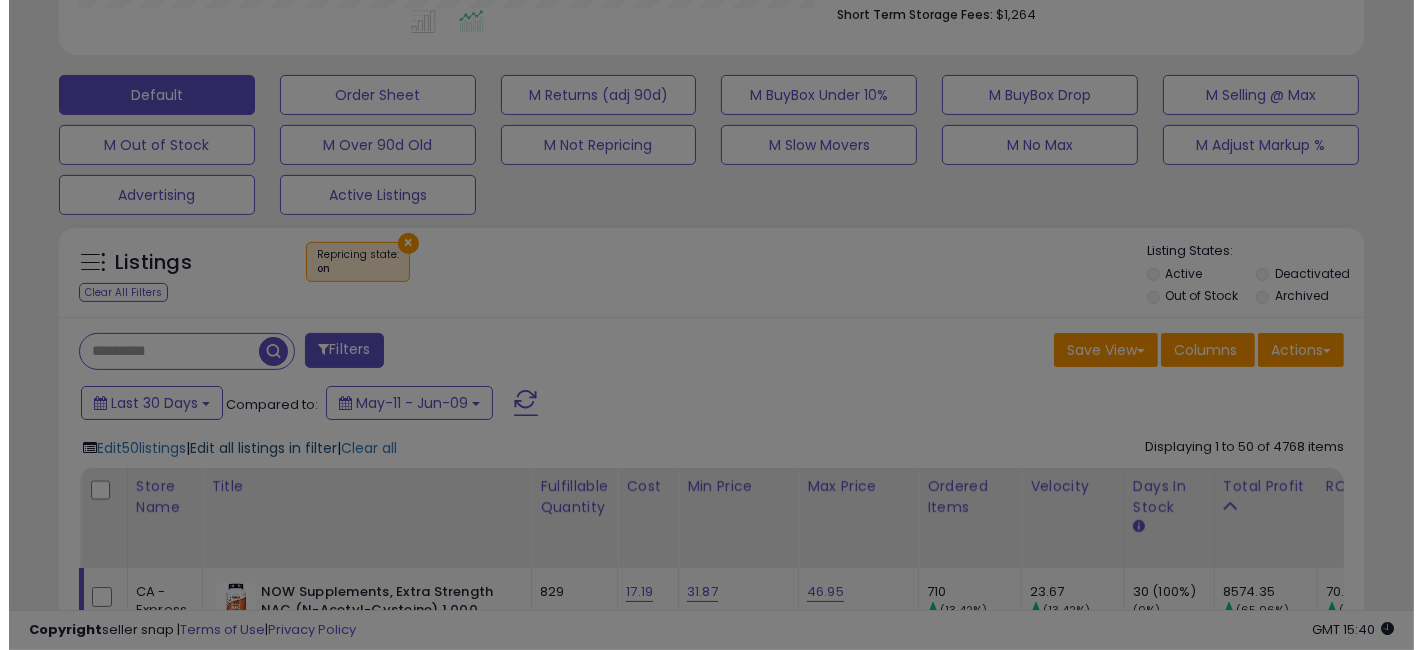 scroll, scrollTop: 999590, scrollLeft: 999234, axis: both 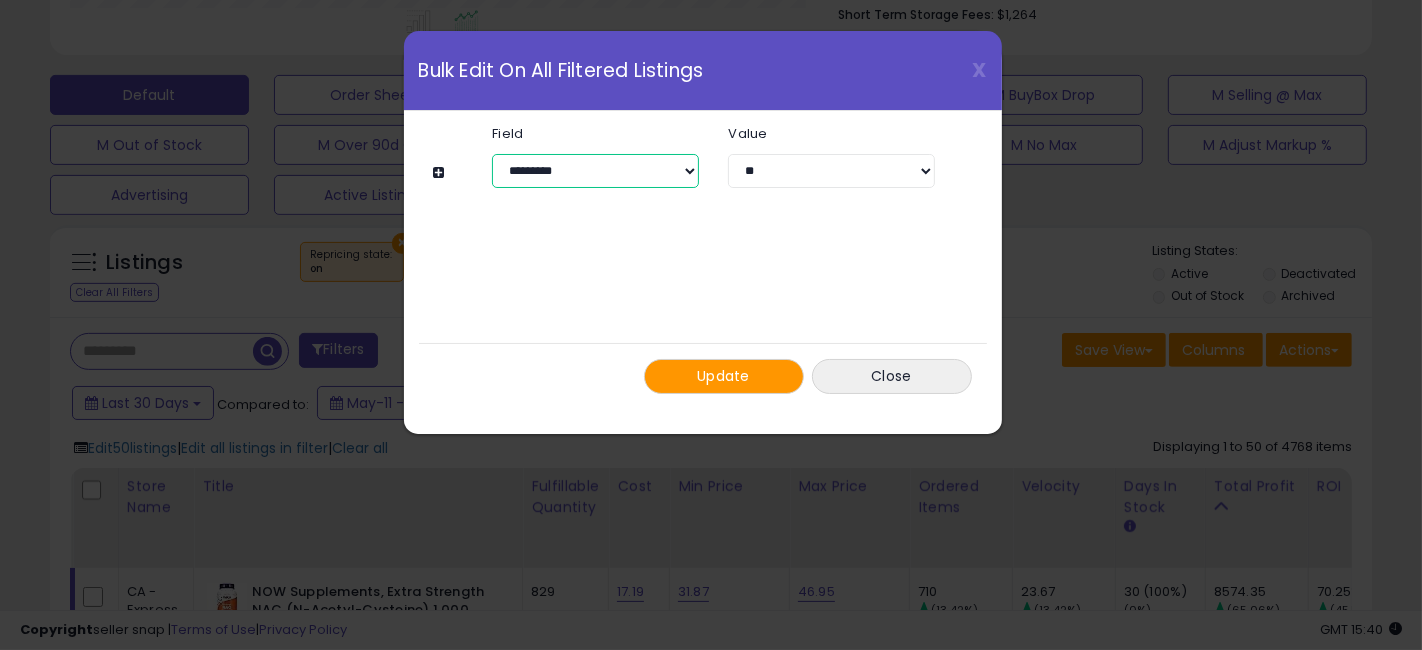click on "**********" at bounding box center [595, 171] 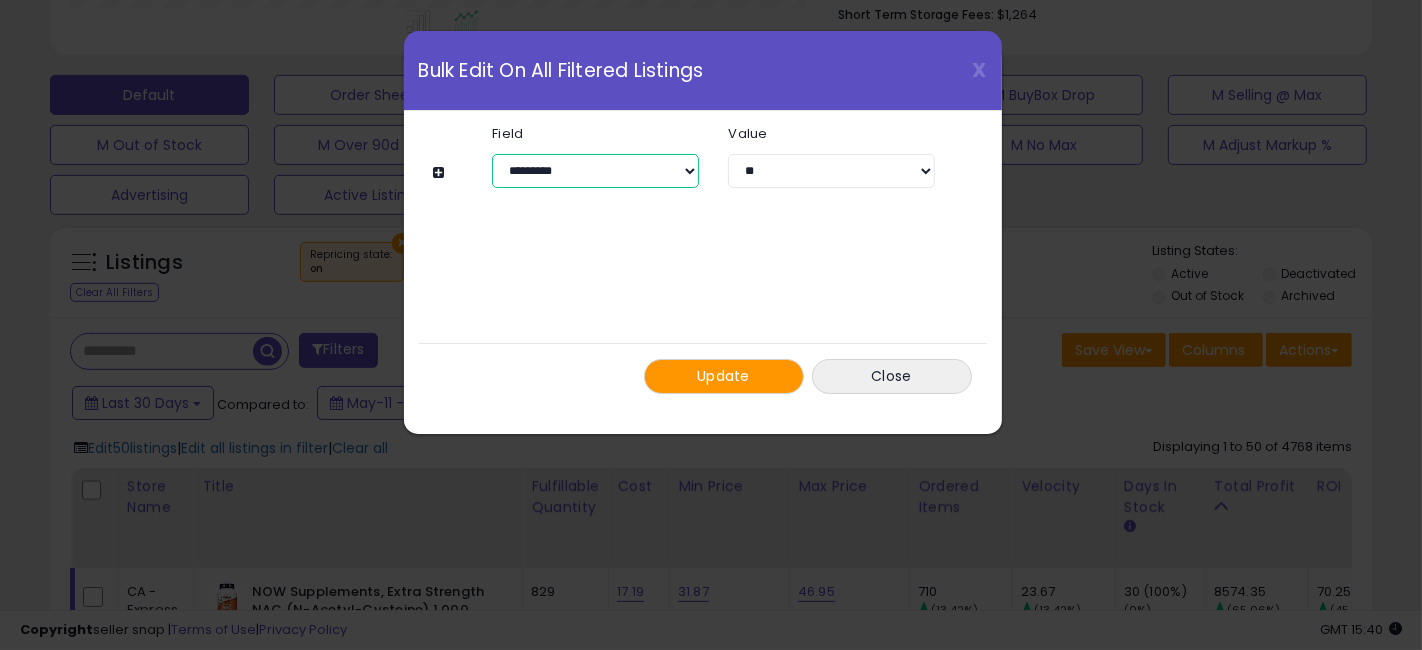 select on "**********" 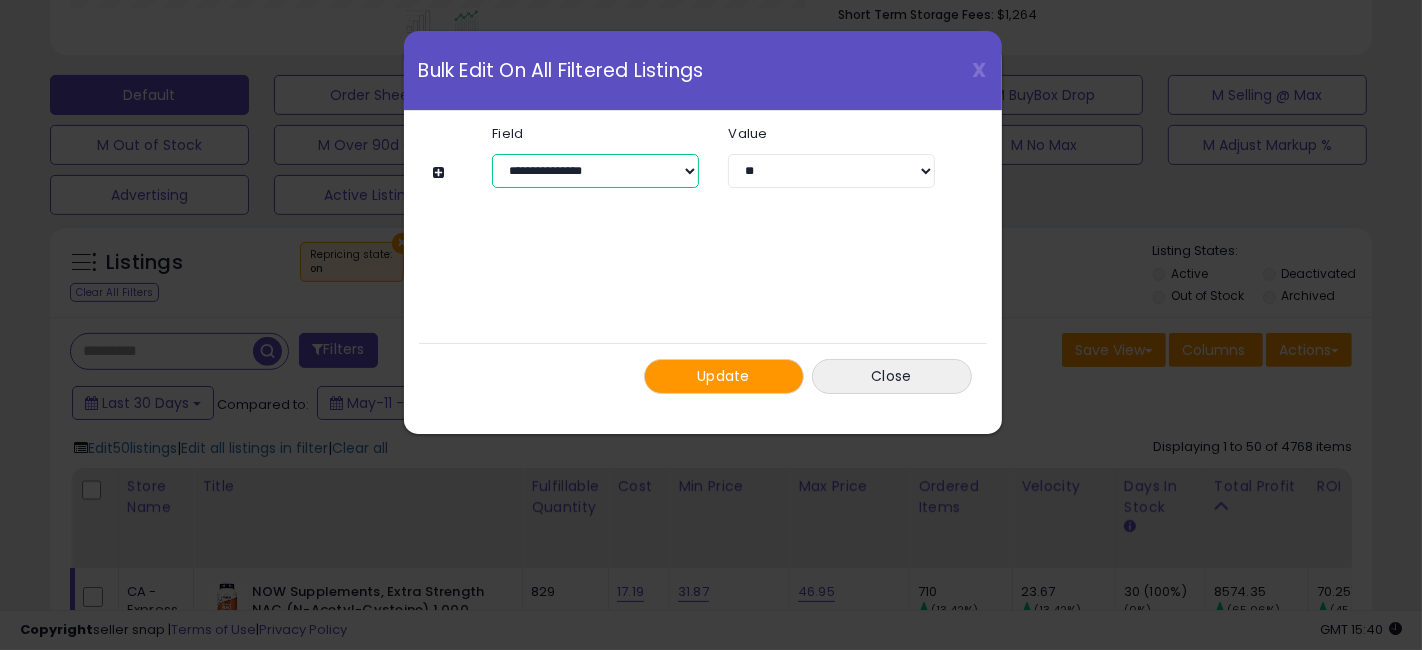 click on "**********" at bounding box center (595, 171) 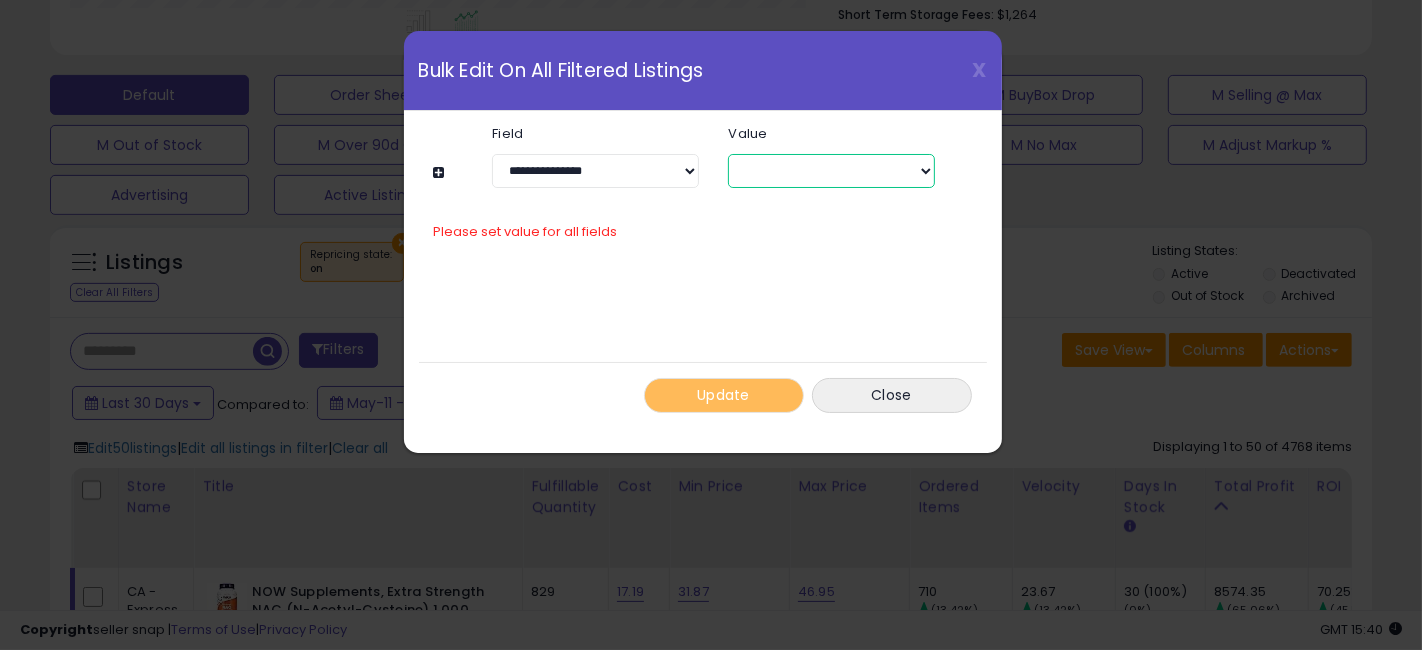 click on "******
*******" at bounding box center (831, 171) 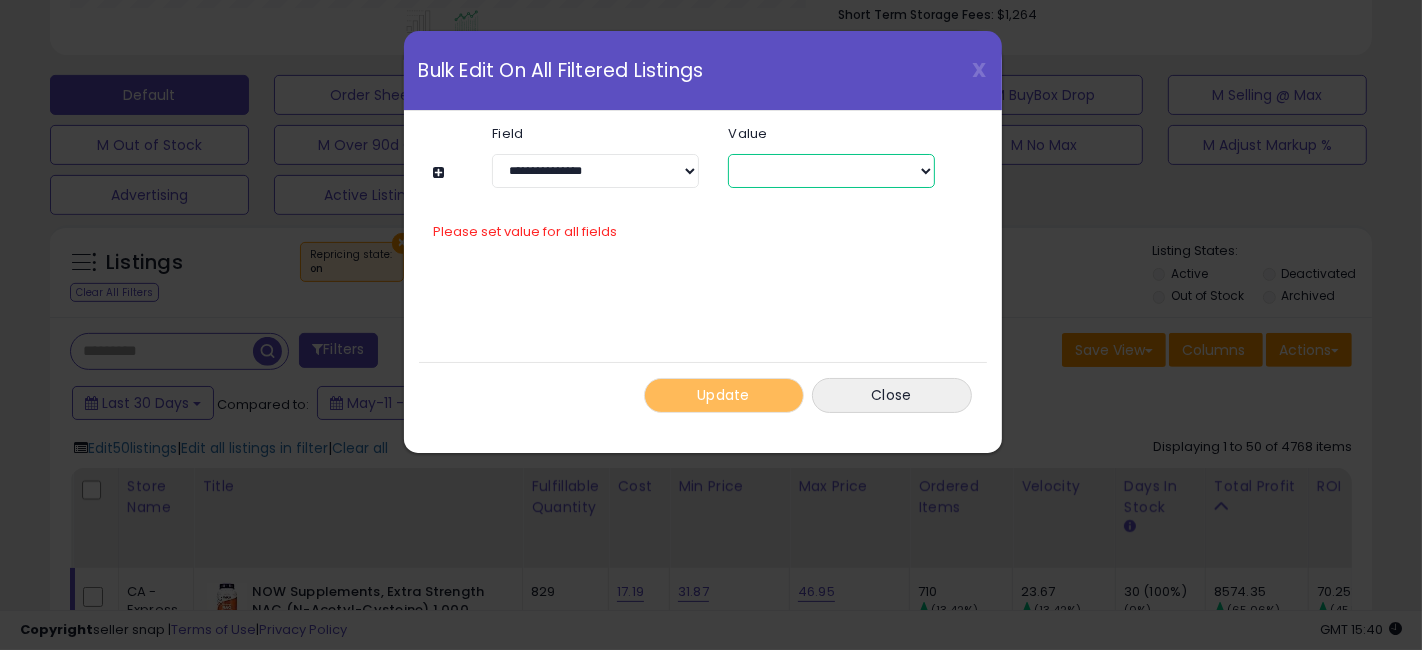 select on "****" 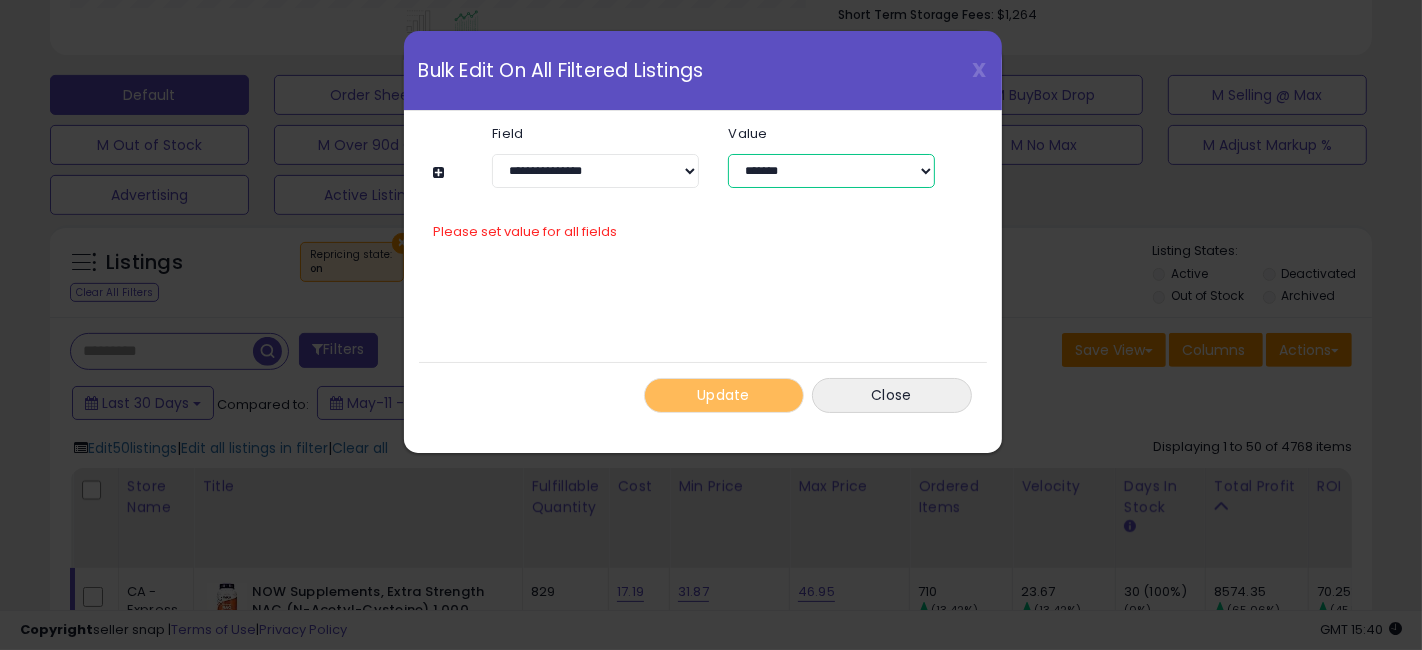 click on "******
*******" at bounding box center [831, 171] 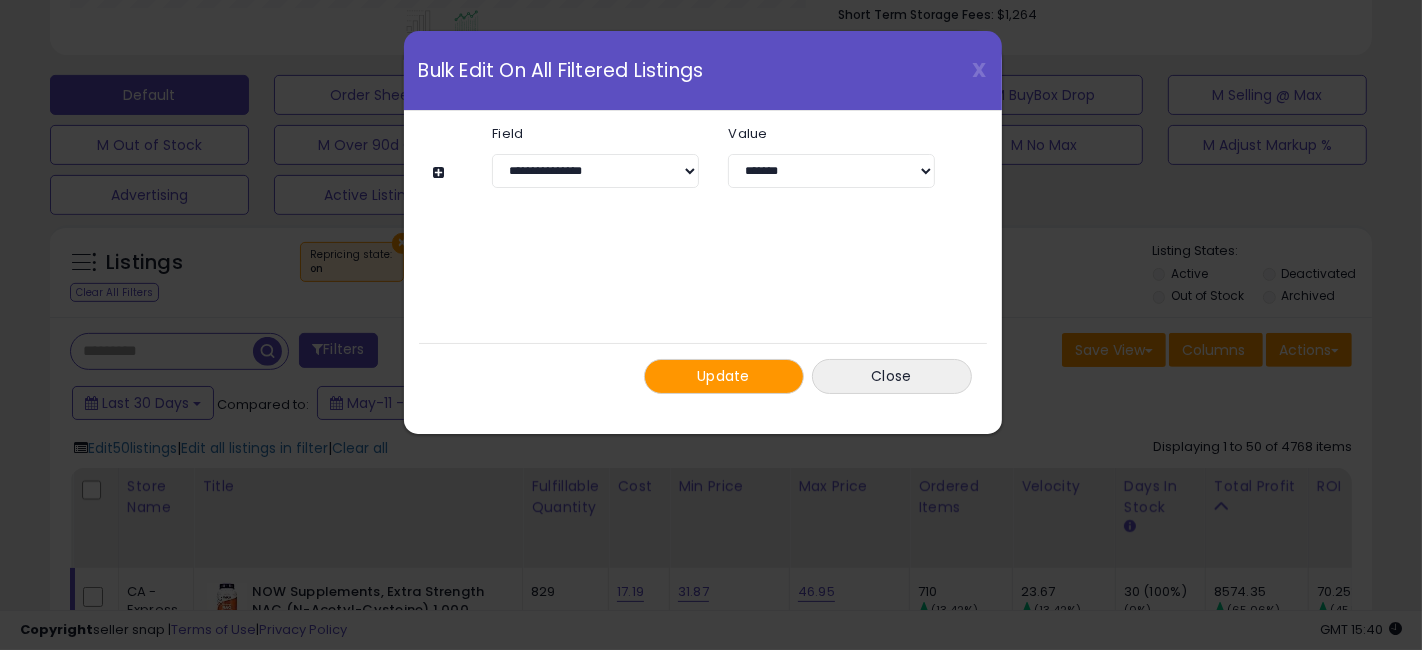 click at bounding box center [442, 172] 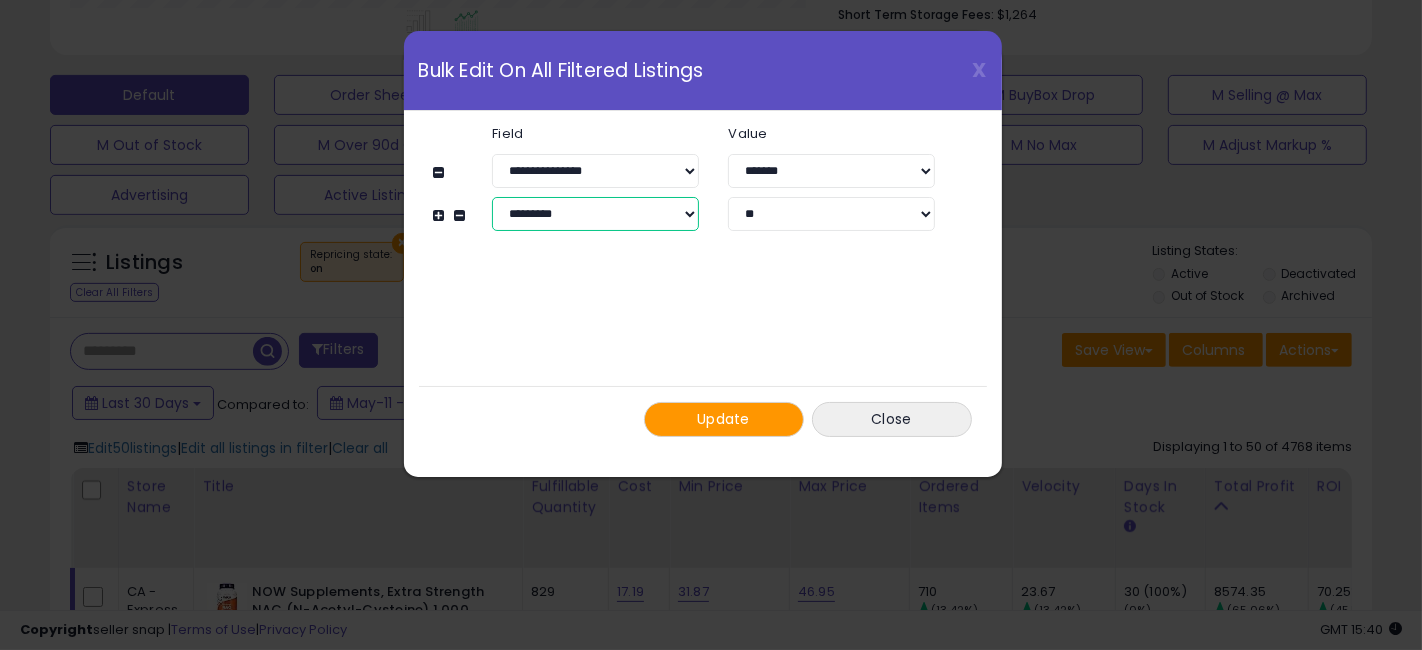 click on "**********" at bounding box center [595, 214] 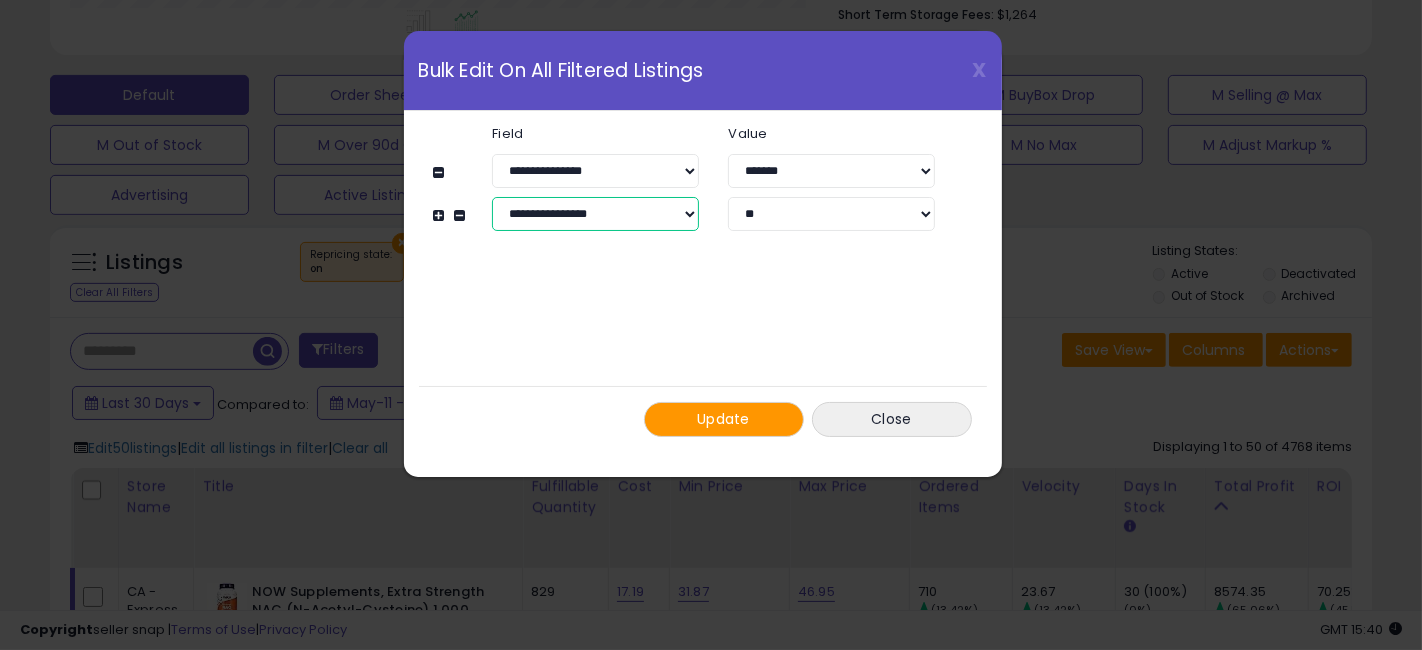 click on "**********" at bounding box center [595, 214] 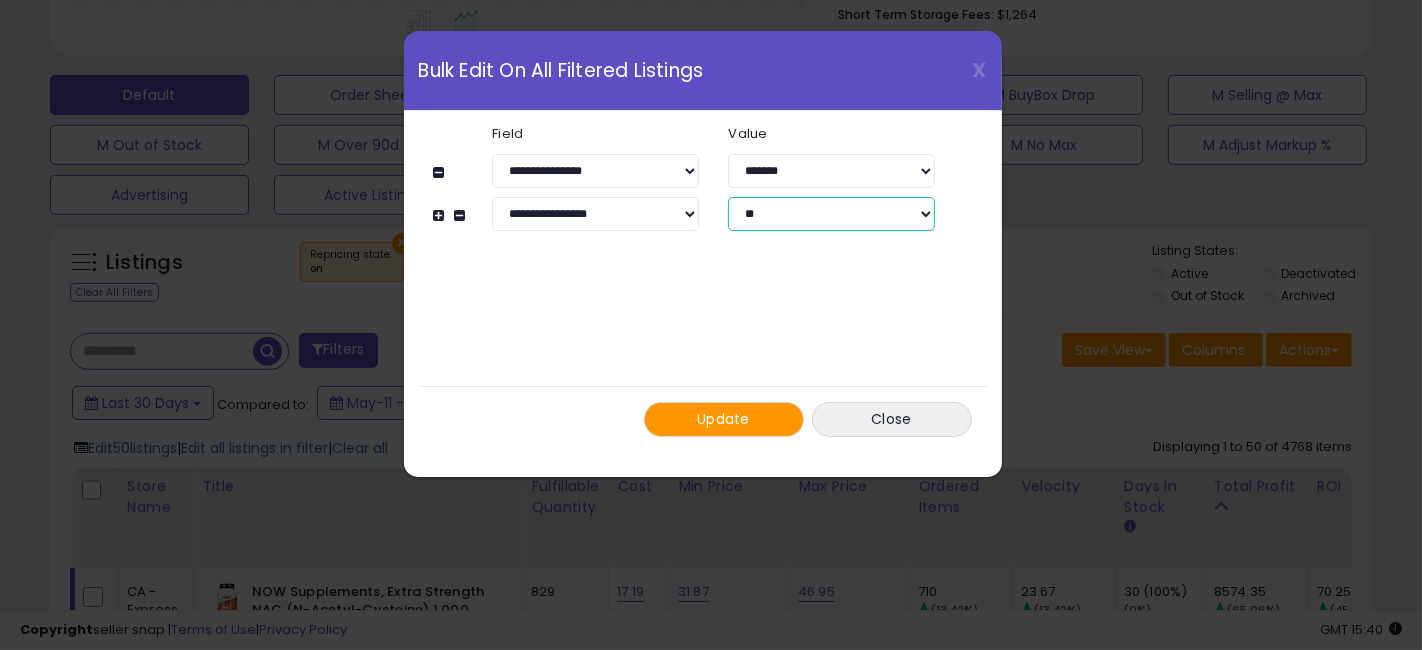 click on "**
***" at bounding box center [831, 214] 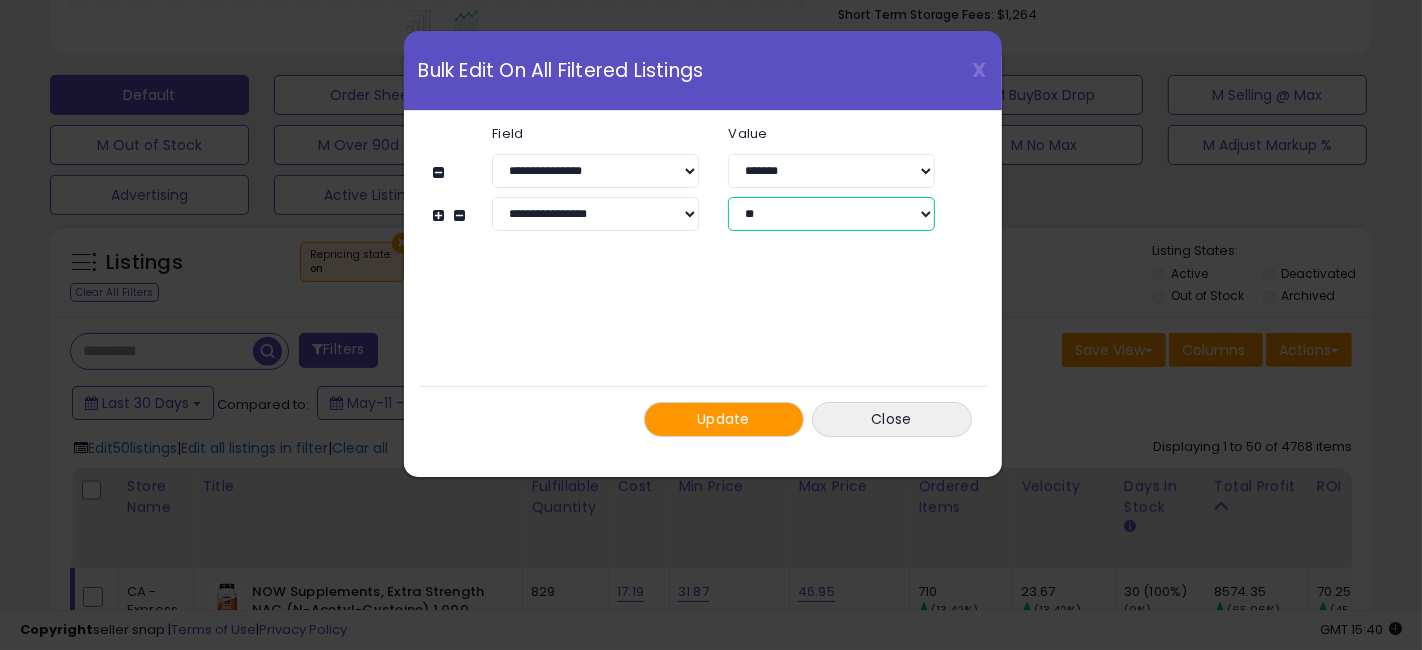 click on "**
***" at bounding box center [831, 214] 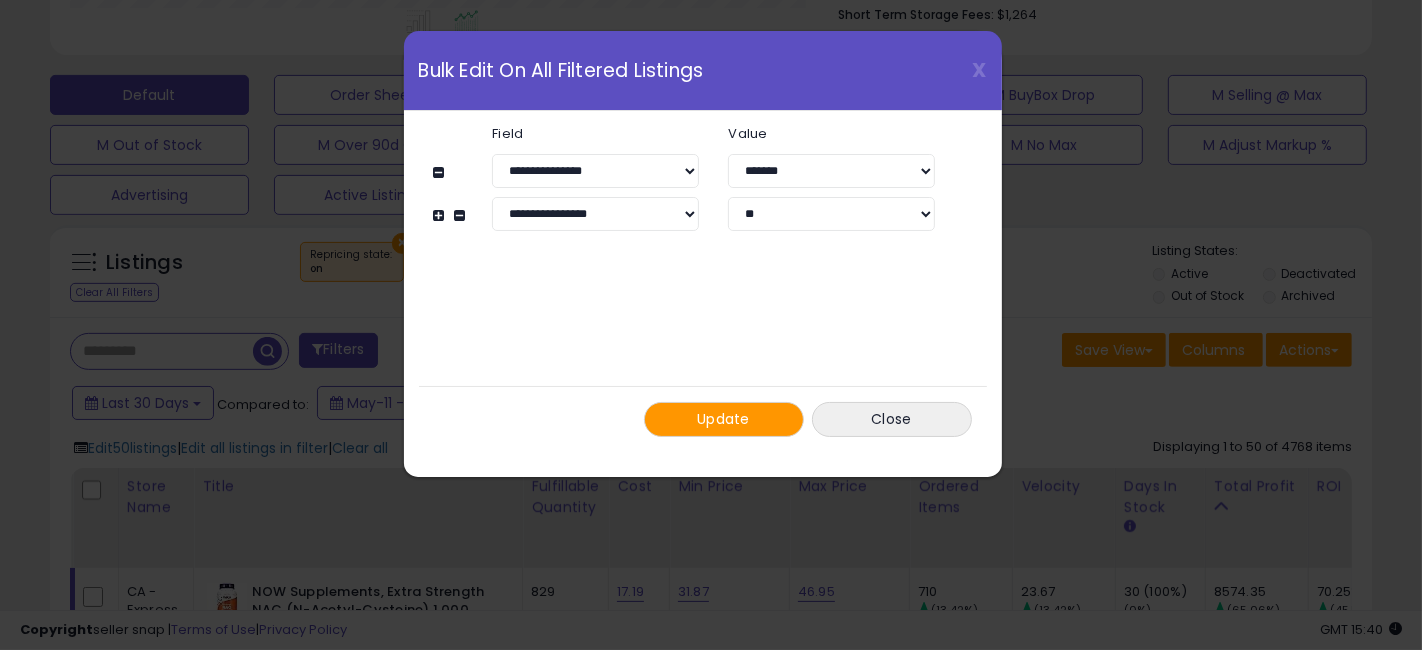 click at bounding box center [442, 215] 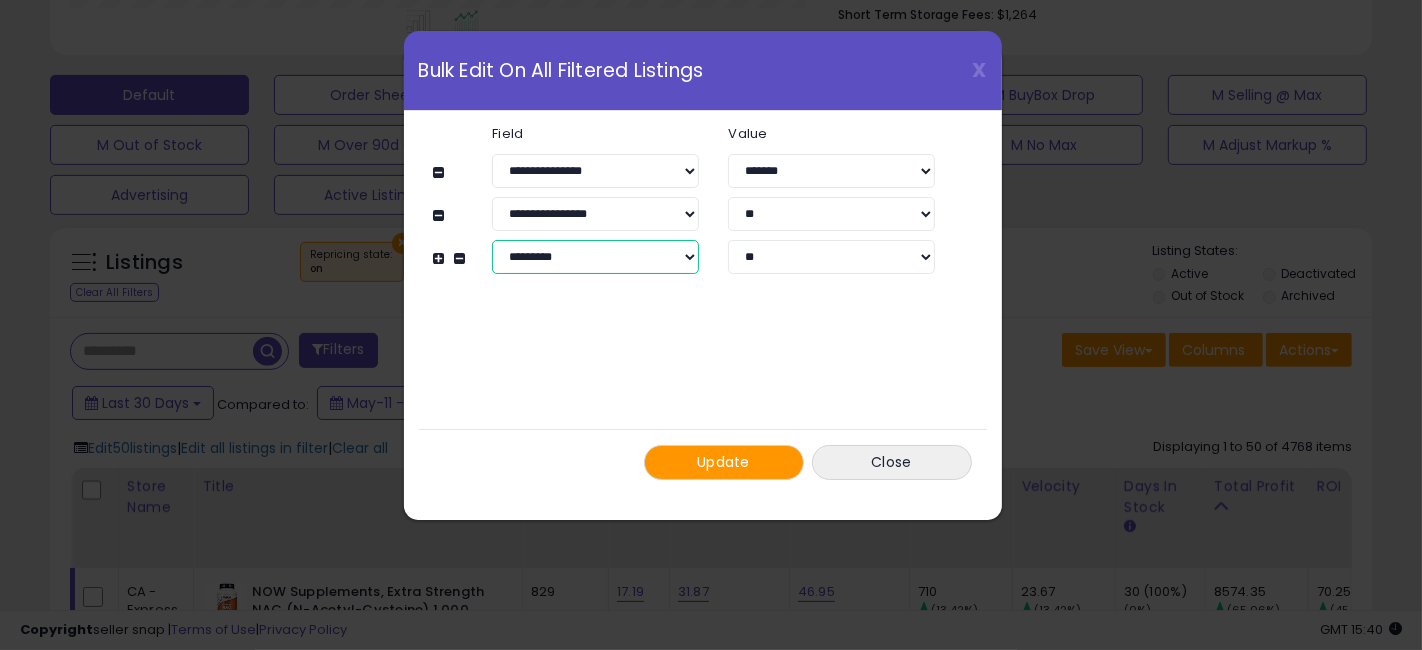 click on "**********" at bounding box center (595, 257) 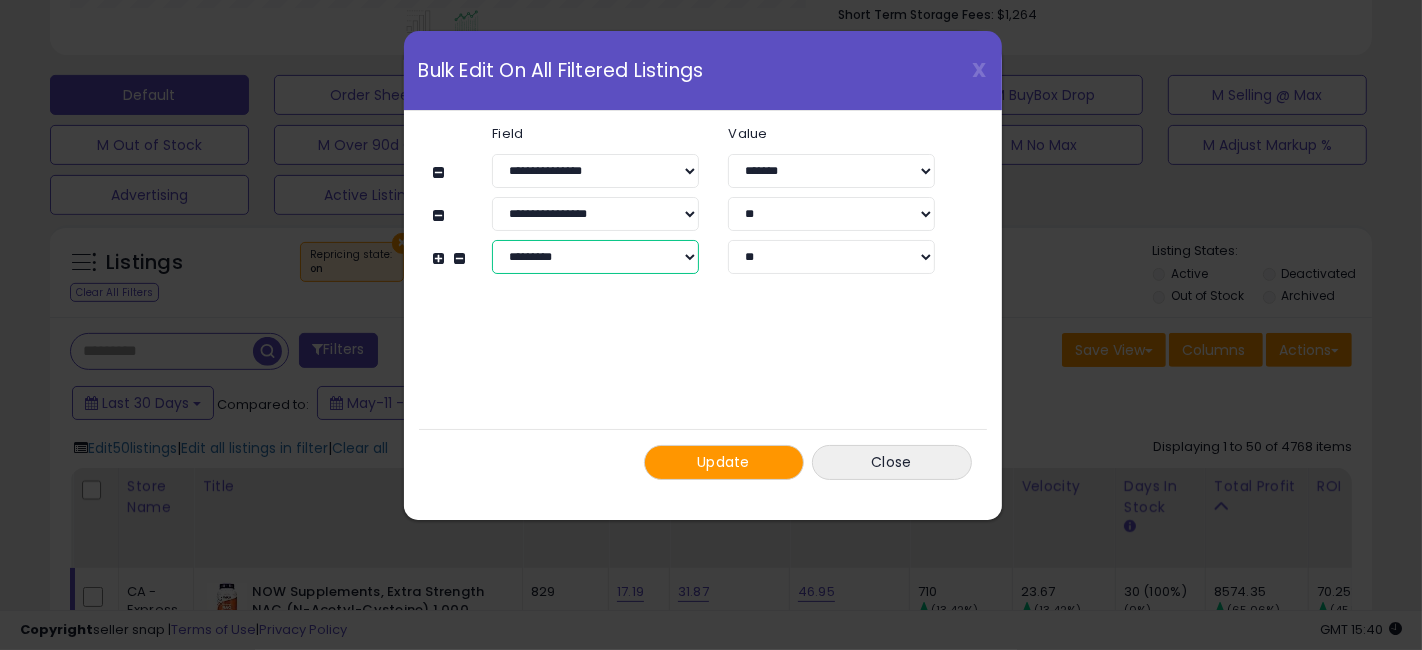 select on "**********" 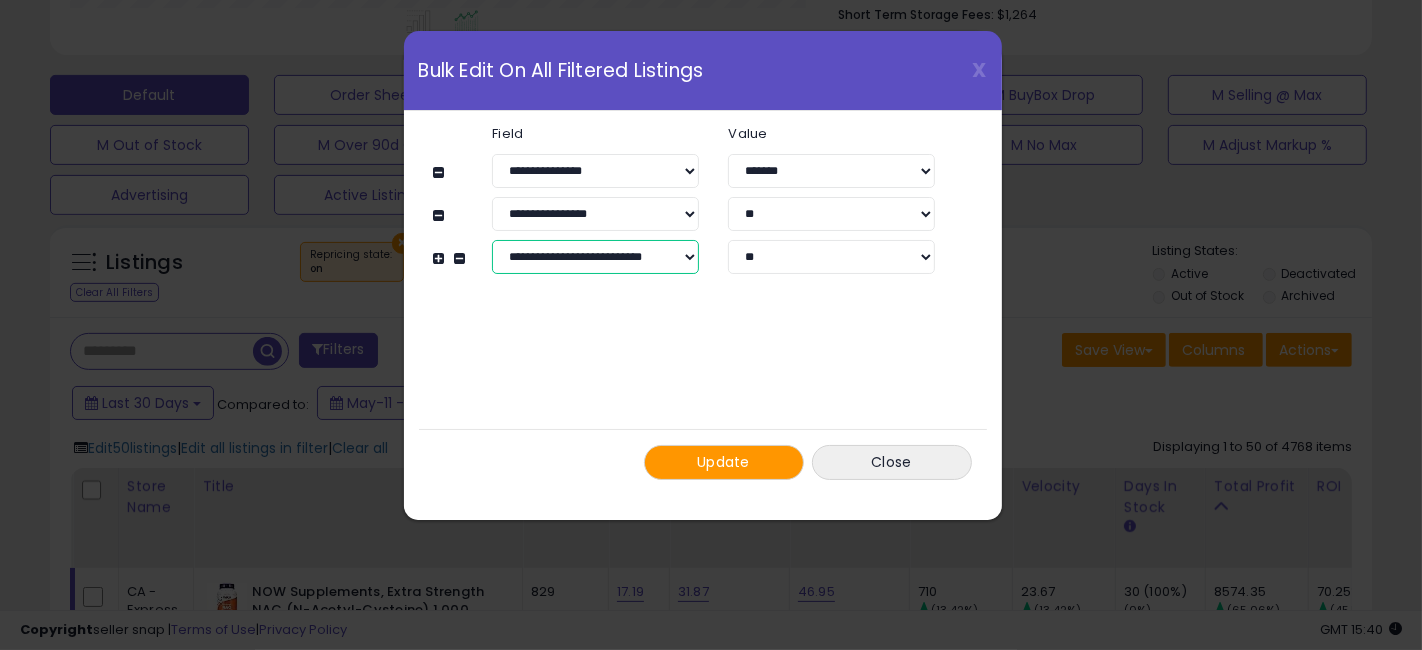 click on "**********" at bounding box center (595, 257) 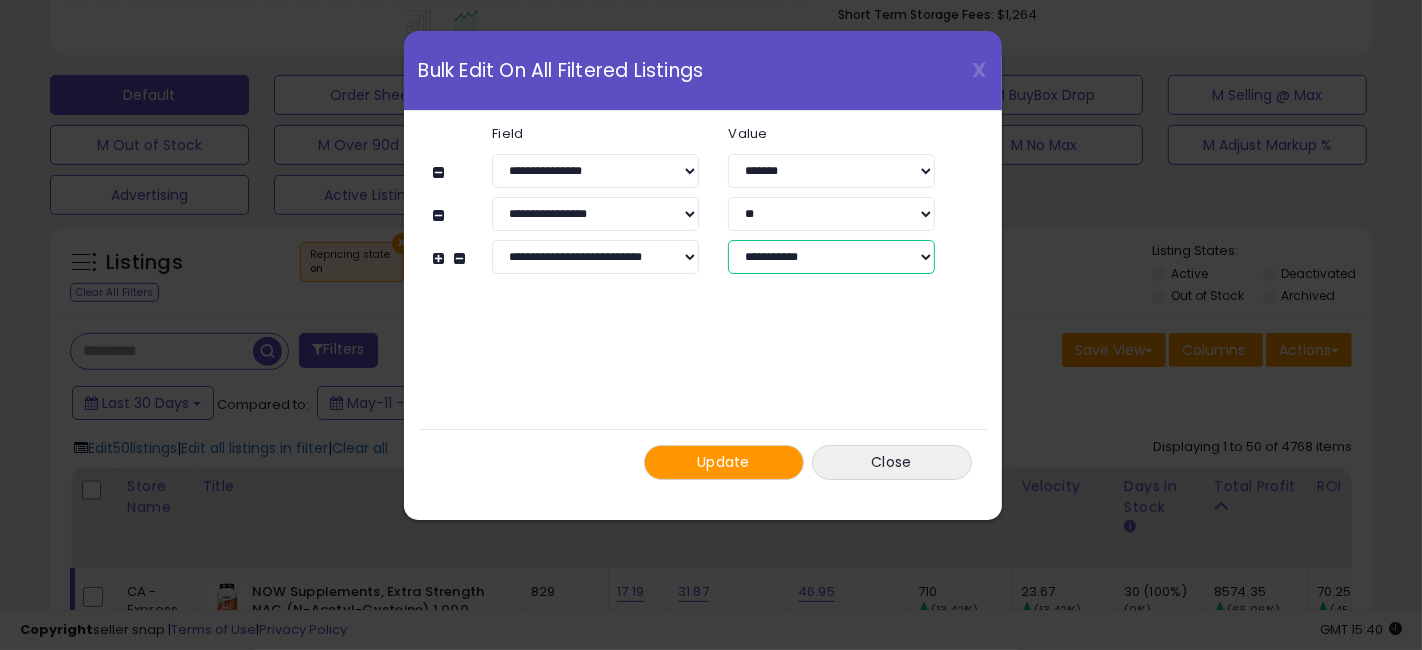 click on "**********" at bounding box center (831, 257) 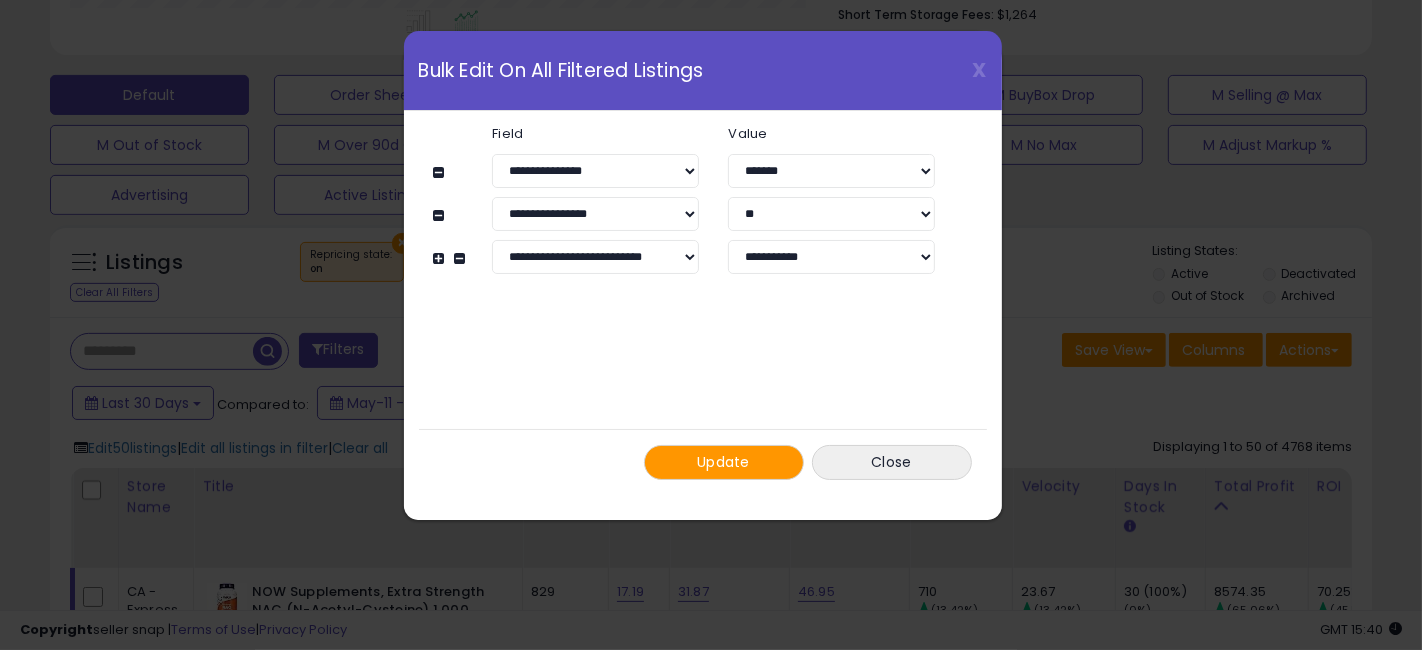 click at bounding box center [442, 258] 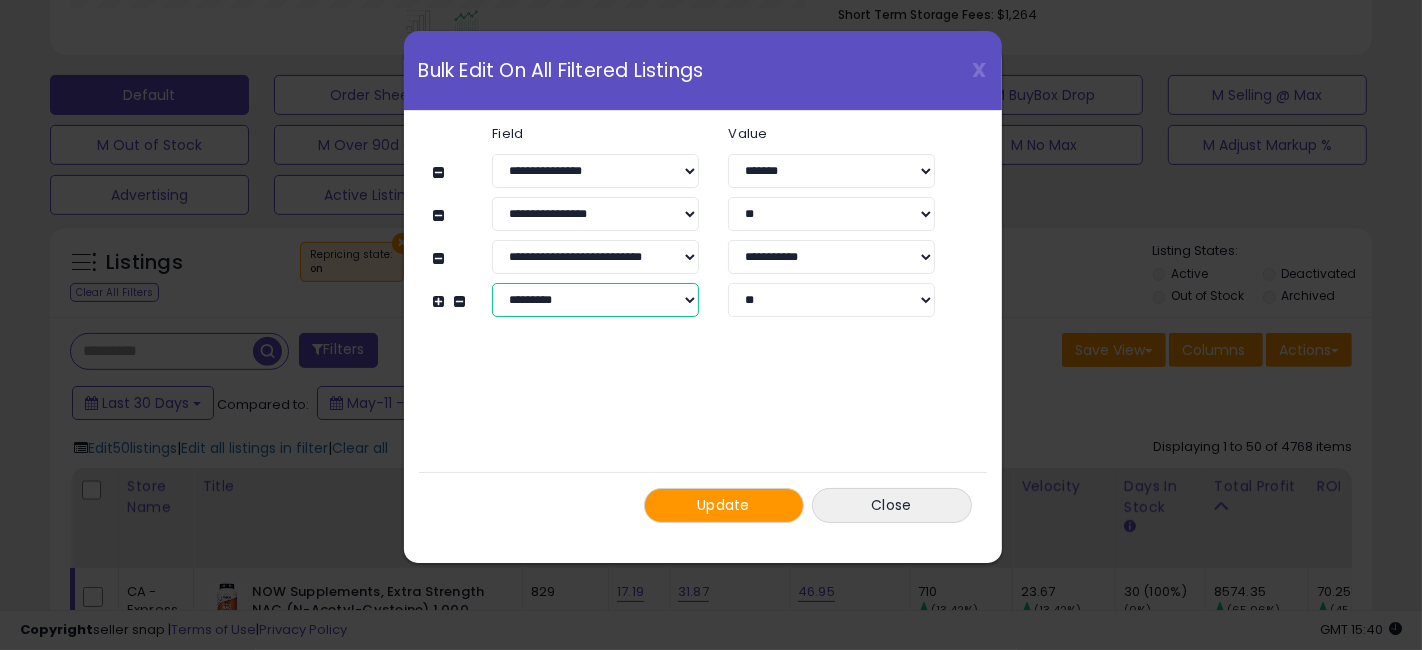 click on "**********" at bounding box center [595, 300] 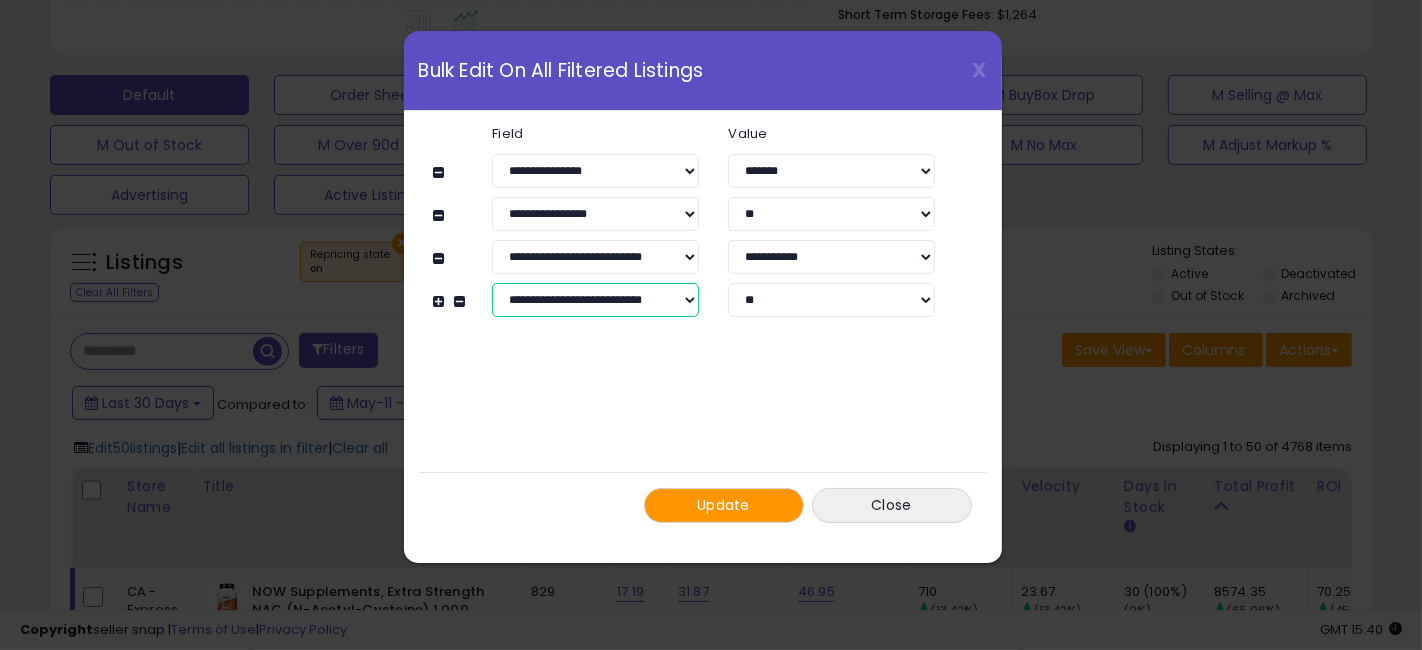 click on "**********" at bounding box center (595, 300) 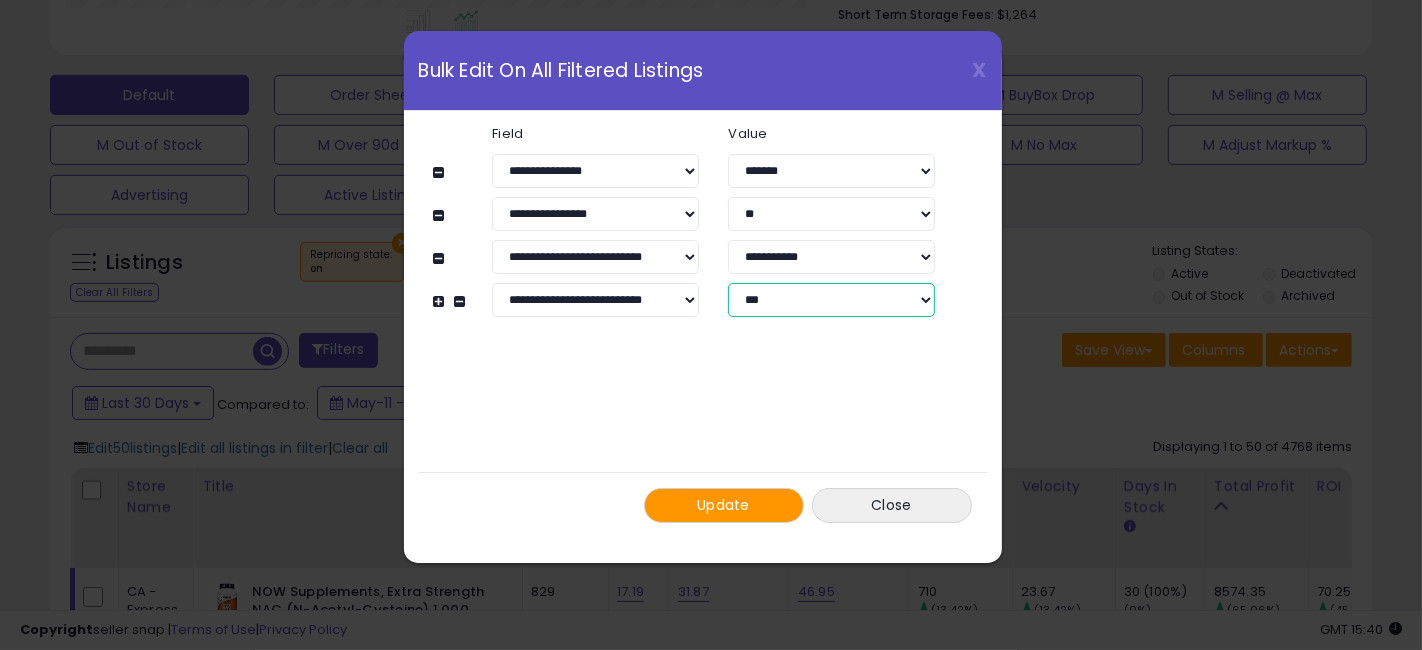 click on "**********" at bounding box center (831, 300) 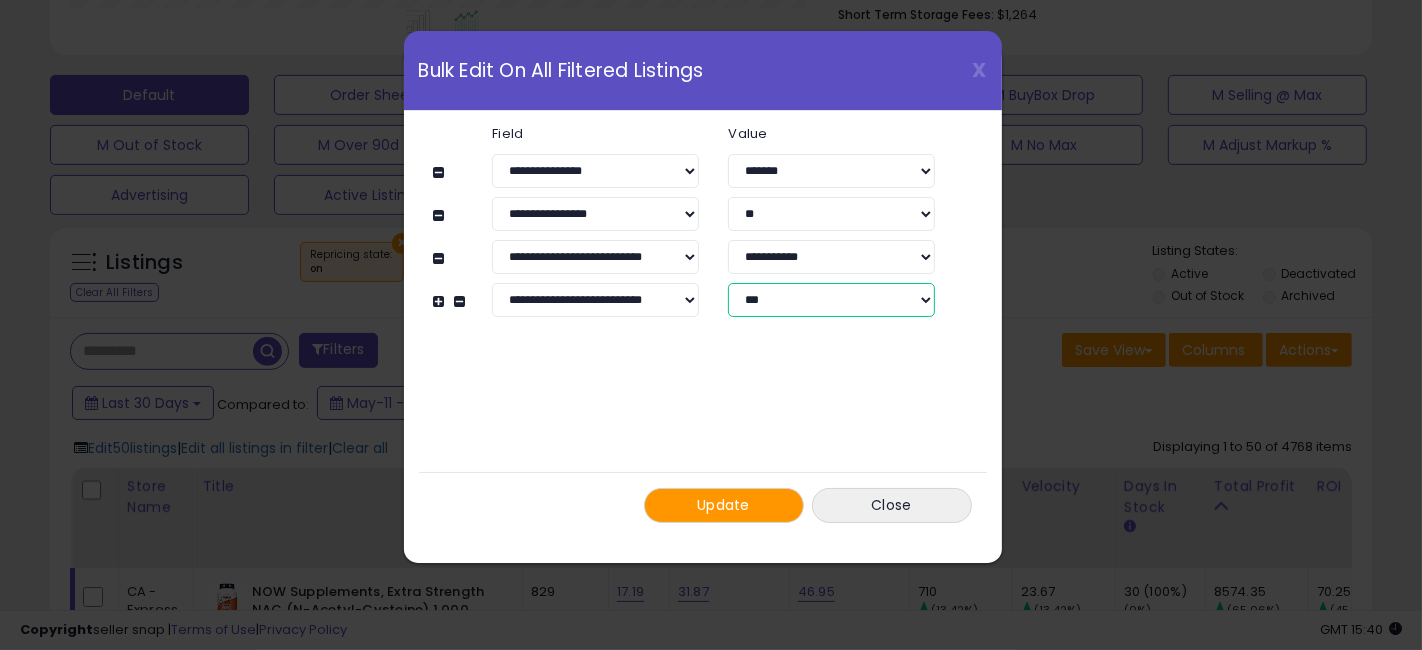 select on "*******" 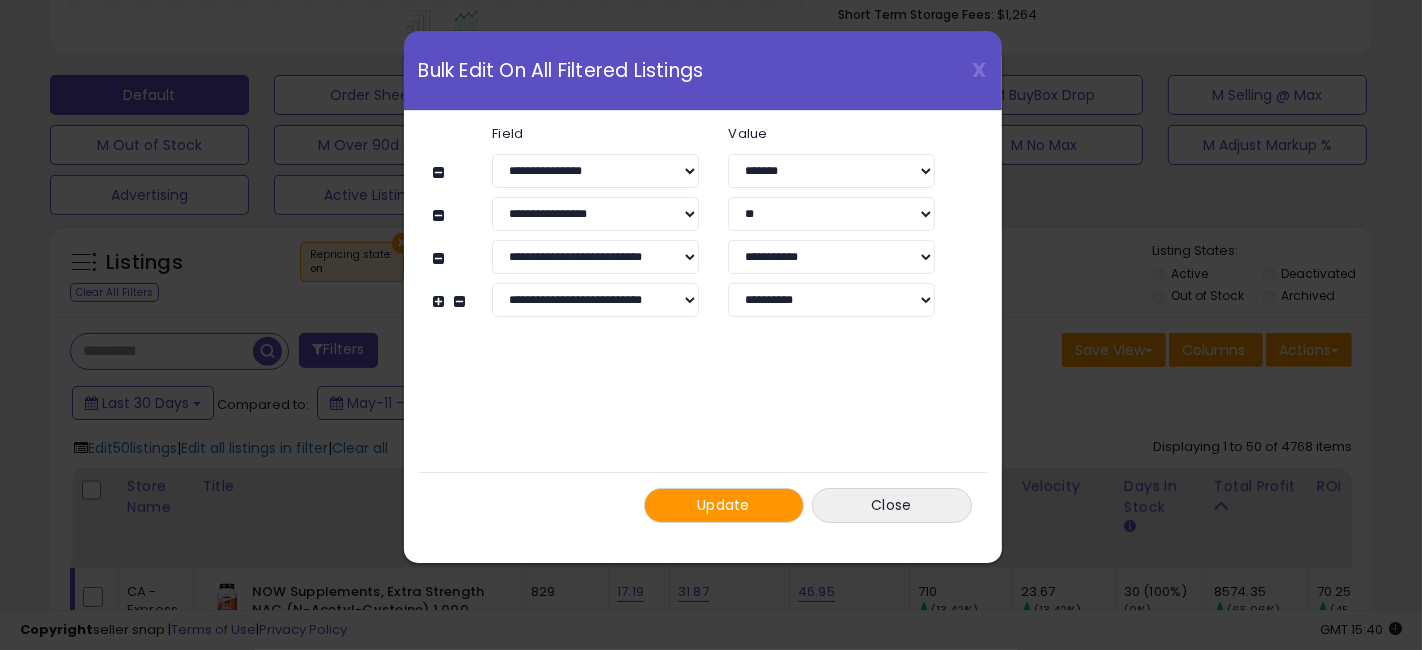 click on "**********" at bounding box center (703, 324) 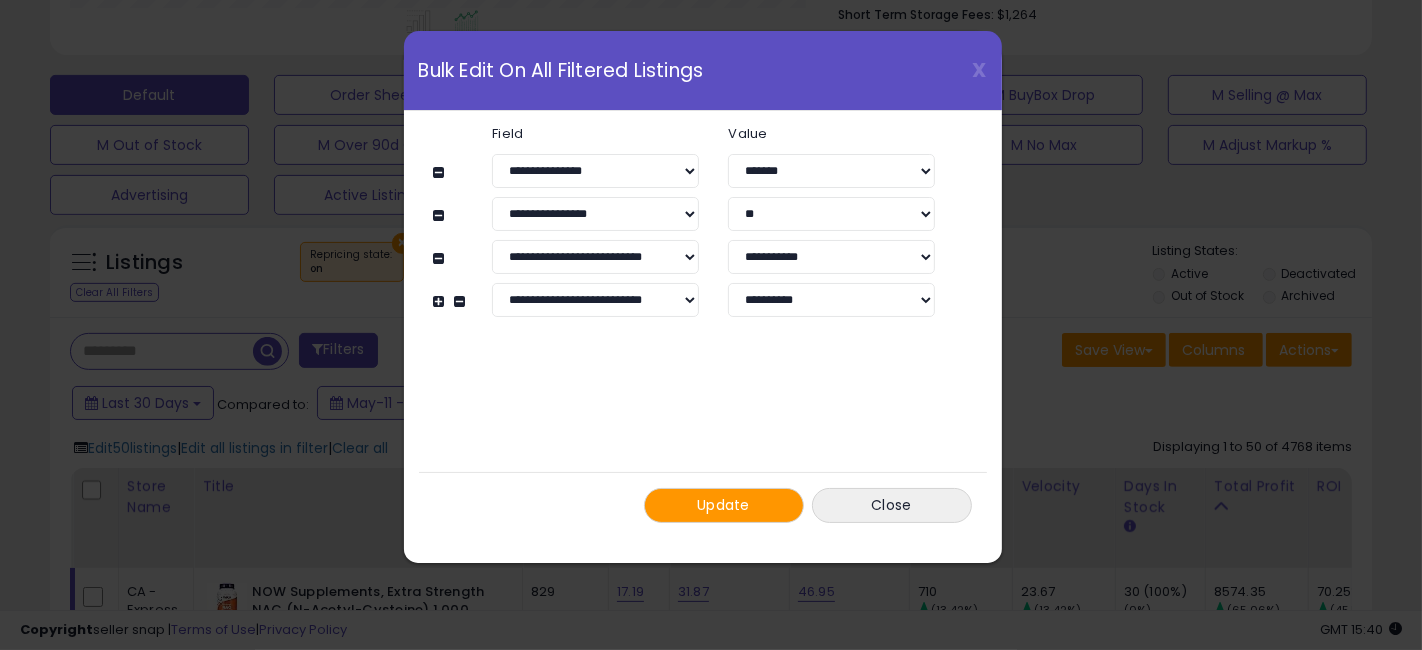 click on "Update" at bounding box center (723, 505) 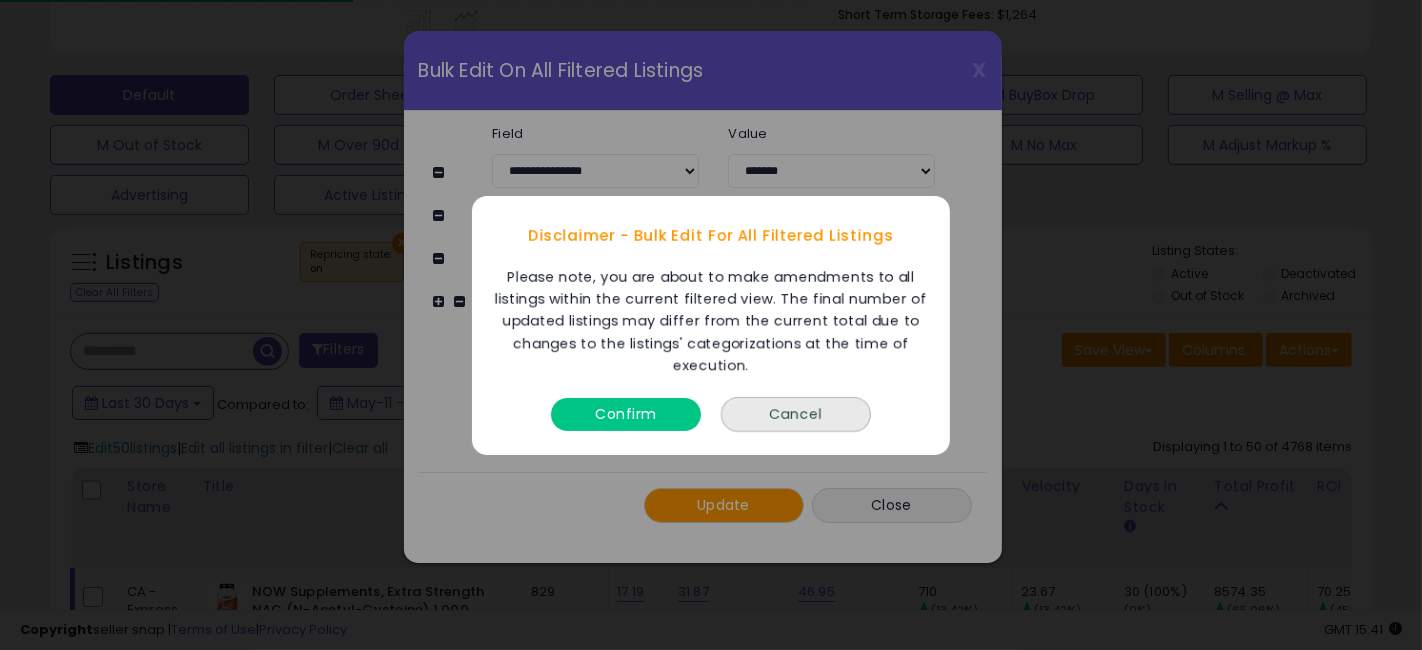 click on "Confirm" at bounding box center (626, 413) 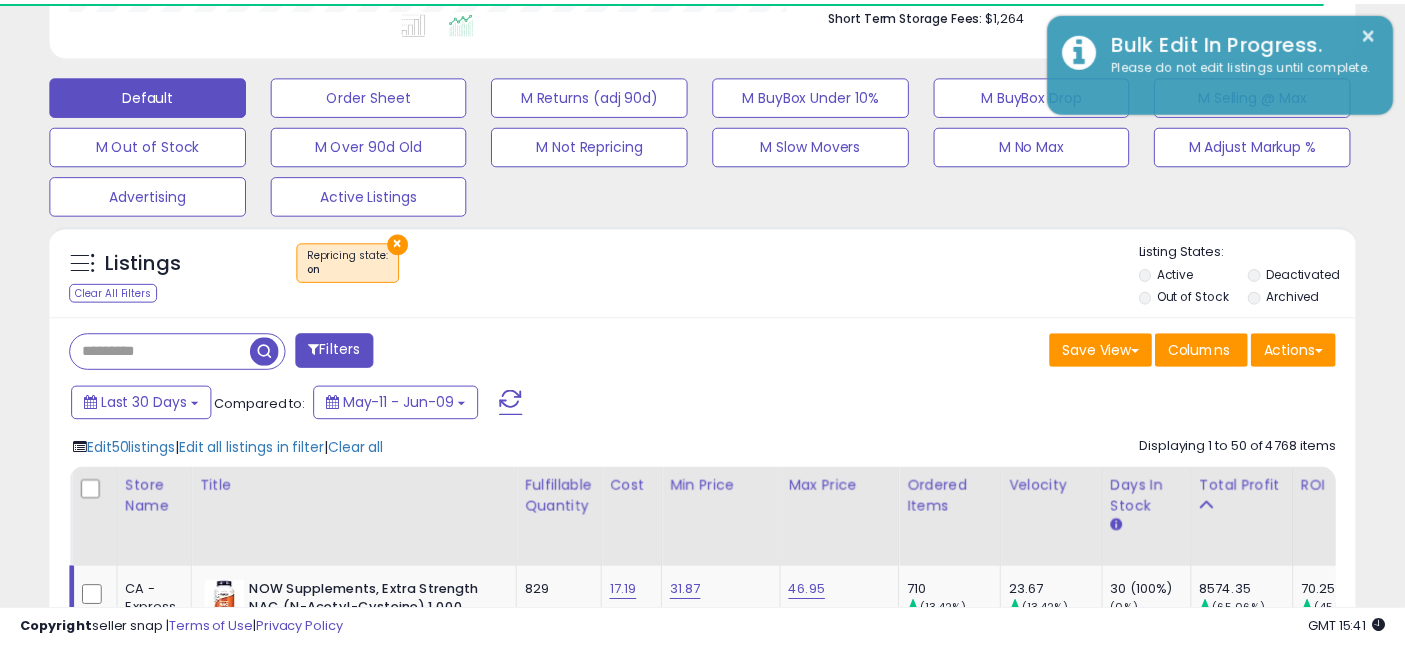 scroll, scrollTop: 410, scrollLeft: 755, axis: both 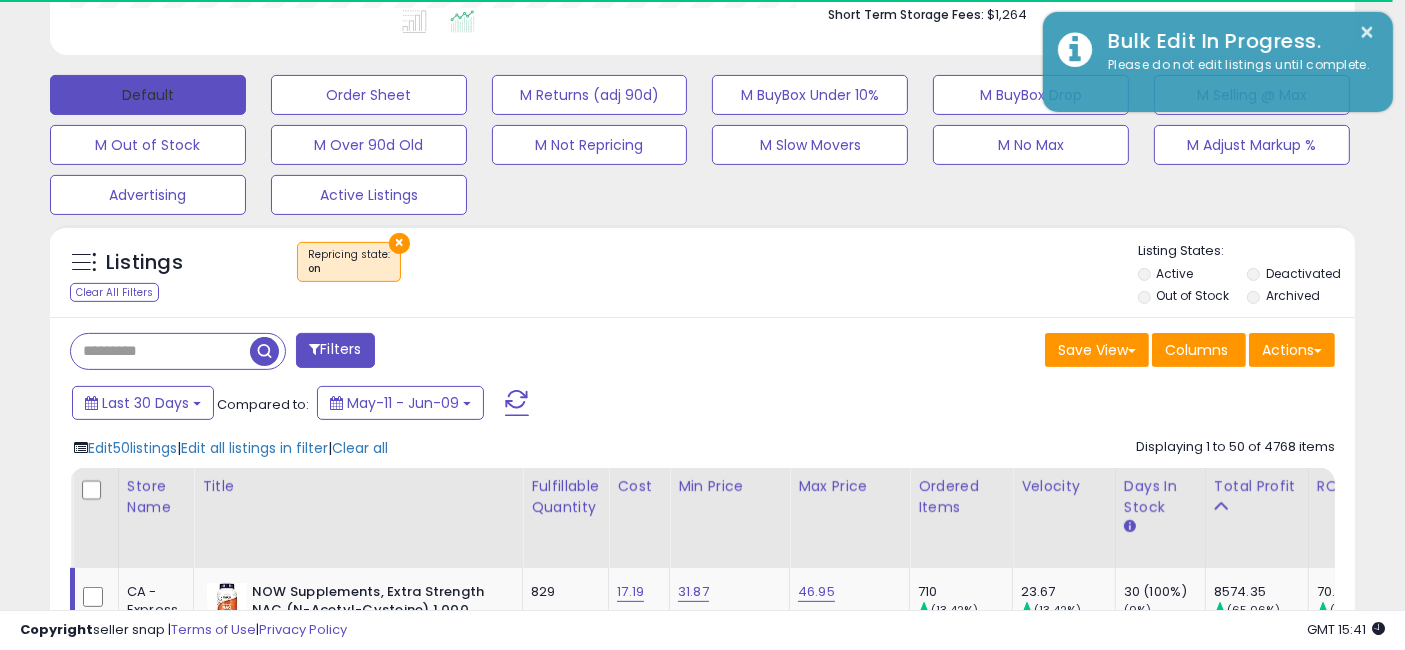 click on "Default" at bounding box center (148, 95) 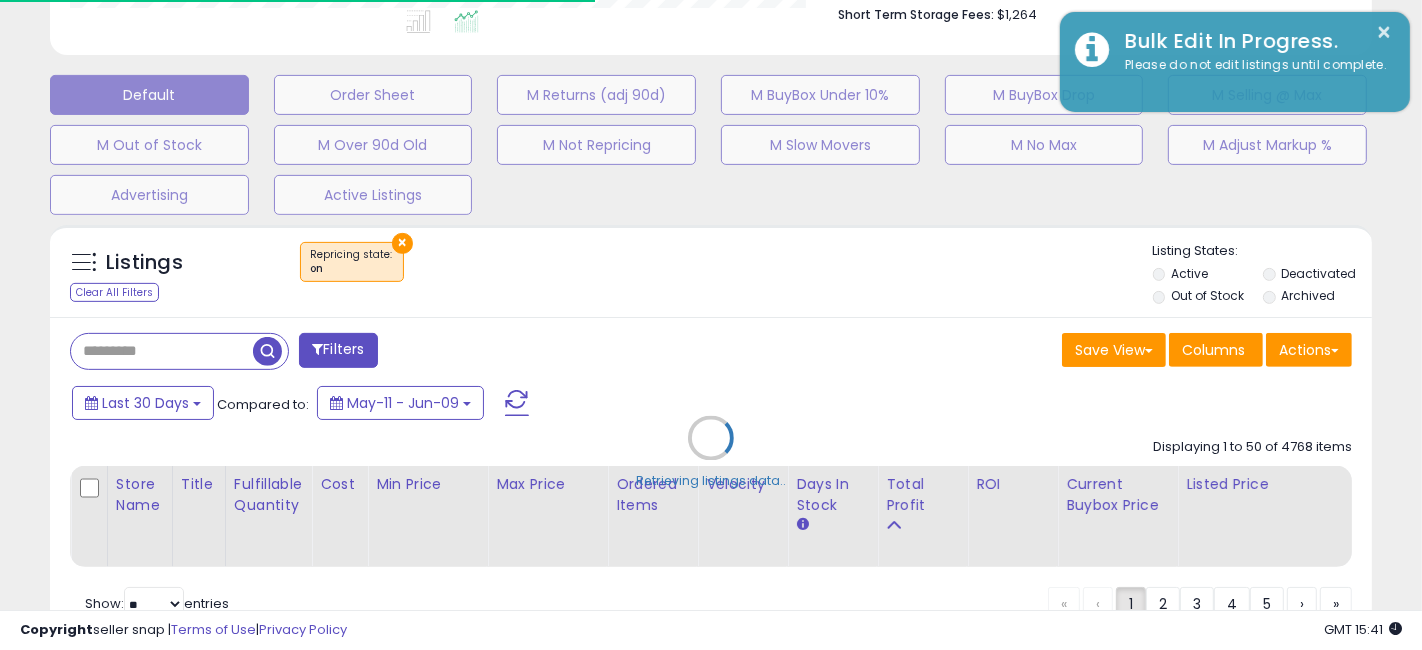 scroll, scrollTop: 999590, scrollLeft: 999234, axis: both 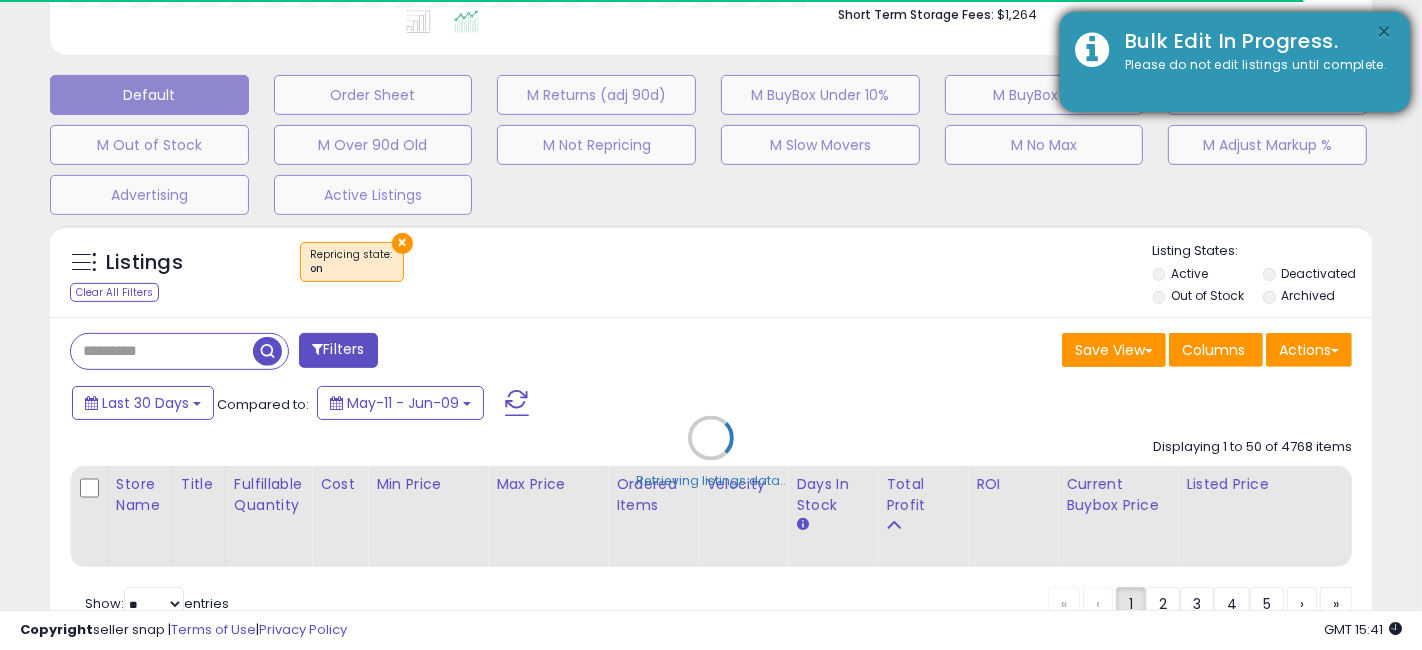 click on "×" at bounding box center [1385, 32] 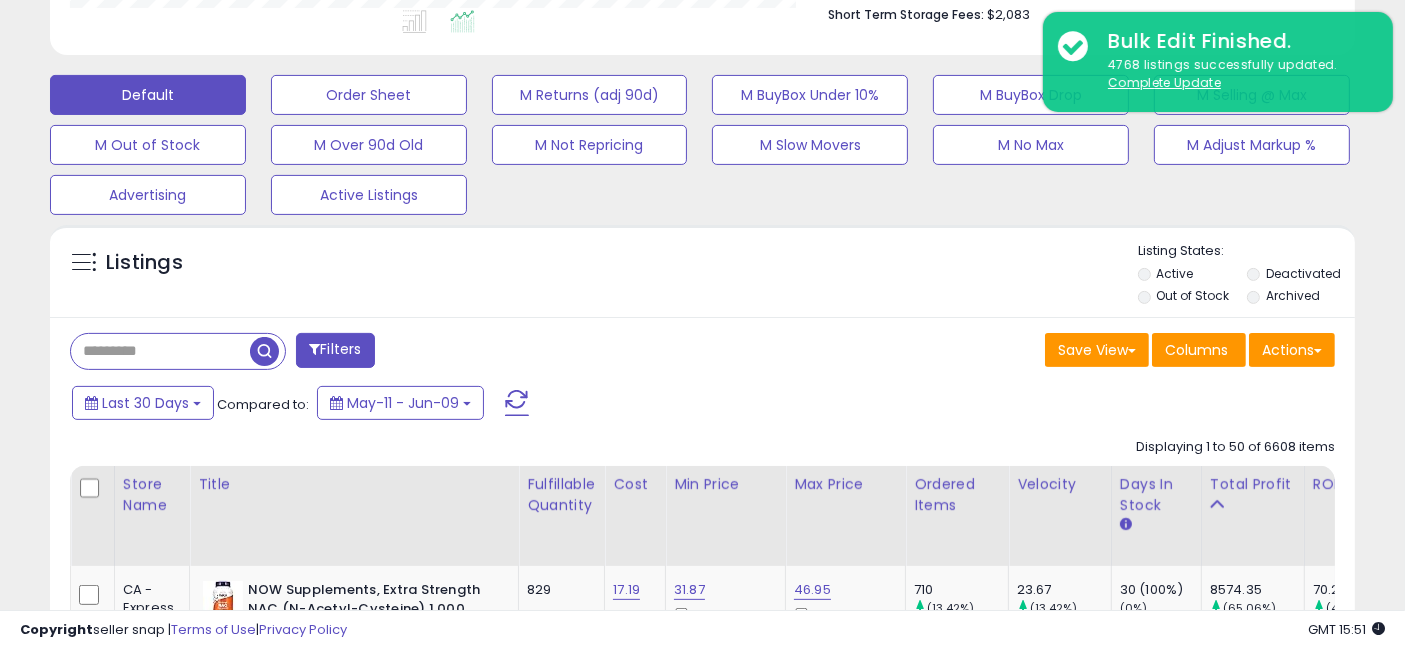 scroll, scrollTop: 999590, scrollLeft: 999244, axis: both 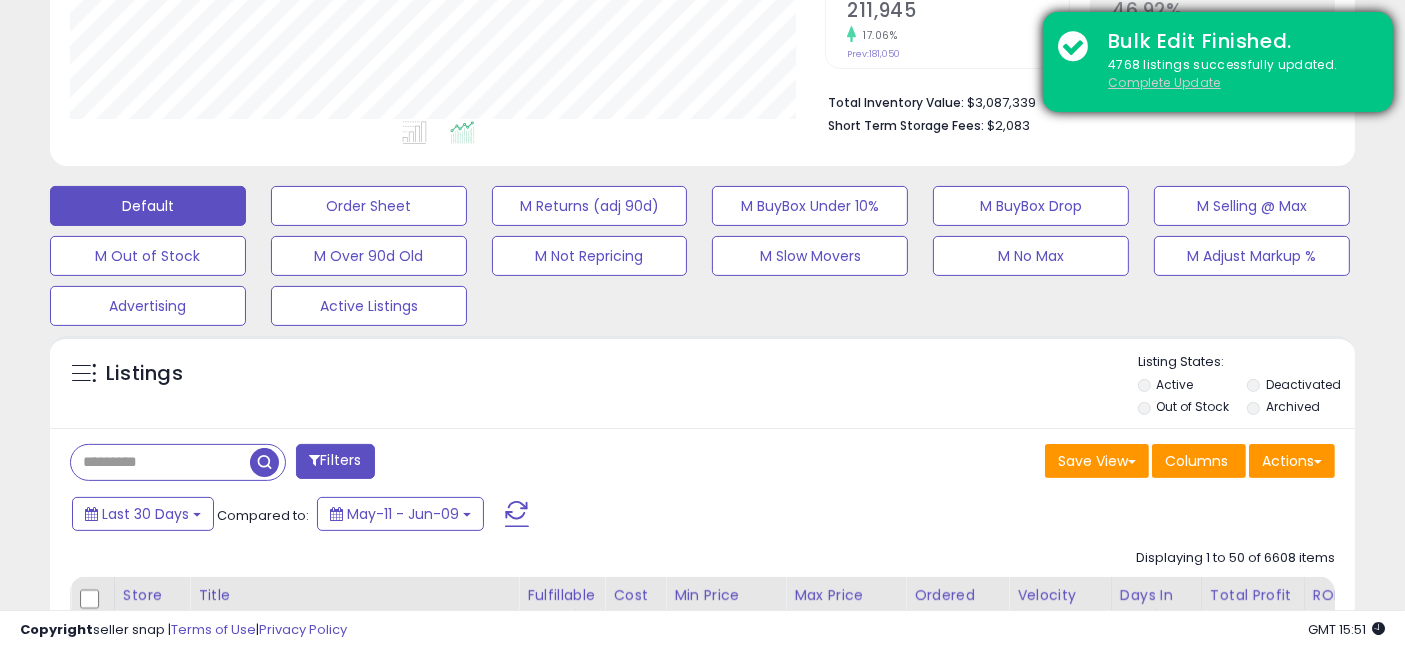 click on "Complete Update" at bounding box center [1164, 82] 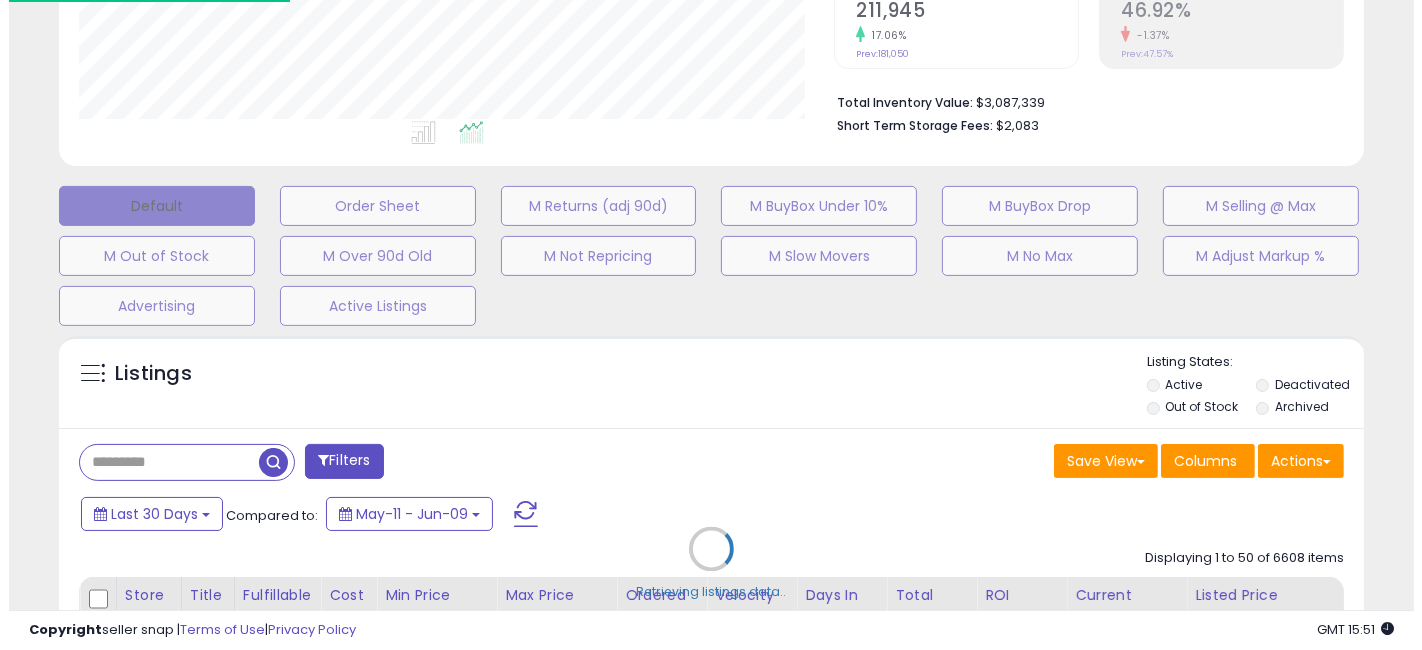 scroll, scrollTop: 999590, scrollLeft: 999234, axis: both 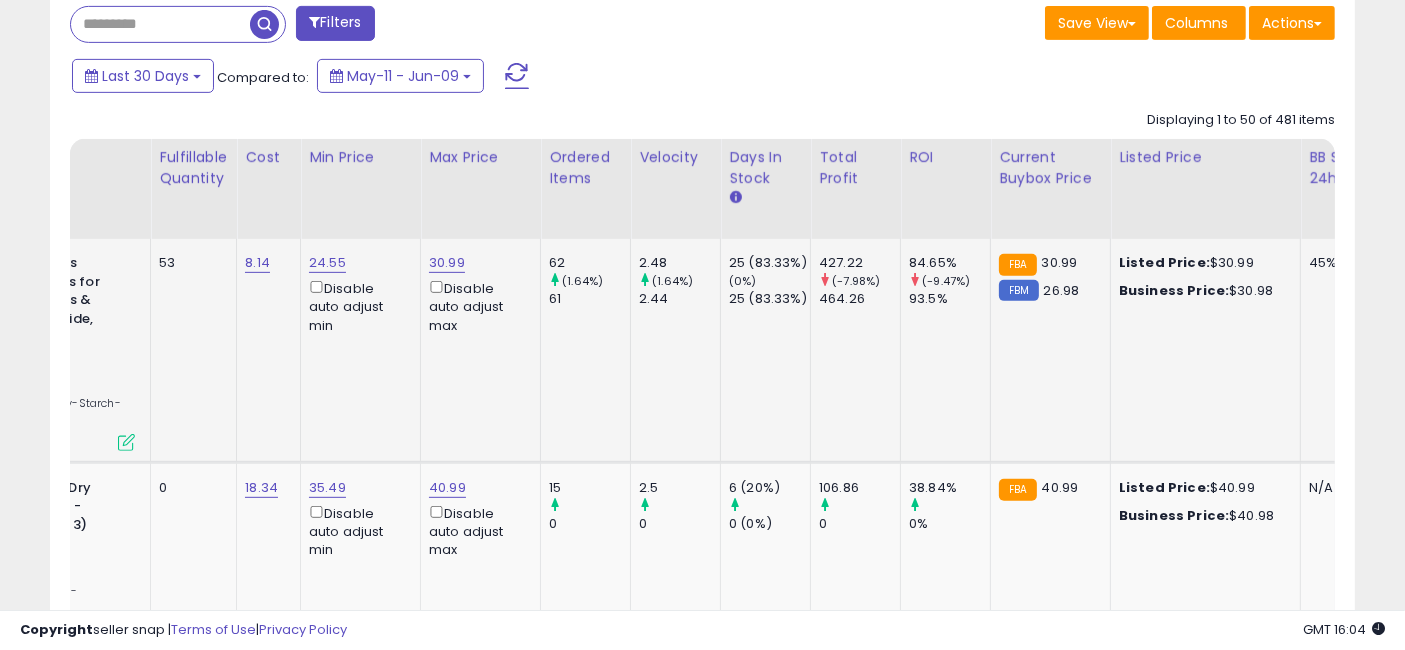 drag, startPoint x: 579, startPoint y: 371, endPoint x: 733, endPoint y: 377, distance: 154.11684 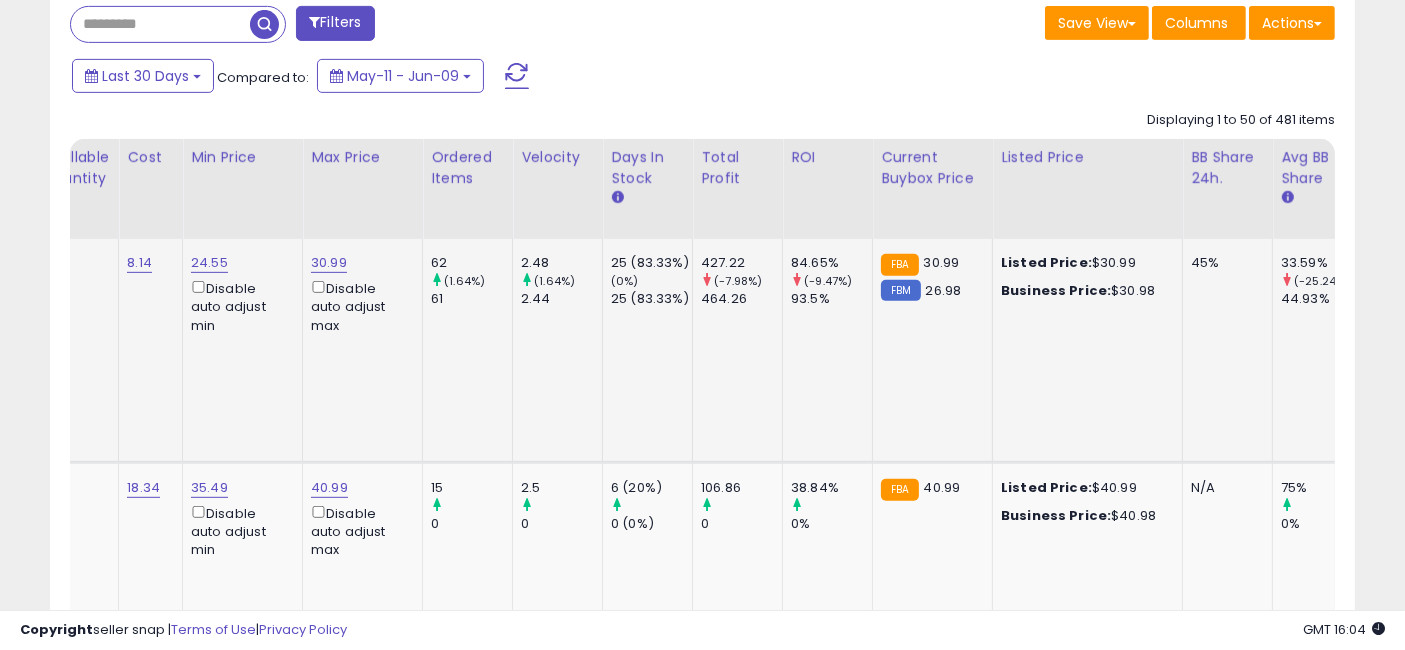 scroll, scrollTop: 0, scrollLeft: 433, axis: horizontal 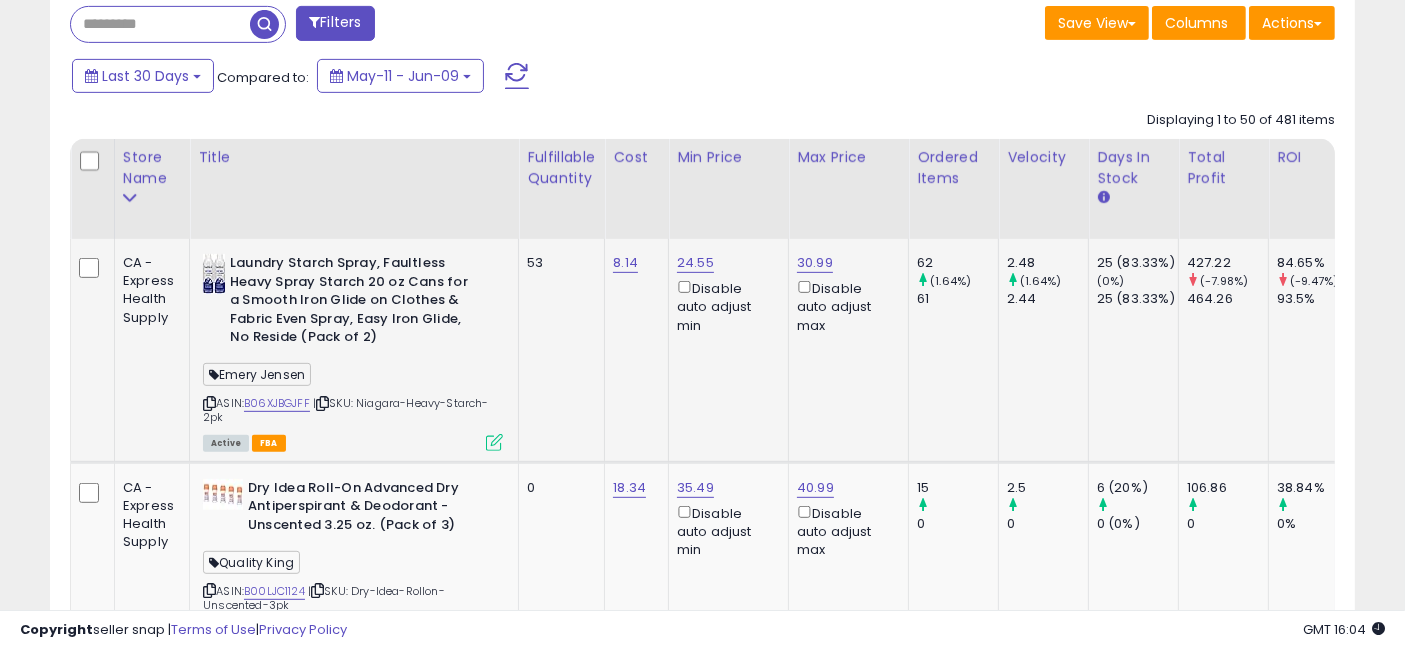 drag, startPoint x: 873, startPoint y: 378, endPoint x: 700, endPoint y: 398, distance: 174.15224 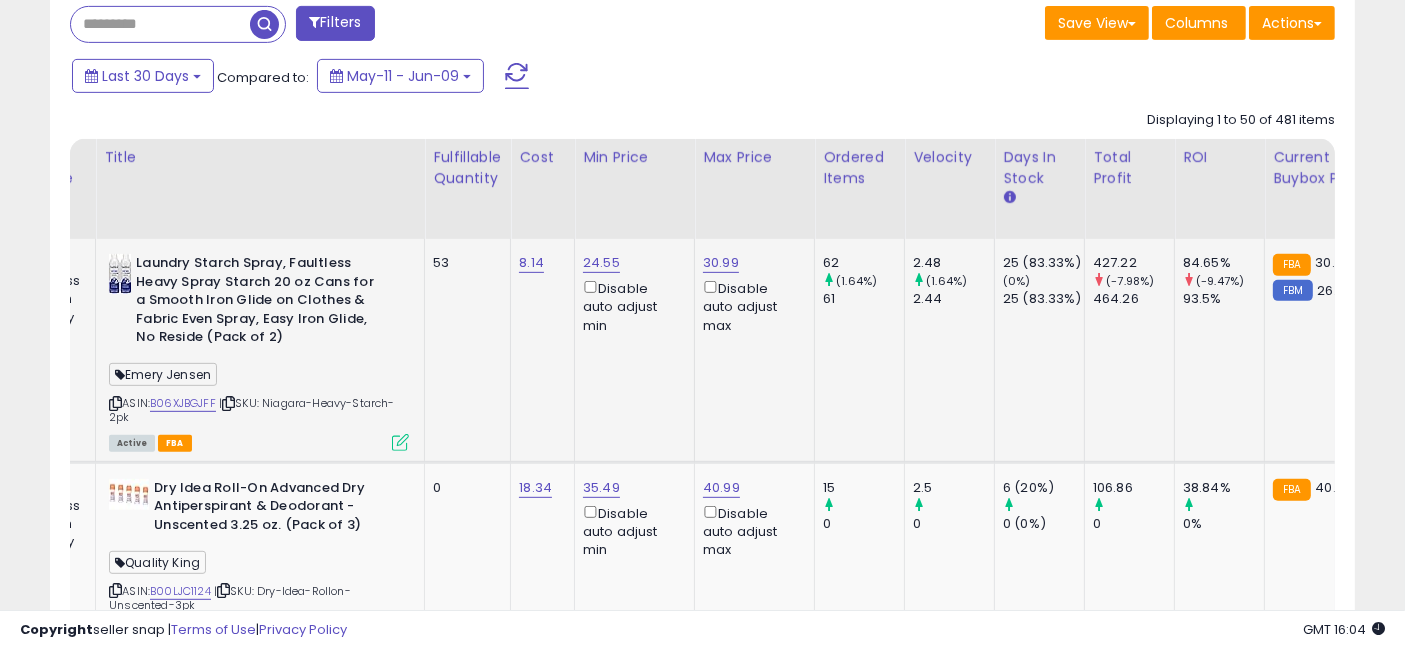 scroll, scrollTop: 0, scrollLeft: 304, axis: horizontal 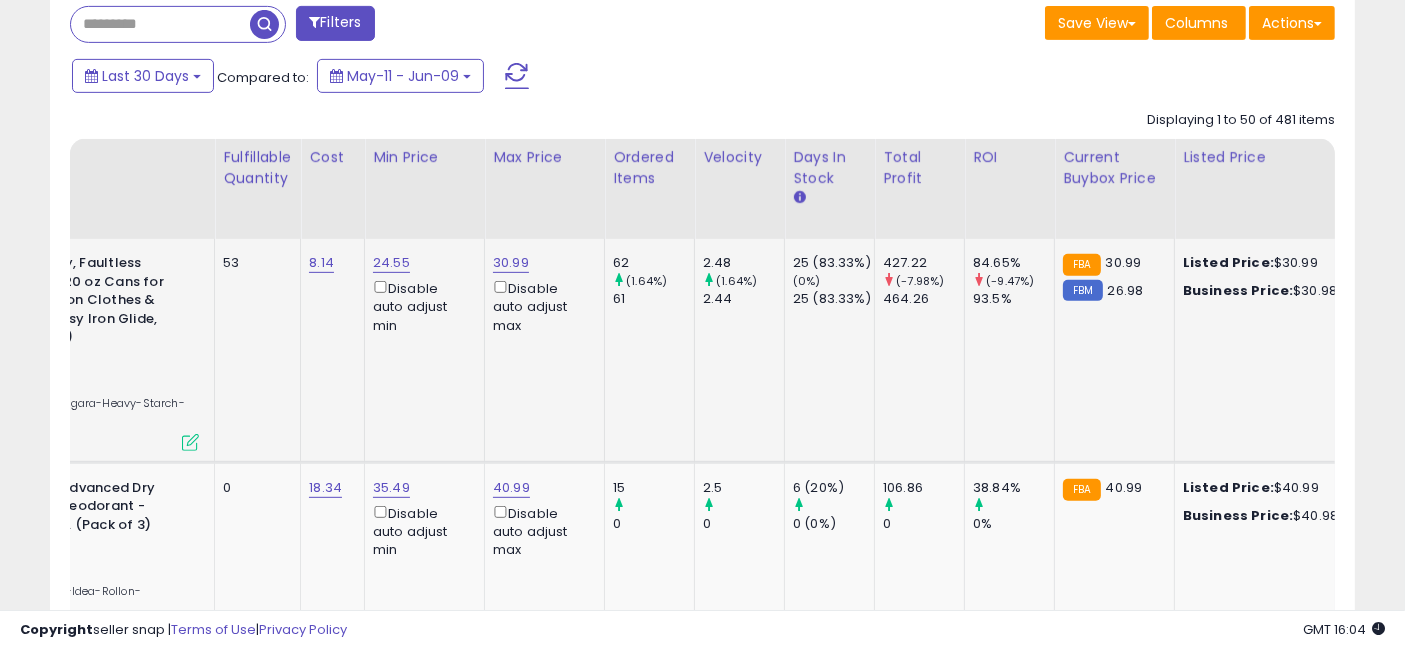 drag, startPoint x: 700, startPoint y: 398, endPoint x: 831, endPoint y: 418, distance: 132.51793 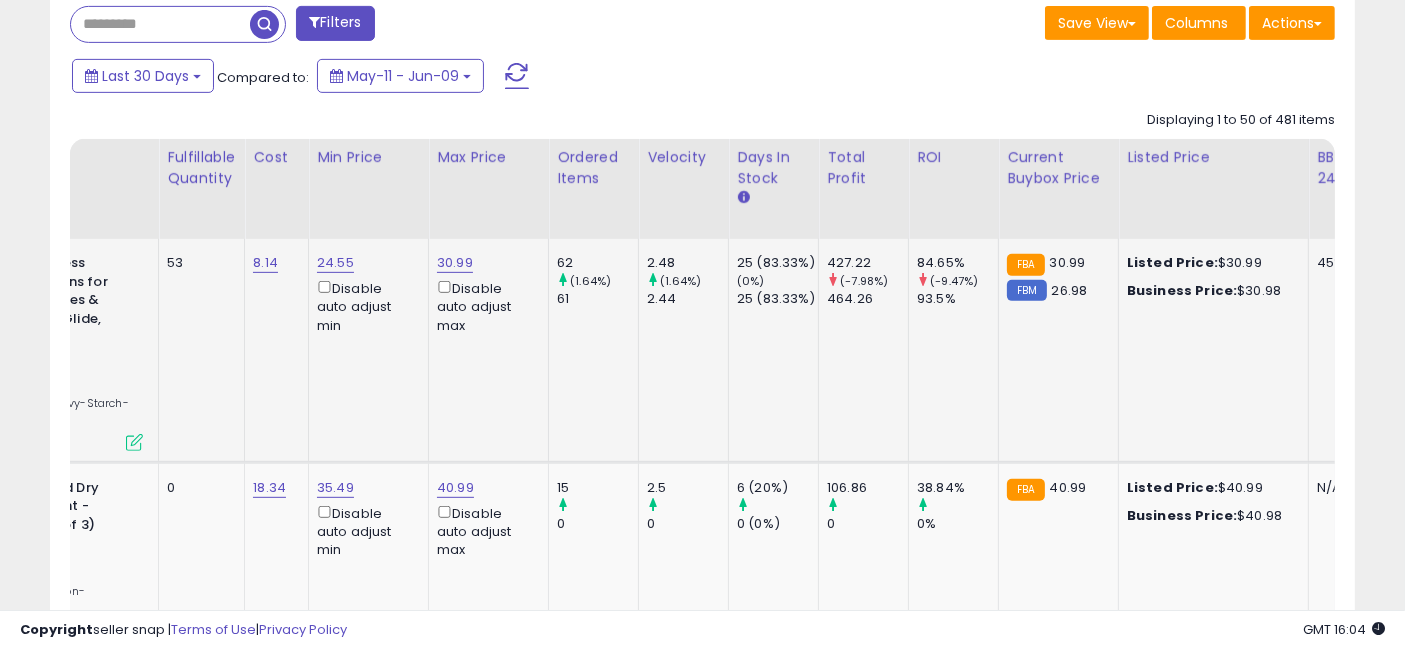 scroll, scrollTop: 0, scrollLeft: 0, axis: both 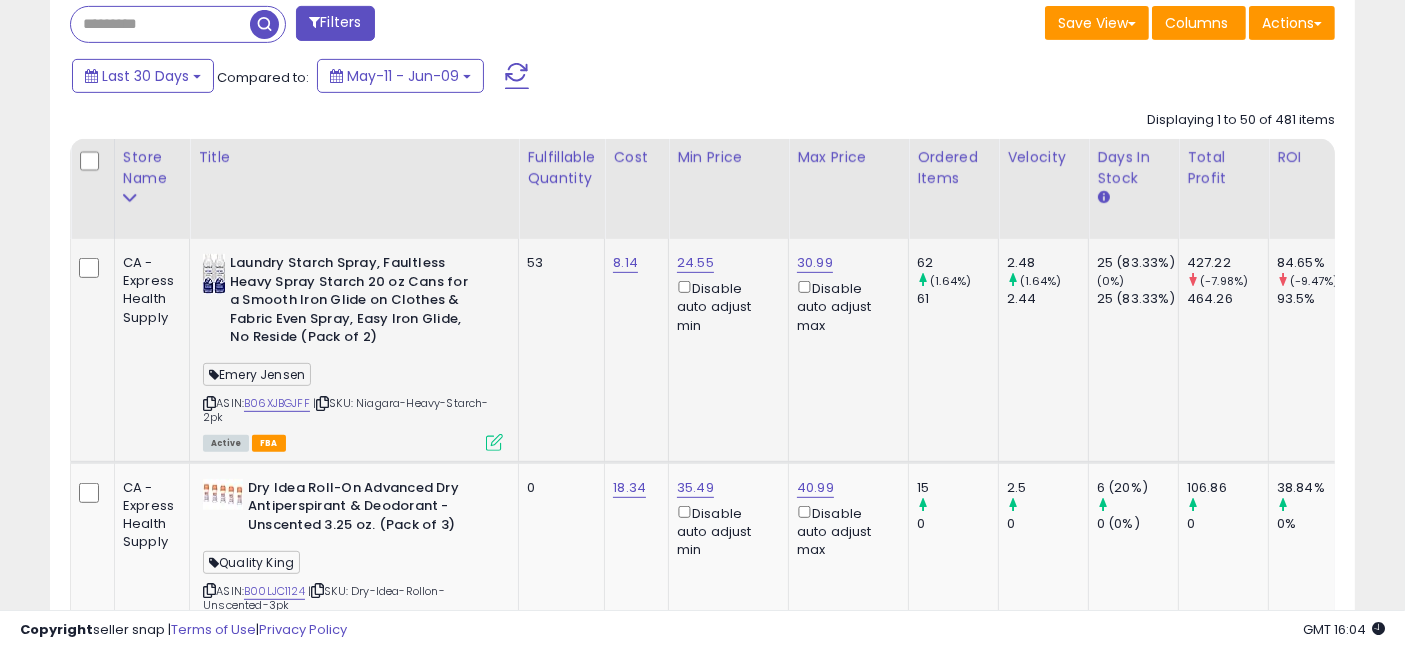 drag, startPoint x: 890, startPoint y: 397, endPoint x: 588, endPoint y: 415, distance: 302.53595 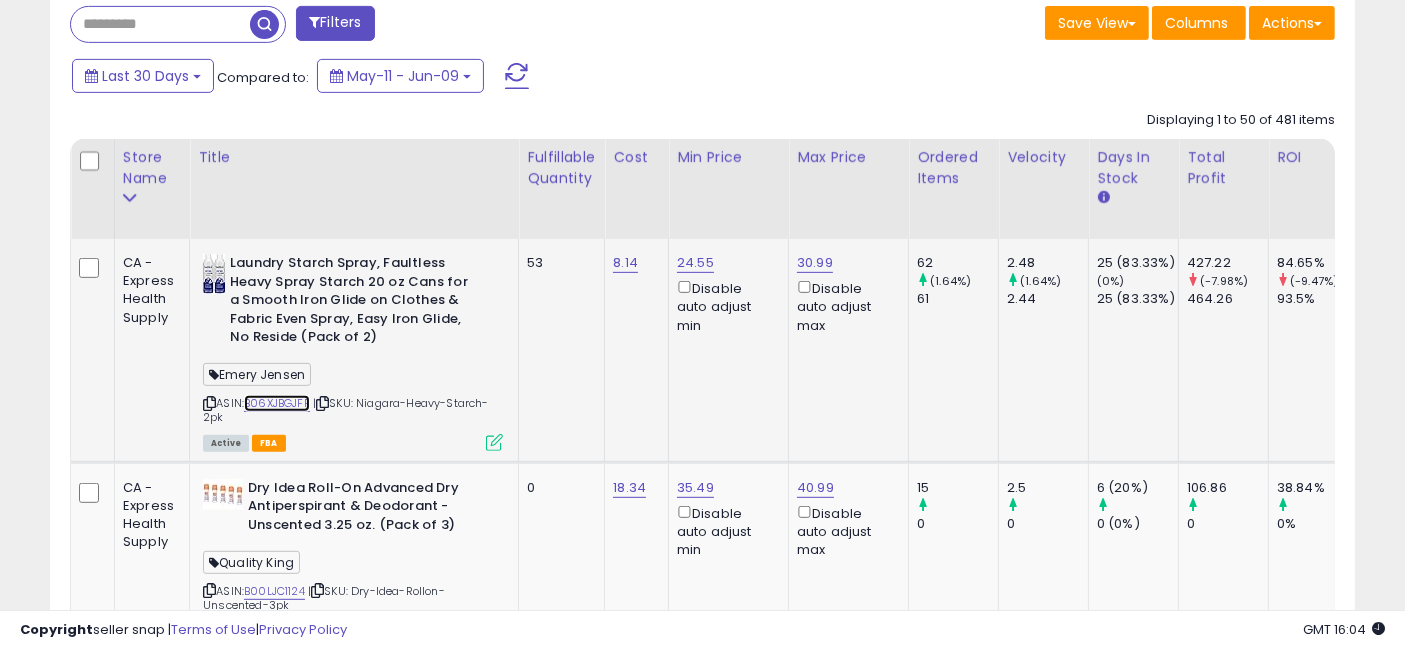click on "B06XJBGJFF" at bounding box center (277, 403) 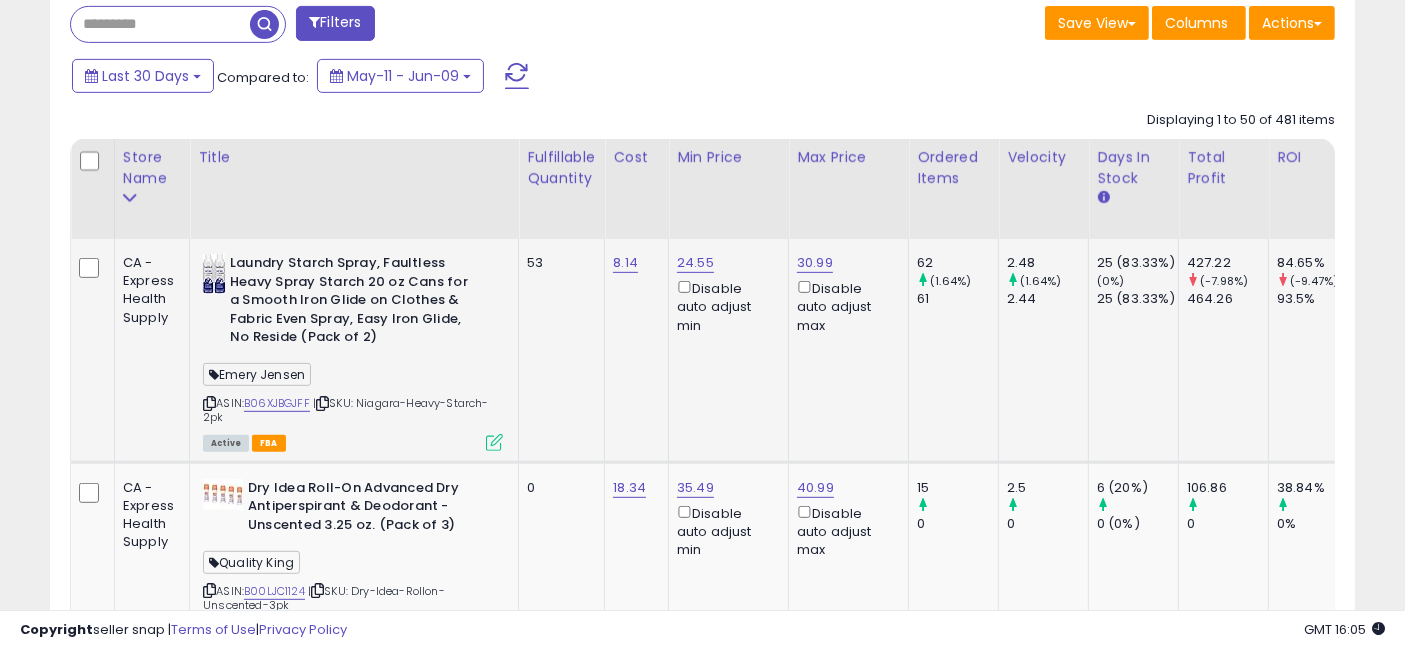 scroll, scrollTop: 0, scrollLeft: 42, axis: horizontal 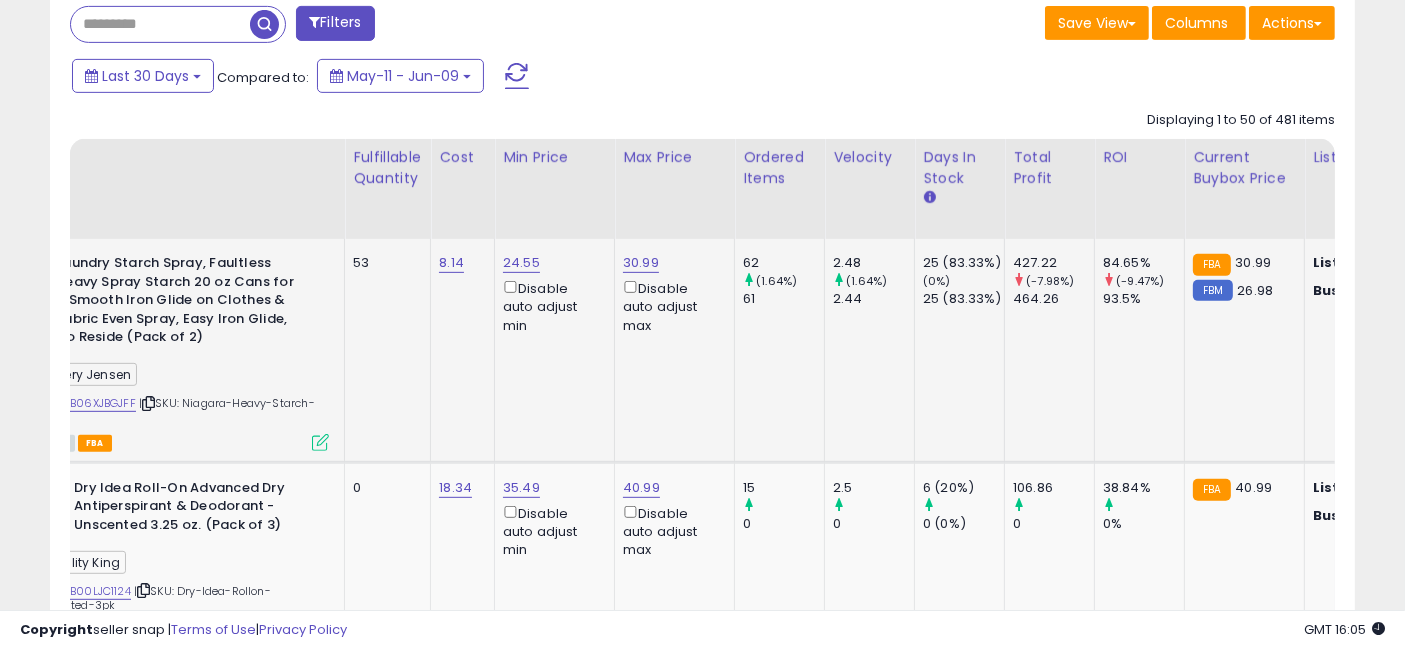 drag, startPoint x: 648, startPoint y: 377, endPoint x: 727, endPoint y: 381, distance: 79.101204 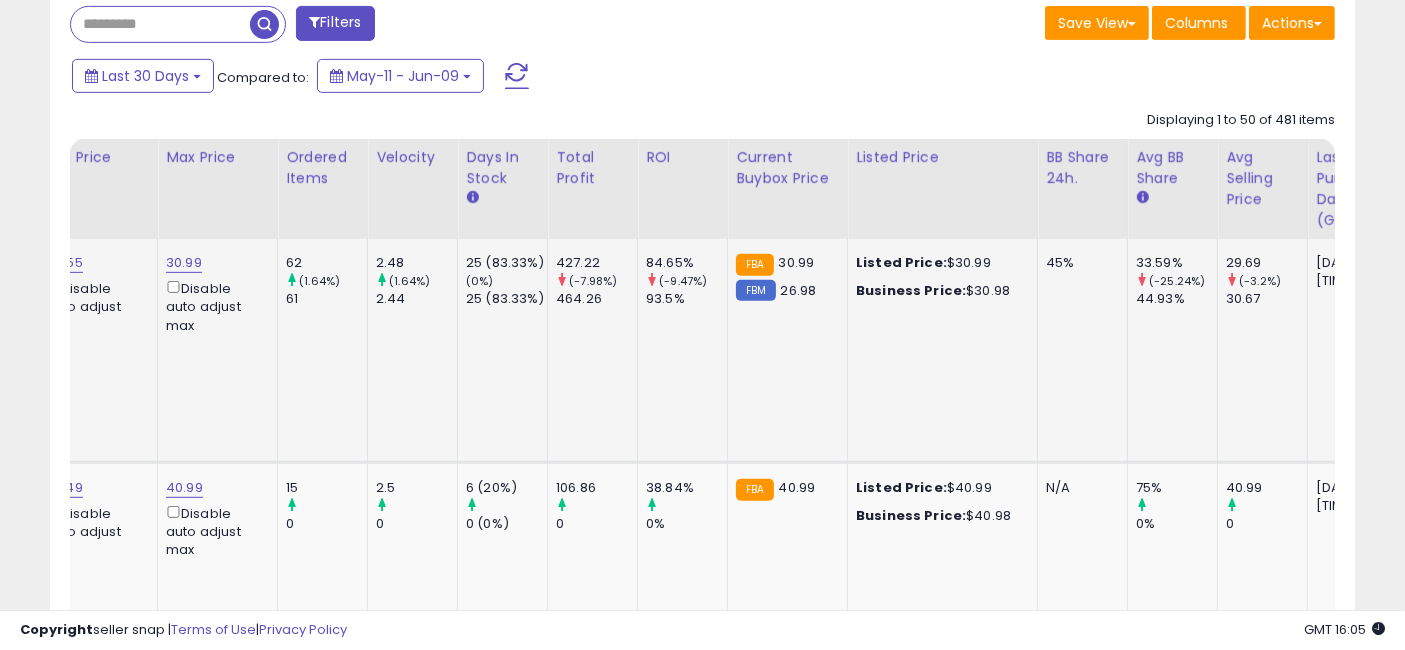 drag, startPoint x: 727, startPoint y: 381, endPoint x: 828, endPoint y: 388, distance: 101.24229 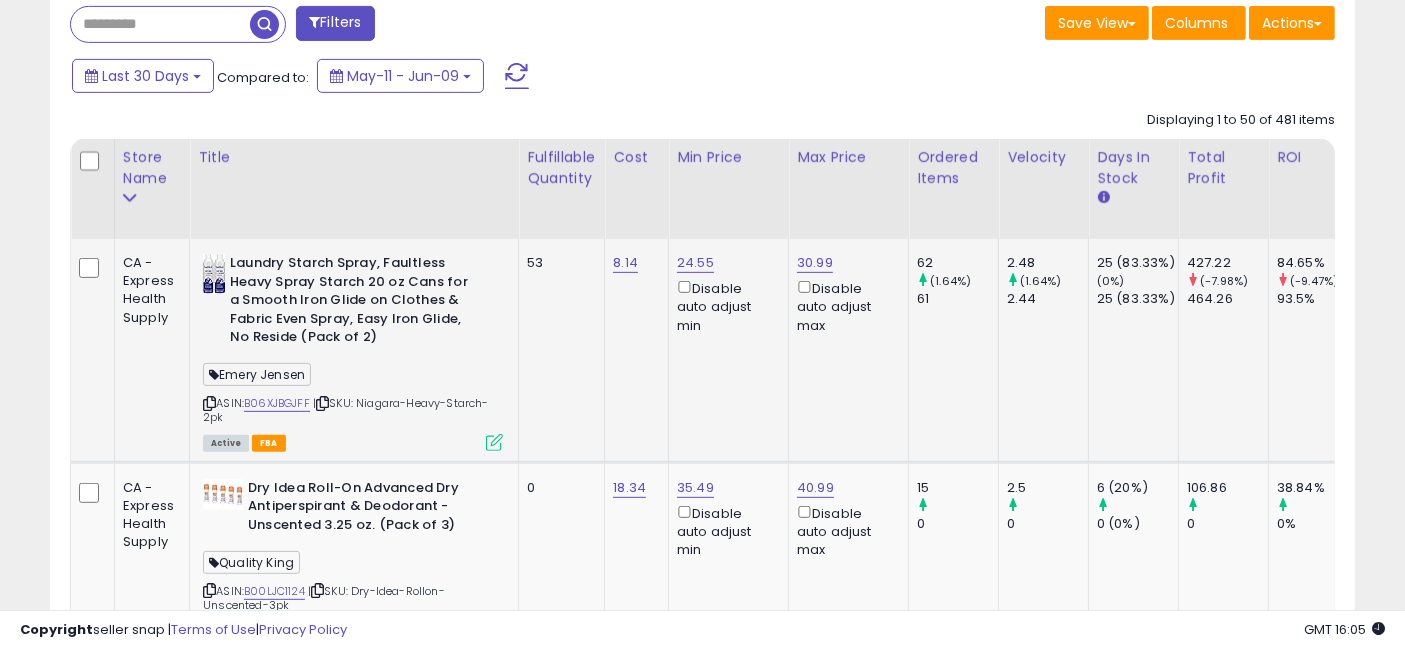 drag, startPoint x: 977, startPoint y: 370, endPoint x: 703, endPoint y: 384, distance: 274.35742 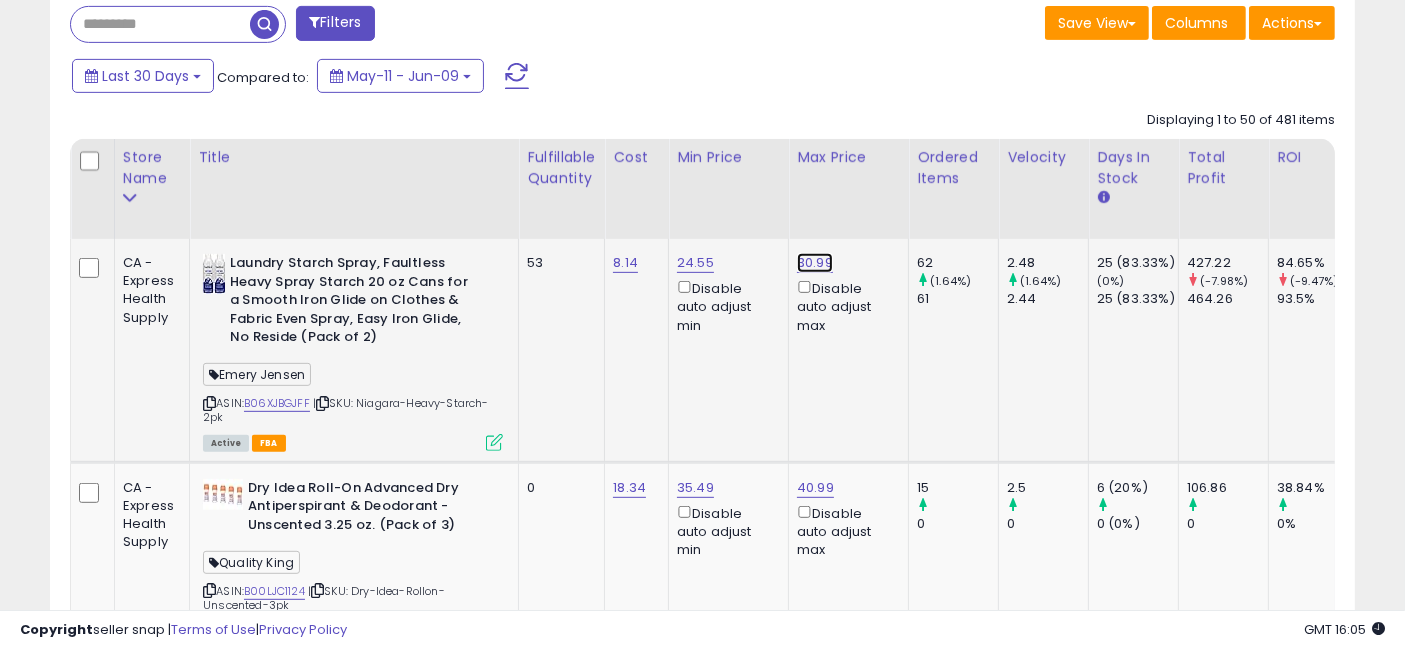 click on "30.99" at bounding box center (815, 263) 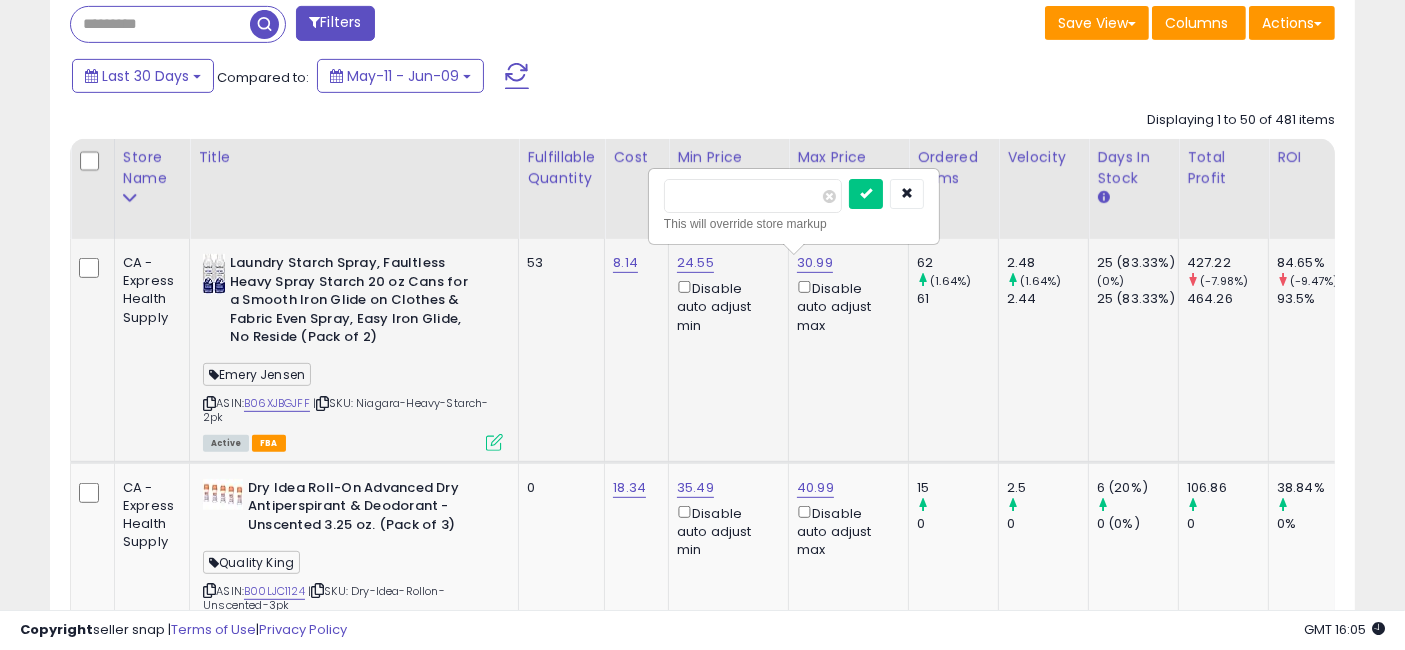 click on "*****" at bounding box center [753, 196] 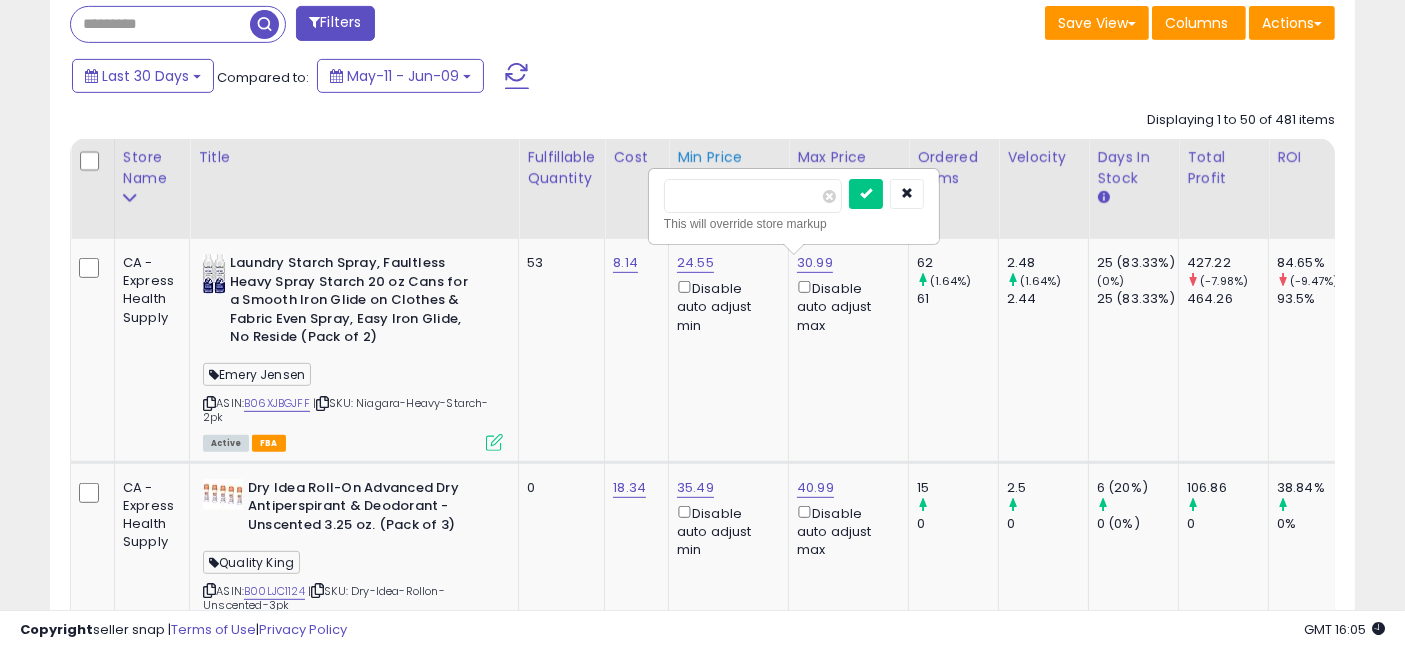 type on "*****" 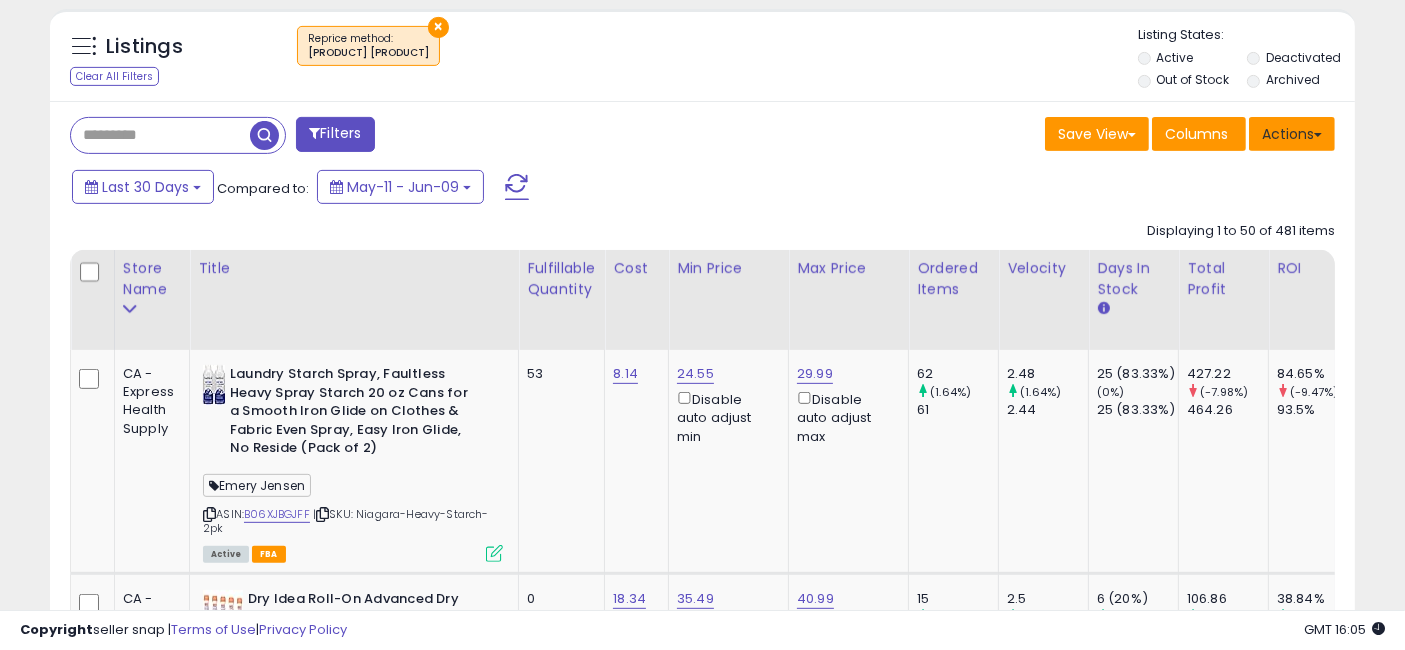 click on "Actions" at bounding box center (1292, 134) 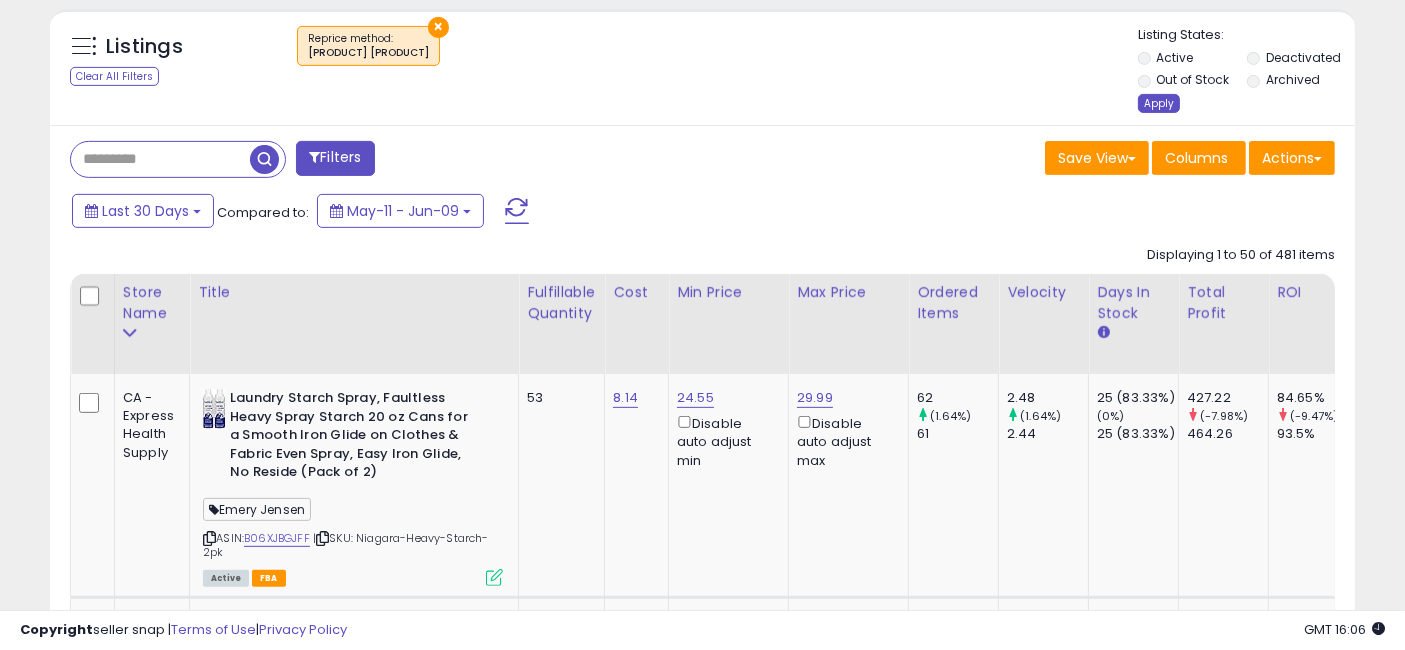 click on "Apply" at bounding box center [1159, 103] 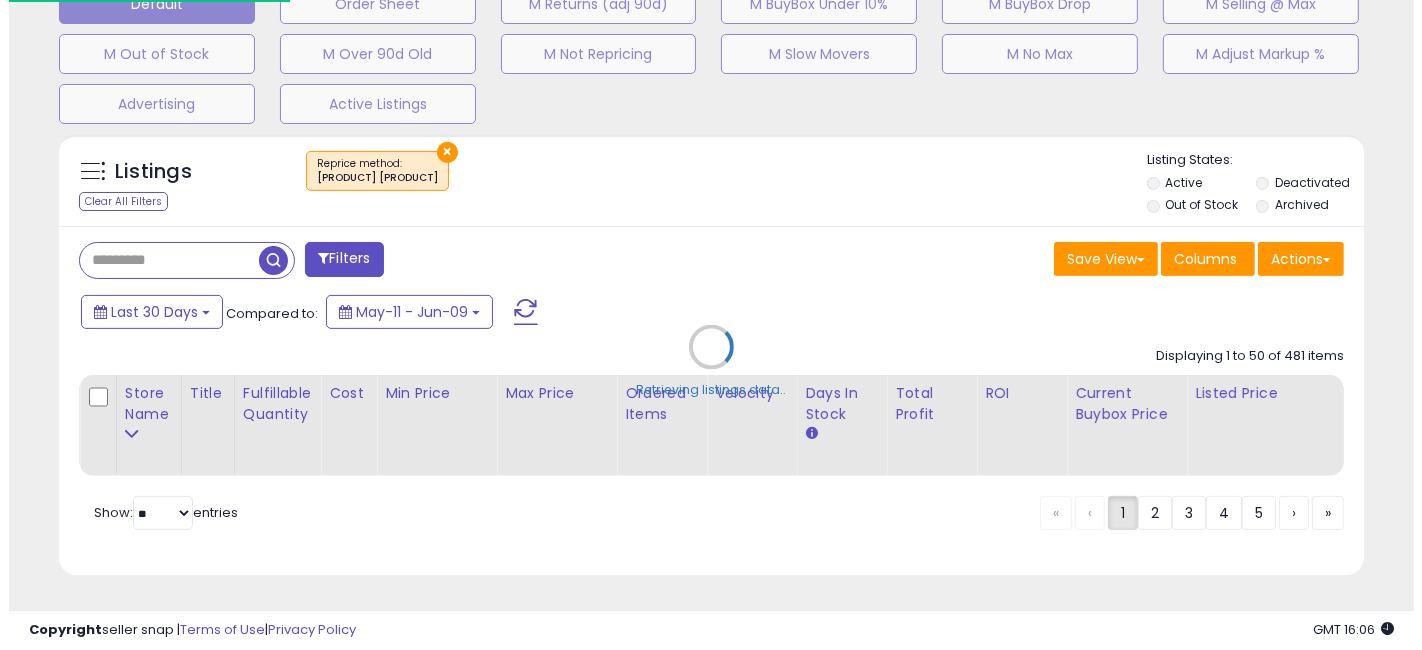 scroll, scrollTop: 660, scrollLeft: 0, axis: vertical 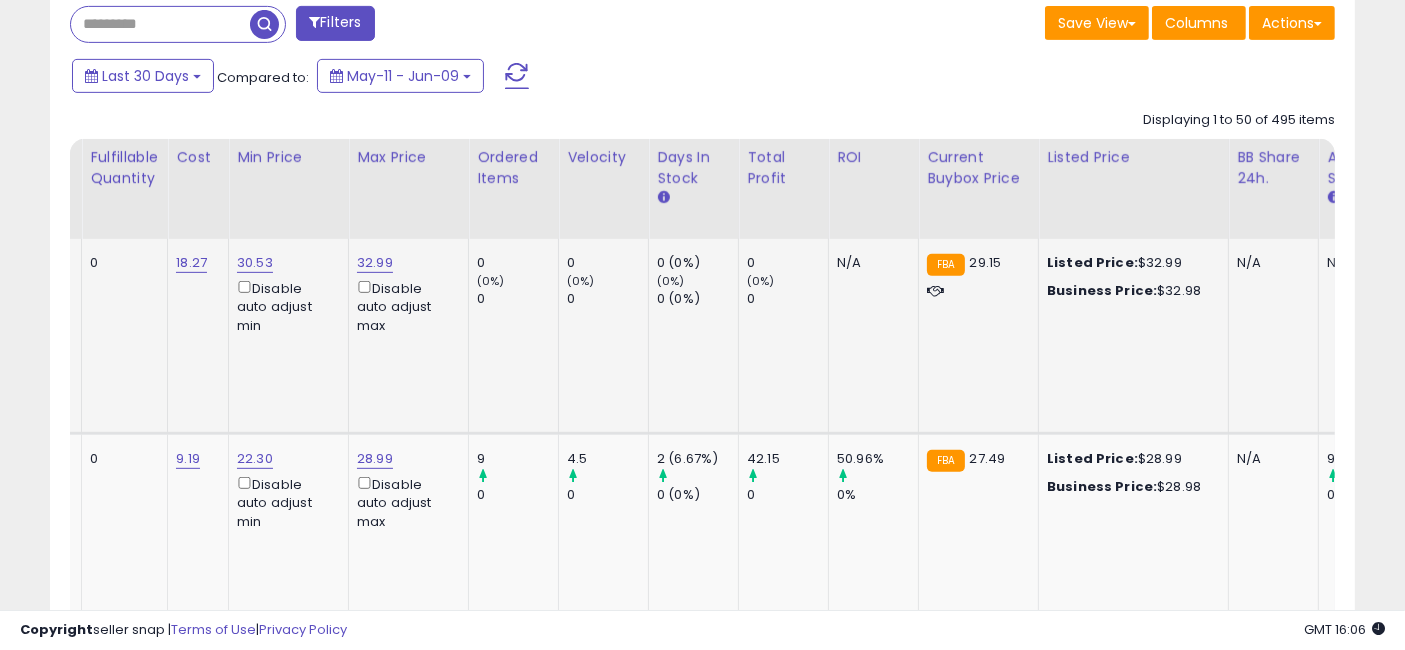 drag, startPoint x: 618, startPoint y: 375, endPoint x: 753, endPoint y: 369, distance: 135.13327 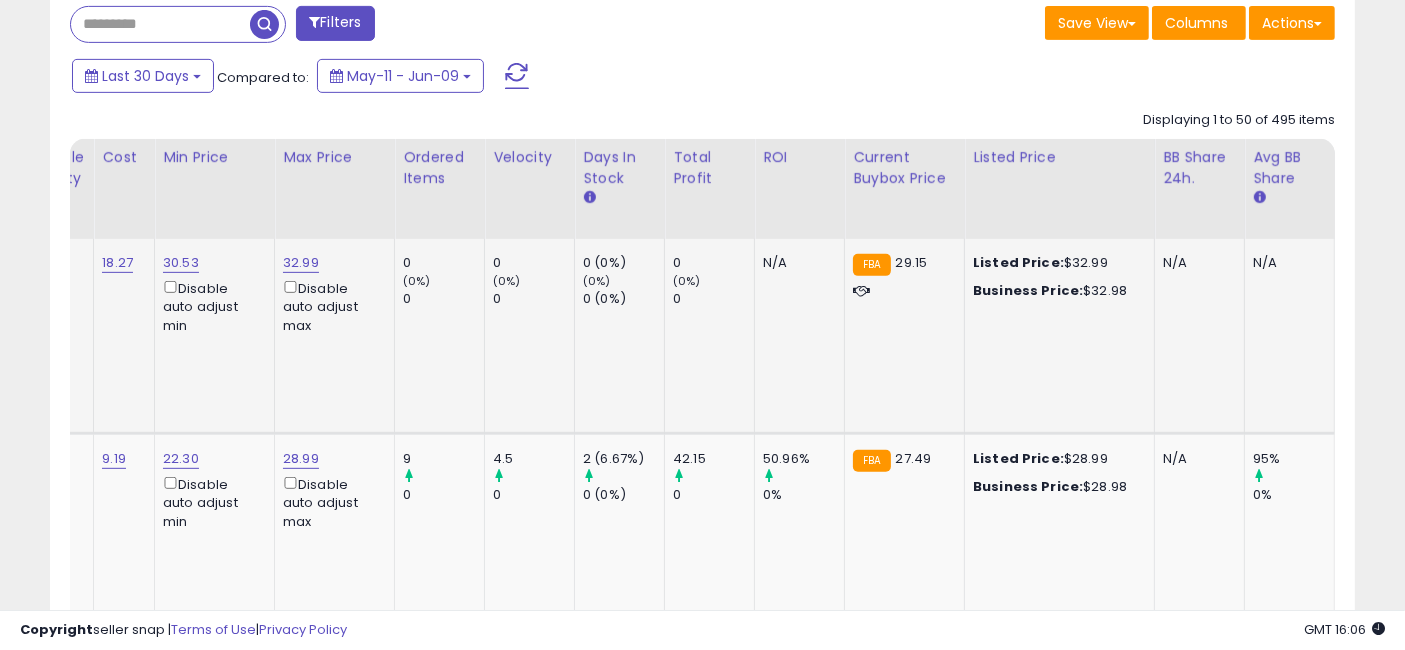 scroll, scrollTop: 0, scrollLeft: 411, axis: horizontal 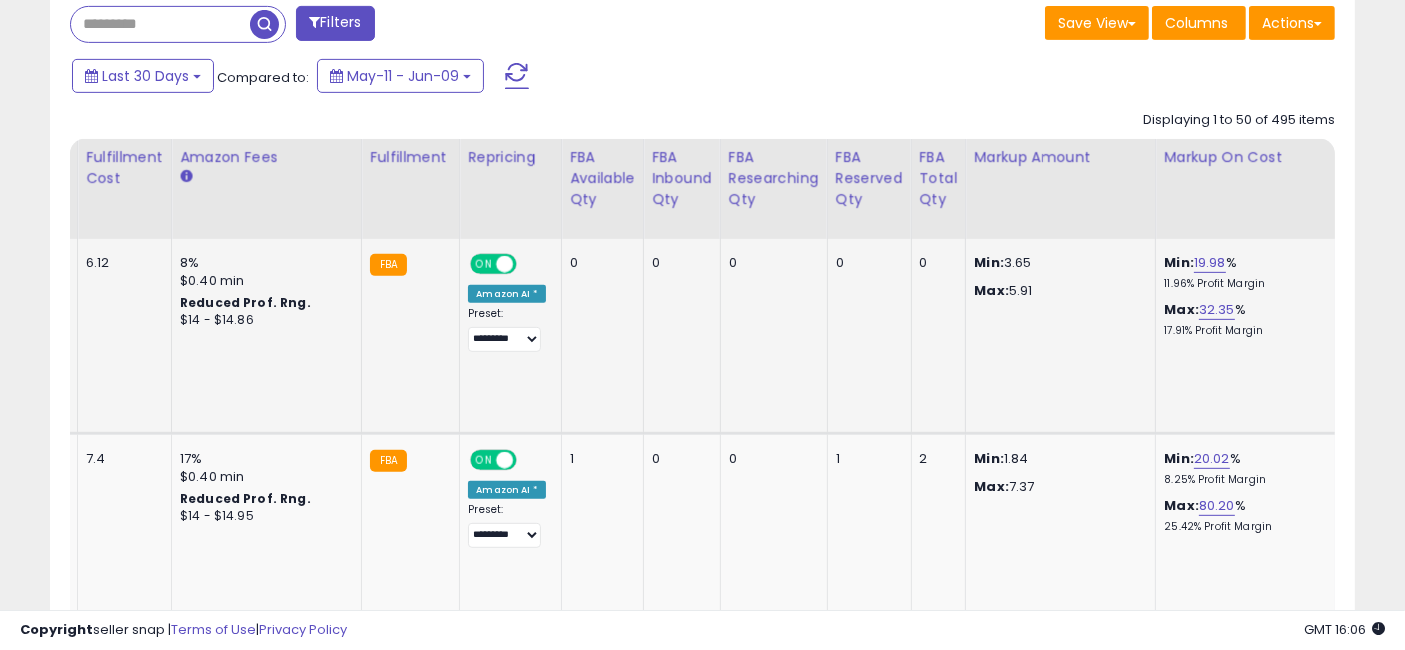 drag, startPoint x: 787, startPoint y: 357, endPoint x: 1252, endPoint y: 362, distance: 465.0269 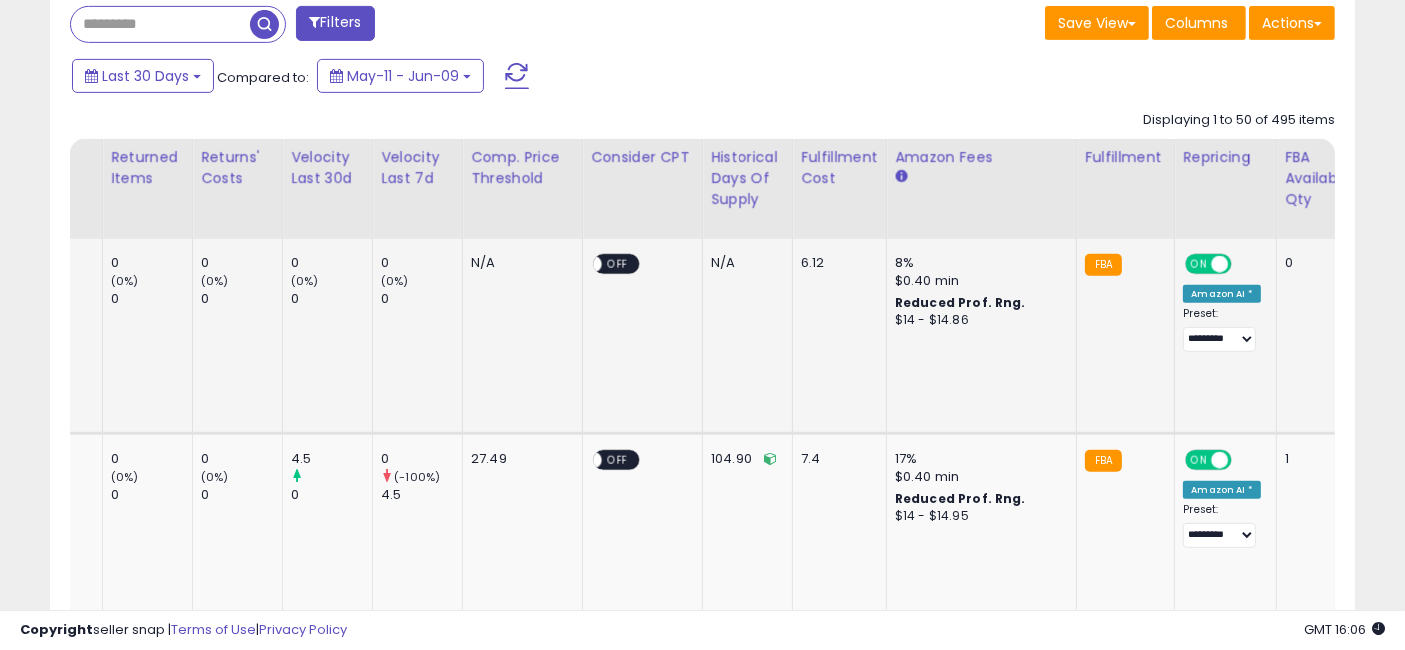scroll, scrollTop: 0, scrollLeft: 0, axis: both 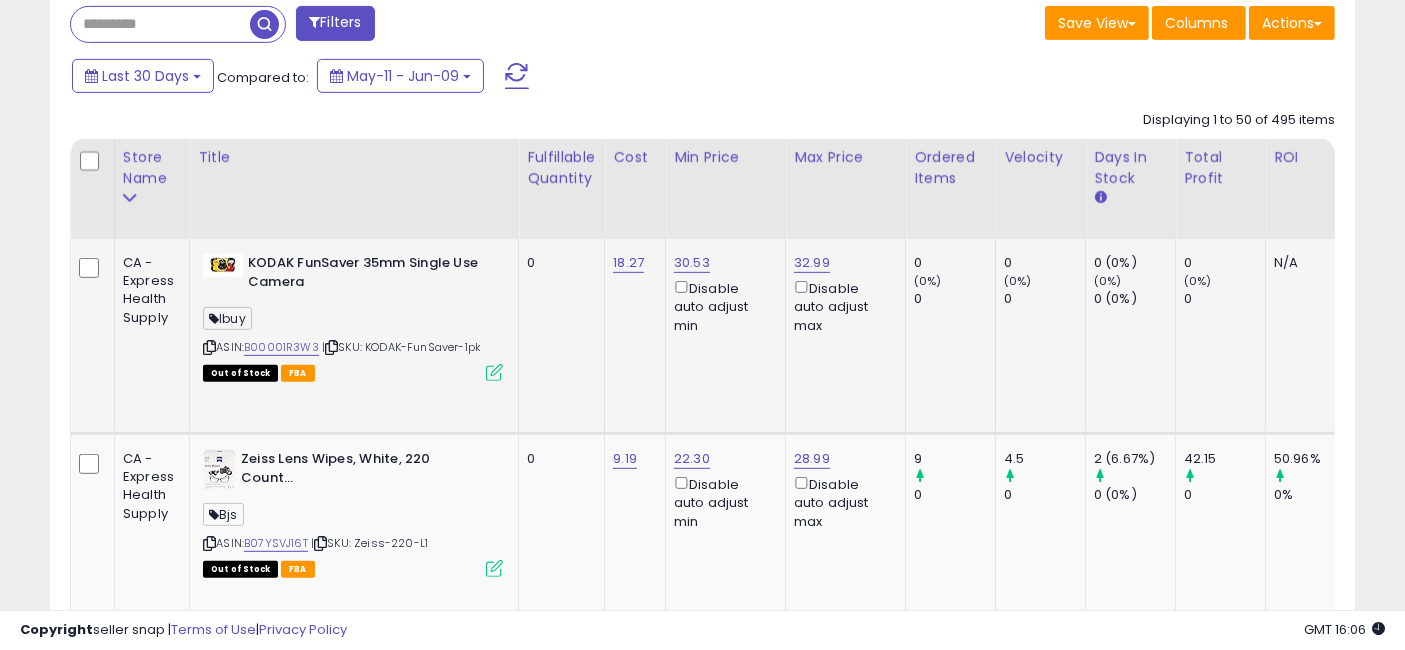 drag, startPoint x: 1140, startPoint y: 351, endPoint x: 411, endPoint y: 366, distance: 729.1543 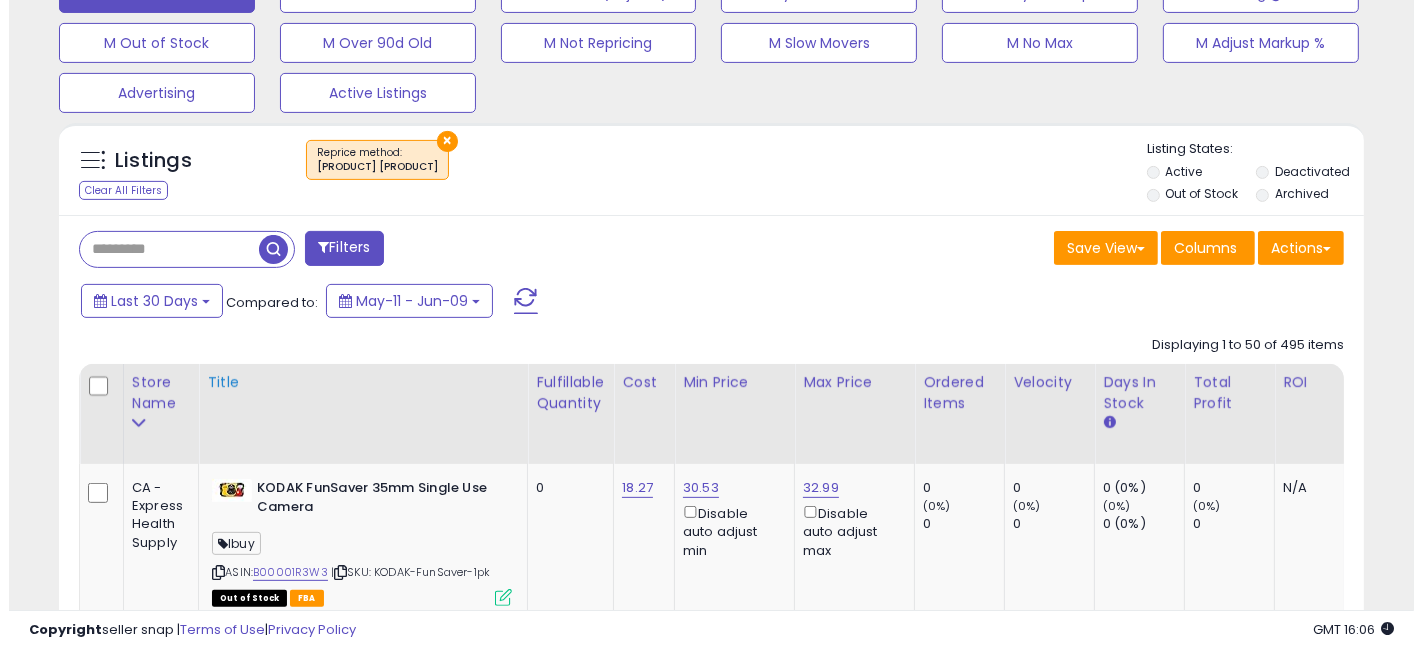 scroll, scrollTop: 660, scrollLeft: 0, axis: vertical 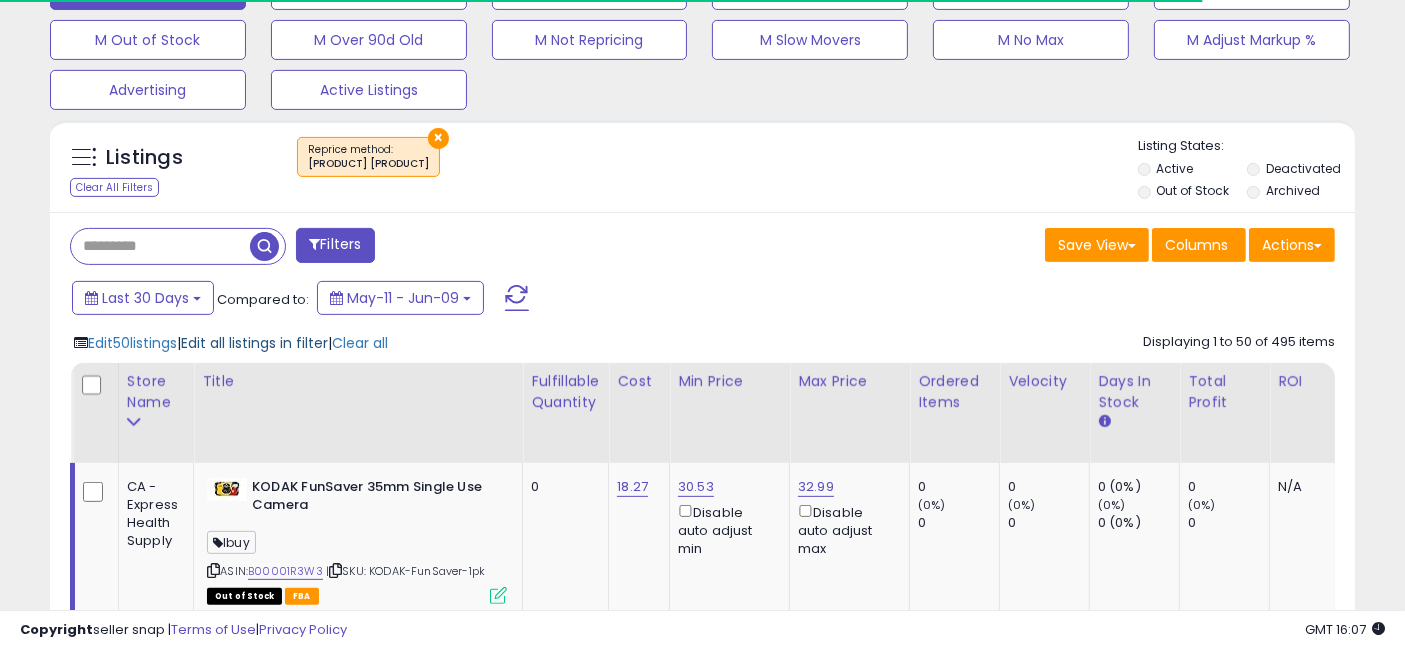 click on "Edit all listings in filter" at bounding box center (254, 343) 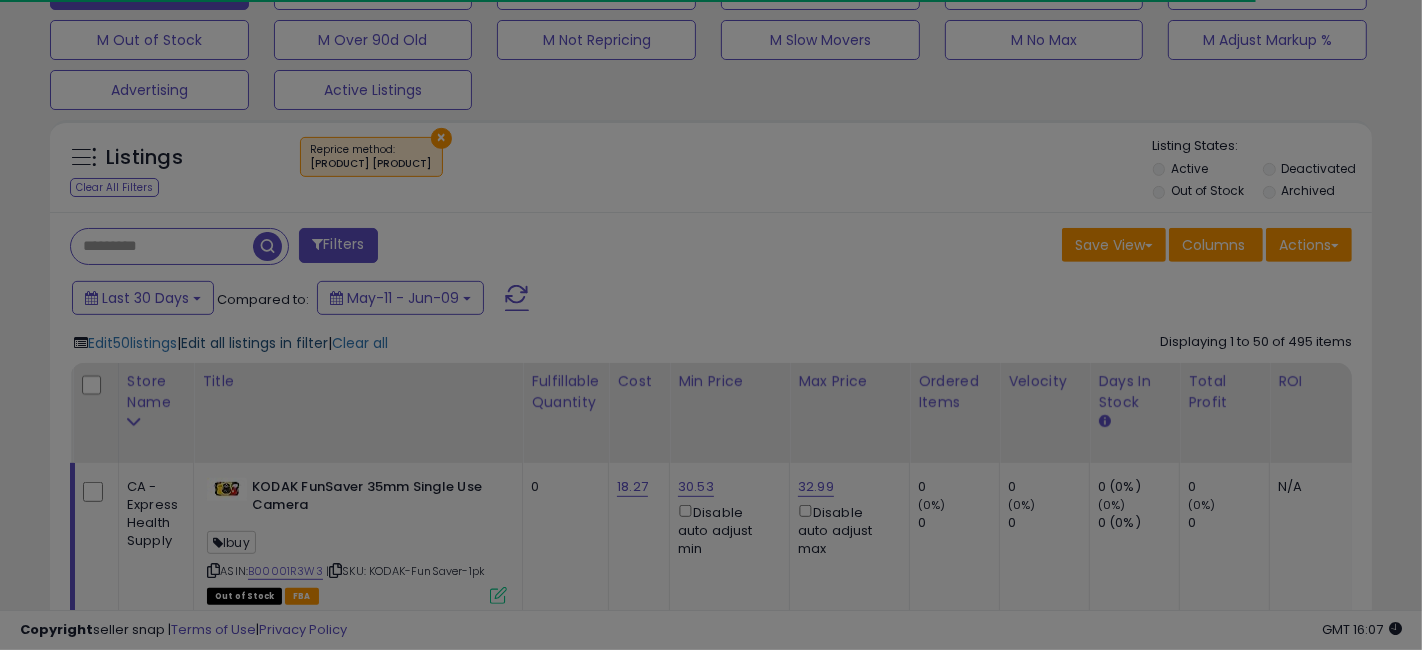 scroll, scrollTop: 999590, scrollLeft: 999234, axis: both 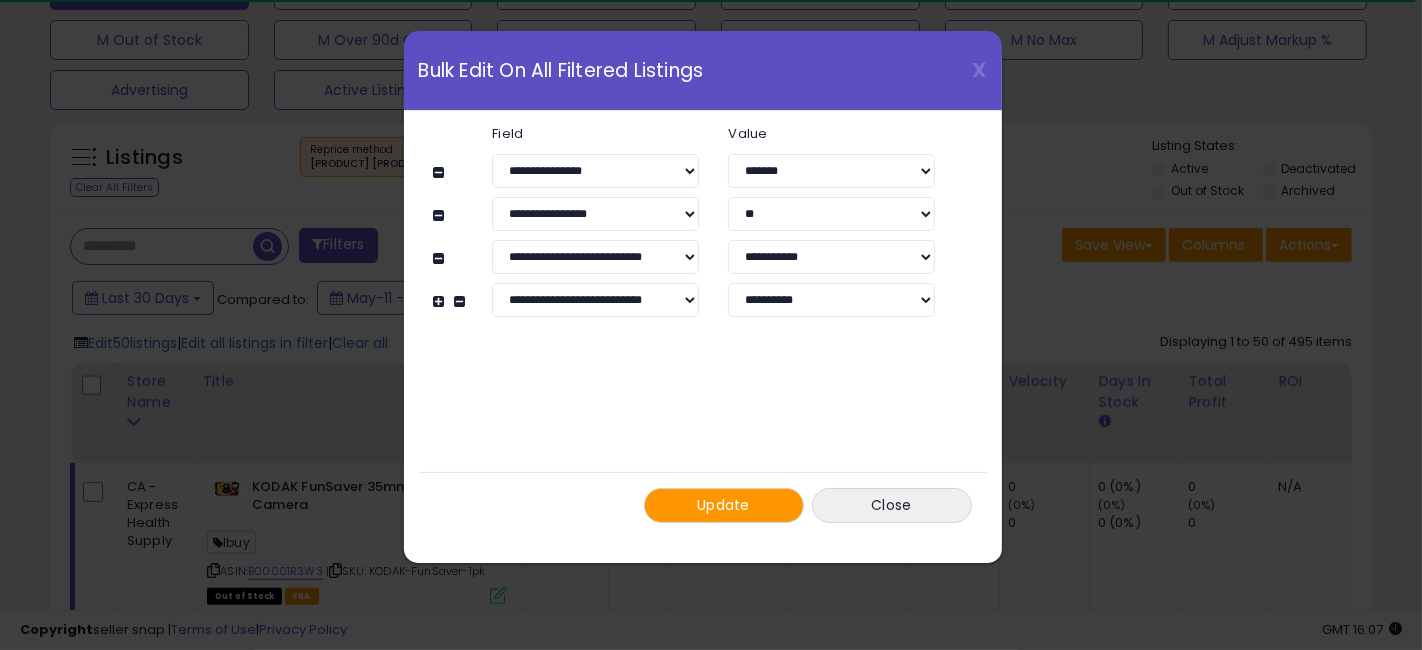 click 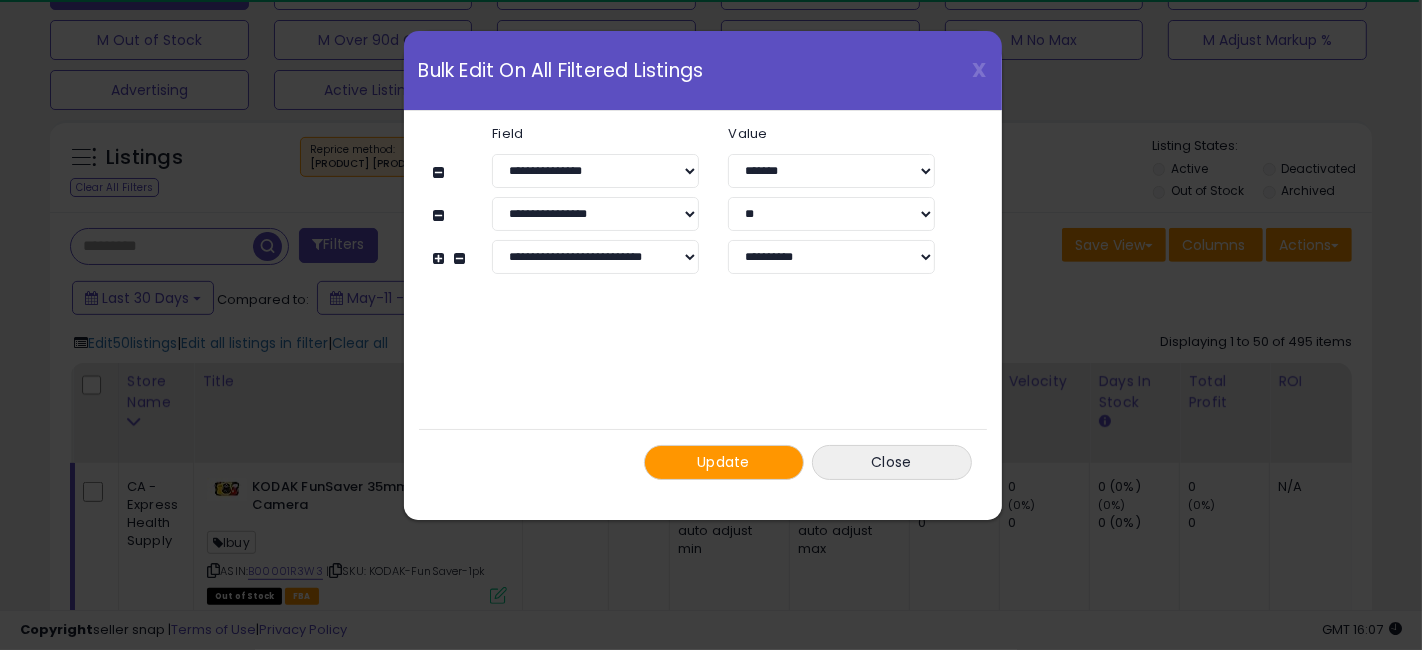 click 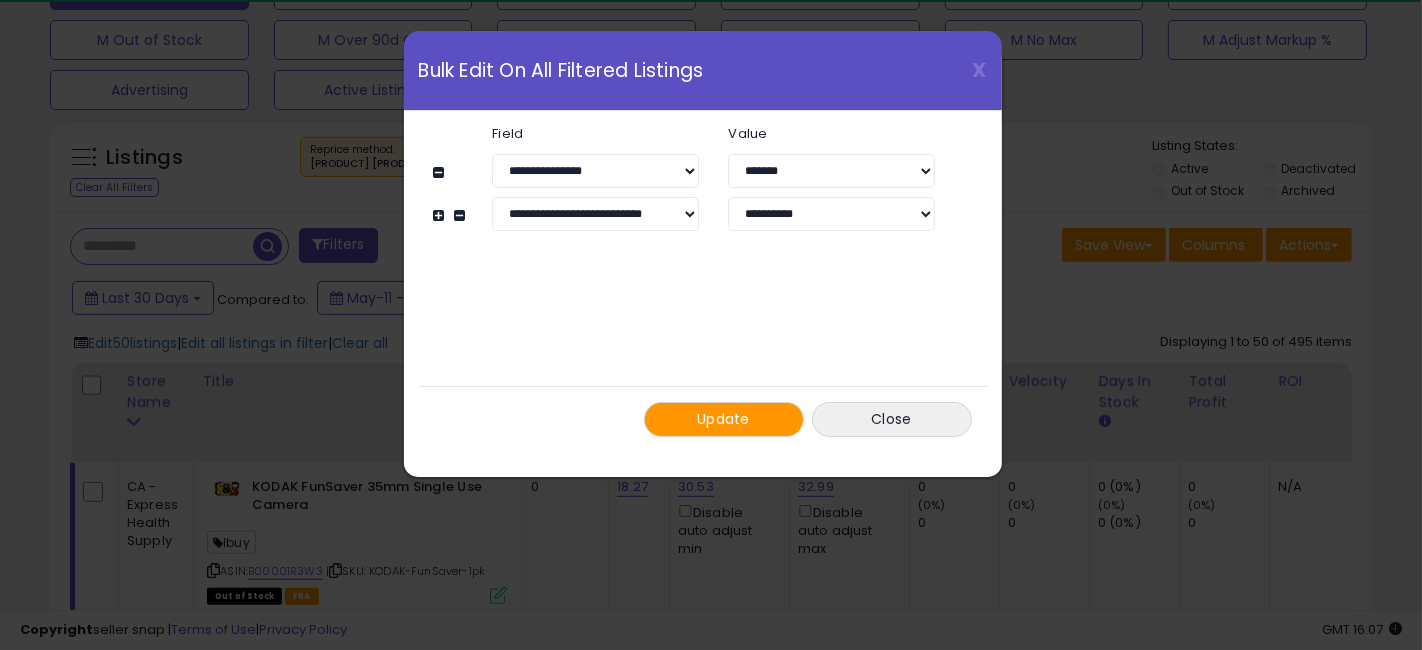 click 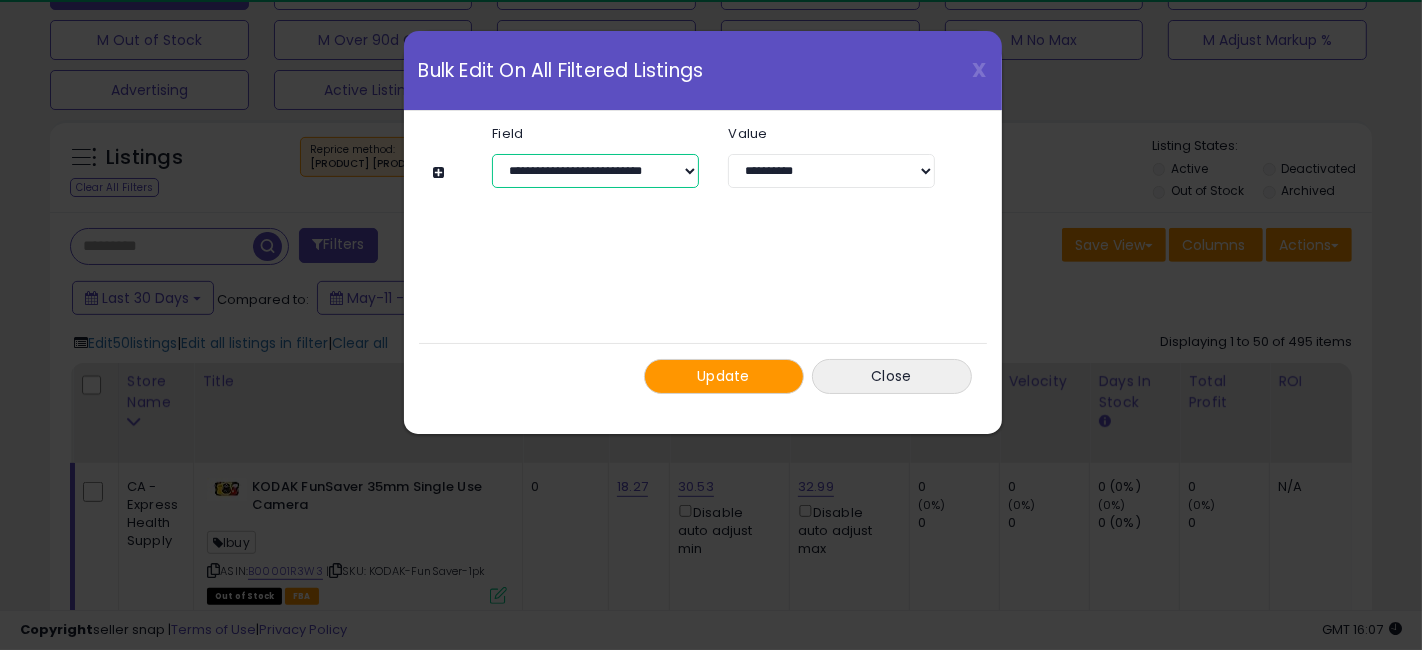 click on "**********" at bounding box center [595, 171] 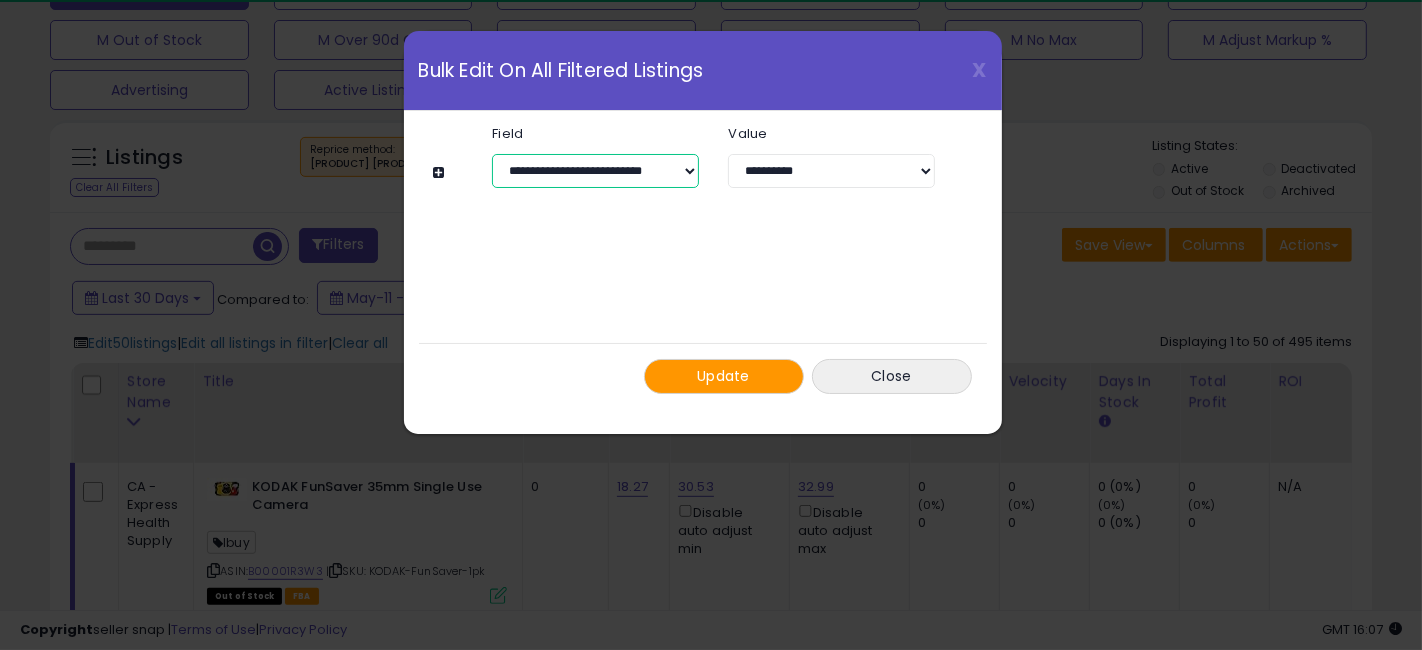 select on "**********" 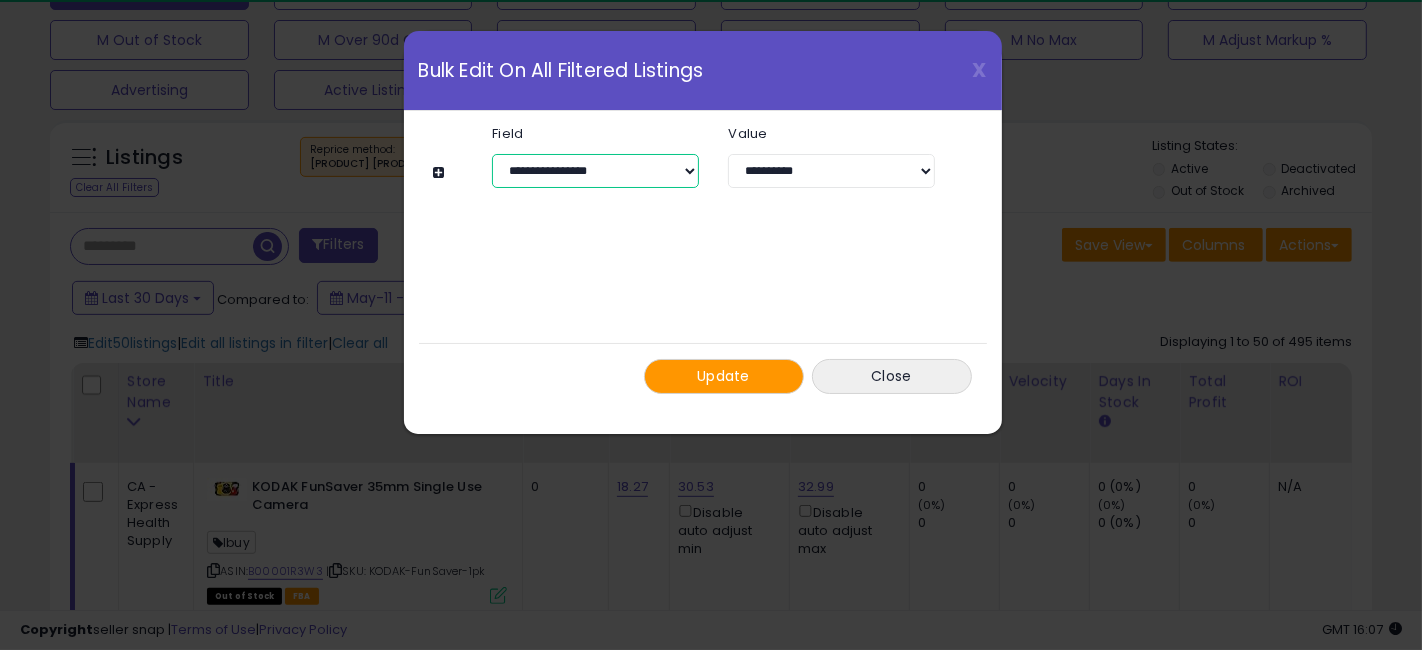 click on "**********" at bounding box center (595, 171) 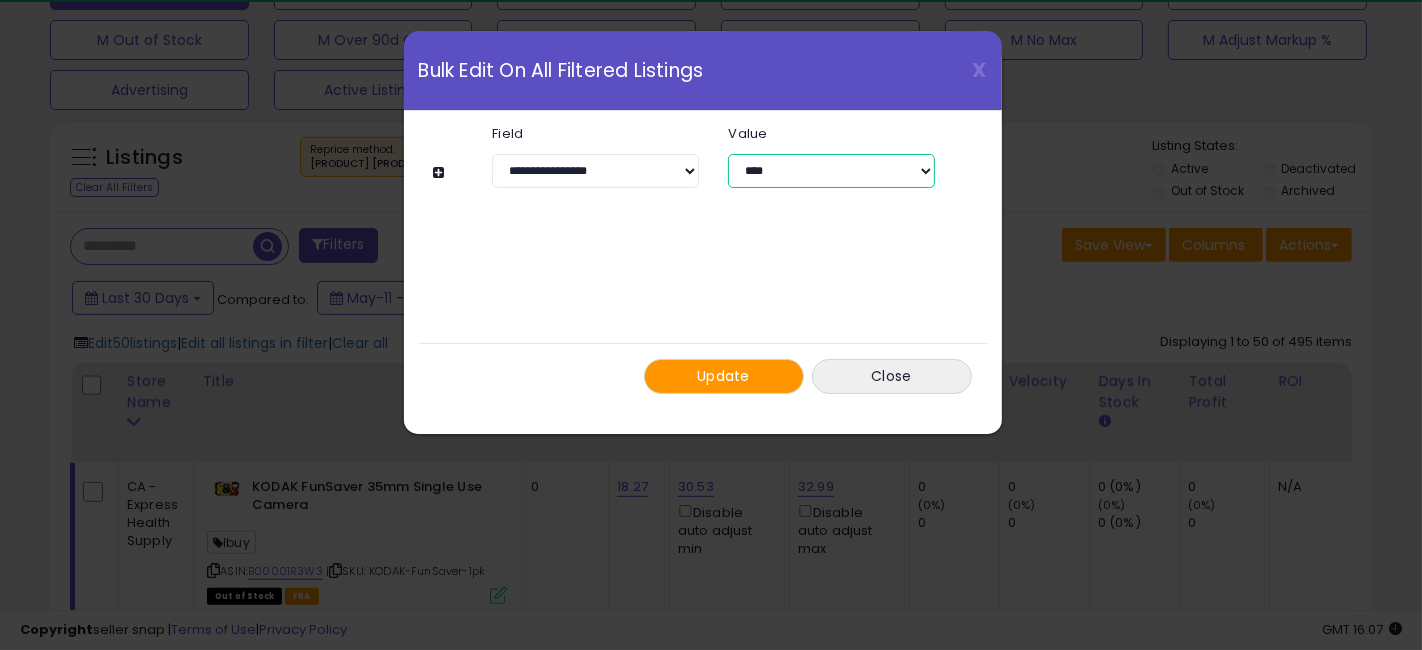 click on "**********" at bounding box center [831, 171] 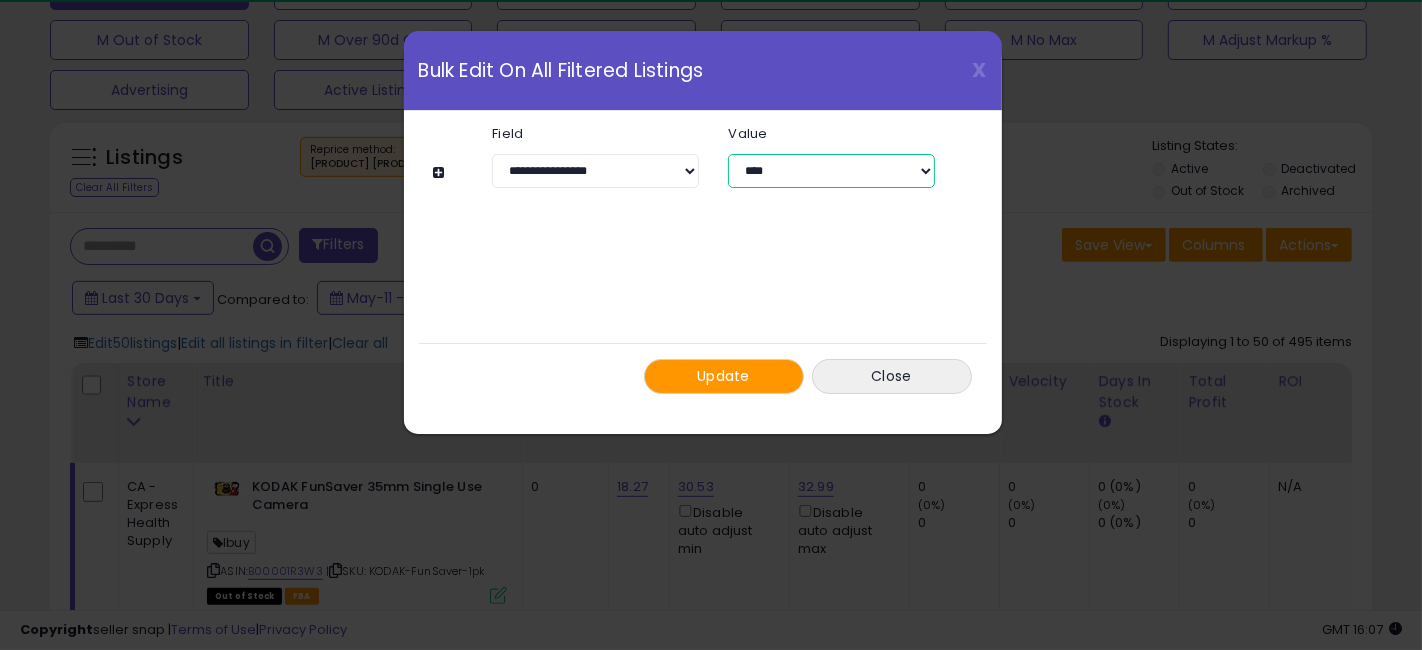 select on "*****" 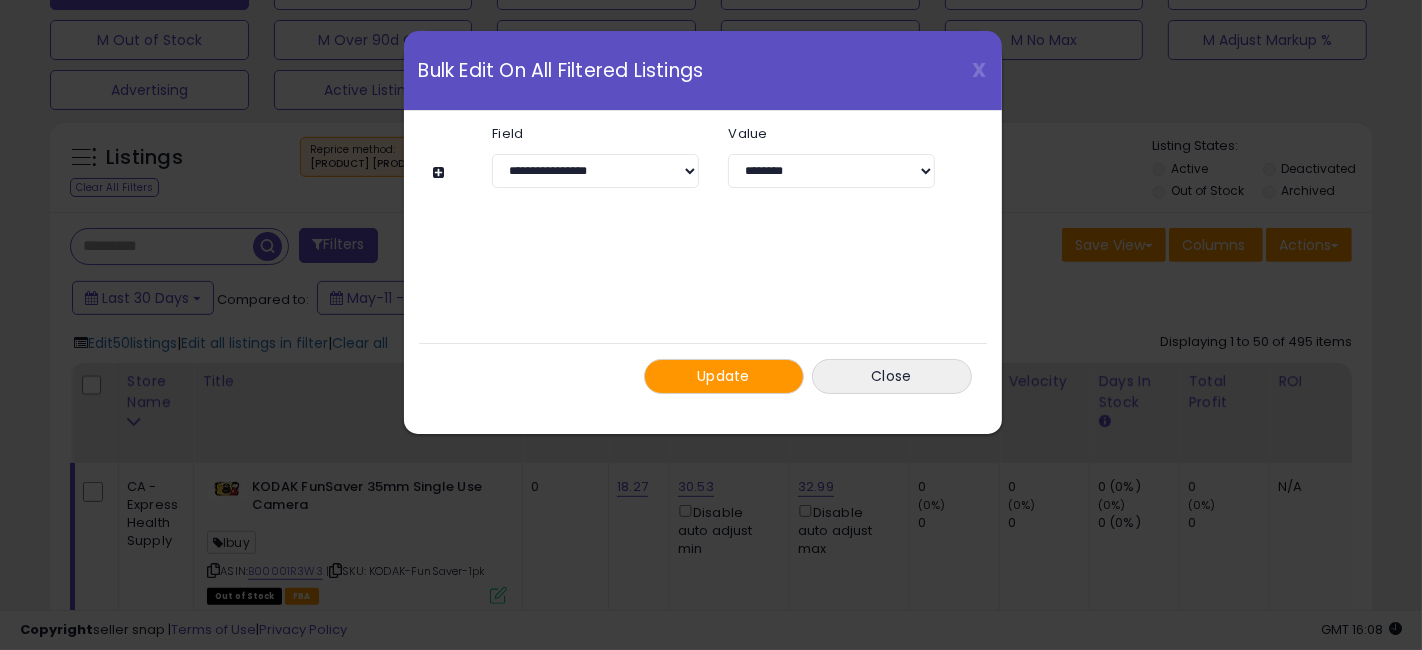 click on "Update" at bounding box center (723, 376) 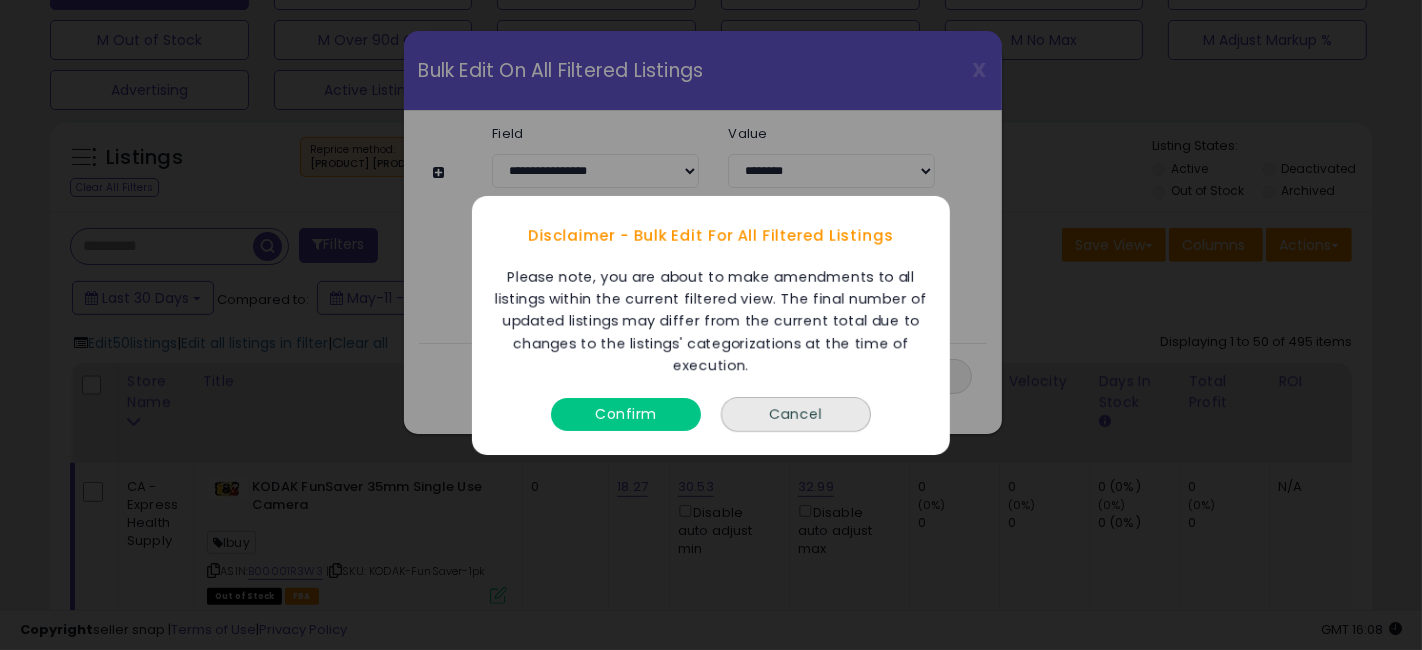 click on "Confirm" at bounding box center [626, 413] 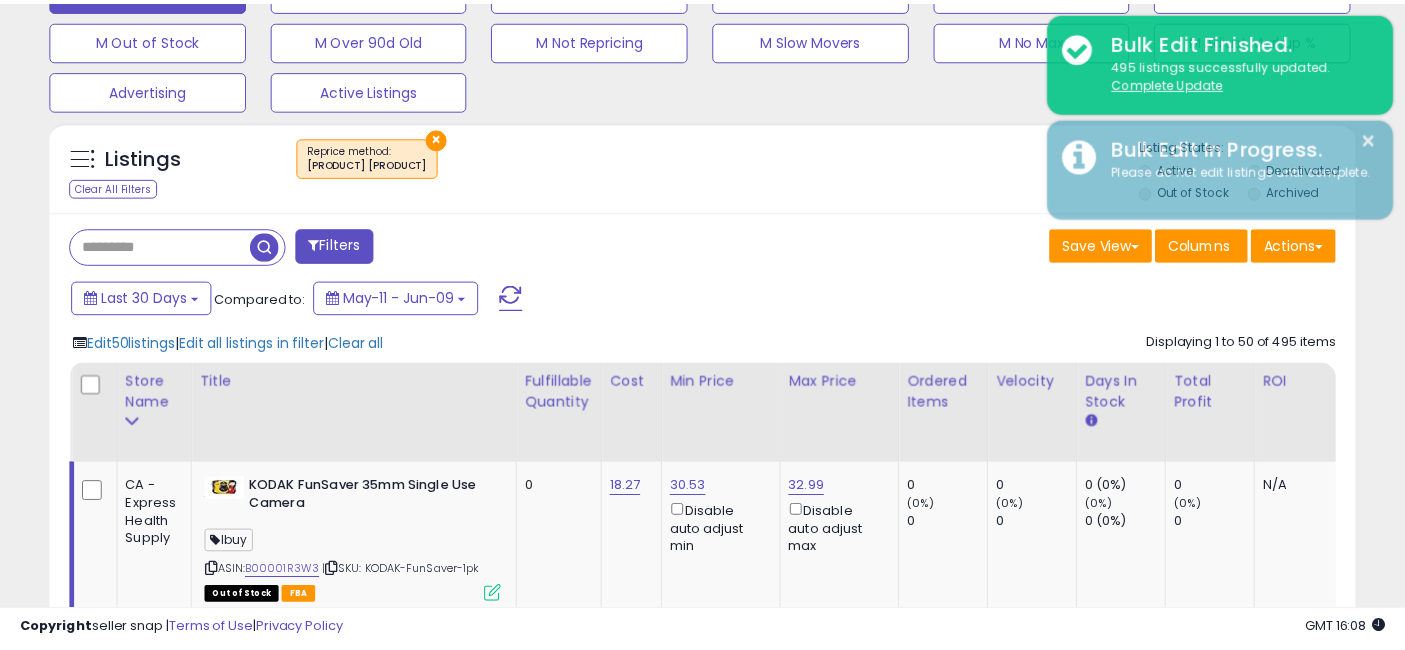 scroll, scrollTop: 410, scrollLeft: 755, axis: both 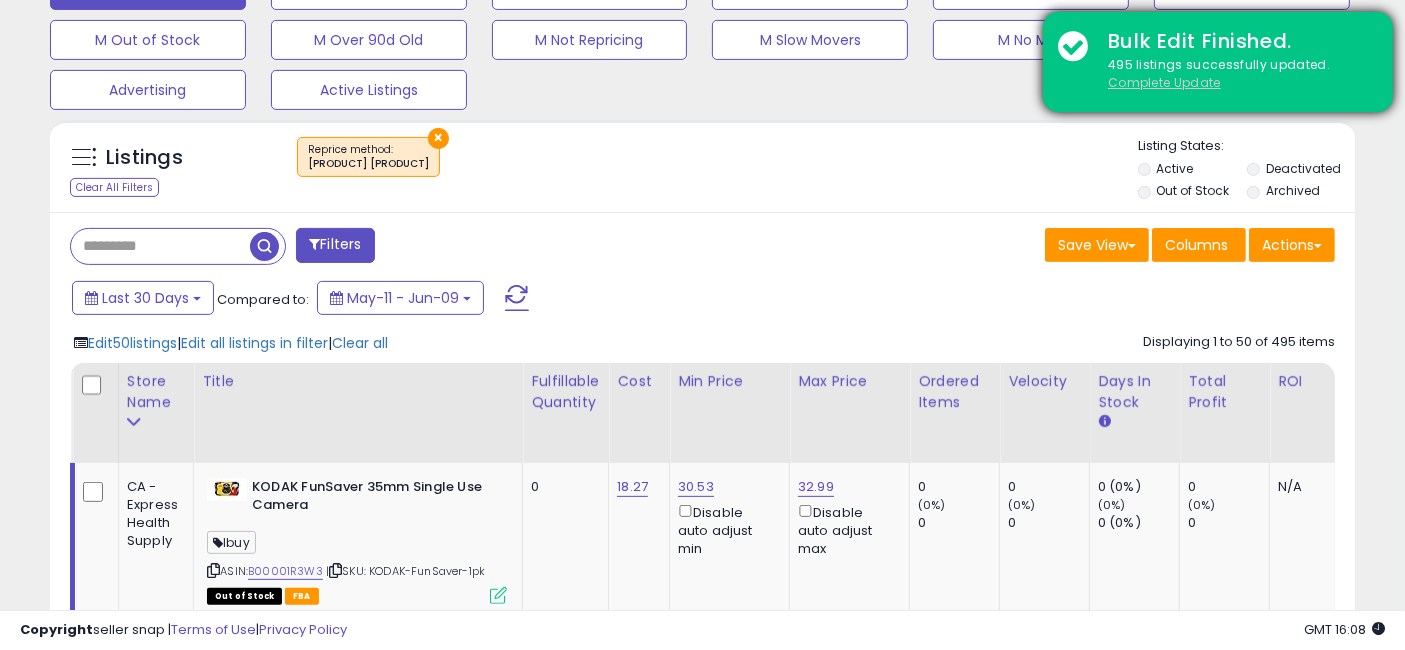 click on "Complete Update" at bounding box center [1164, 82] 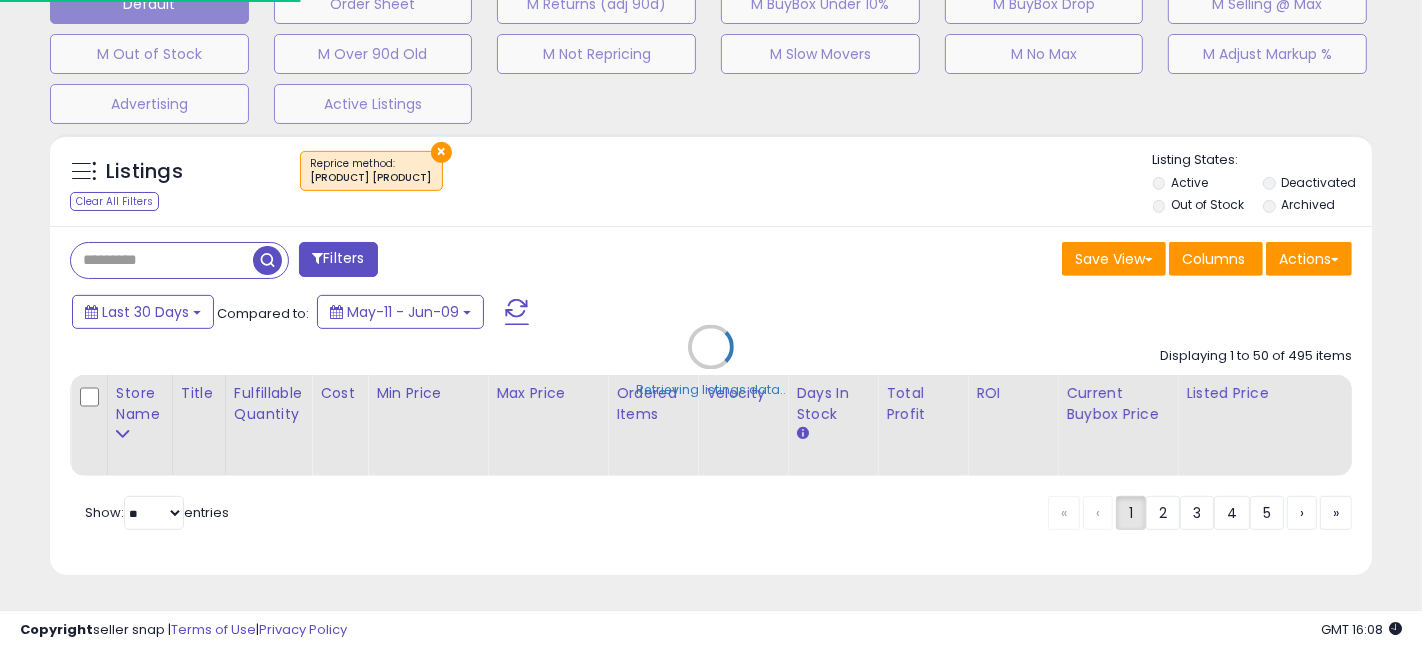 scroll, scrollTop: 999590, scrollLeft: 999234, axis: both 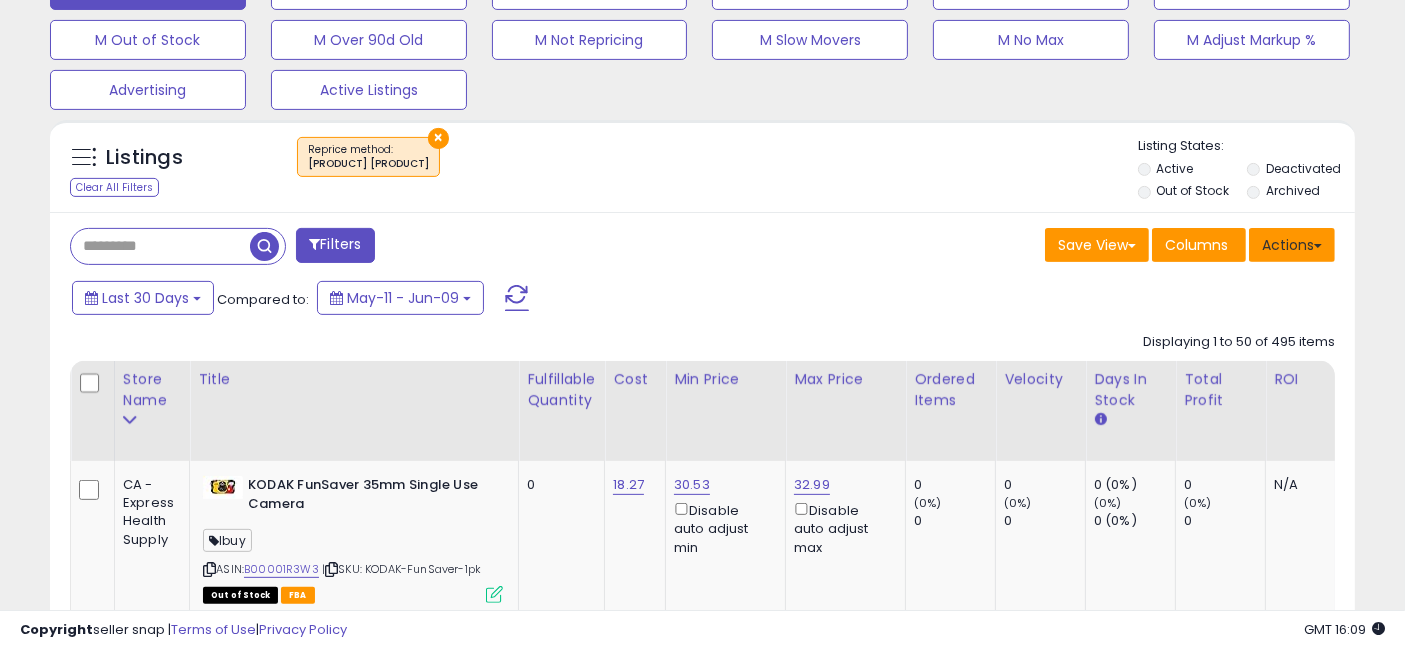 click on "Actions" at bounding box center [1292, 245] 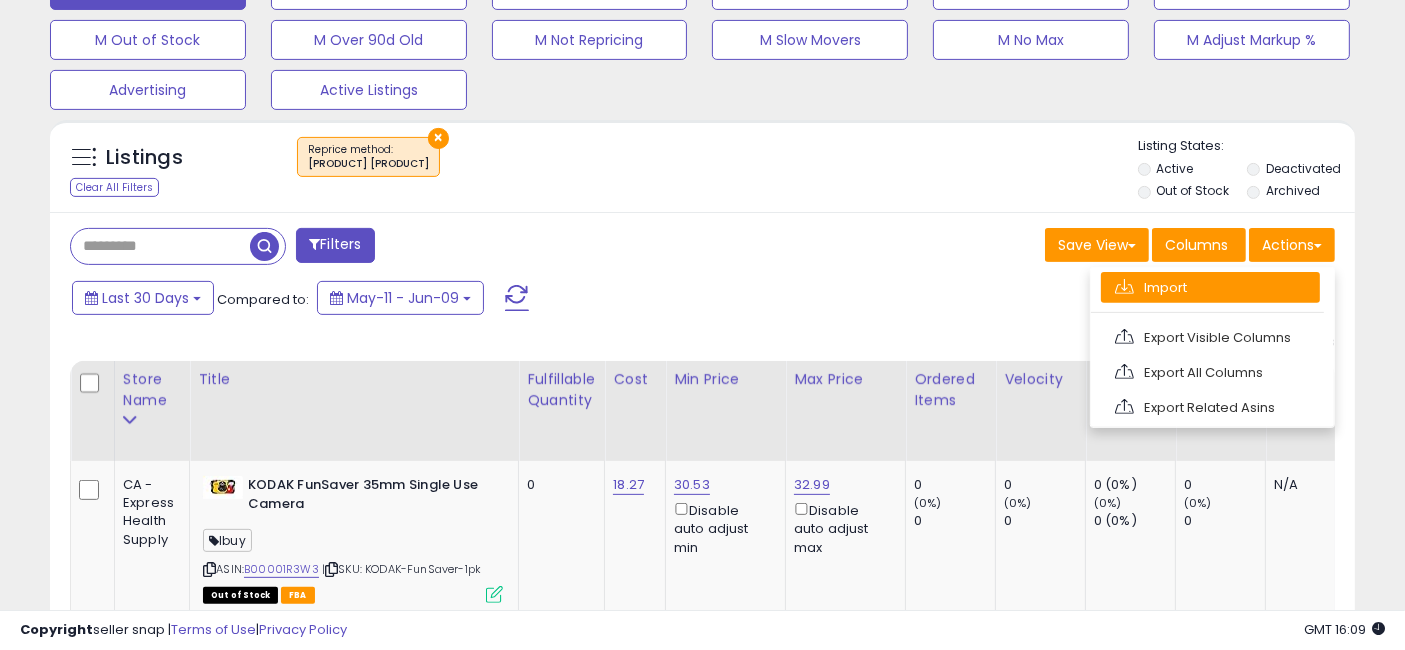click on "Import" at bounding box center [1210, 287] 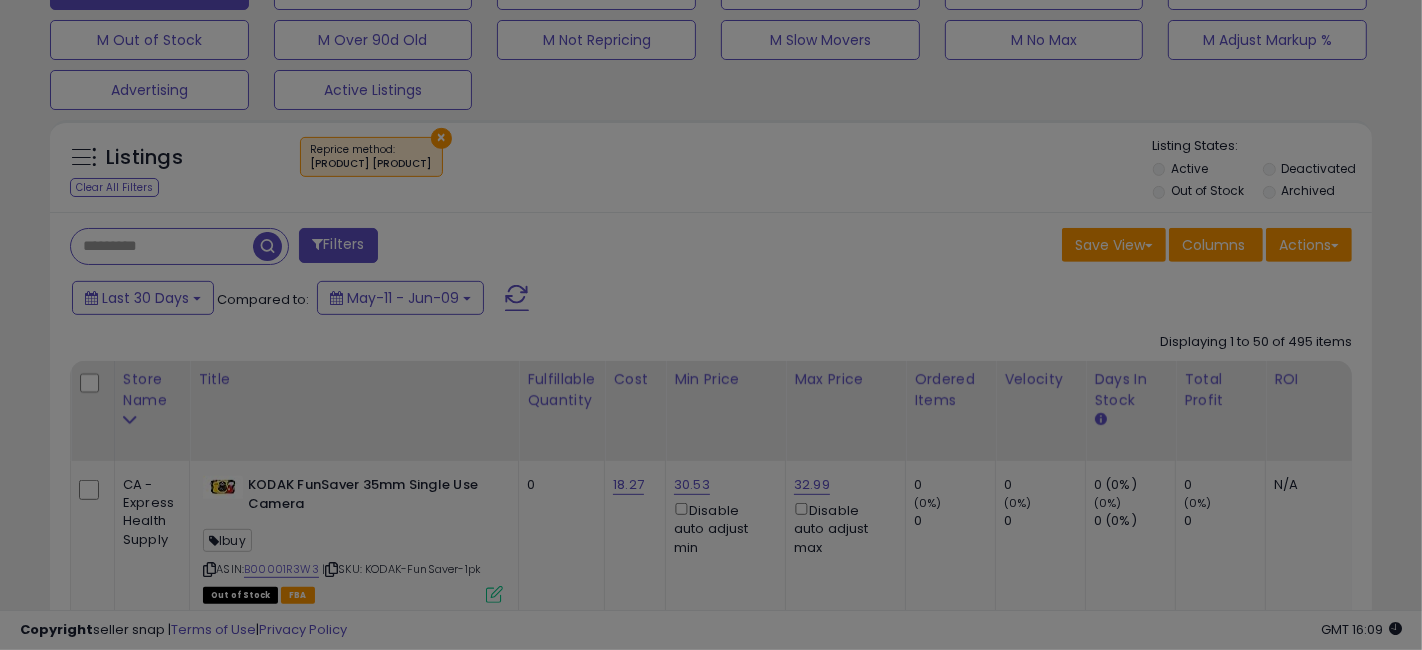 scroll, scrollTop: 999590, scrollLeft: 999234, axis: both 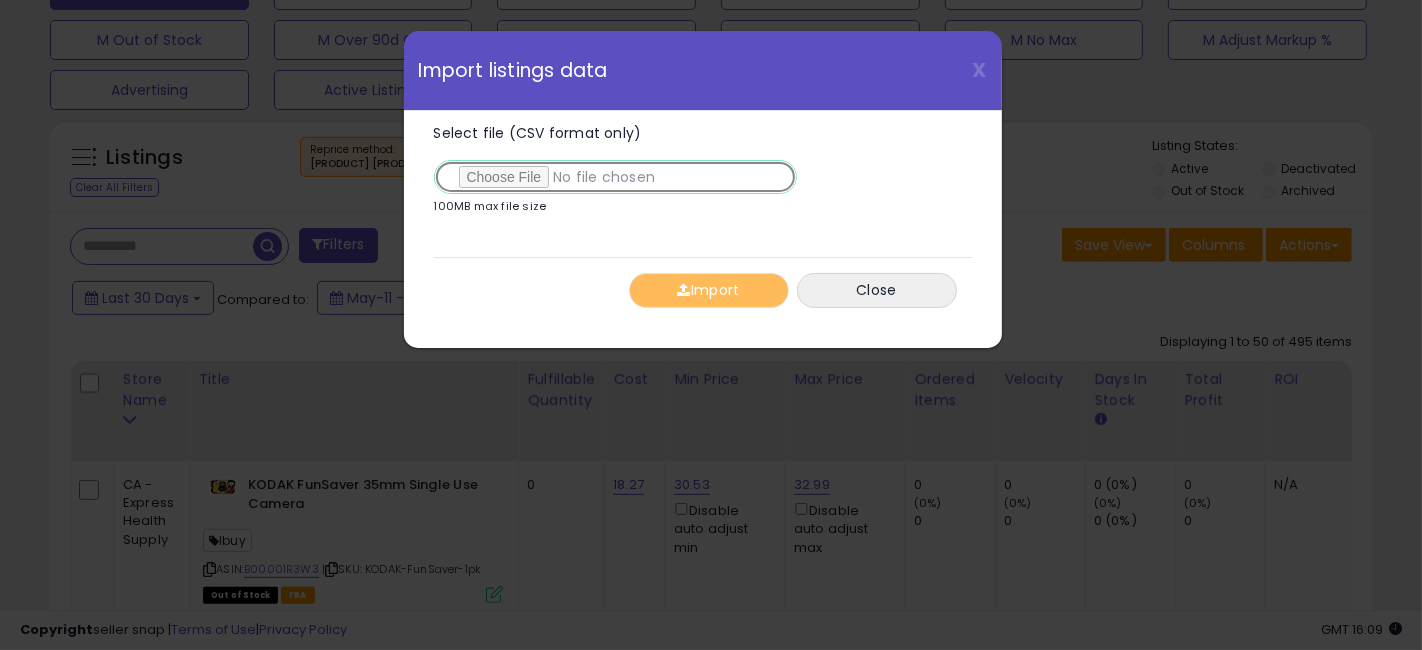 click on "Select file (CSV format only)" at bounding box center [615, 177] 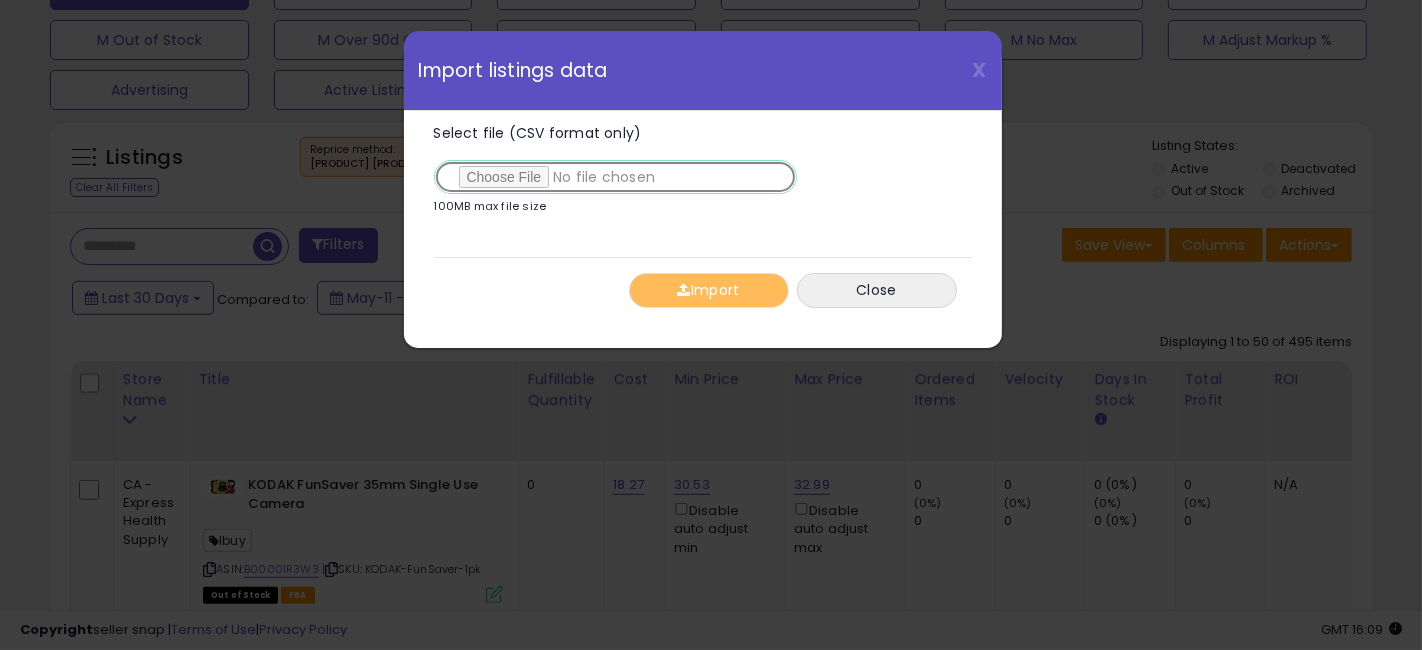 click on "Select file (CSV format only)" at bounding box center [615, 177] 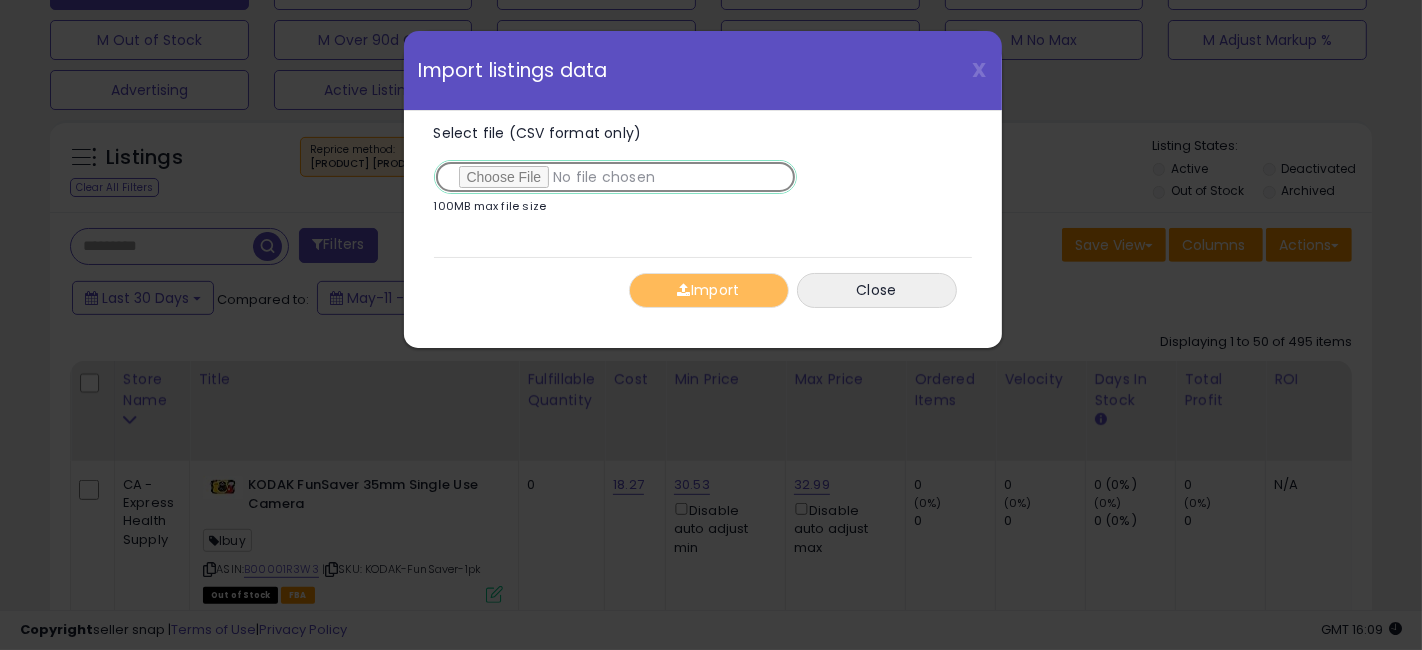 type on "**********" 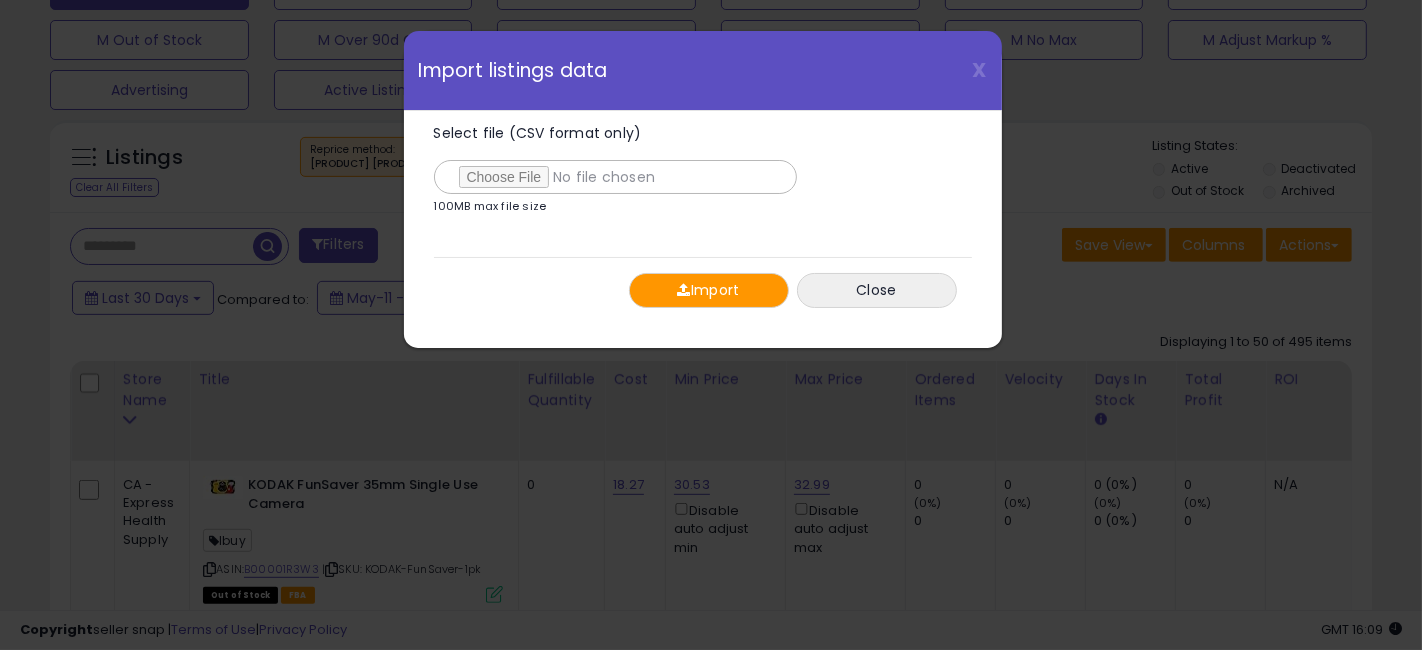 click on "Import" at bounding box center (709, 290) 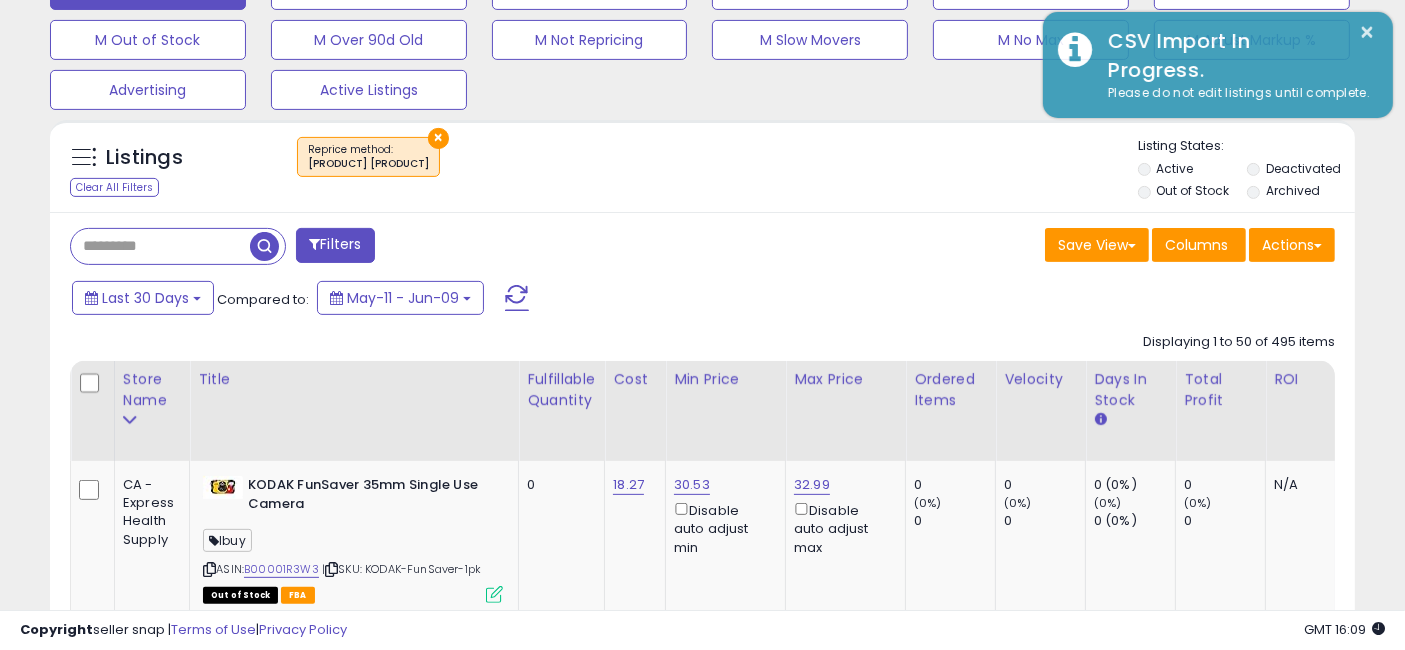 scroll, scrollTop: 410, scrollLeft: 755, axis: both 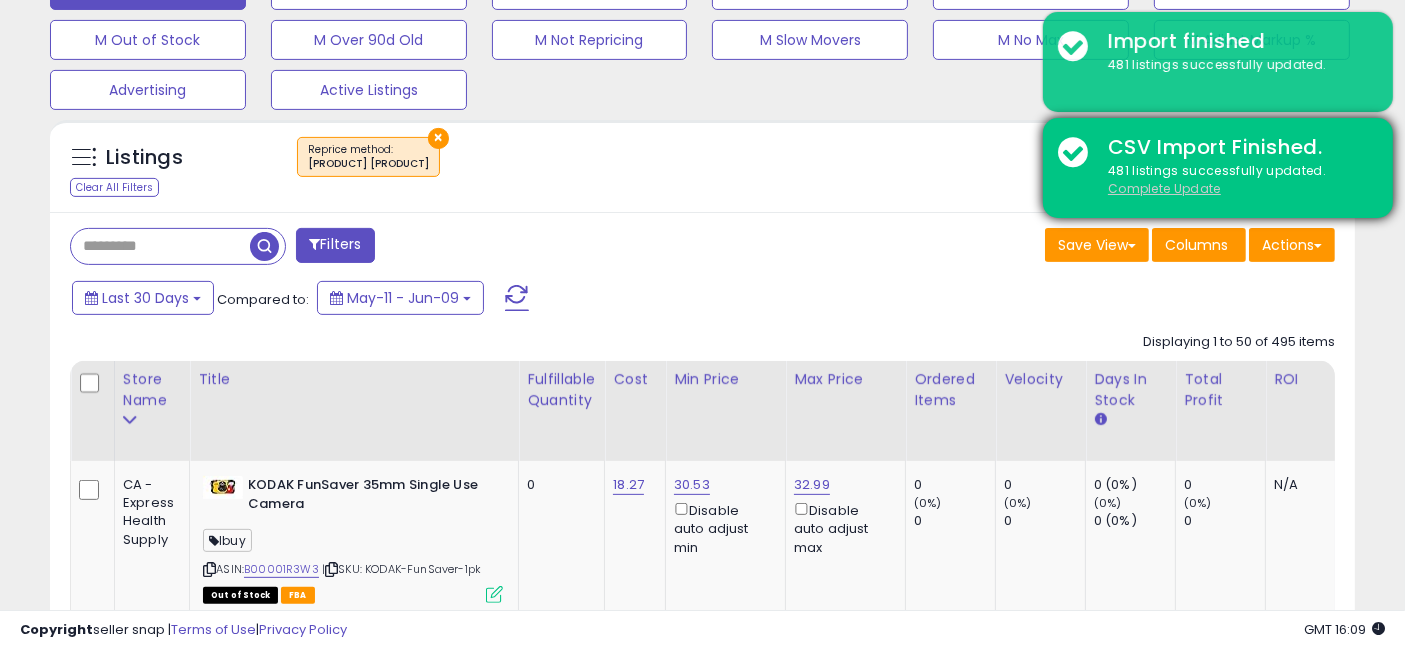 click on "Complete Update" at bounding box center [1164, 188] 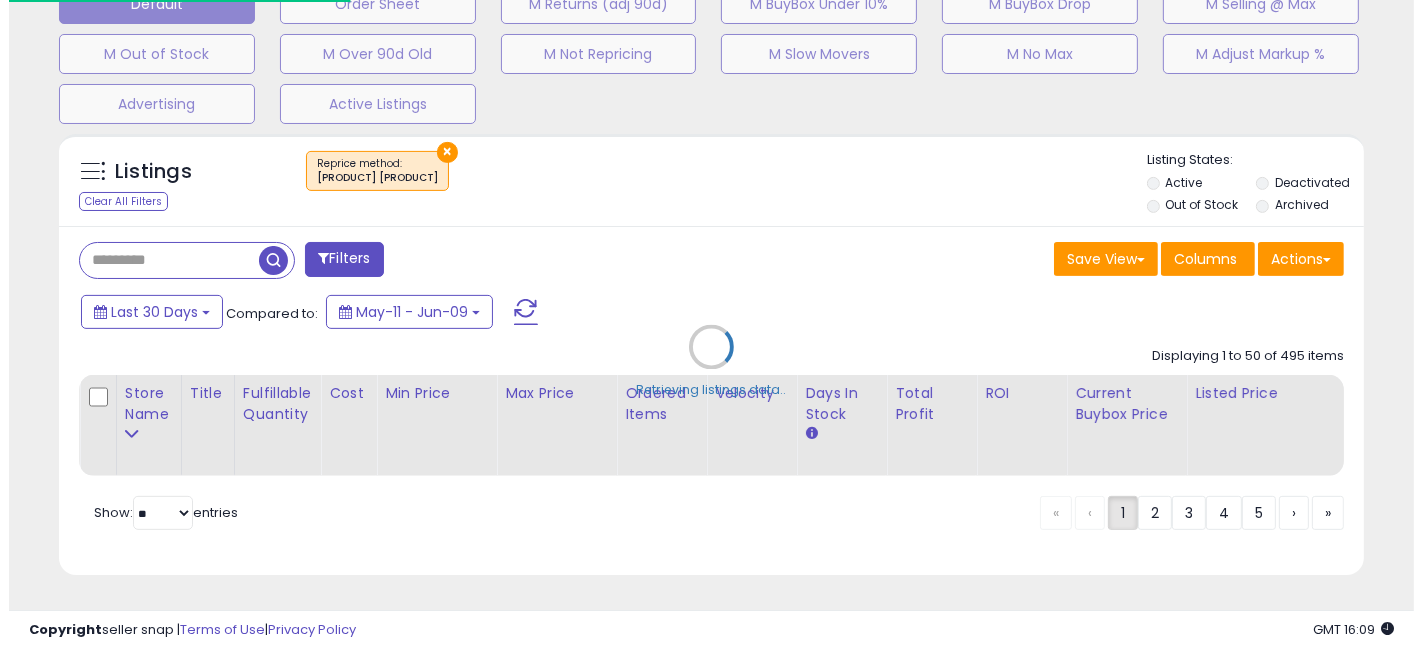 scroll, scrollTop: 999590, scrollLeft: 999234, axis: both 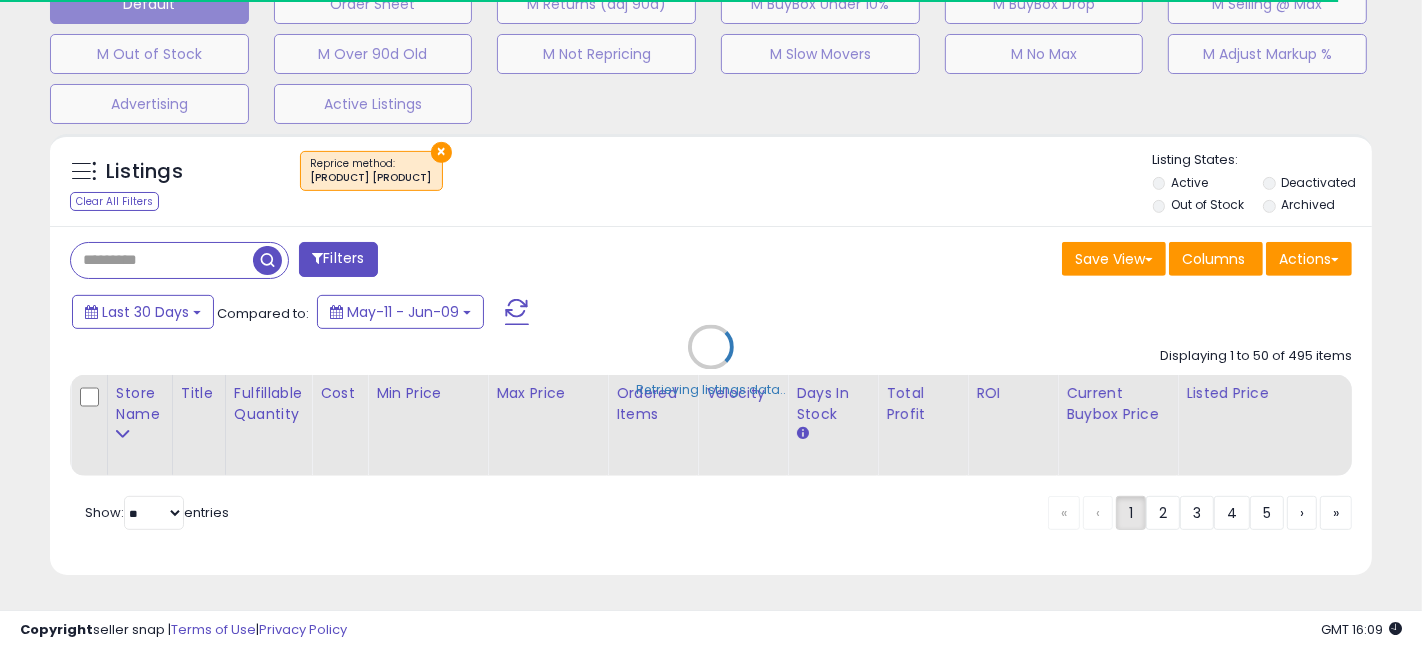 select on "*" 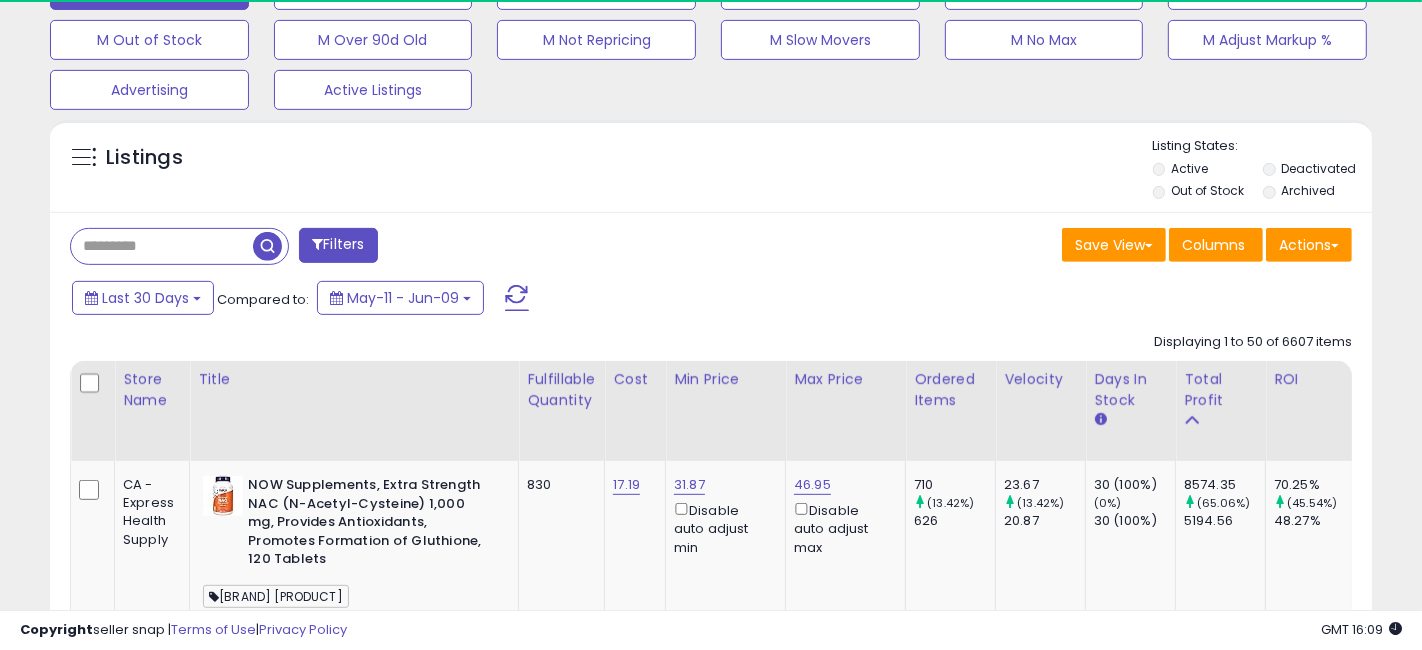 click on "Filters" at bounding box center [338, 245] 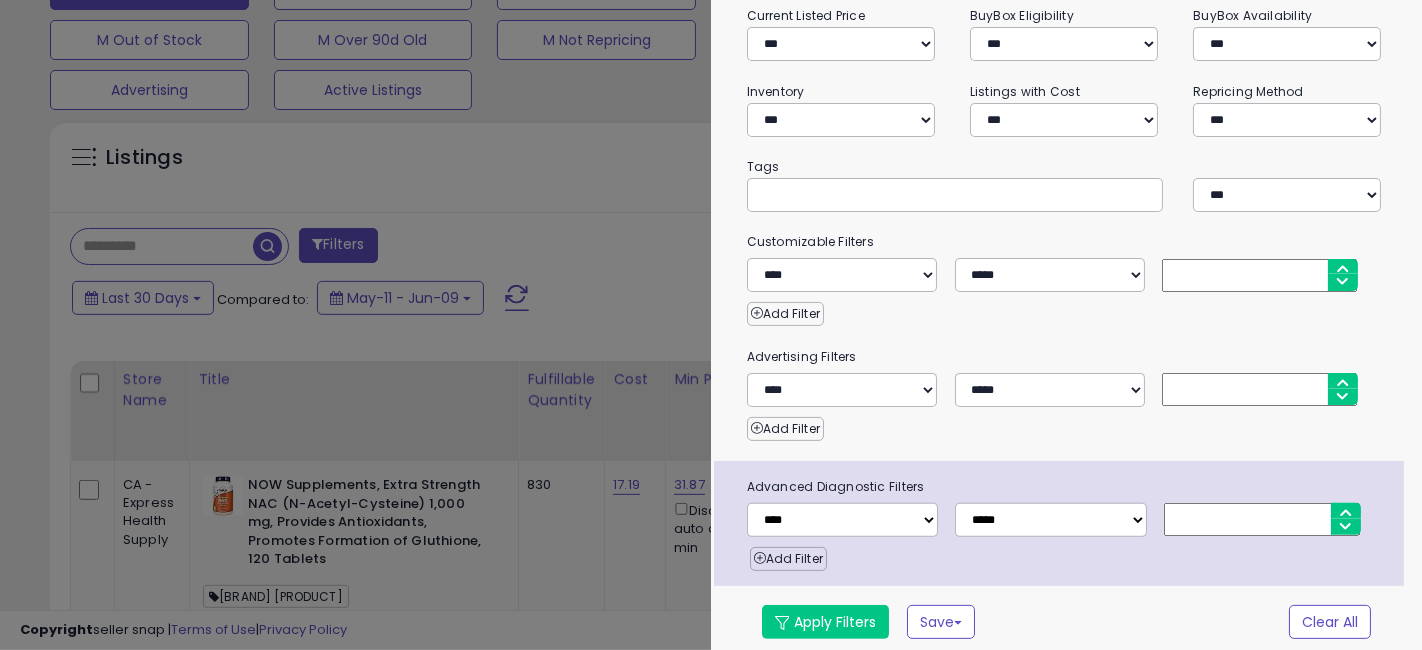scroll, scrollTop: 410, scrollLeft: 765, axis: both 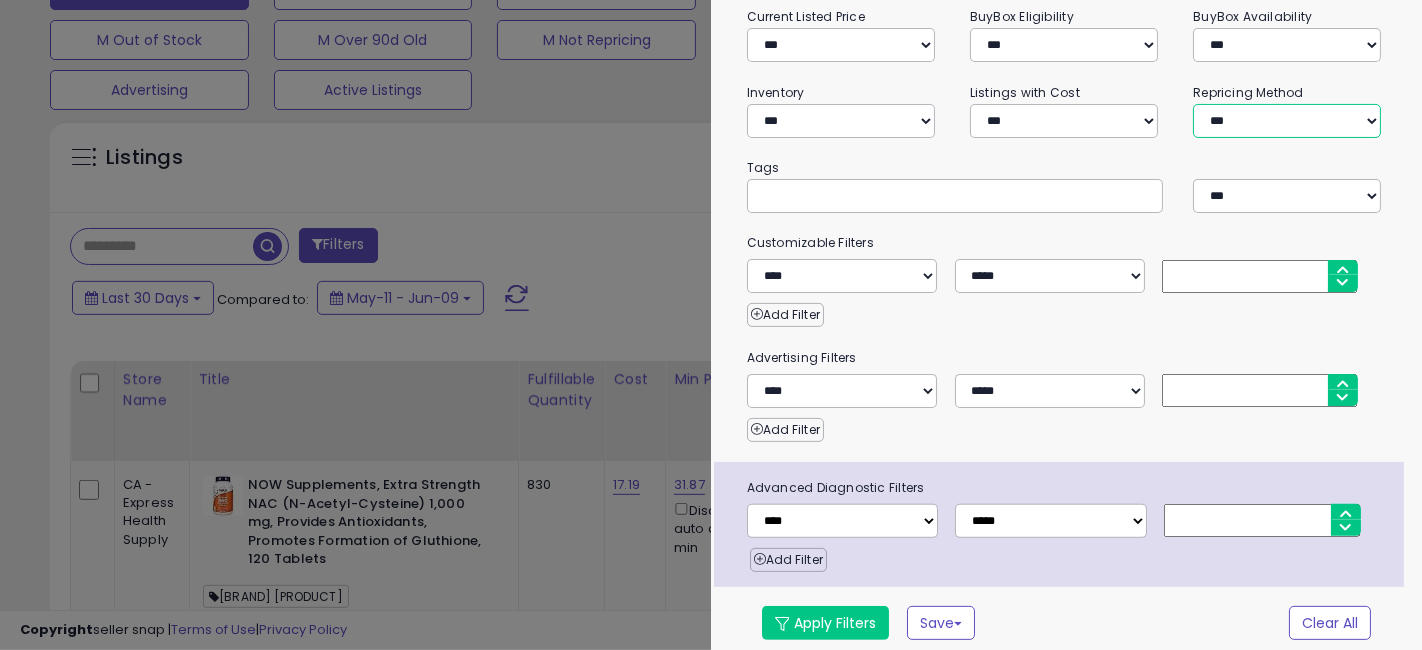 click on "[REDACTED]" at bounding box center [1287, 121] 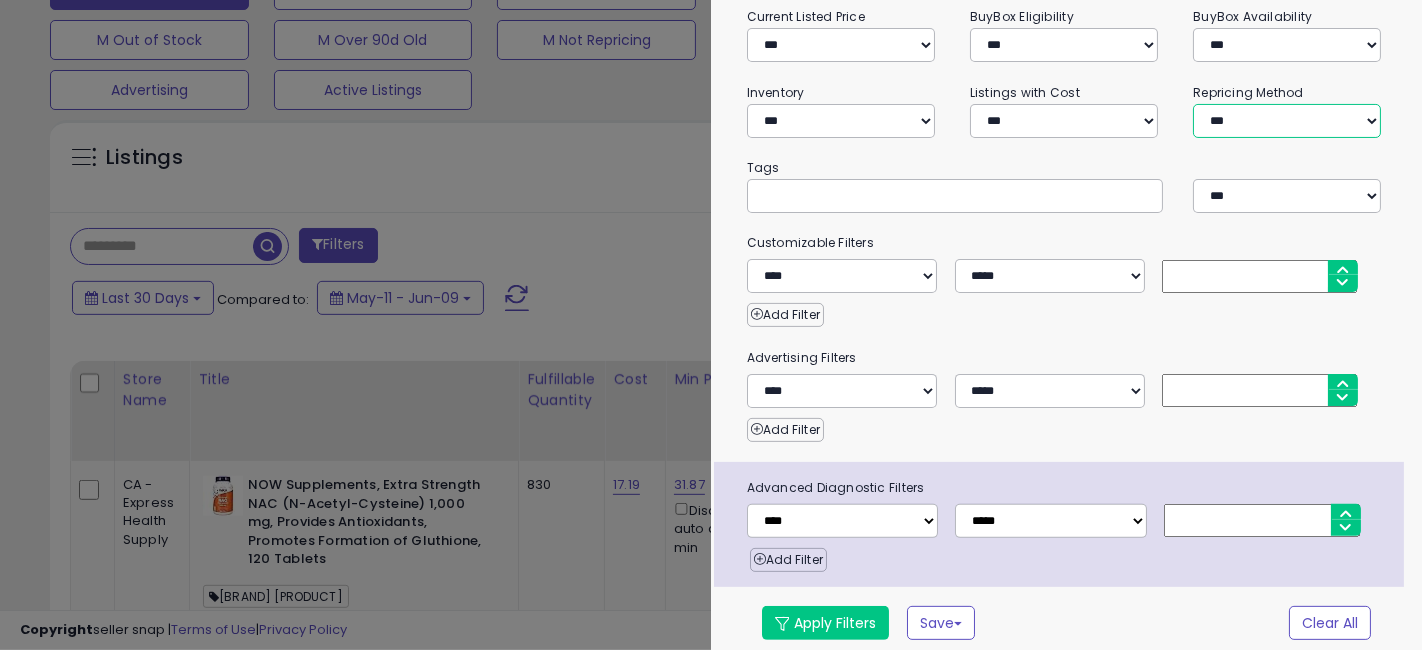 select on "*********" 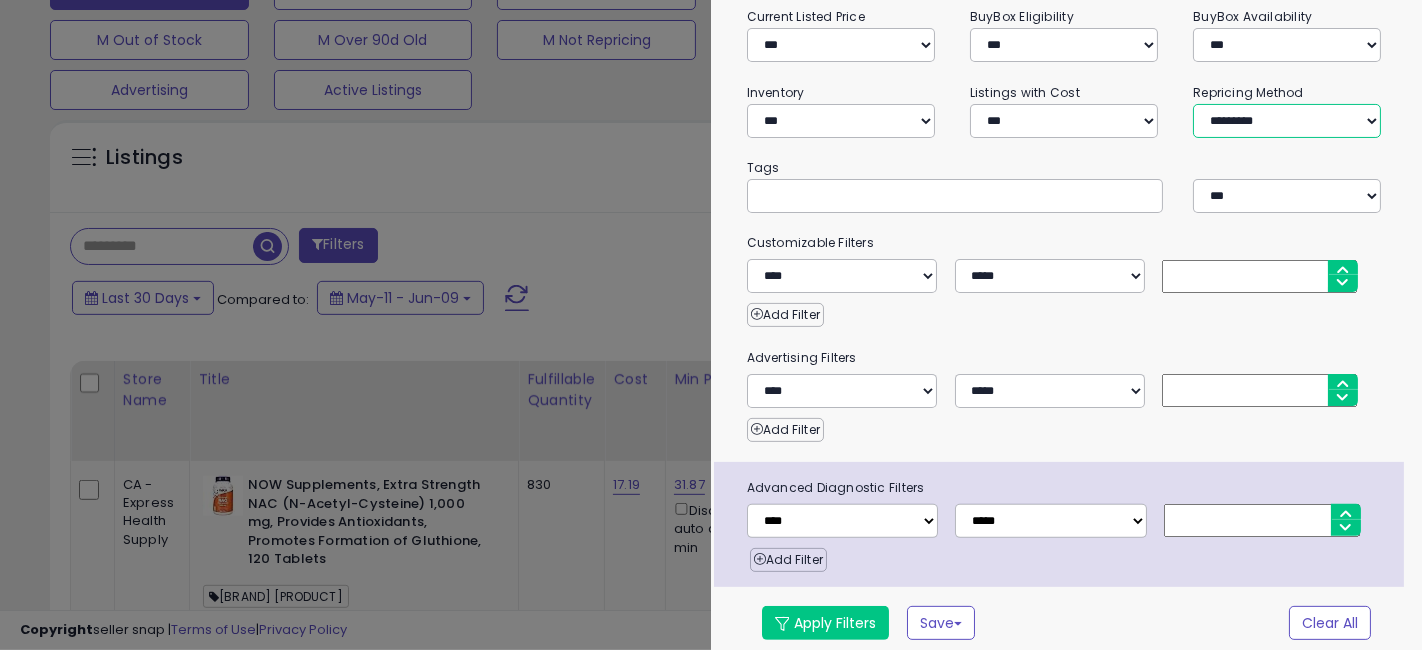 click on "[REDACTED]" at bounding box center [1287, 121] 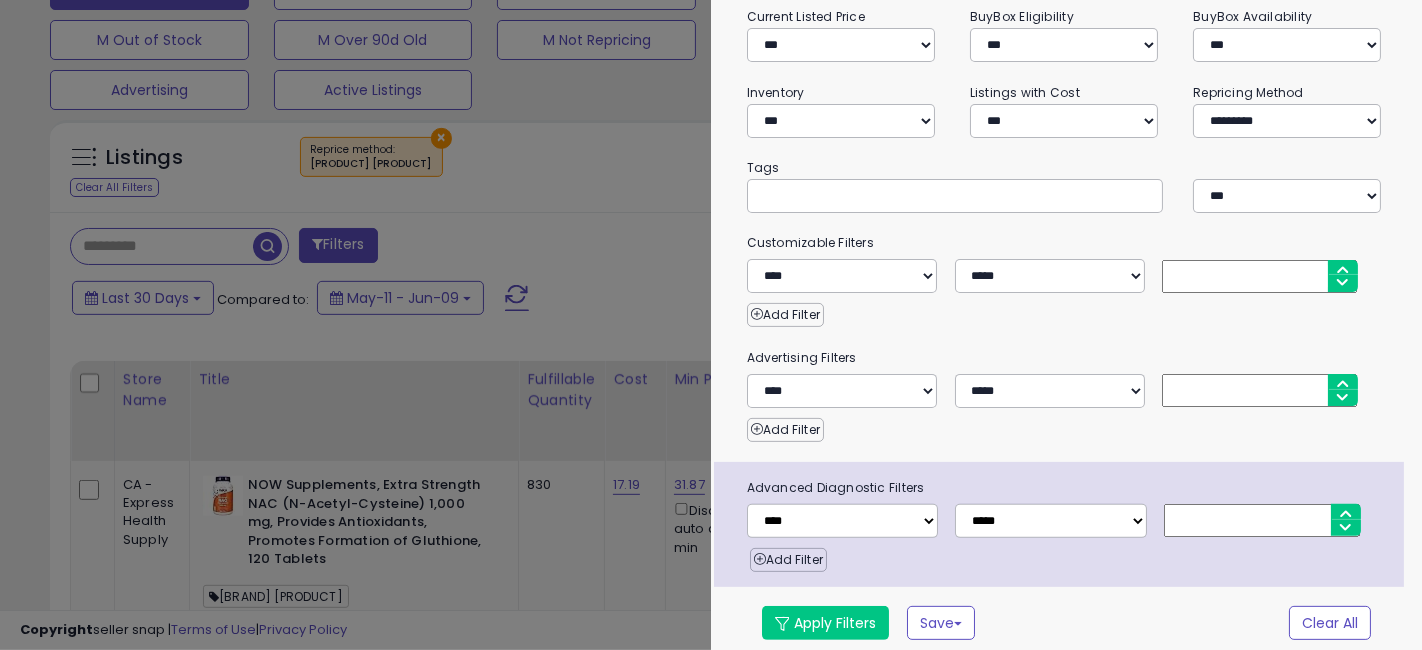 click on "Tags" at bounding box center (1067, 168) 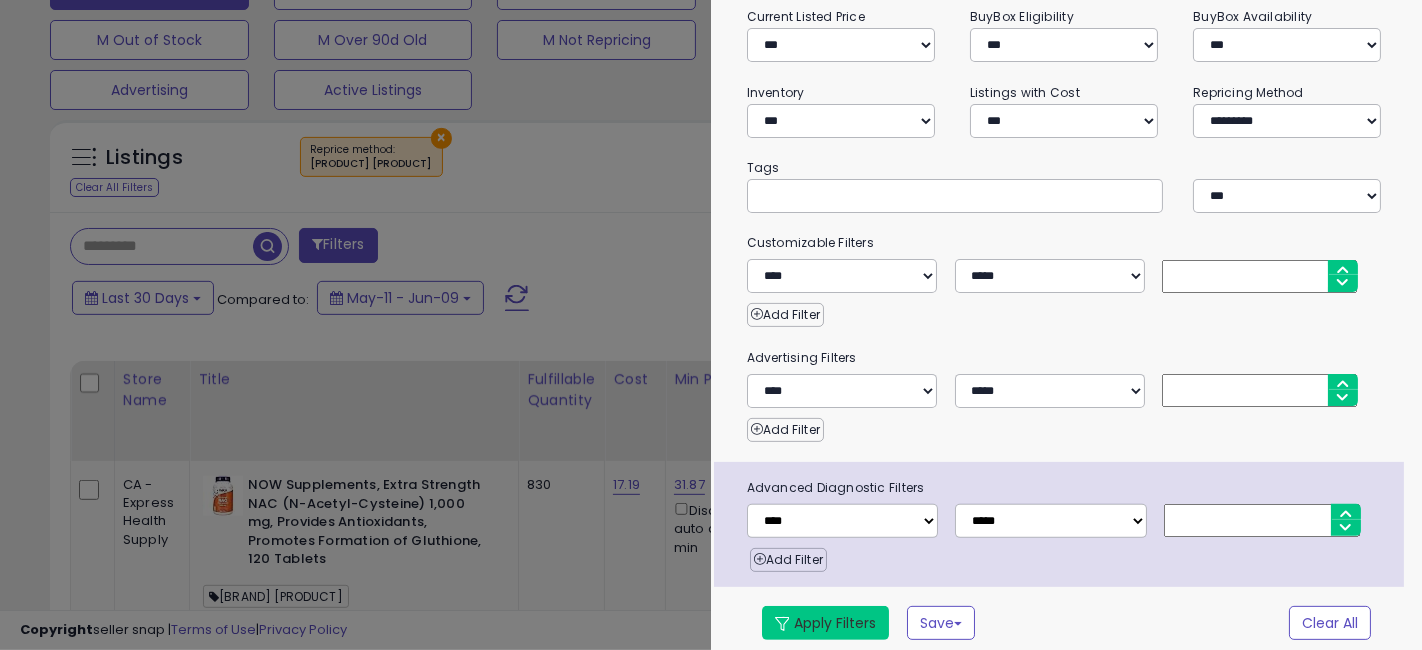 click on "Apply Filters" at bounding box center [825, 623] 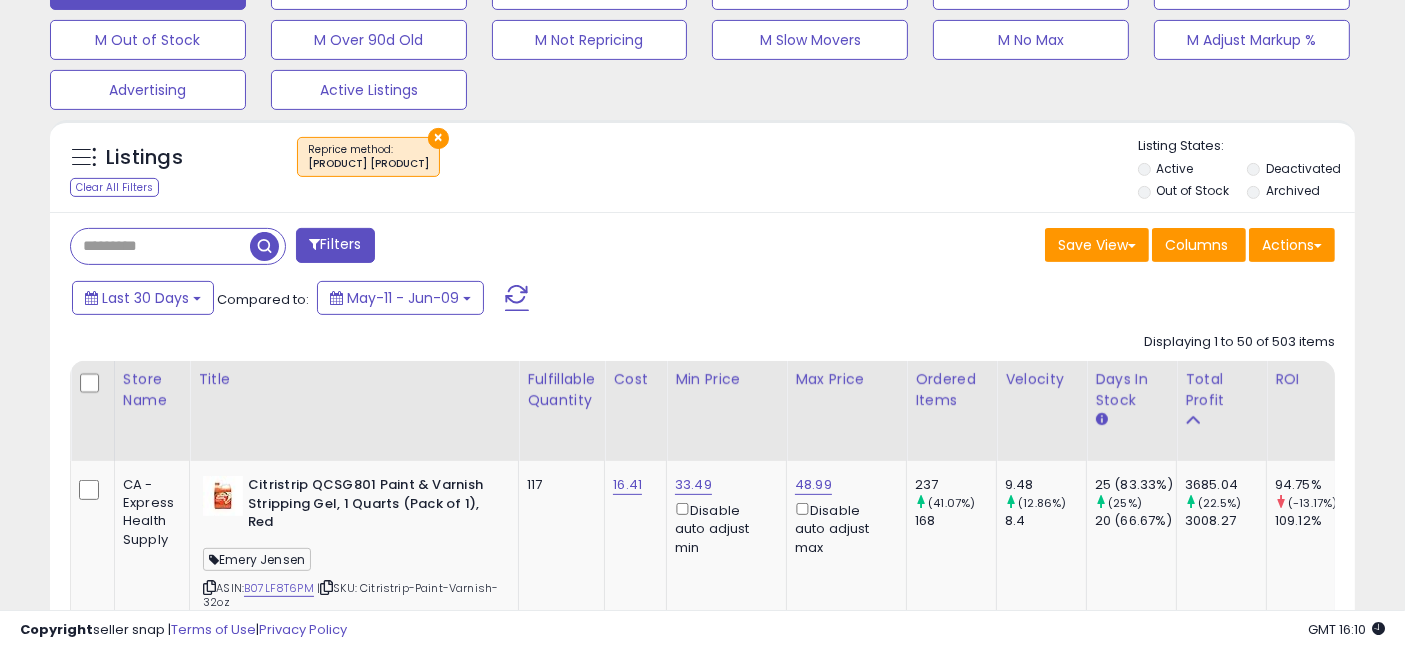 scroll, scrollTop: 410, scrollLeft: 755, axis: both 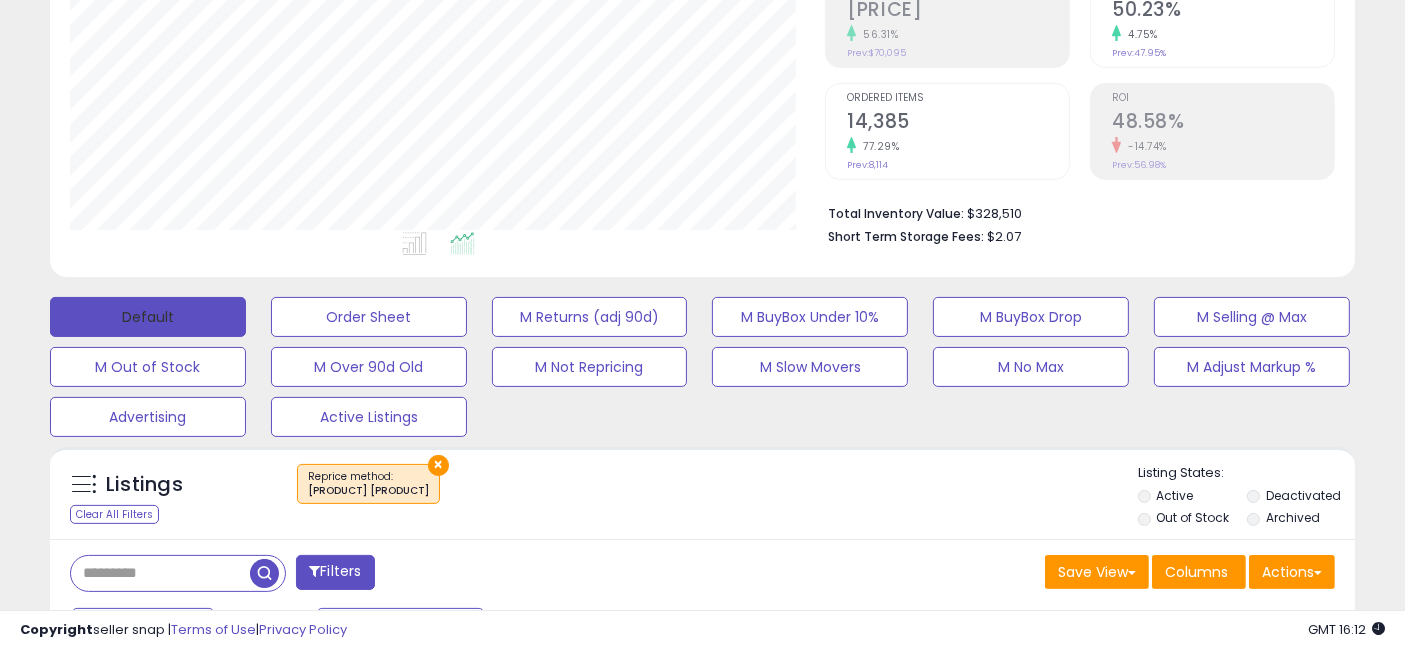 click on "Default" at bounding box center (148, 317) 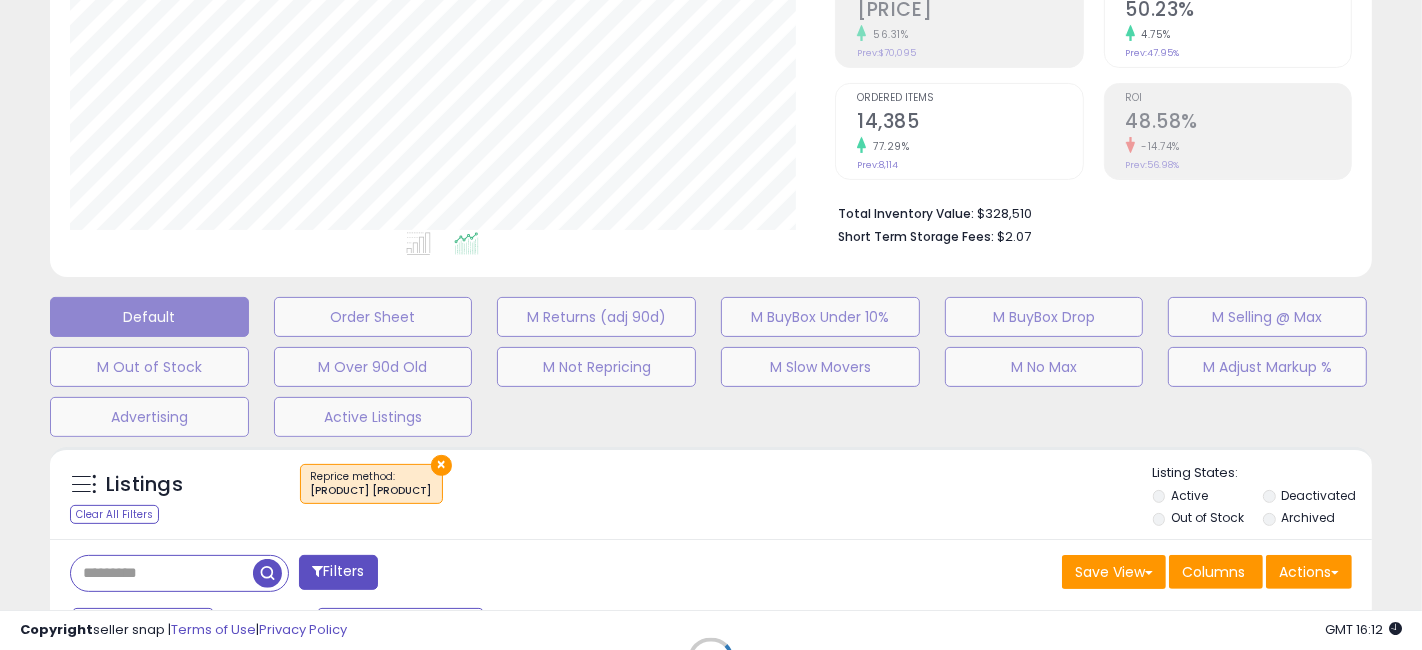 scroll, scrollTop: 999590, scrollLeft: 999234, axis: both 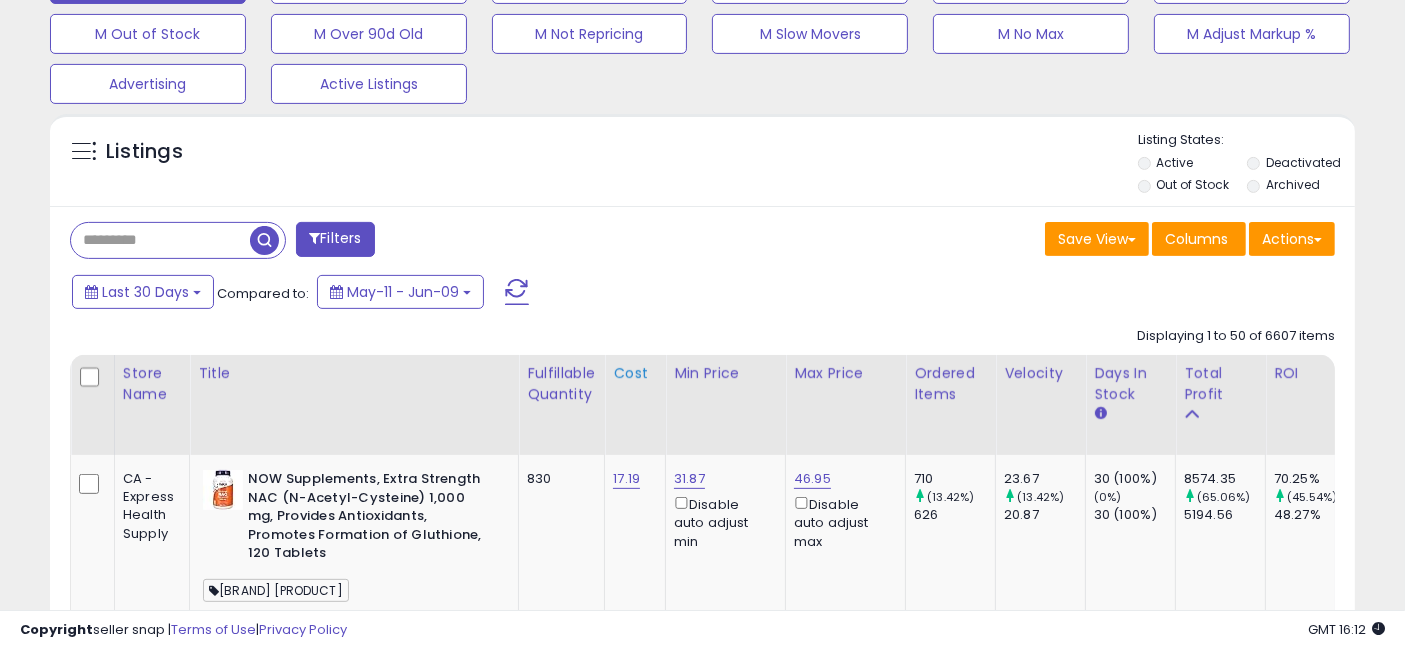 click on "Cost" at bounding box center [635, 373] 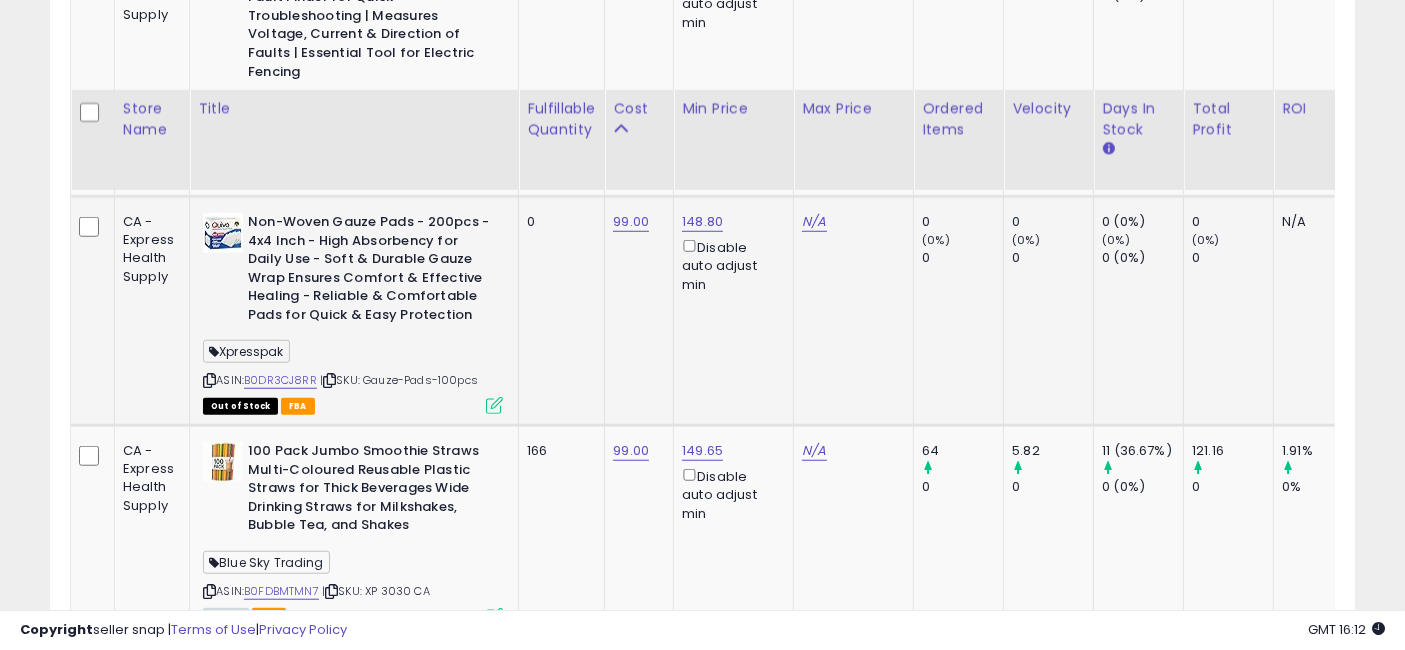 scroll, scrollTop: 1666, scrollLeft: 0, axis: vertical 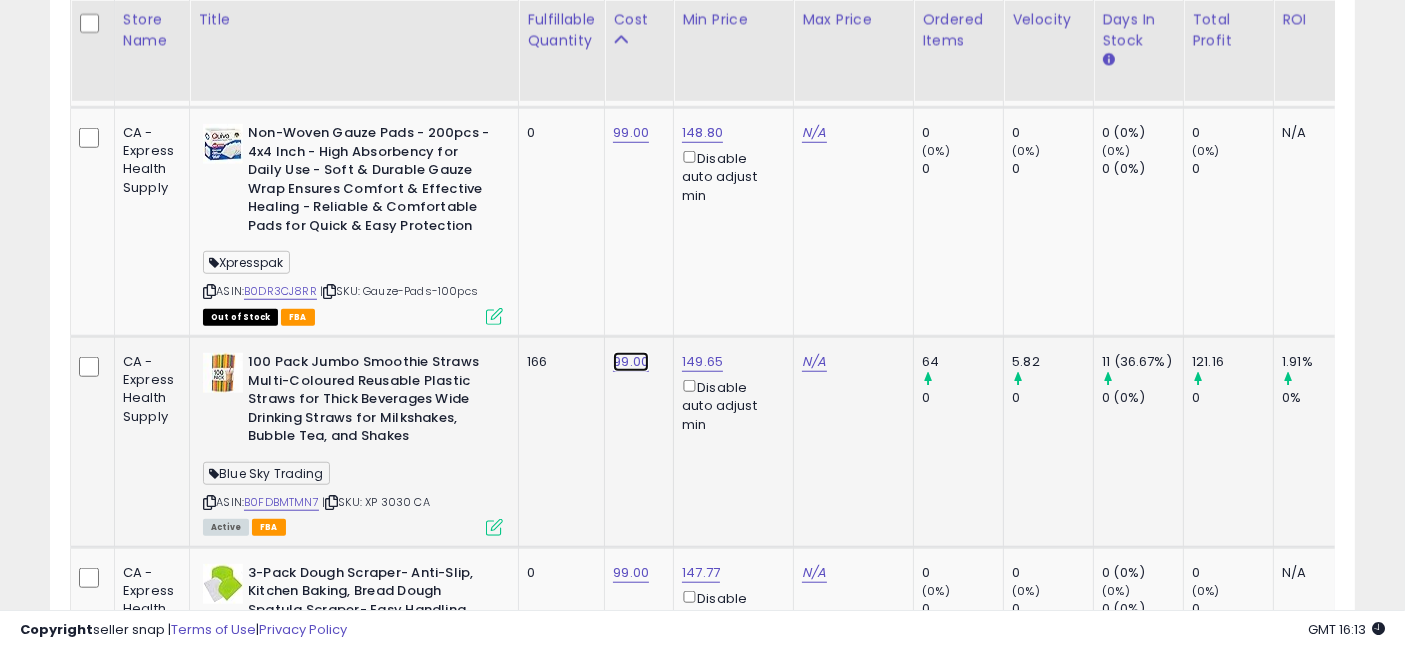 click on "99.00" at bounding box center [635, -521] 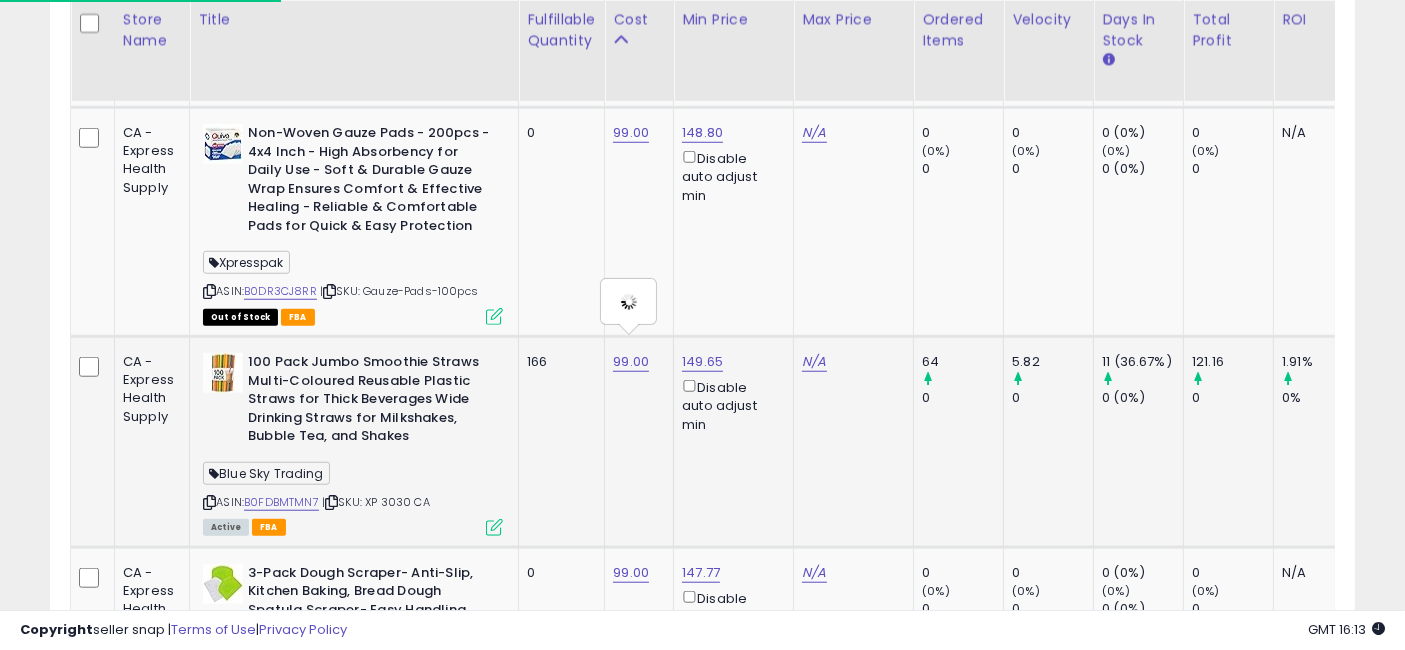 type on "*****" 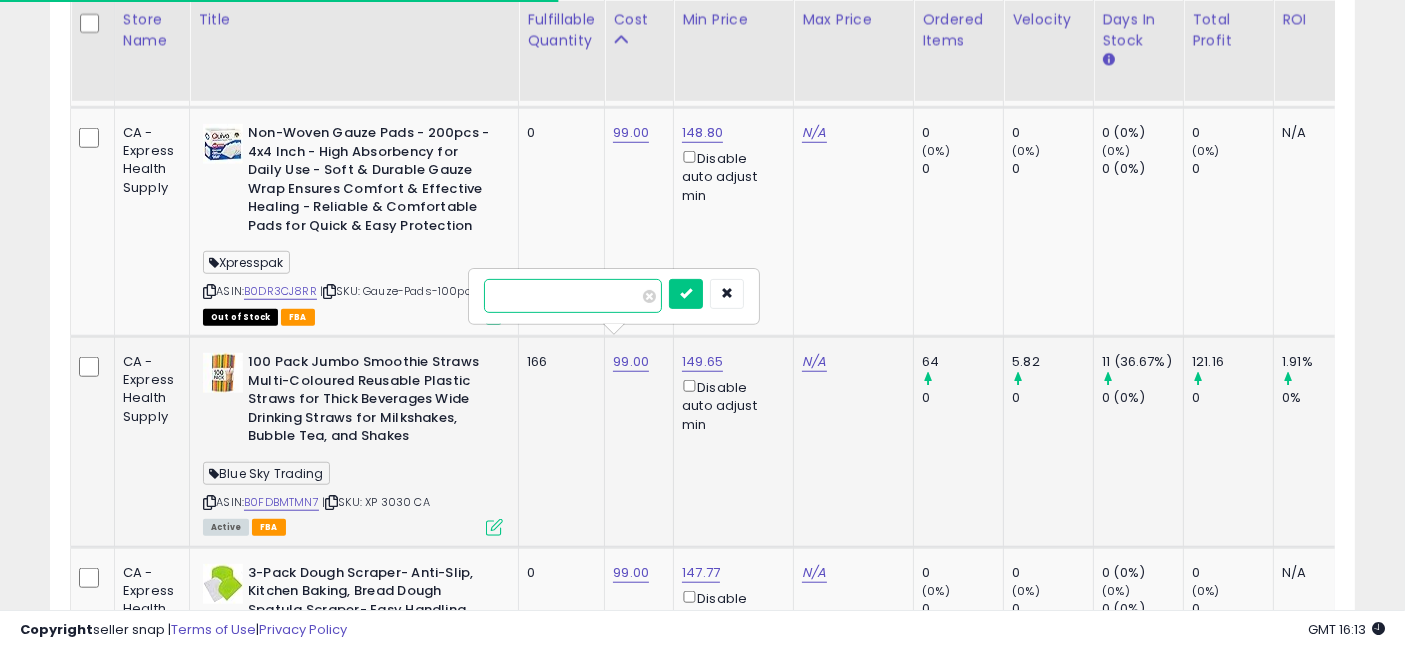 click on "*****" at bounding box center (573, 296) 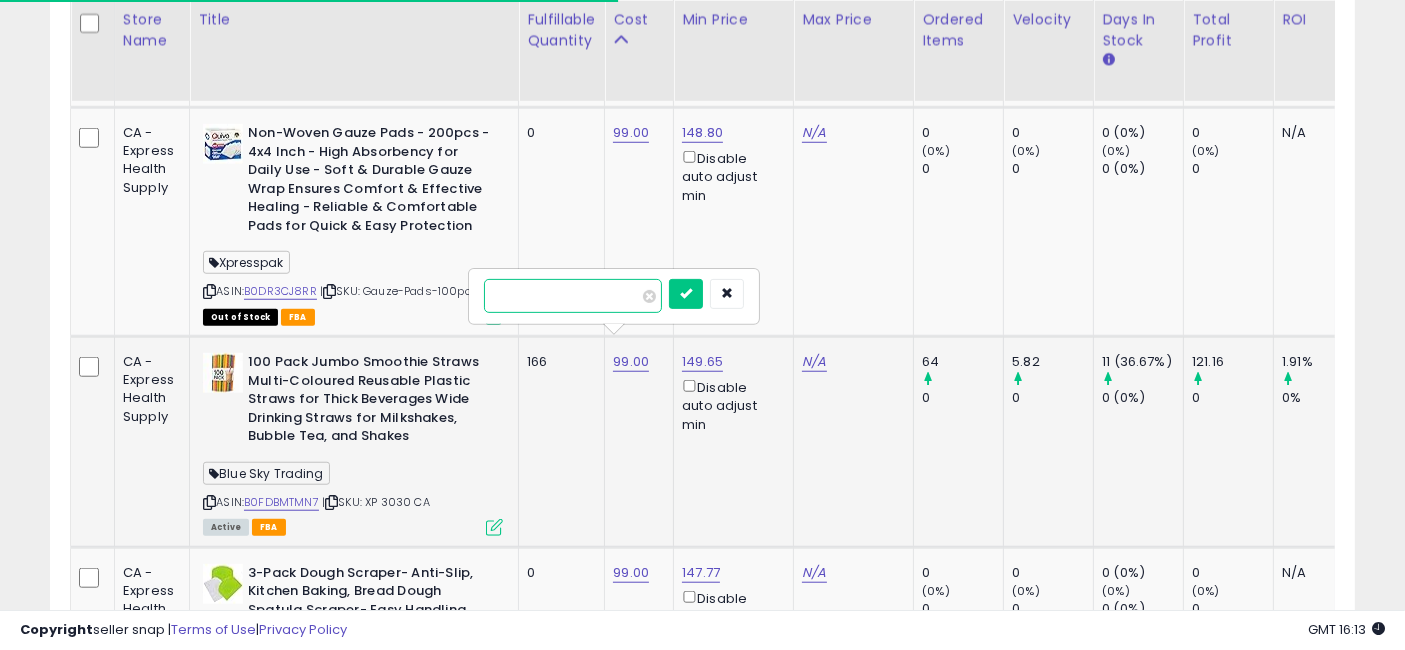click on "*****" at bounding box center [573, 296] 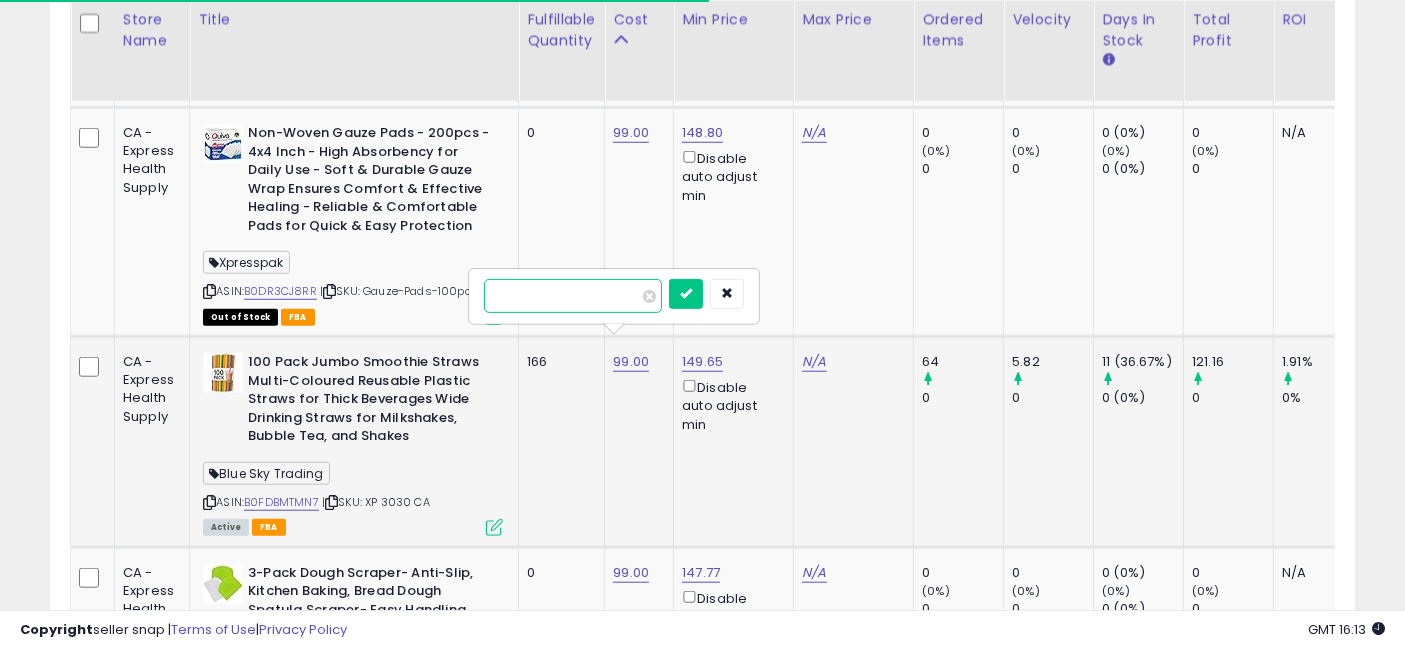 click on "*****" at bounding box center (573, 296) 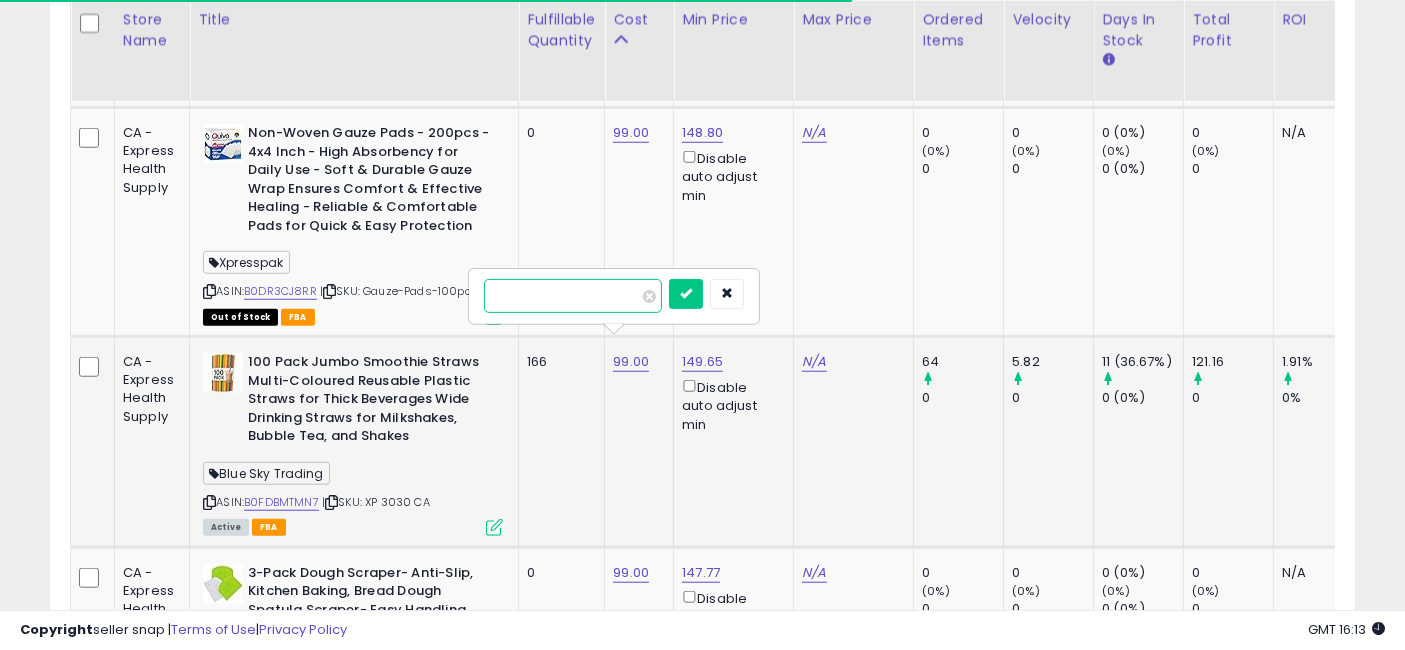 type 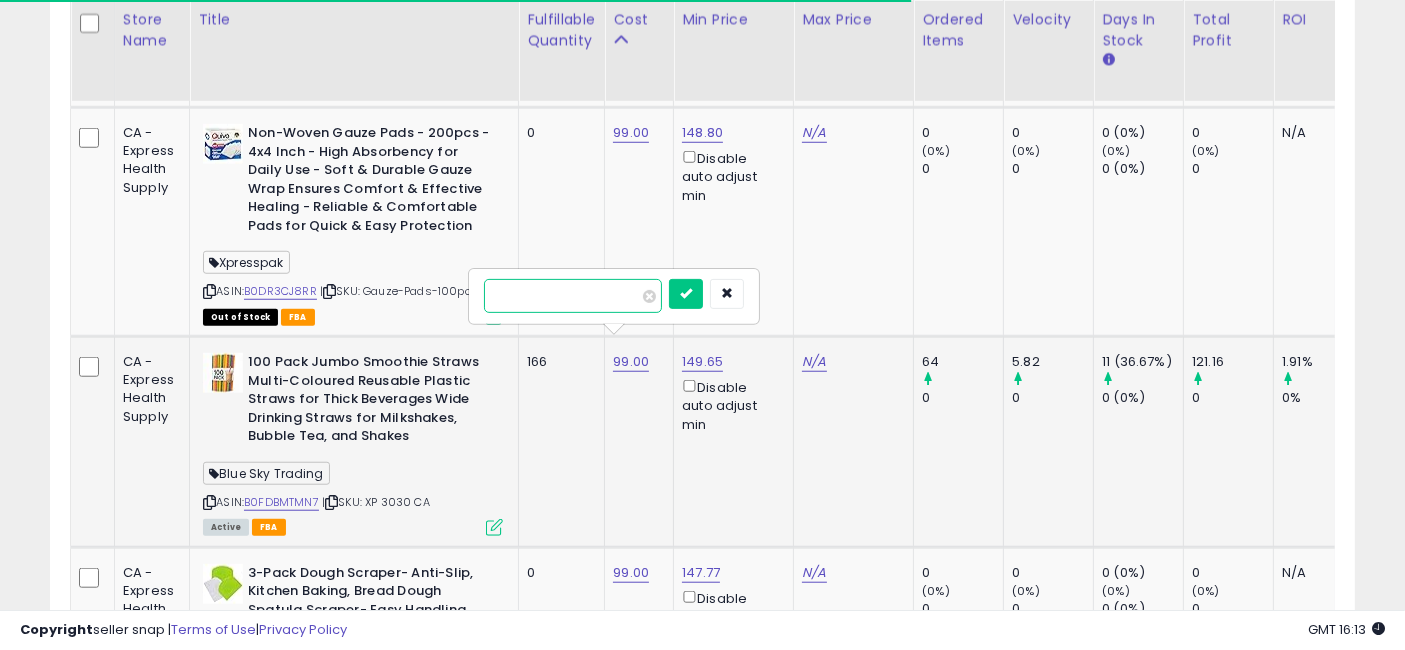 click at bounding box center (686, 294) 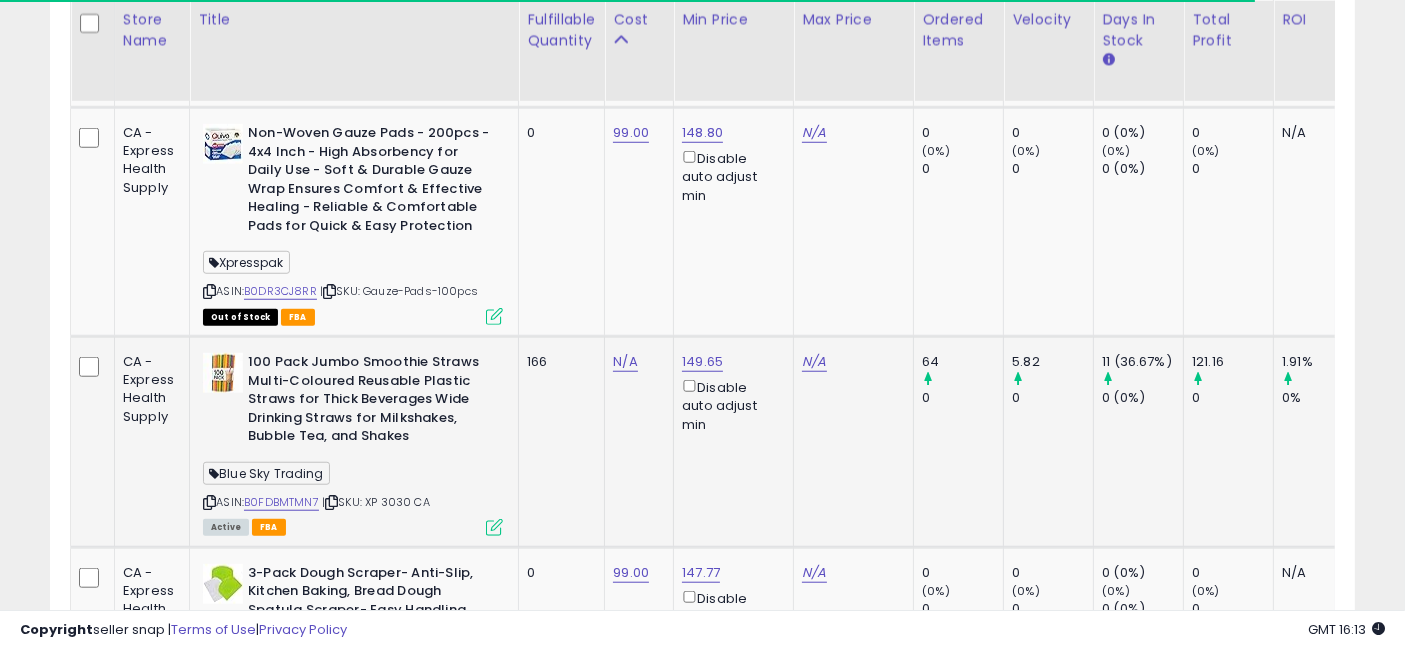 scroll, scrollTop: 1555, scrollLeft: 0, axis: vertical 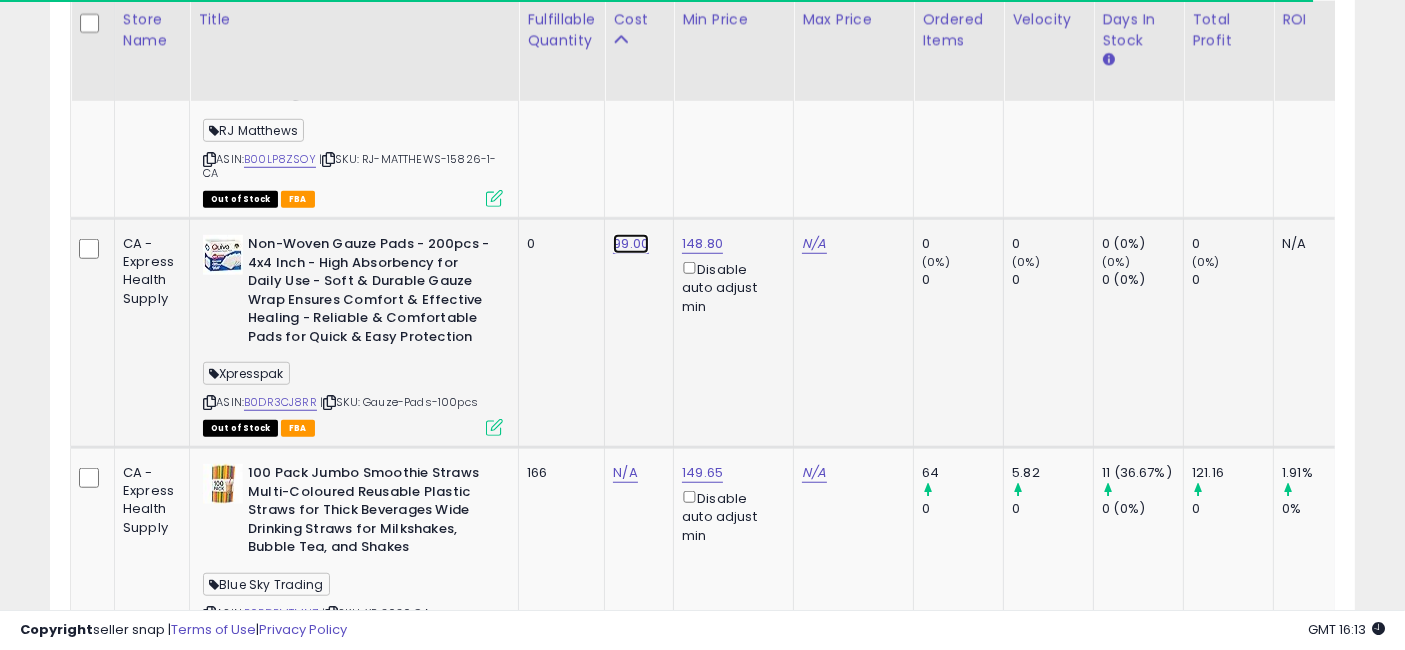click on "99.00" at bounding box center [635, -410] 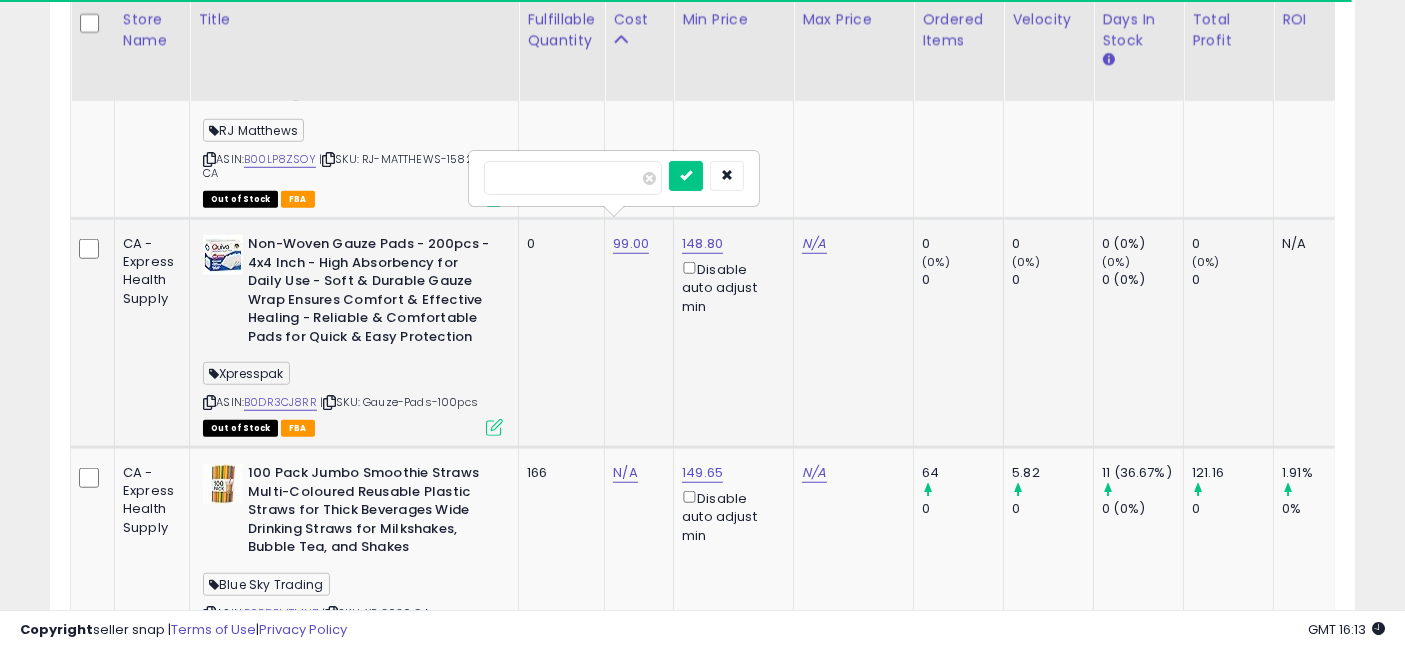 click on "*****" at bounding box center (573, 178) 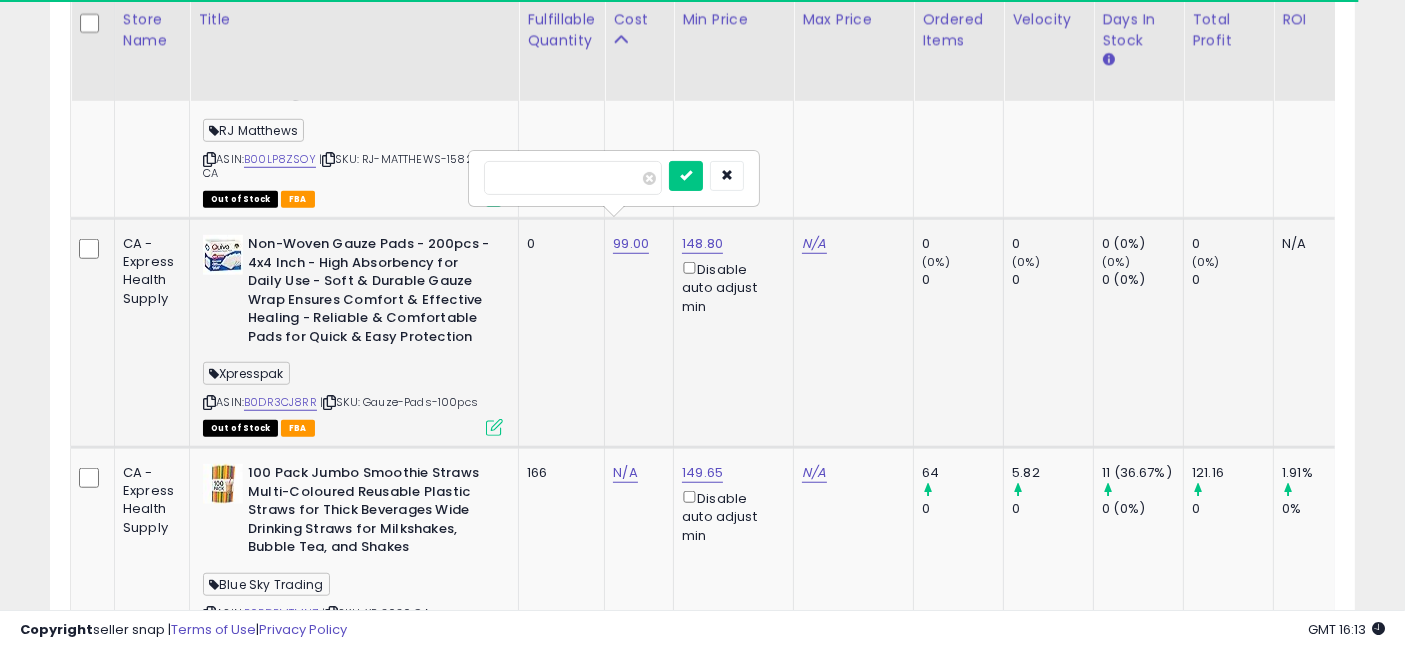 click on "*****" at bounding box center (573, 178) 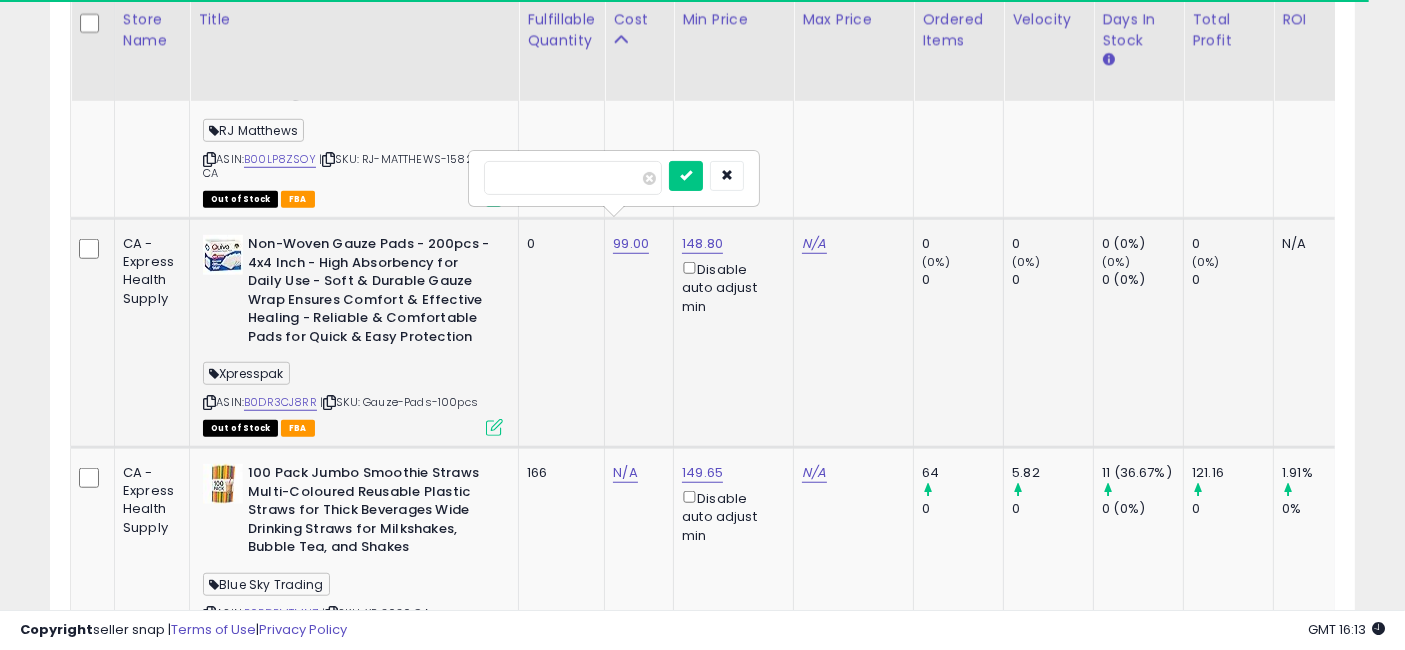 type 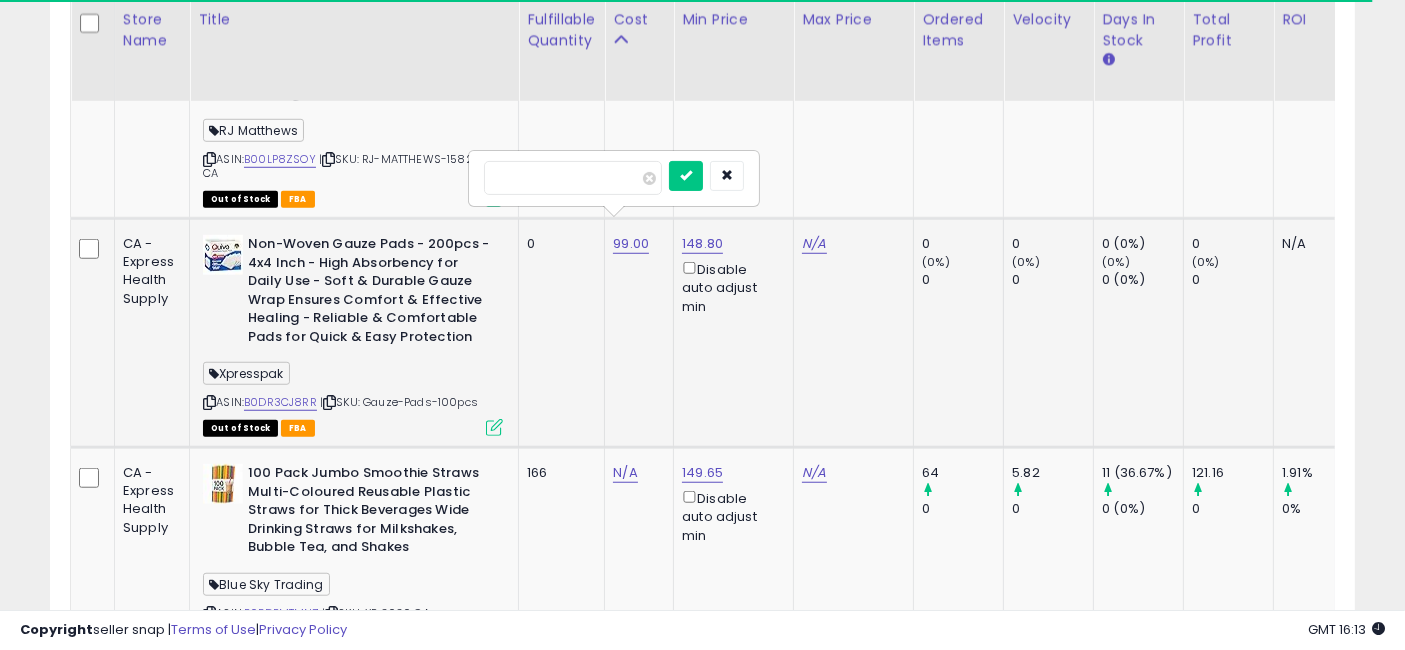 click at bounding box center [686, 176] 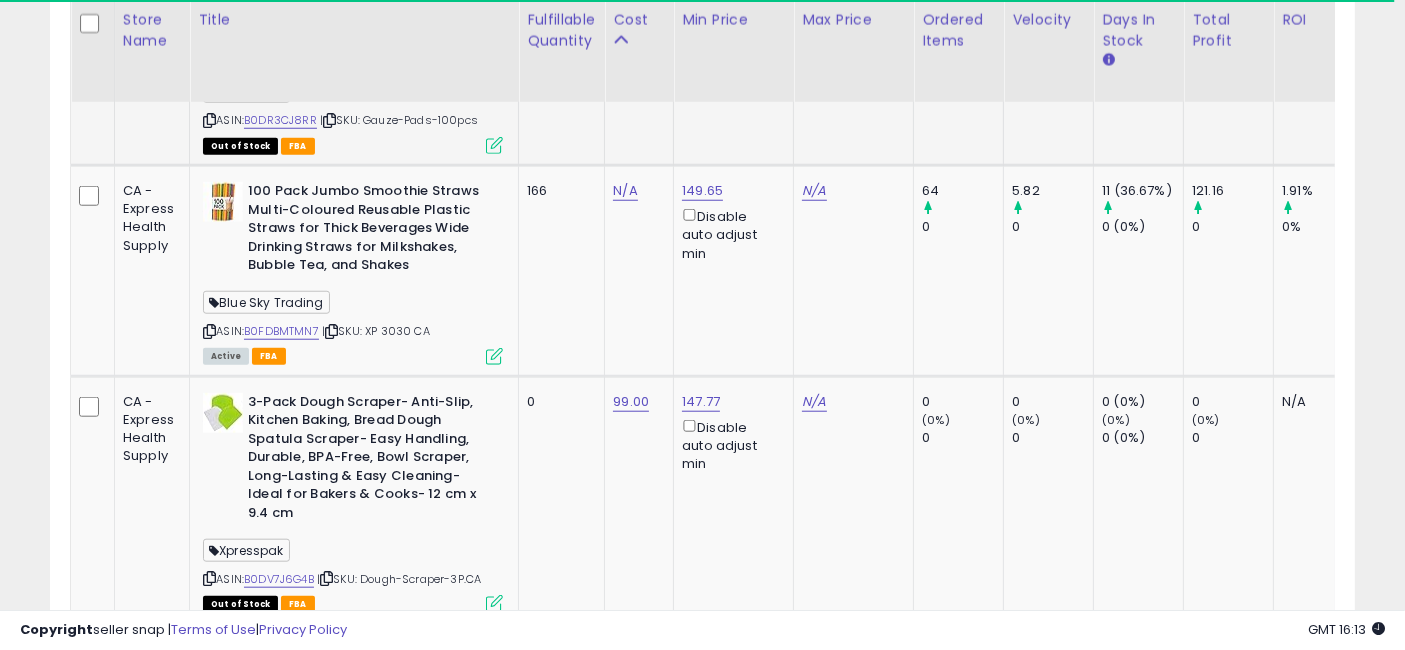 scroll, scrollTop: 1888, scrollLeft: 0, axis: vertical 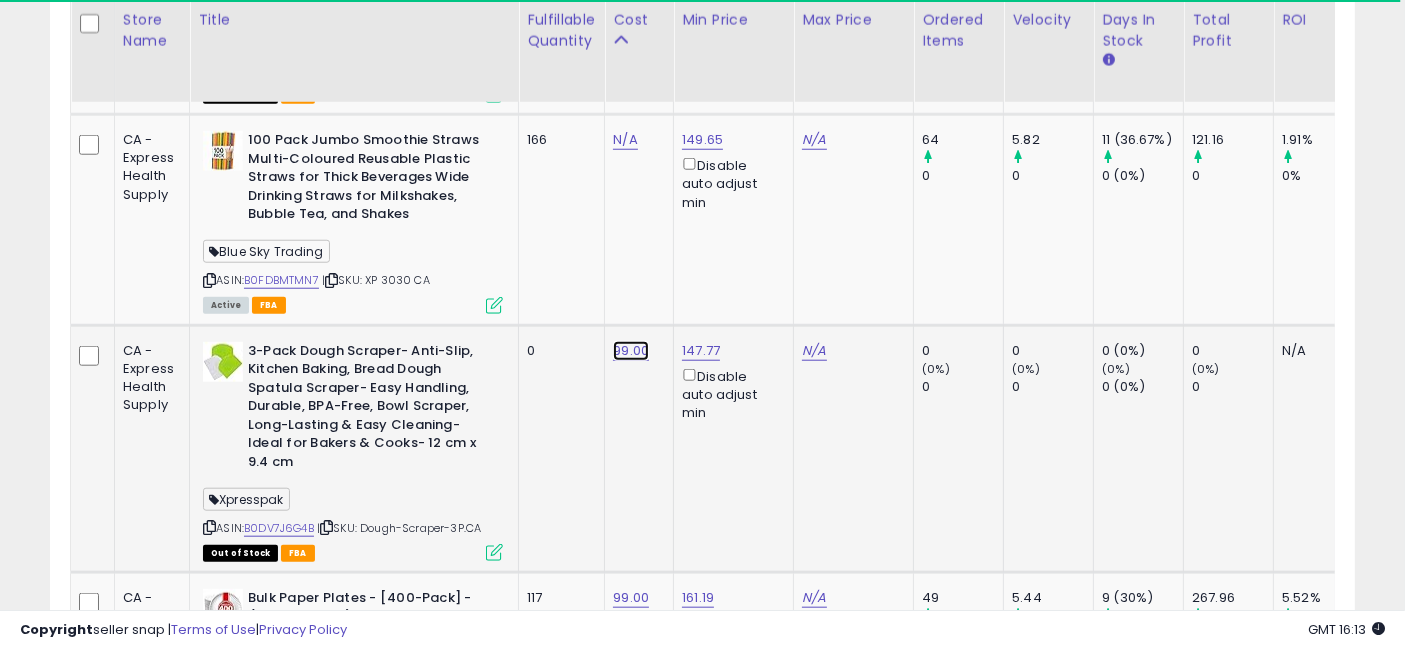 click on "99.00" at bounding box center [635, -743] 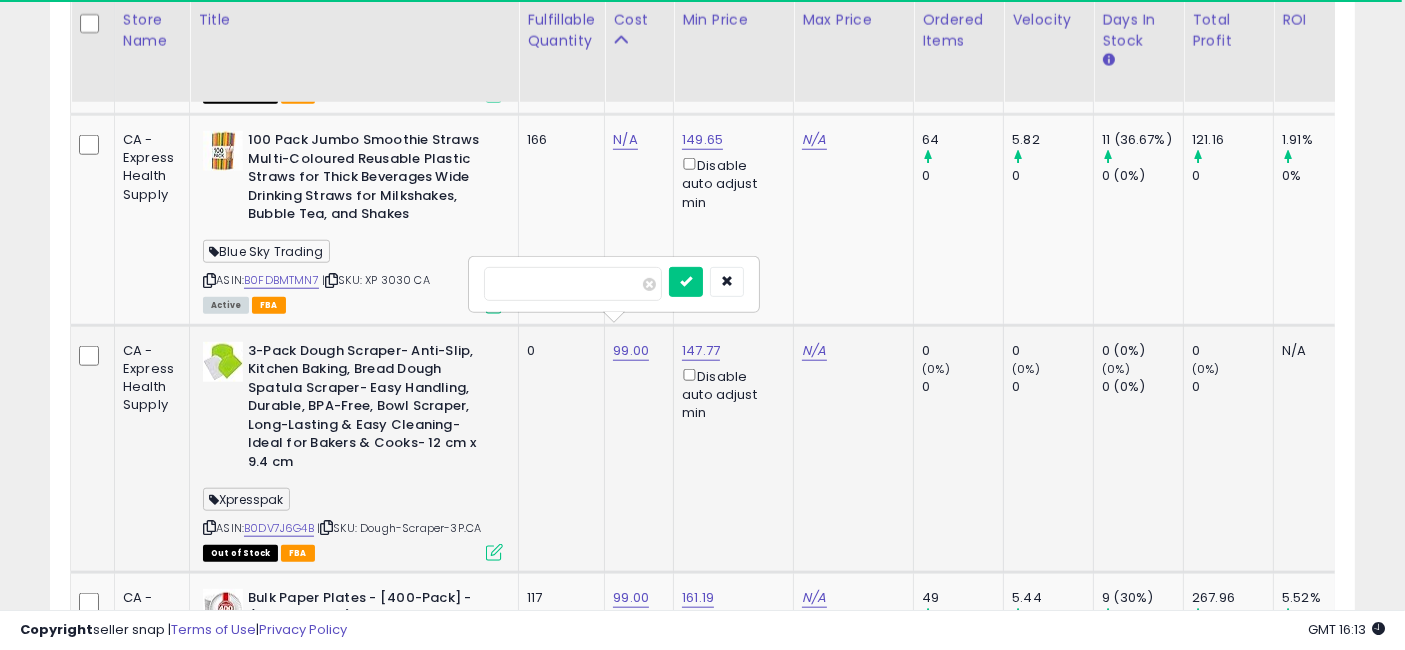 click on "*****" at bounding box center [573, 284] 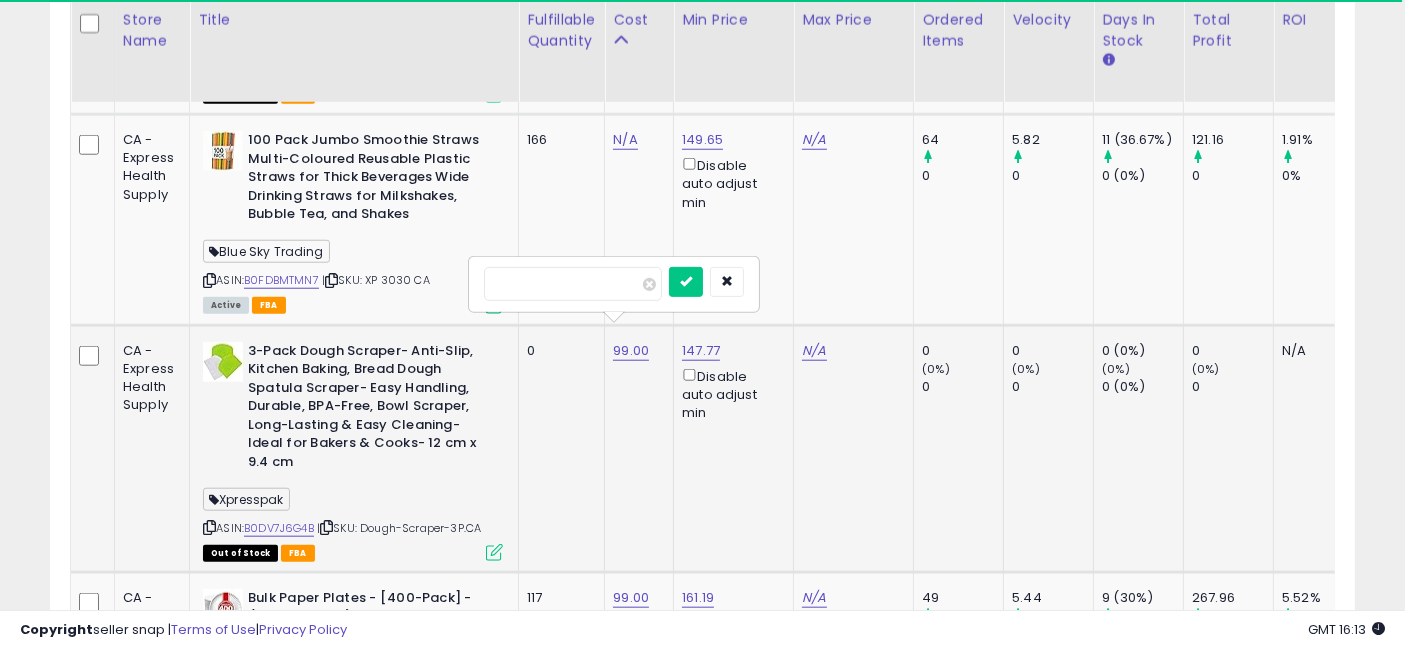 click on "*****" at bounding box center [573, 284] 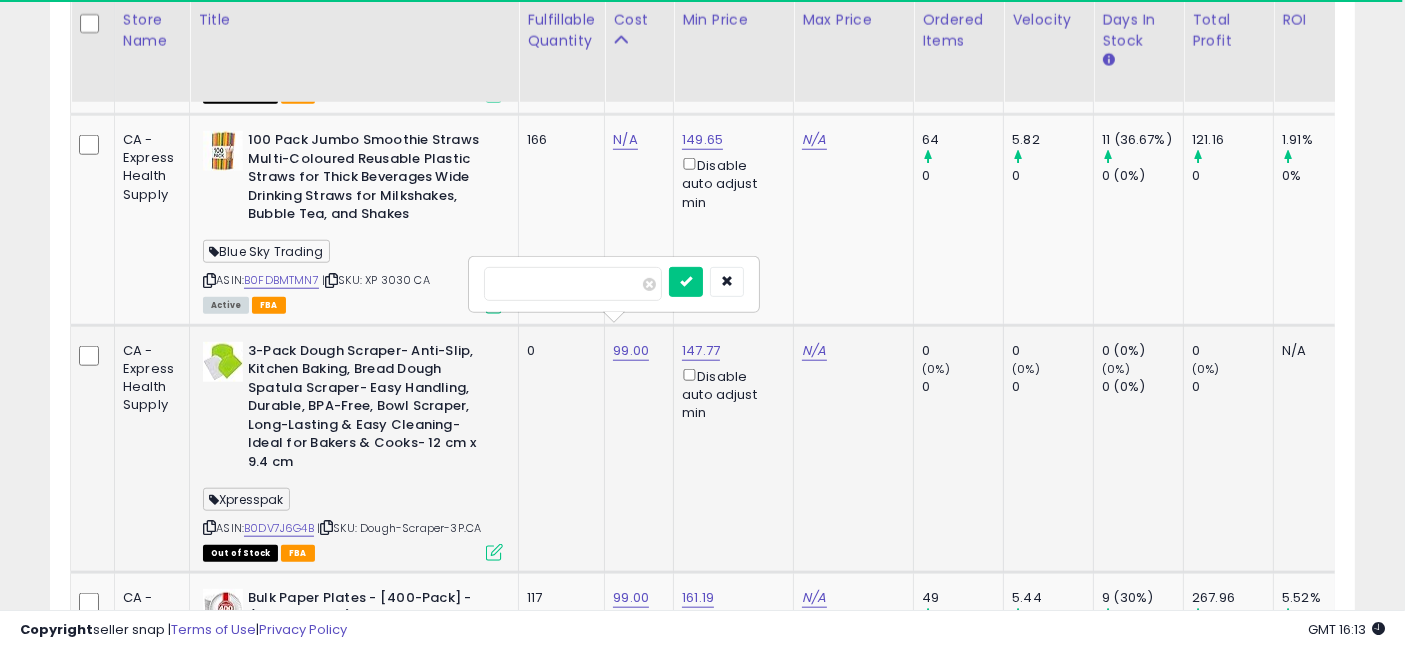click on "*****" at bounding box center [573, 284] 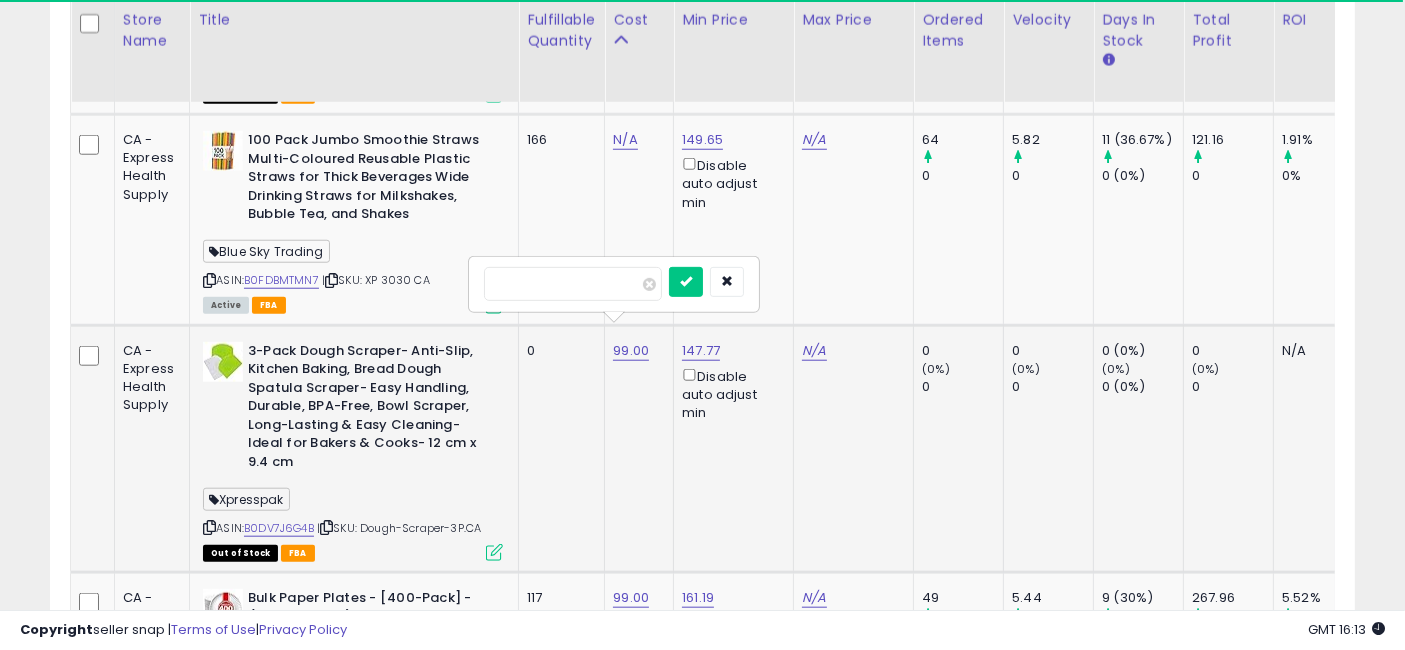 type 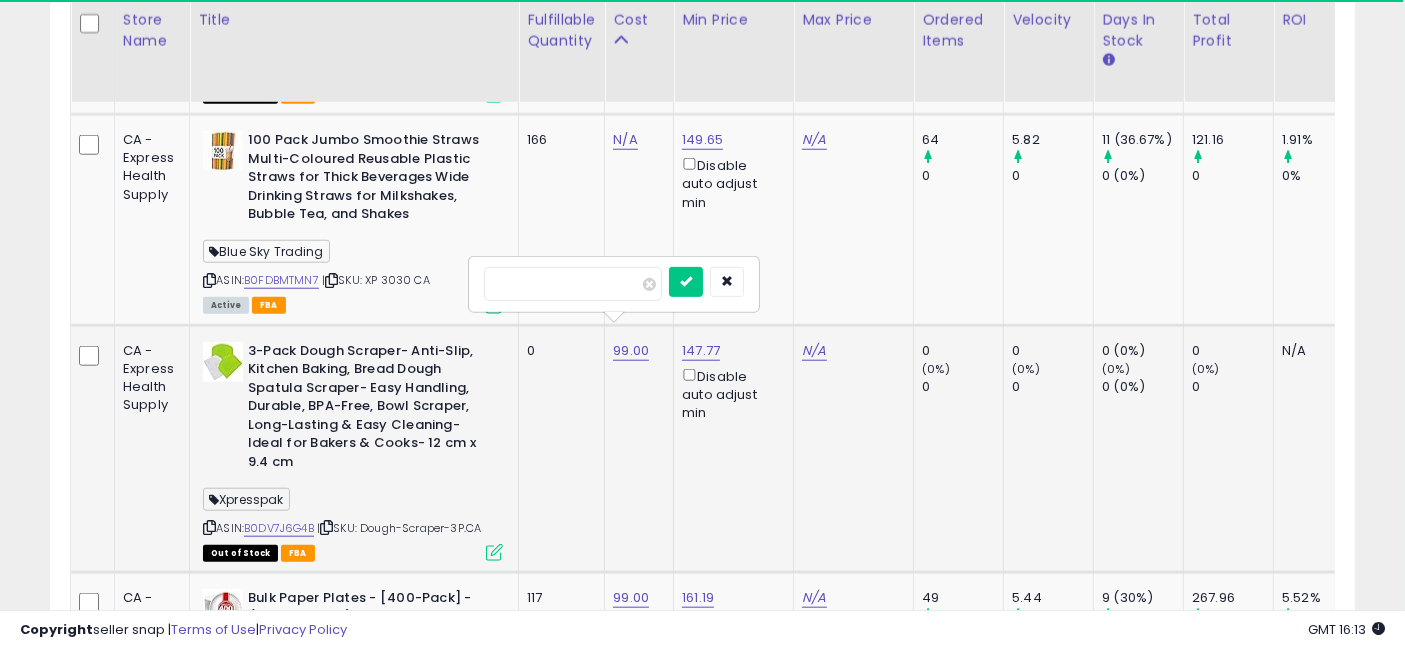 click at bounding box center (686, 282) 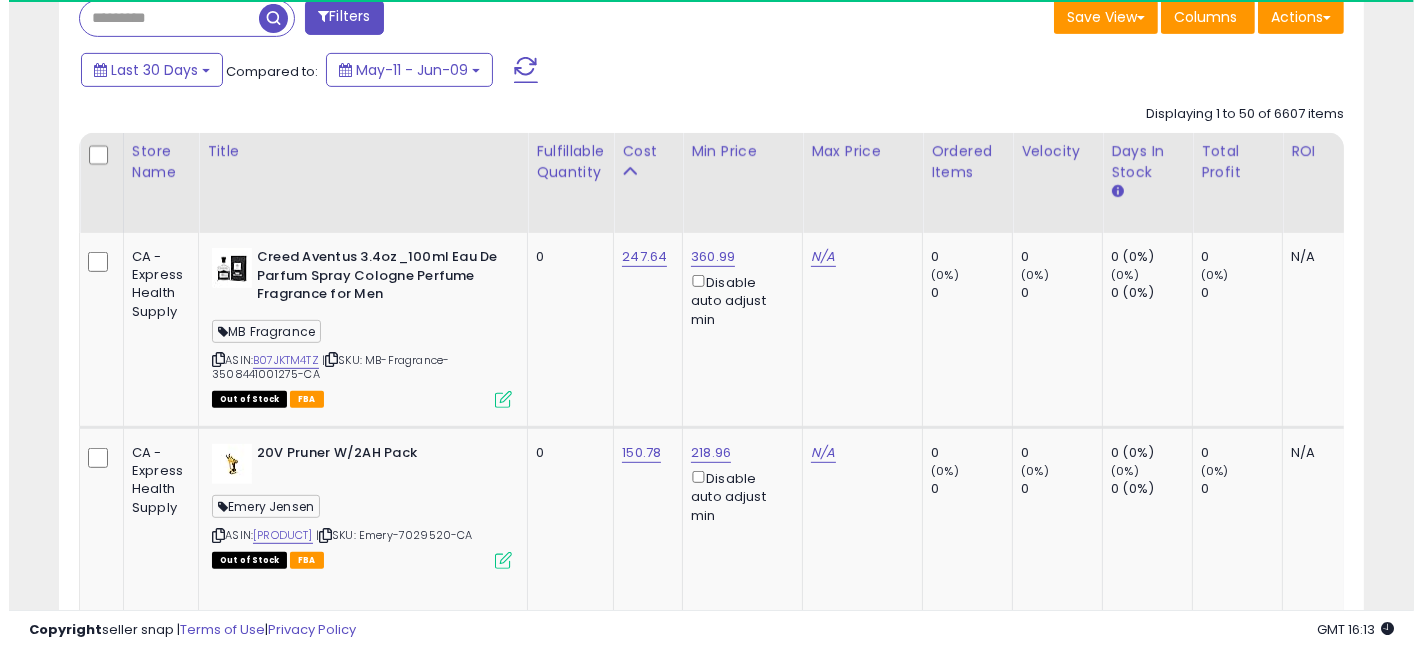 scroll, scrollTop: 777, scrollLeft: 0, axis: vertical 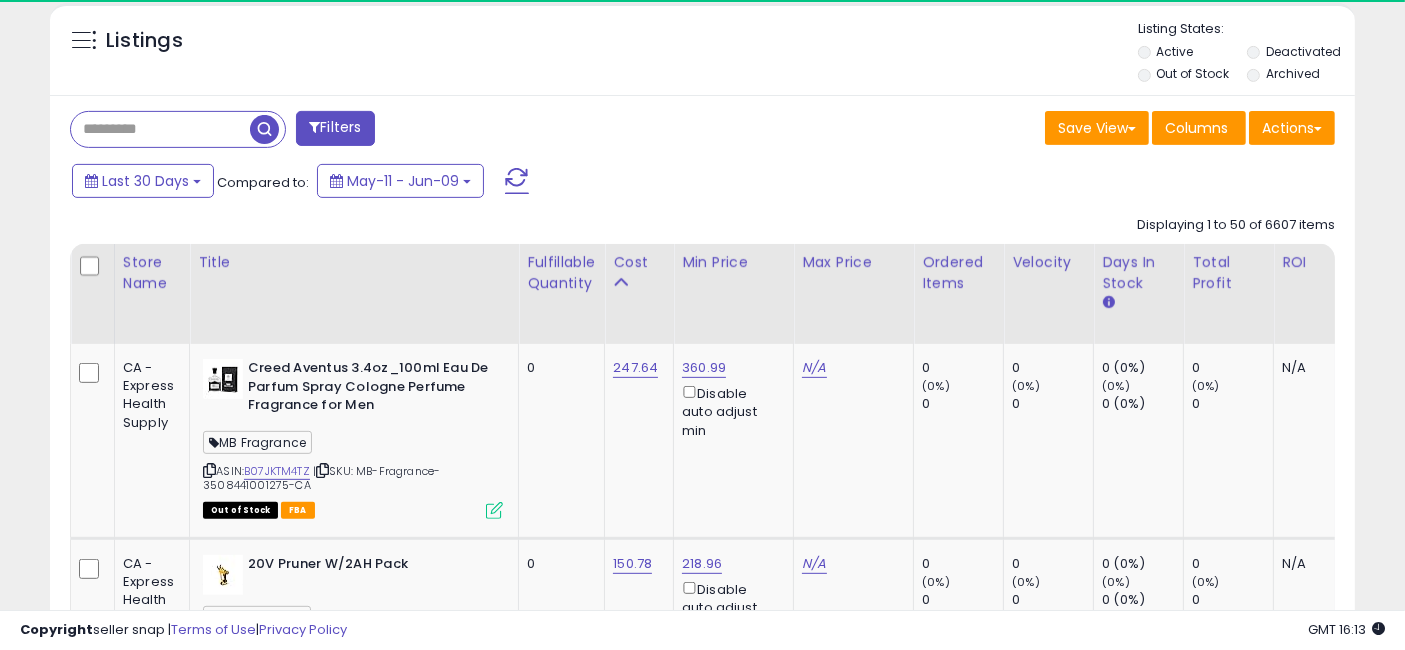 click on "Filters" at bounding box center [335, 128] 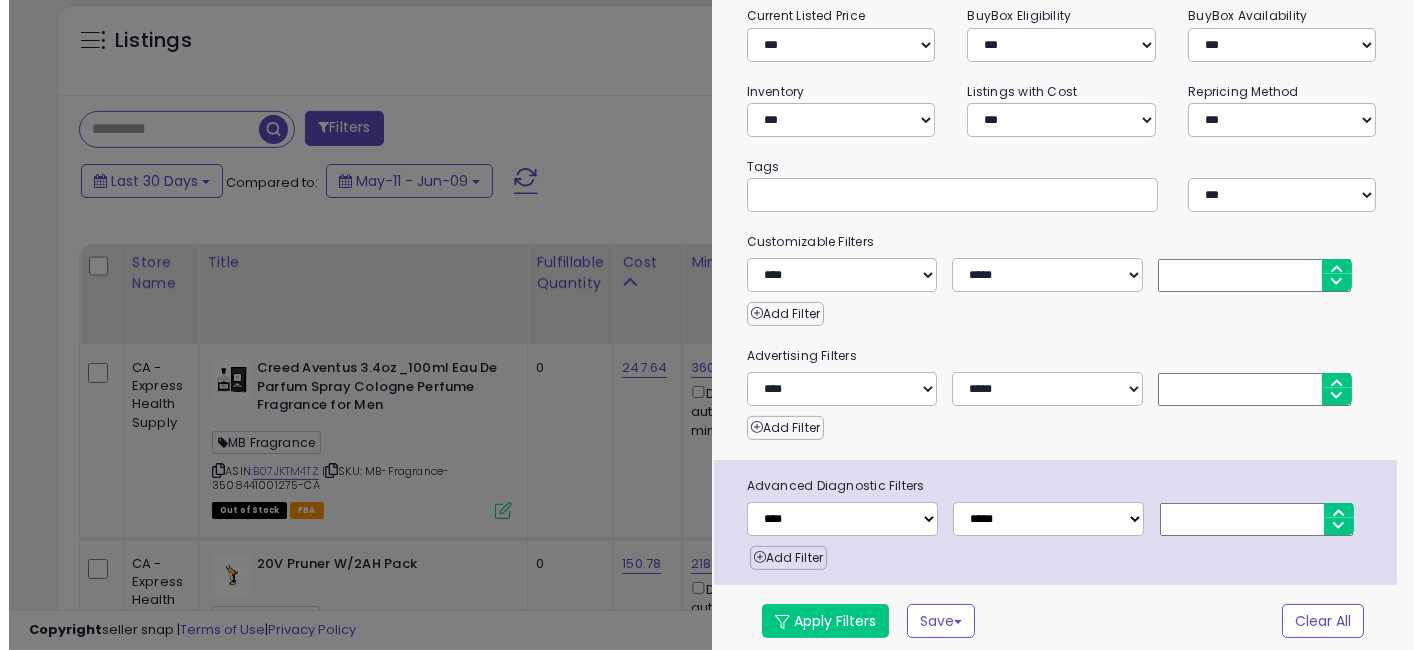 scroll, scrollTop: 297, scrollLeft: 0, axis: vertical 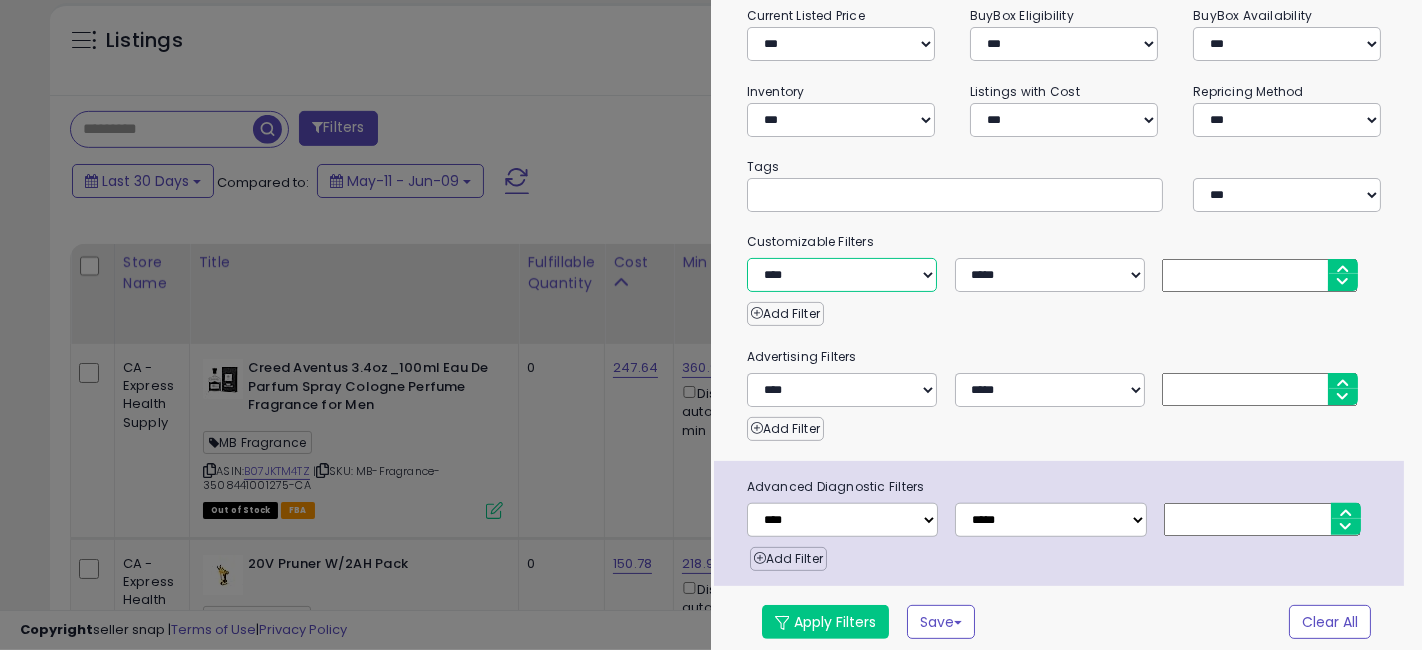 click on "**********" at bounding box center (842, 275) 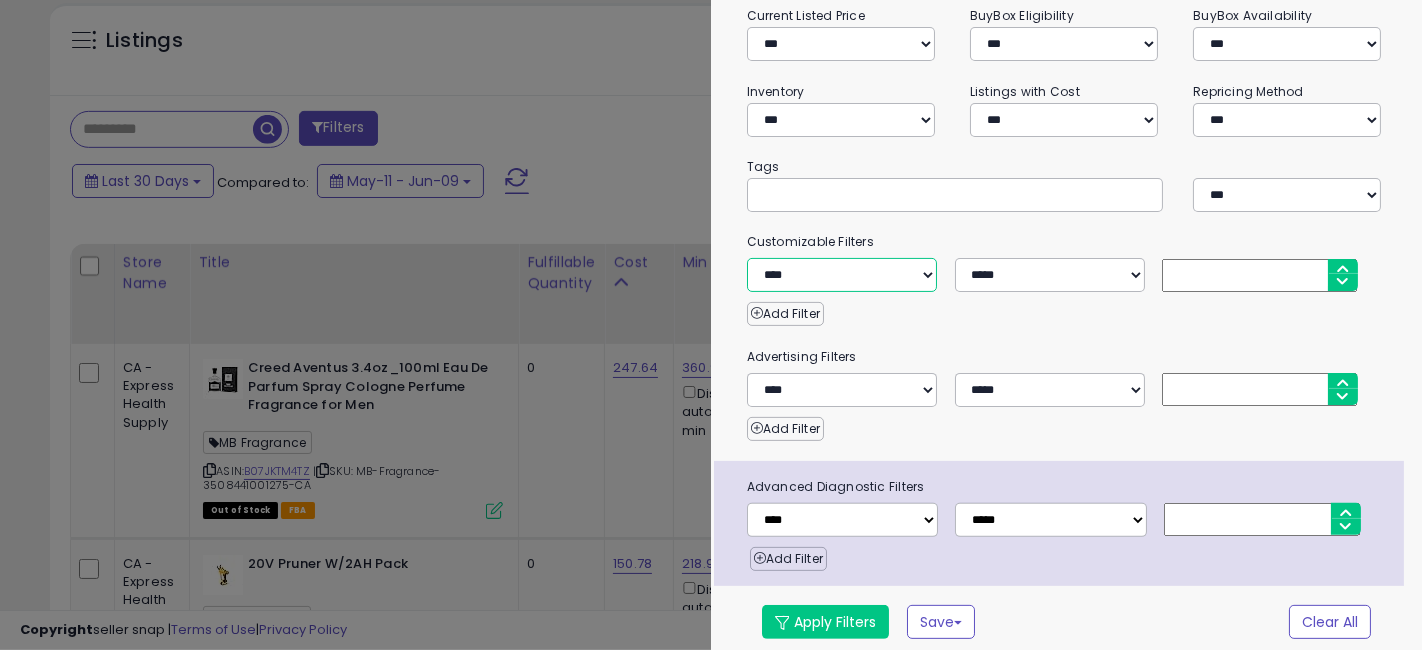 select on "****" 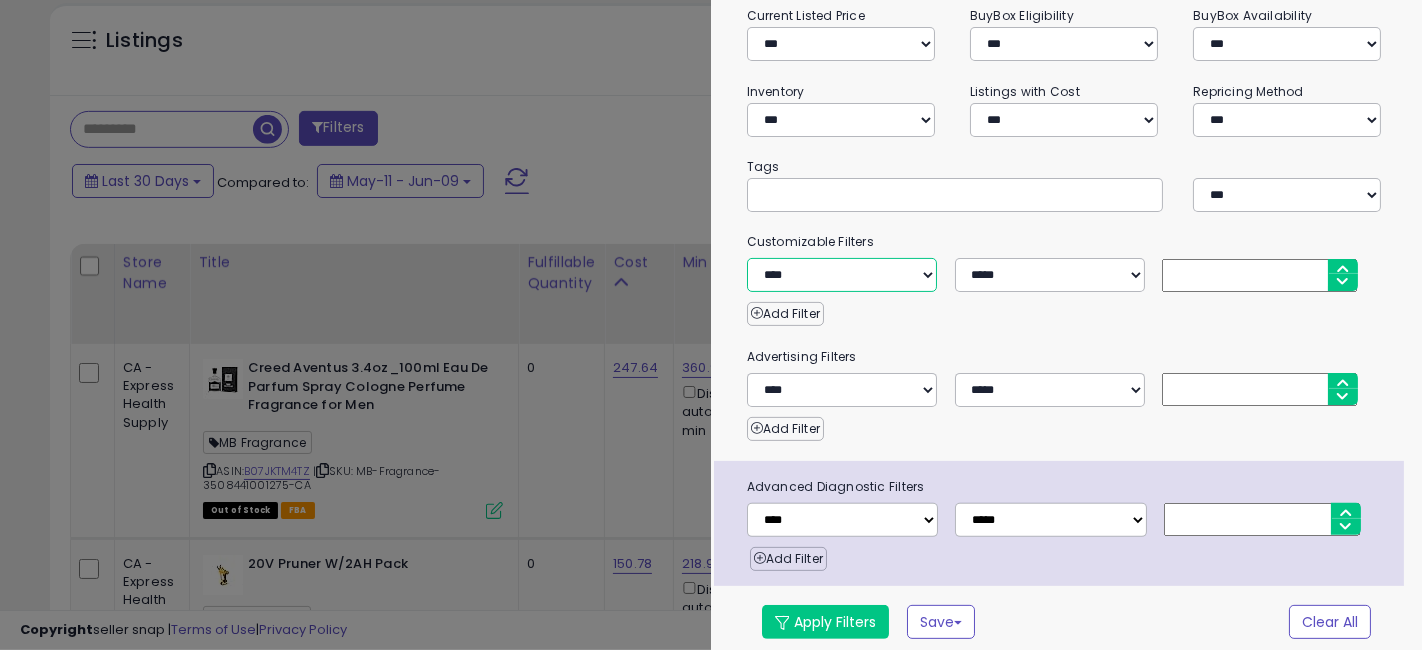 click on "**********" at bounding box center [842, 275] 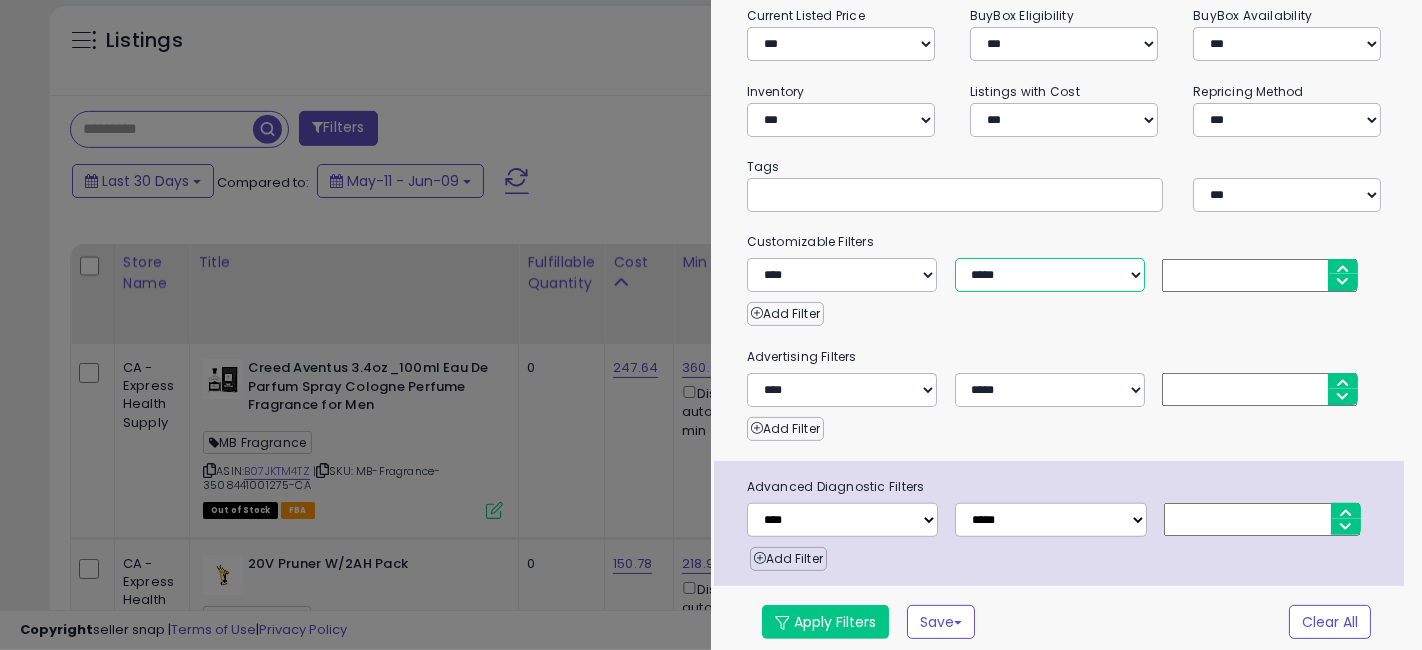 click on "**********" at bounding box center (1050, 275) 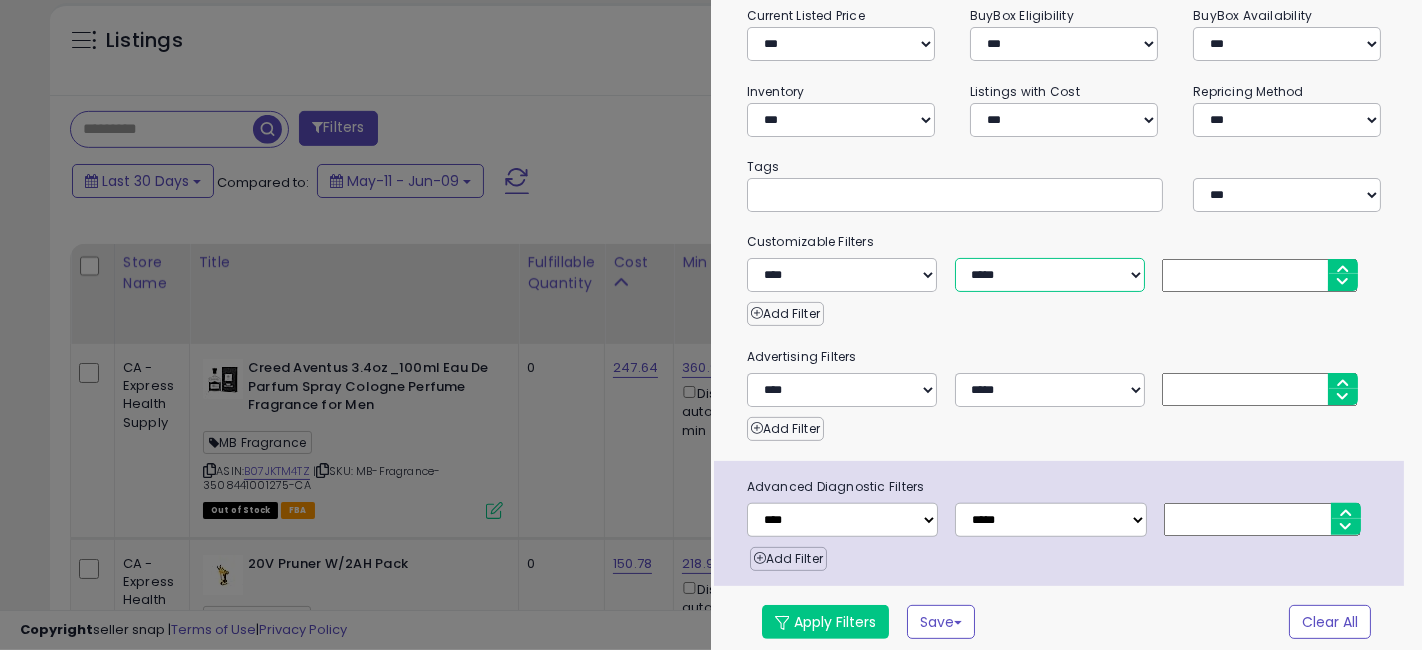 select on "*" 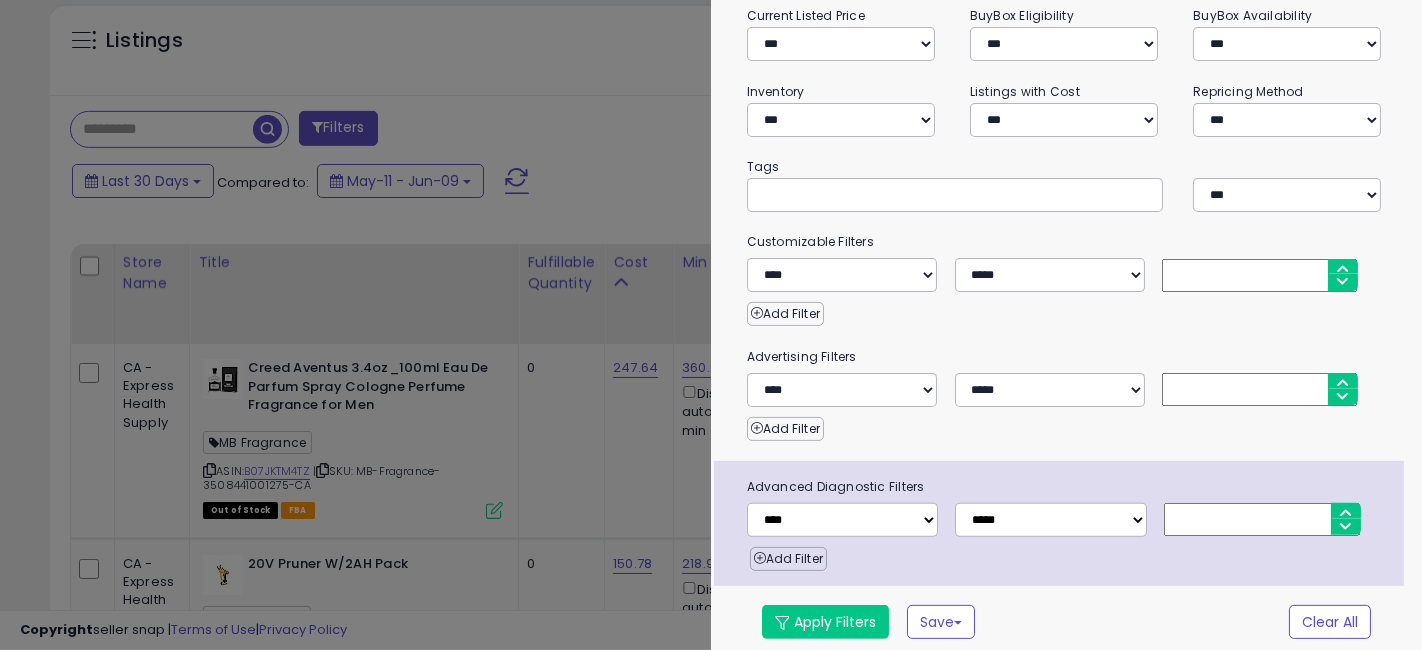 click at bounding box center (1259, 275) 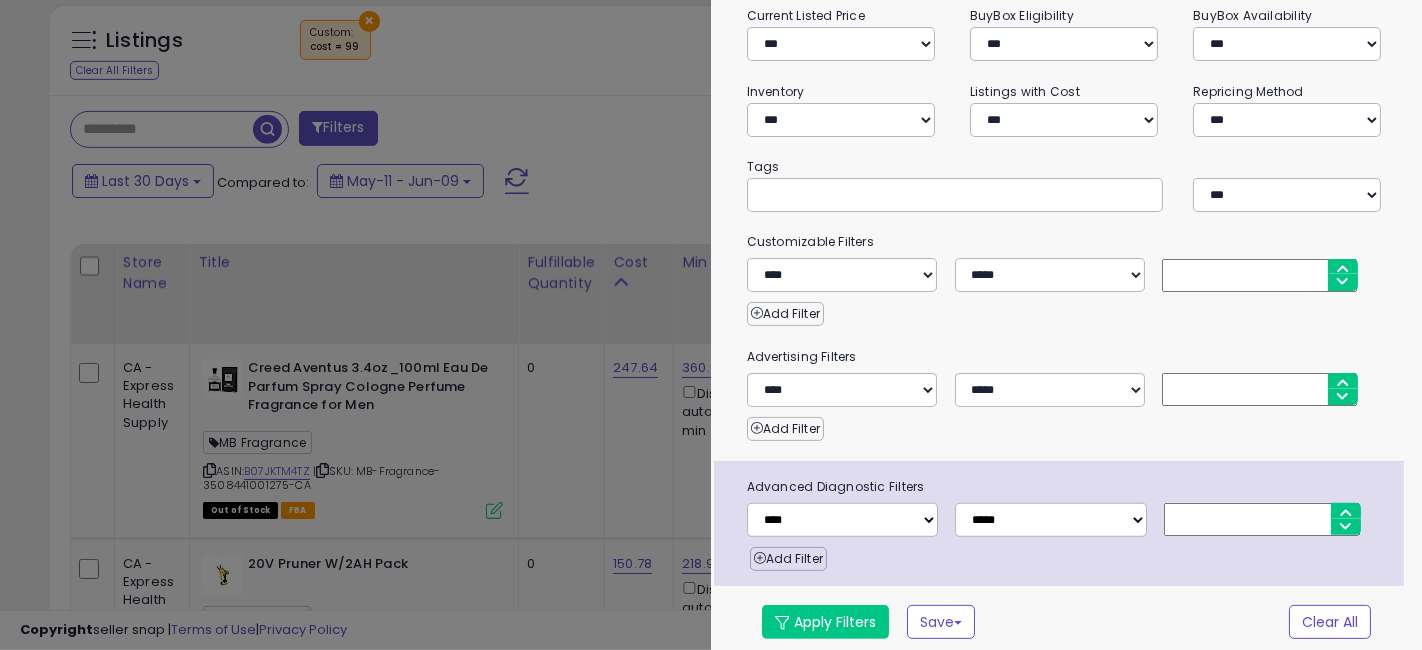 type on "**" 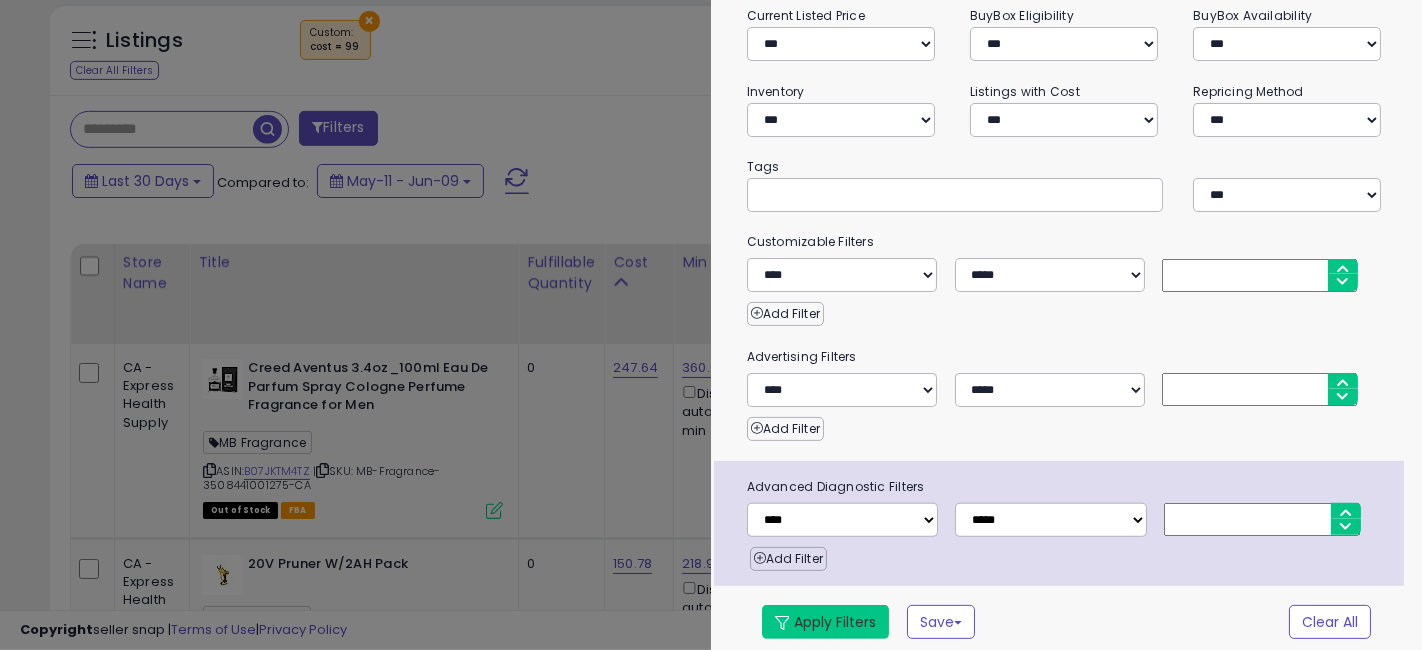click on "Apply Filters" at bounding box center [825, 622] 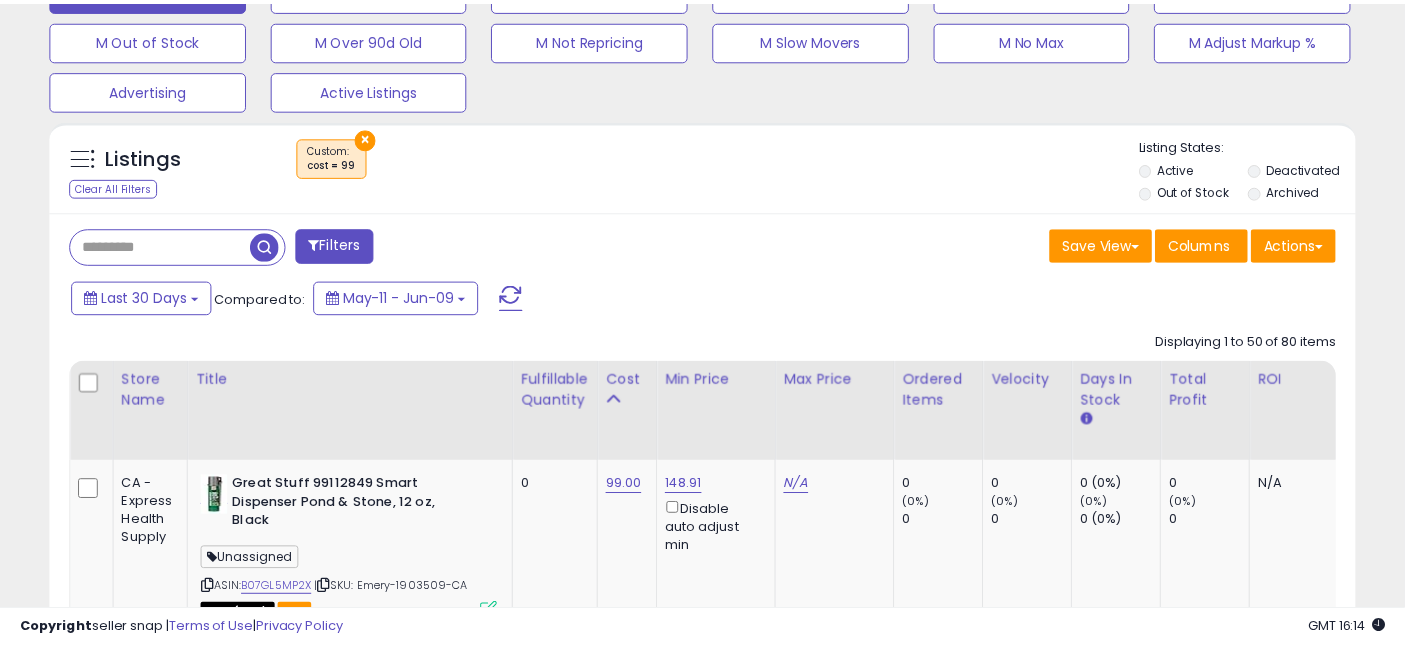 scroll, scrollTop: 3438, scrollLeft: 0, axis: vertical 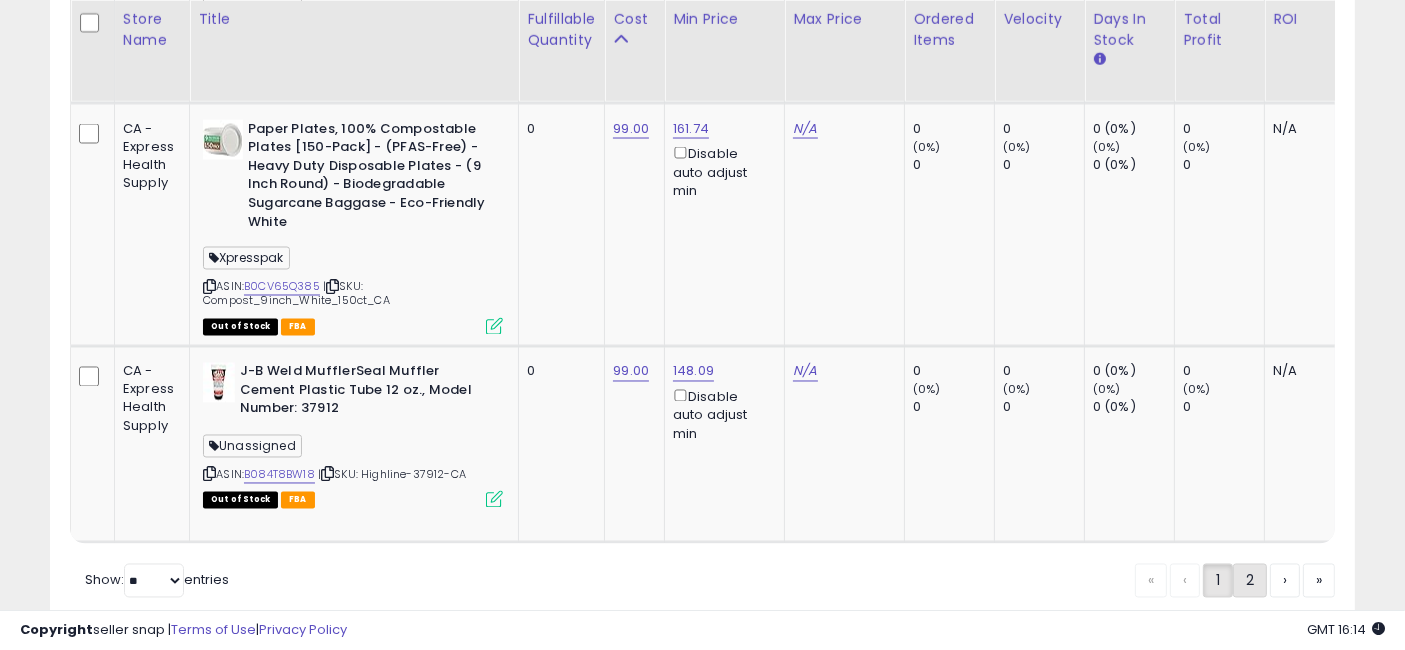 click on "2" 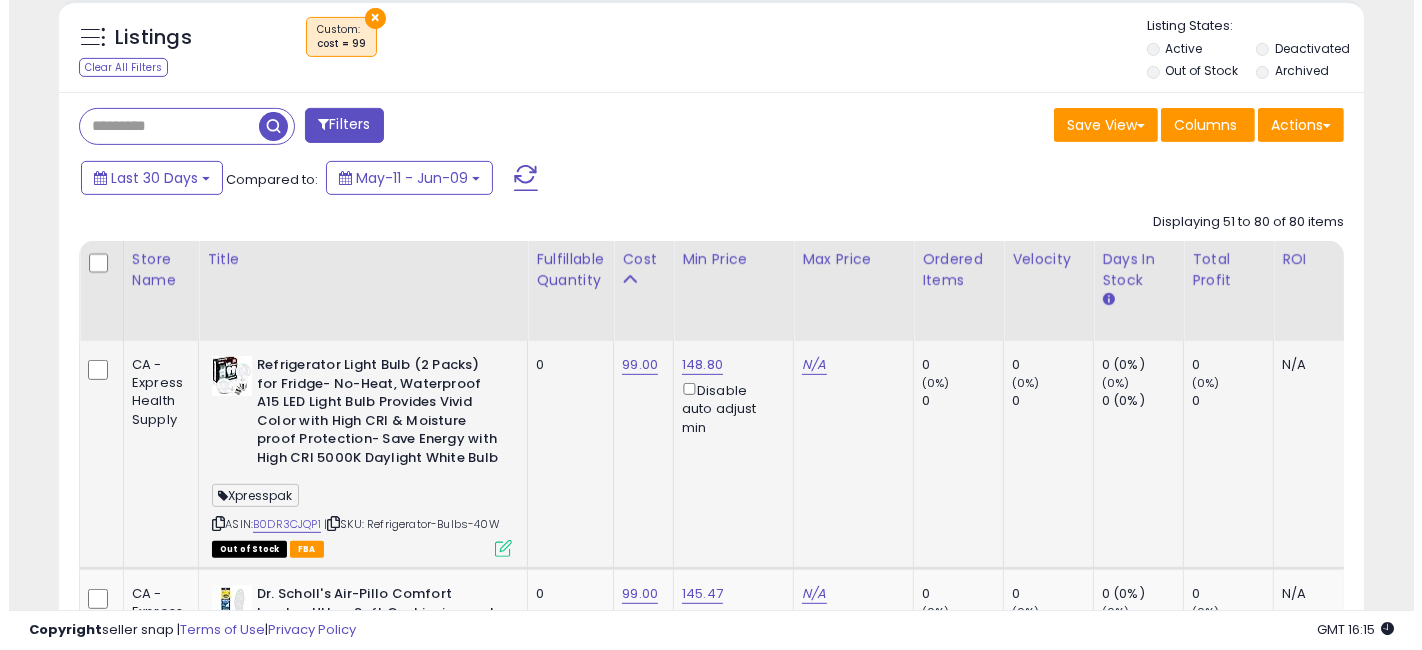 scroll, scrollTop: 787, scrollLeft: 0, axis: vertical 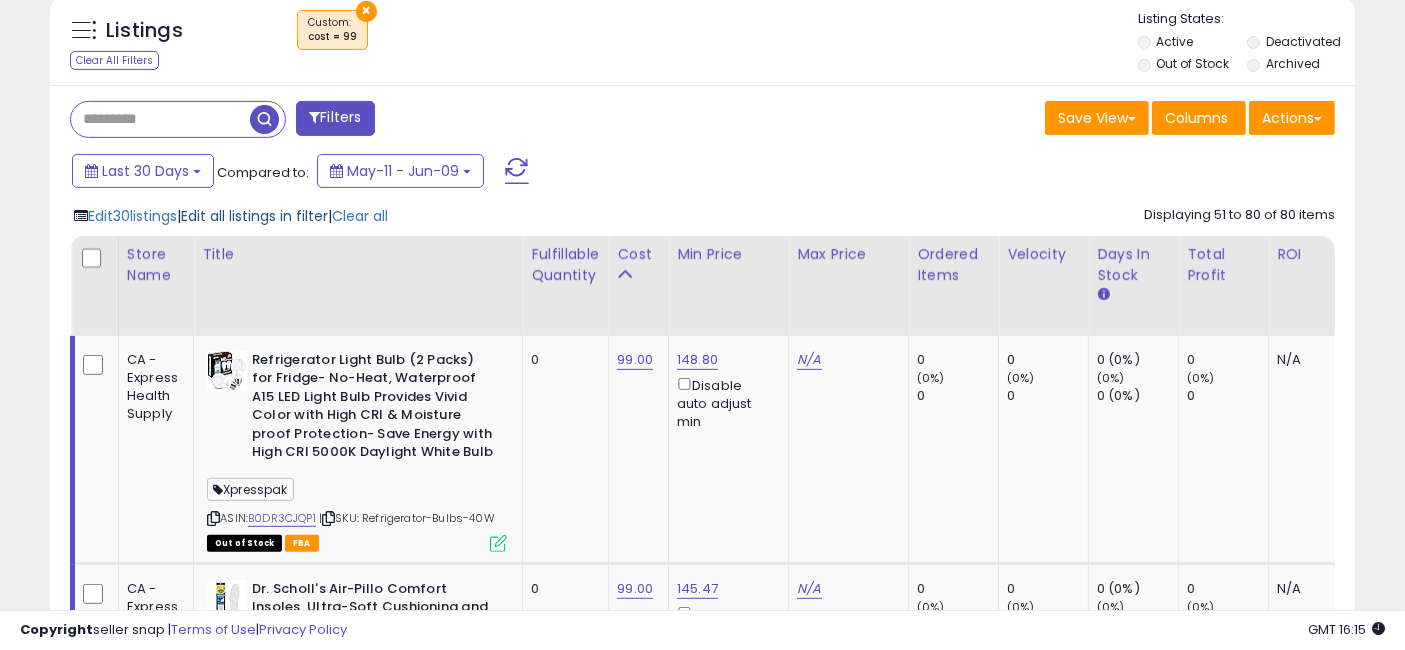 click on "Edit all listings in filter" at bounding box center (254, 216) 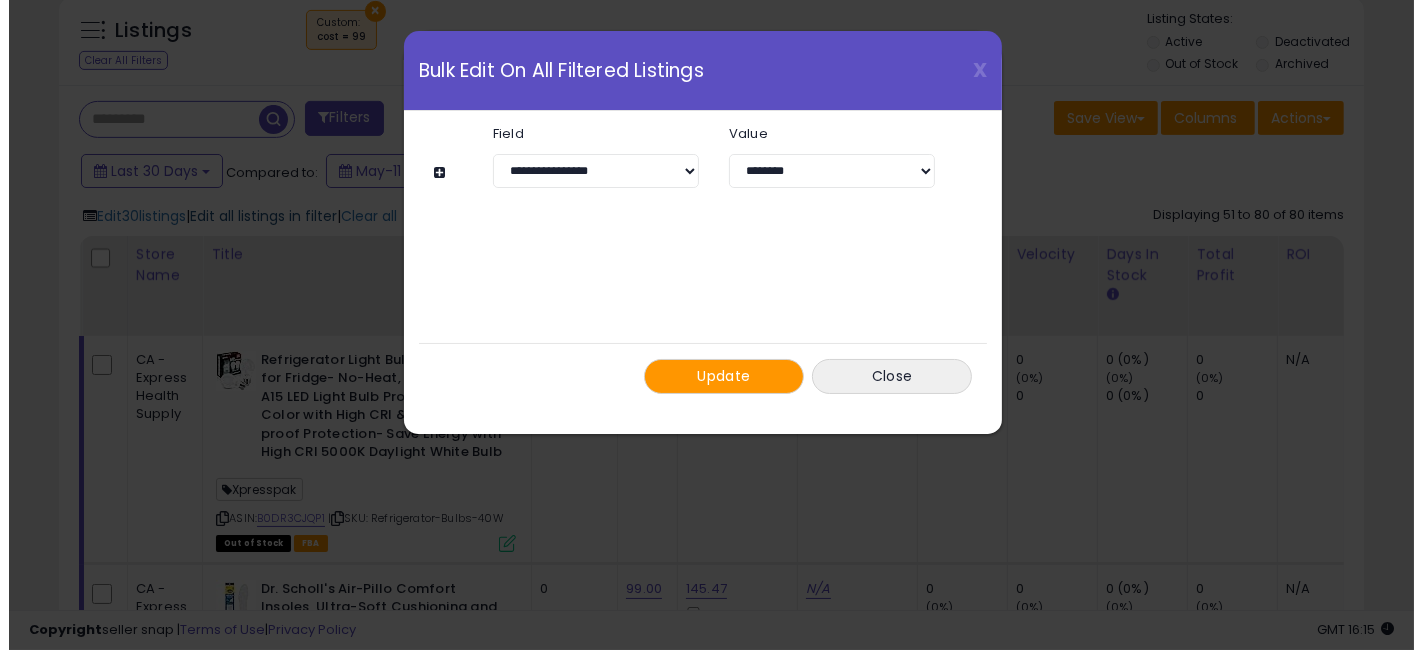 scroll, scrollTop: 999590, scrollLeft: 999234, axis: both 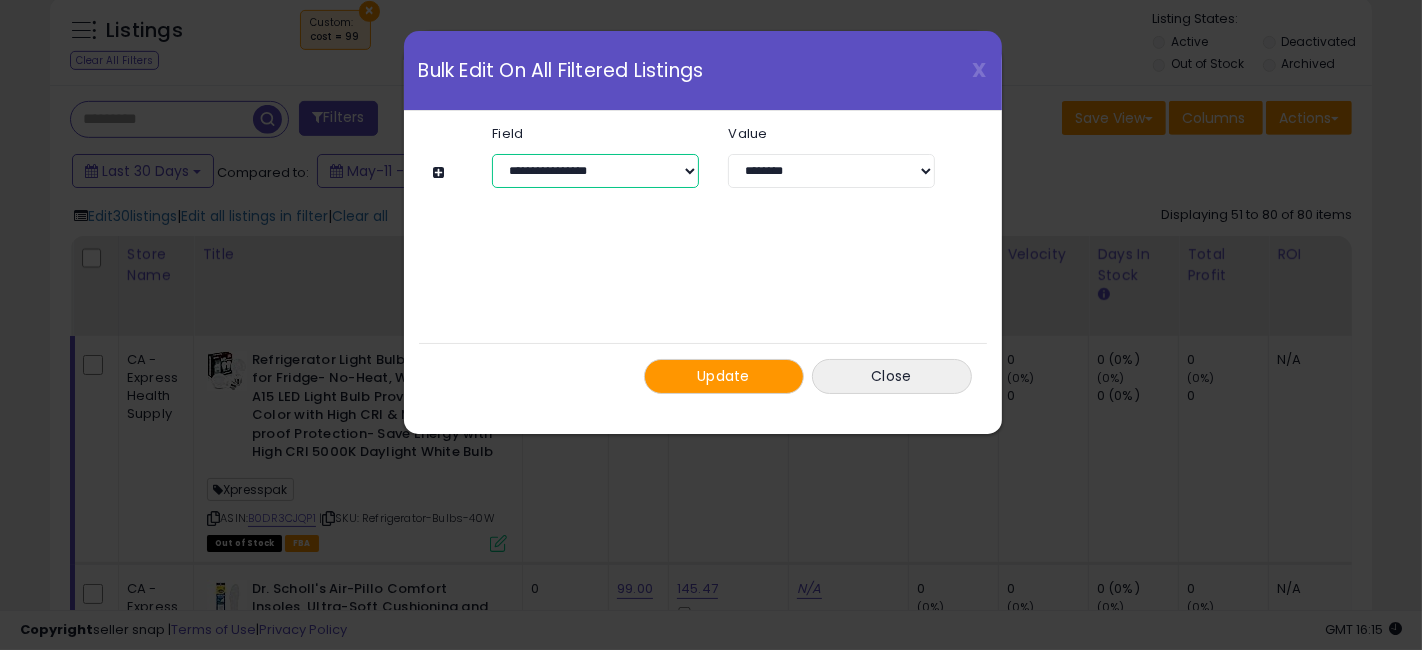 click on "**********" at bounding box center (595, 171) 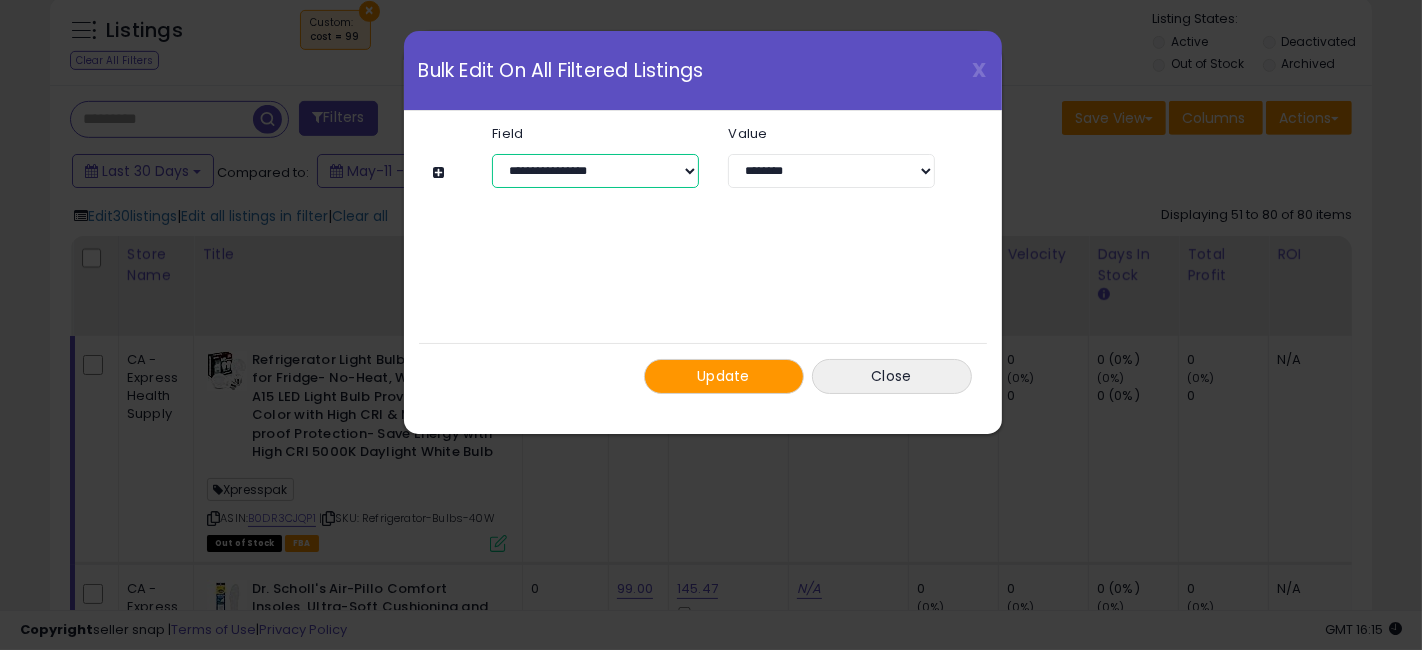 select on "****" 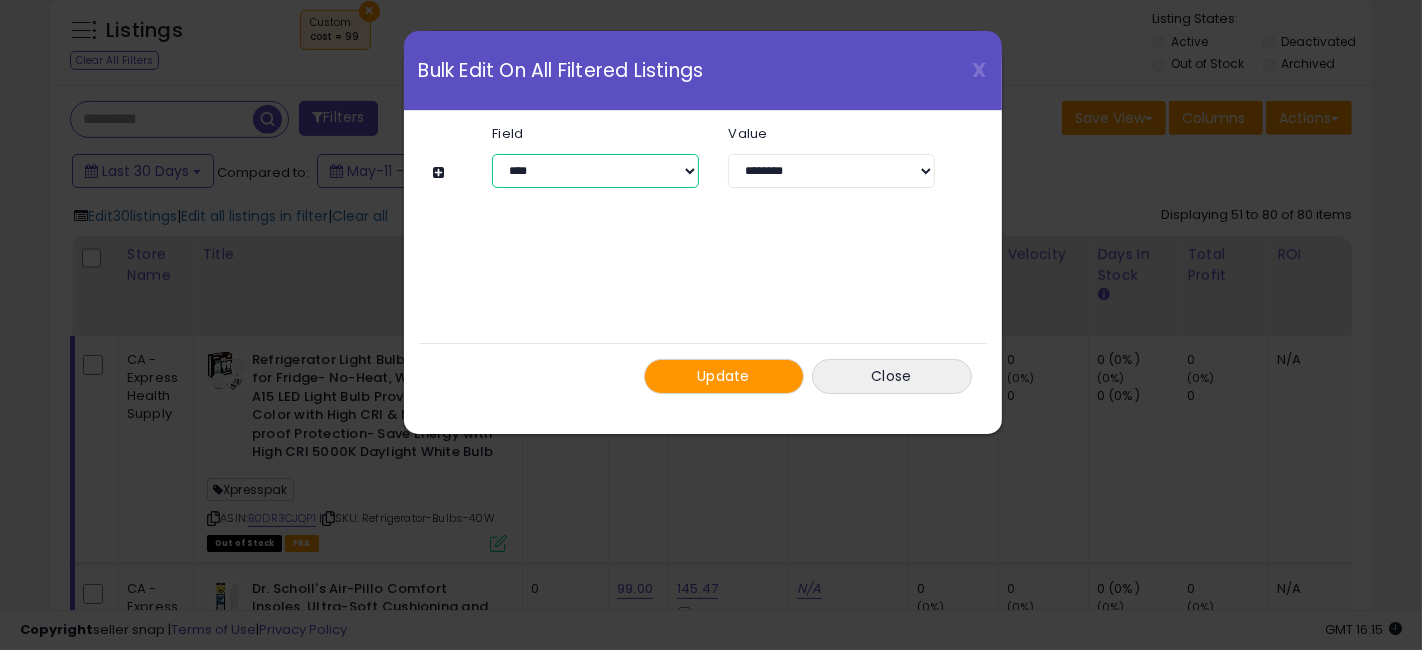 click on "**********" at bounding box center (595, 171) 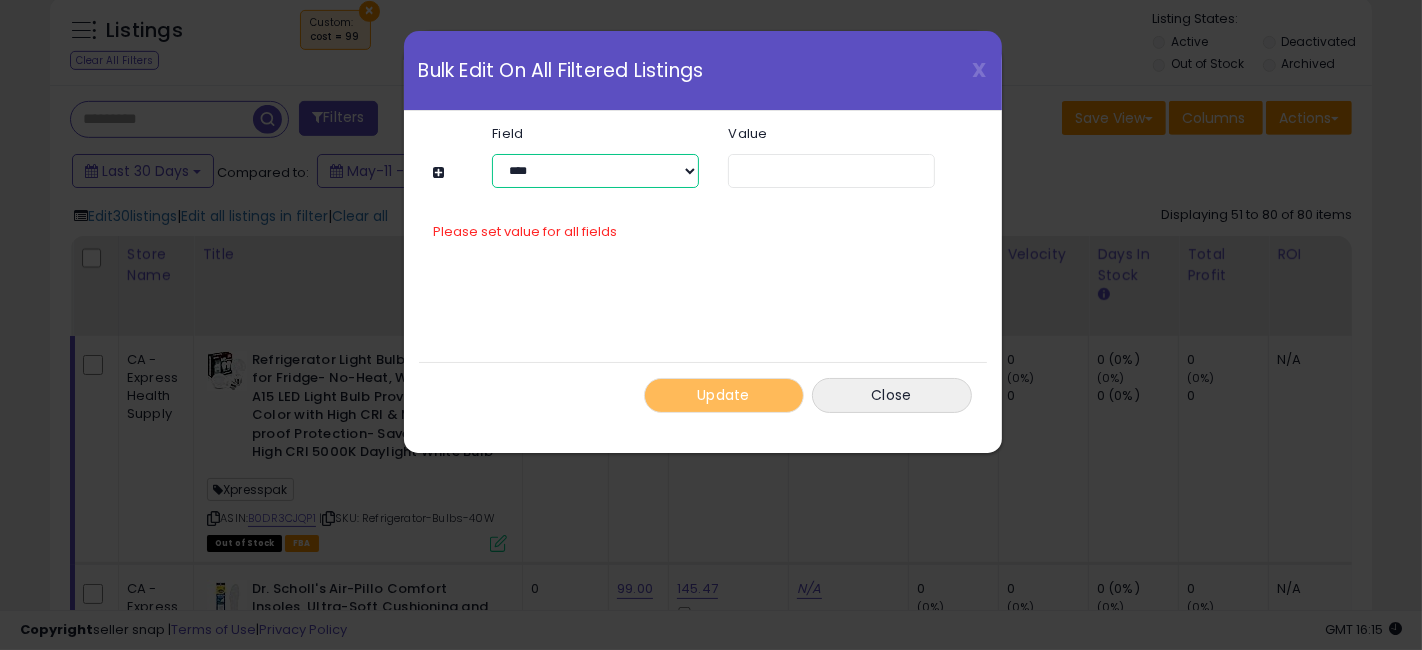 click on "**********" at bounding box center (595, 171) 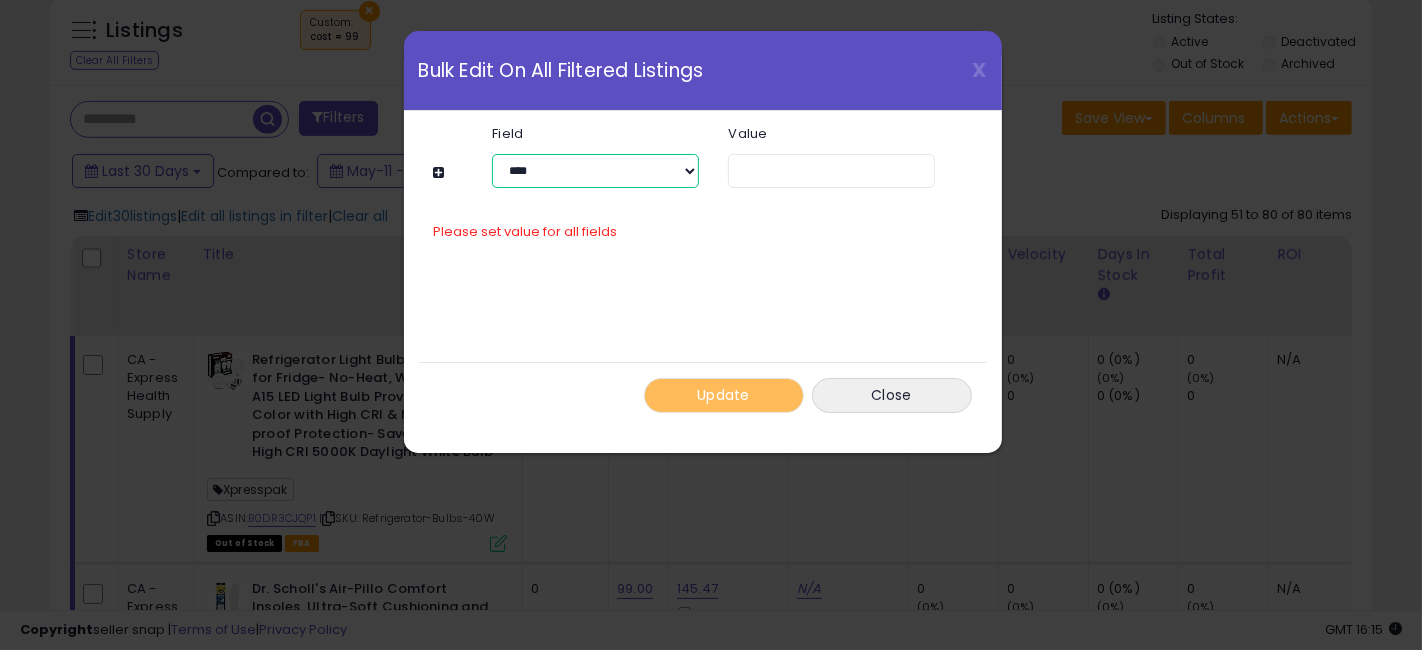click on "**********" at bounding box center [595, 171] 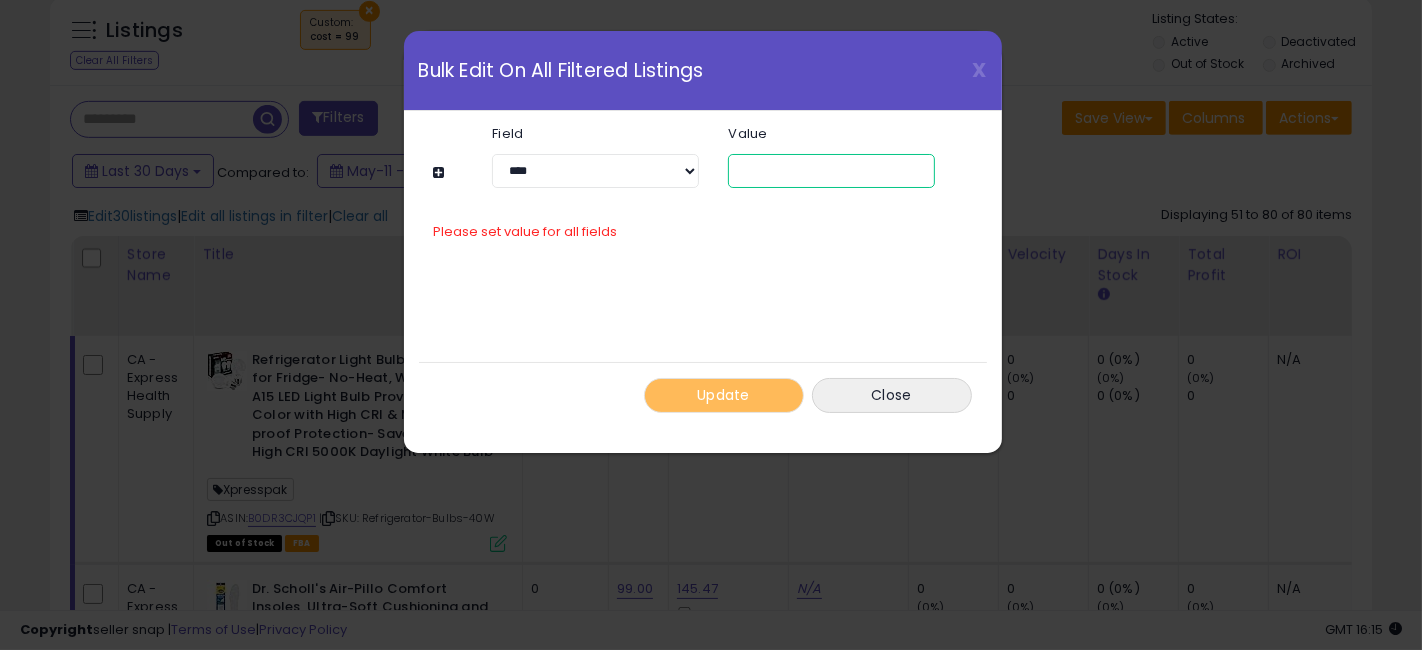 click at bounding box center [831, 171] 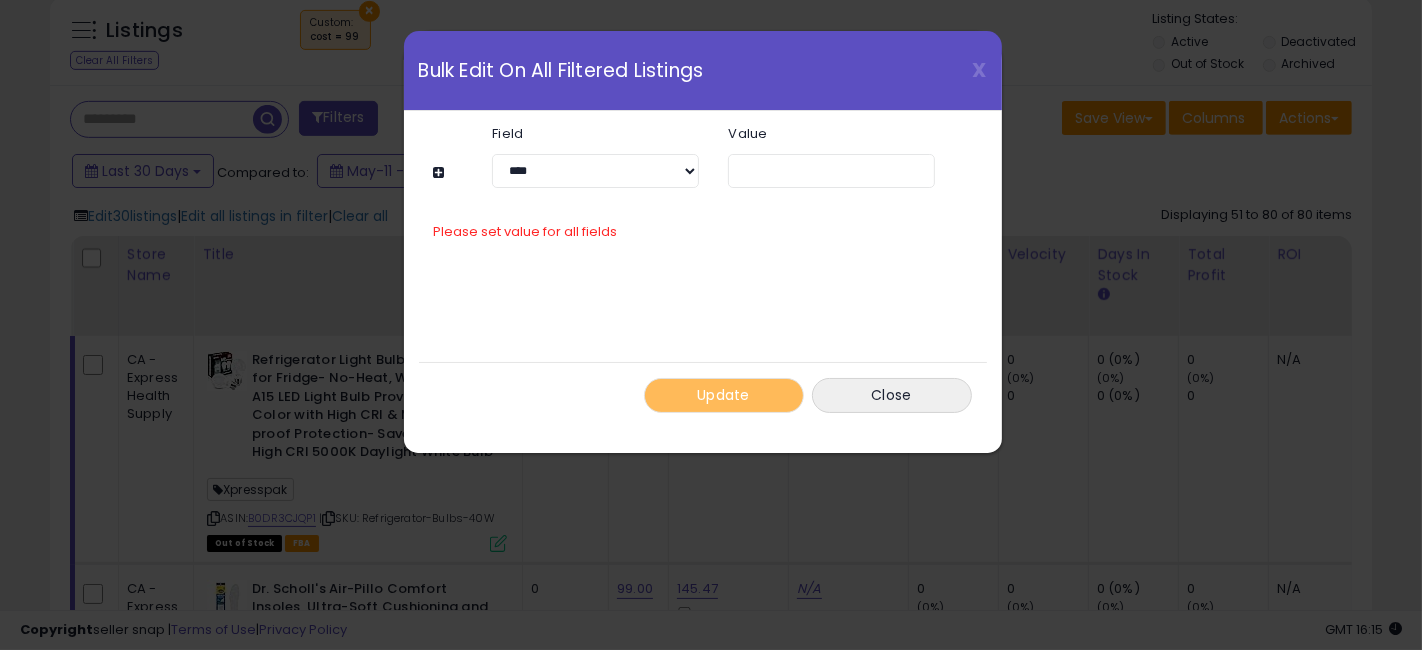 drag, startPoint x: 704, startPoint y: 271, endPoint x: 773, endPoint y: 209, distance: 92.76314 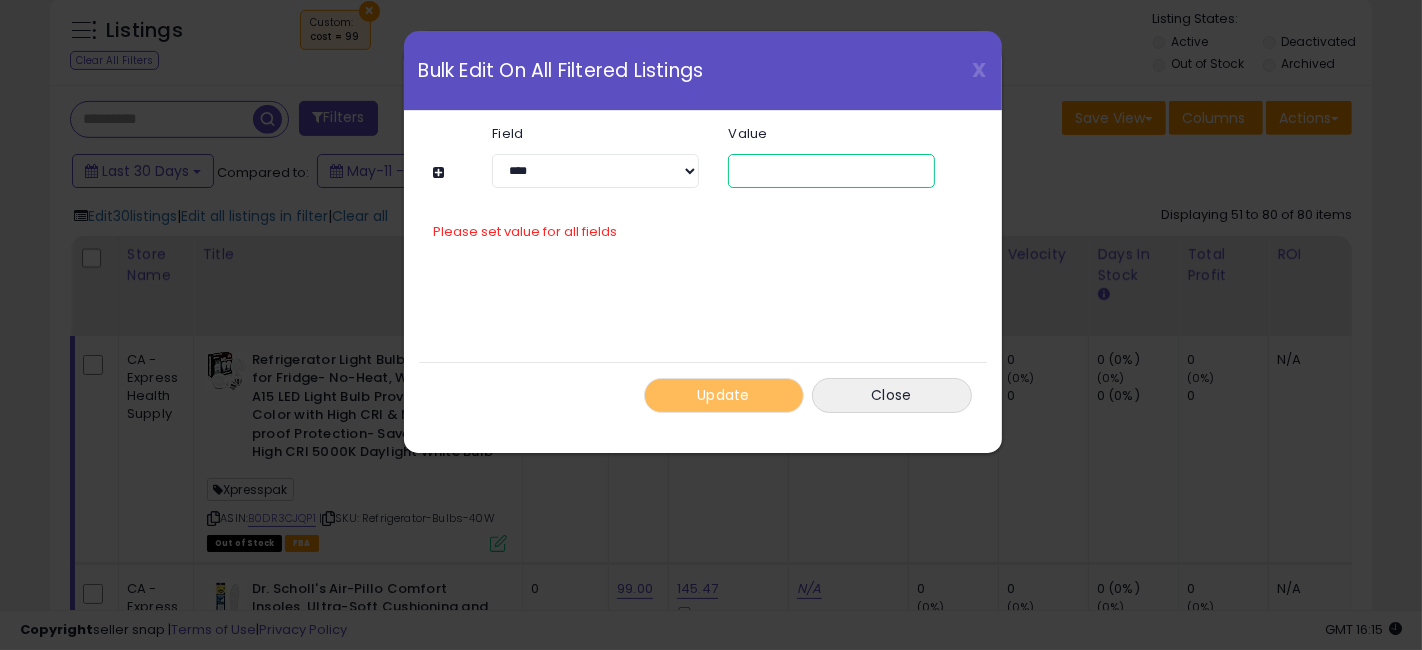 click at bounding box center [831, 171] 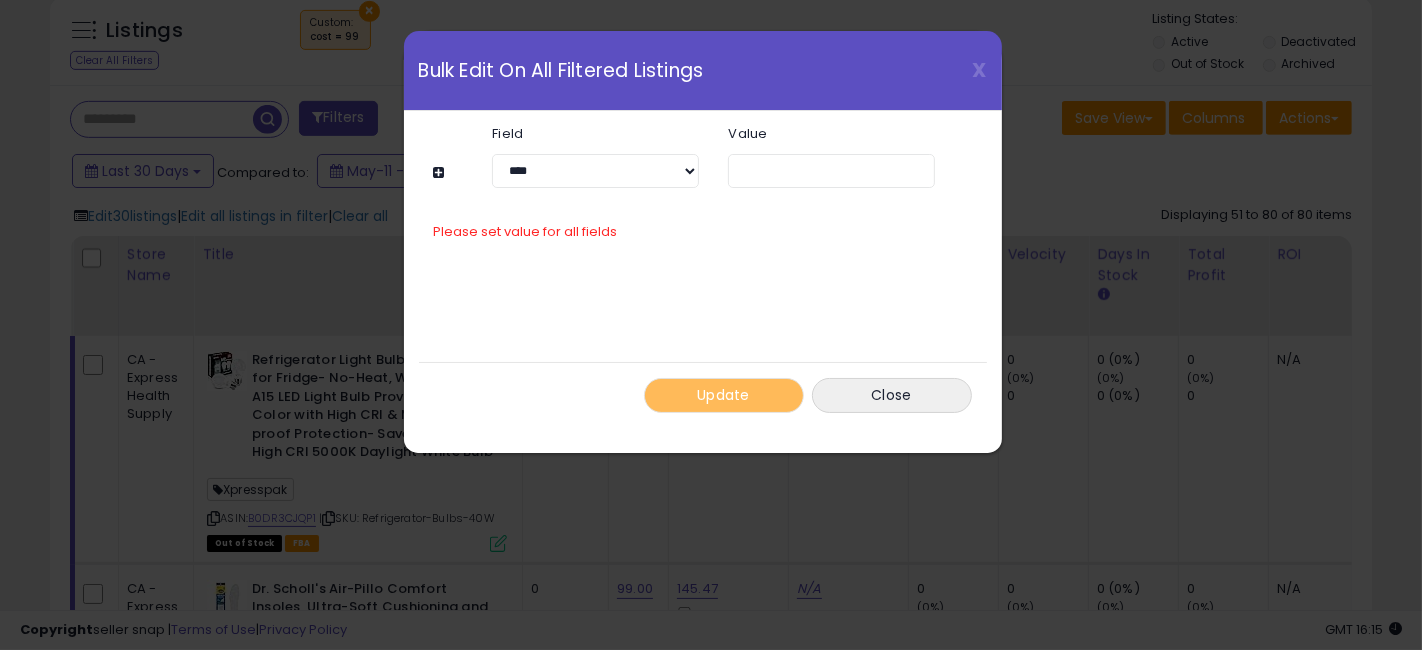 click on "Please set value for all fields" 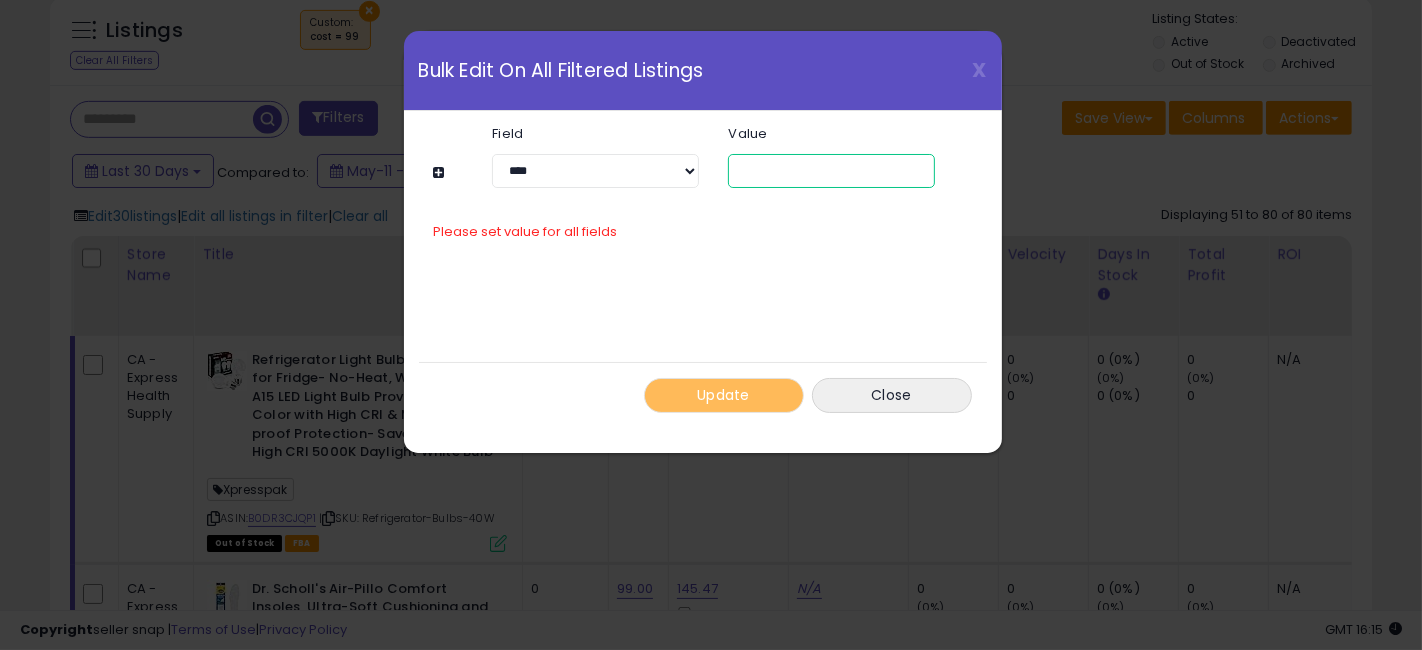 click at bounding box center (831, 171) 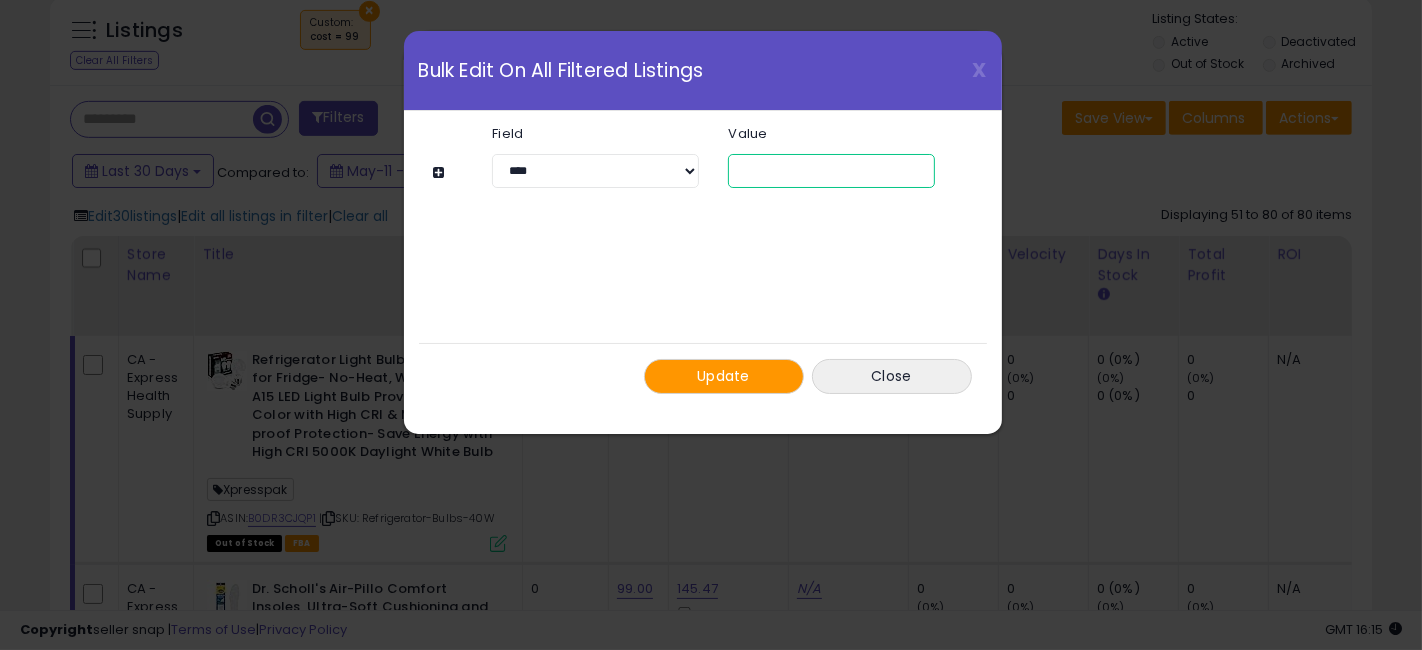 type on "*" 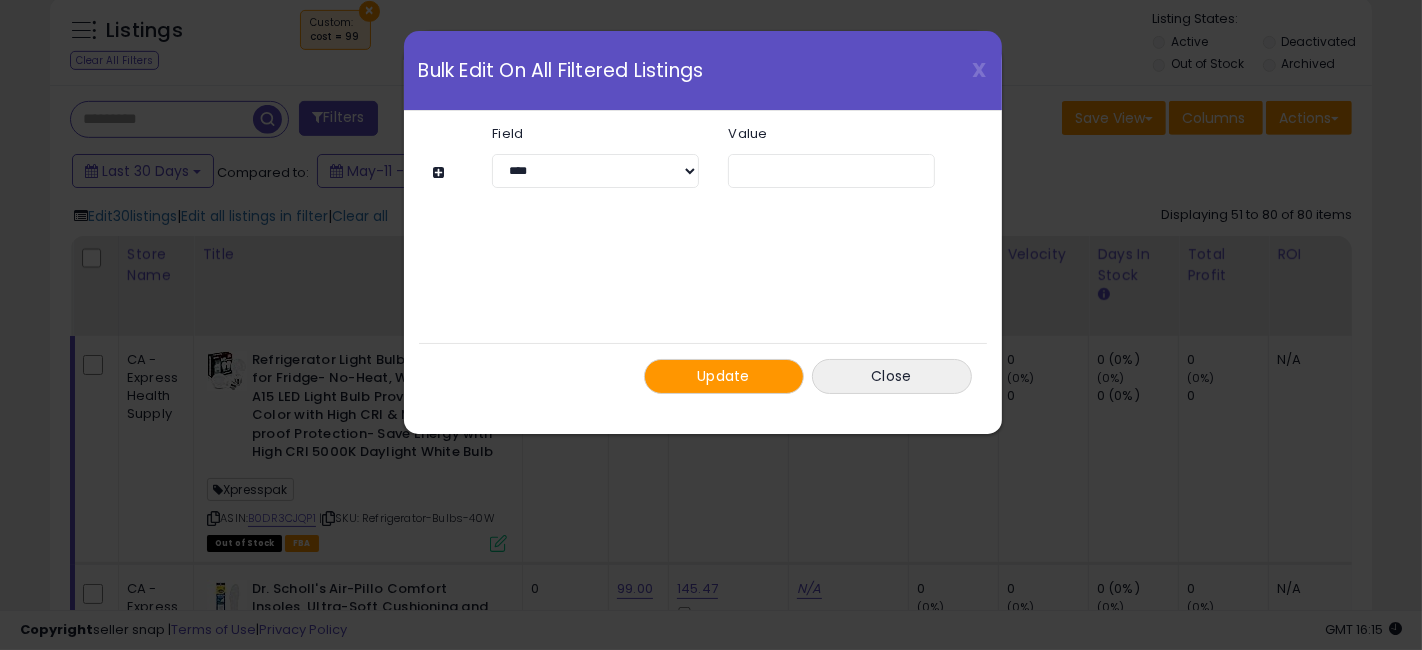 click on "**********" at bounding box center [703, 260] 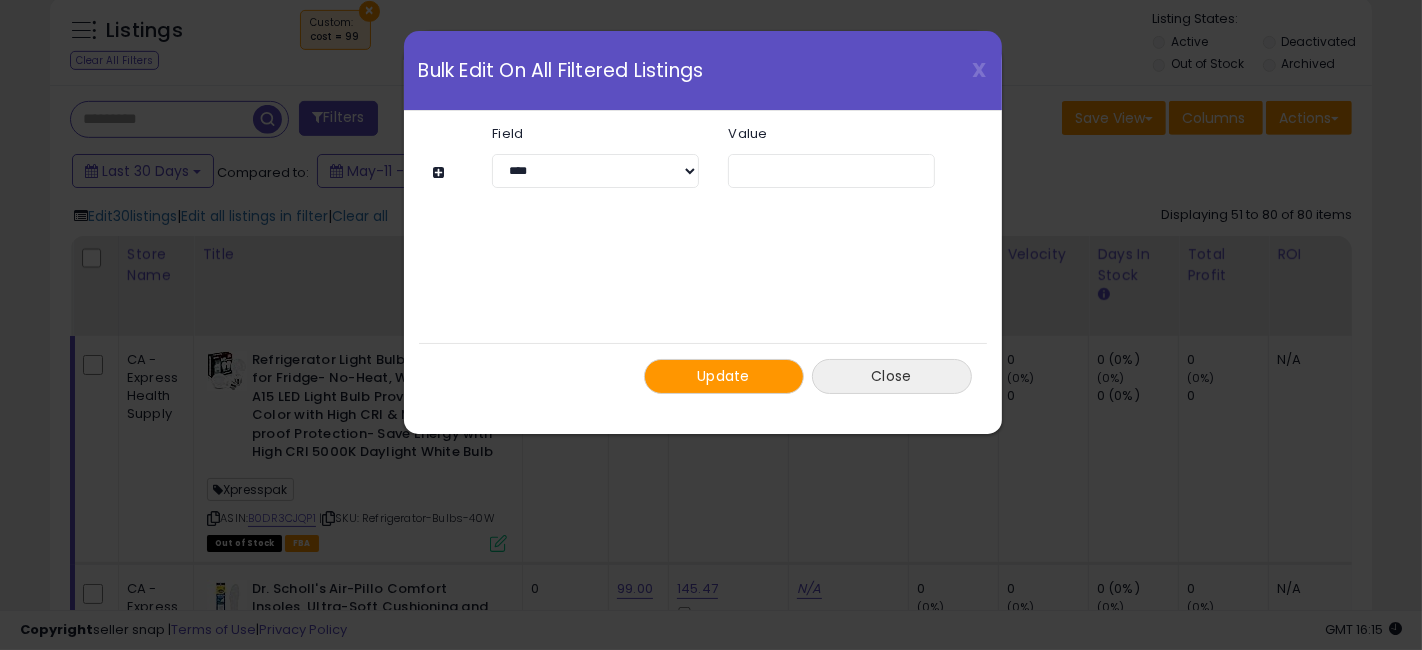 click on "Close" at bounding box center (892, 376) 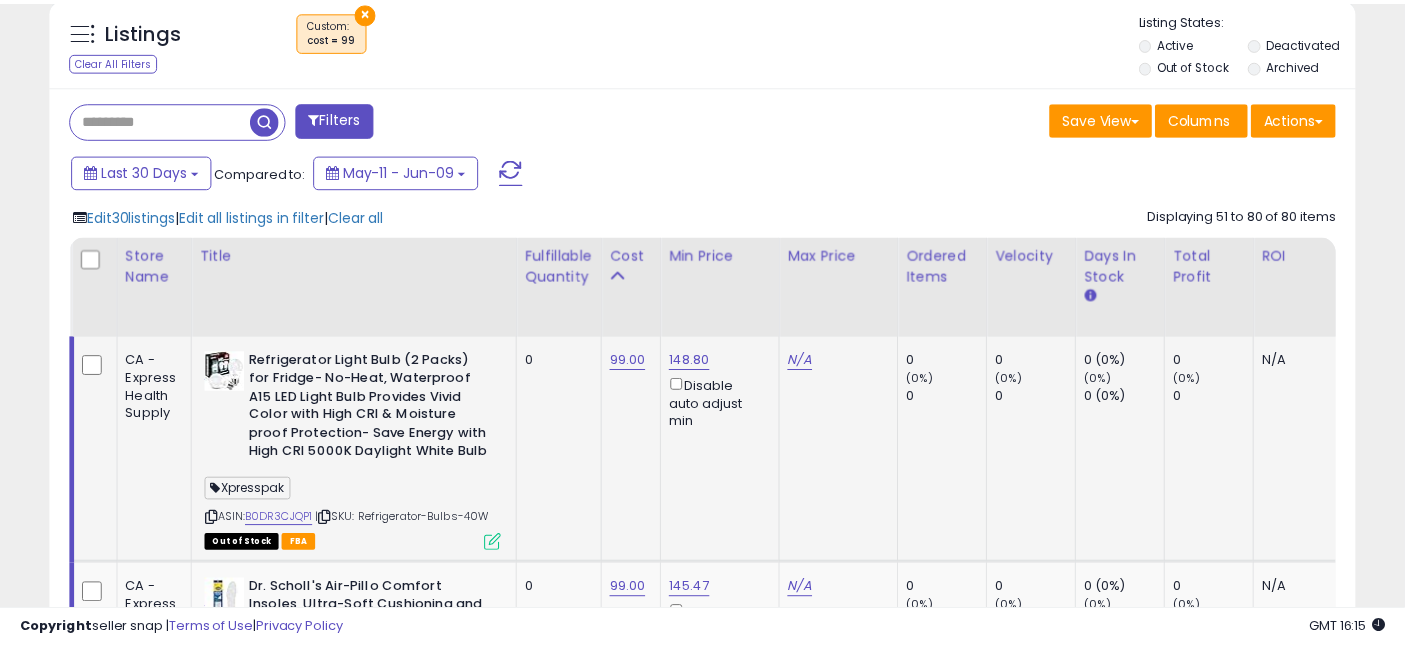 scroll, scrollTop: 410, scrollLeft: 755, axis: both 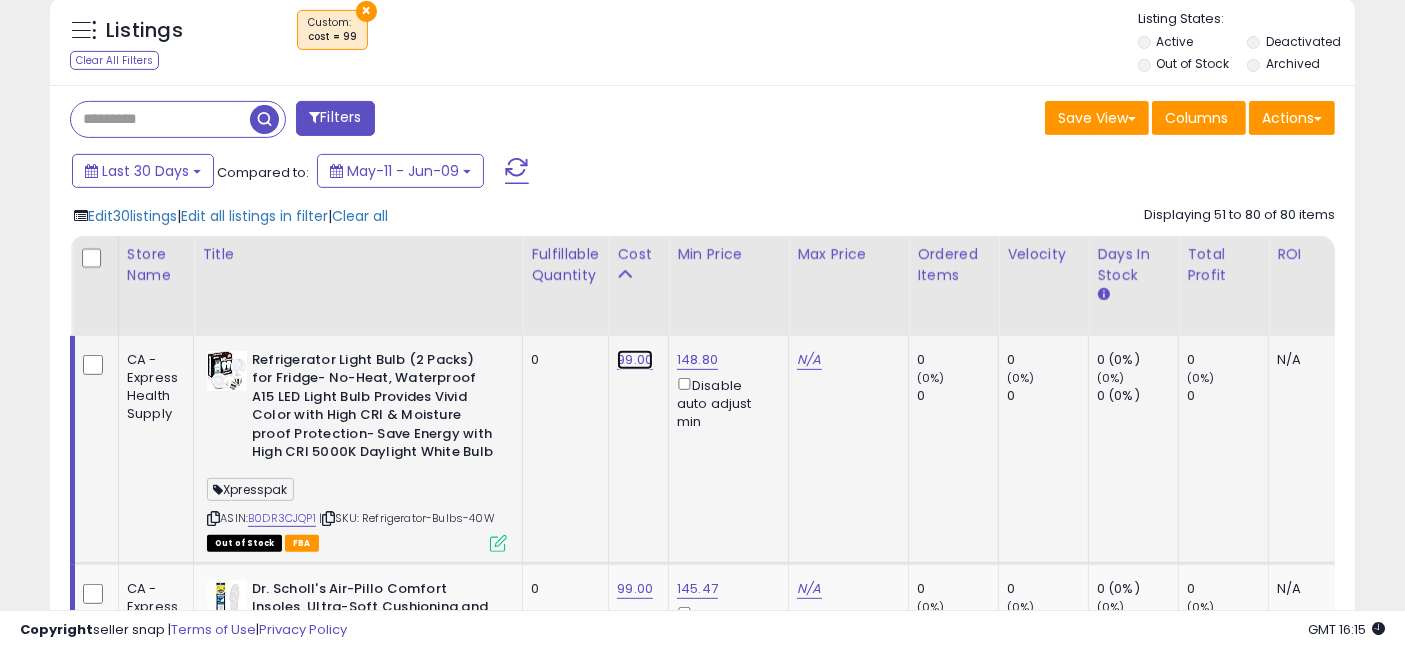 click on "99.00" at bounding box center (635, 360) 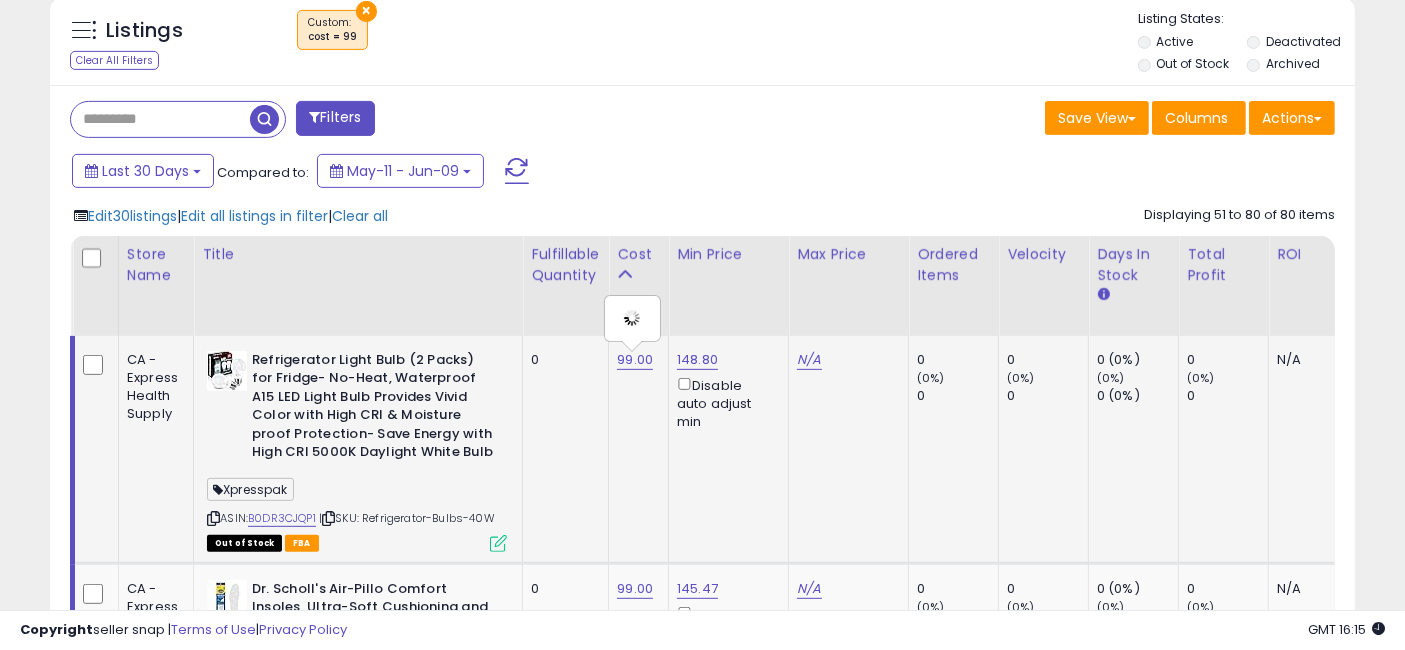 type on "*****" 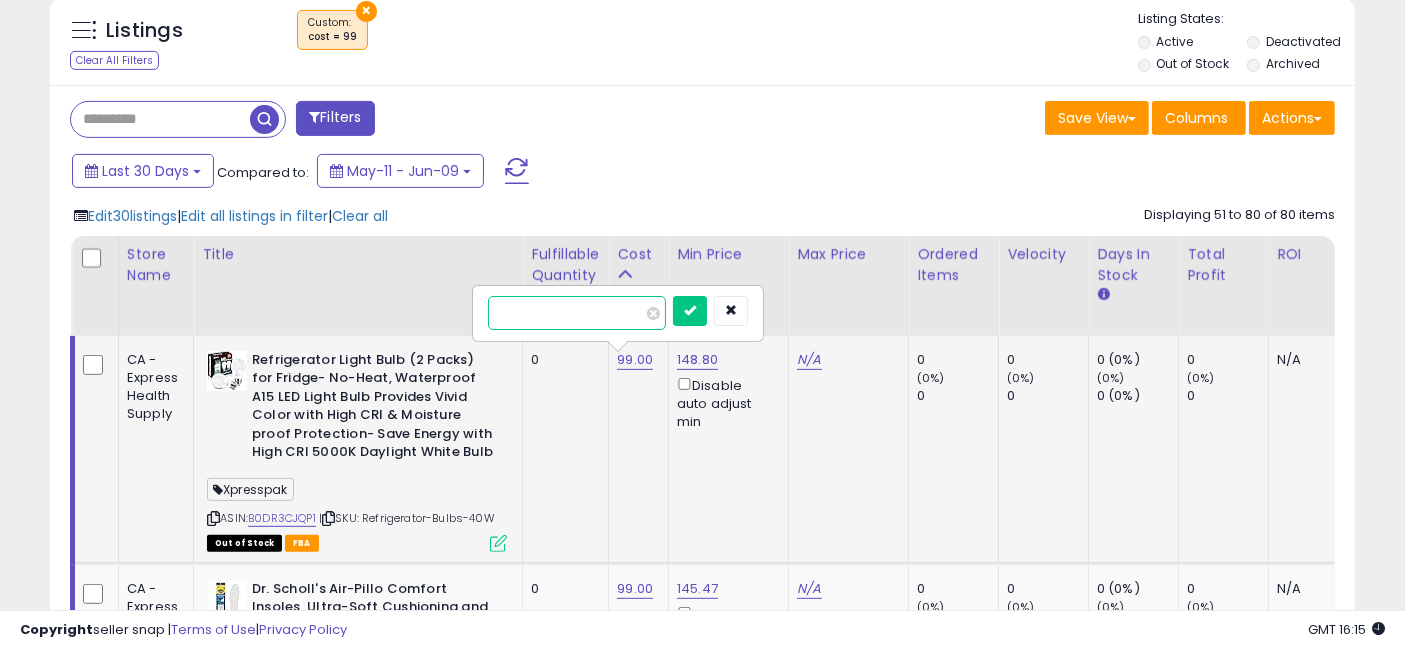 click on "*****" at bounding box center (577, 313) 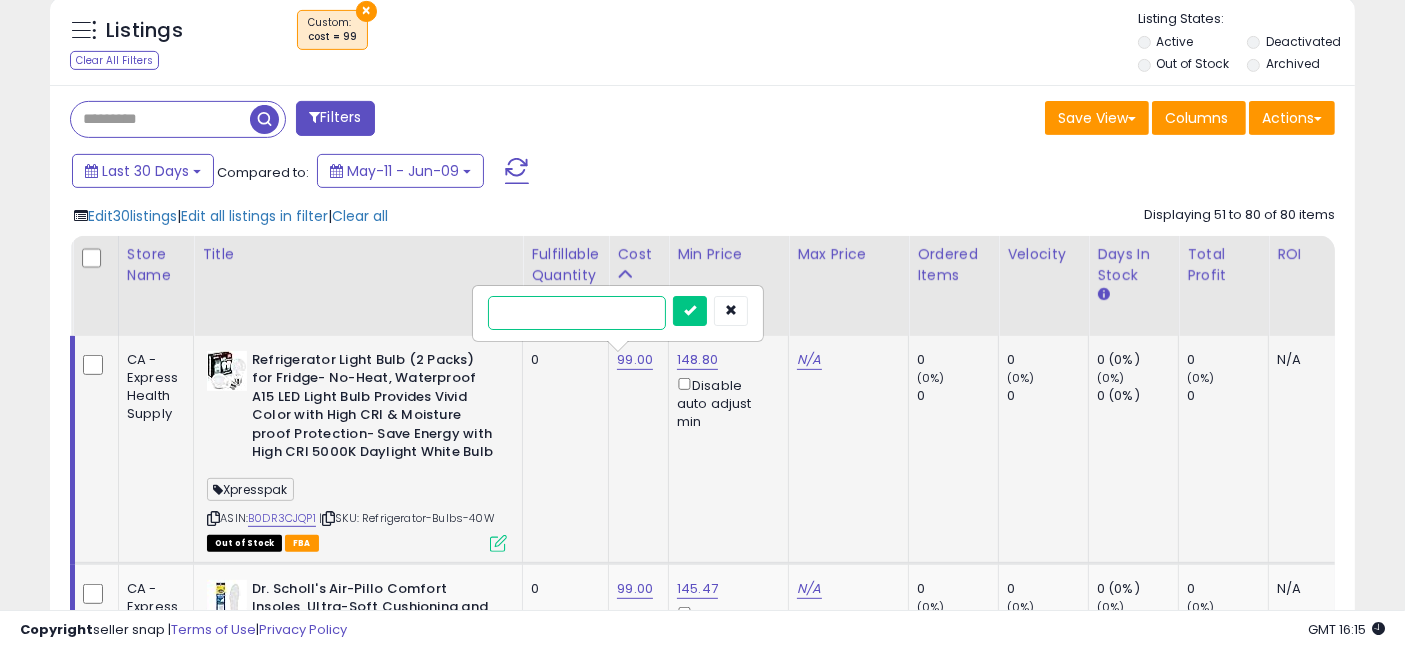 click at bounding box center [690, 311] 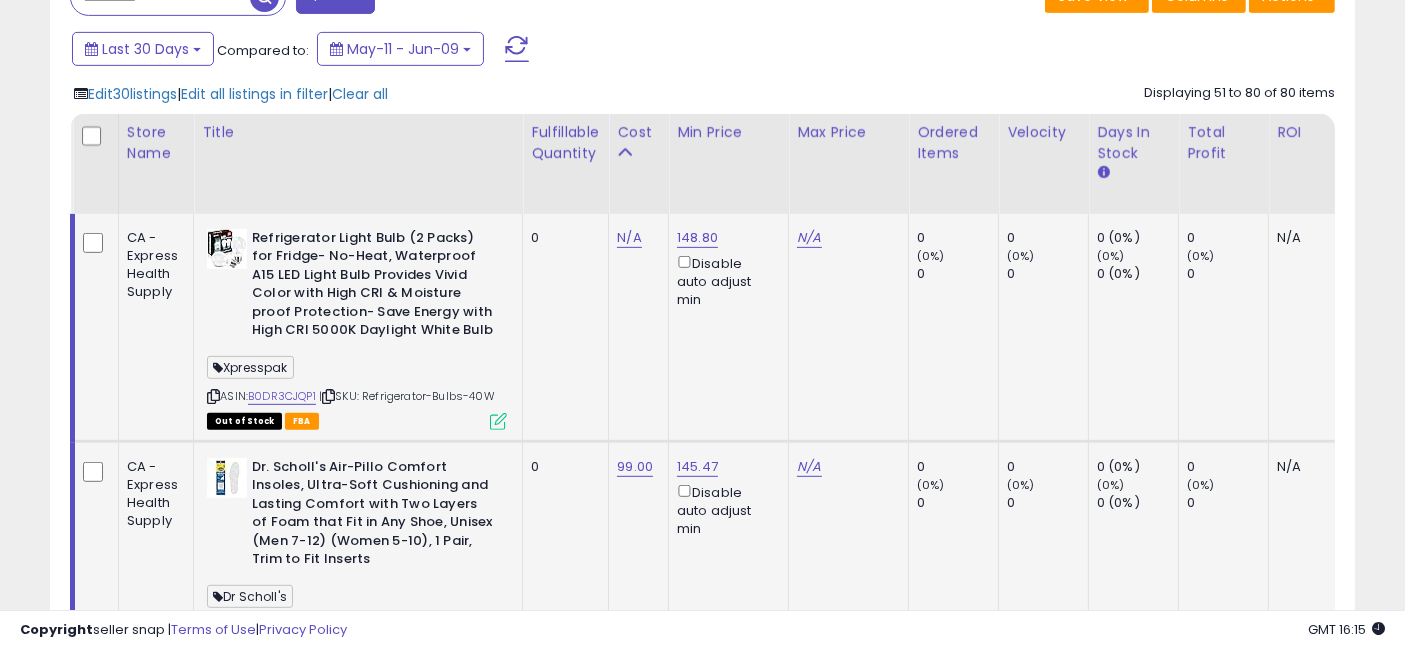 scroll, scrollTop: 1009, scrollLeft: 0, axis: vertical 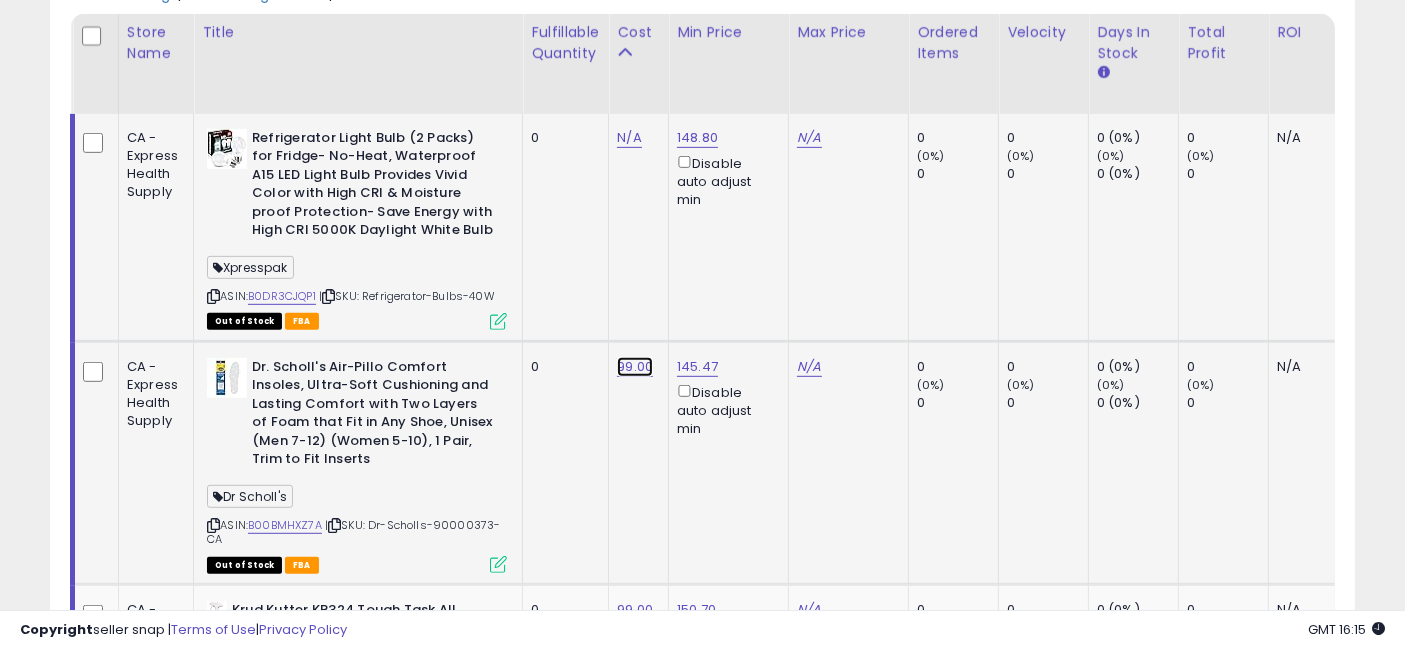 click on "99.00" at bounding box center (629, 138) 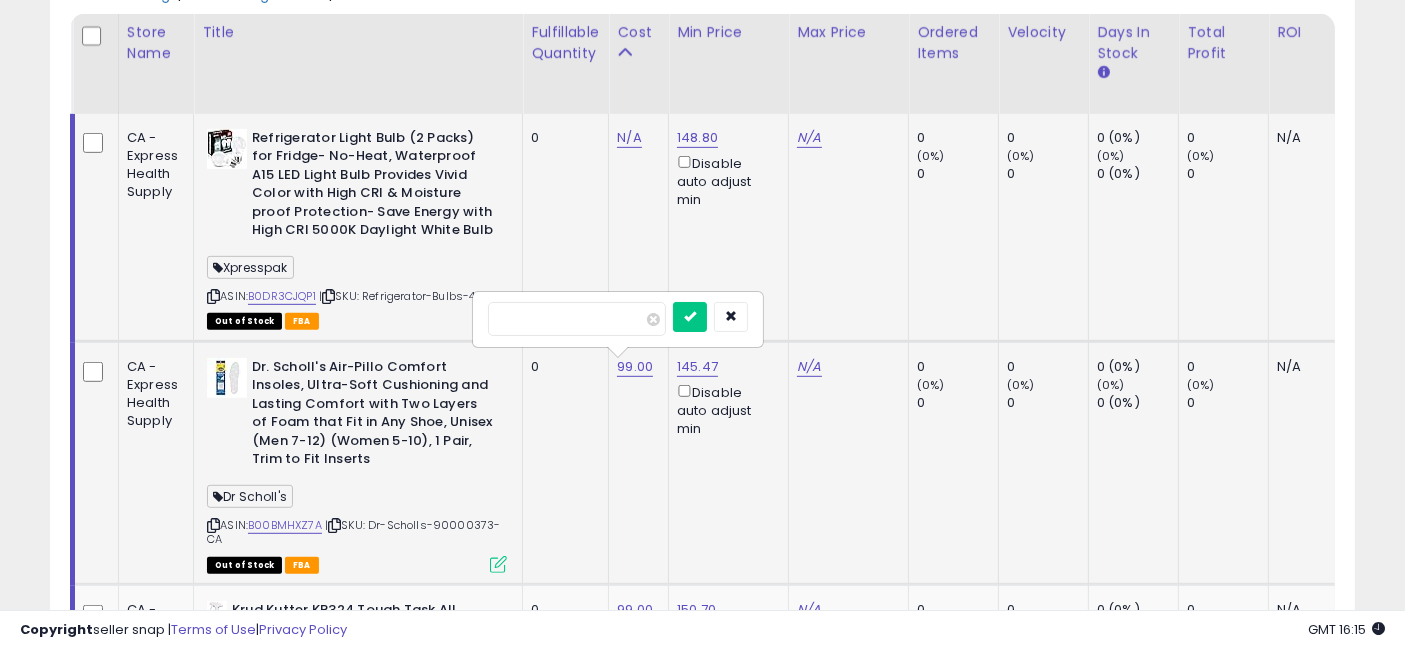 click on "*****" at bounding box center [577, 319] 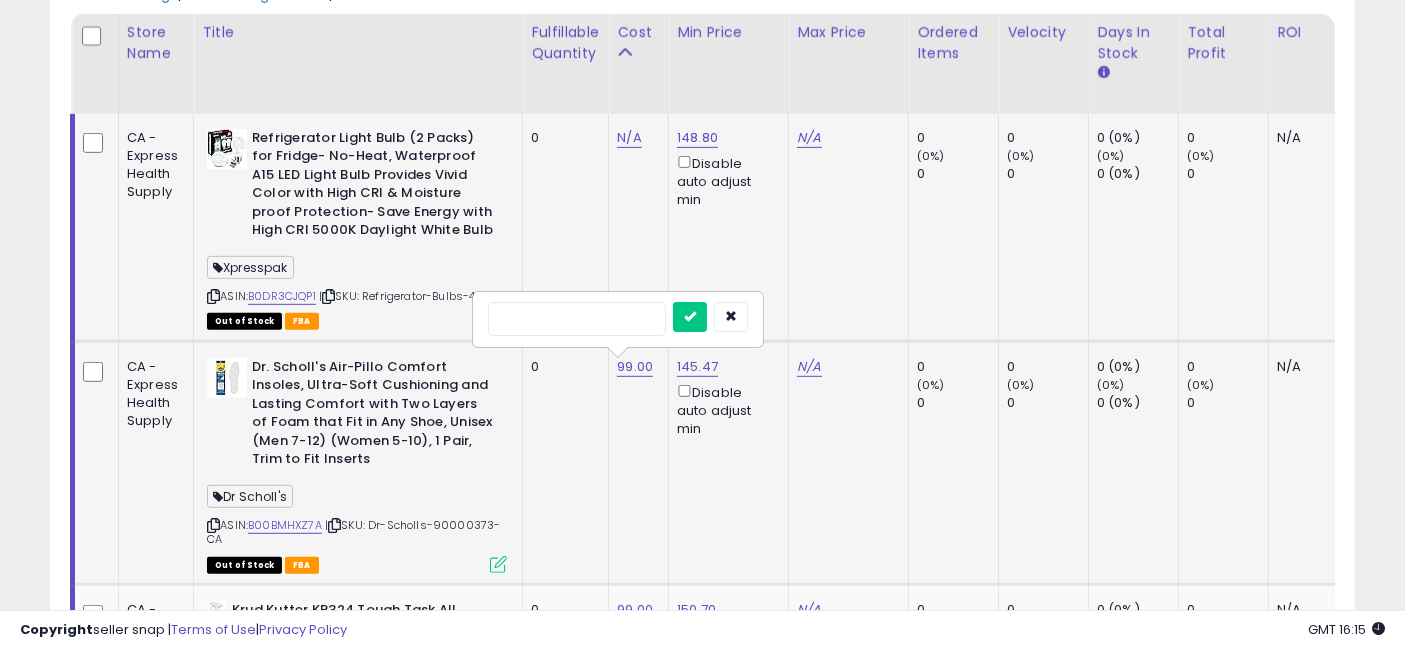 click at bounding box center (690, 317) 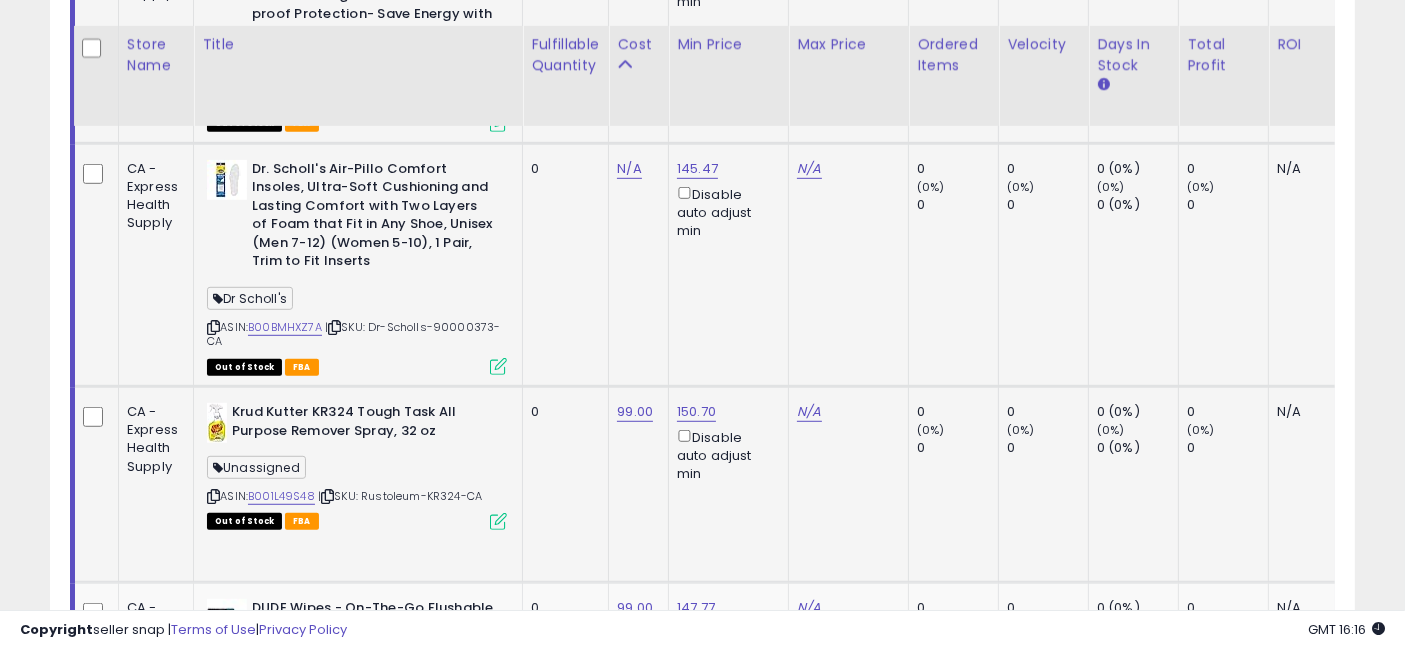 scroll, scrollTop: 1231, scrollLeft: 0, axis: vertical 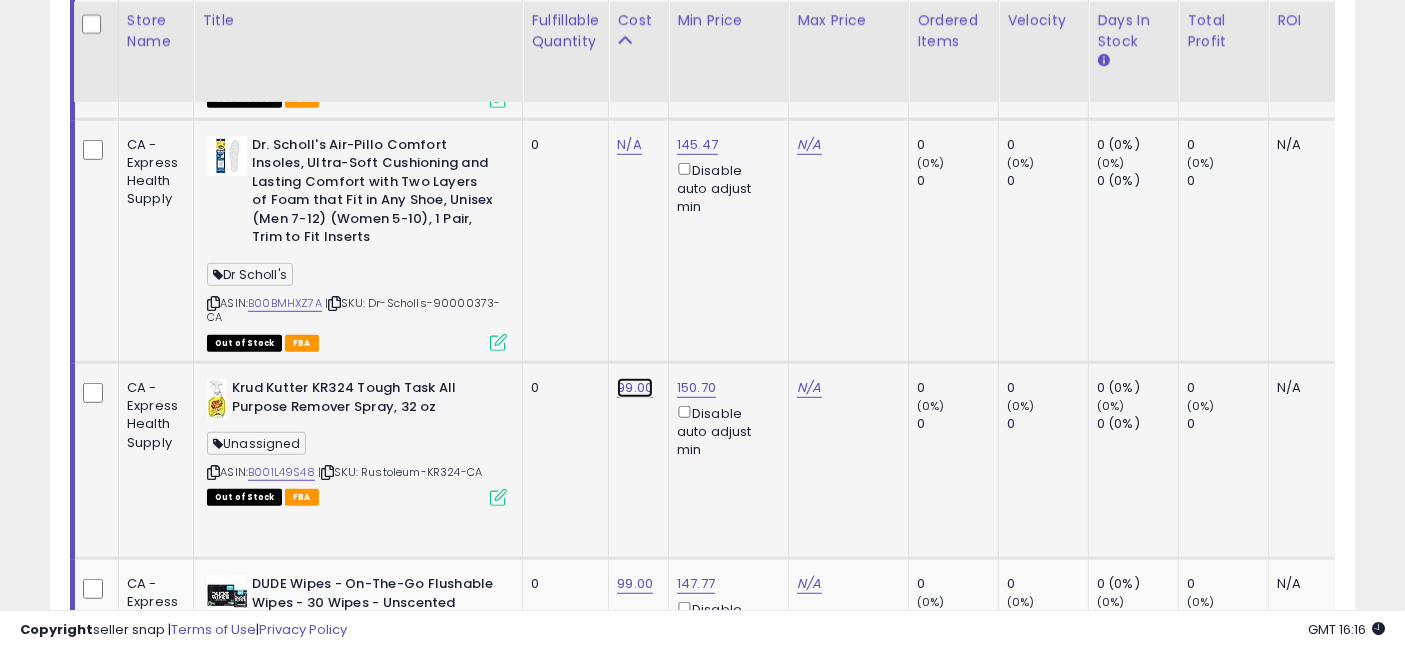 click on "99.00" at bounding box center [629, -84] 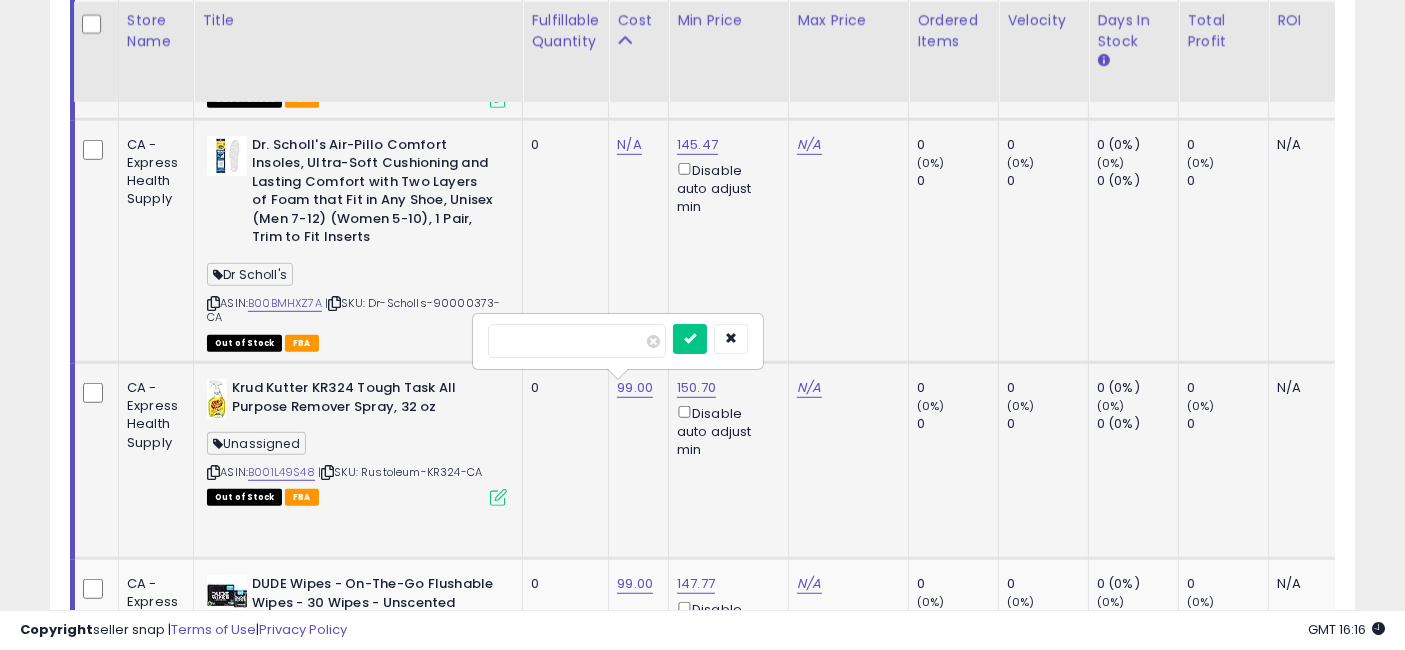 click on "*****" at bounding box center [577, 341] 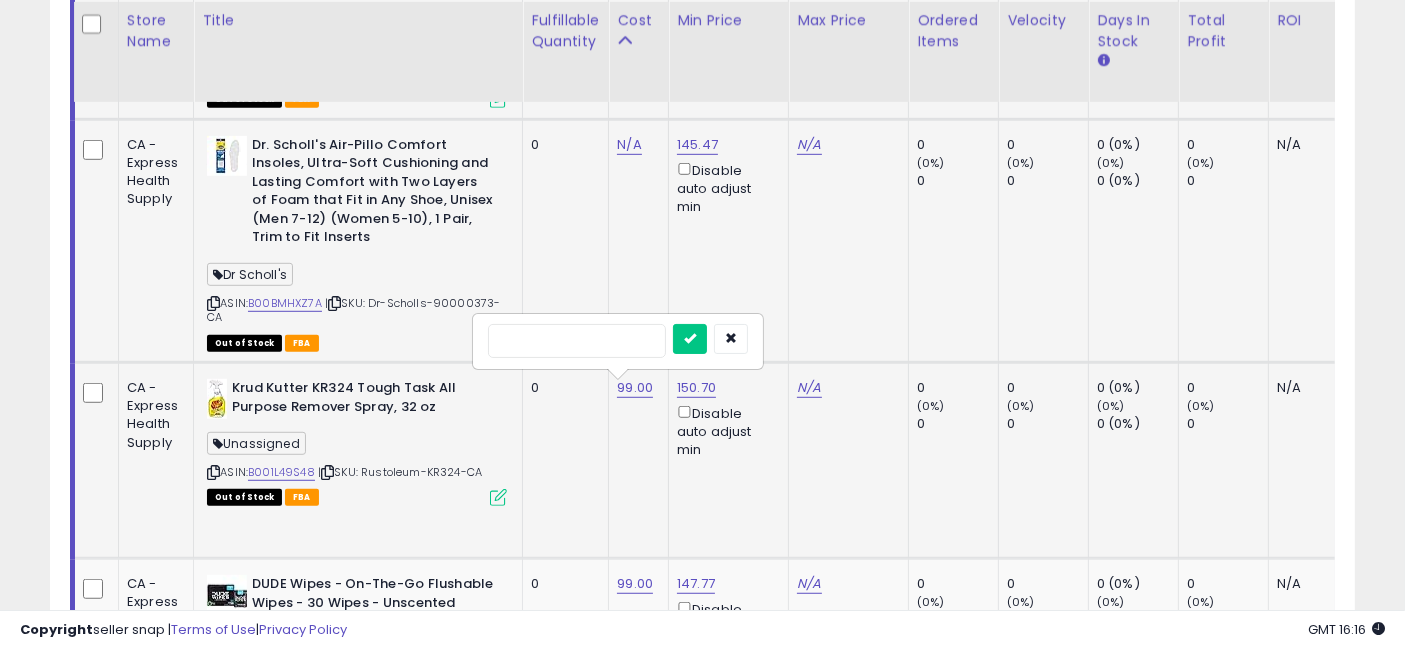 click at bounding box center [690, 339] 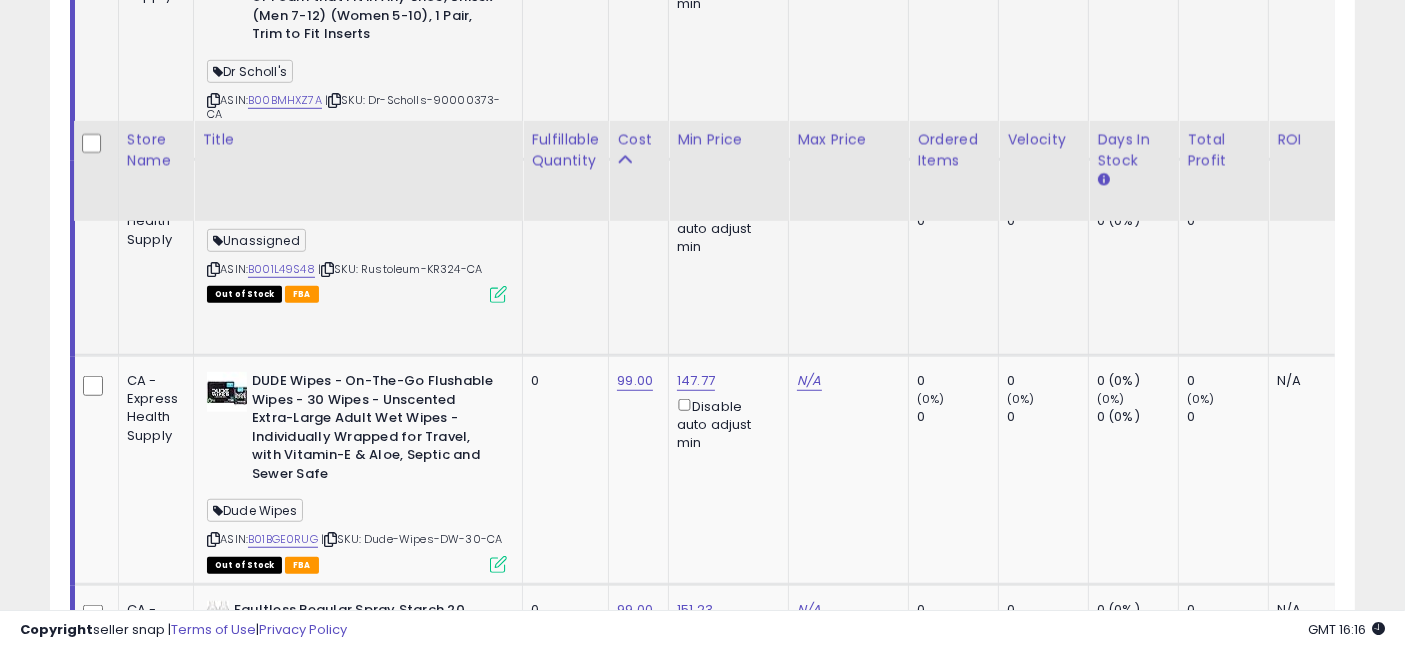 scroll, scrollTop: 1565, scrollLeft: 0, axis: vertical 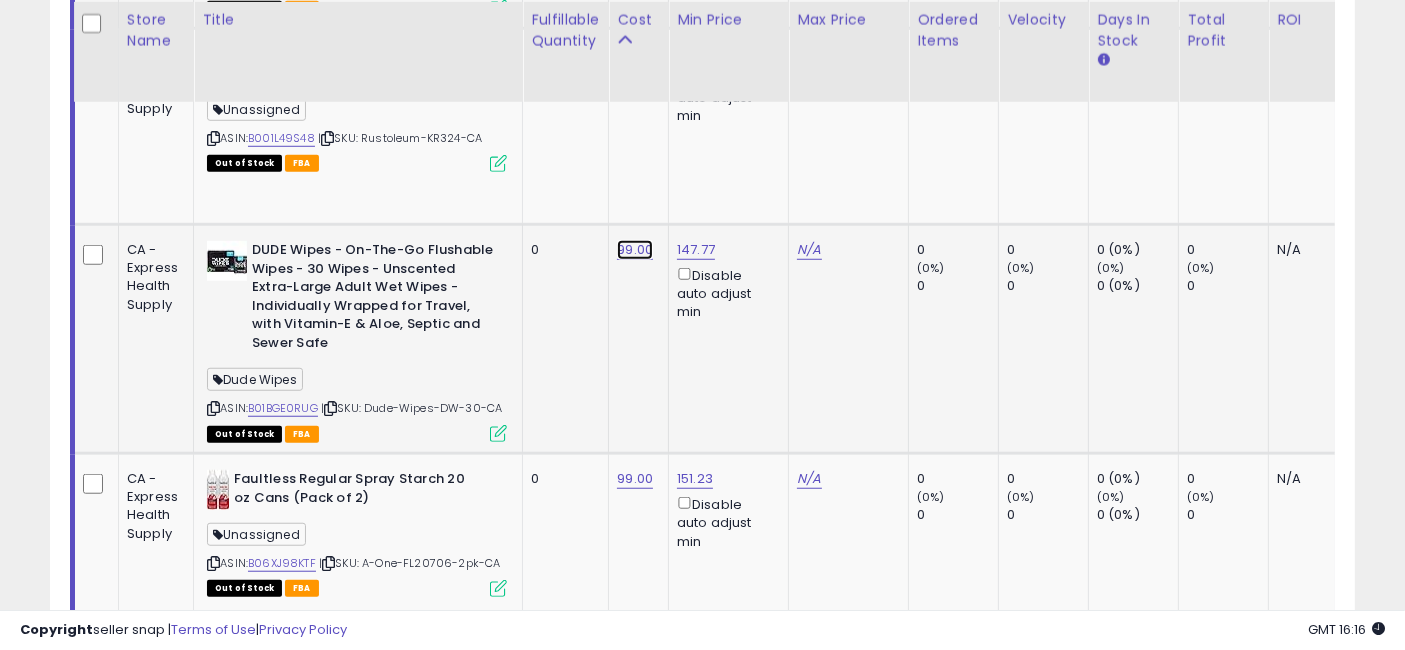 click on "99.00" at bounding box center (629, -418) 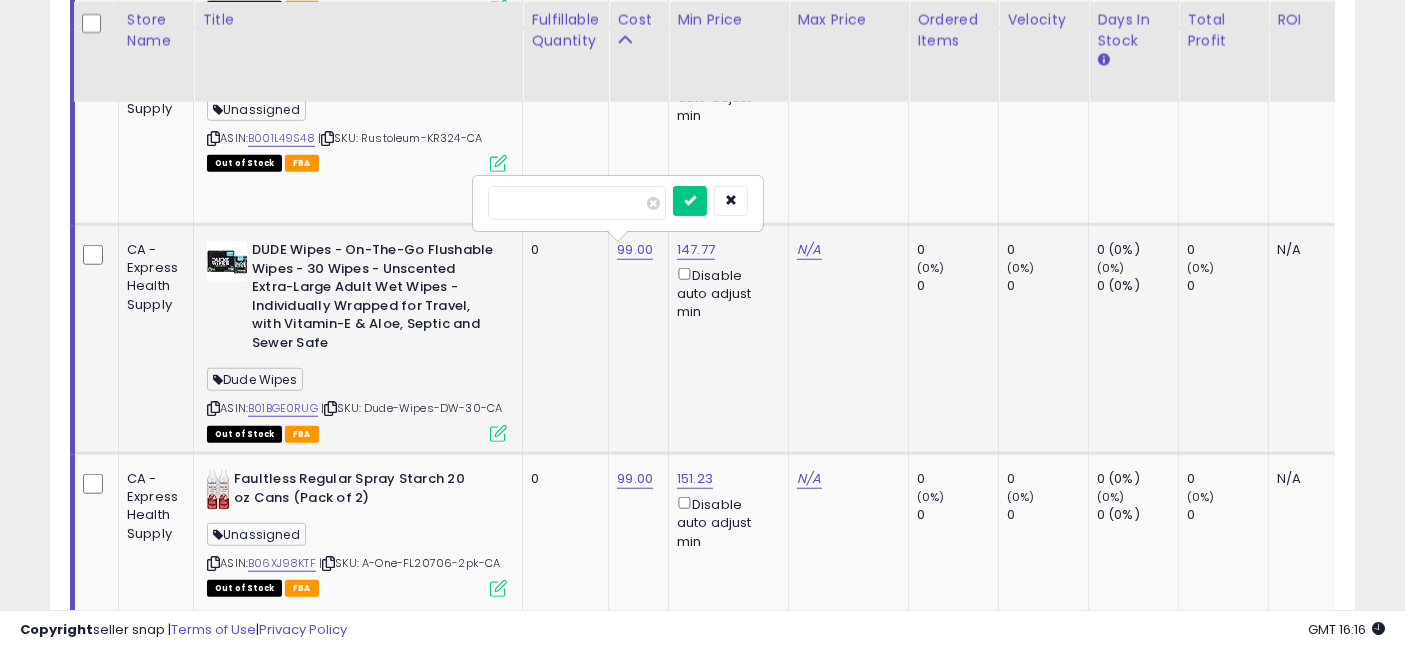 click on "*****" at bounding box center [577, 203] 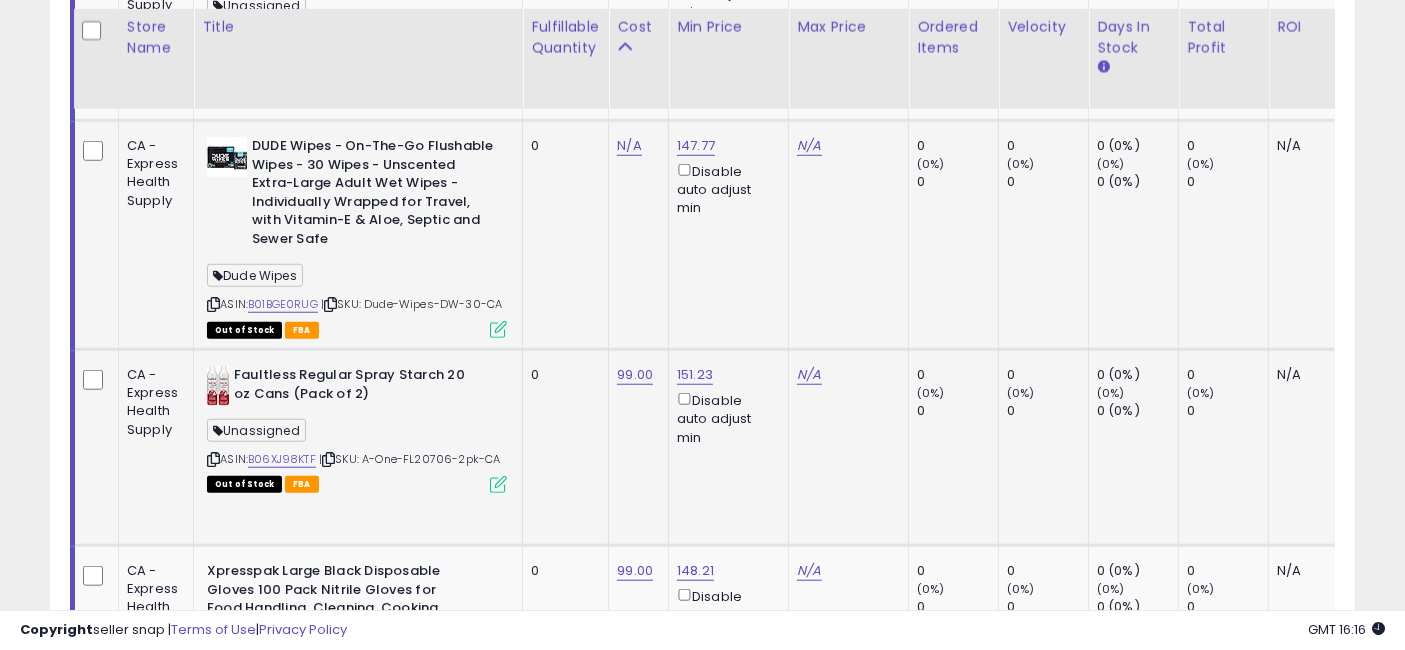 scroll, scrollTop: 1676, scrollLeft: 0, axis: vertical 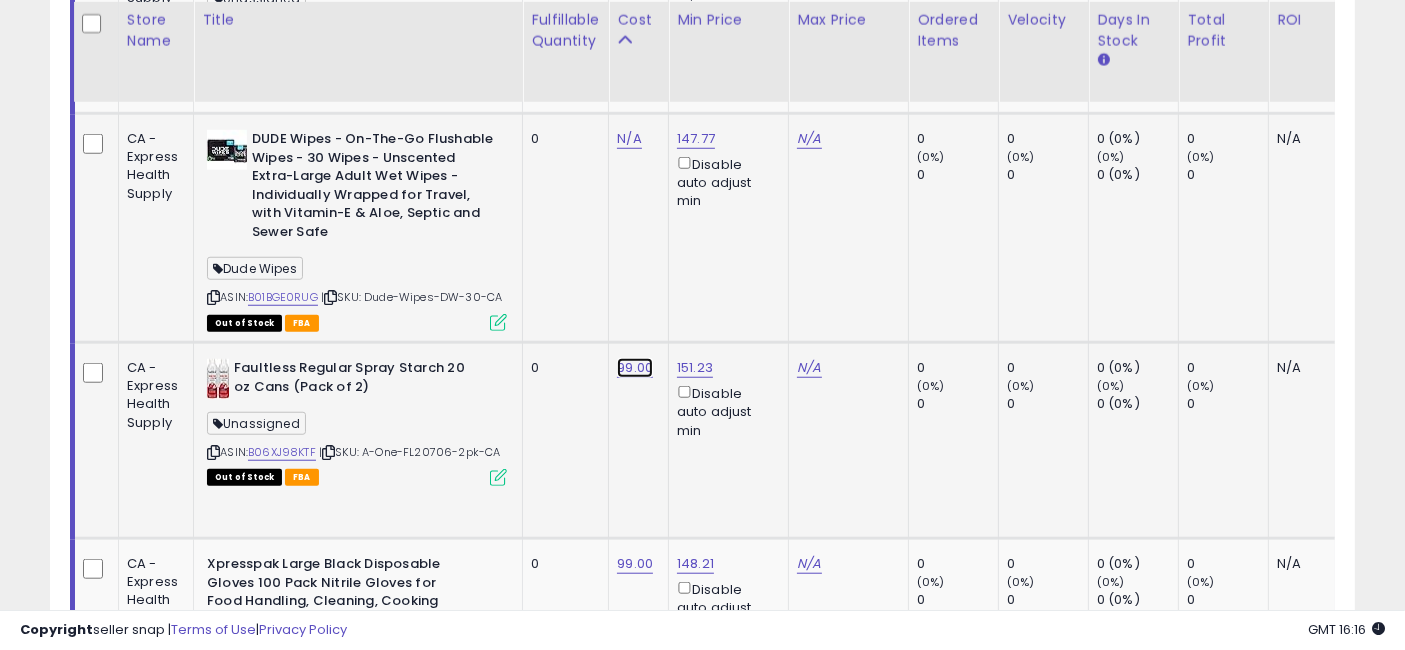 click on "99.00" at bounding box center [629, -529] 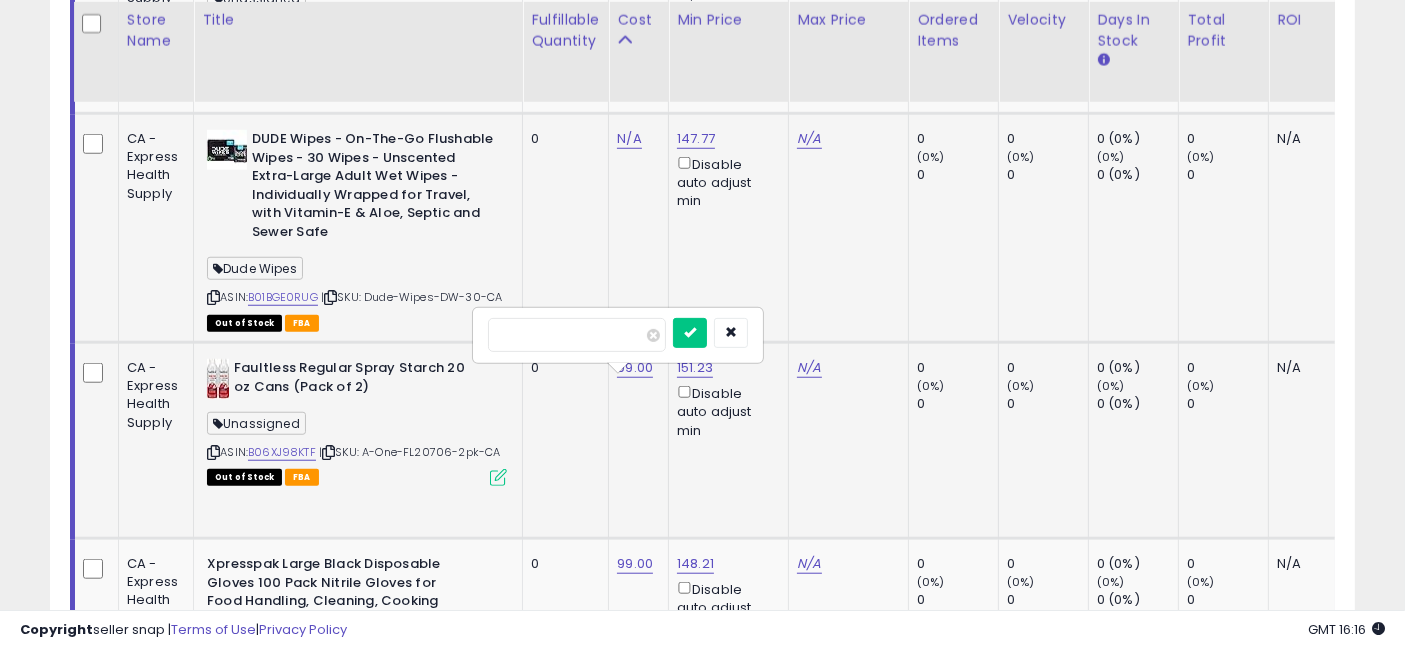 click on "*****" at bounding box center [577, 335] 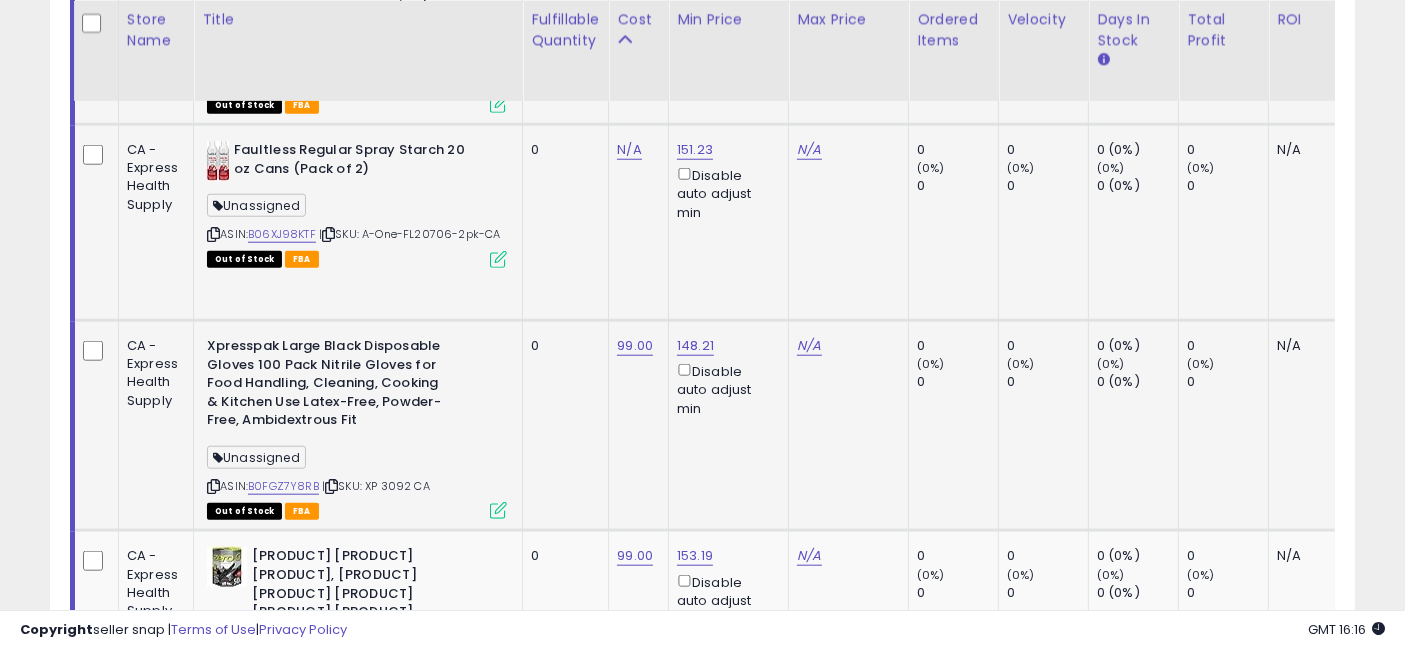 scroll, scrollTop: 1898, scrollLeft: 0, axis: vertical 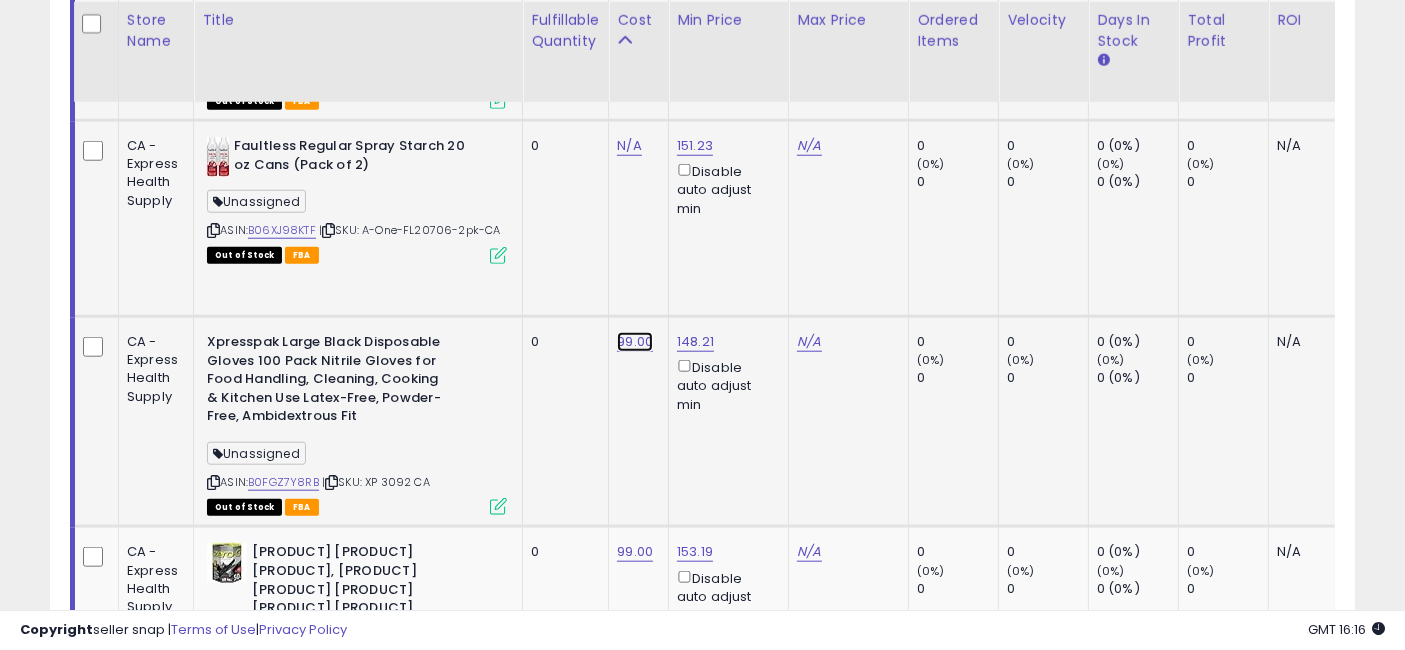click on "99.00" at bounding box center [629, -751] 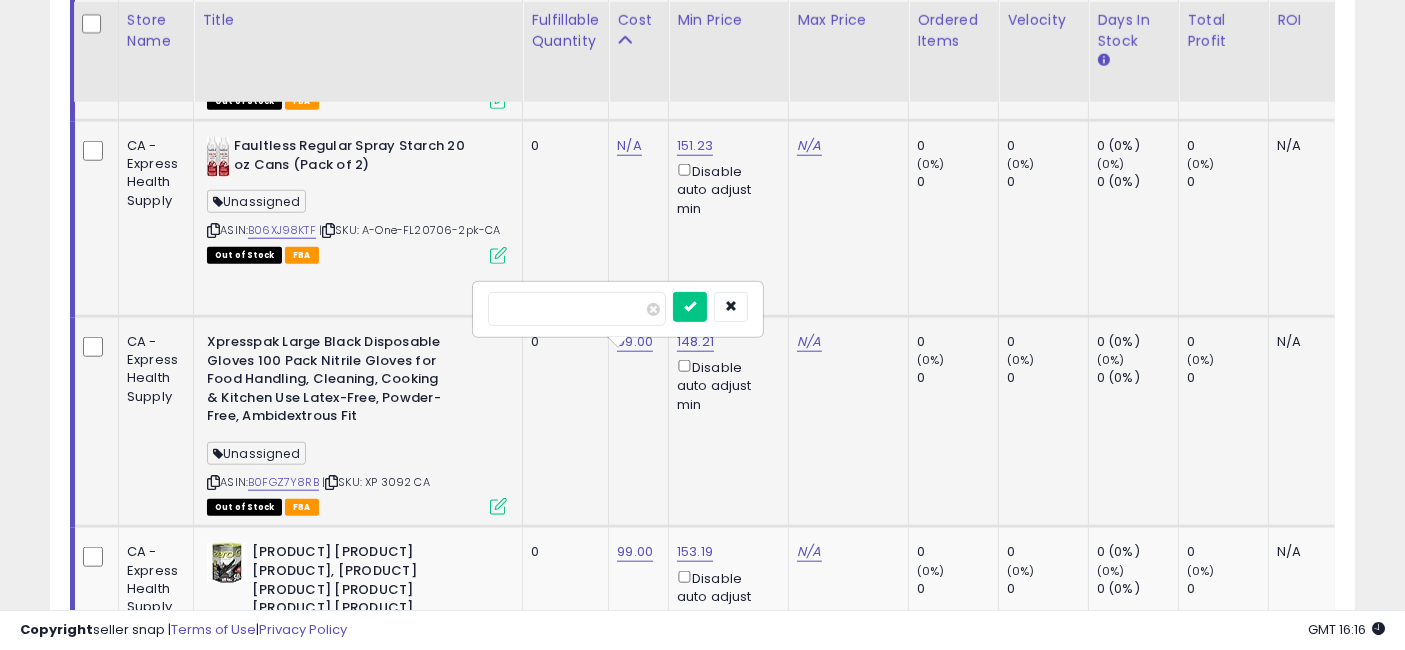 click on "*****" at bounding box center (577, 309) 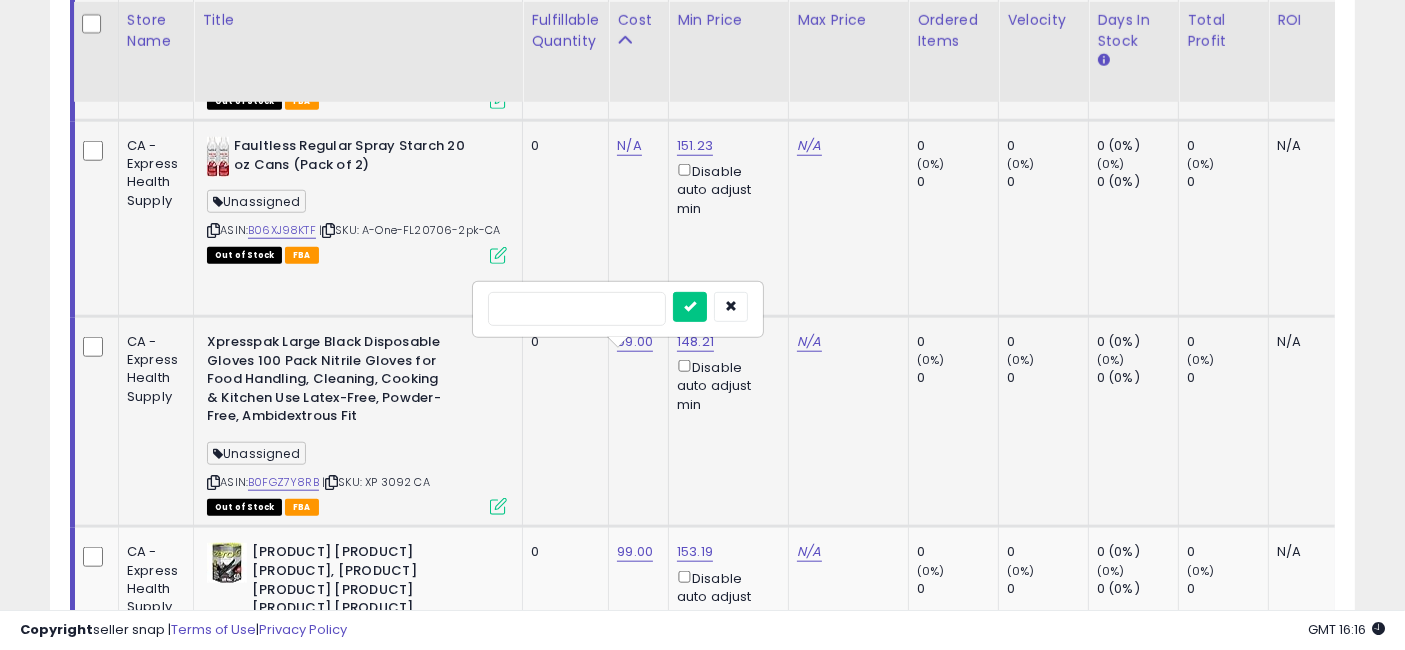 click at bounding box center [690, 307] 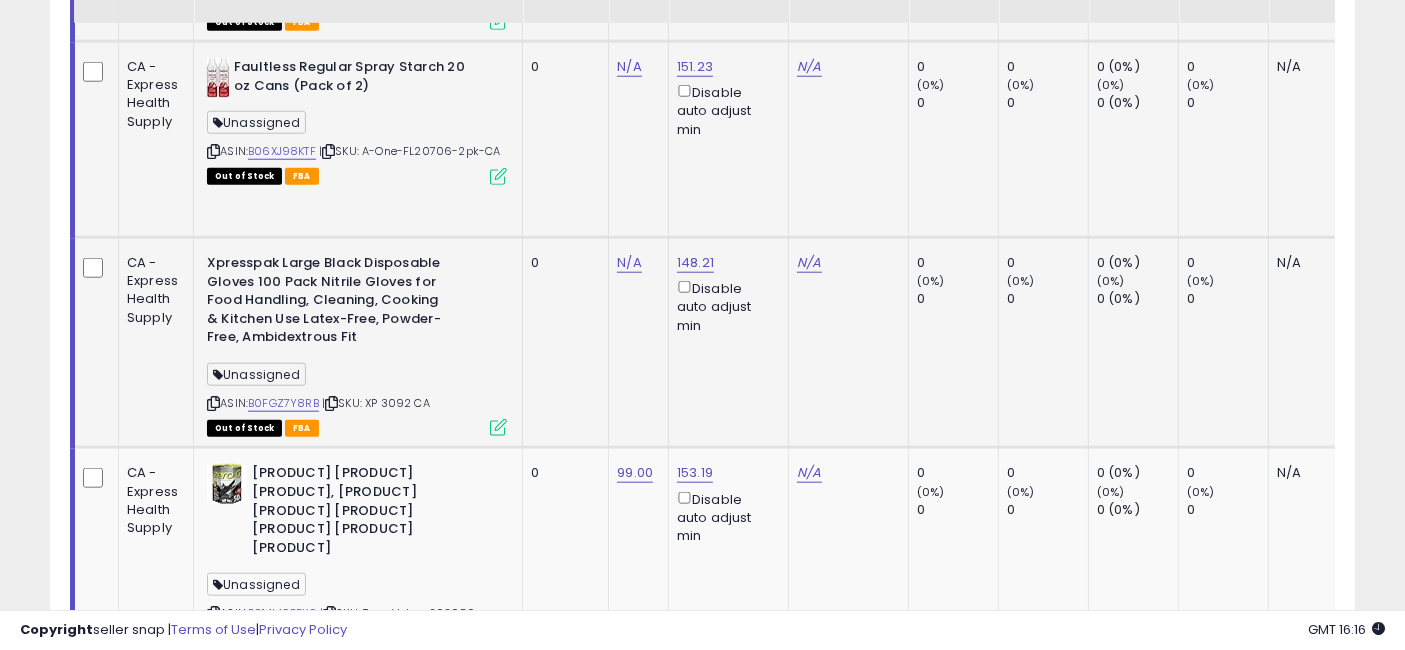 scroll, scrollTop: 2120, scrollLeft: 0, axis: vertical 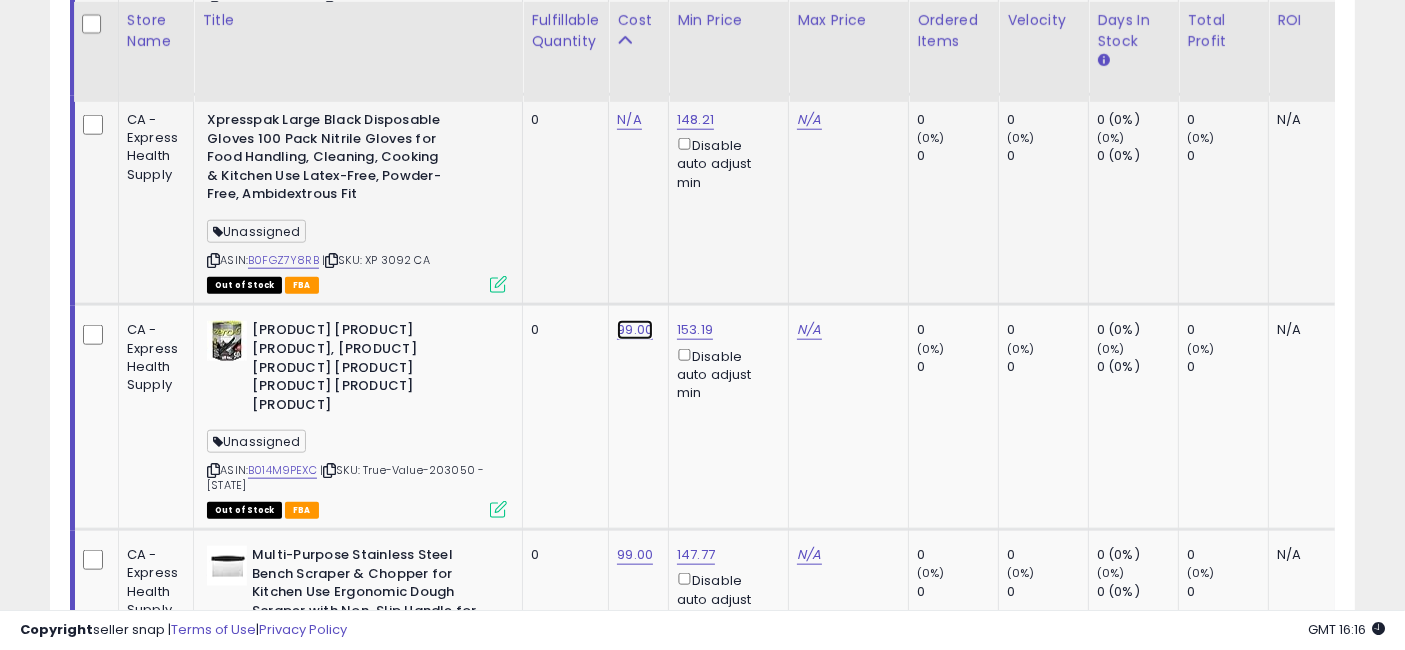 click on "99.00" at bounding box center (629, -973) 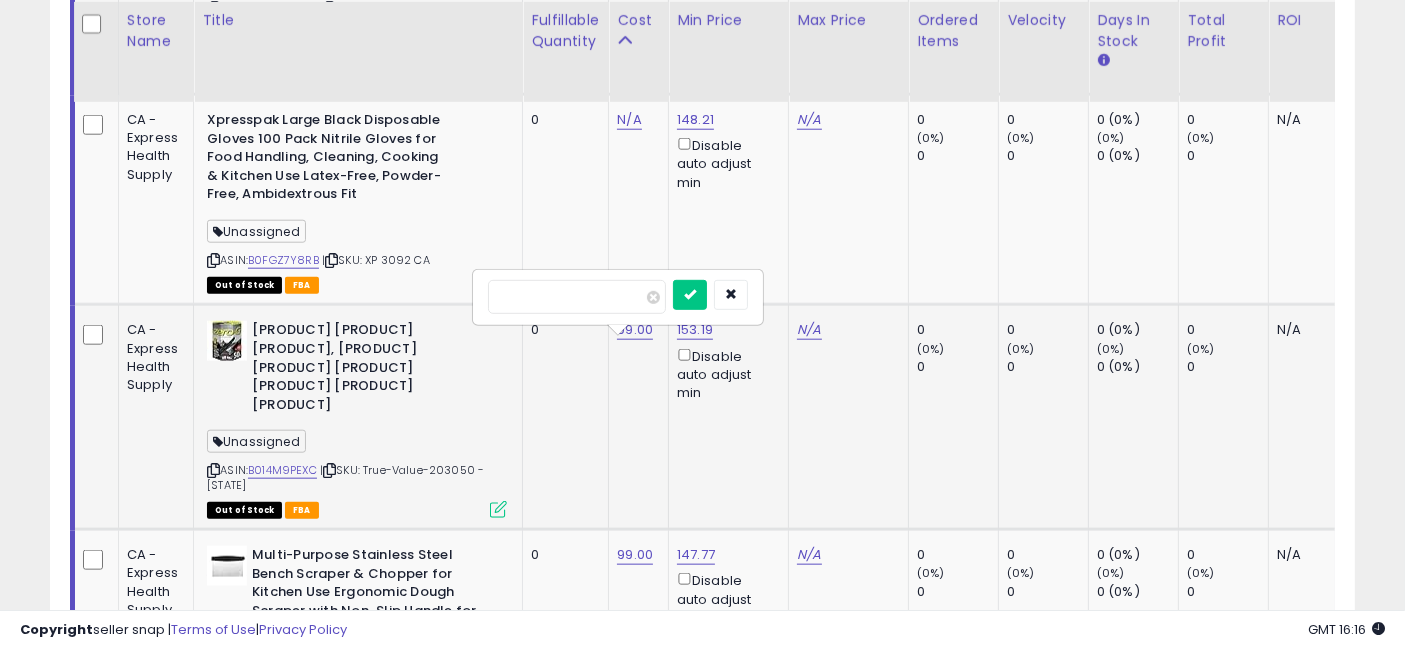 click on "*****" at bounding box center (577, 297) 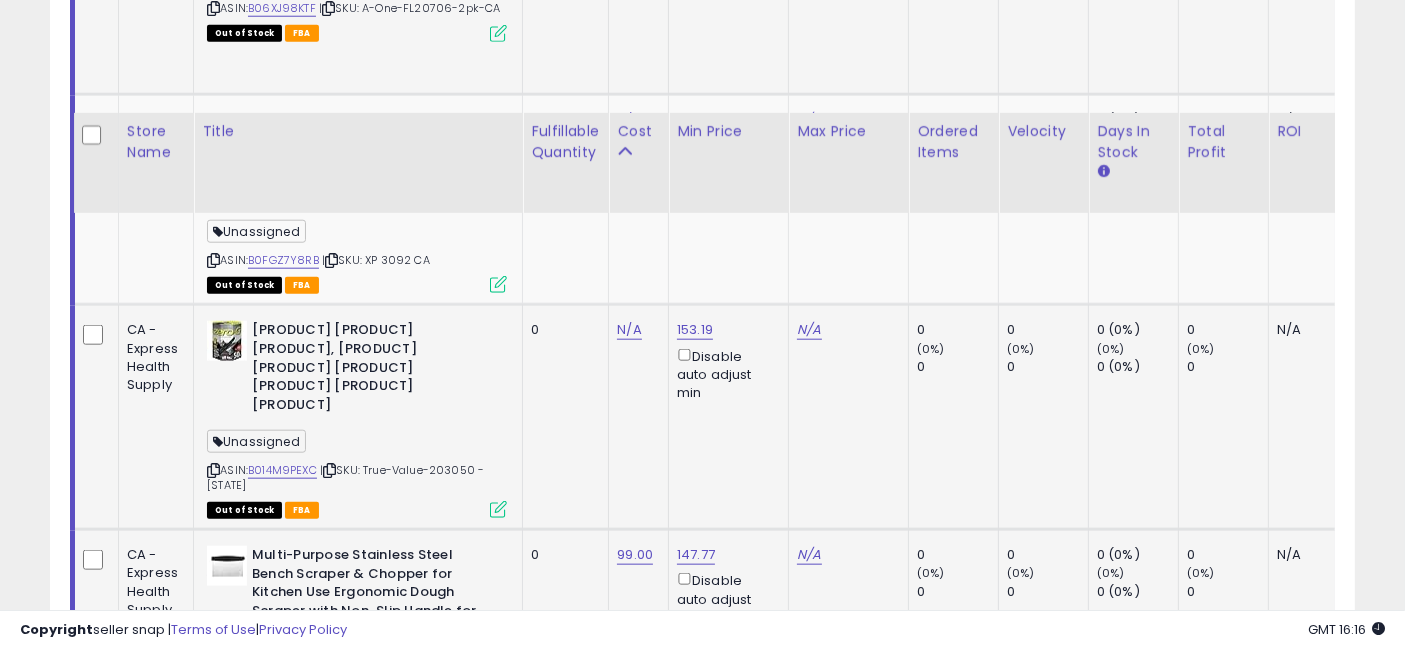 scroll, scrollTop: 2231, scrollLeft: 0, axis: vertical 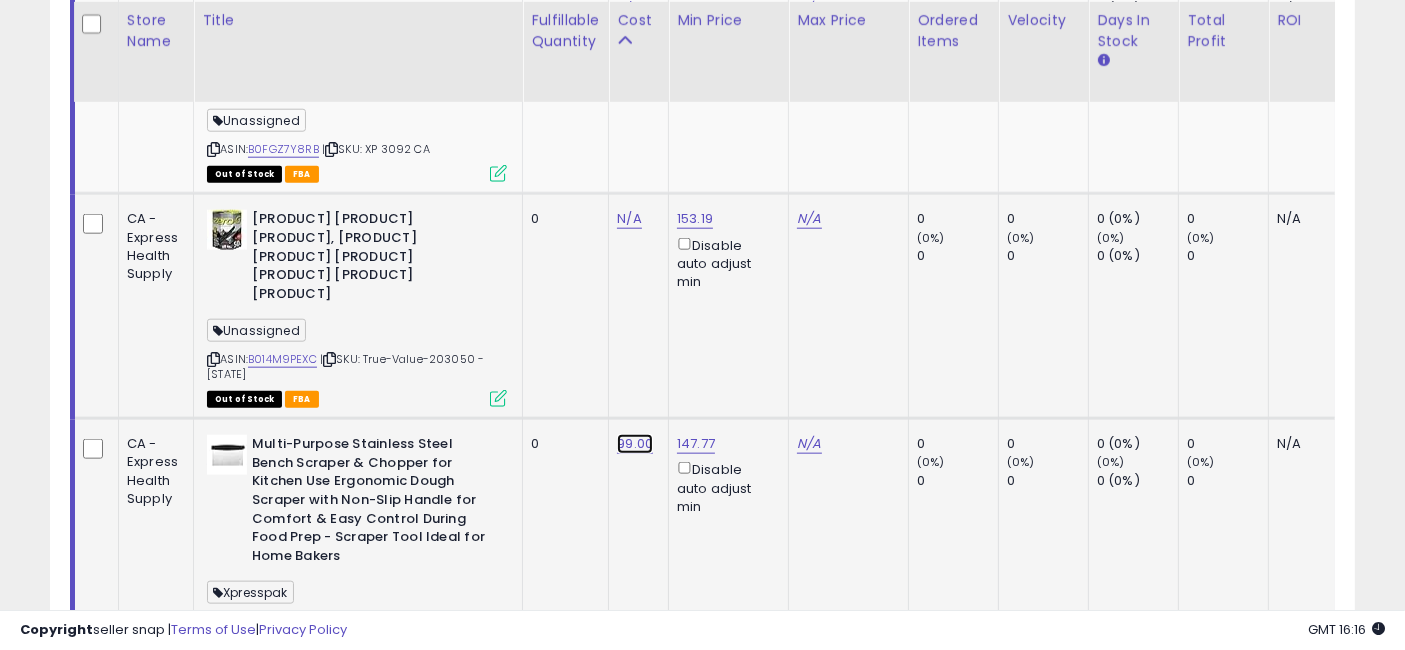 click on "99.00" at bounding box center (629, -1084) 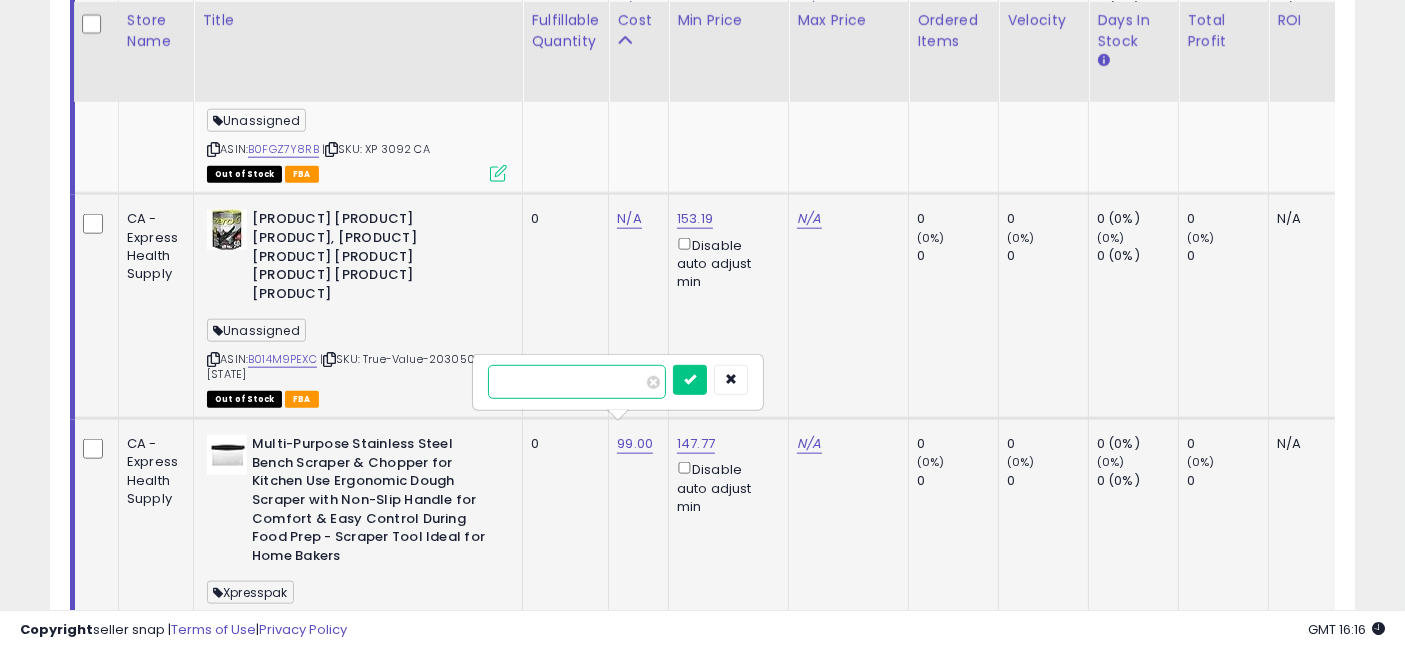 click on "*****" at bounding box center (577, 382) 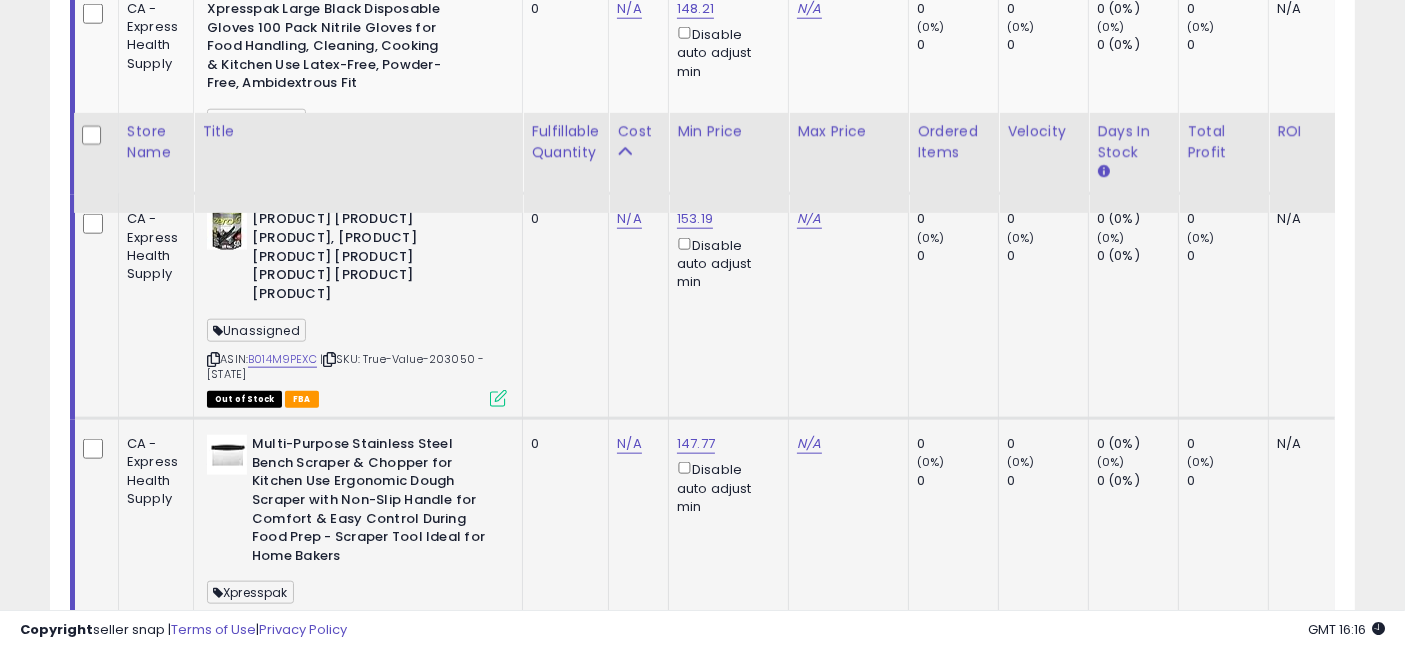 scroll, scrollTop: 2454, scrollLeft: 0, axis: vertical 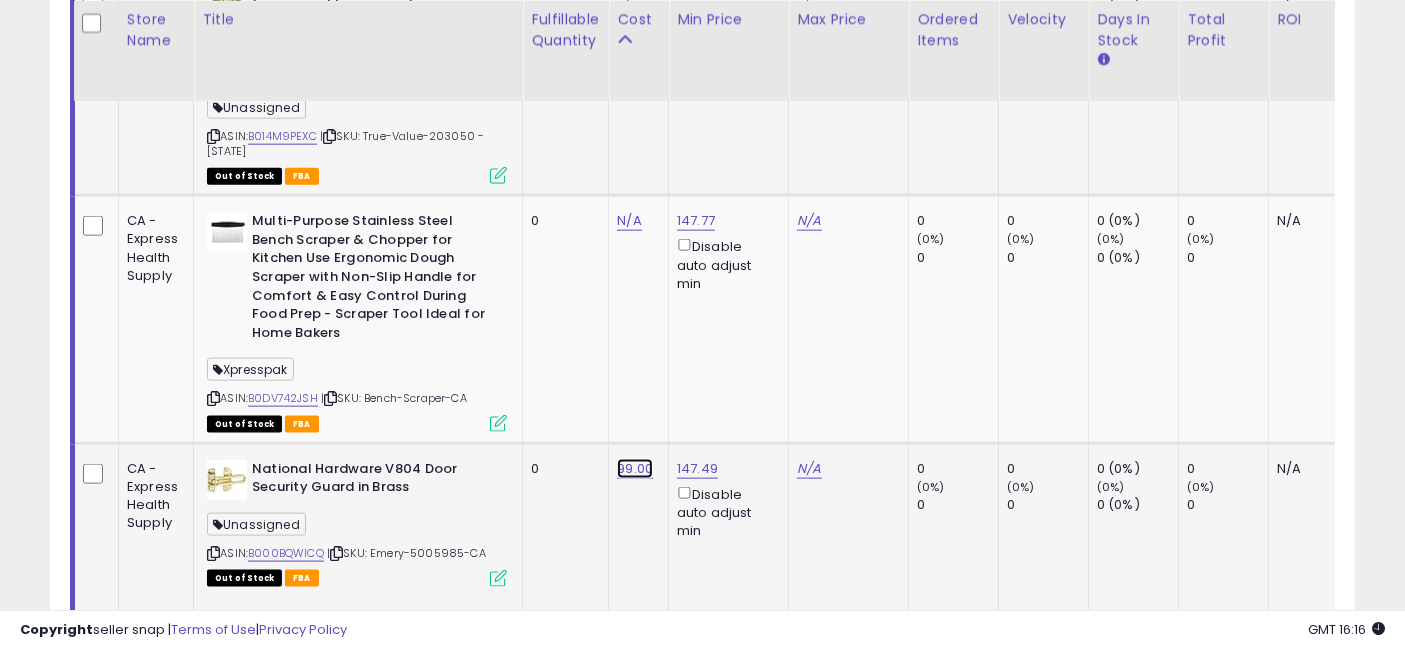 click on "99.00" at bounding box center (629, -1307) 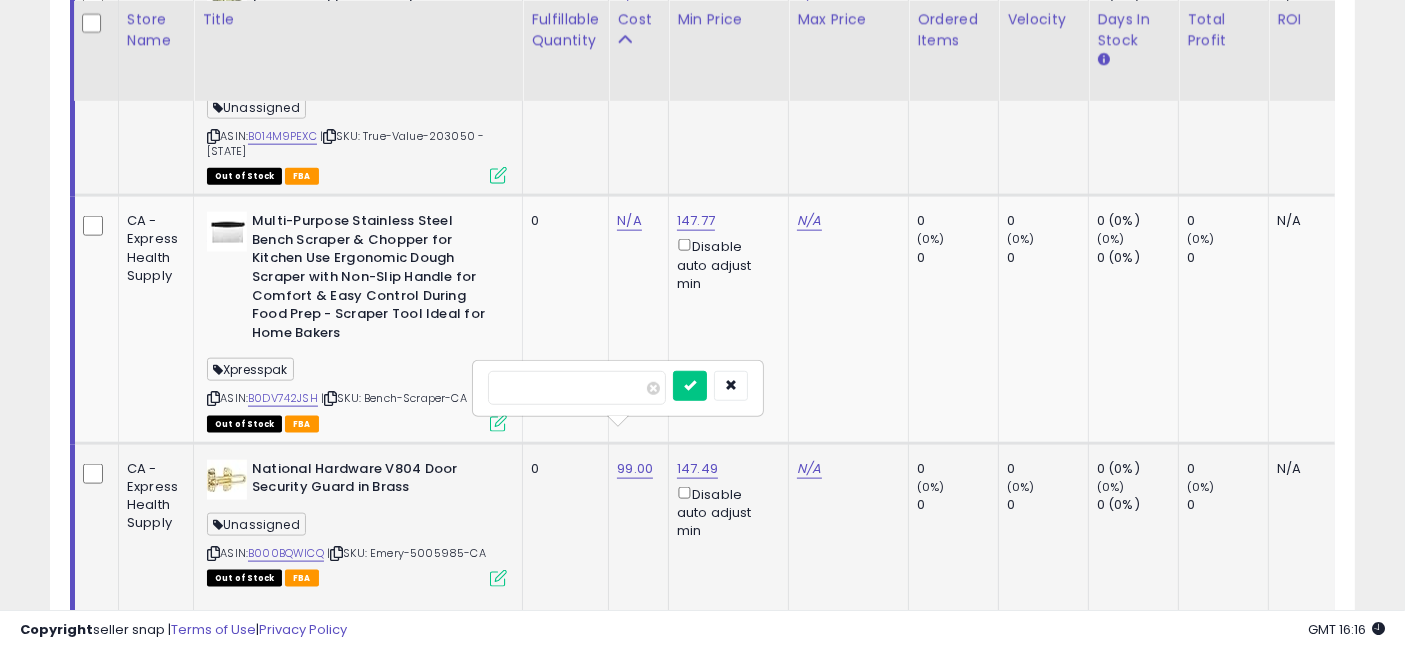 click on "*****" at bounding box center [577, 388] 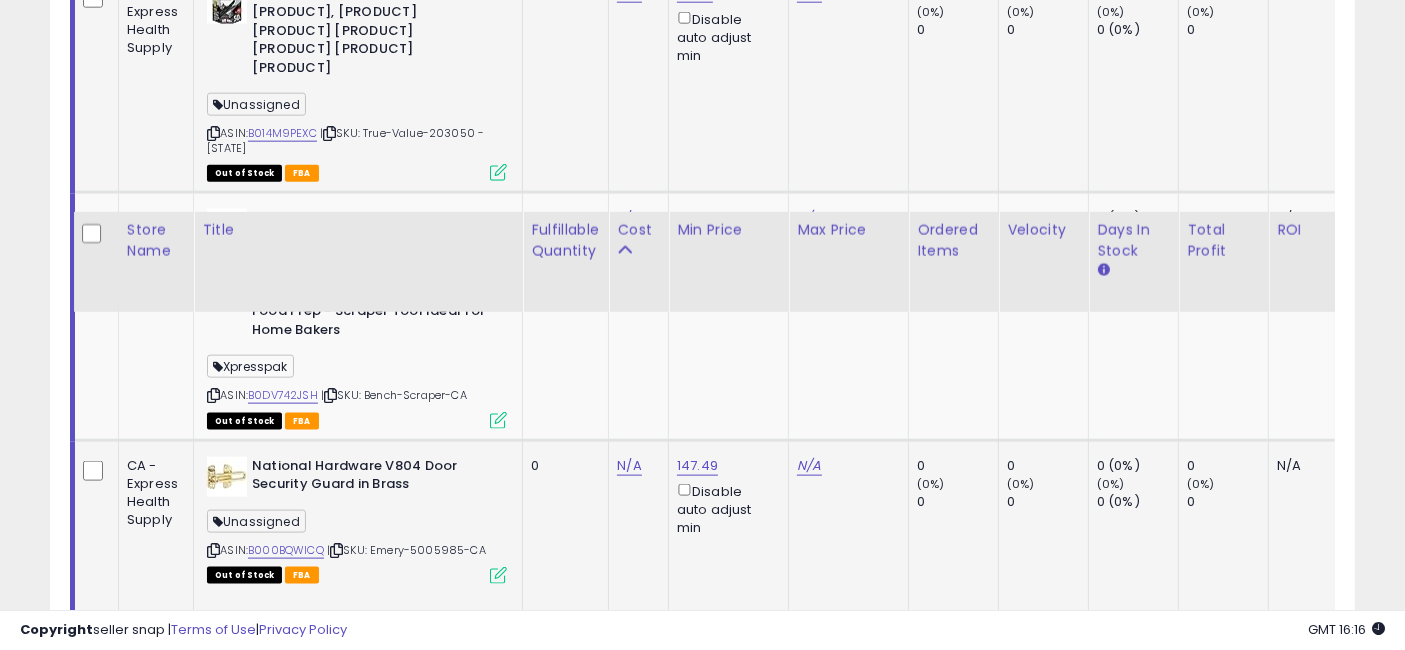 scroll, scrollTop: 2676, scrollLeft: 0, axis: vertical 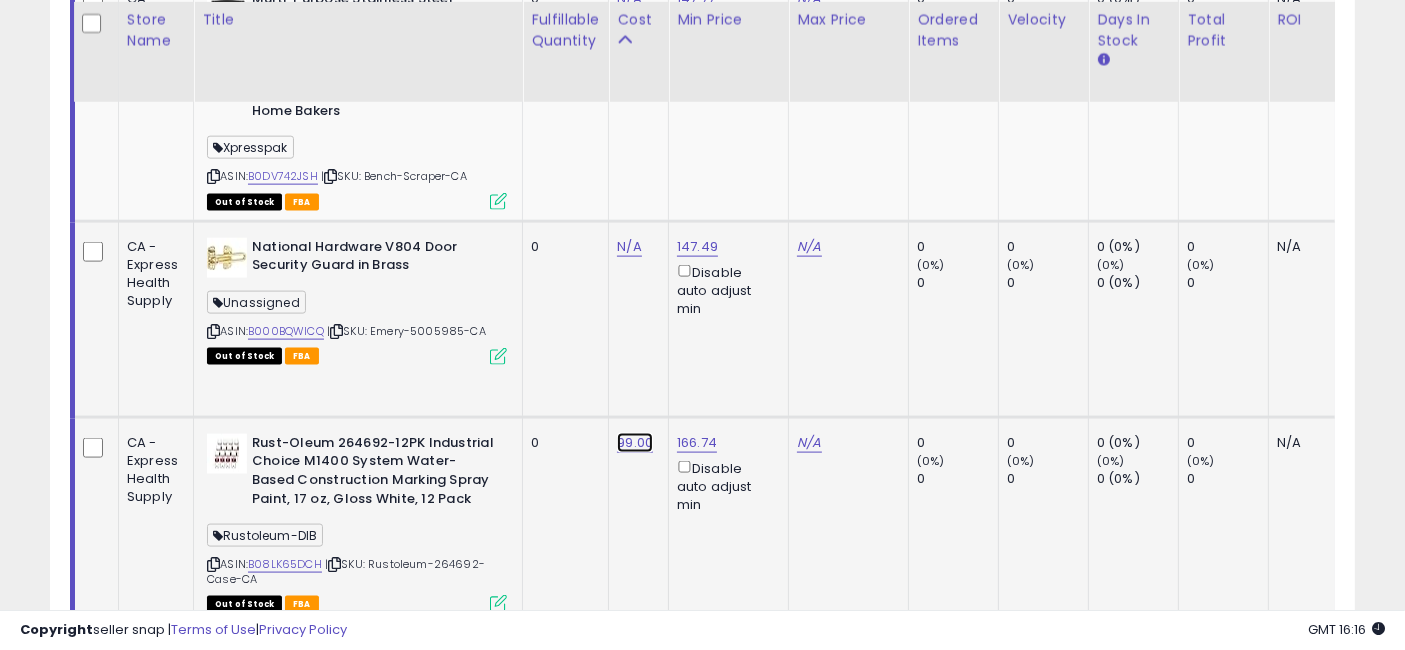 click on "99.00" at bounding box center [629, -1529] 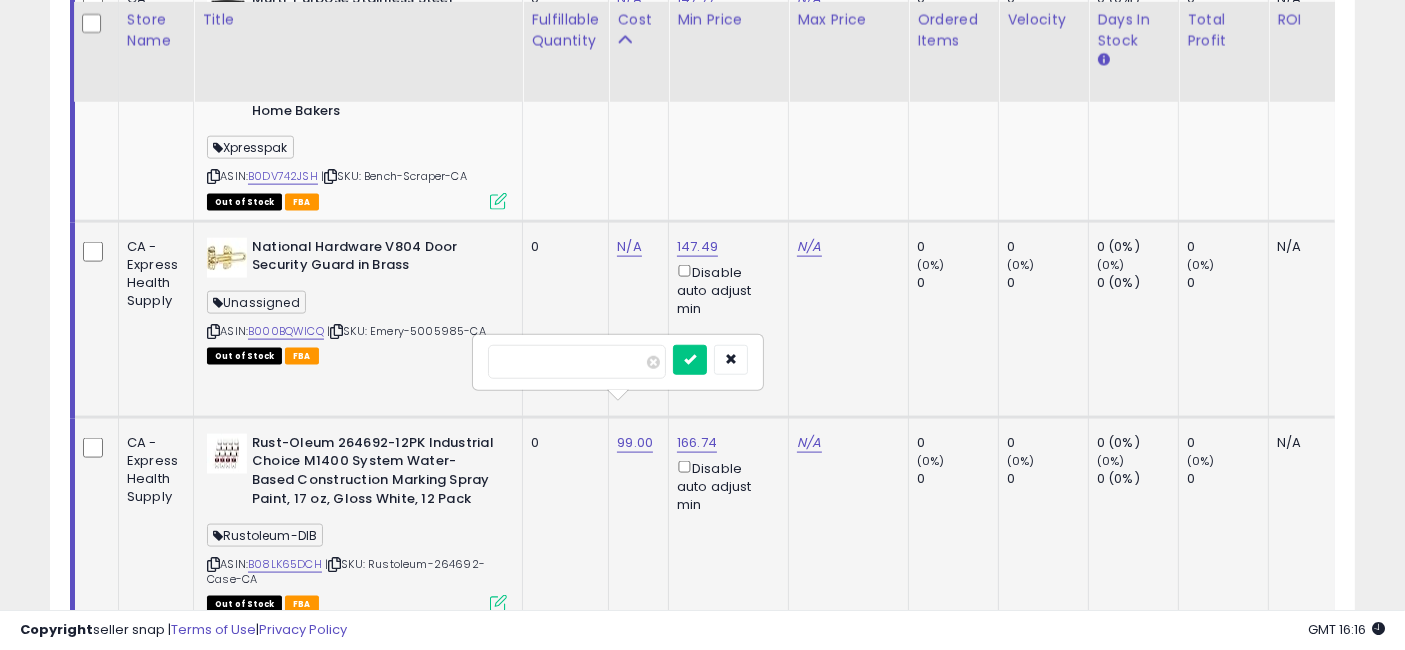 click on "*****" at bounding box center (577, 362) 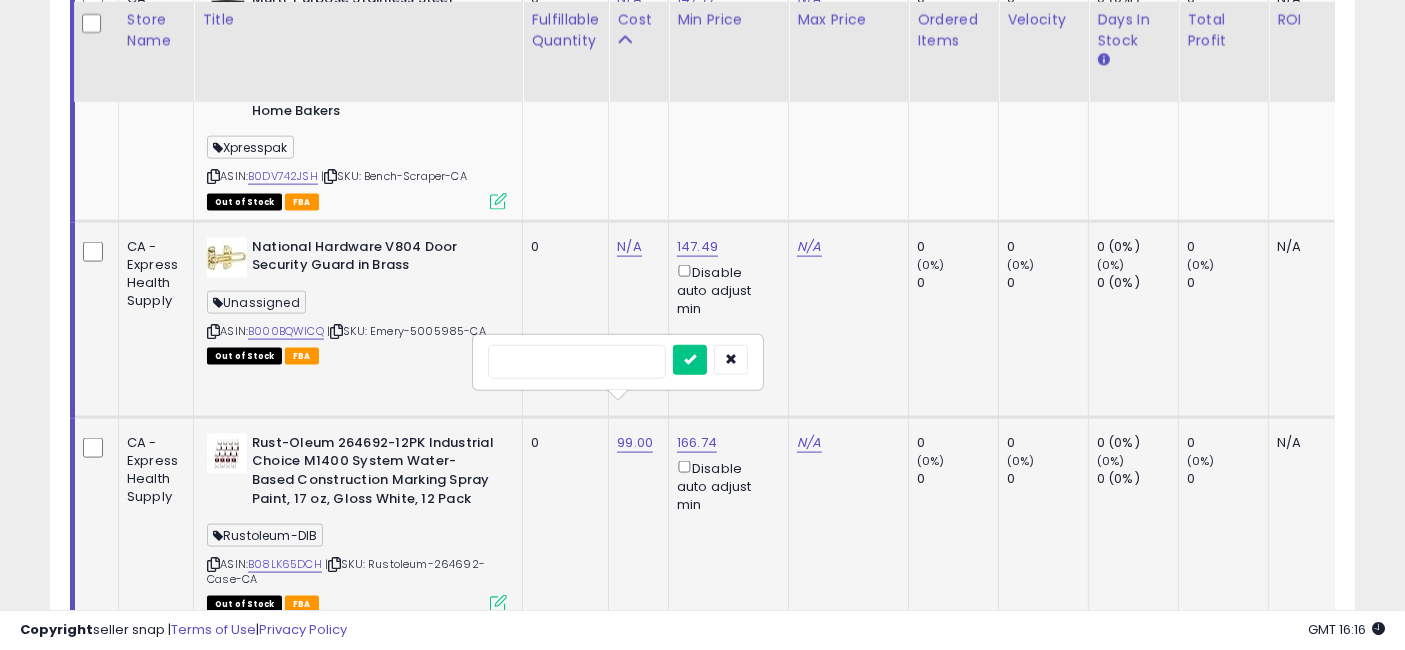 click at bounding box center (690, 360) 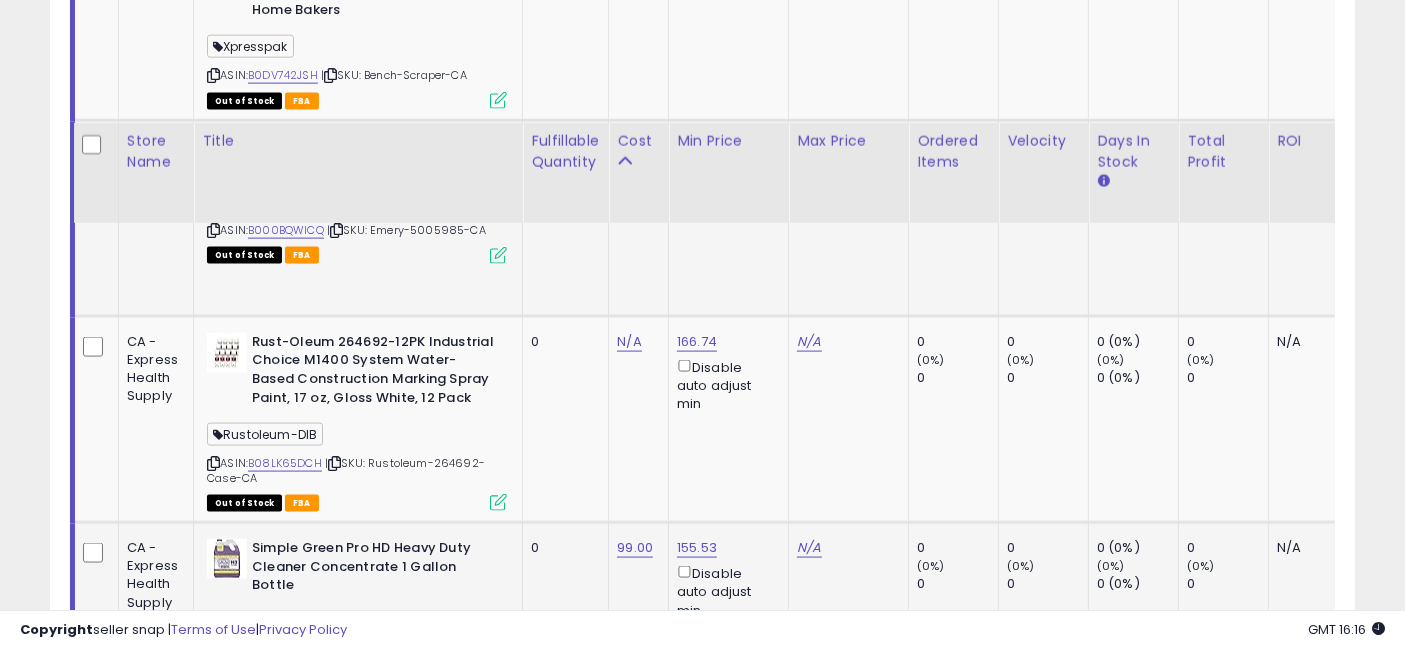 scroll, scrollTop: 2898, scrollLeft: 0, axis: vertical 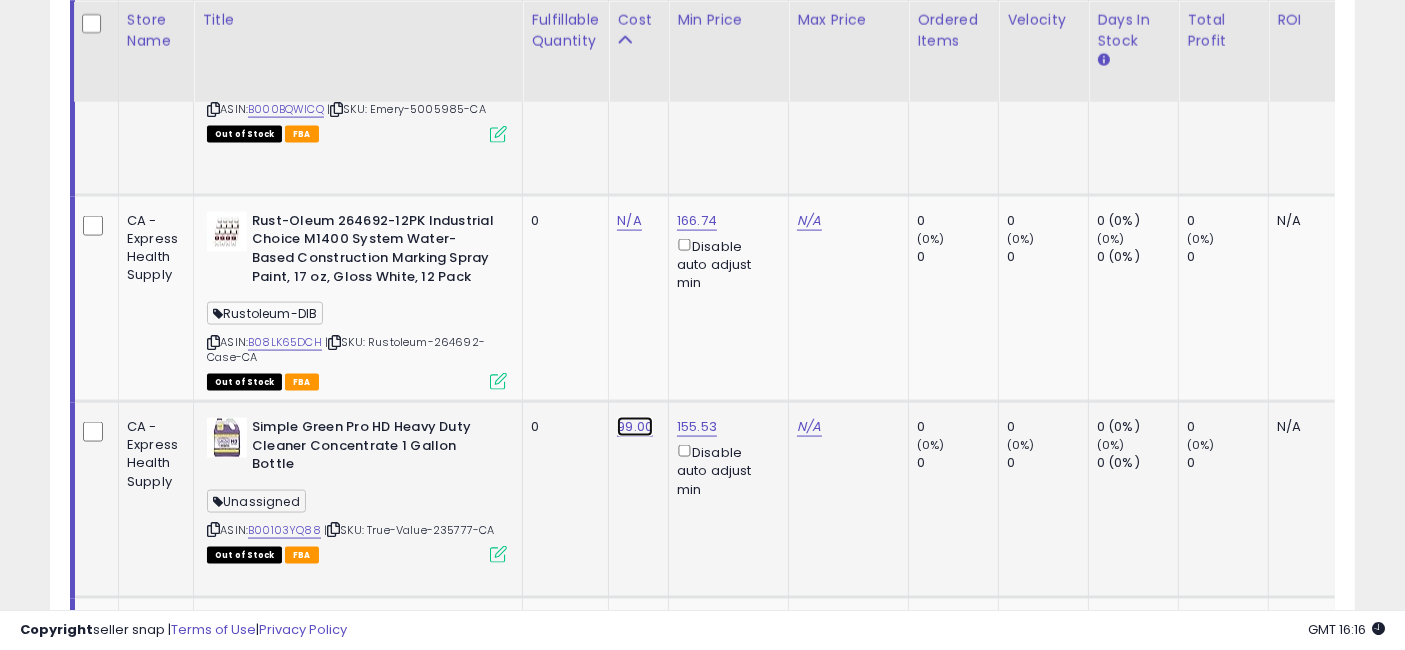 click on "99.00" at bounding box center [629, -1751] 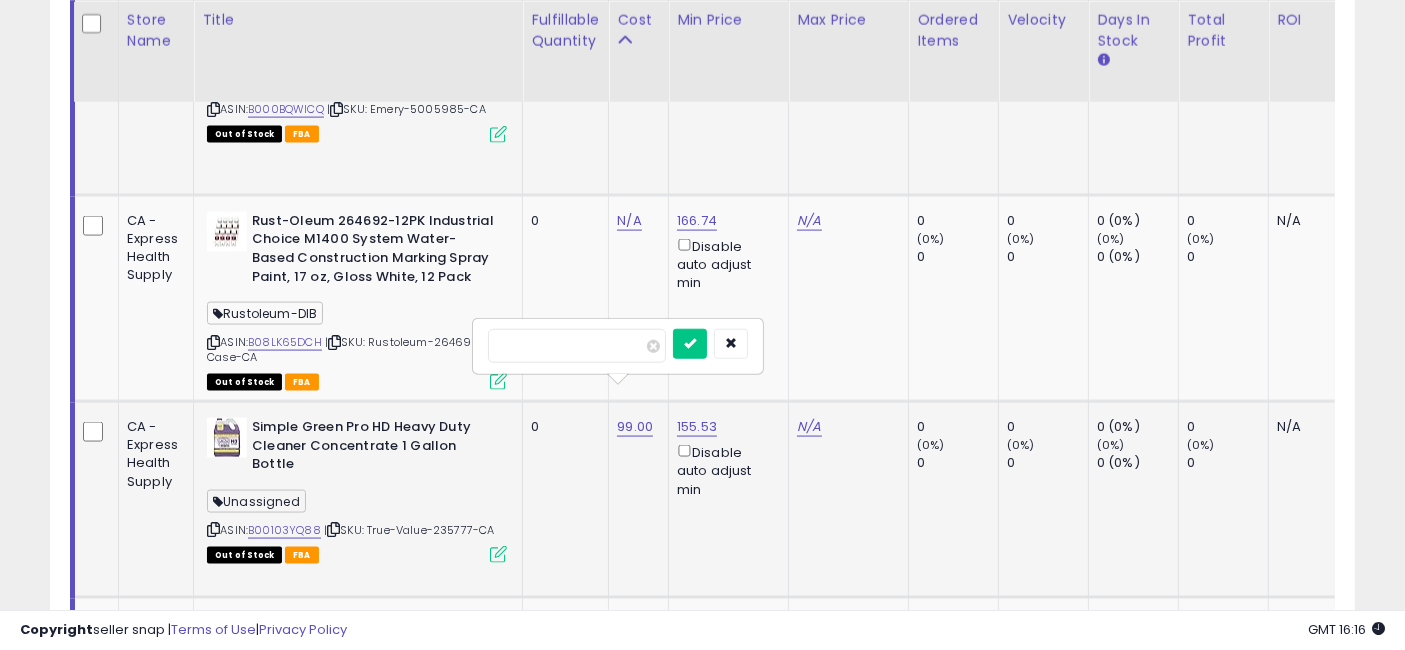 click on "*****" at bounding box center [577, 346] 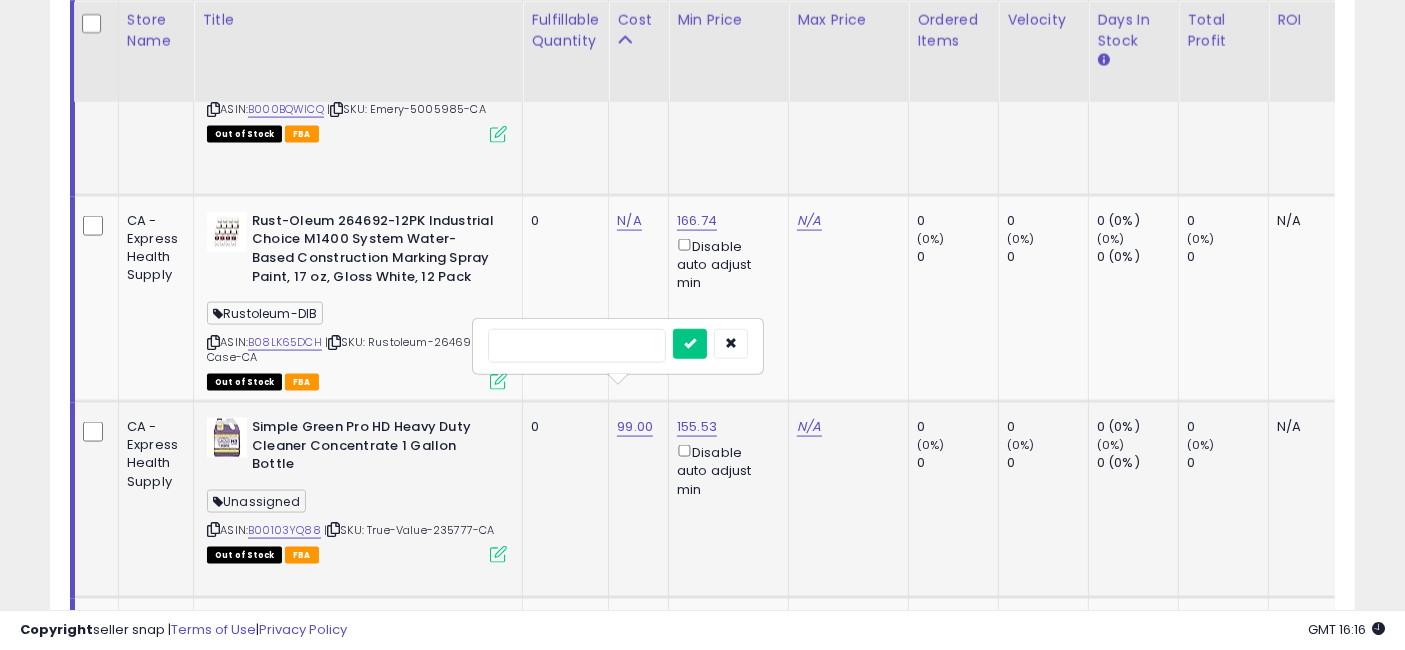 click at bounding box center (690, 344) 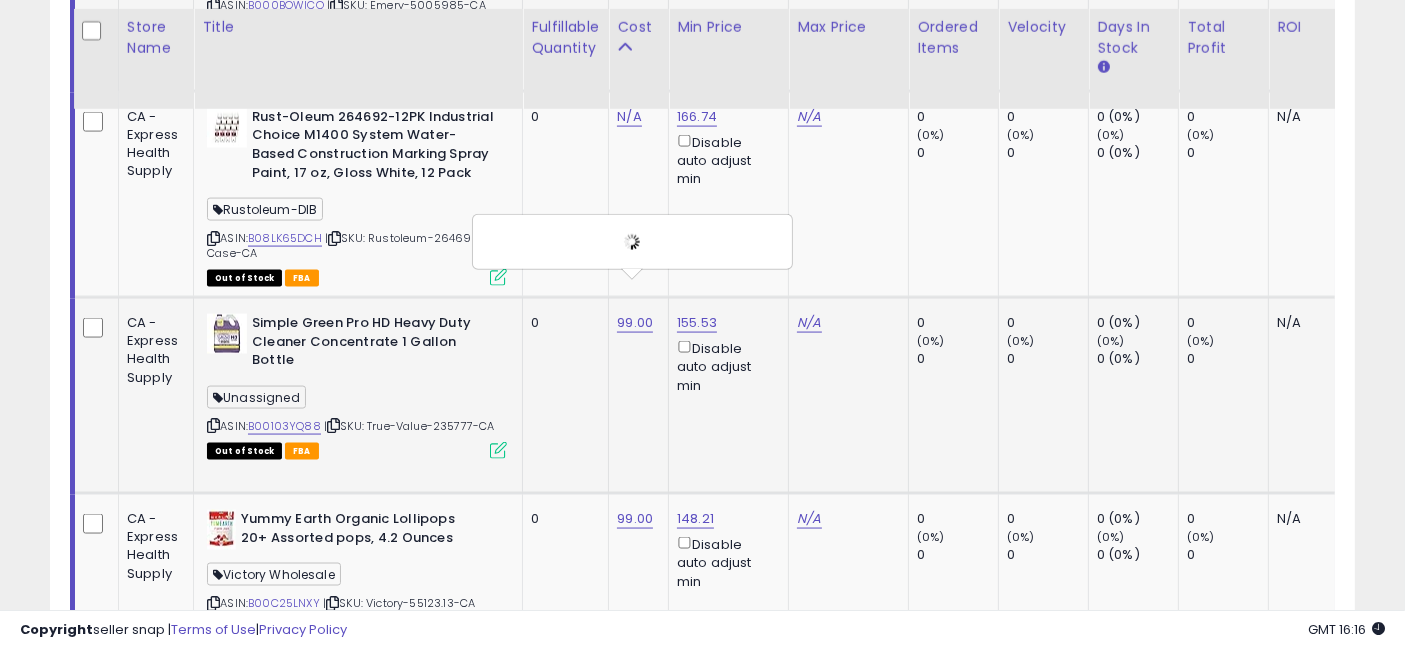 scroll, scrollTop: 3009, scrollLeft: 0, axis: vertical 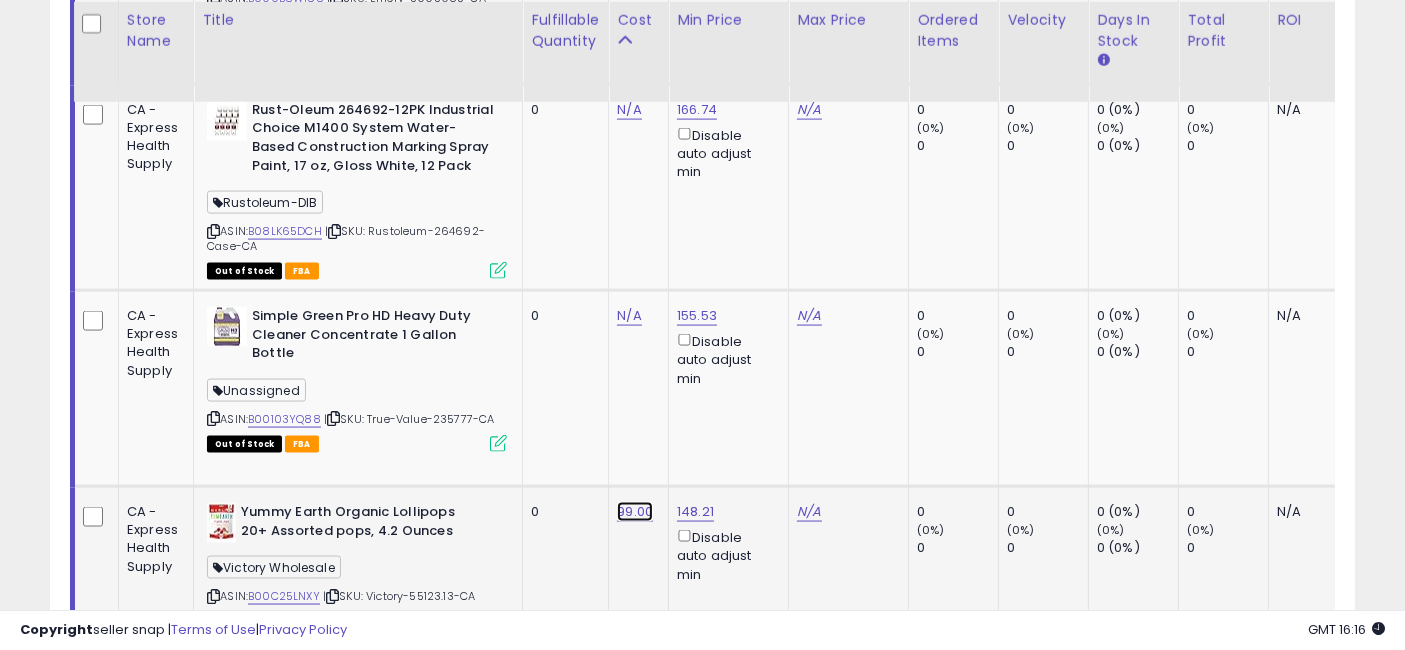 click on "99.00" at bounding box center [629, -1862] 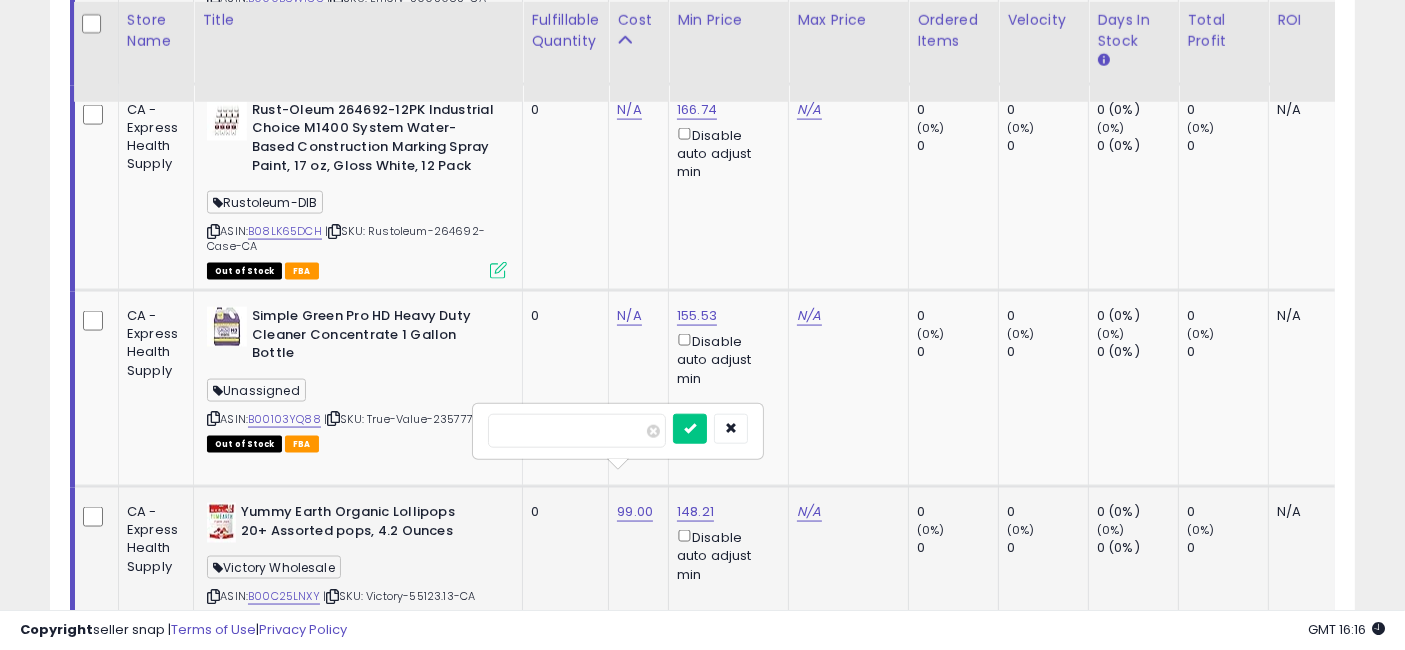click on "*****" at bounding box center (577, 431) 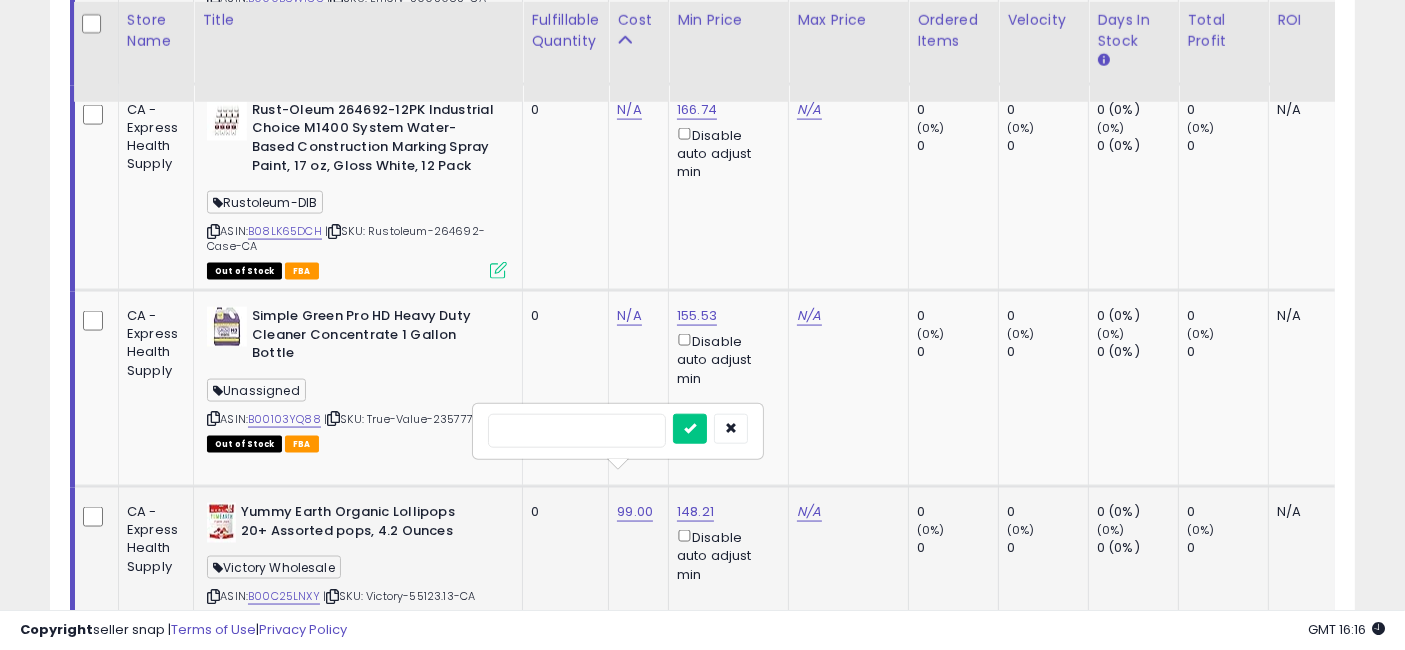 click at bounding box center [690, 429] 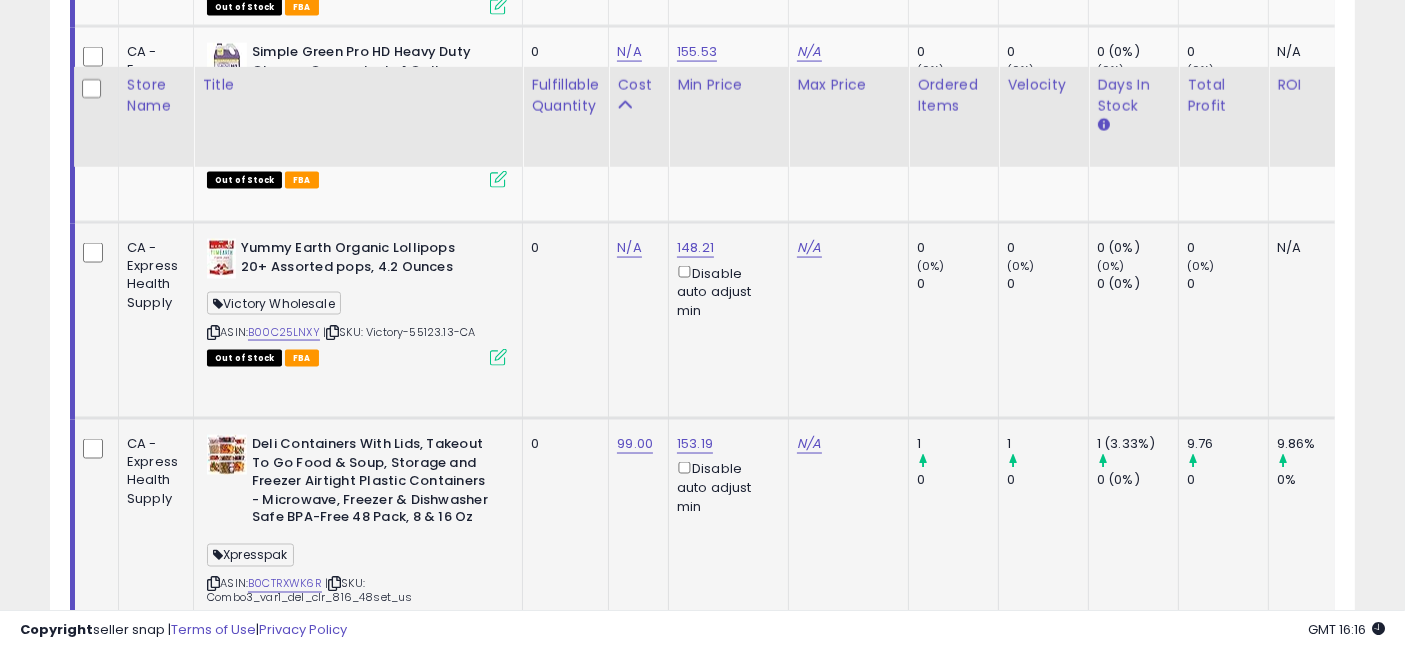 scroll, scrollTop: 3342, scrollLeft: 0, axis: vertical 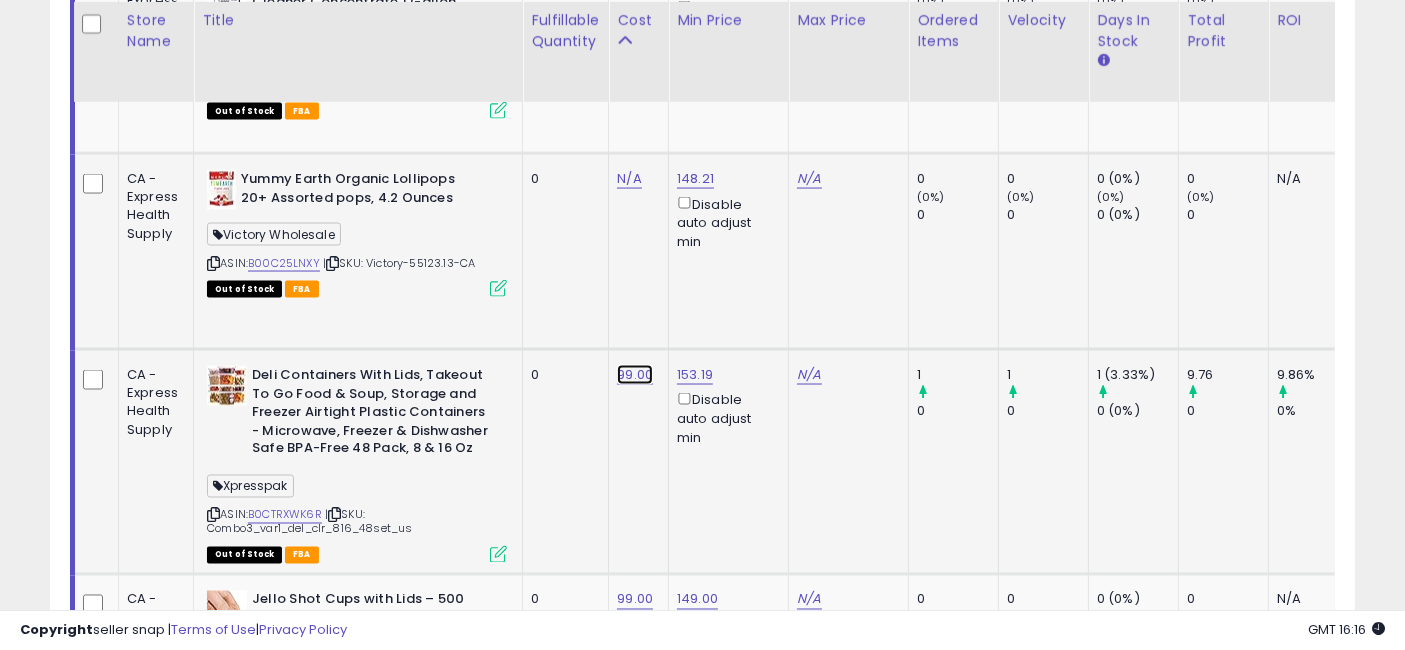 click on "99.00" at bounding box center (629, -2195) 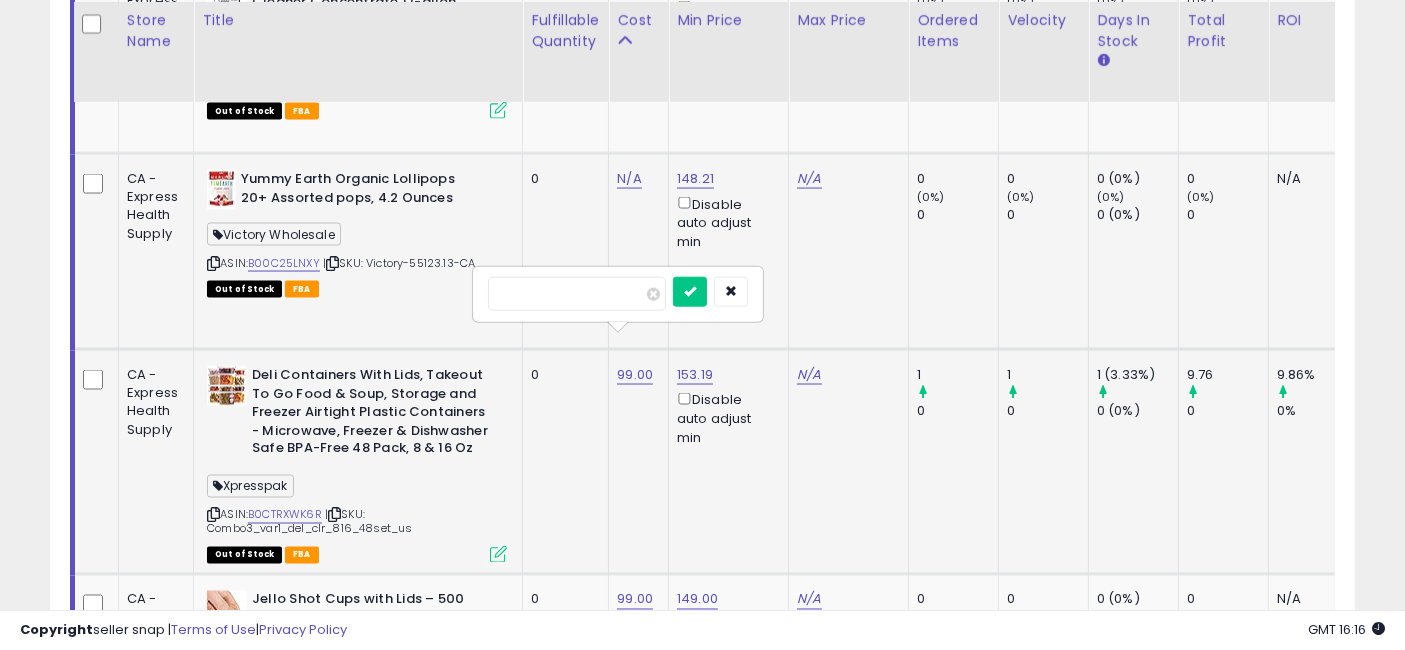 click on "*****" at bounding box center (577, 294) 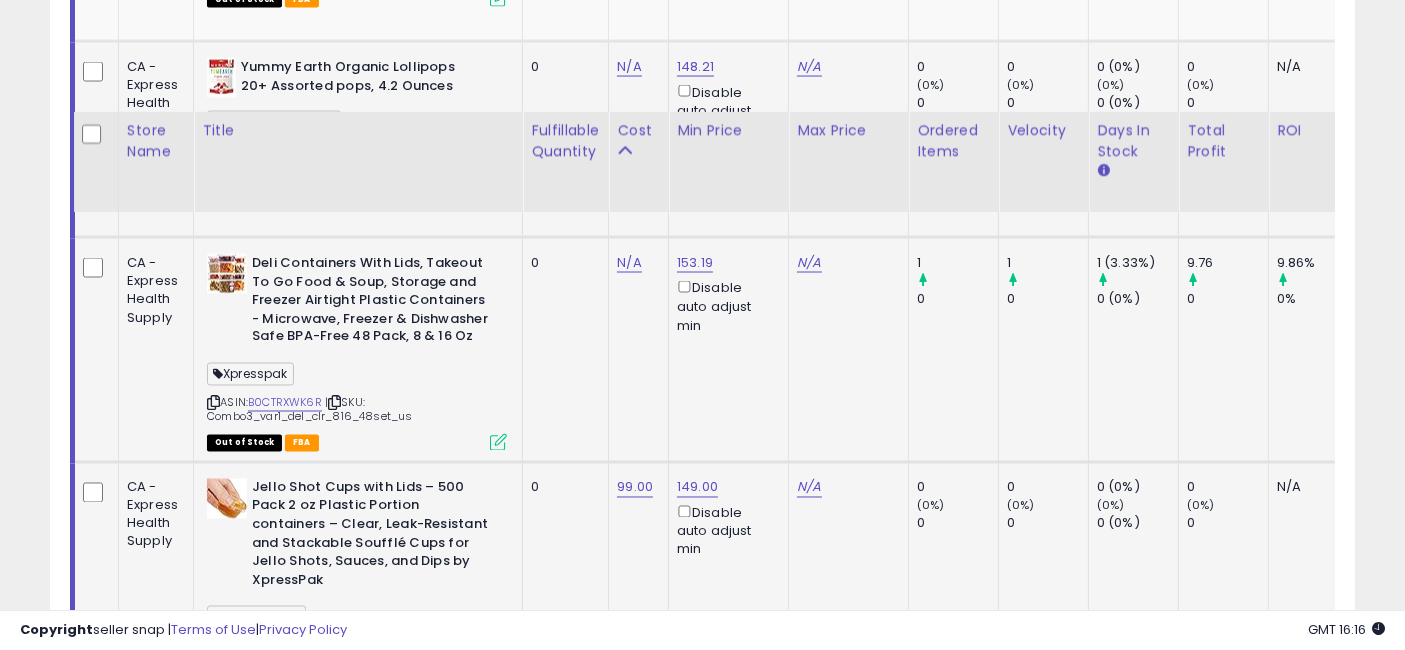 scroll, scrollTop: 3565, scrollLeft: 0, axis: vertical 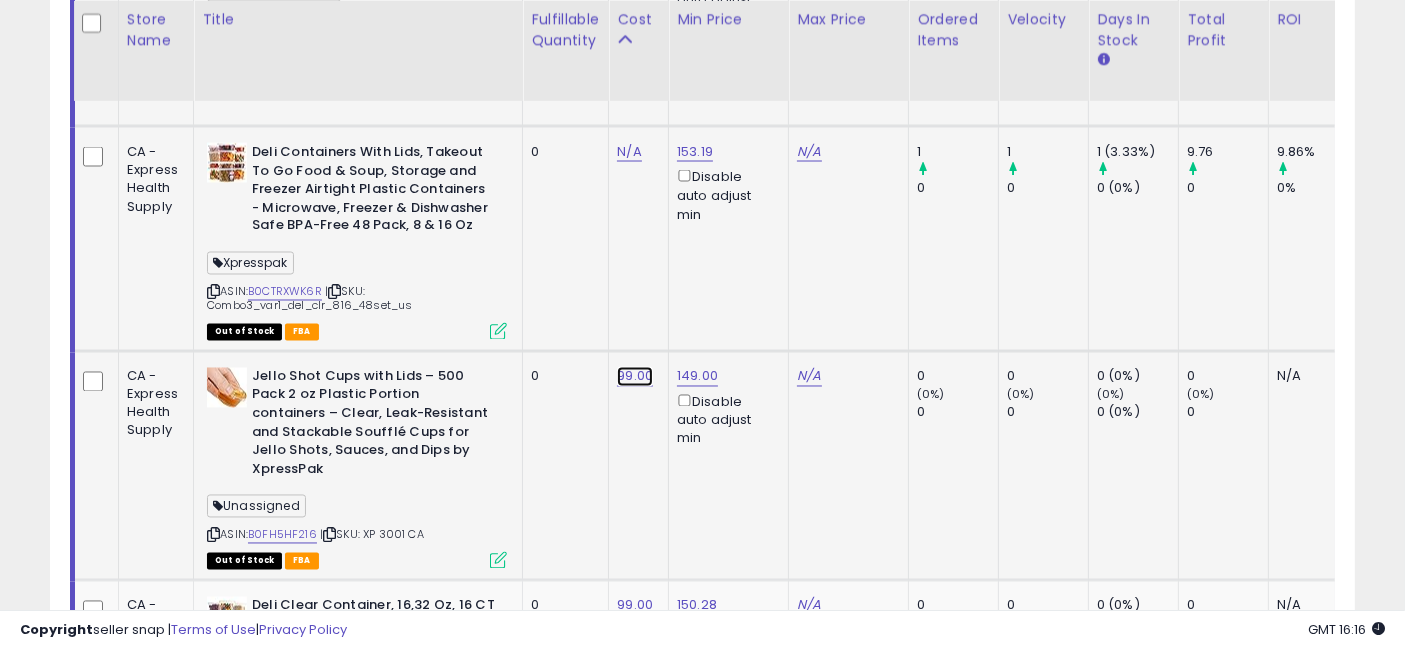 click on "99.00" at bounding box center (629, -2418) 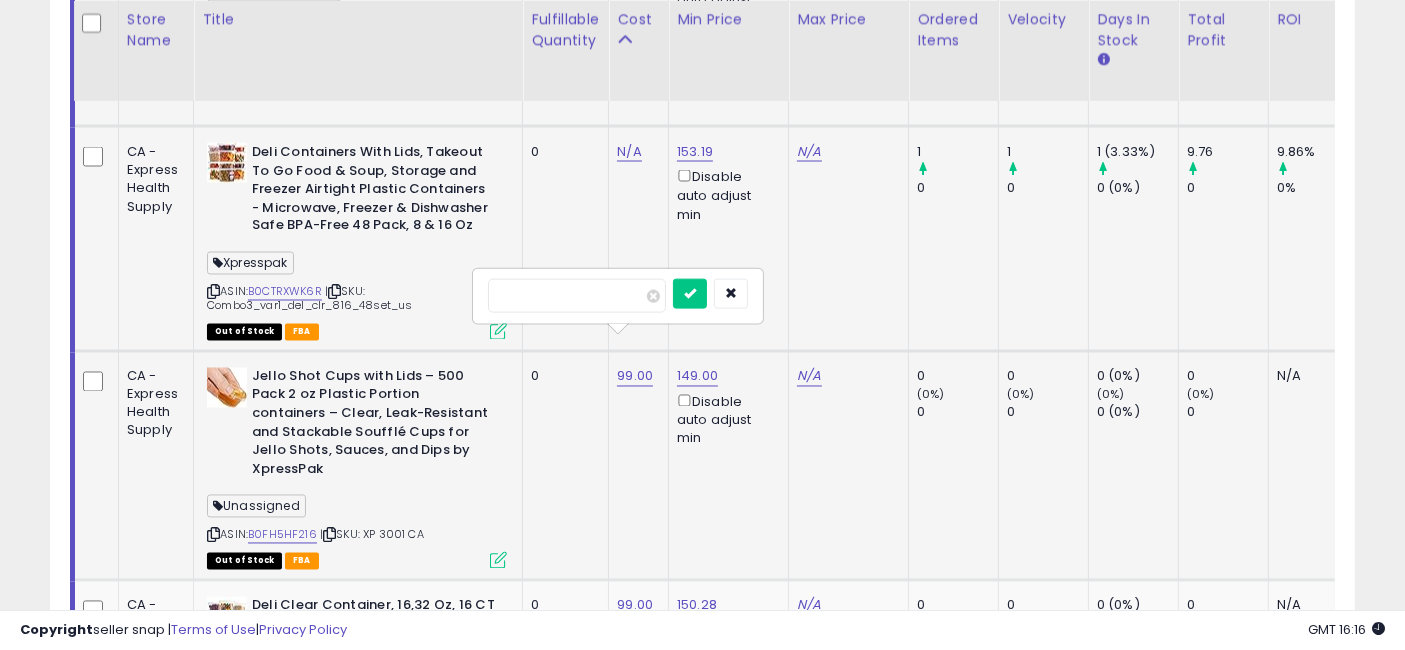 click on "*****" at bounding box center (577, 296) 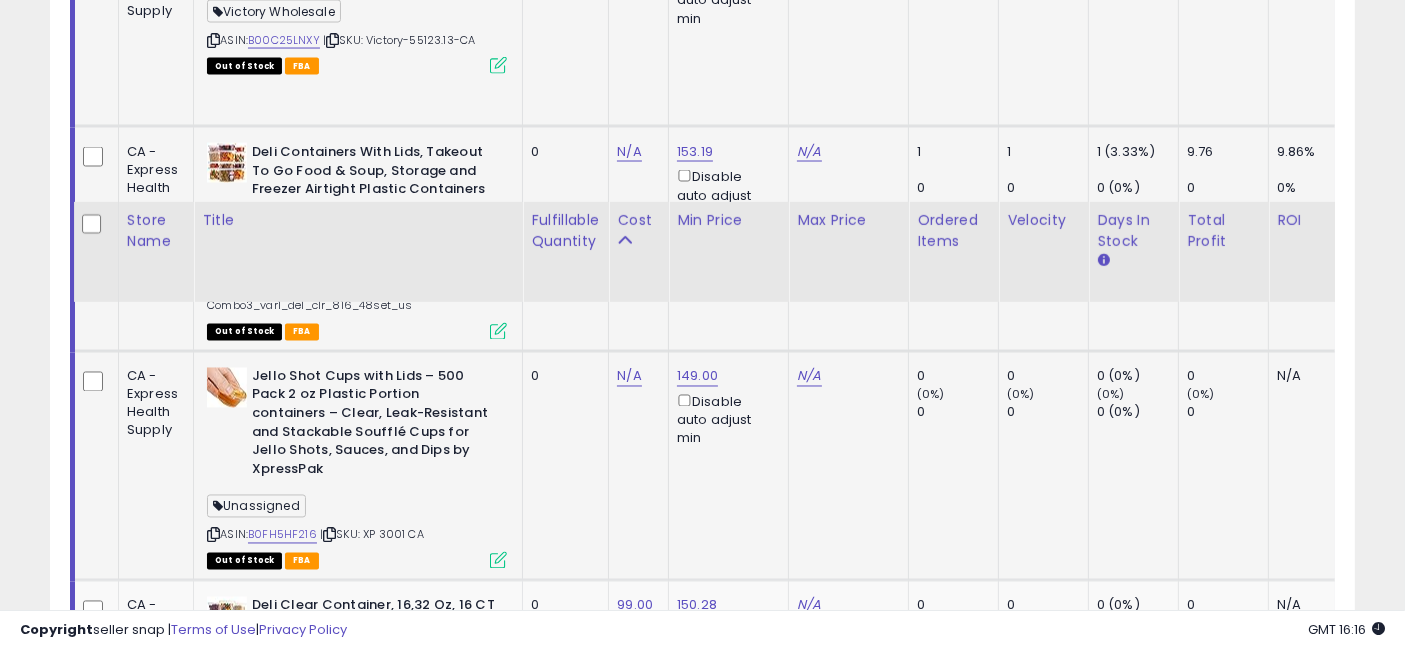 scroll, scrollTop: 3787, scrollLeft: 0, axis: vertical 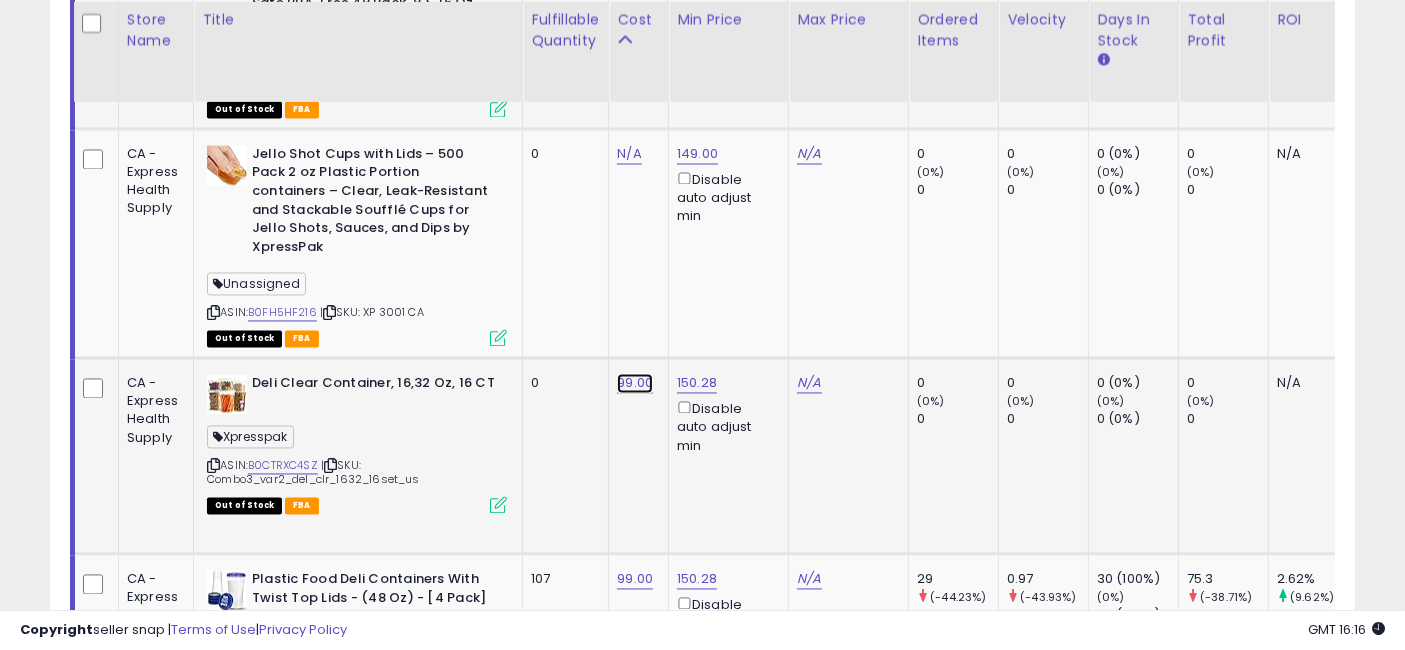click on "99.00" at bounding box center (629, -2640) 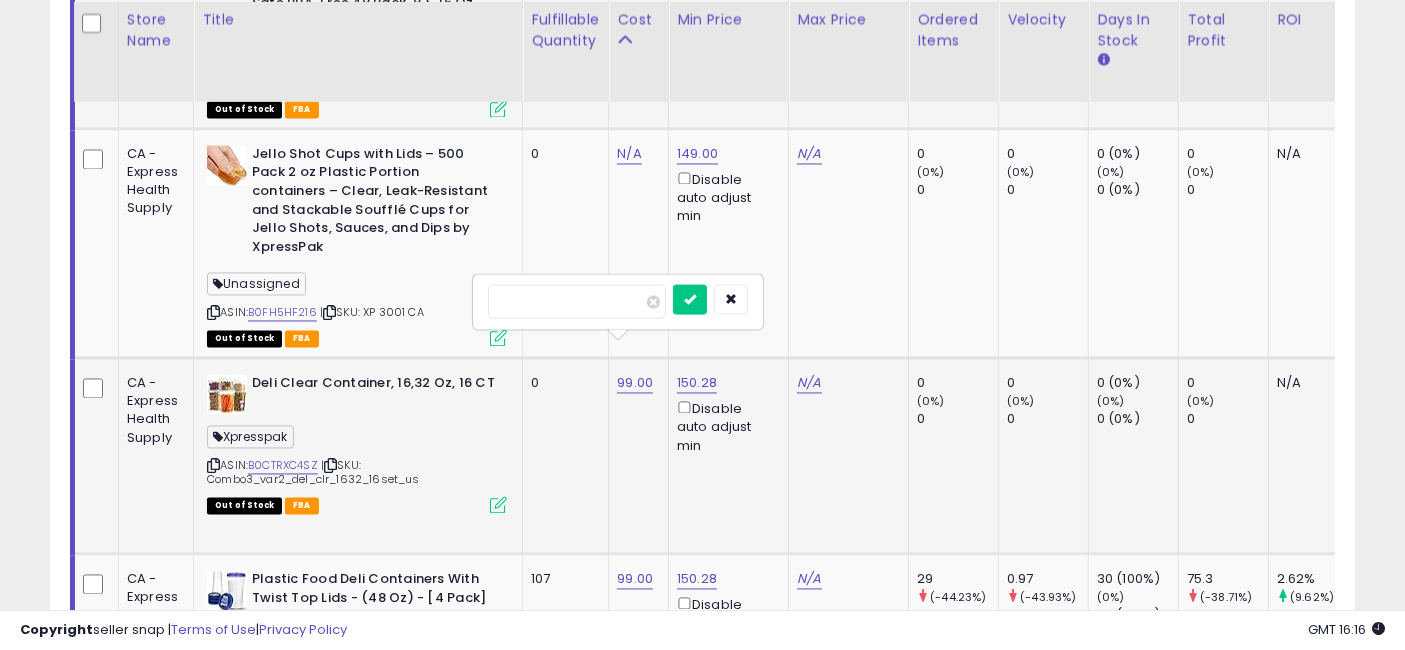 click on "*****" at bounding box center (577, 302) 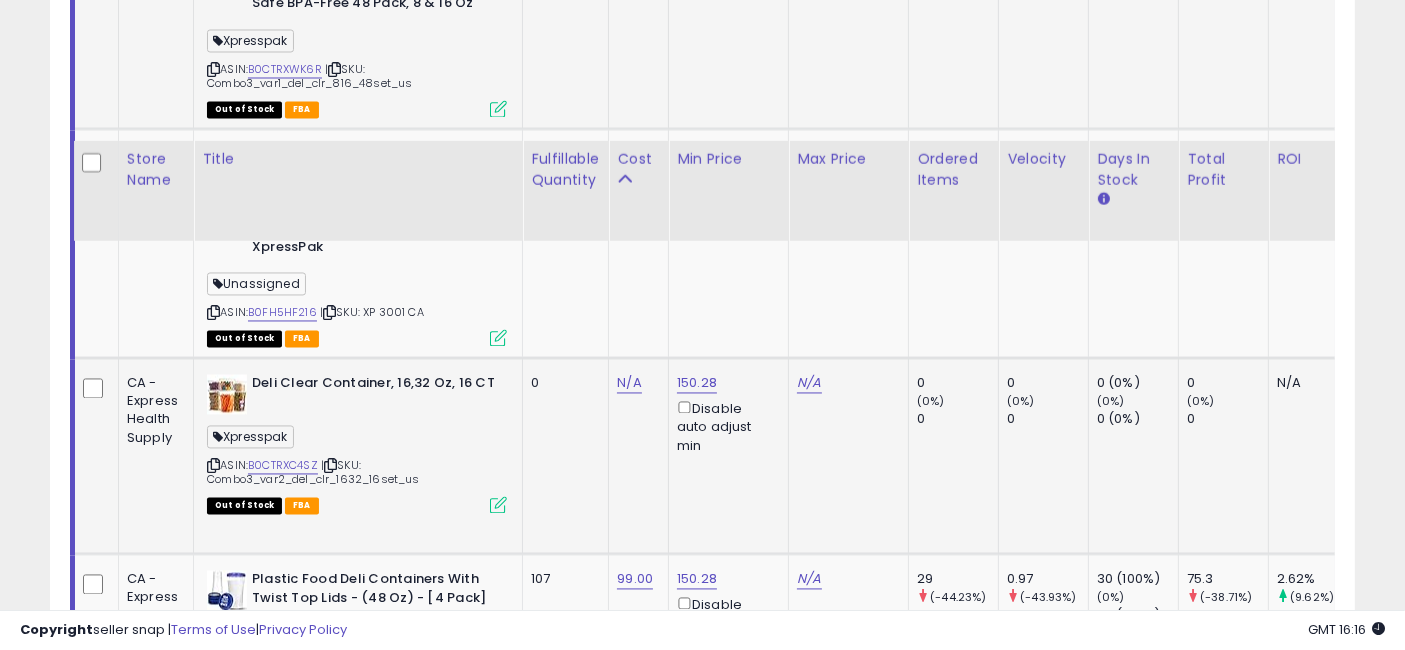scroll, scrollTop: 4009, scrollLeft: 0, axis: vertical 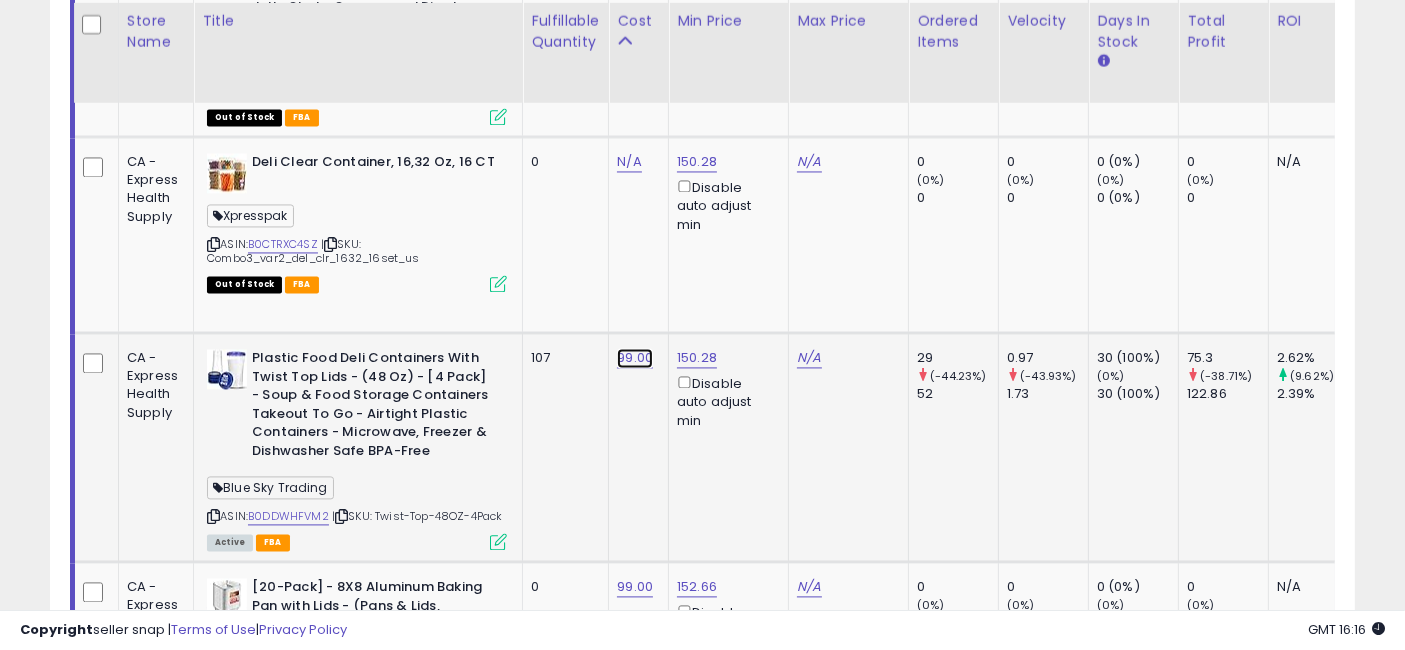 click on "99.00" at bounding box center (629, -2862) 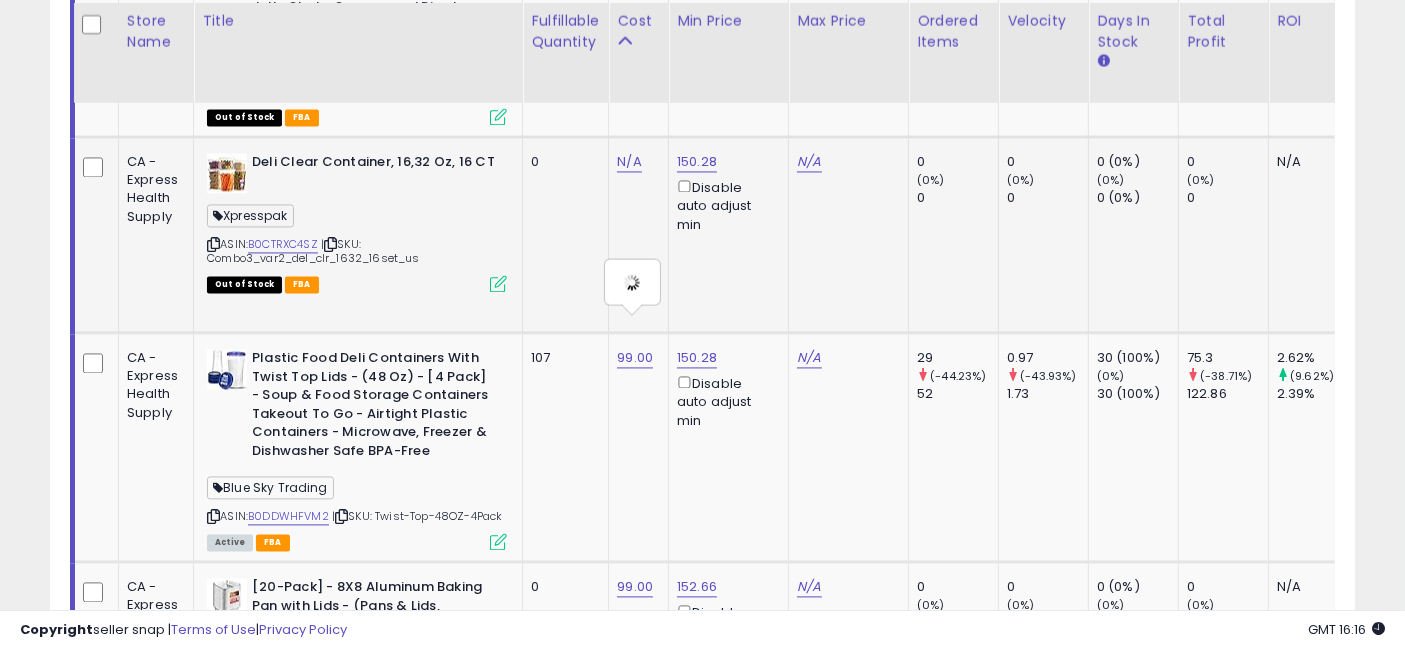 type on "*****" 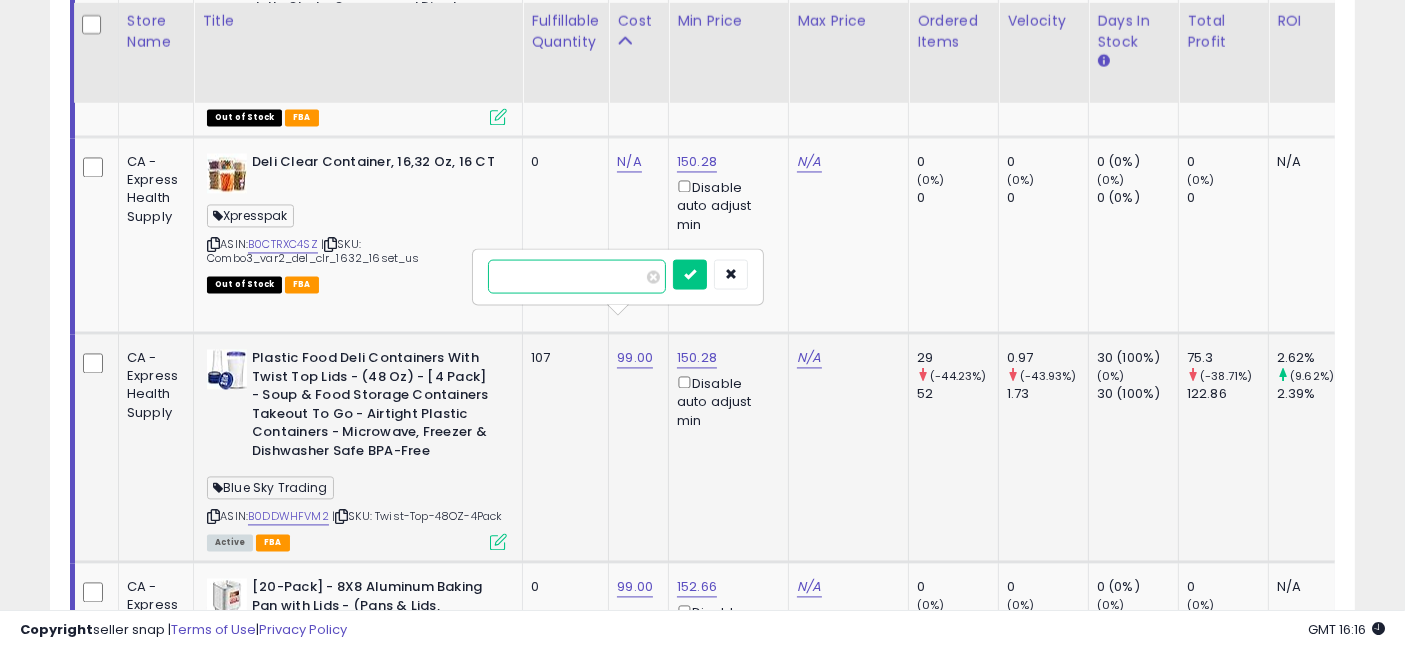 click on "*****" at bounding box center [577, 276] 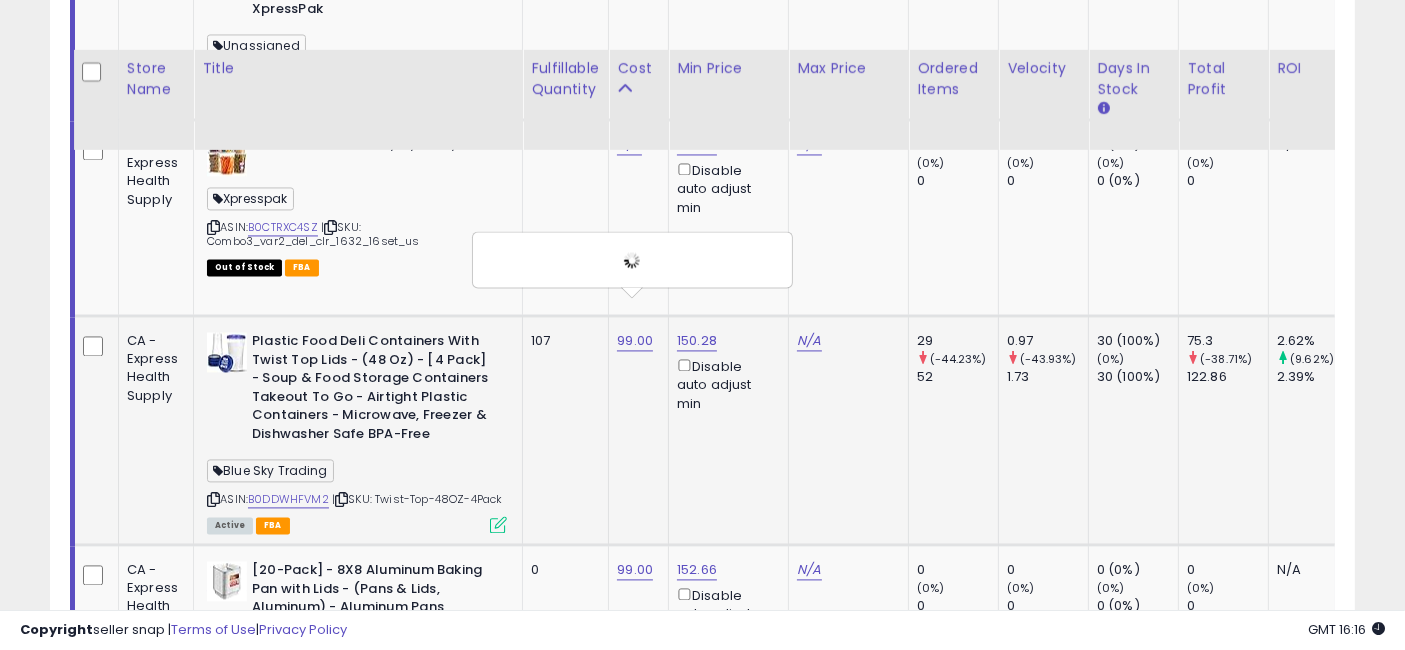 scroll, scrollTop: 4120, scrollLeft: 0, axis: vertical 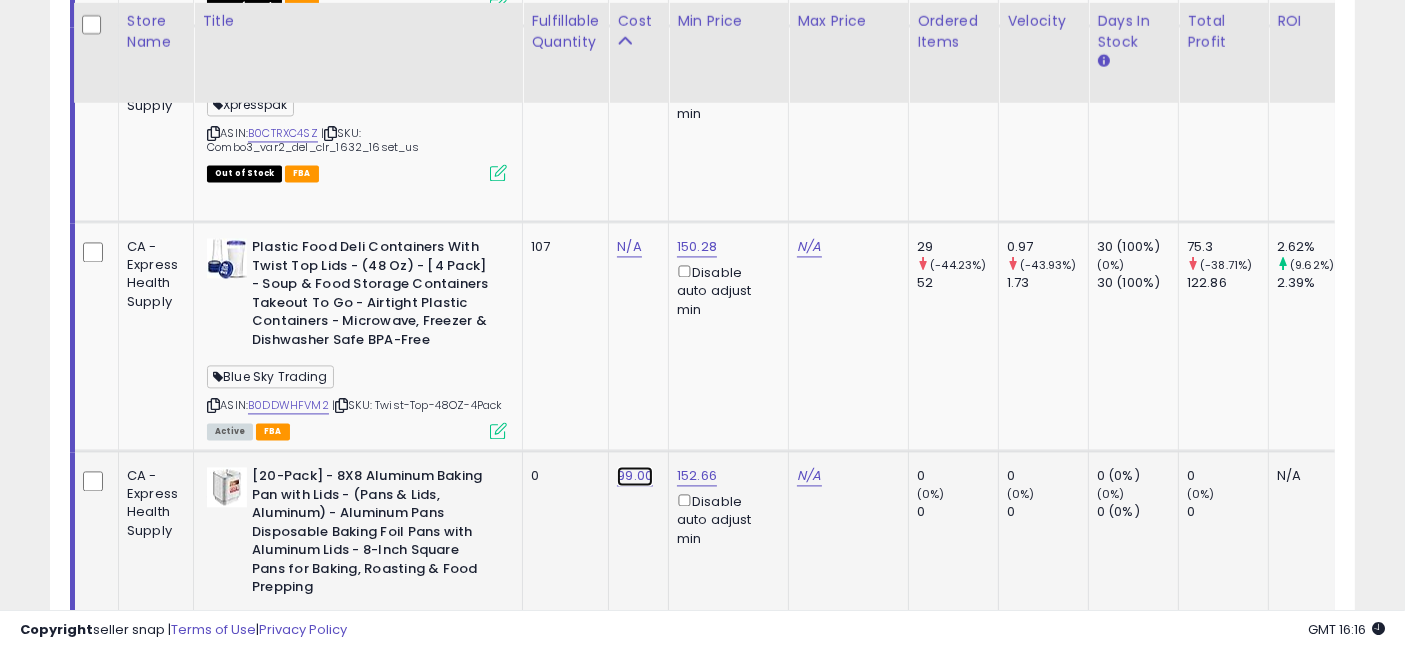 click on "99.00" at bounding box center [629, -2973] 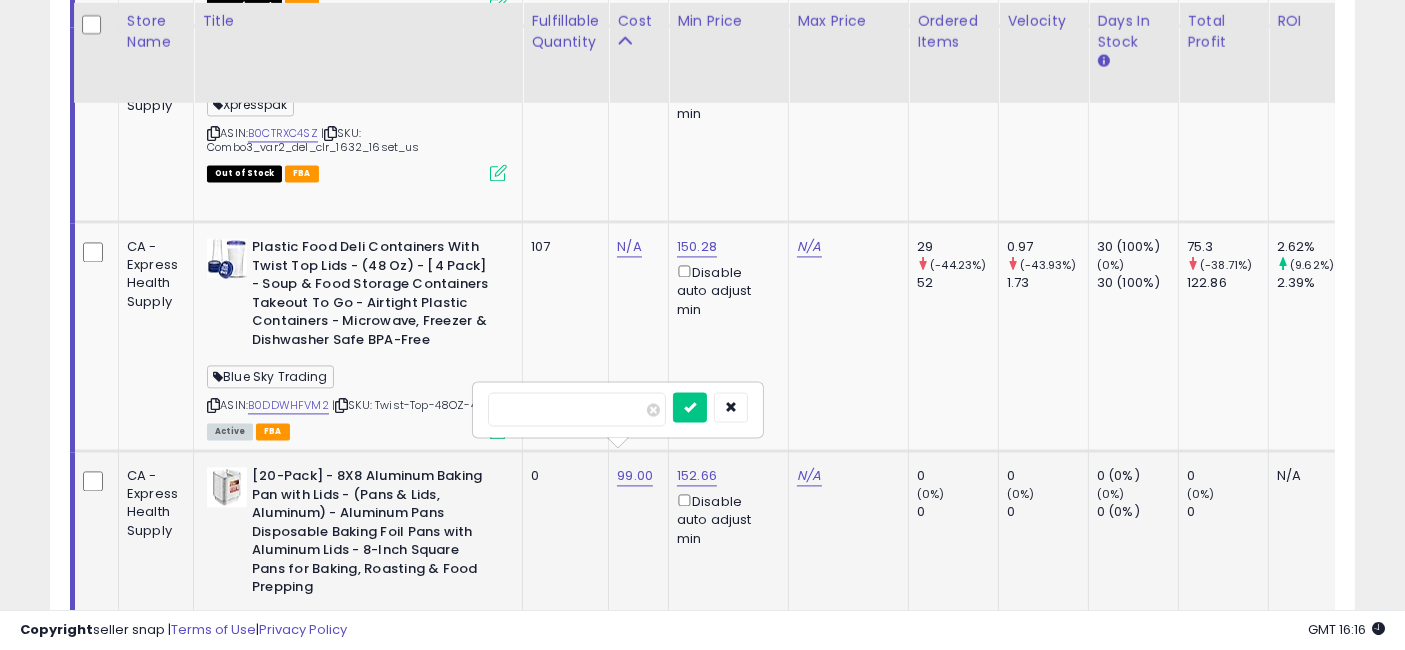 click on "*****" at bounding box center [577, 409] 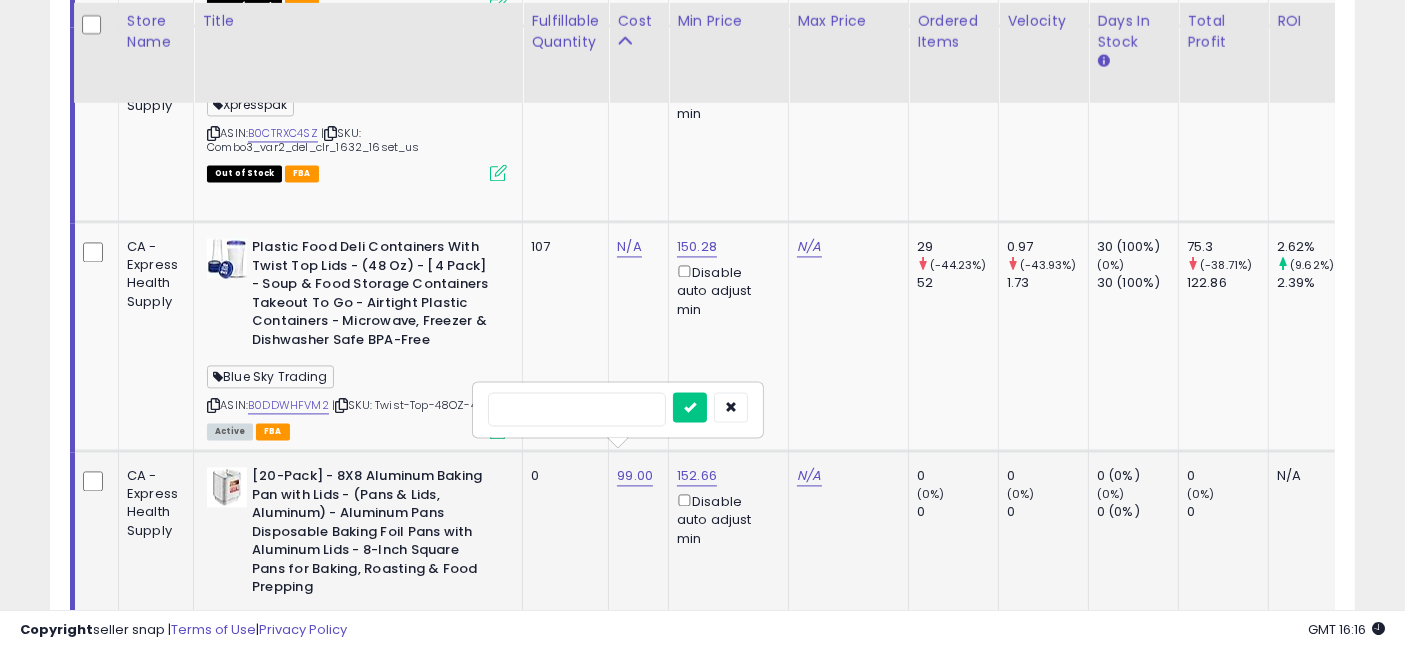 click at bounding box center [690, 407] 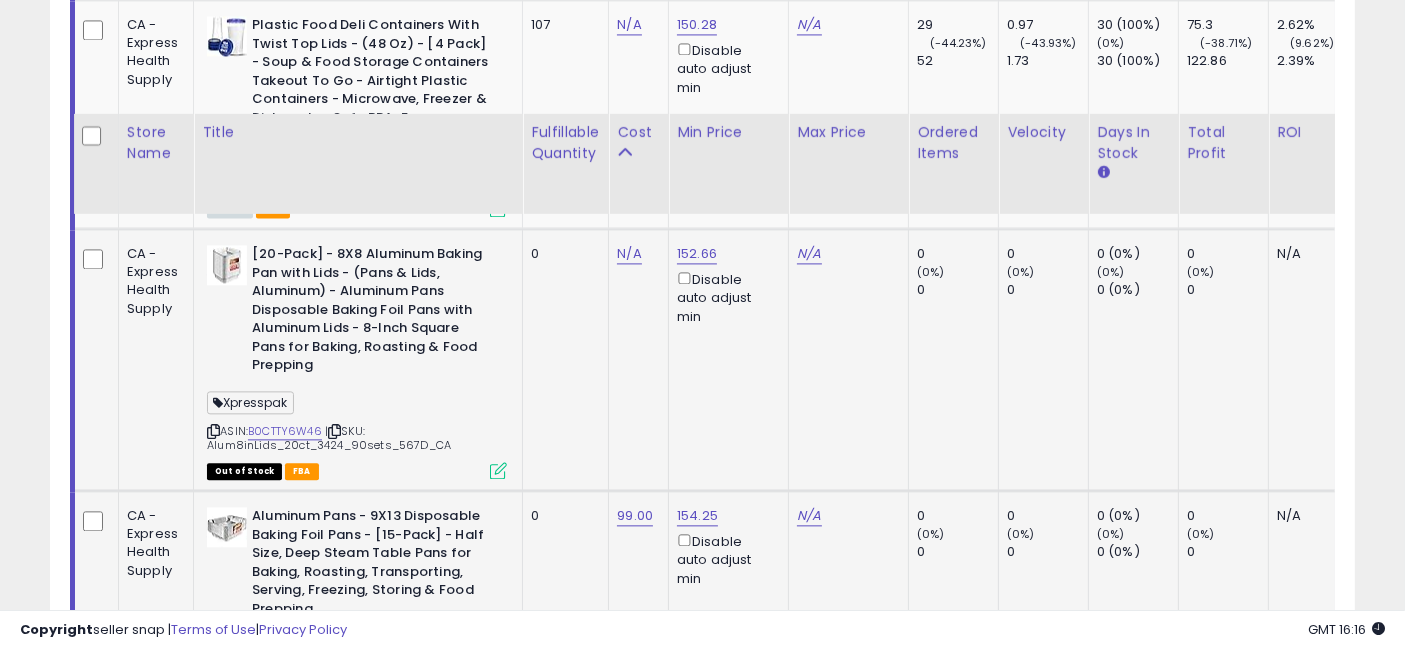scroll, scrollTop: 4454, scrollLeft: 0, axis: vertical 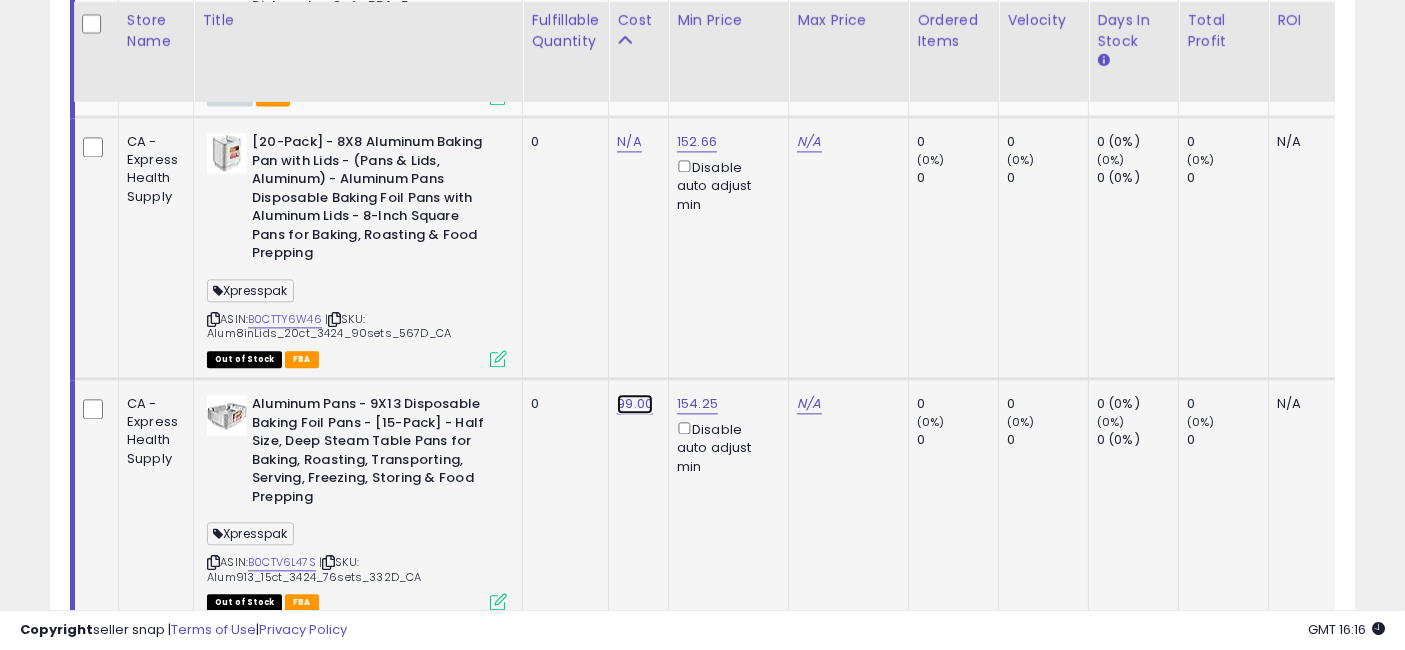 click on "99.00" at bounding box center [629, -3307] 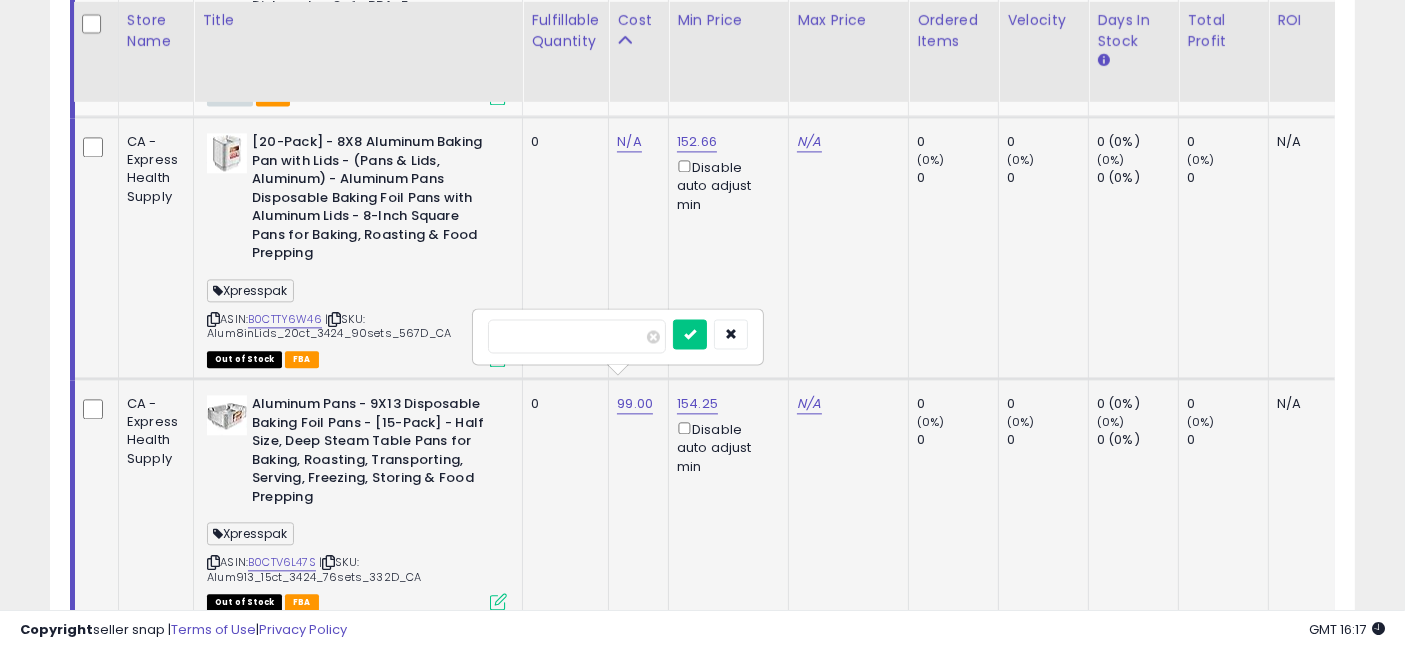 click on "*****" at bounding box center (577, 336) 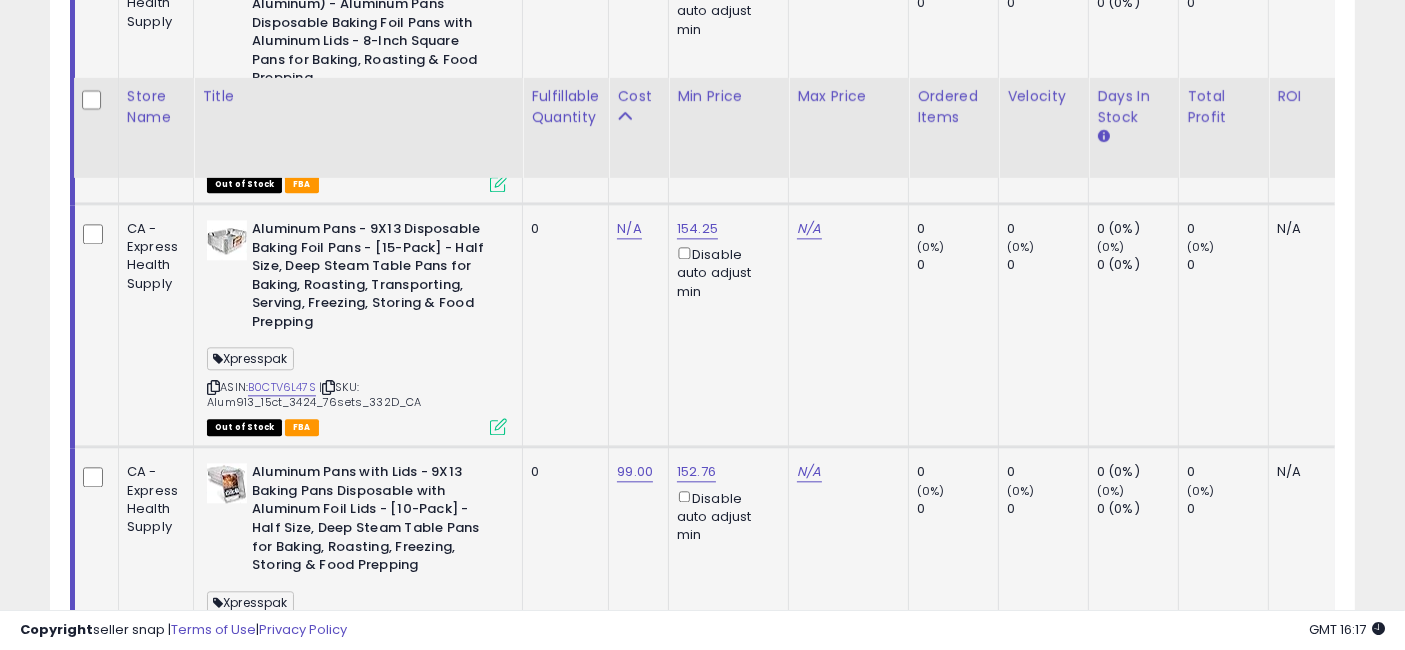 scroll, scrollTop: 4787, scrollLeft: 0, axis: vertical 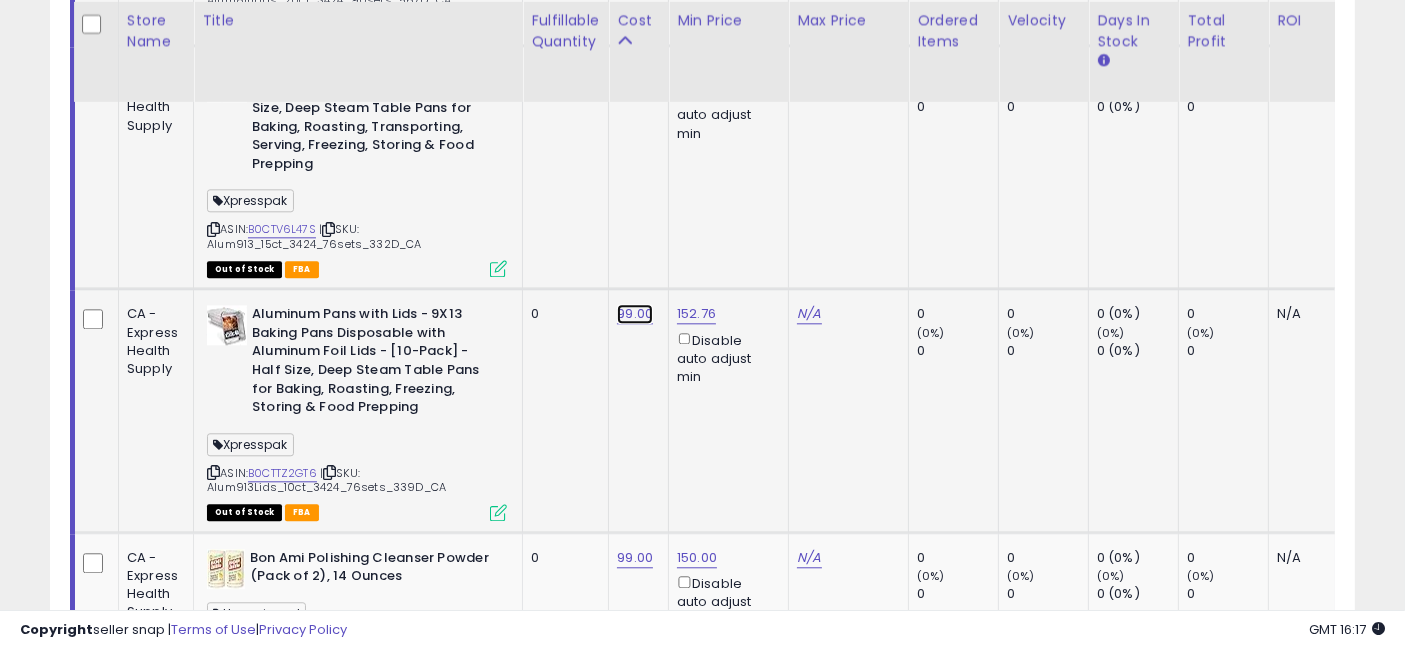 click on "99.00" at bounding box center [629, -3640] 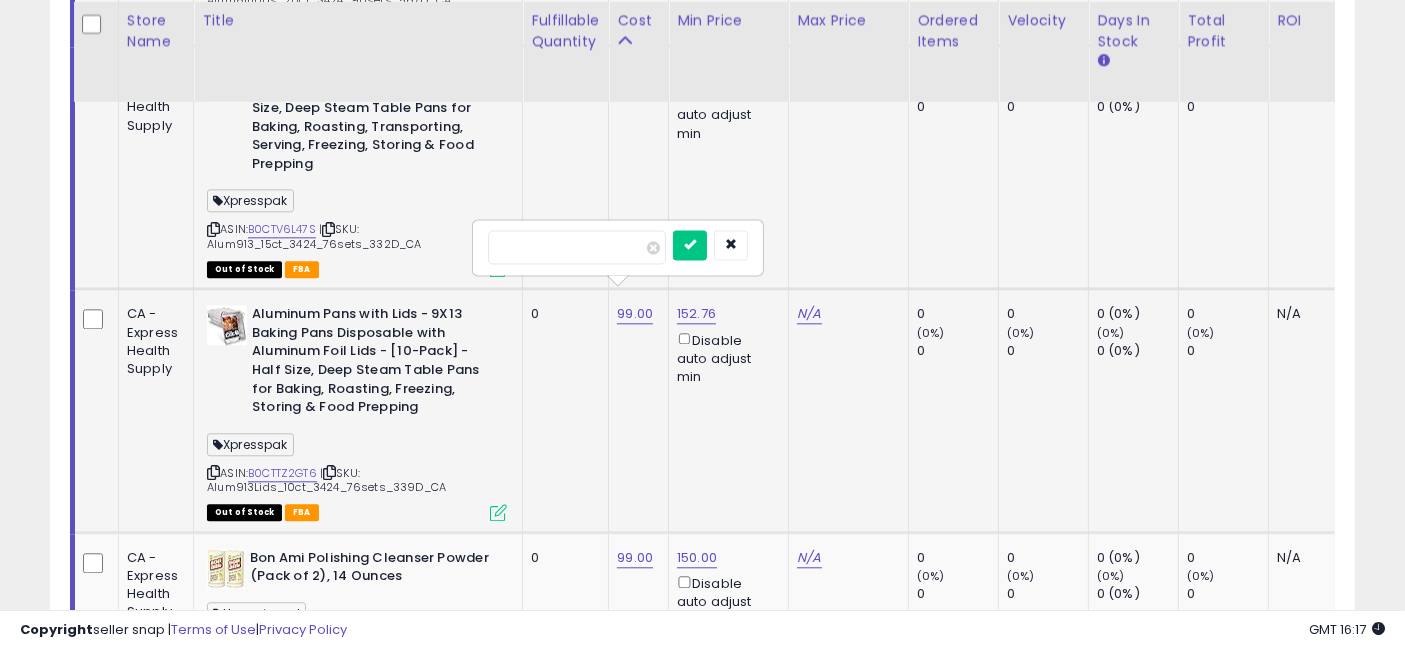 click on "*****" at bounding box center (577, 247) 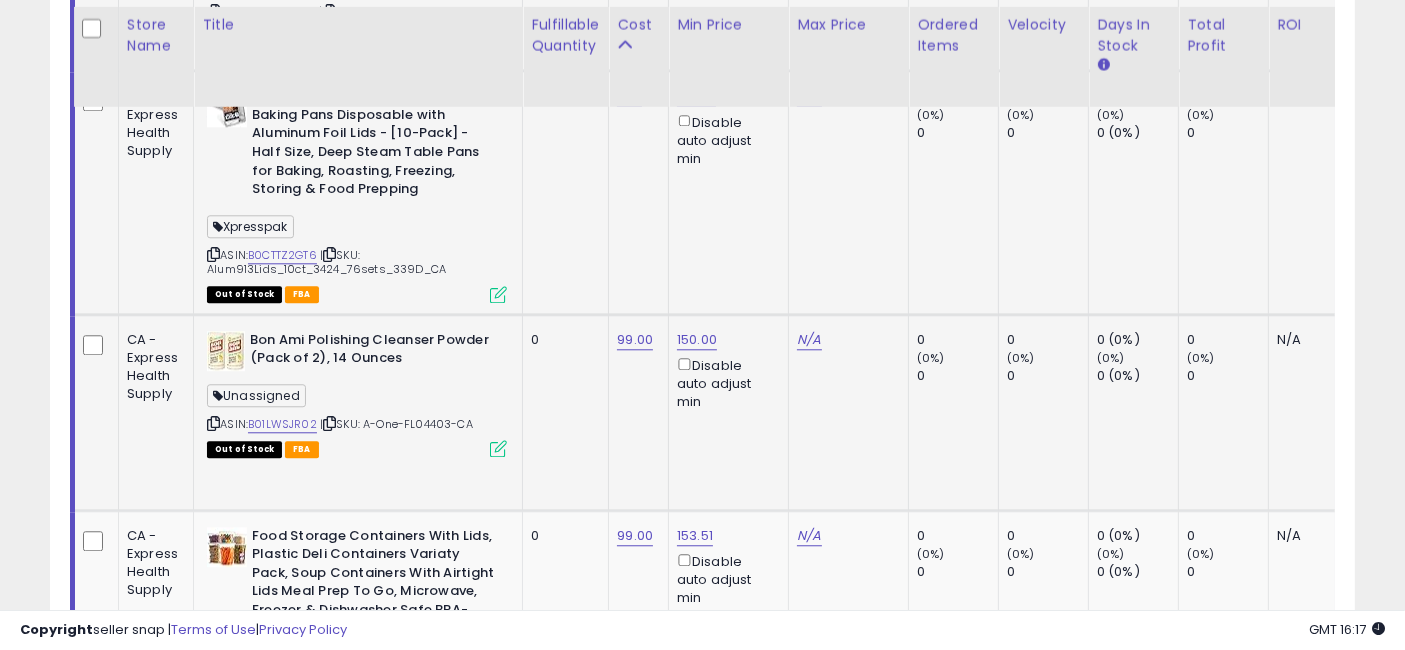 scroll, scrollTop: 5009, scrollLeft: 0, axis: vertical 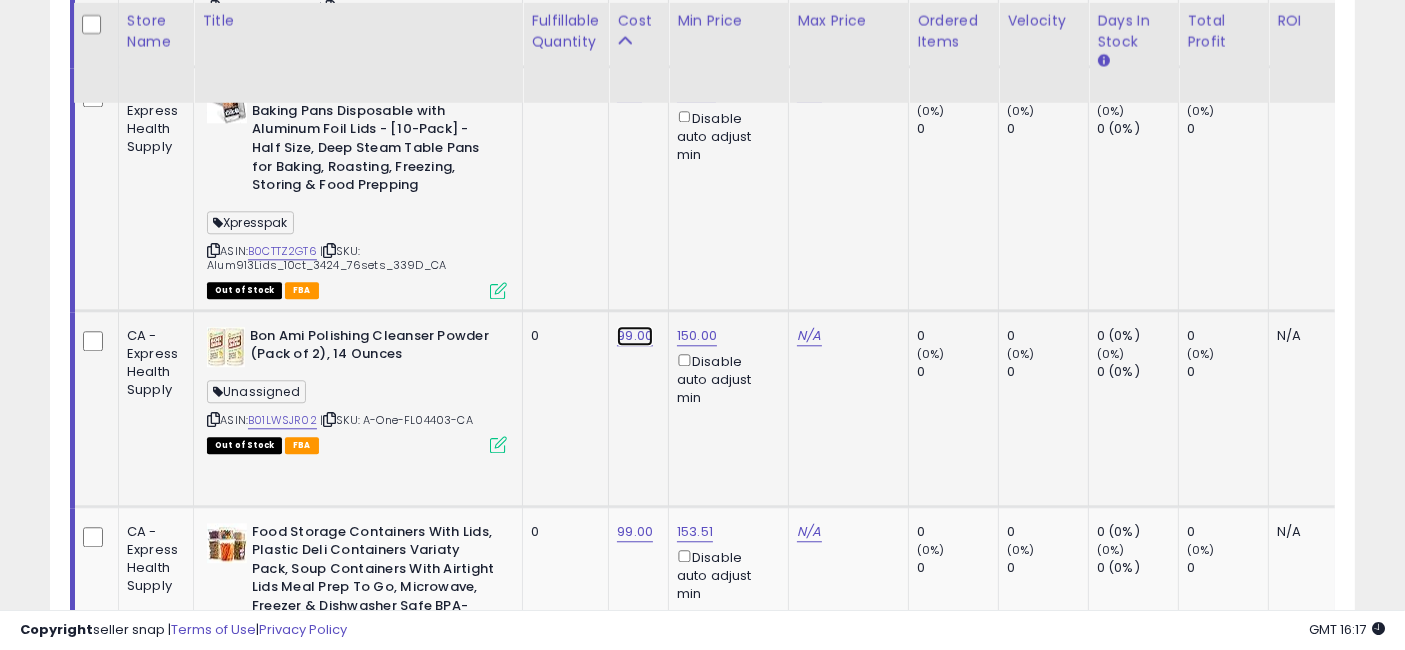 click on "99.00" at bounding box center (629, -3862) 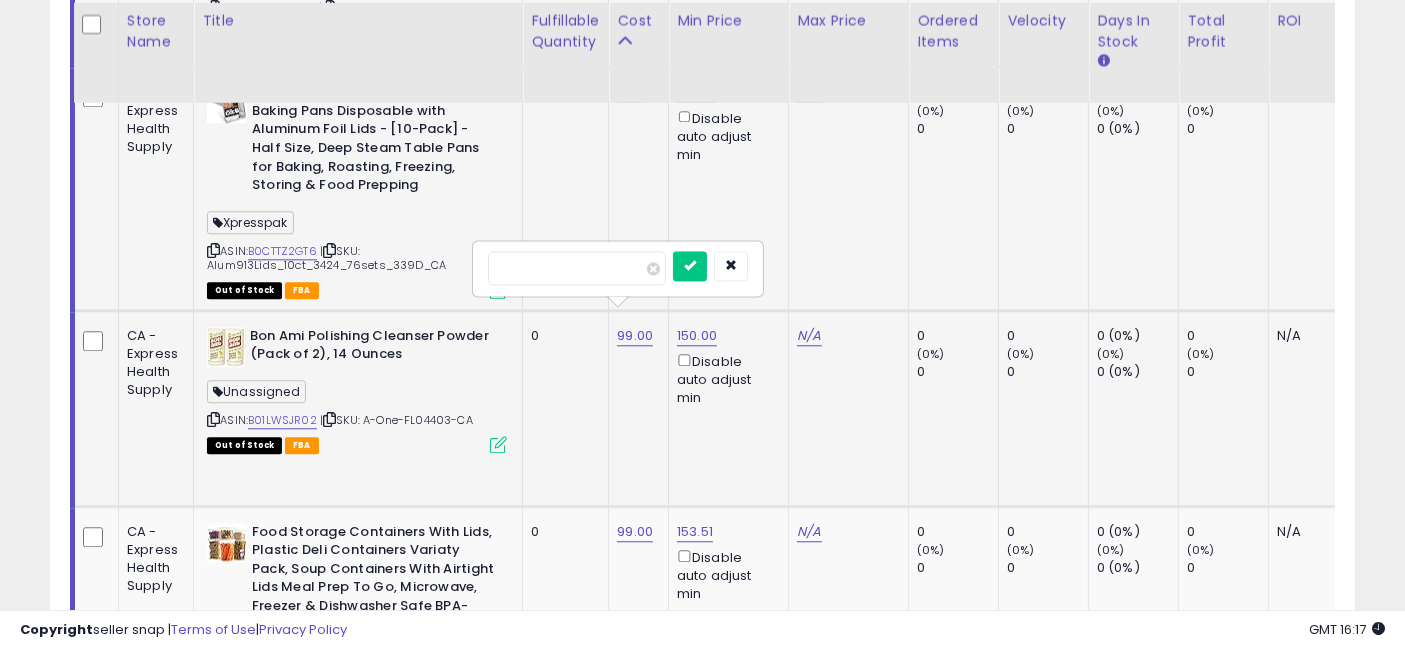 click on "*****" at bounding box center [577, 268] 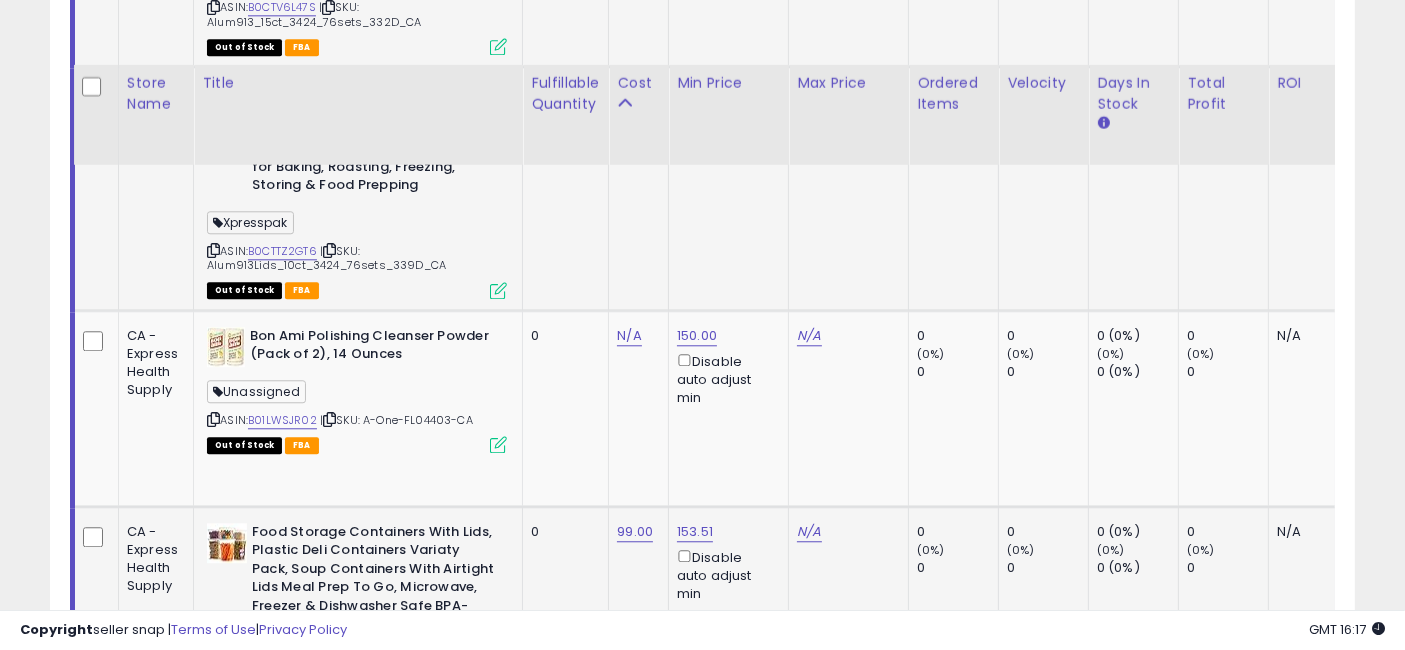 scroll, scrollTop: 5120, scrollLeft: 0, axis: vertical 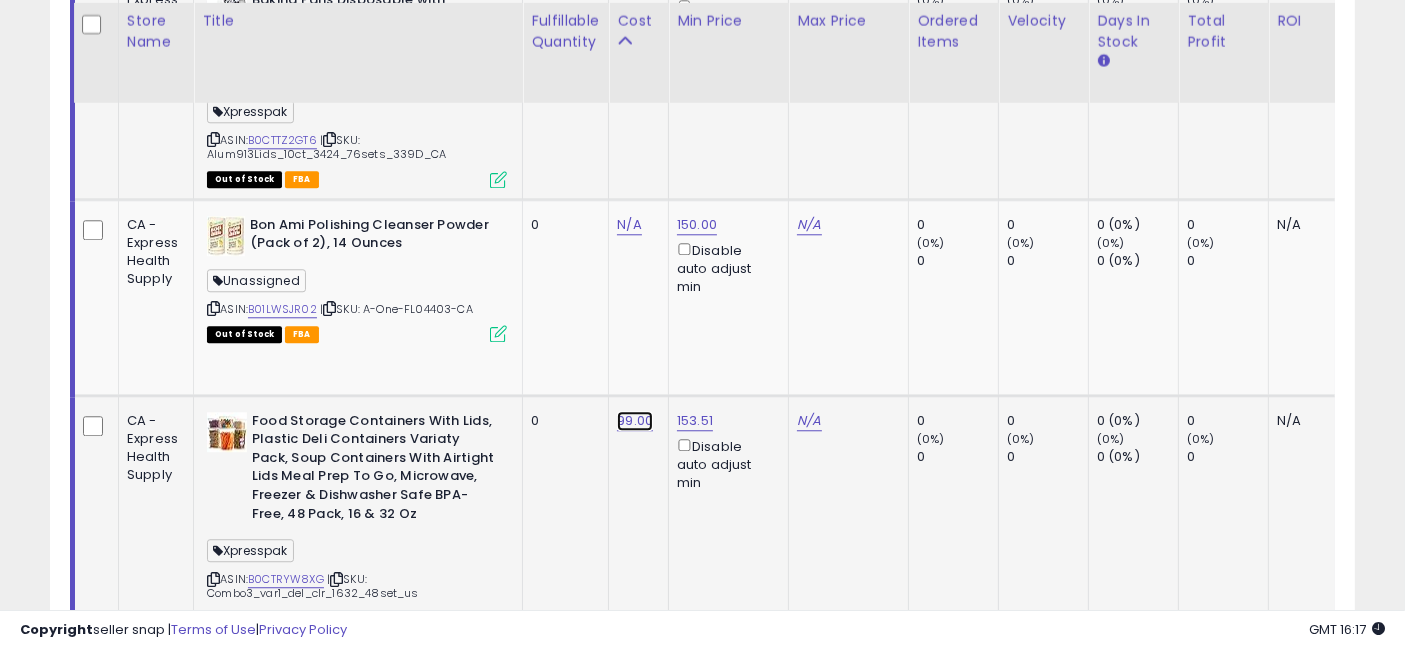 click on "99.00" at bounding box center (629, -3973) 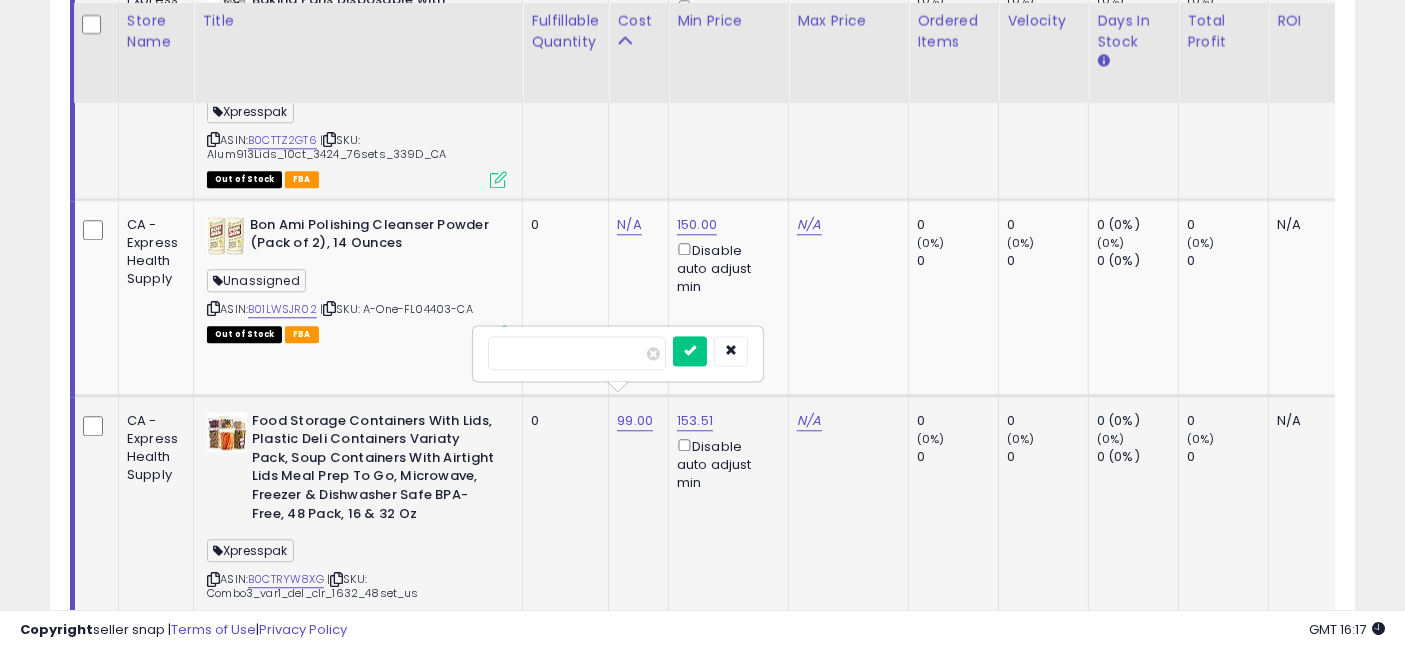 click on "*****" at bounding box center (577, 353) 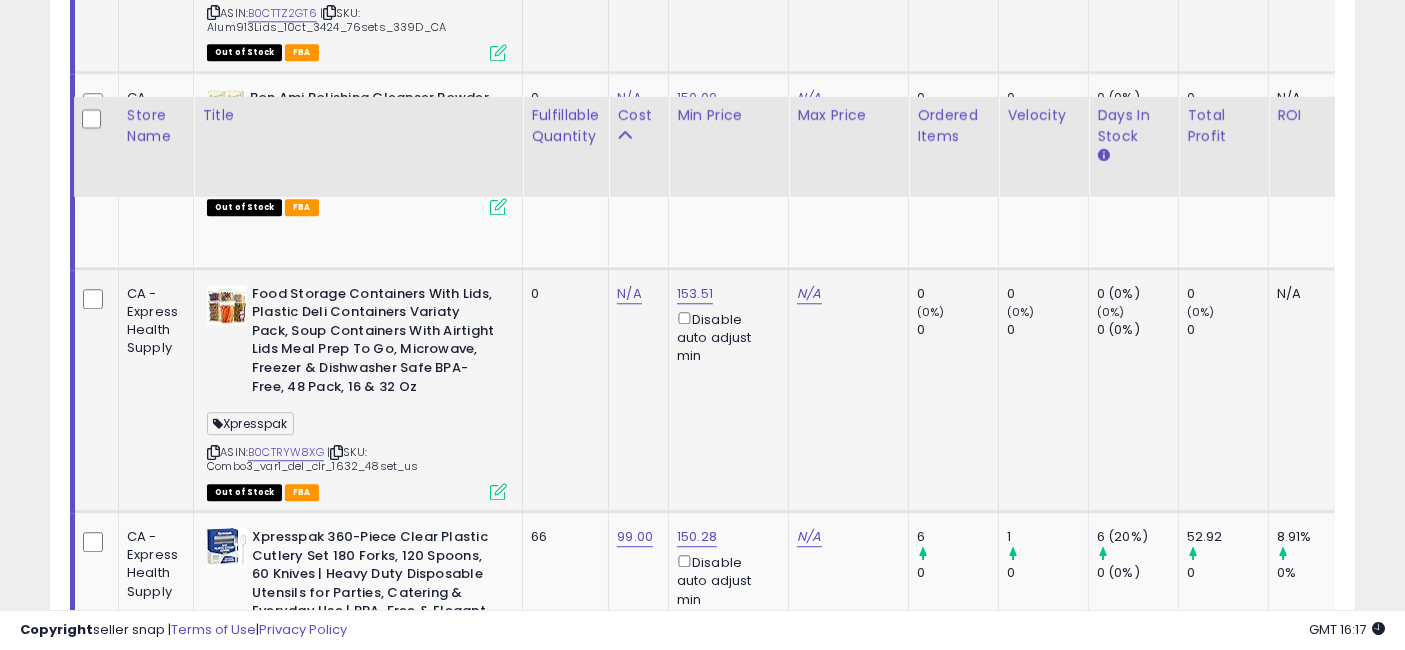 scroll, scrollTop: 5342, scrollLeft: 0, axis: vertical 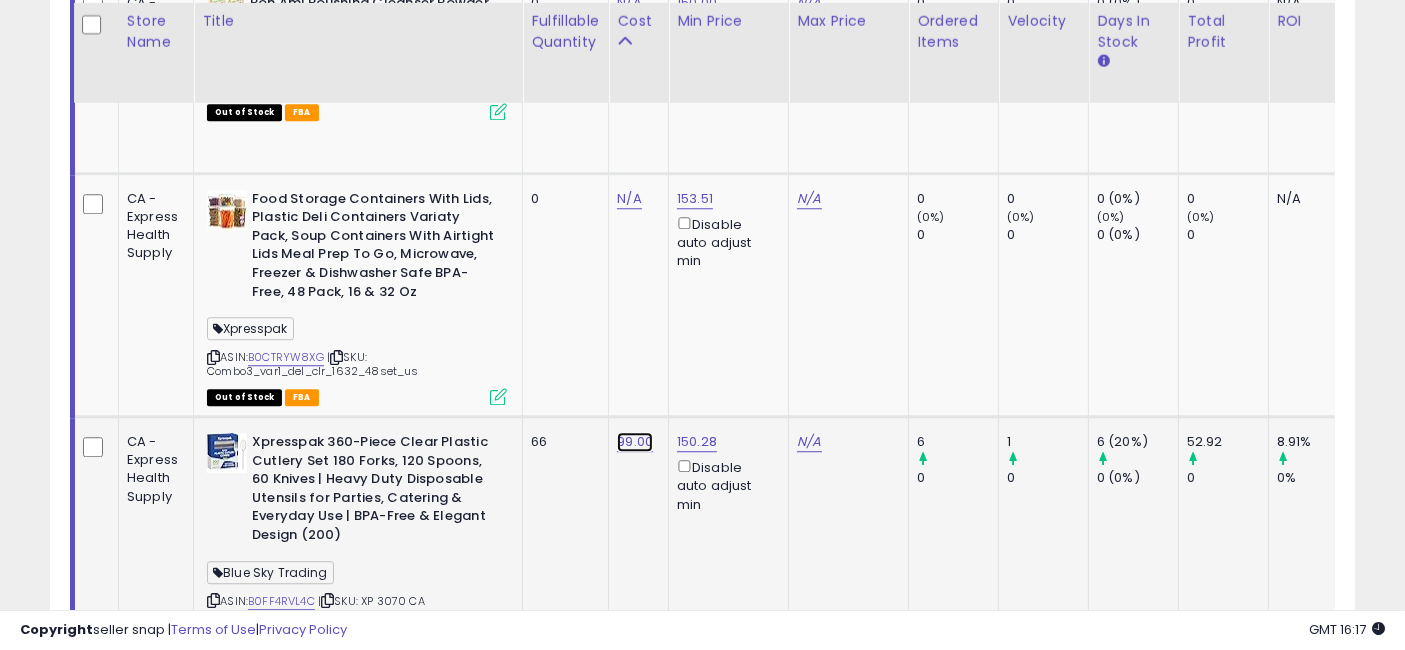click on "99.00" at bounding box center (629, -4195) 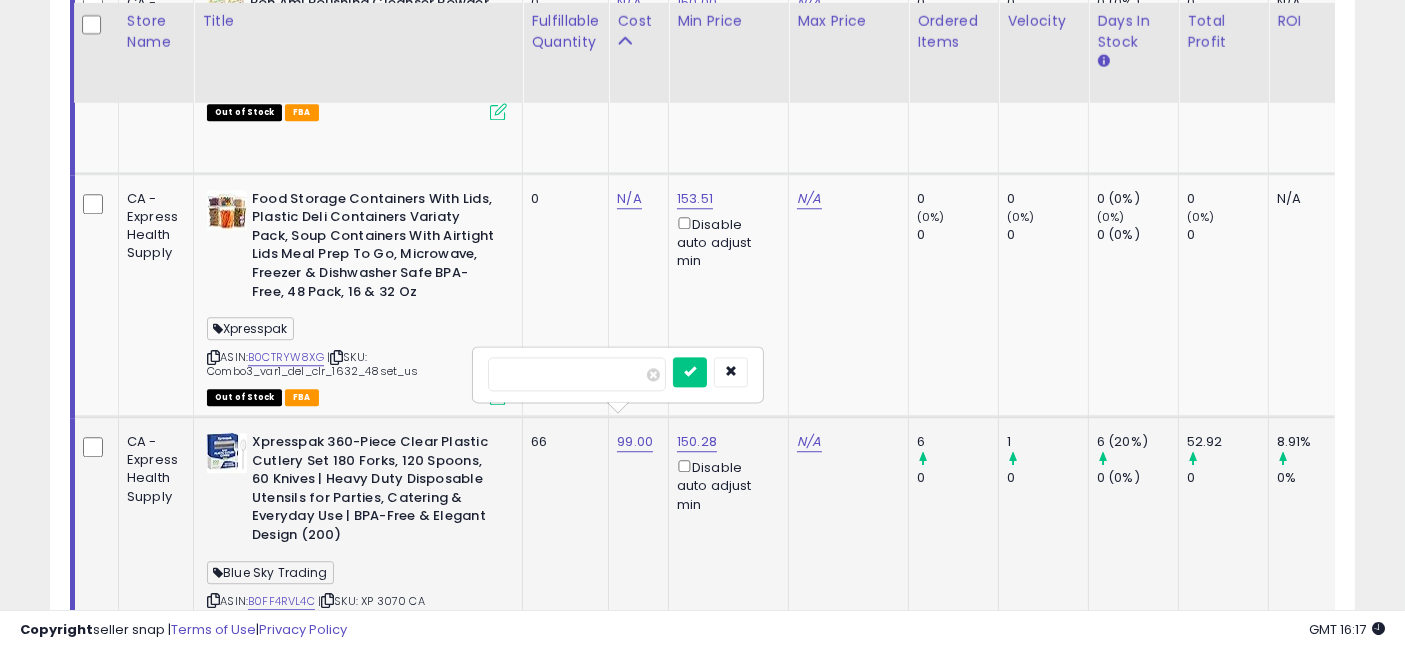 click on "*****" at bounding box center (577, 374) 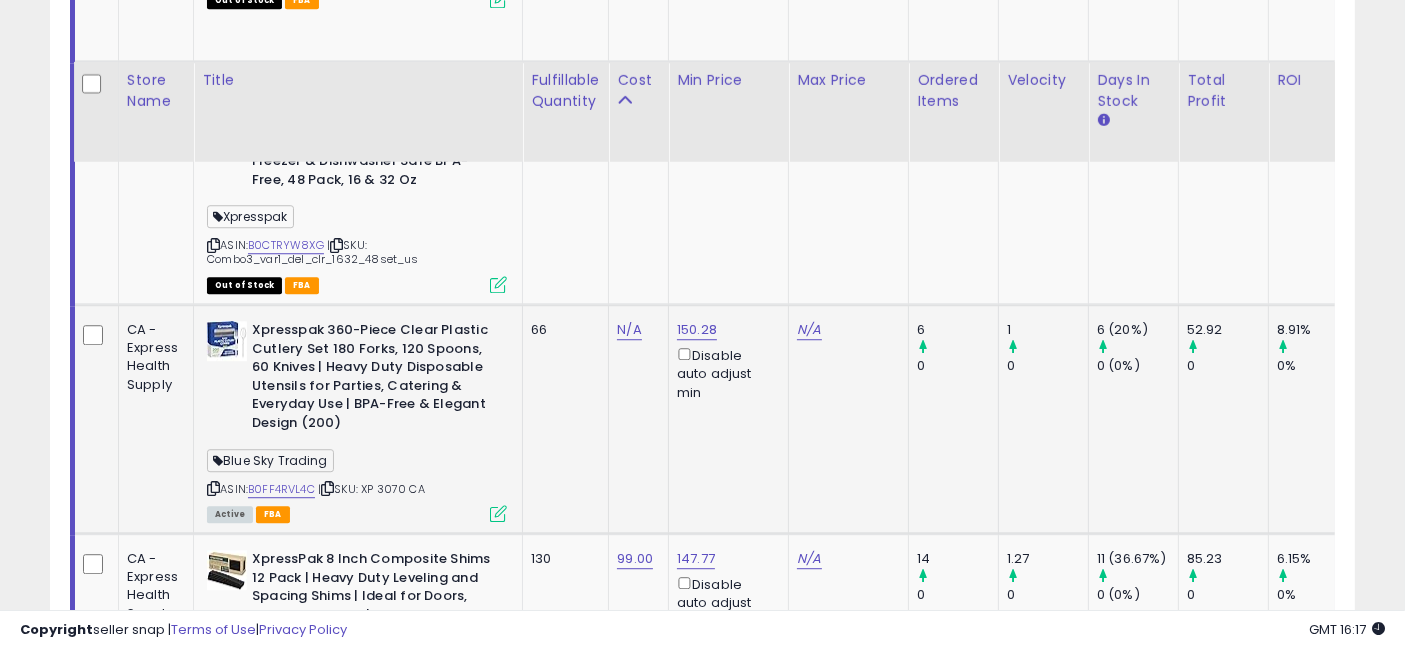 scroll, scrollTop: 5565, scrollLeft: 0, axis: vertical 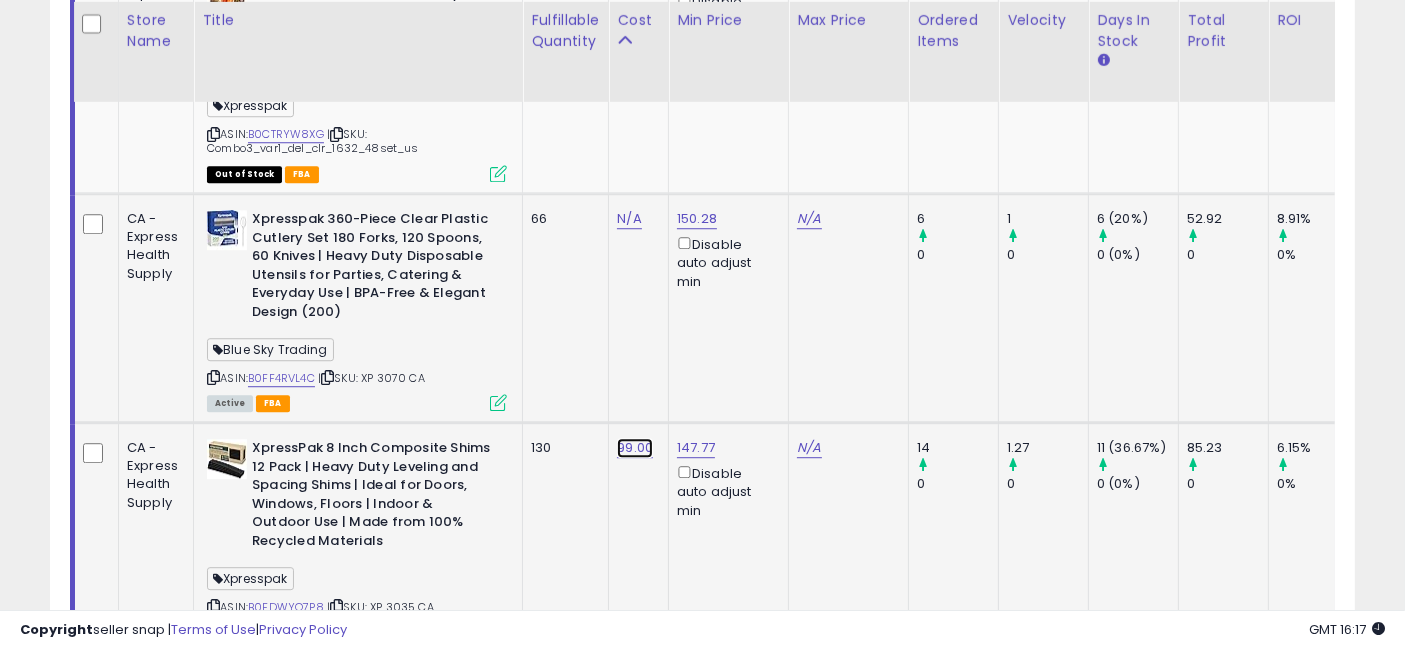 click on "99.00" at bounding box center (629, -4418) 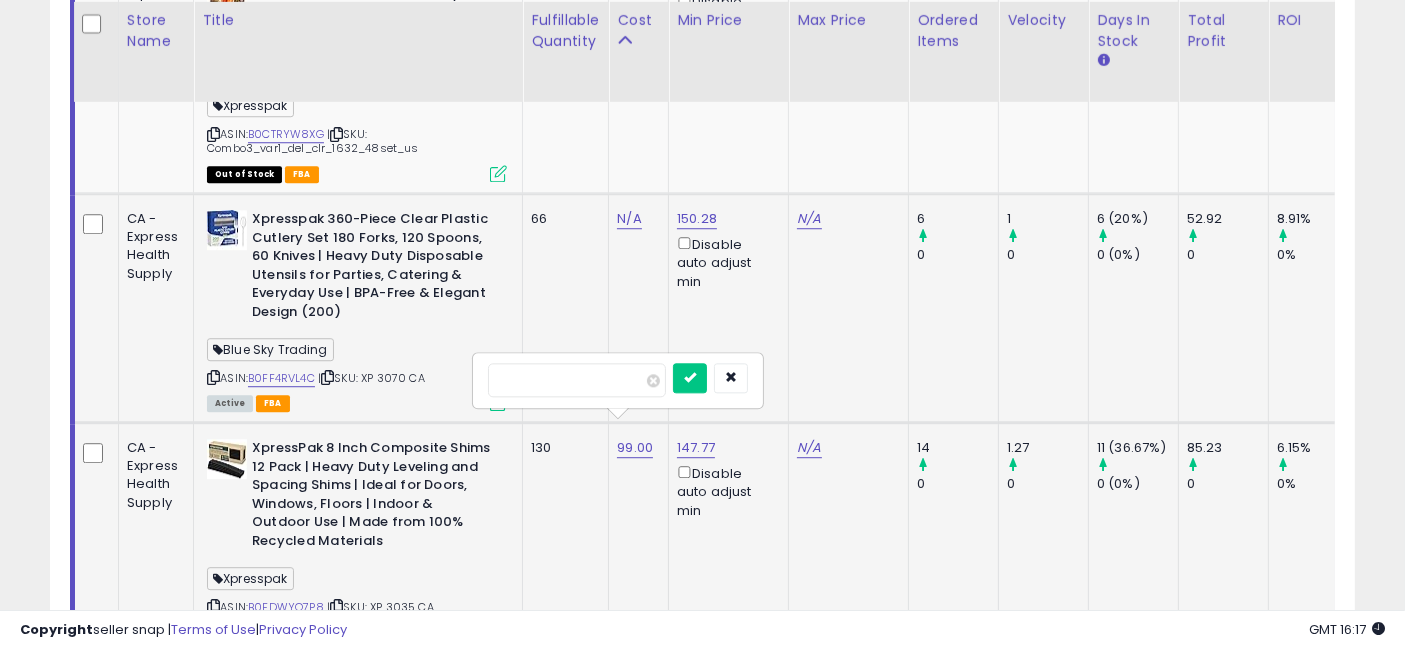 click on "*****" at bounding box center [577, 380] 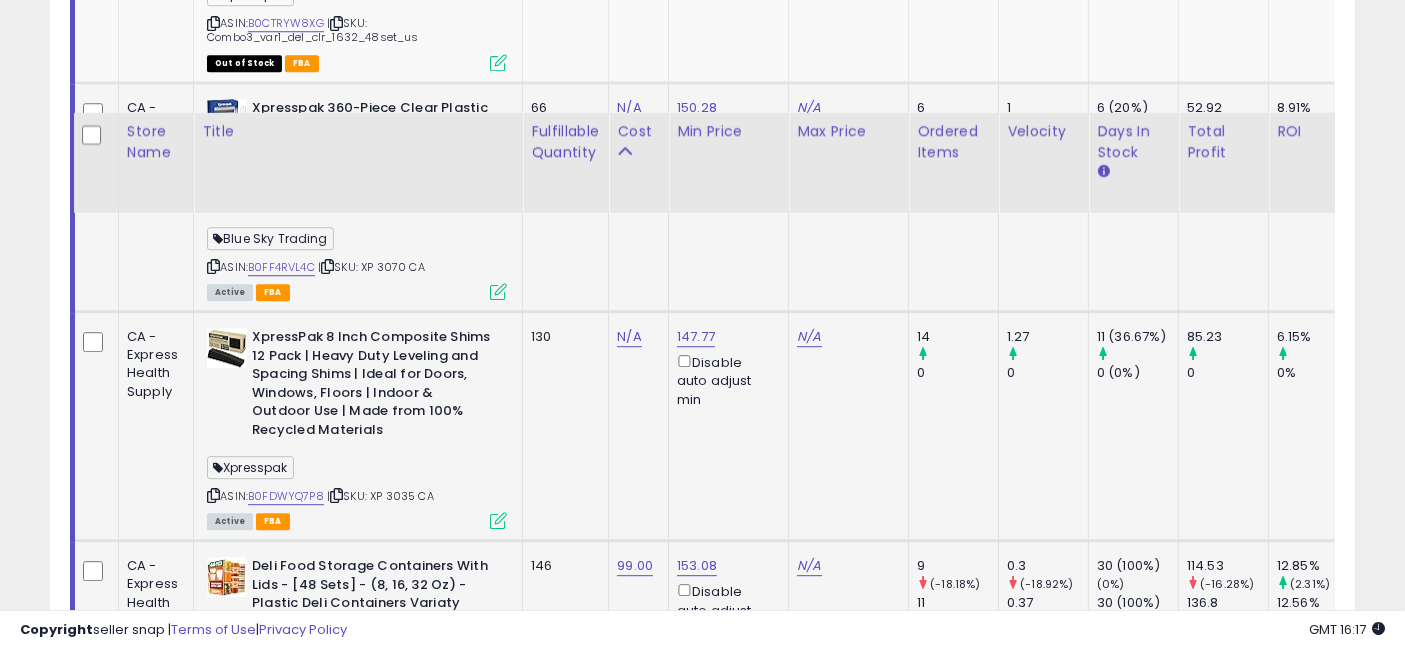 scroll, scrollTop: 5787, scrollLeft: 0, axis: vertical 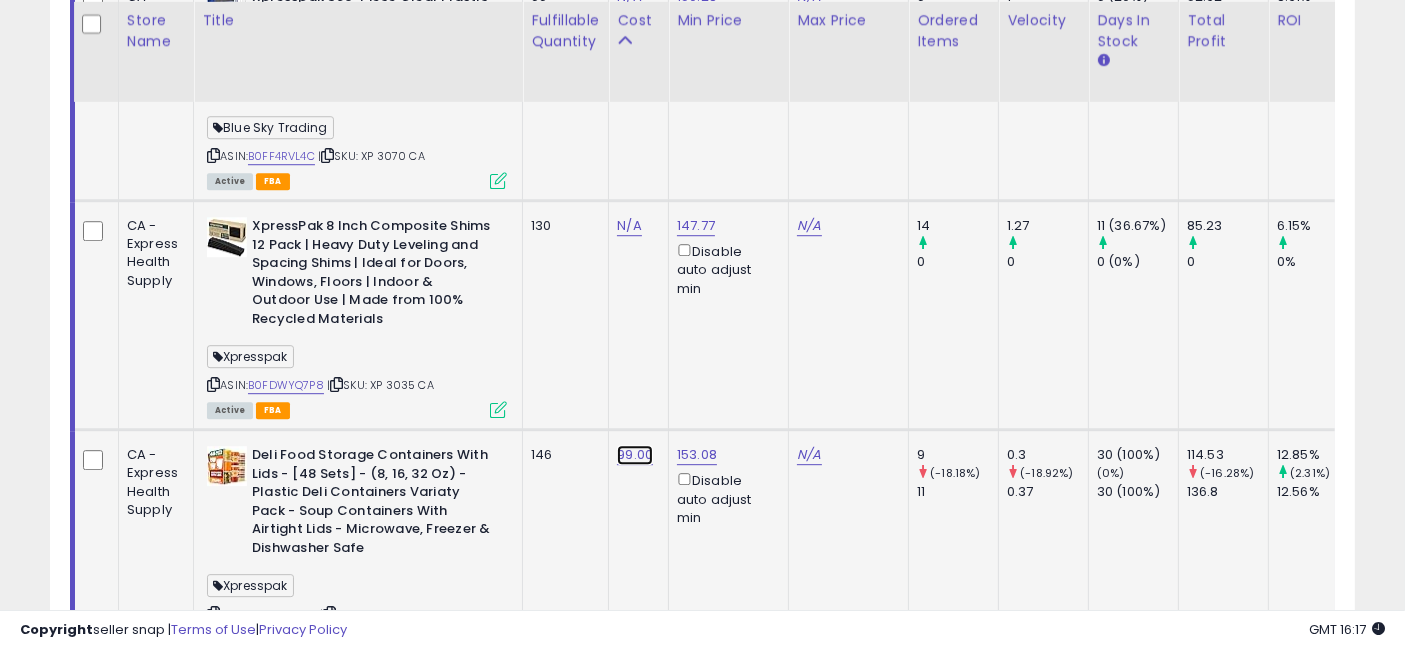 click on "99.00" at bounding box center (629, -4640) 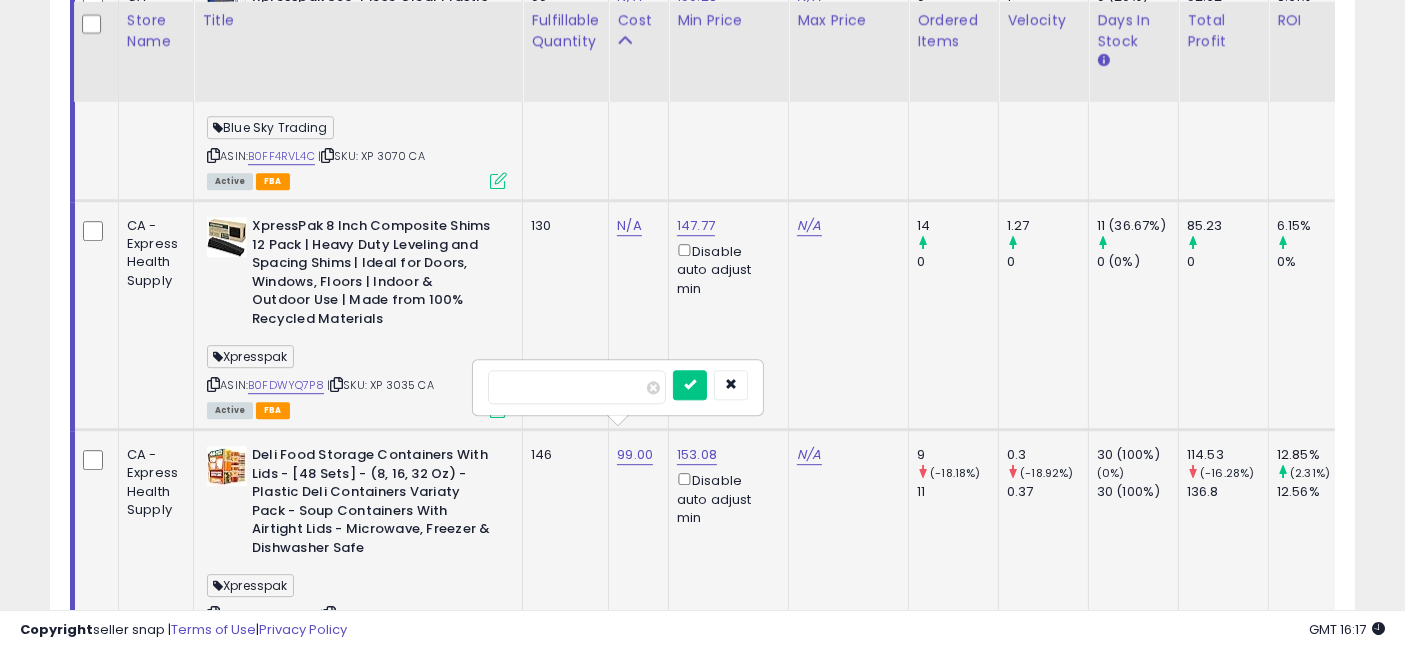 click on "*****" at bounding box center (577, 387) 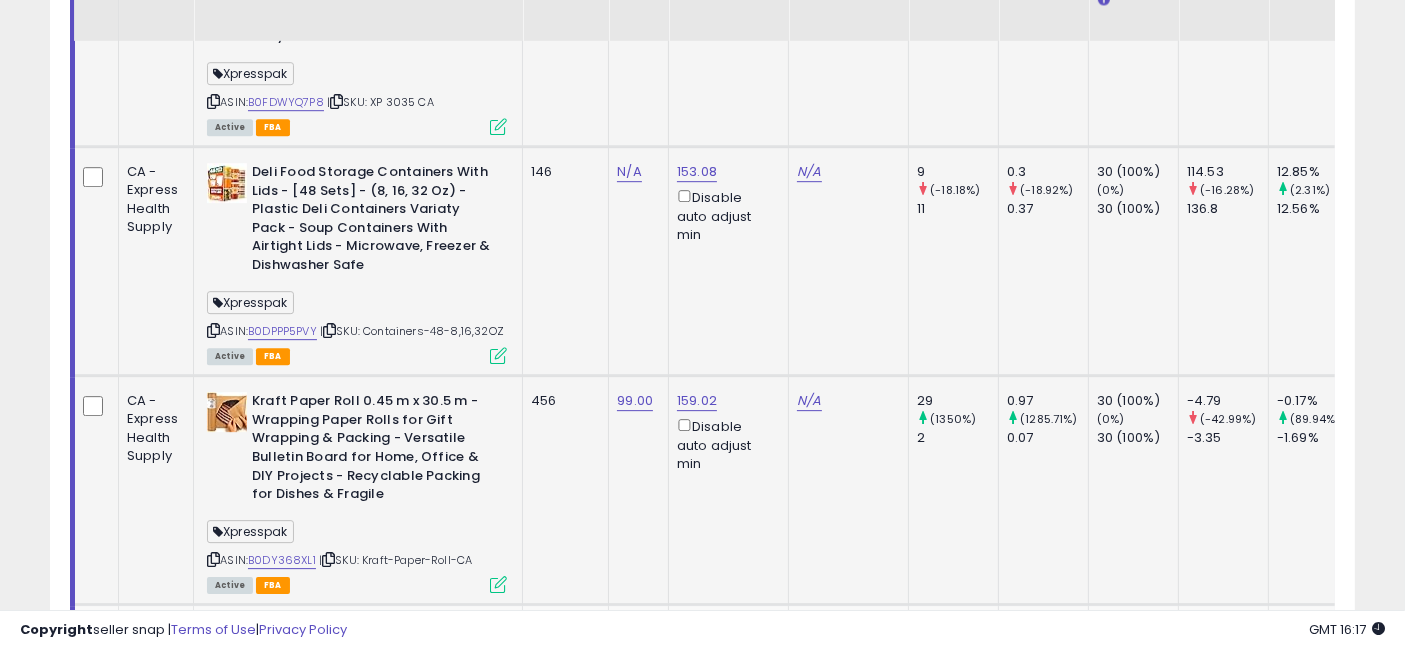scroll, scrollTop: 6120, scrollLeft: 0, axis: vertical 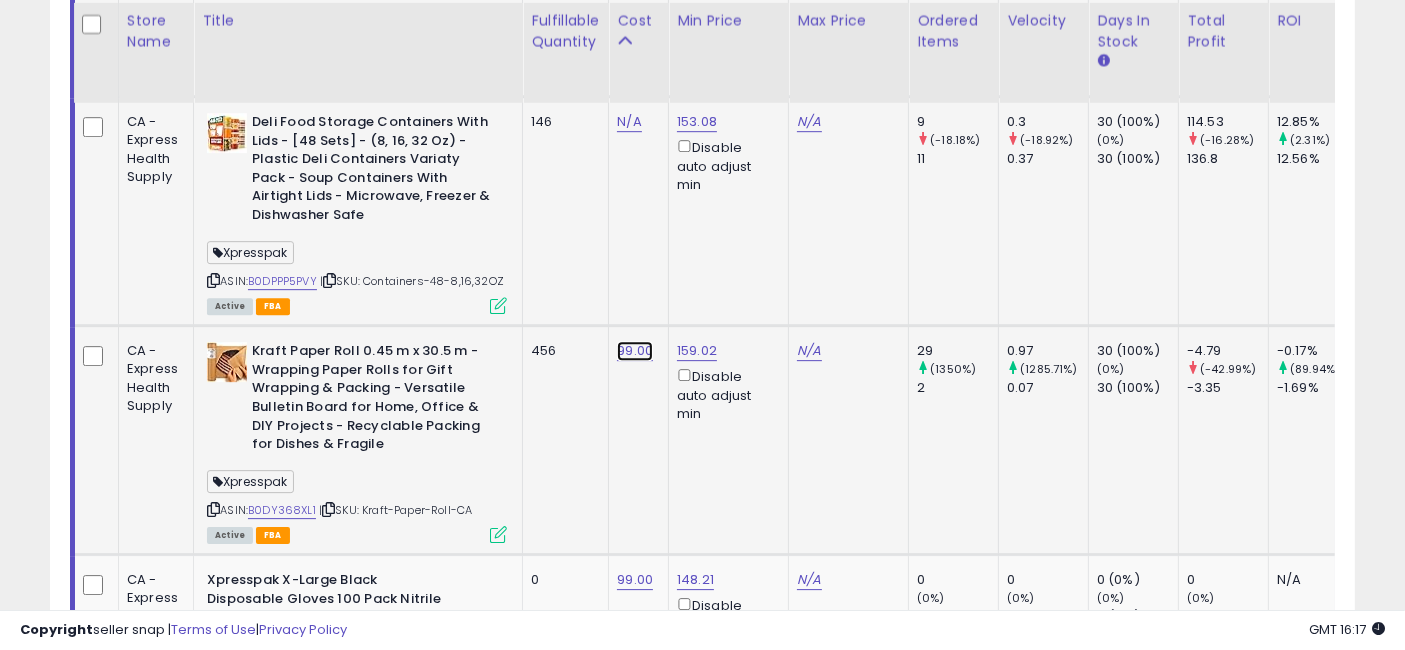 click on "99.00" at bounding box center [629, -4973] 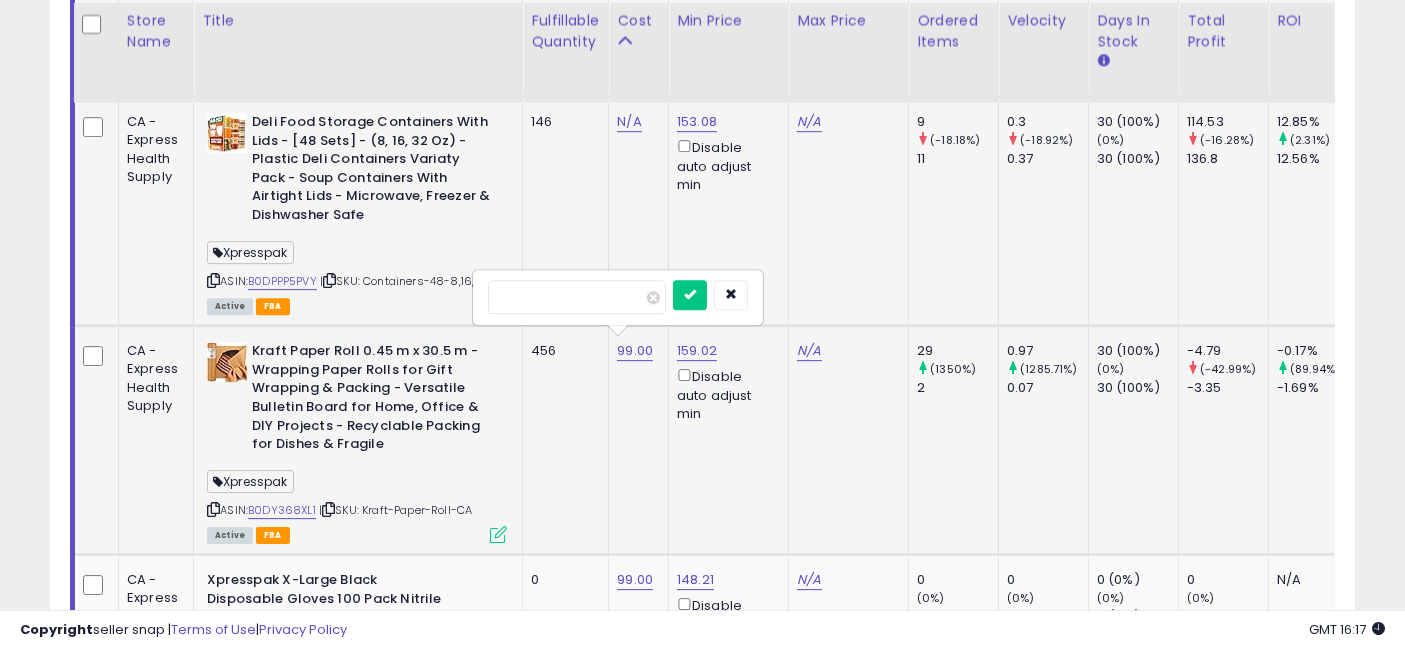 click on "*****" at bounding box center (577, 297) 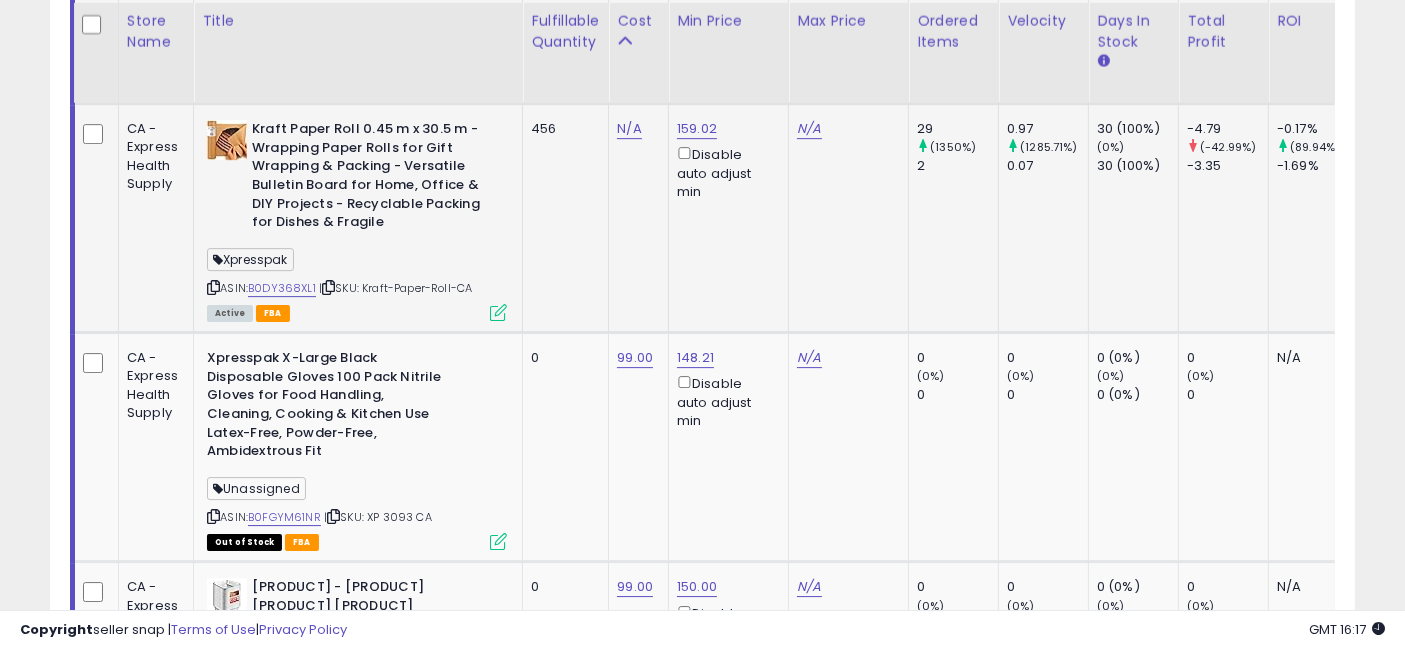 scroll, scrollTop: 6342, scrollLeft: 0, axis: vertical 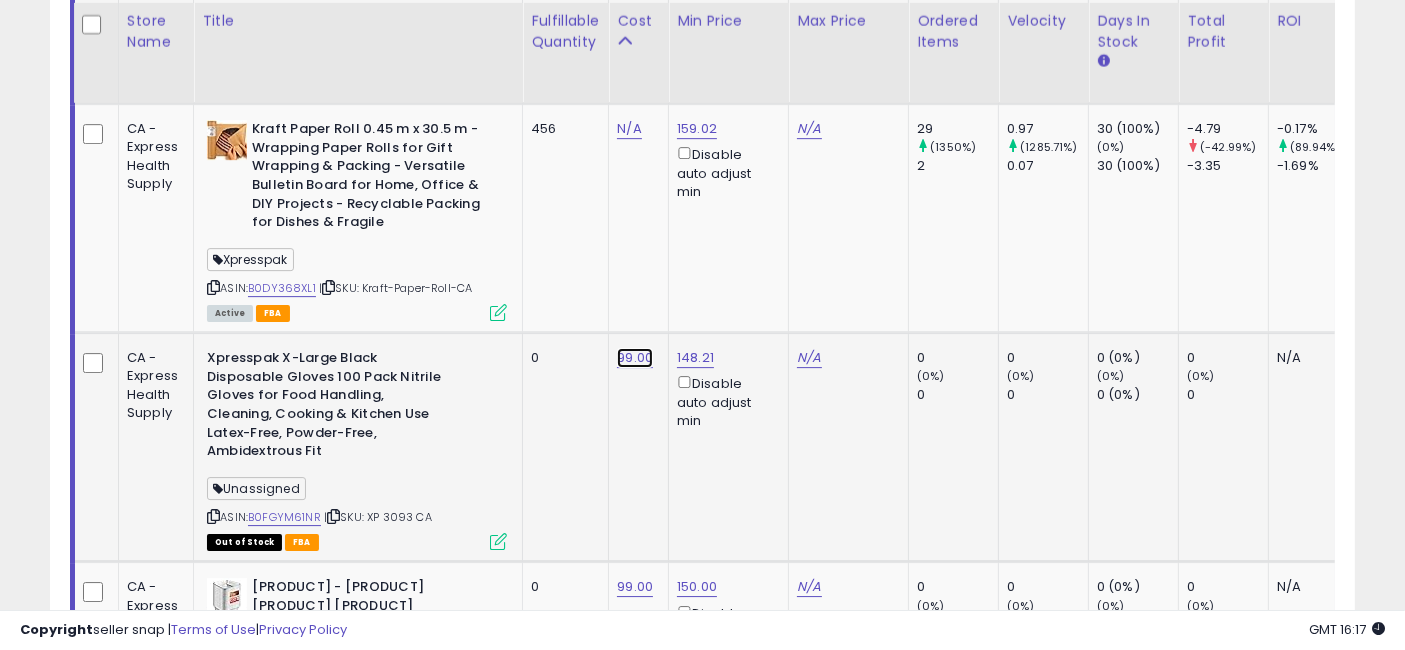 click on "99.00" at bounding box center (629, -5195) 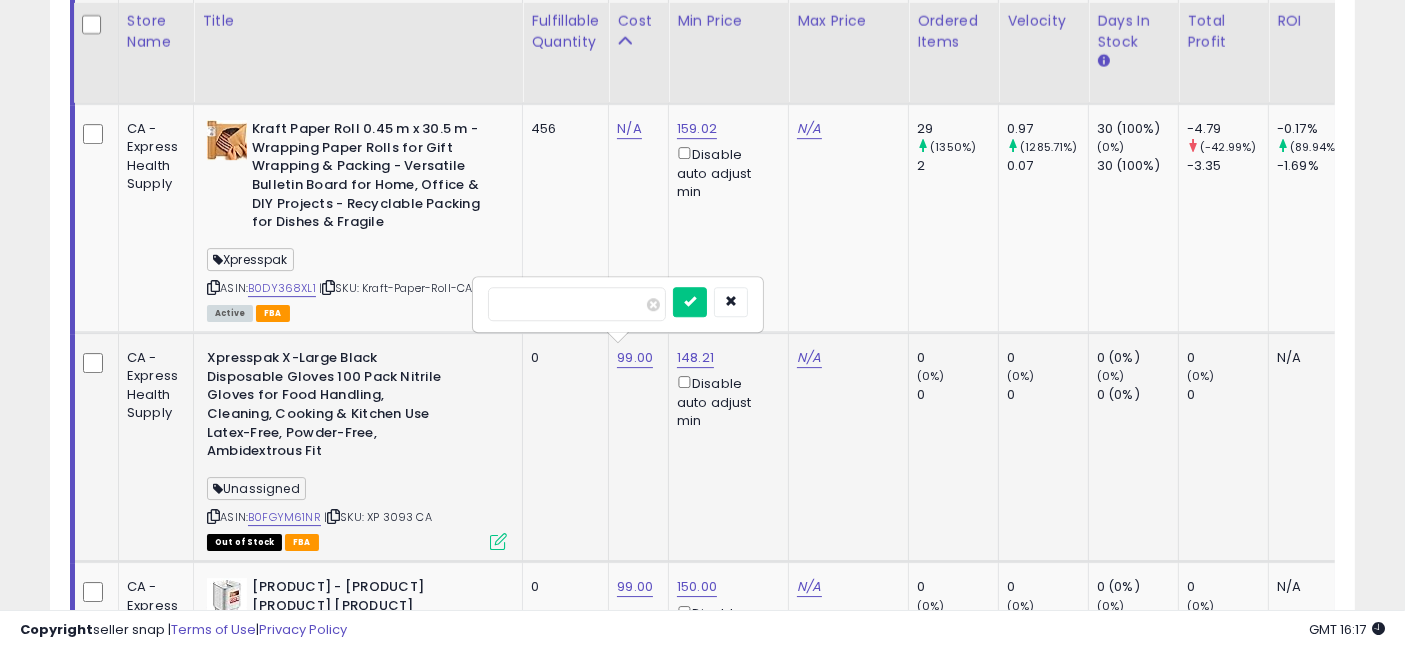 click on "*****" at bounding box center [577, 304] 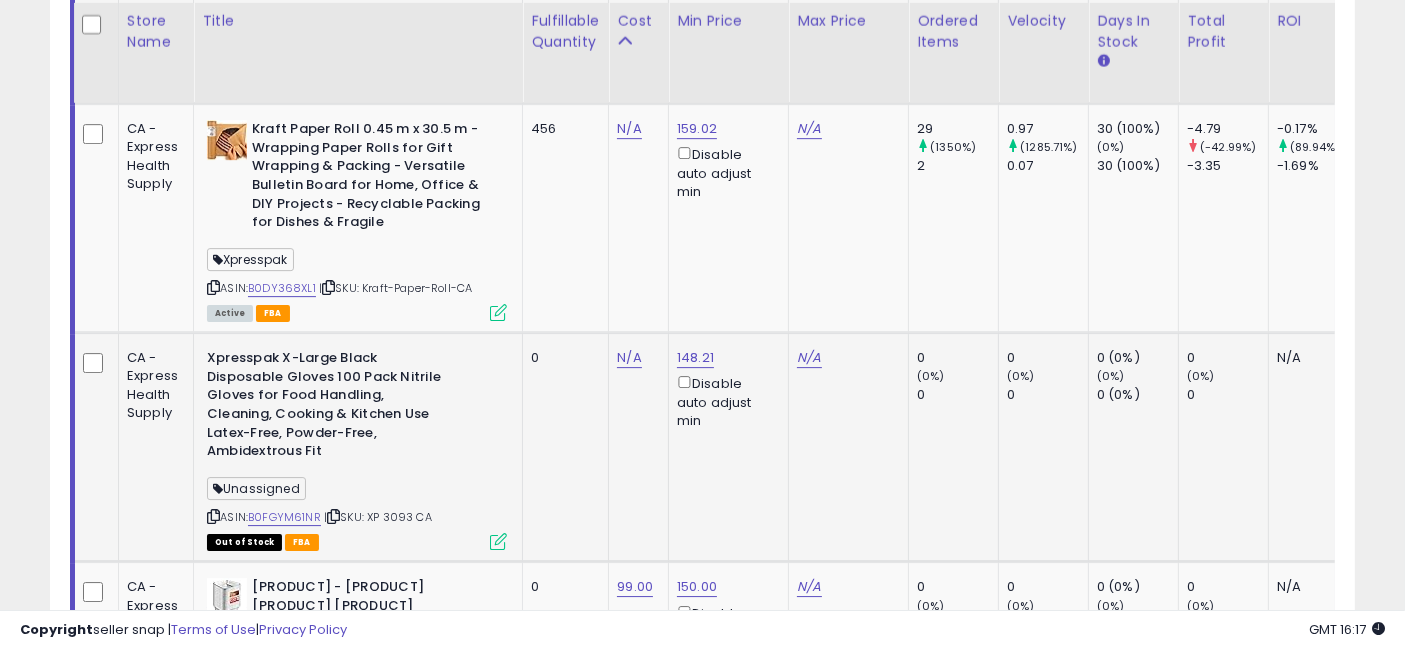 scroll, scrollTop: 6454, scrollLeft: 0, axis: vertical 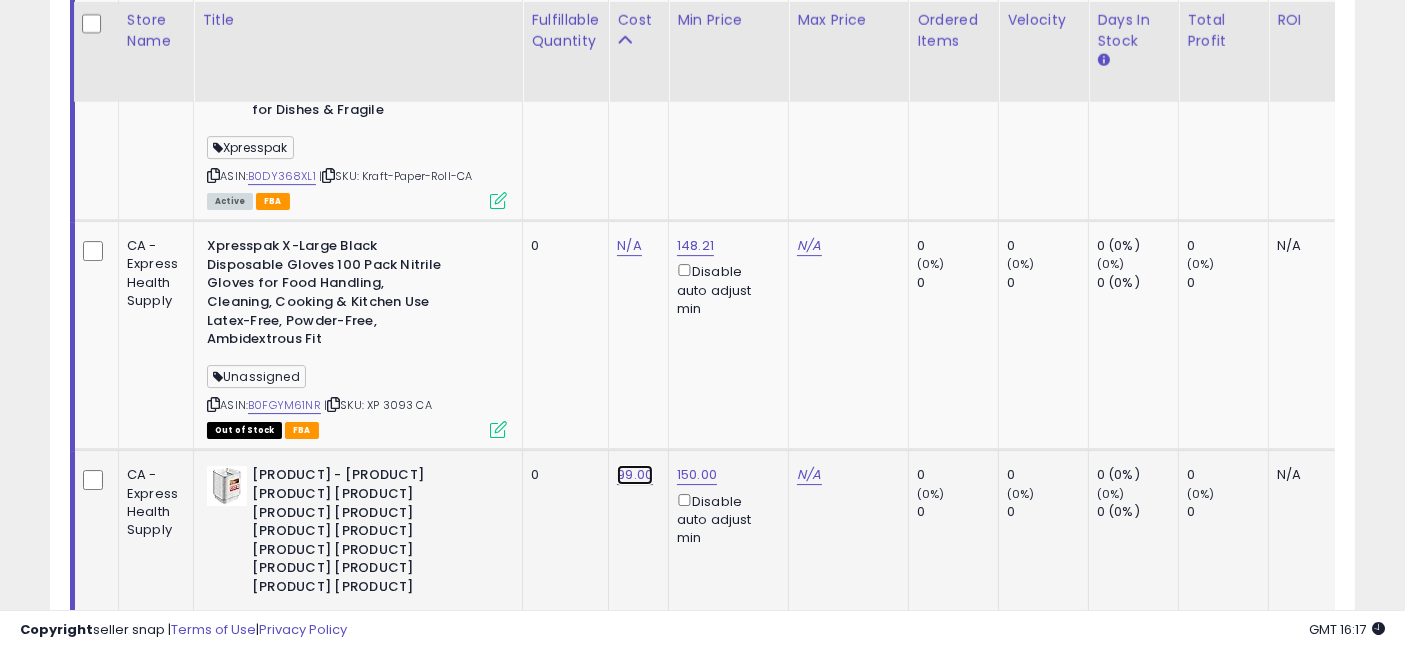 click on "99.00" at bounding box center (629, -5307) 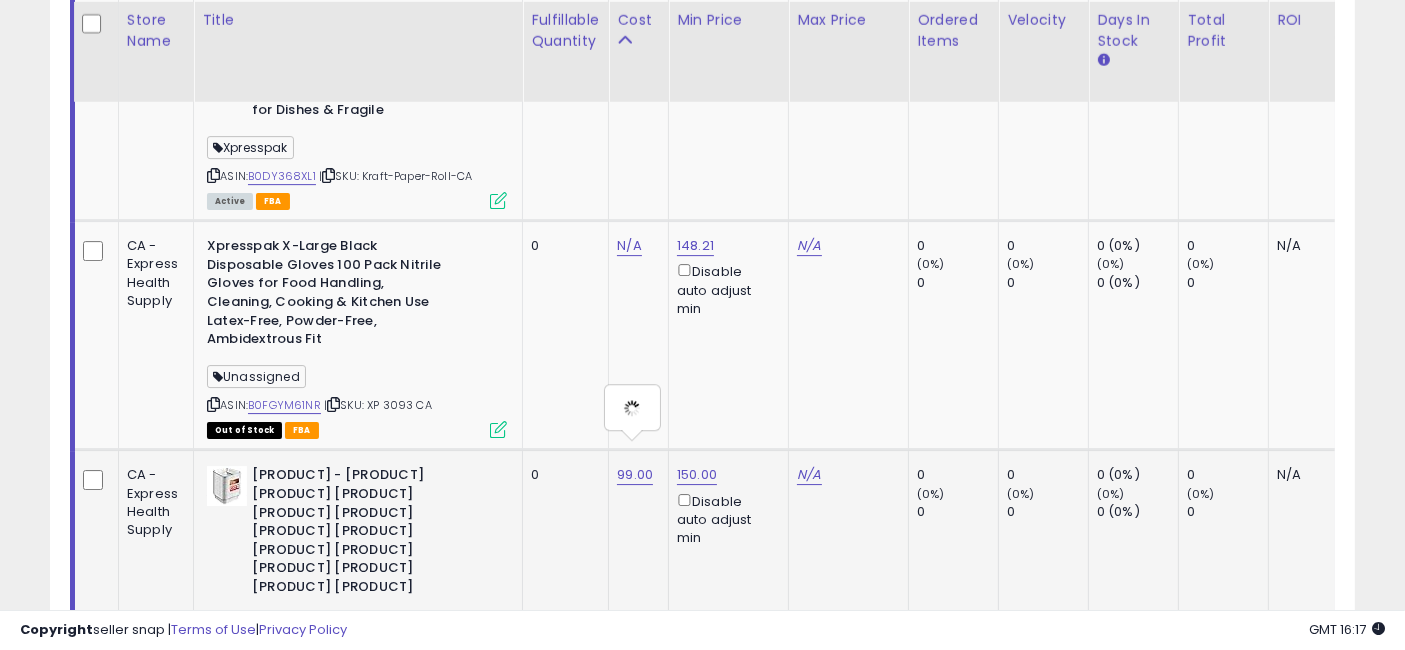 type on "*****" 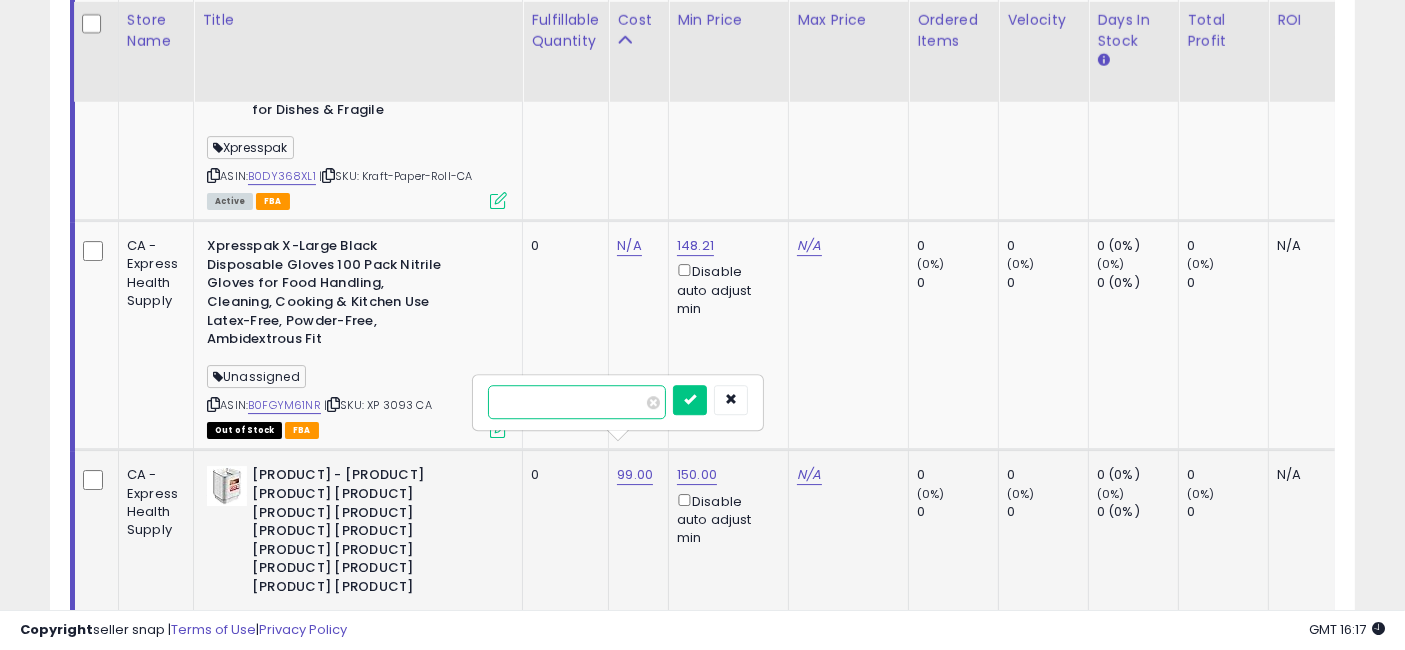 click on "*****" at bounding box center (577, 402) 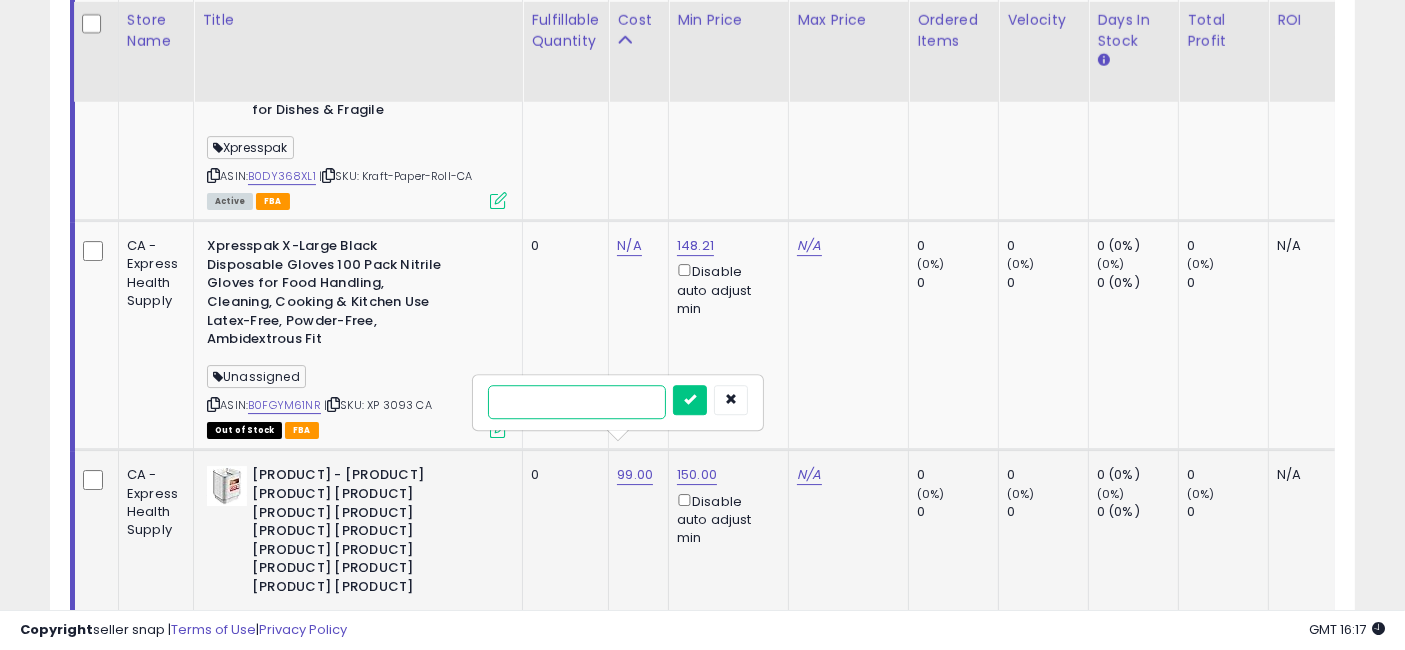 click at bounding box center [690, 400] 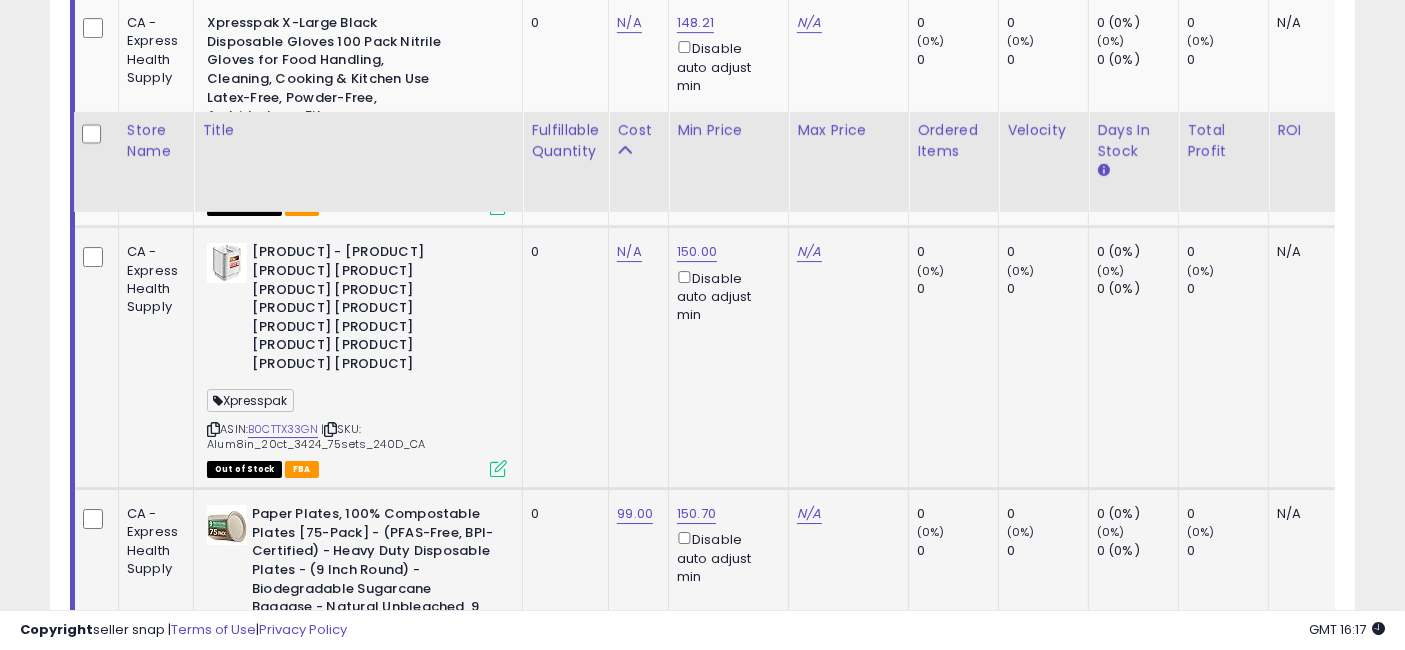 scroll, scrollTop: 6787, scrollLeft: 0, axis: vertical 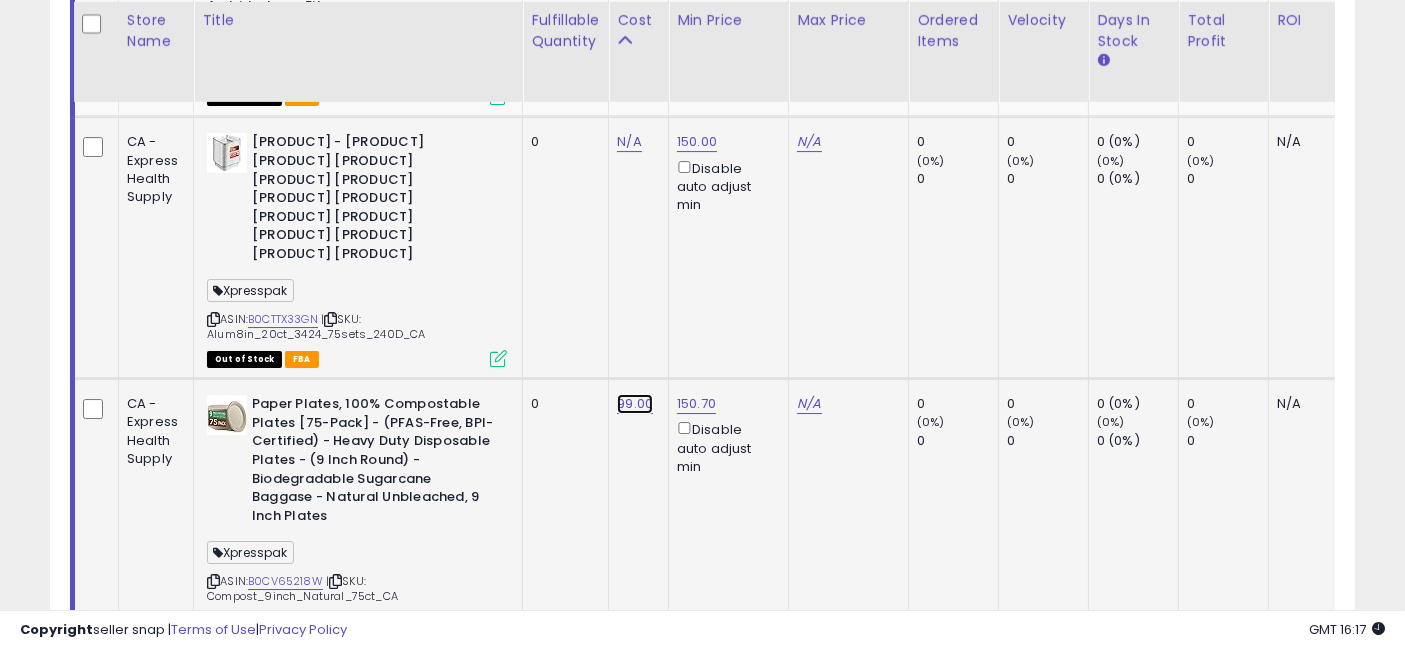 click on "99.00" at bounding box center (629, -5640) 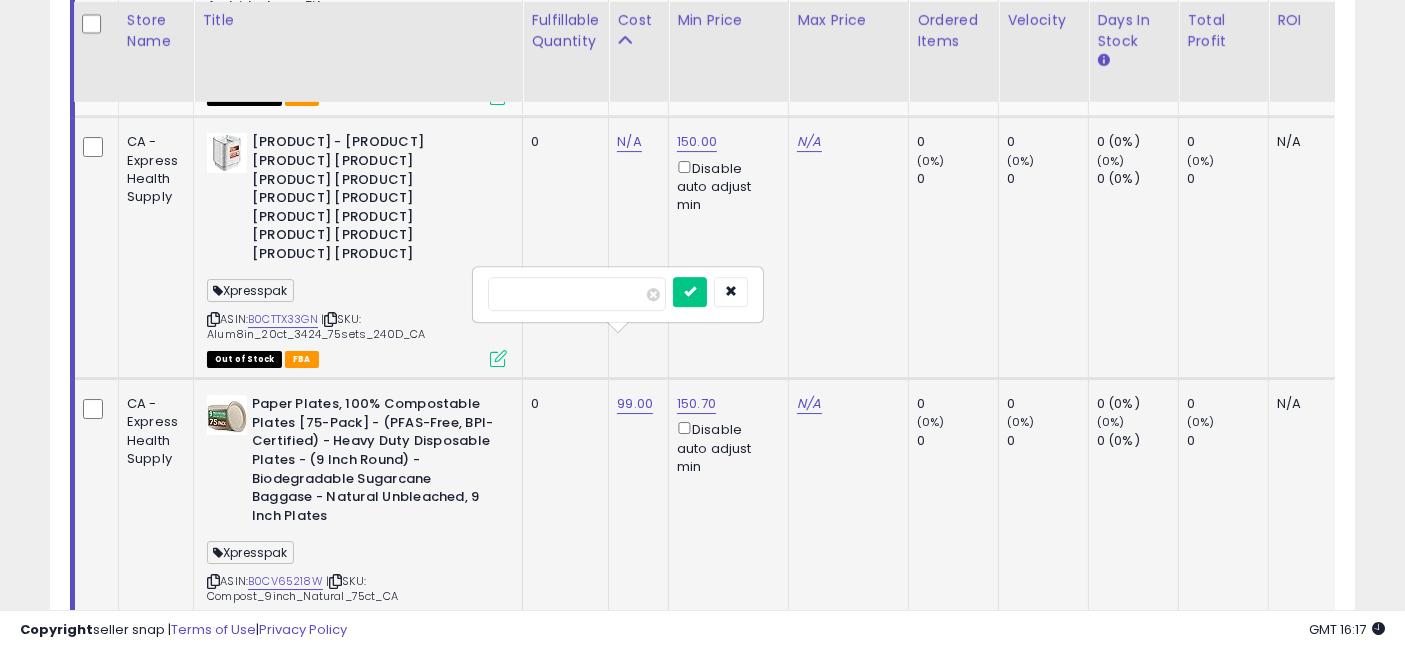 click on "*****" at bounding box center (577, 294) 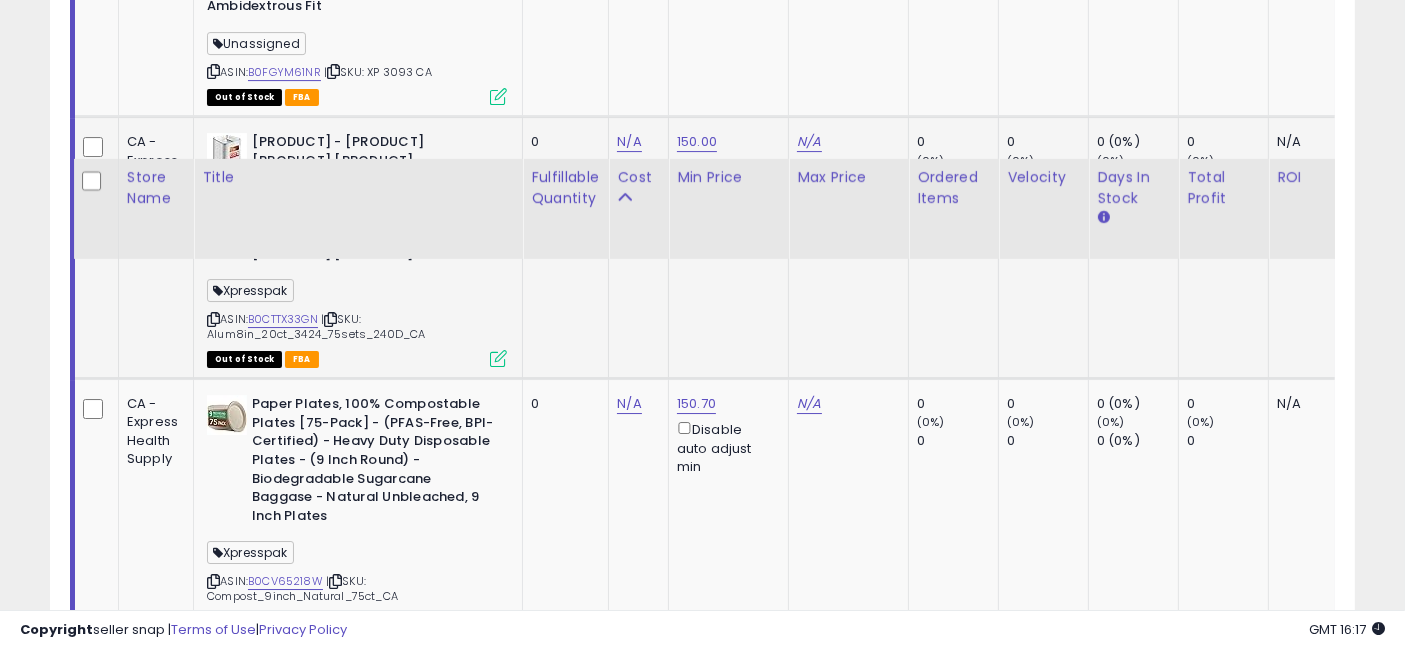 scroll, scrollTop: 7009, scrollLeft: 0, axis: vertical 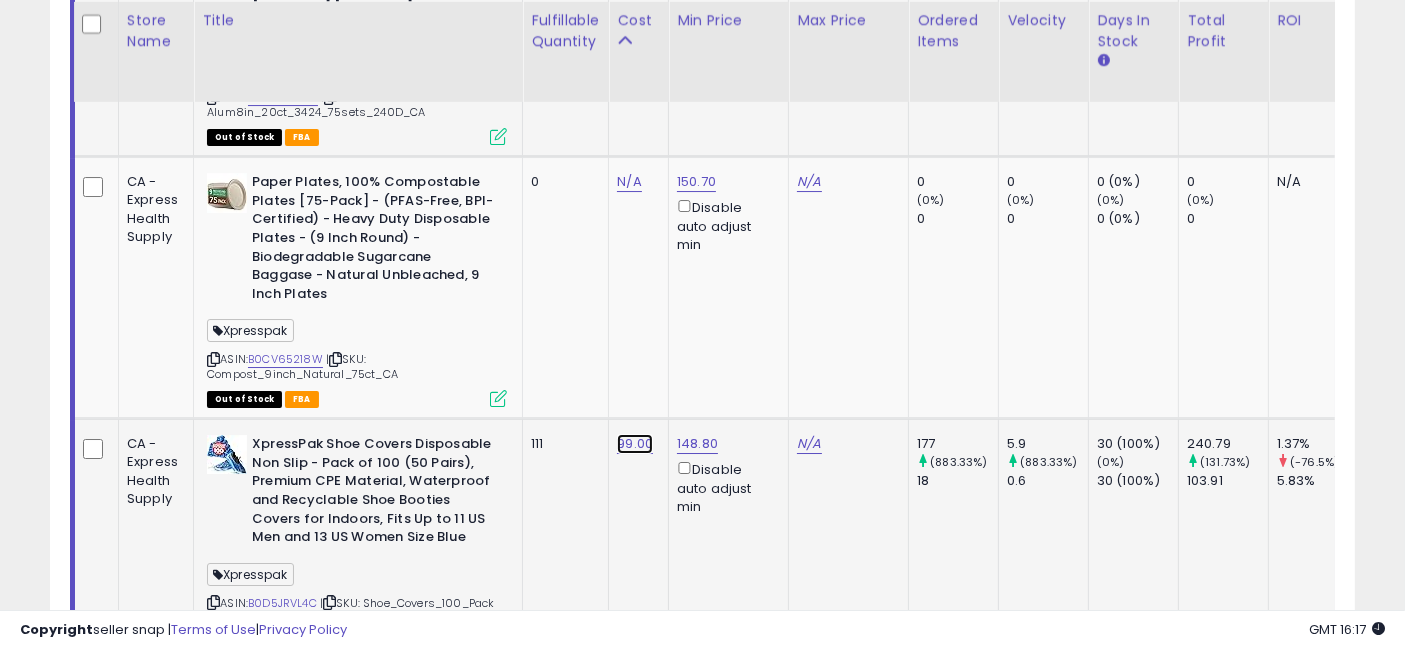 click on "99.00" at bounding box center (629, -5862) 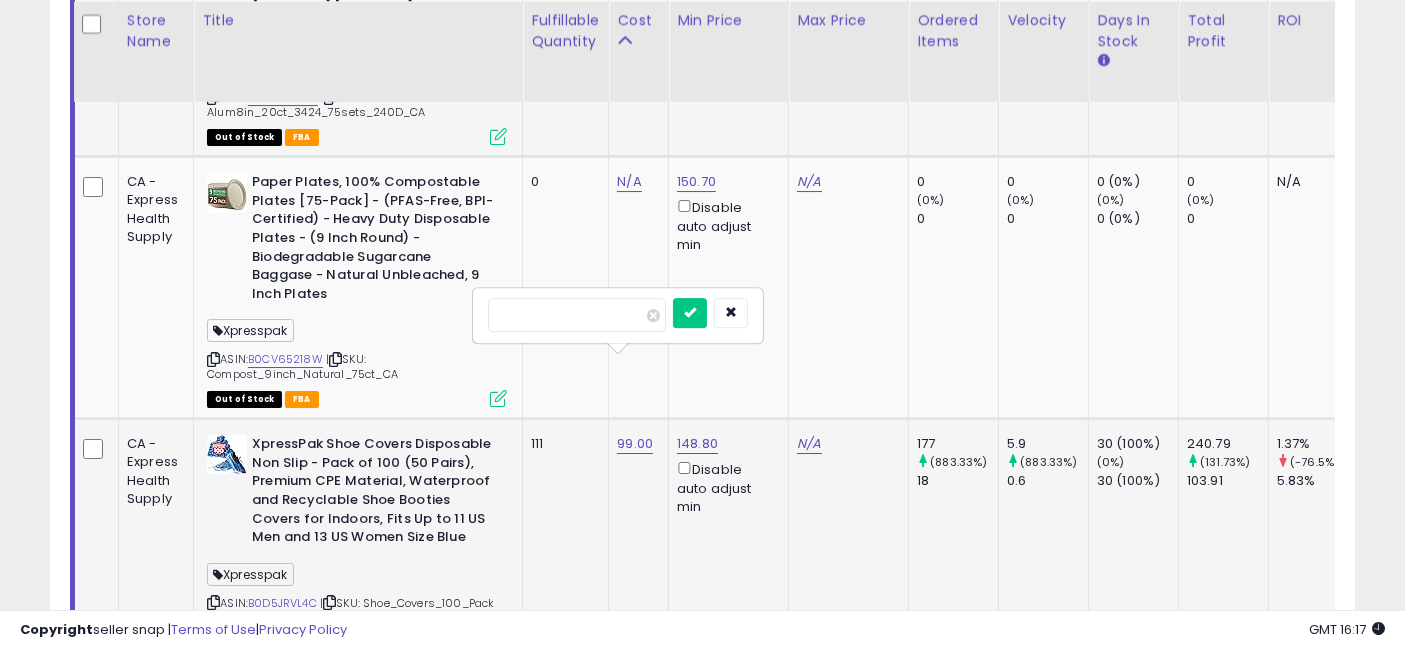 click on "*****" at bounding box center (577, 315) 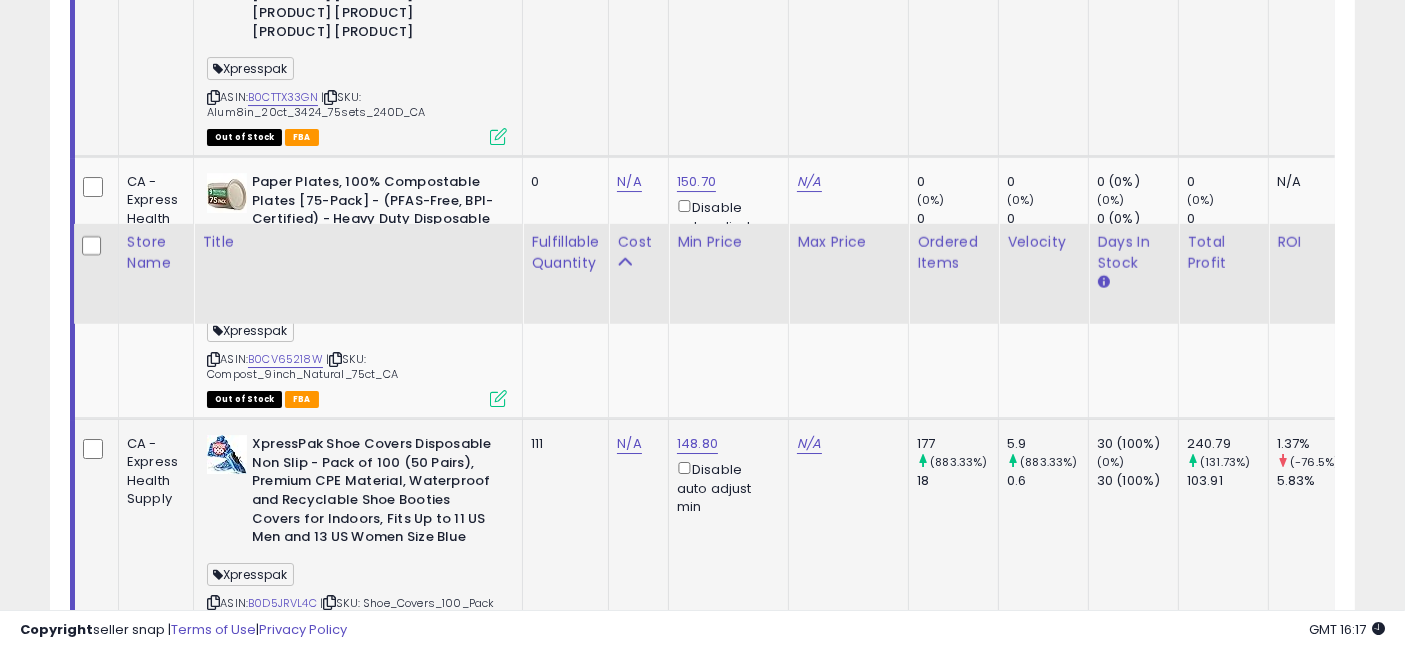 scroll, scrollTop: 7231, scrollLeft: 0, axis: vertical 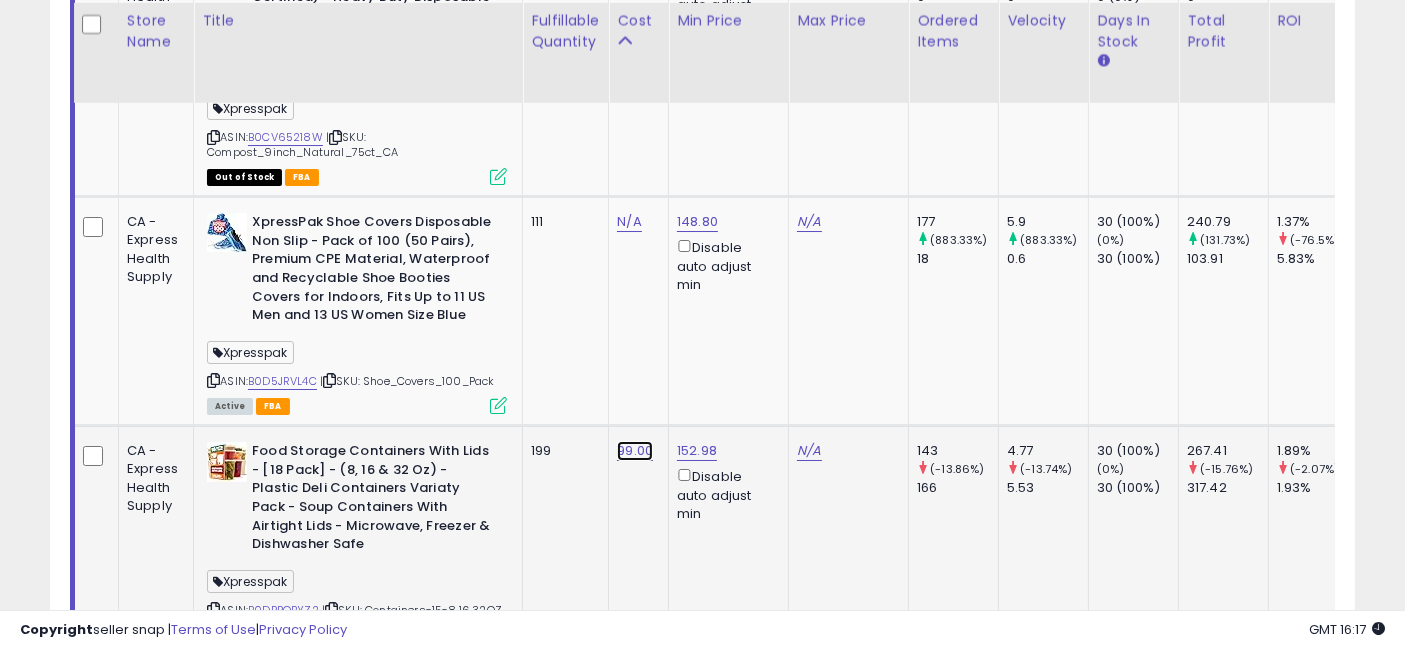 click on "99.00" at bounding box center [629, -6084] 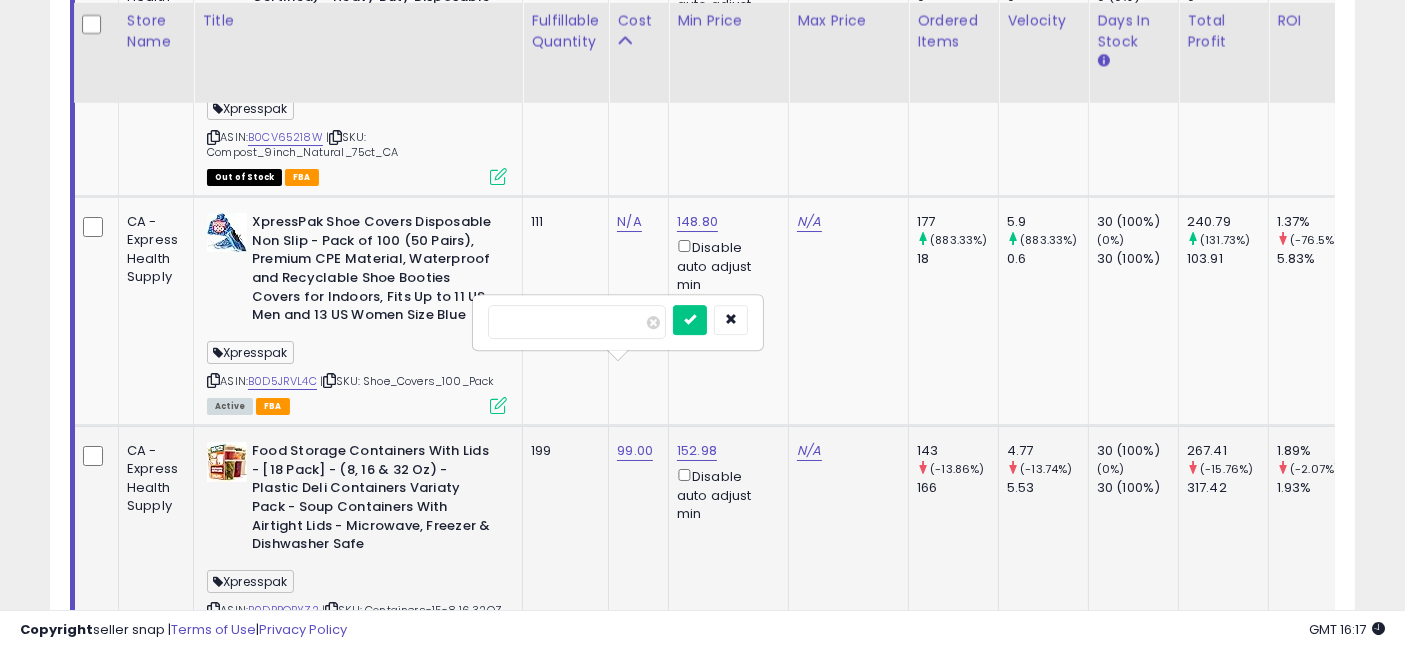 click on "*****" at bounding box center (577, 322) 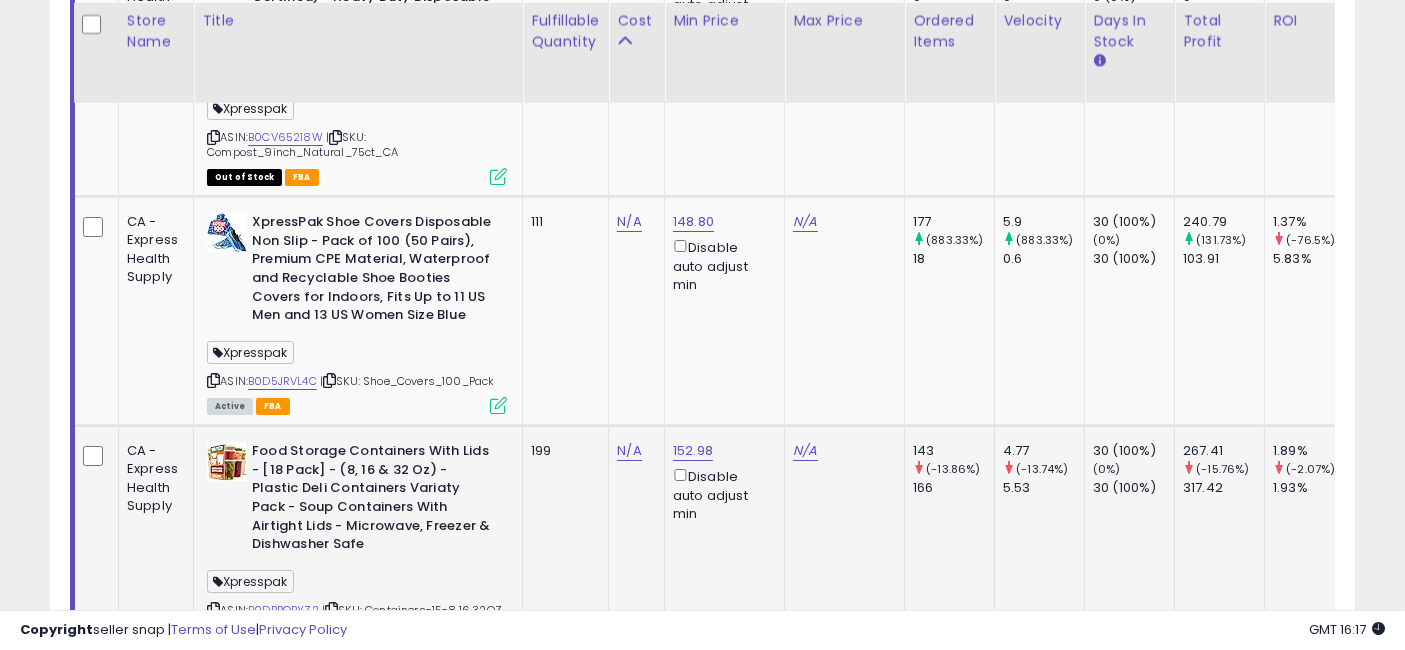 click on "**********" at bounding box center (702, -3168) 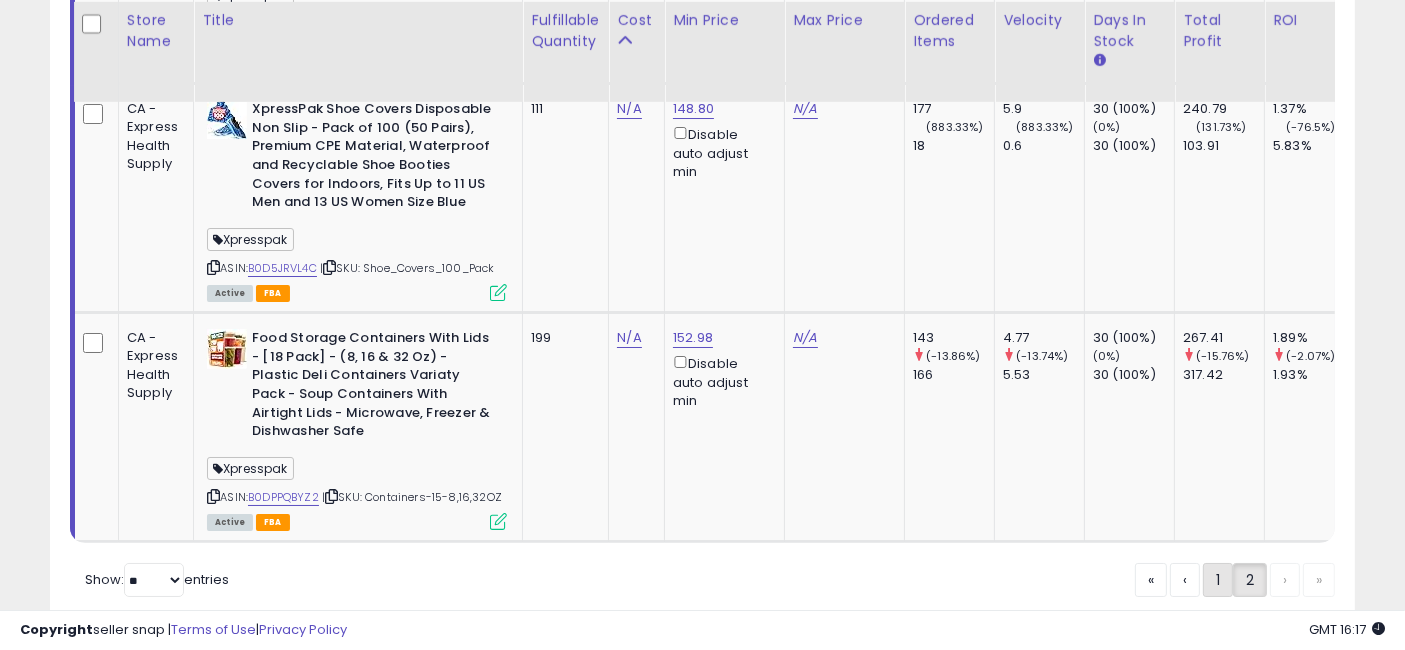 click on "1" 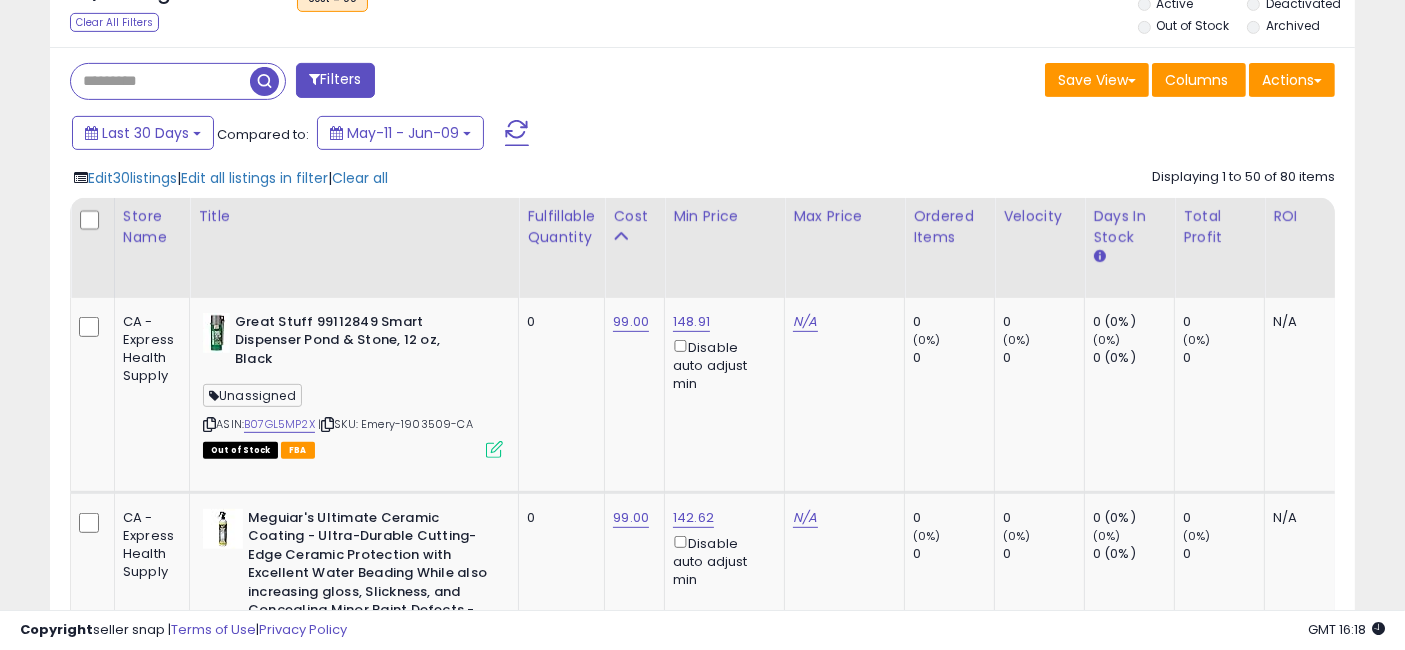 scroll, scrollTop: 884, scrollLeft: 0, axis: vertical 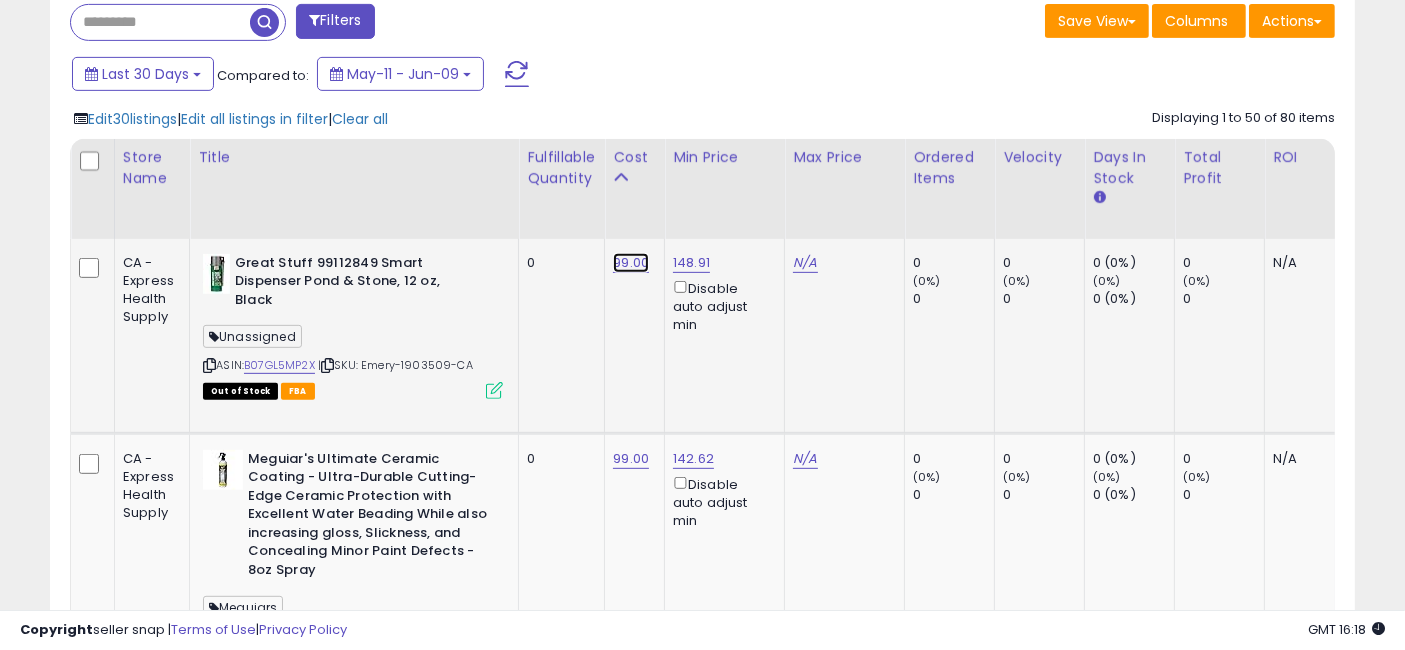 click on "99.00" at bounding box center (631, 263) 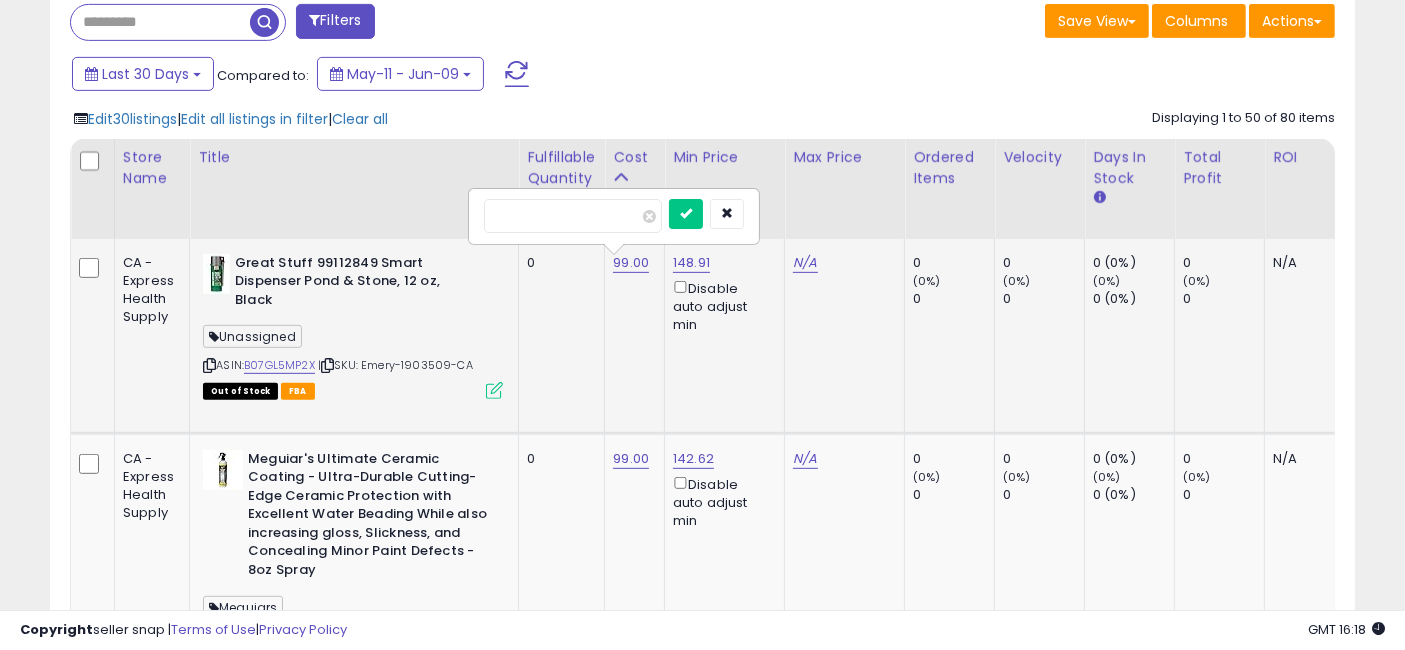 click on "*****" at bounding box center (573, 216) 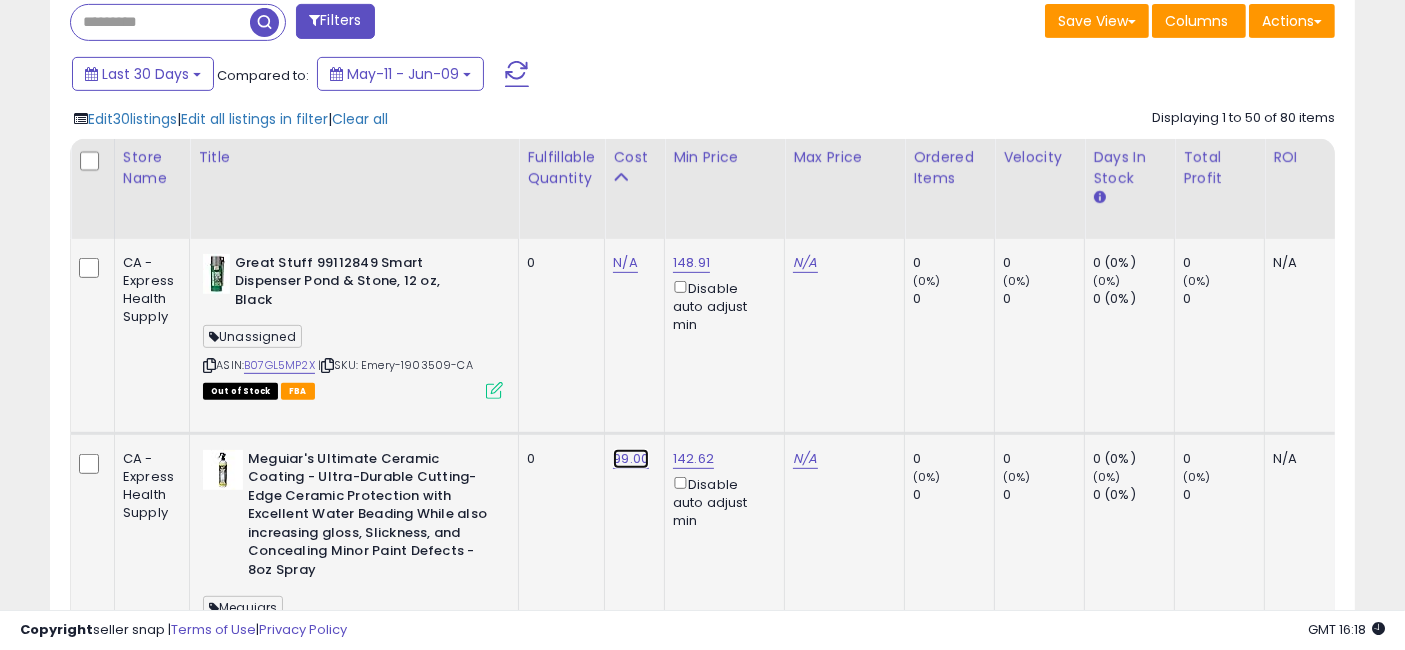 click on "99.00" at bounding box center (625, 263) 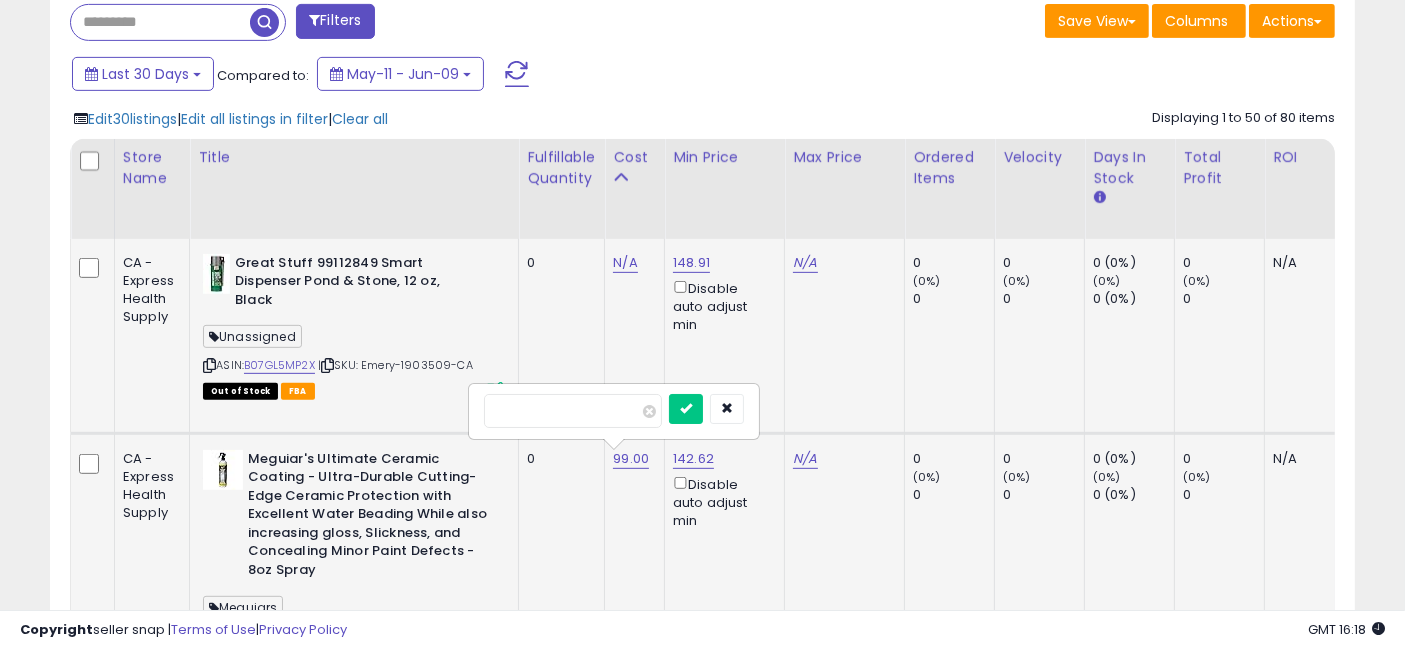 click on "*****" at bounding box center (573, 411) 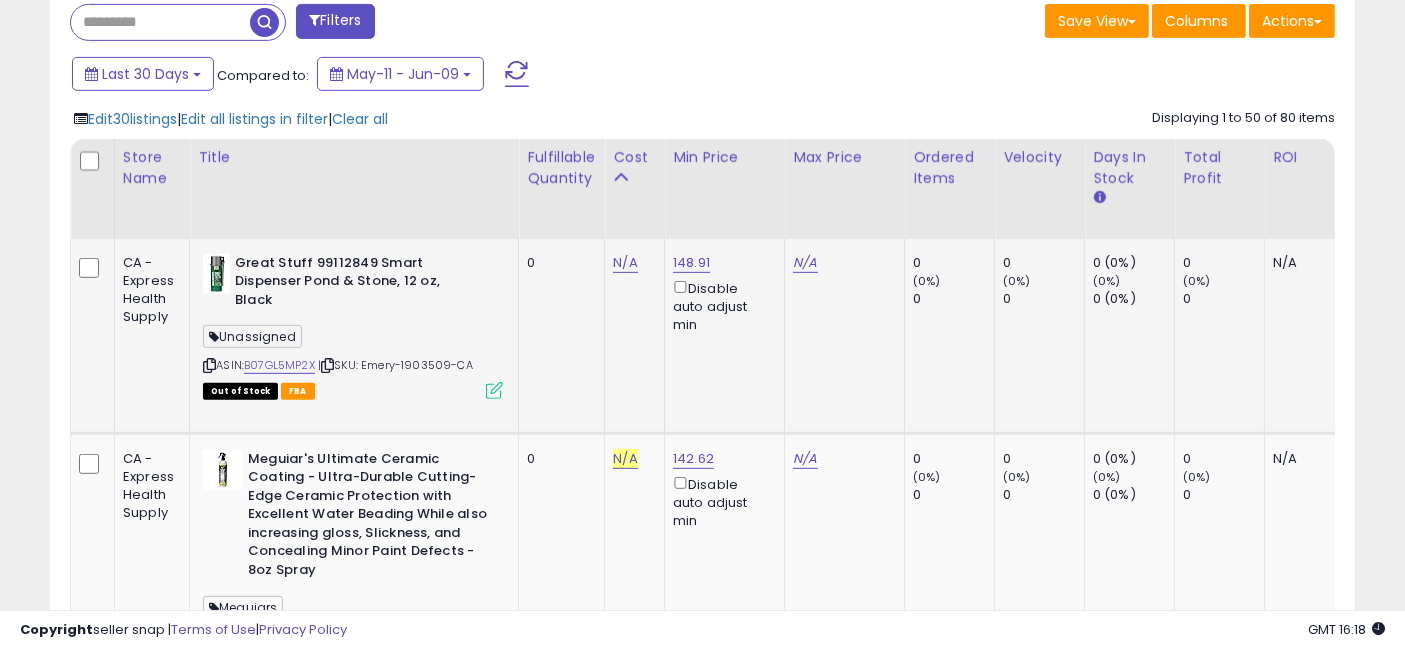 scroll, scrollTop: 1106, scrollLeft: 0, axis: vertical 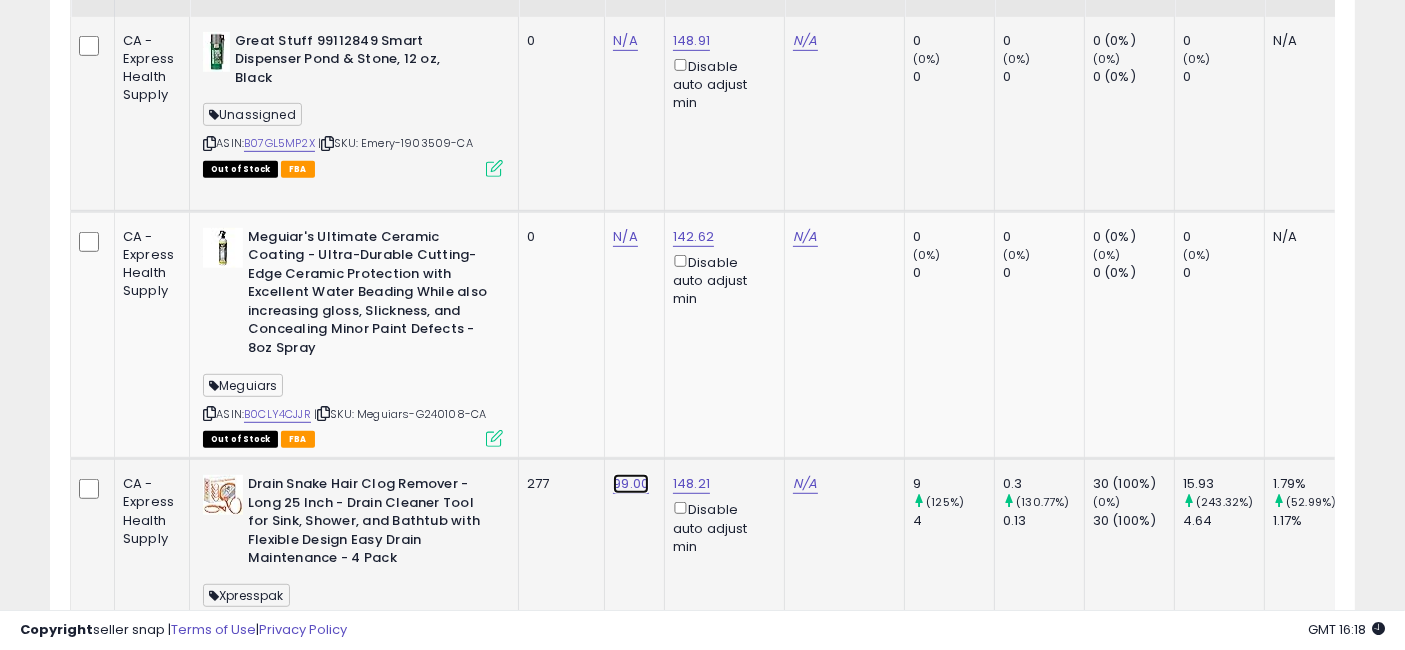 click on "99.00" at bounding box center (625, 41) 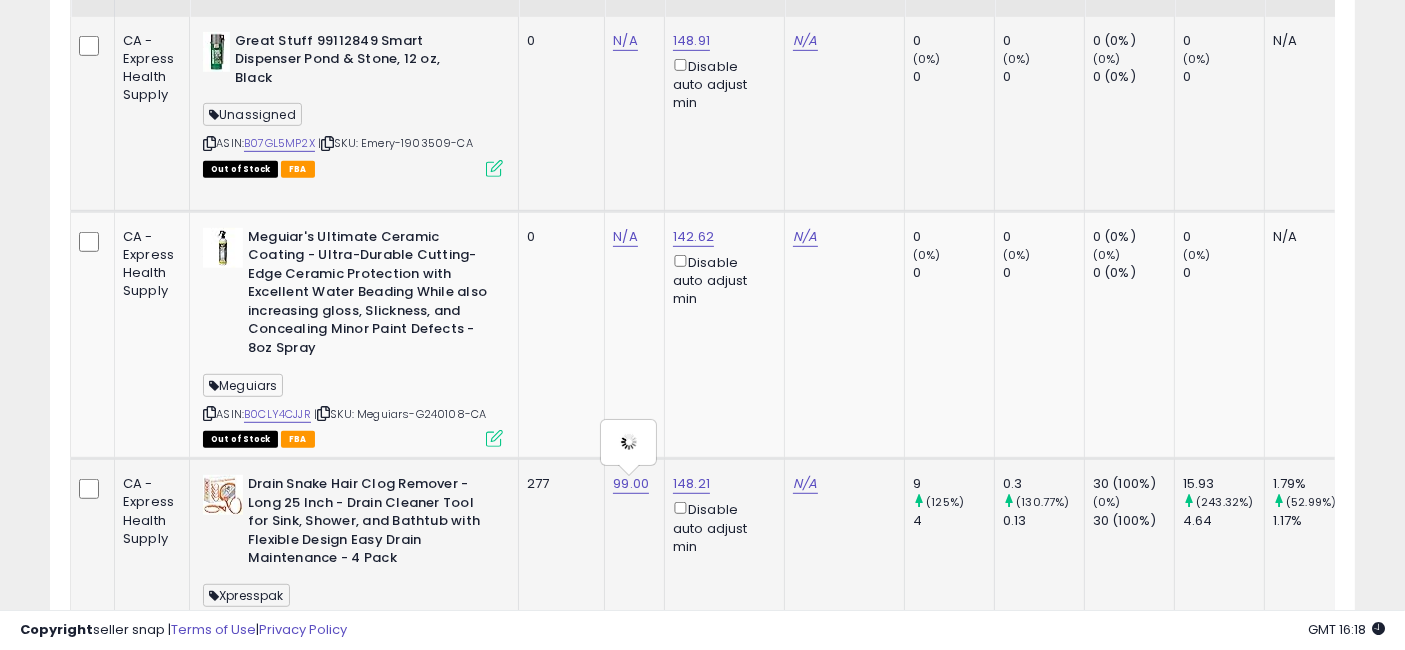 type on "*****" 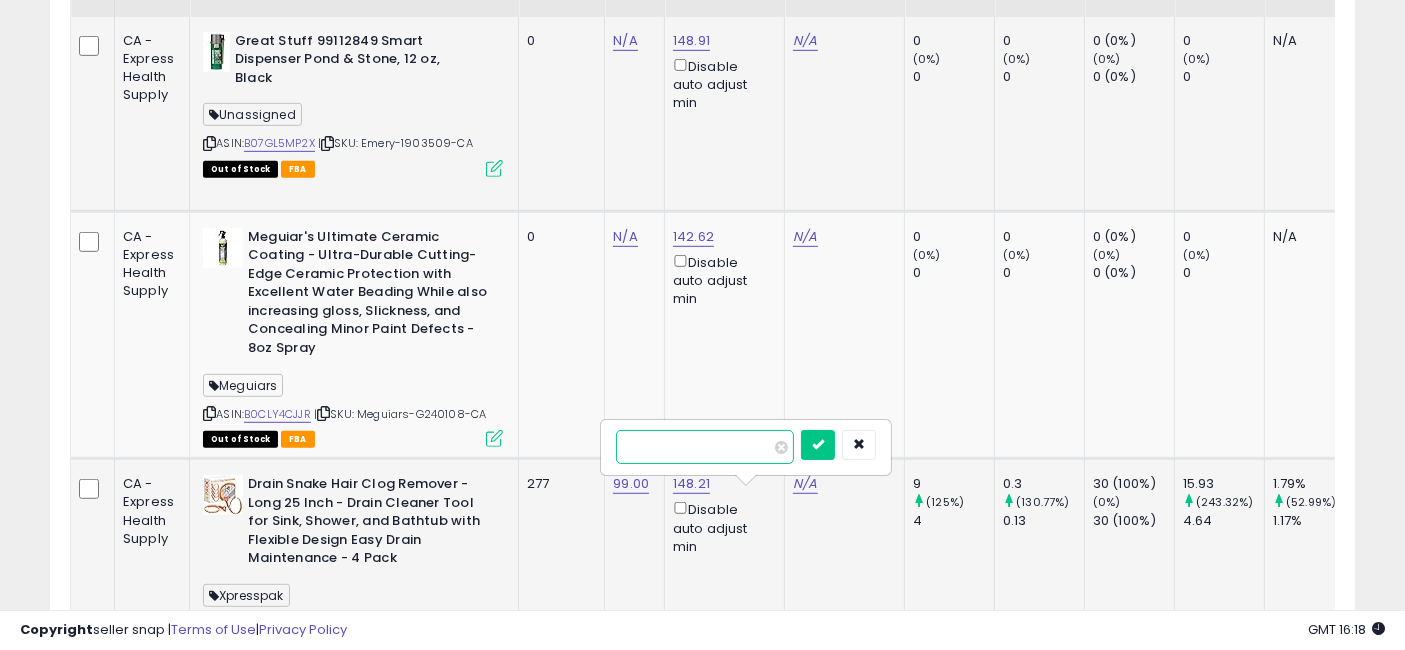 click on "*****" at bounding box center (705, 447) 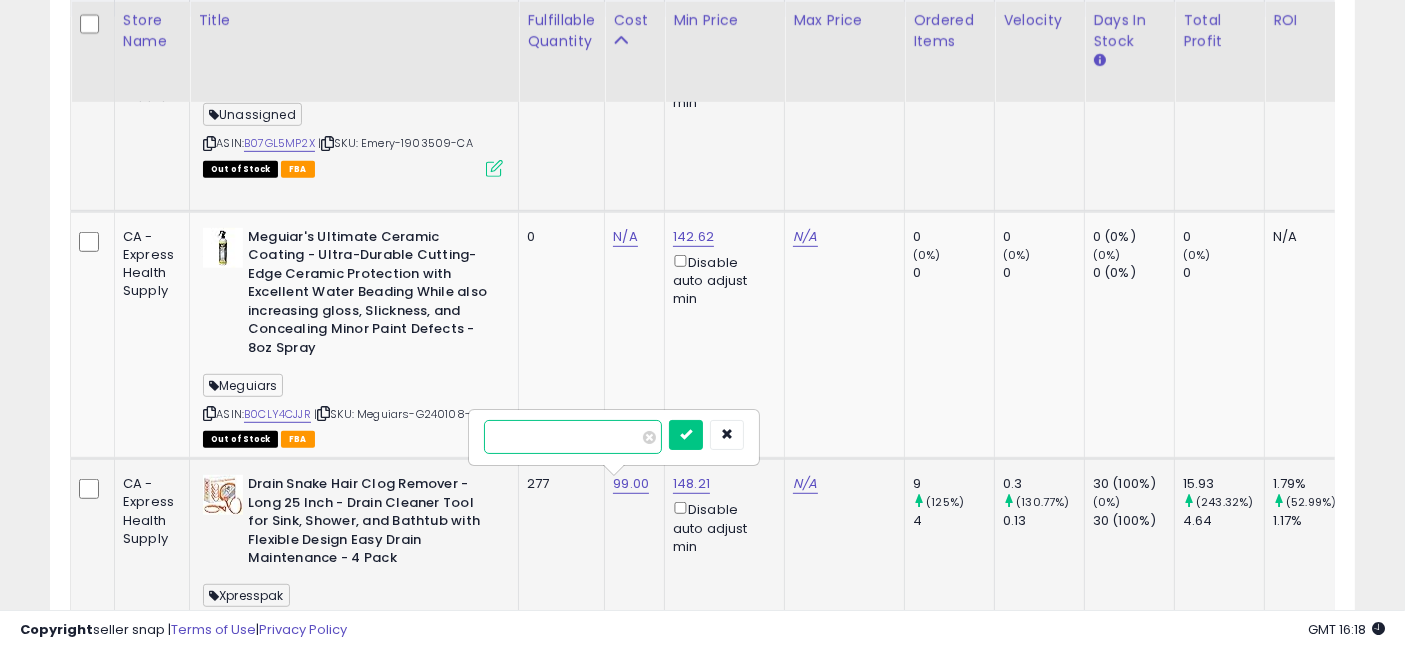 click on "*****" at bounding box center (573, 437) 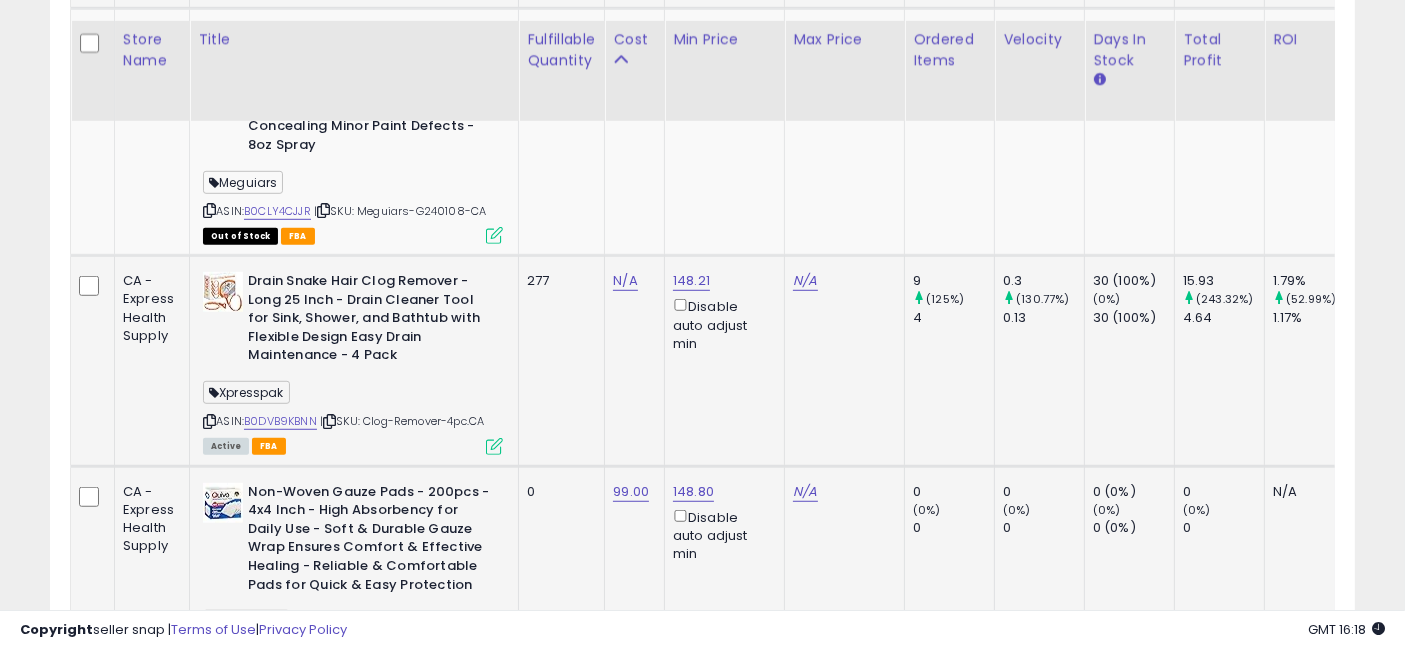 scroll, scrollTop: 1328, scrollLeft: 0, axis: vertical 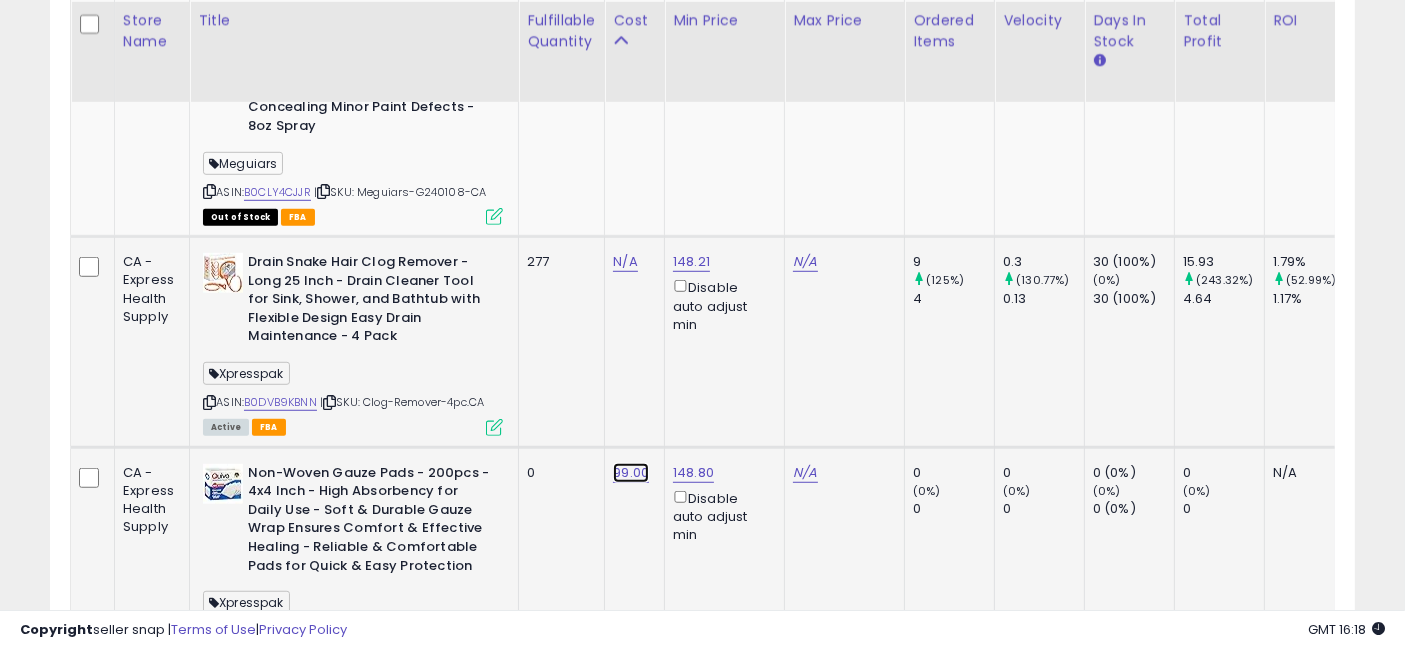 click on "99.00" at bounding box center [625, -181] 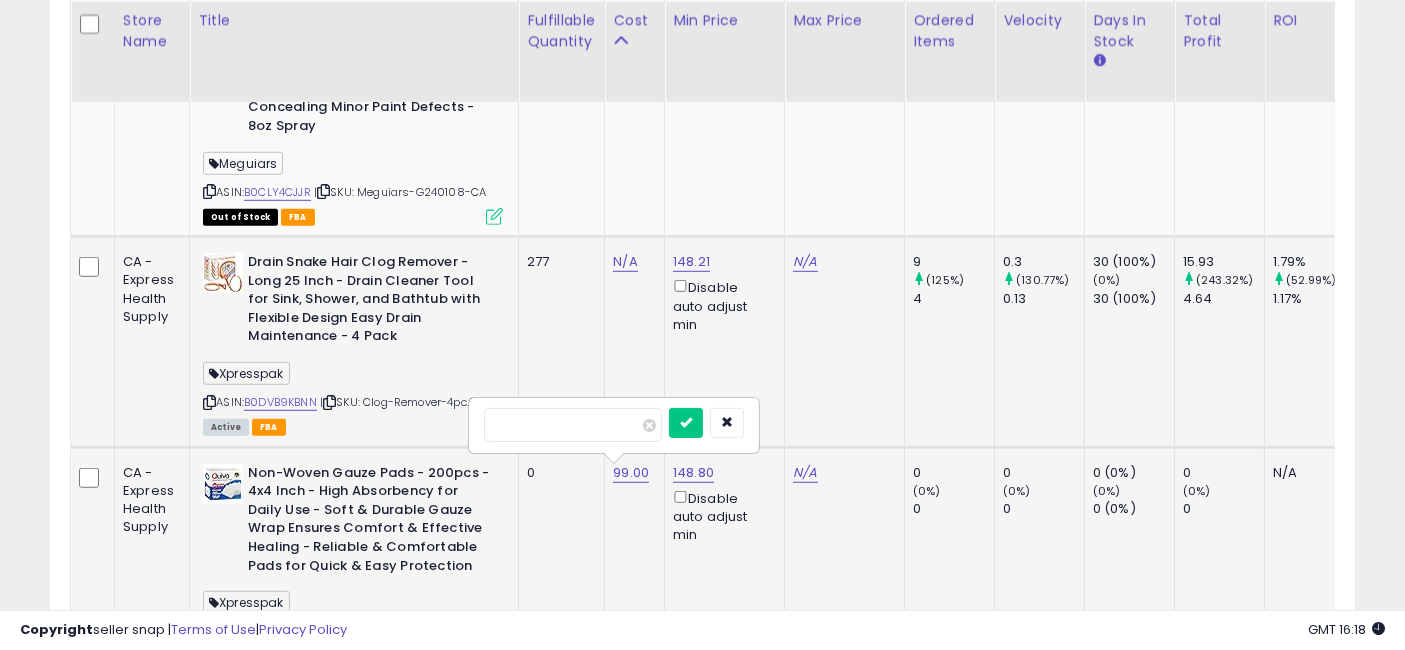 click on "*****" at bounding box center [573, 425] 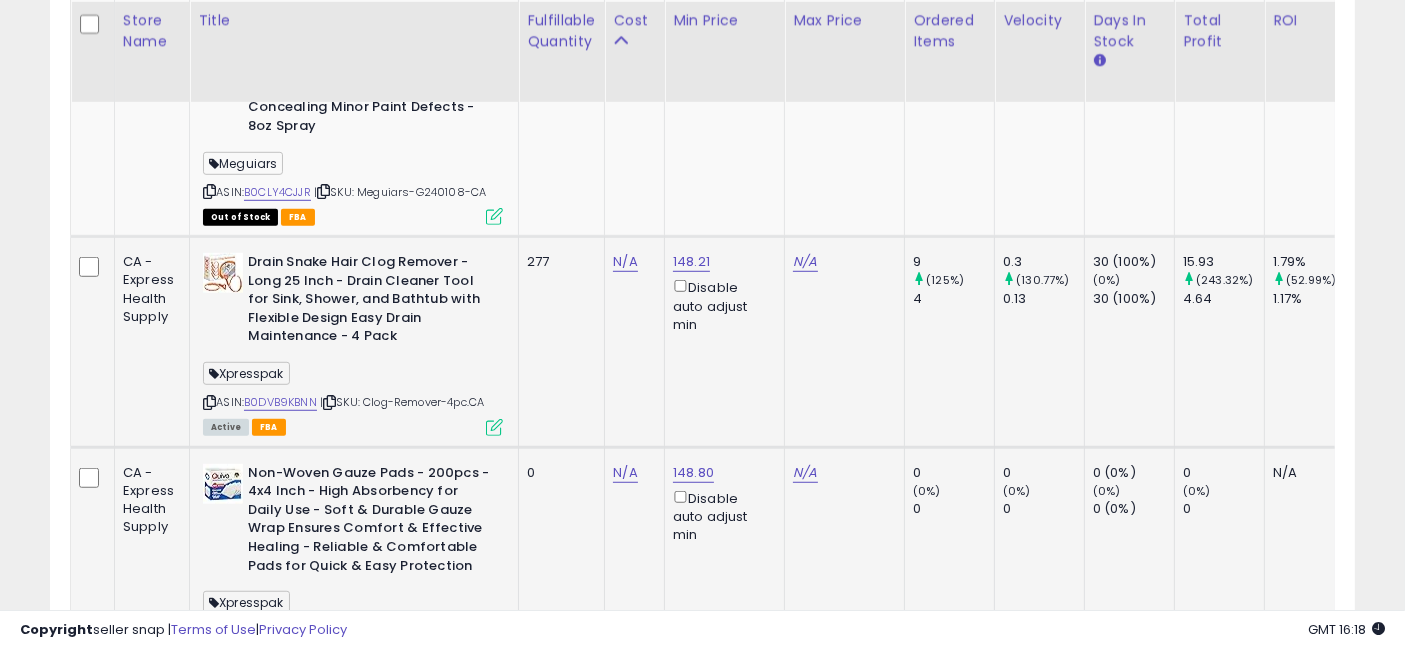 scroll, scrollTop: 1551, scrollLeft: 0, axis: vertical 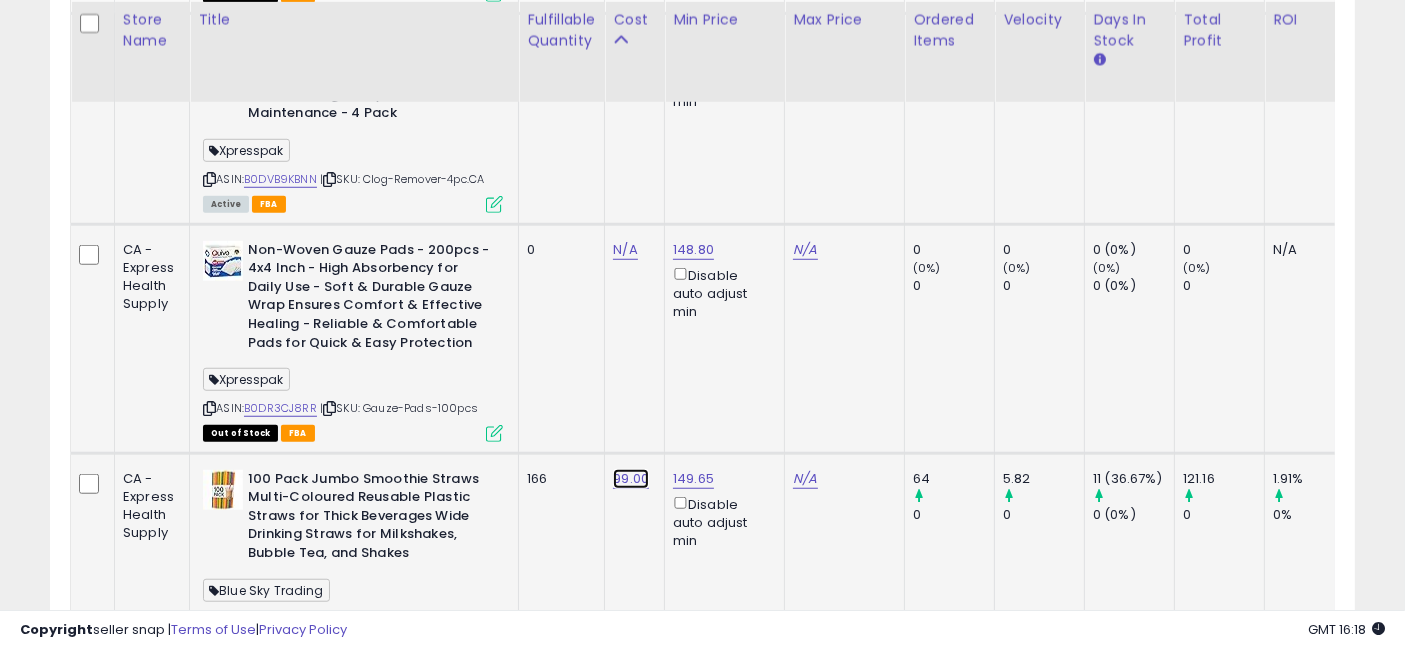 click on "99.00" at bounding box center [625, -404] 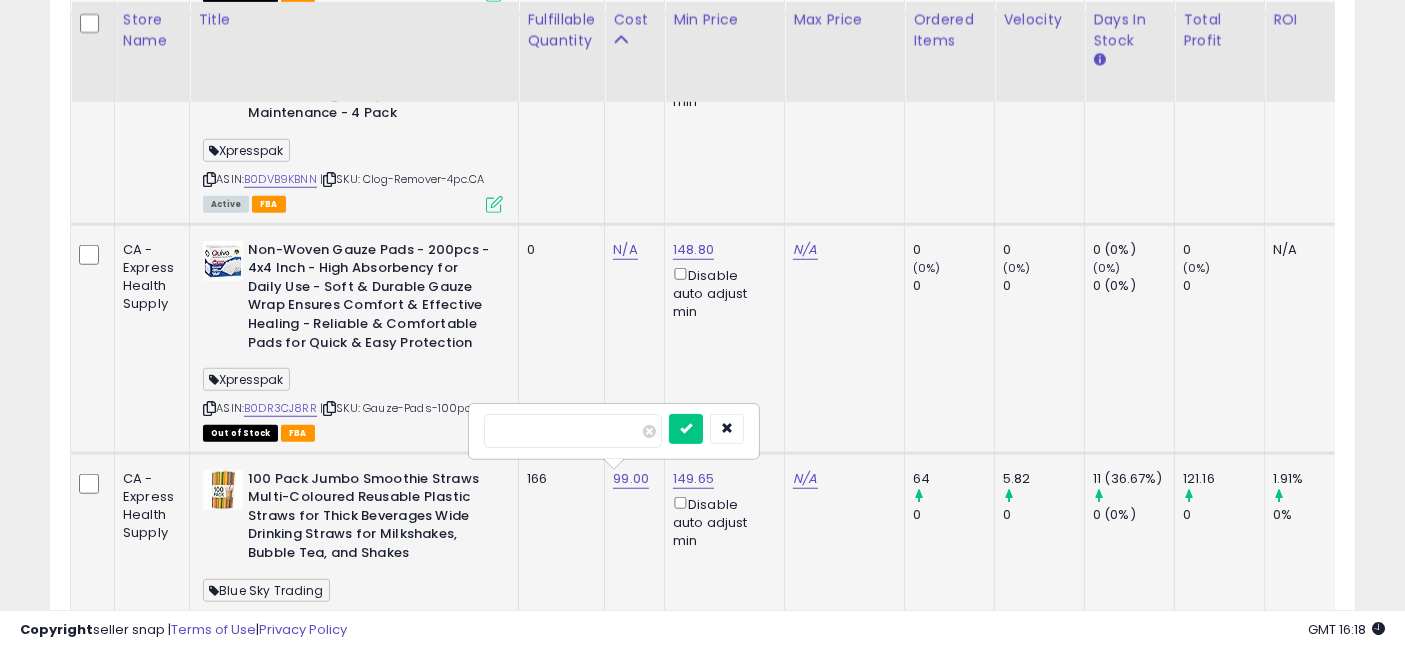 click on "*****" at bounding box center (573, 431) 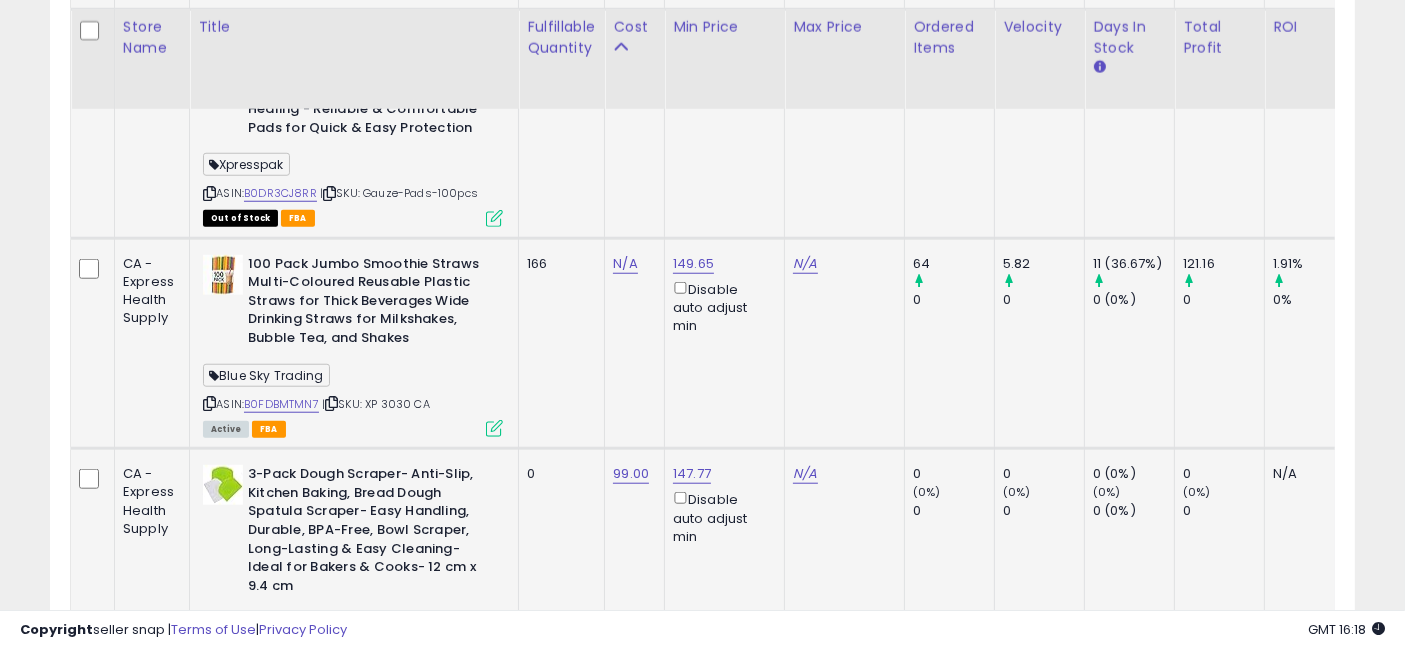 scroll, scrollTop: 1773, scrollLeft: 0, axis: vertical 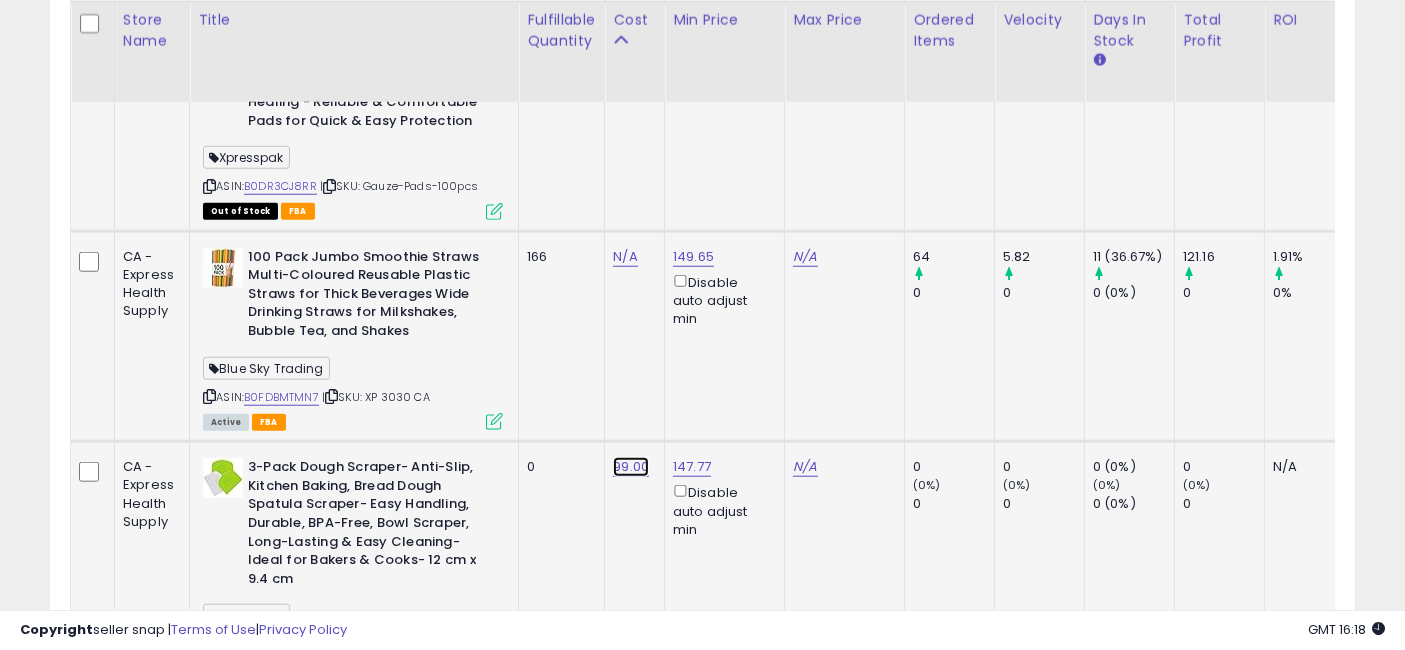 click on "99.00" at bounding box center [625, -626] 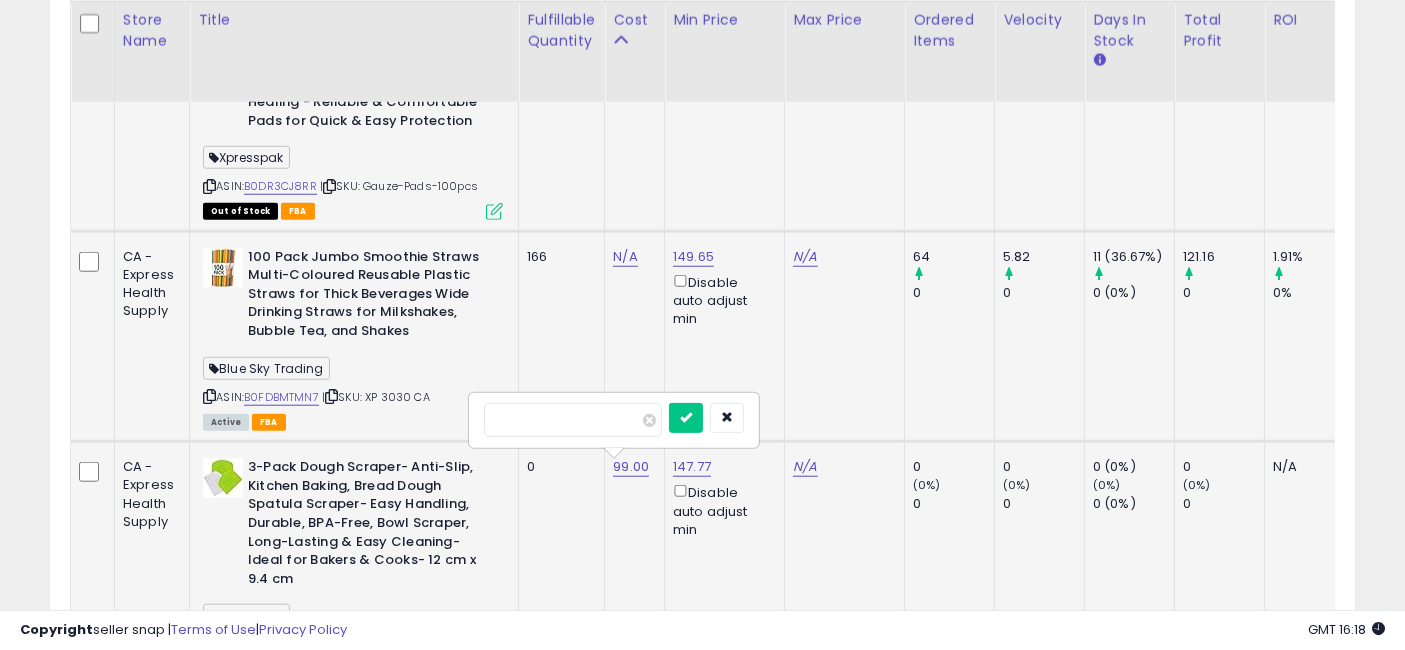 click on "*****" at bounding box center (573, 420) 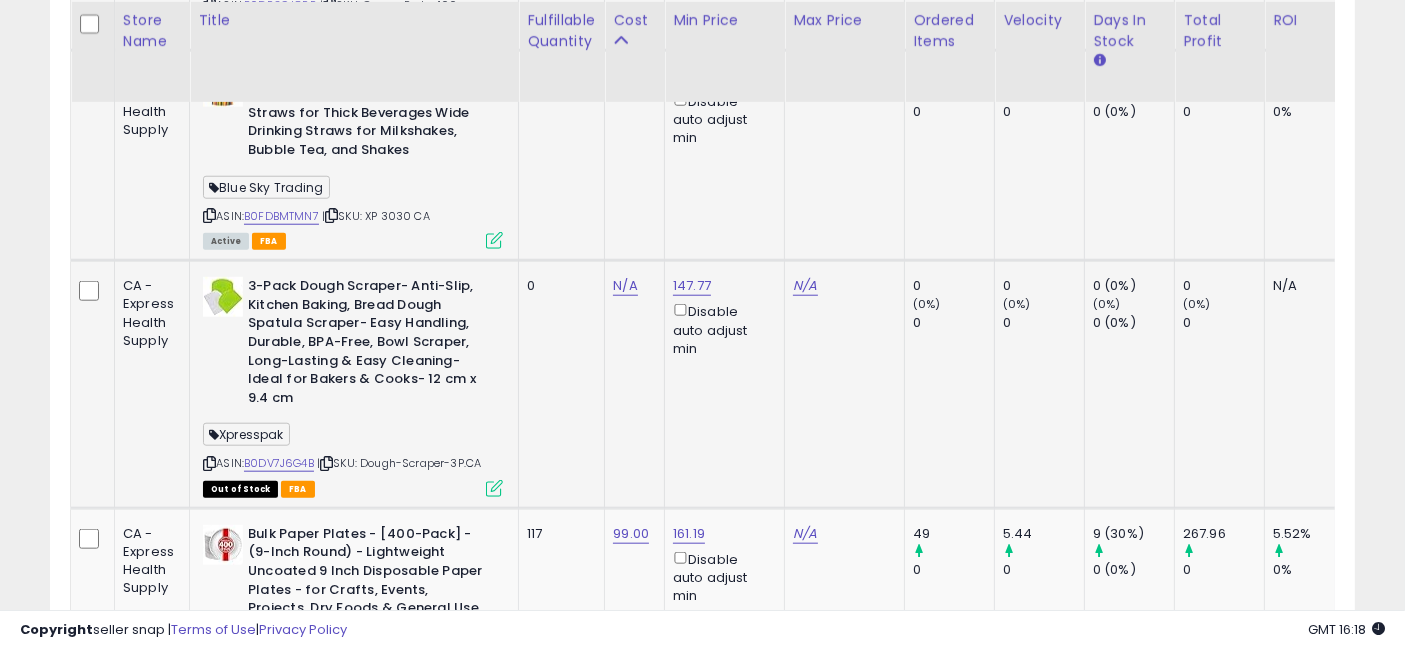 scroll, scrollTop: 1995, scrollLeft: 0, axis: vertical 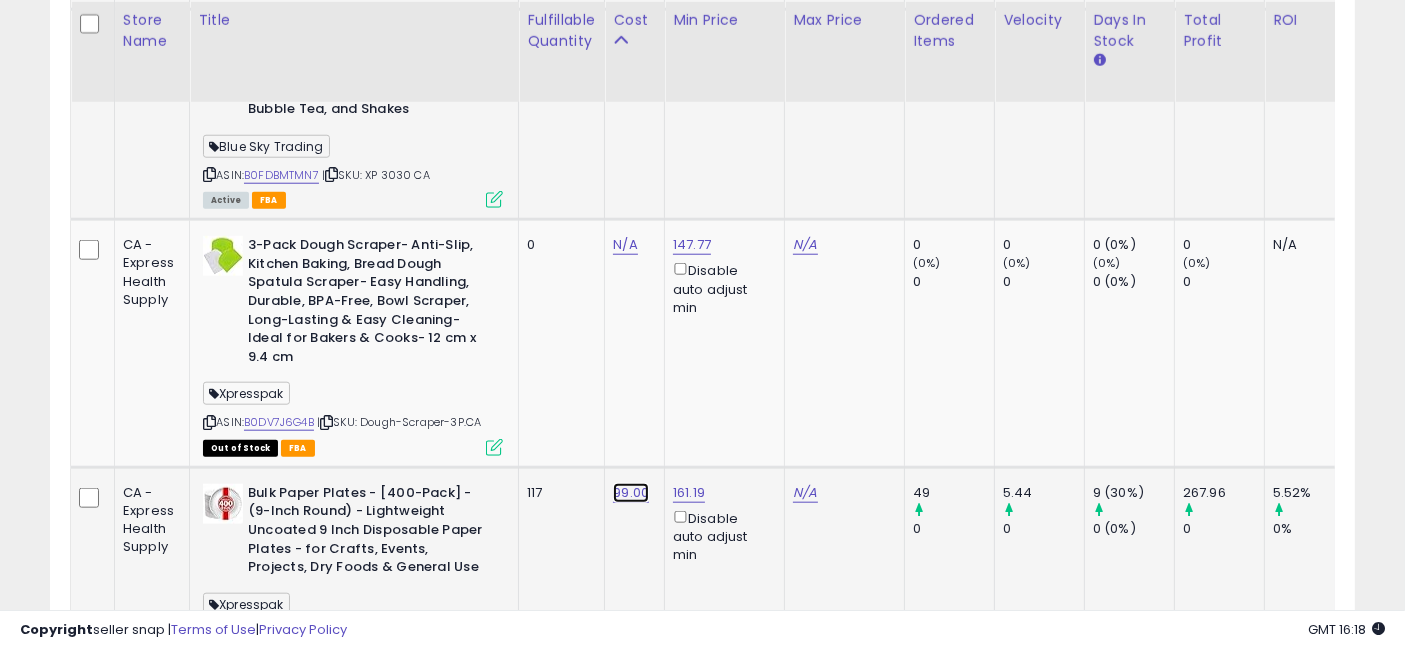 click on "99.00" at bounding box center [625, -848] 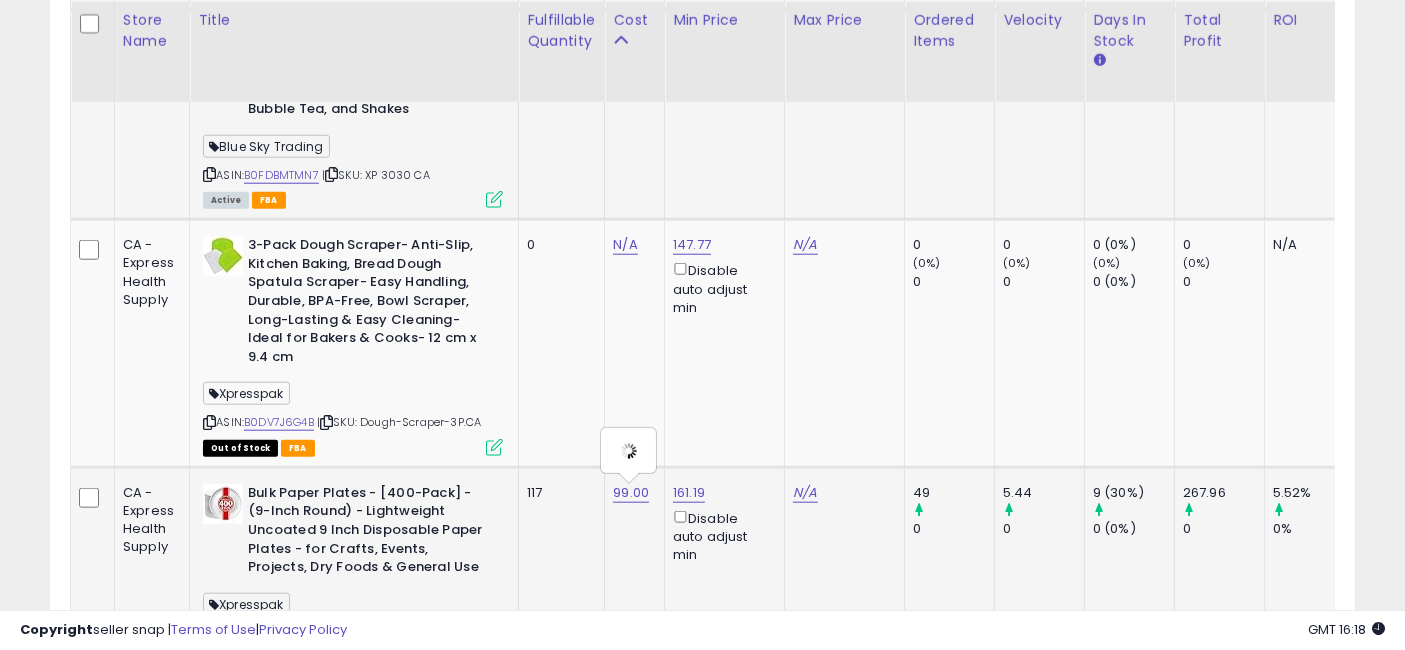 type on "*****" 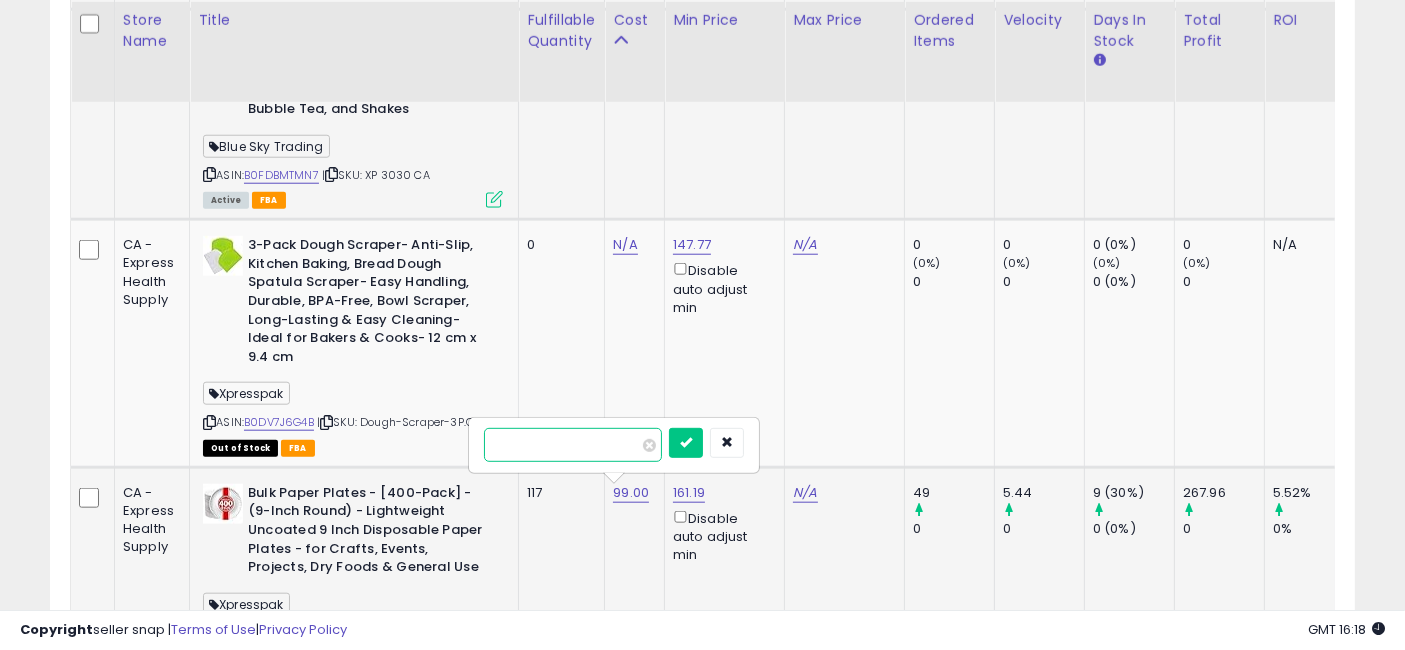 click on "*****" at bounding box center (573, 445) 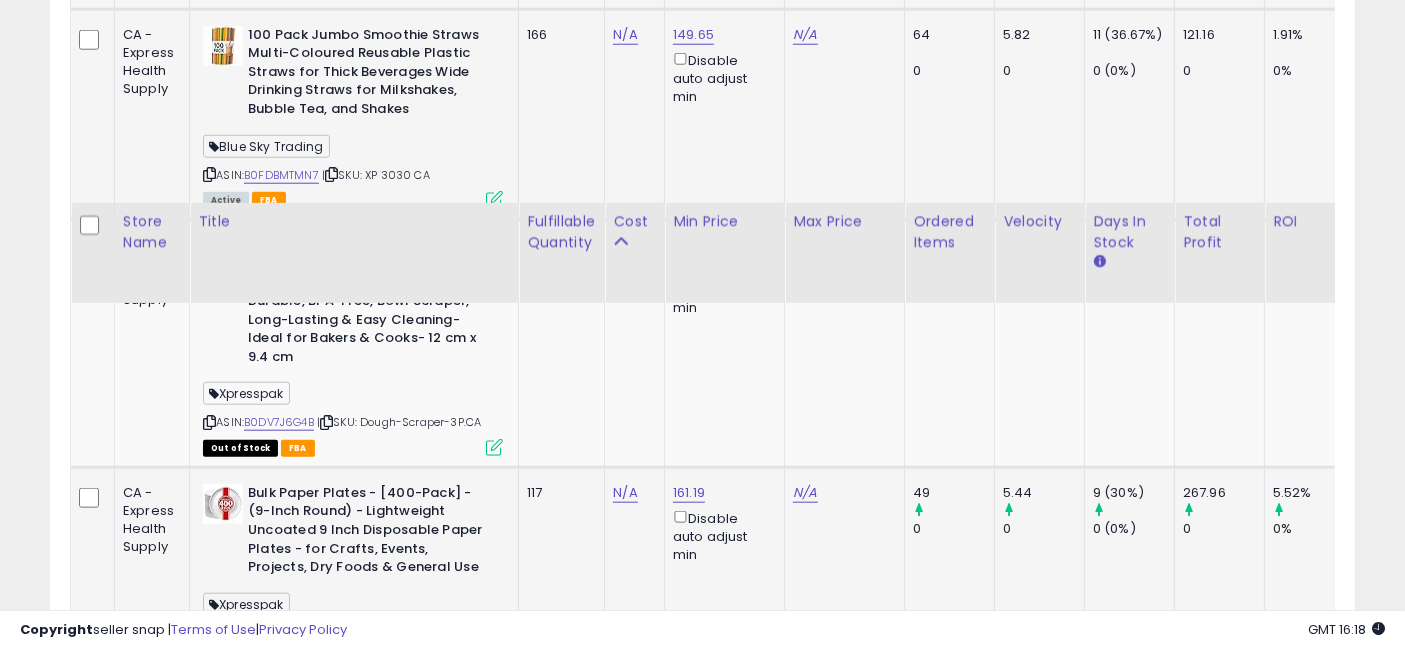 scroll, scrollTop: 2217, scrollLeft: 0, axis: vertical 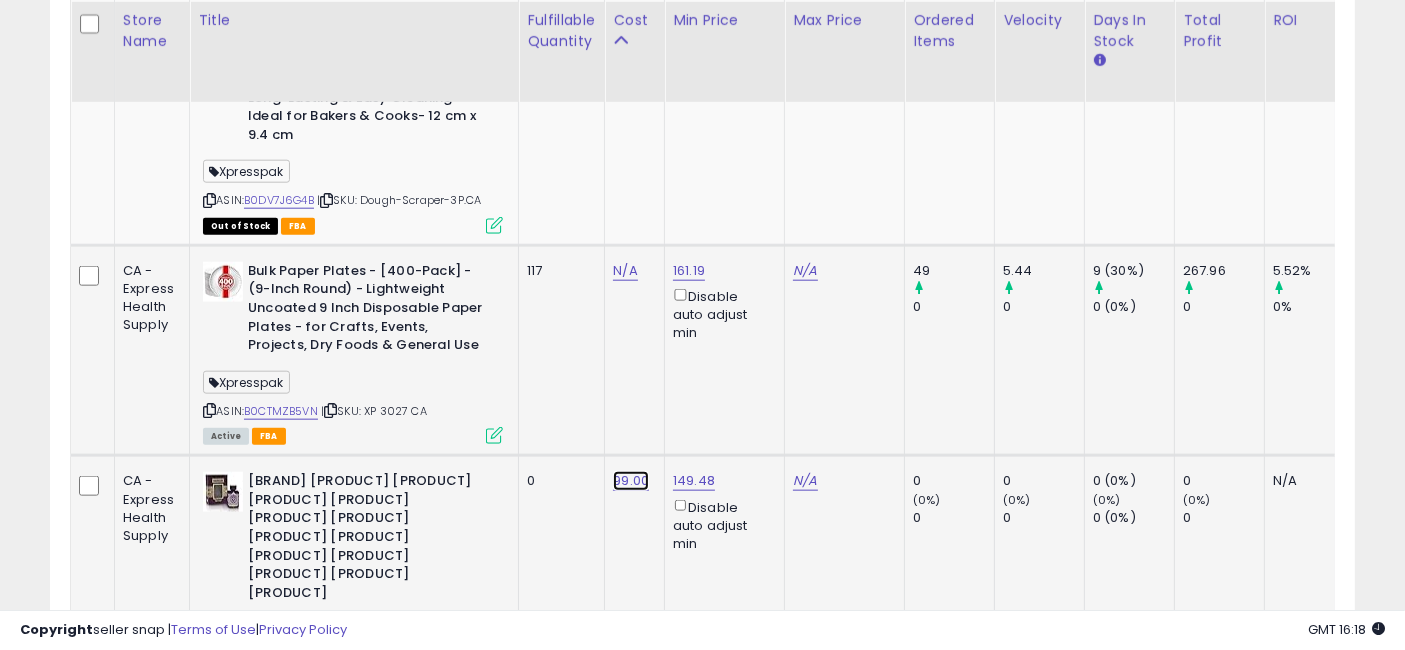 click on "99.00" at bounding box center (625, -1070) 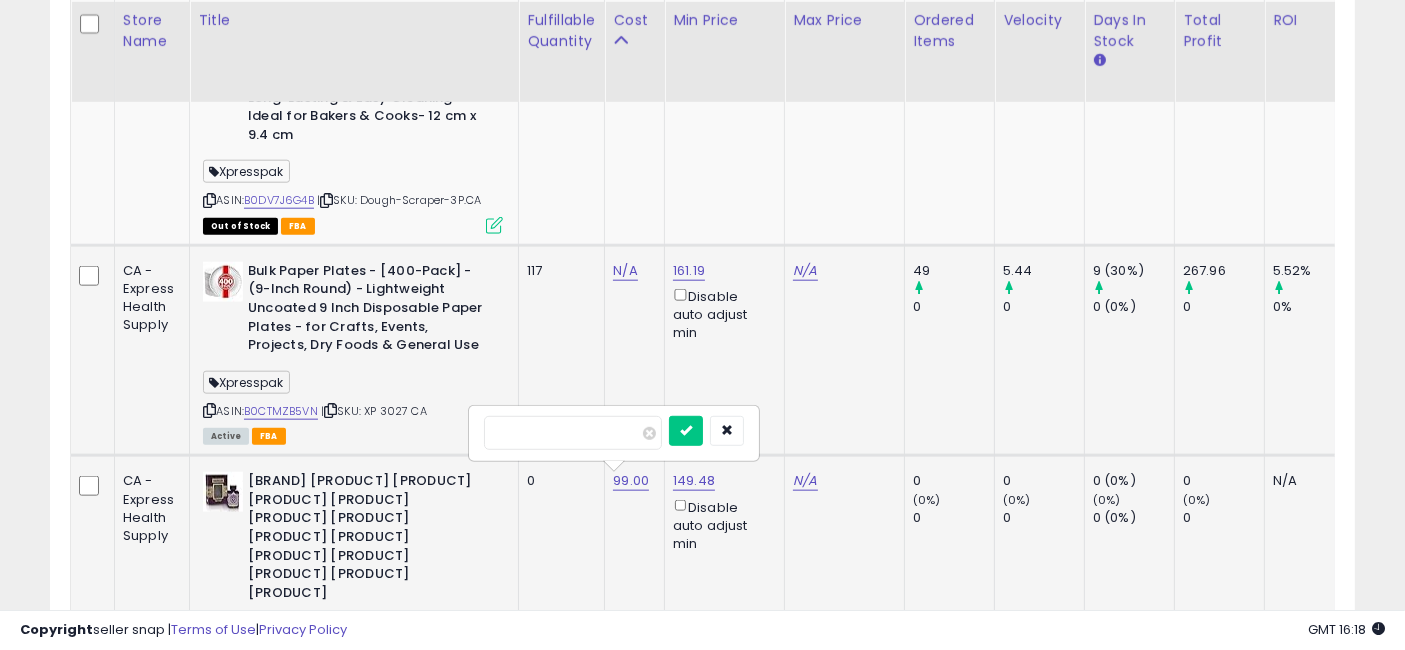 click on "*****" at bounding box center [573, 433] 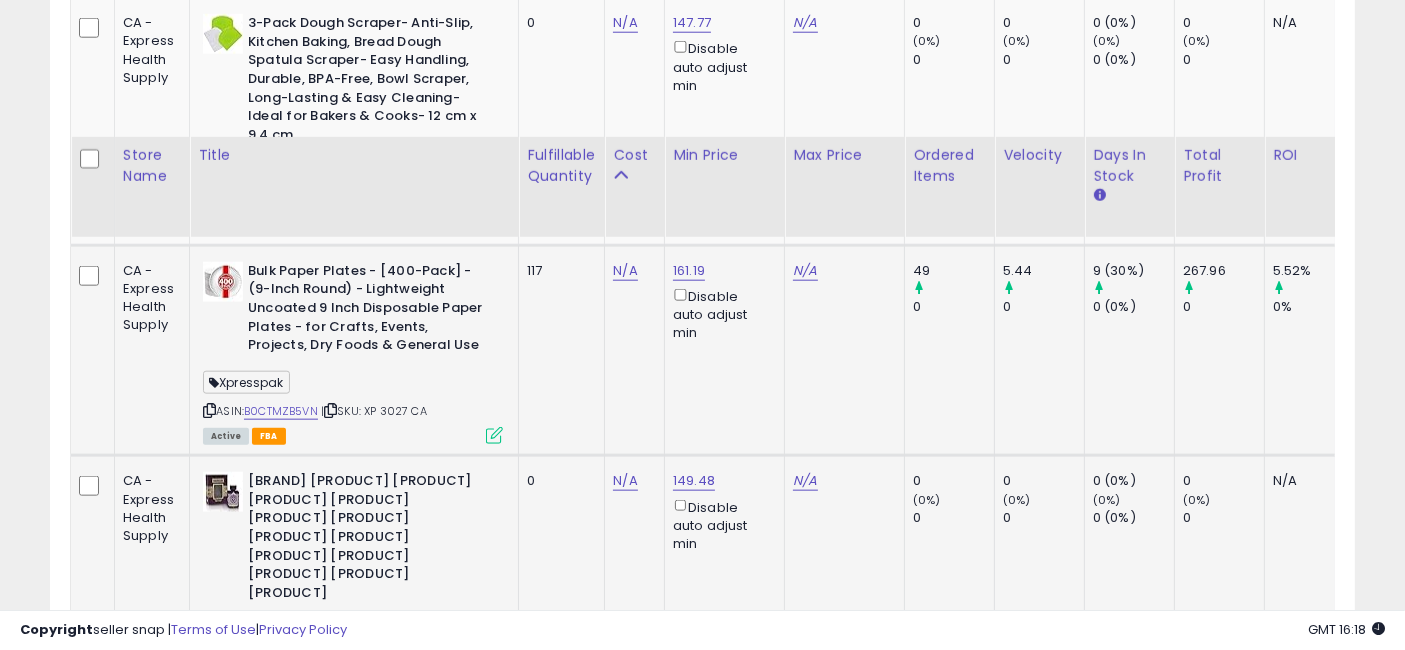 scroll, scrollTop: 2440, scrollLeft: 0, axis: vertical 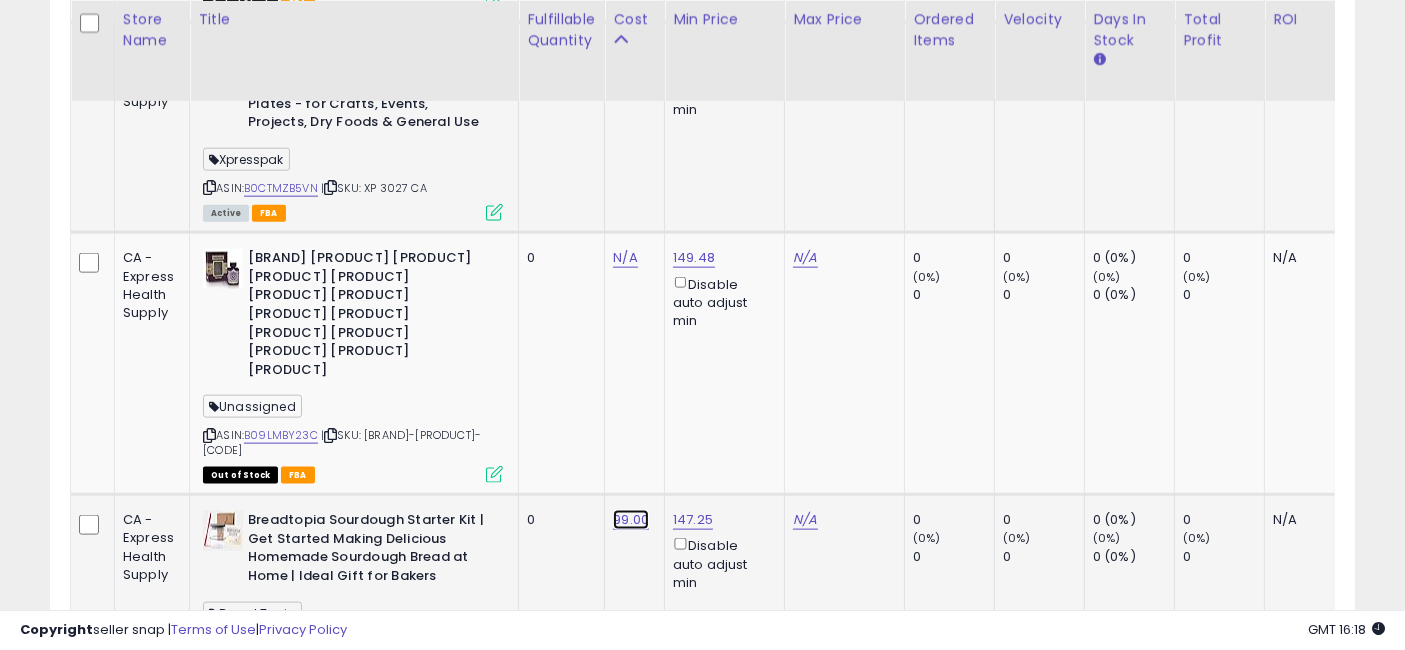 click on "99.00" at bounding box center [625, -1293] 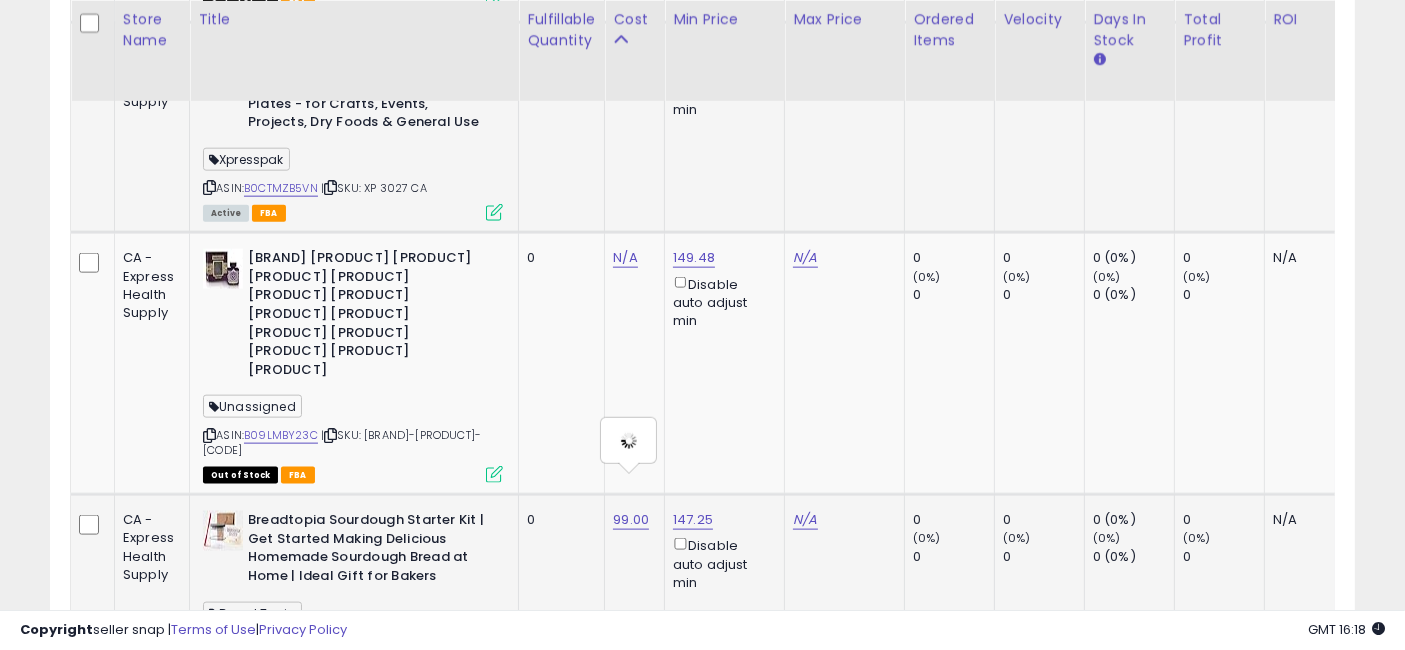 type on "*****" 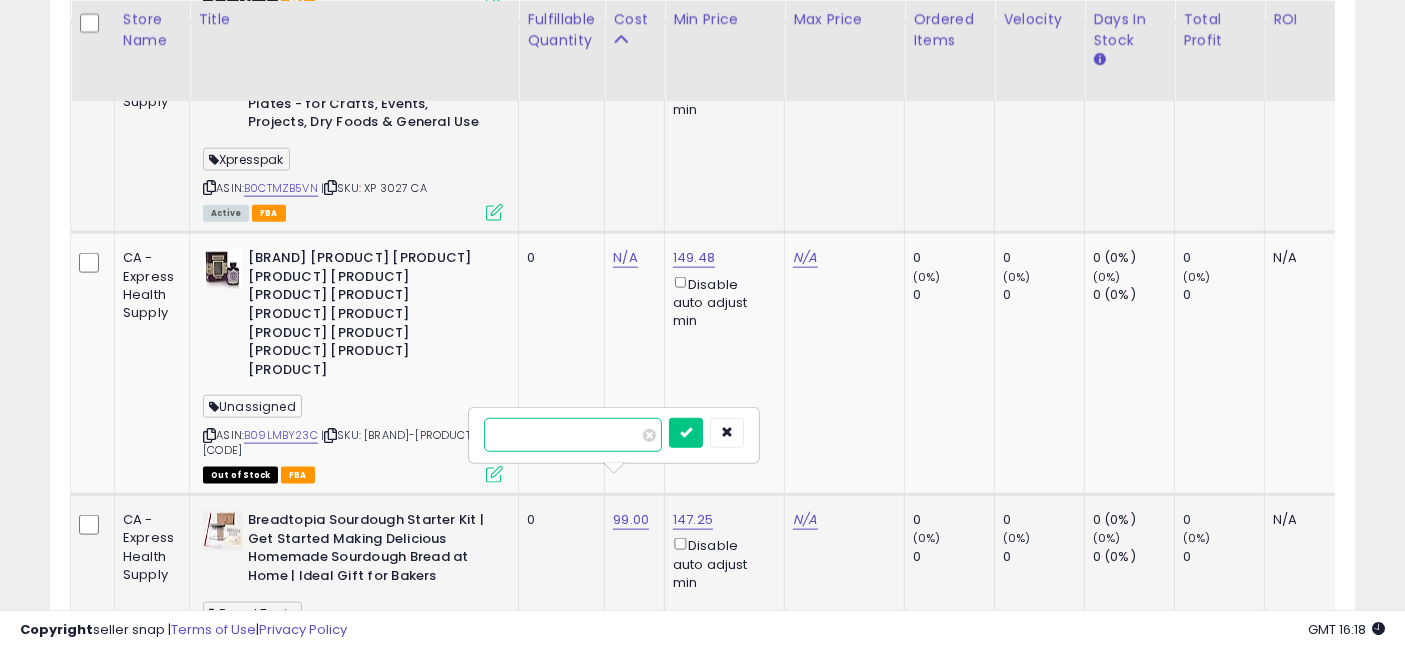 click on "*****" at bounding box center [573, 435] 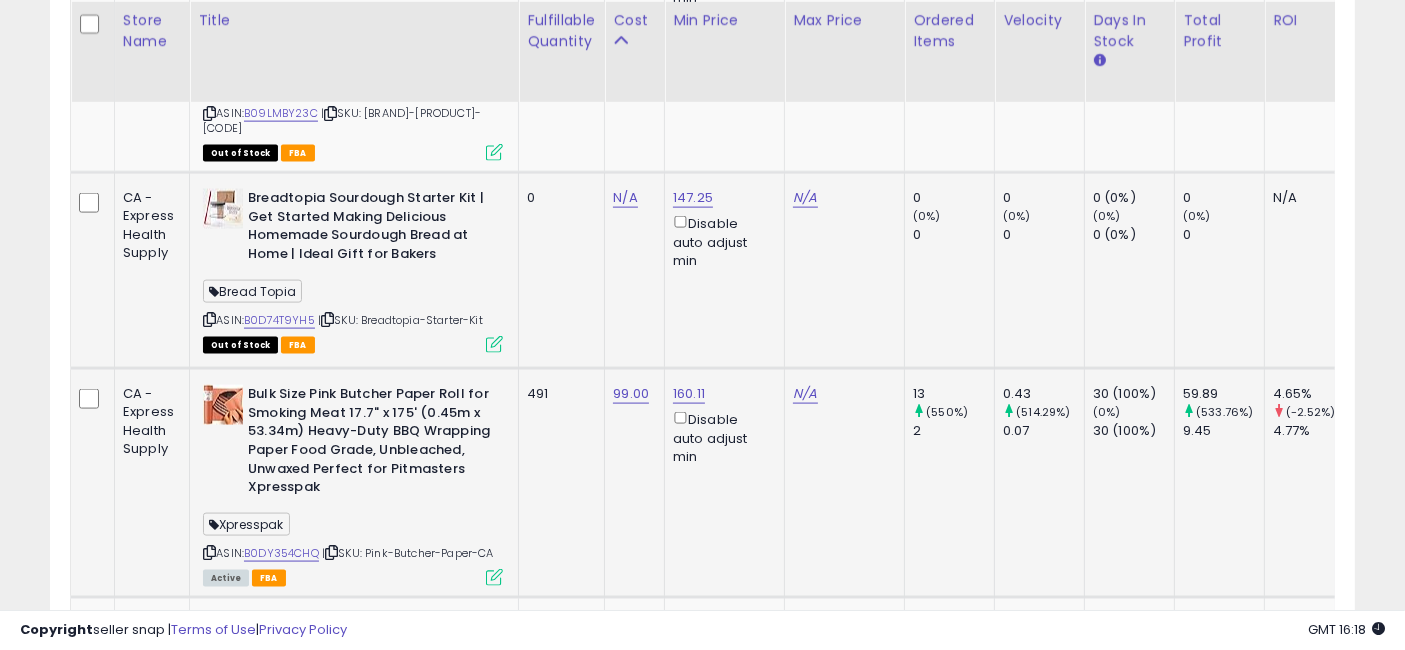 scroll, scrollTop: 2773, scrollLeft: 0, axis: vertical 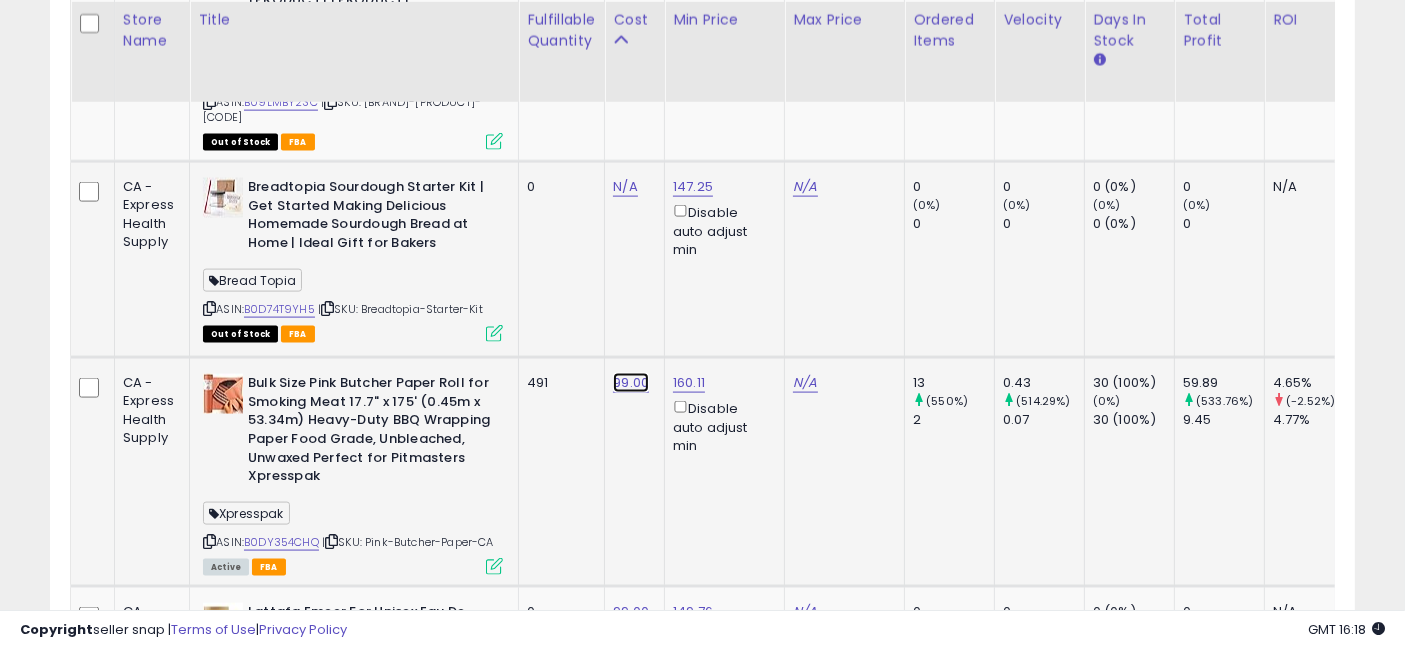 click on "99.00" at bounding box center (625, -1626) 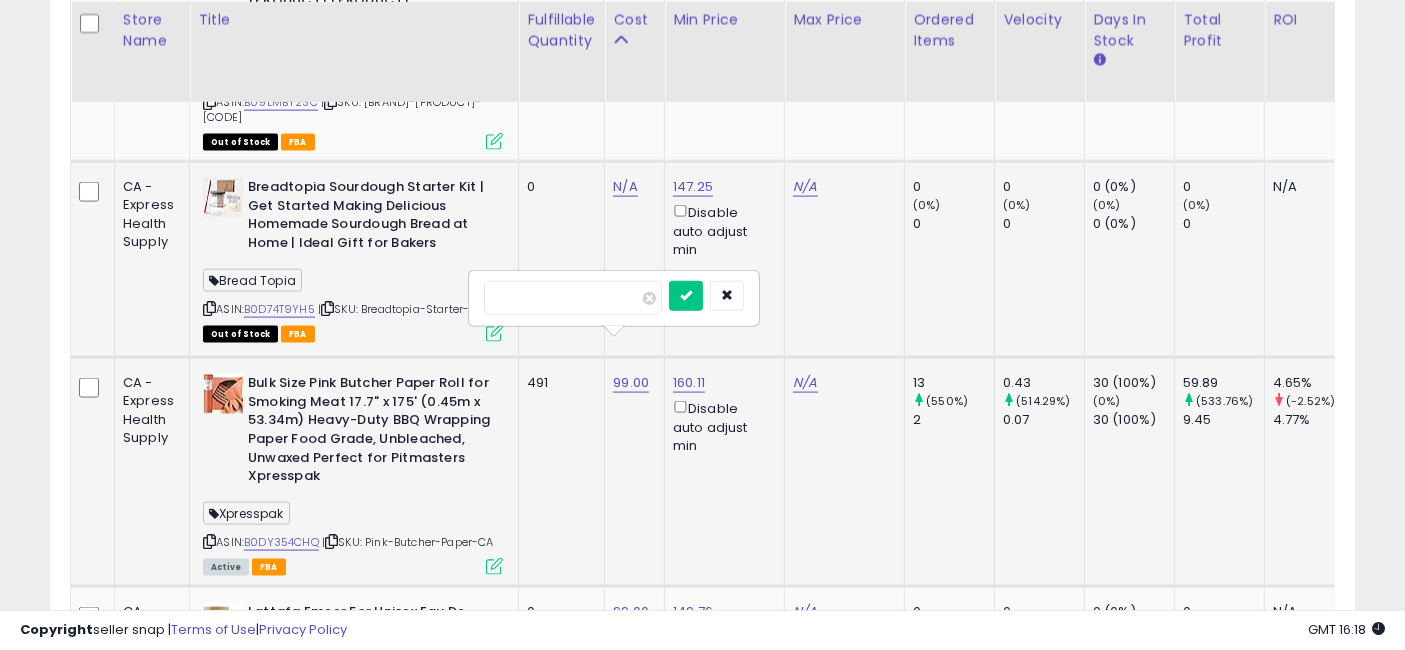 click on "*****" at bounding box center (573, 298) 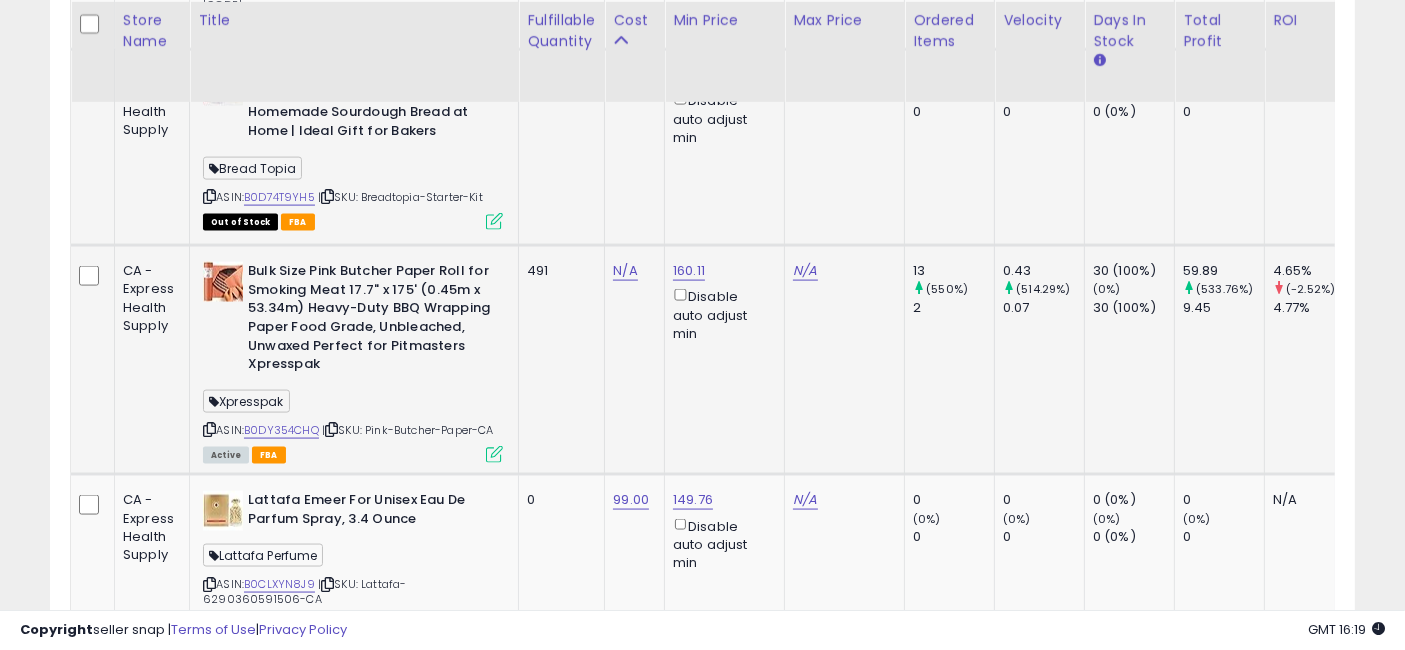 scroll, scrollTop: 2995, scrollLeft: 0, axis: vertical 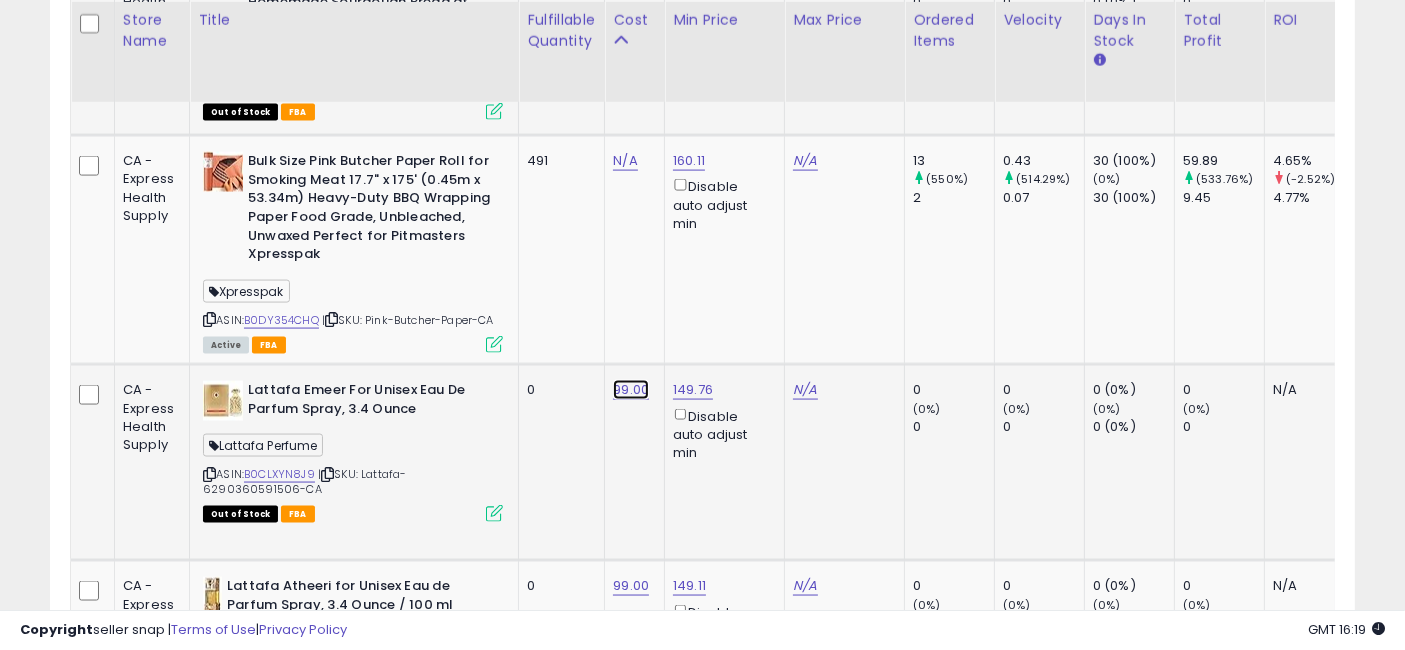 click on "99.00" at bounding box center (625, -1848) 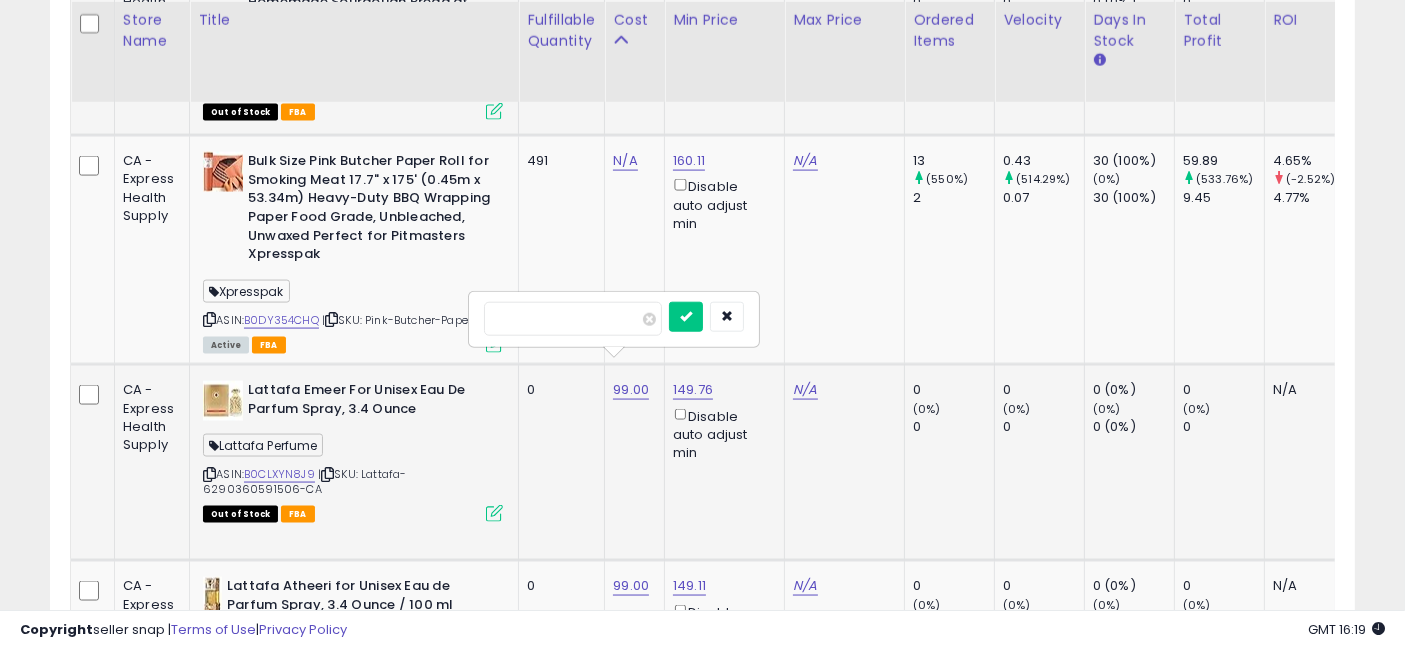 click on "*****" at bounding box center (573, 319) 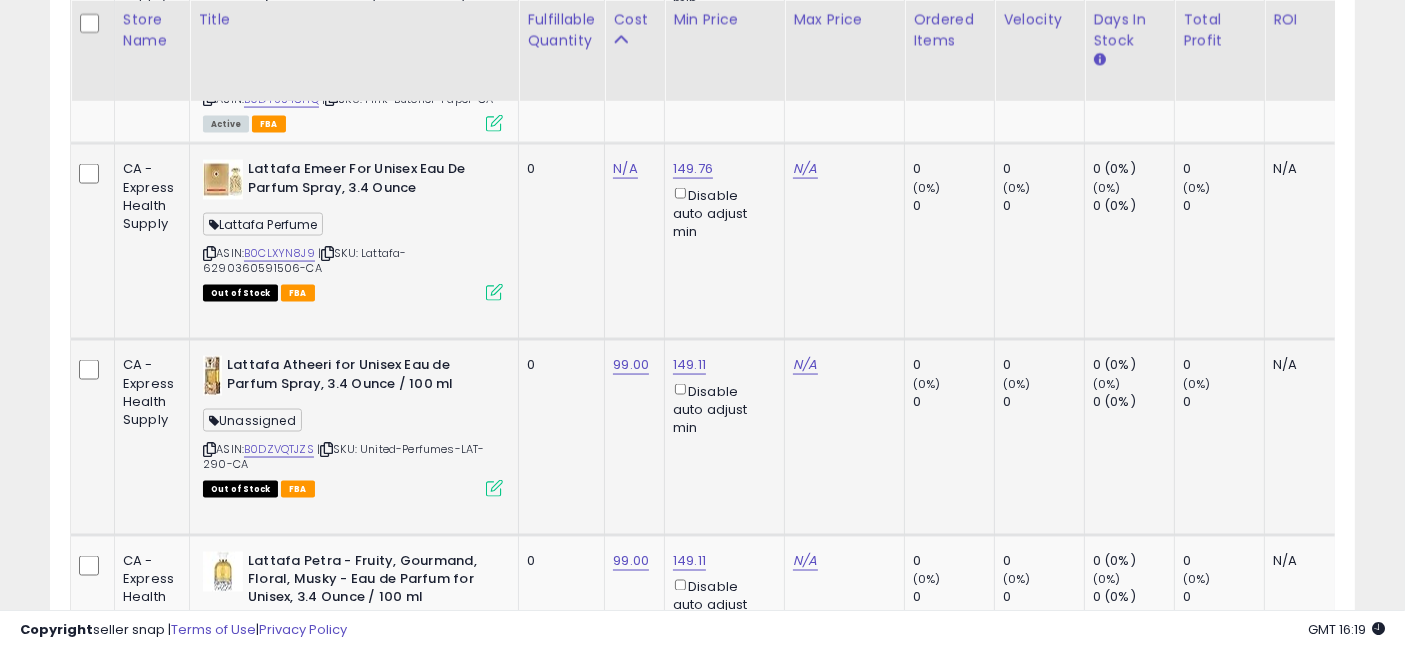 scroll, scrollTop: 3217, scrollLeft: 0, axis: vertical 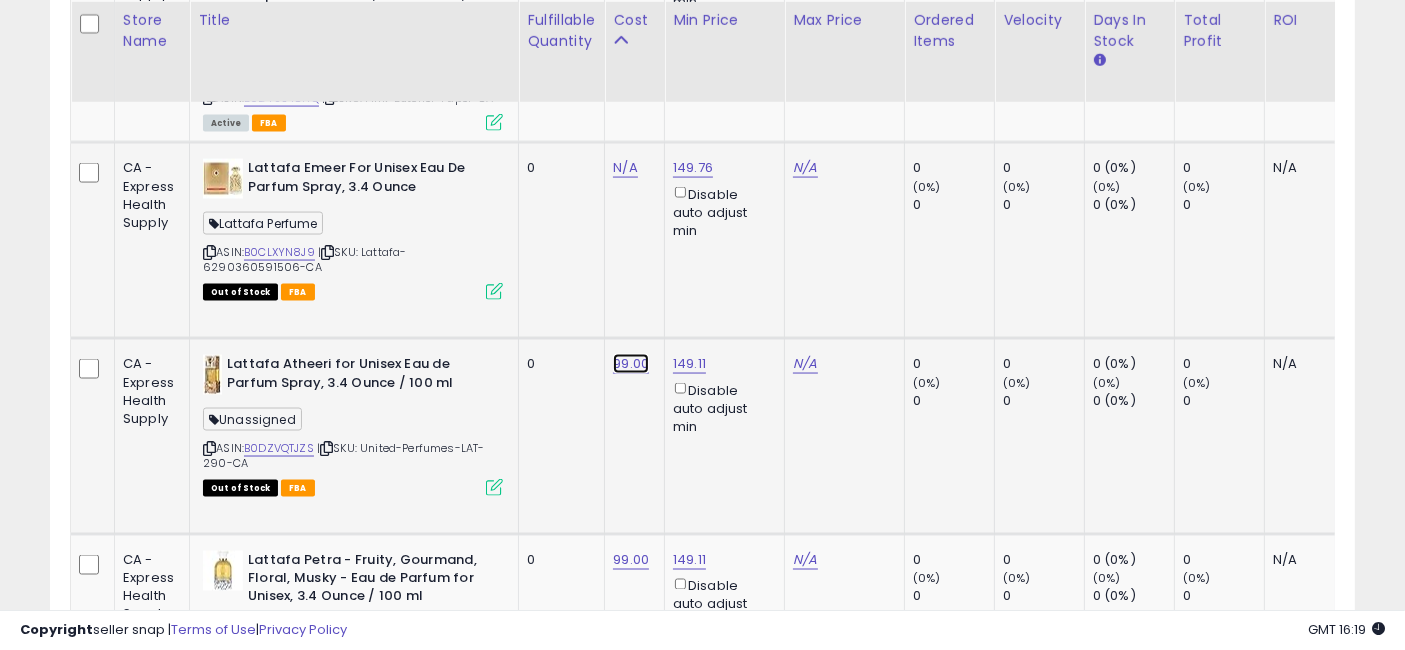 click on "99.00" at bounding box center [625, -2070] 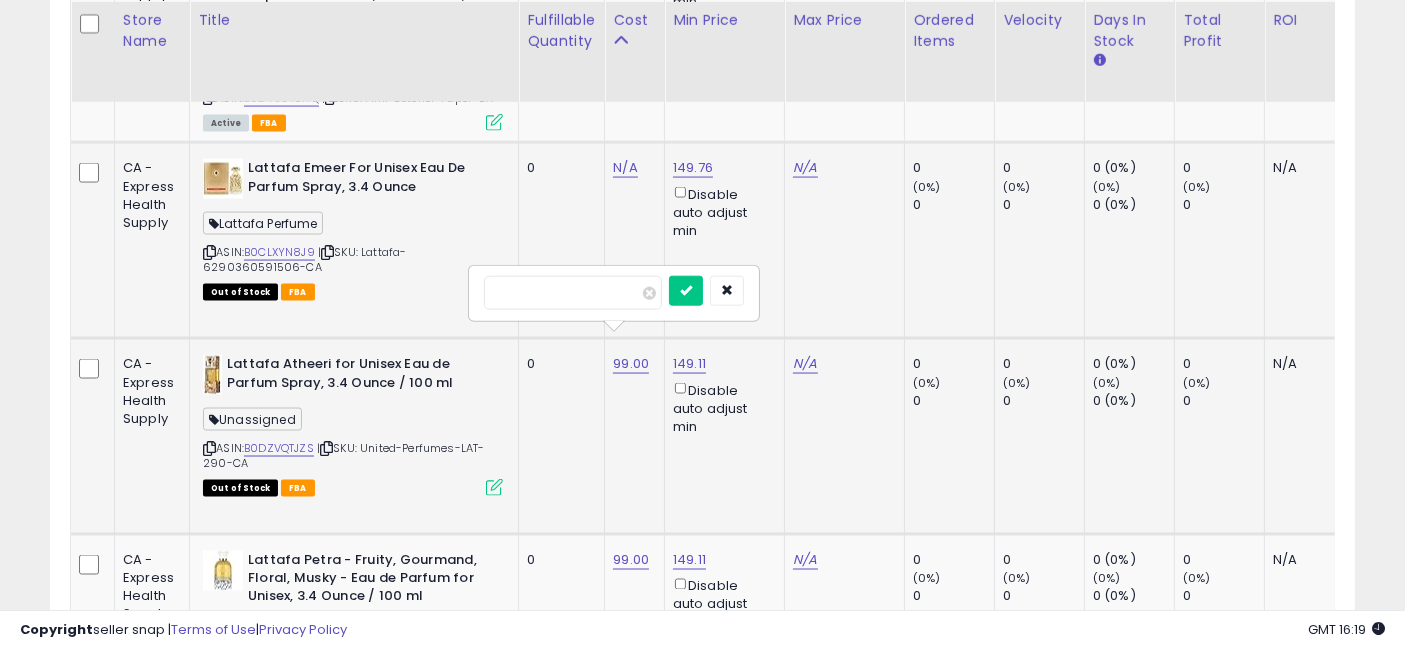 click on "*****" at bounding box center (573, 293) 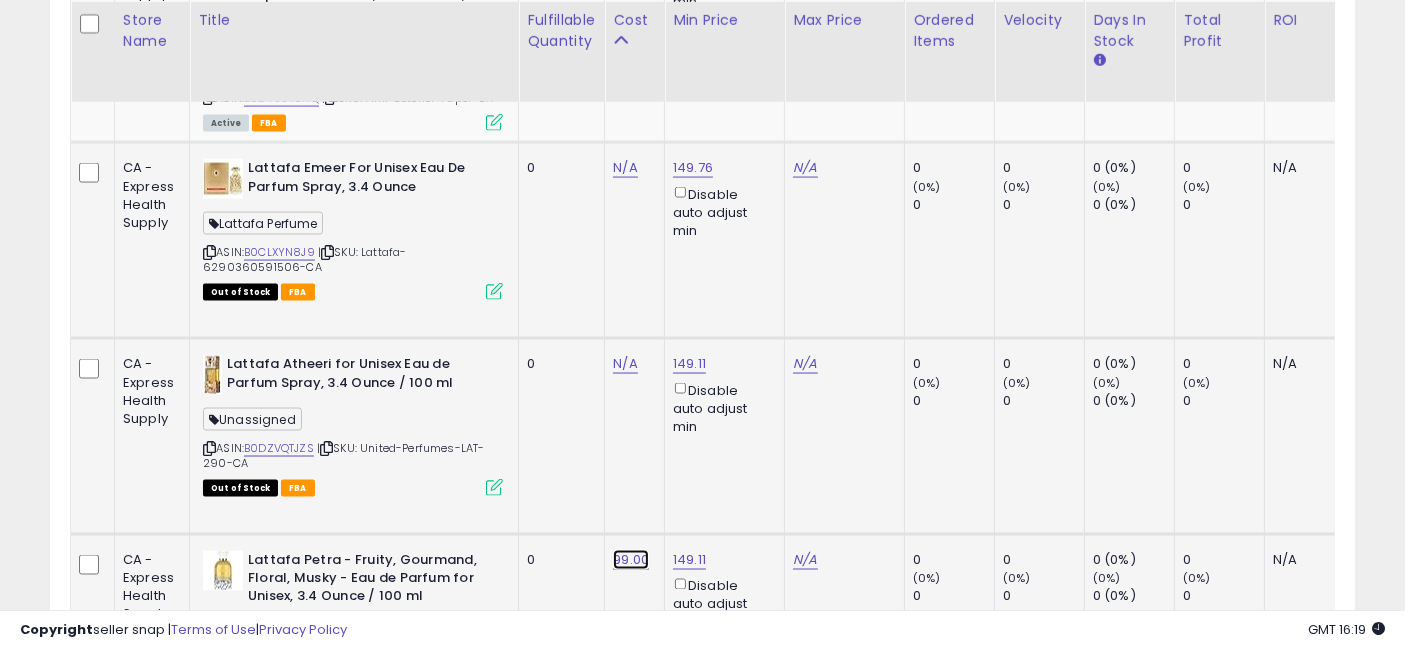 click on "99.00" at bounding box center [625, -2070] 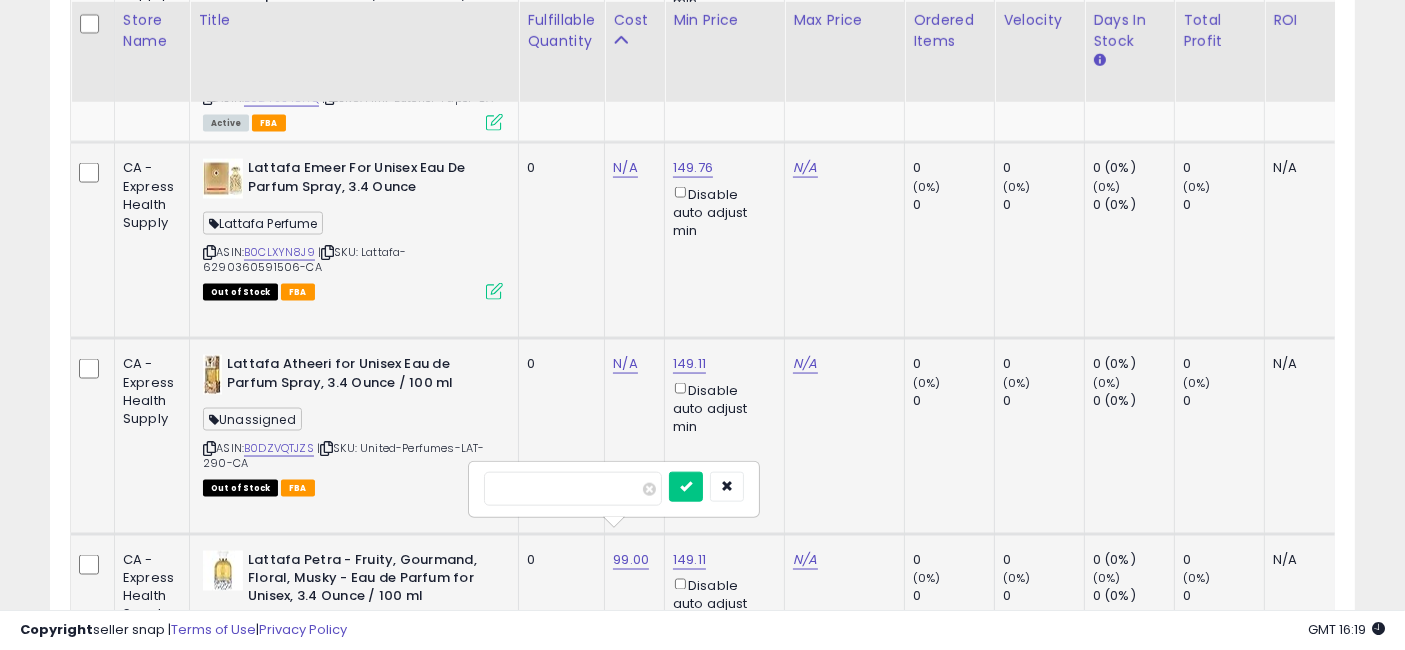 click on "*****" at bounding box center [573, 489] 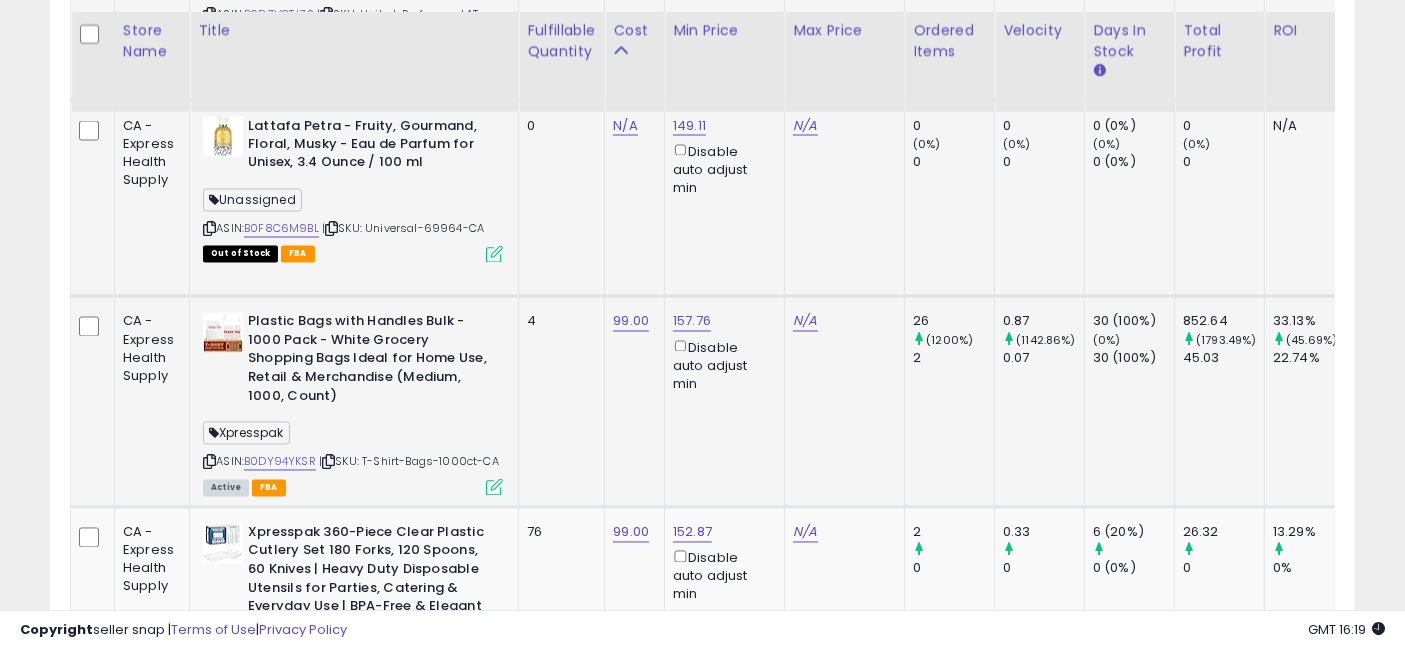 scroll, scrollTop: 3662, scrollLeft: 0, axis: vertical 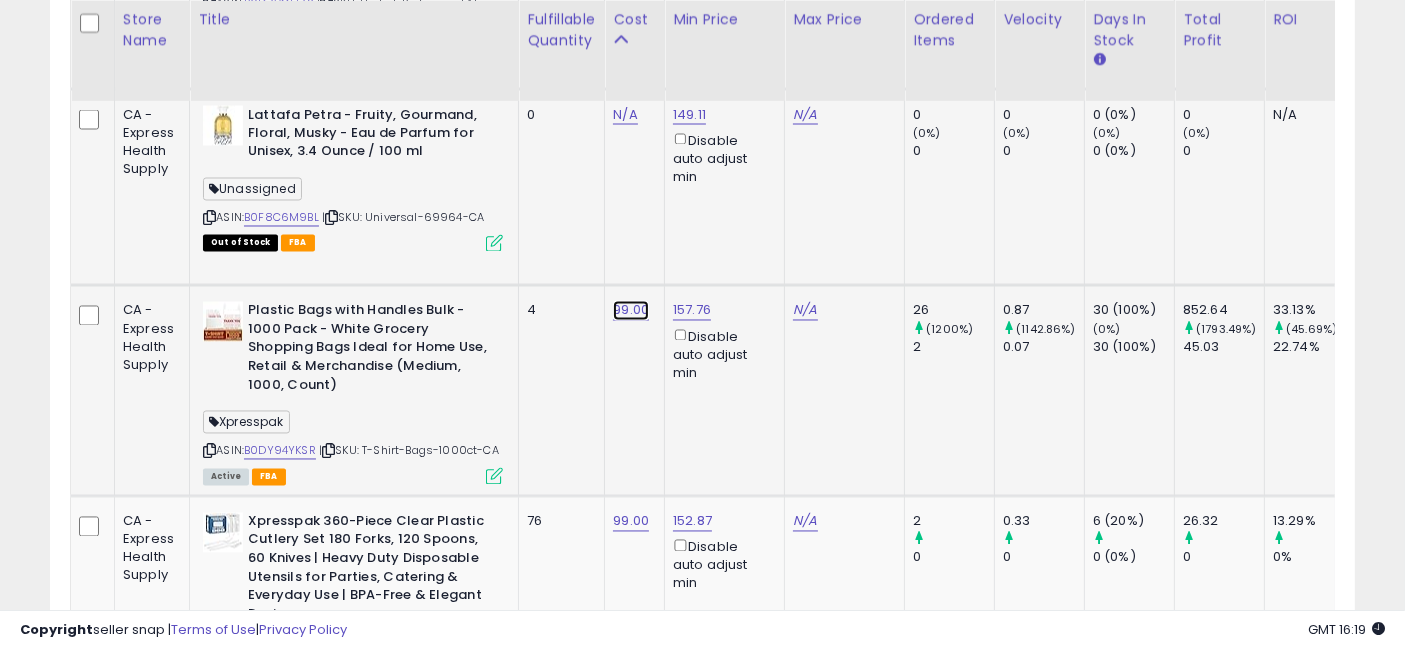 click on "99.00" at bounding box center [625, -2515] 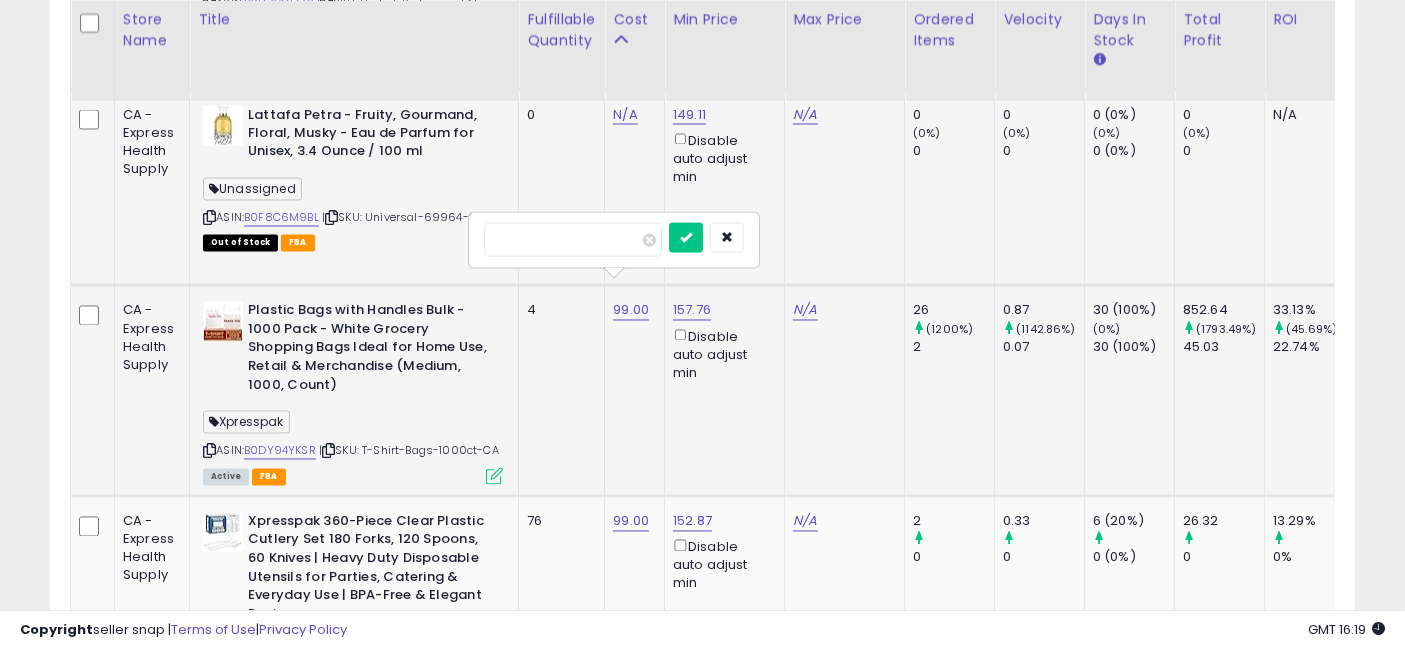 click on "*****" at bounding box center (573, 240) 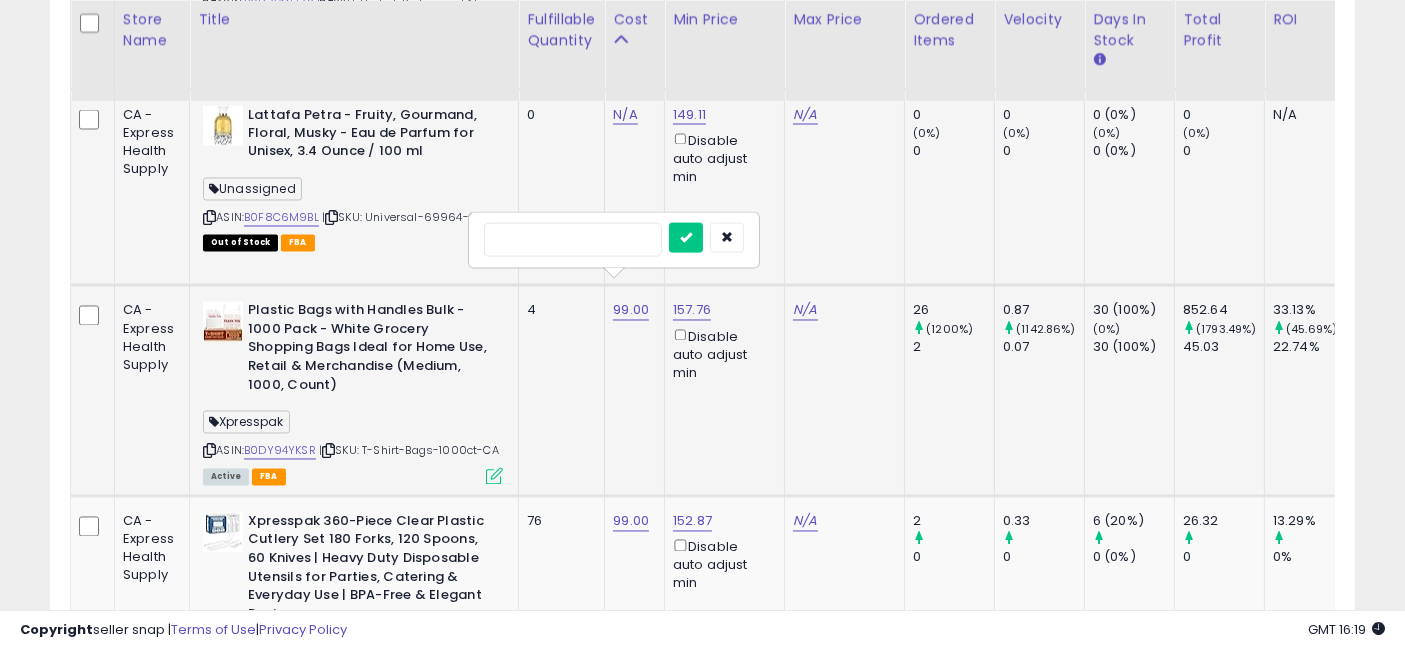 click at bounding box center [686, 238] 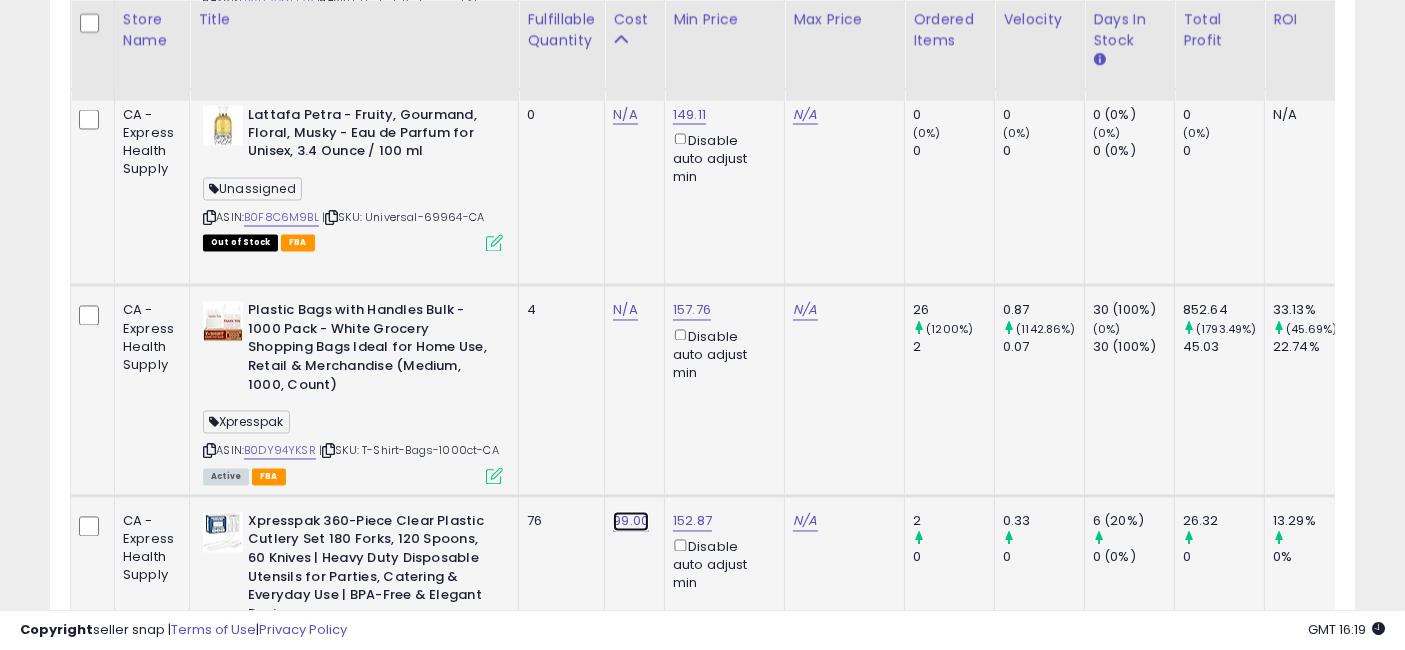 click on "99.00" at bounding box center (625, -2515) 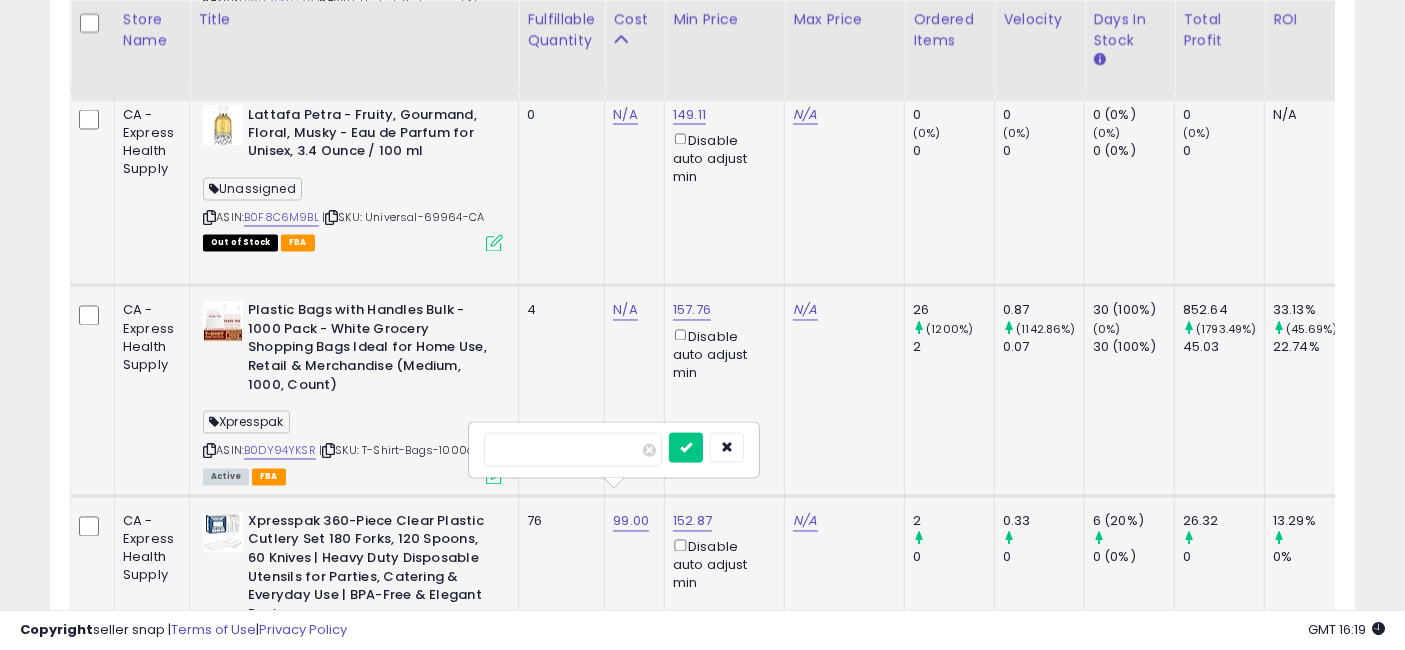 click on "*****" at bounding box center [573, 450] 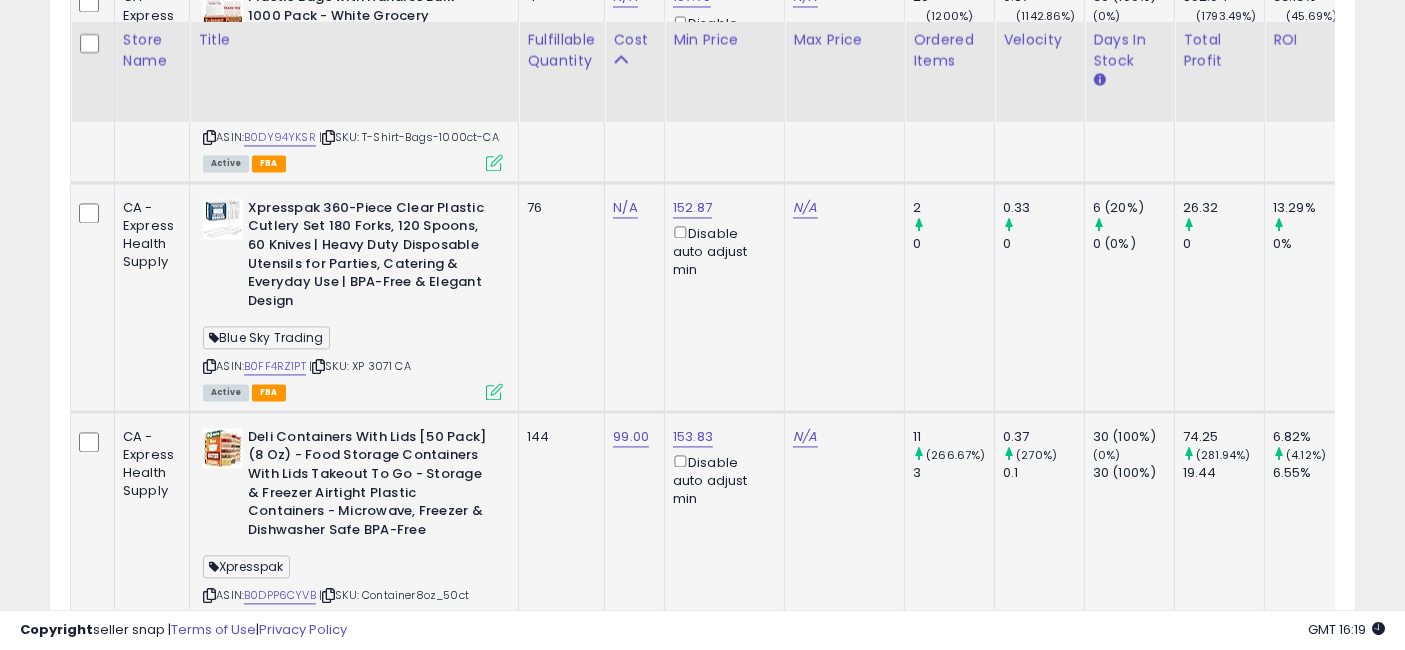 scroll, scrollTop: 3995, scrollLeft: 0, axis: vertical 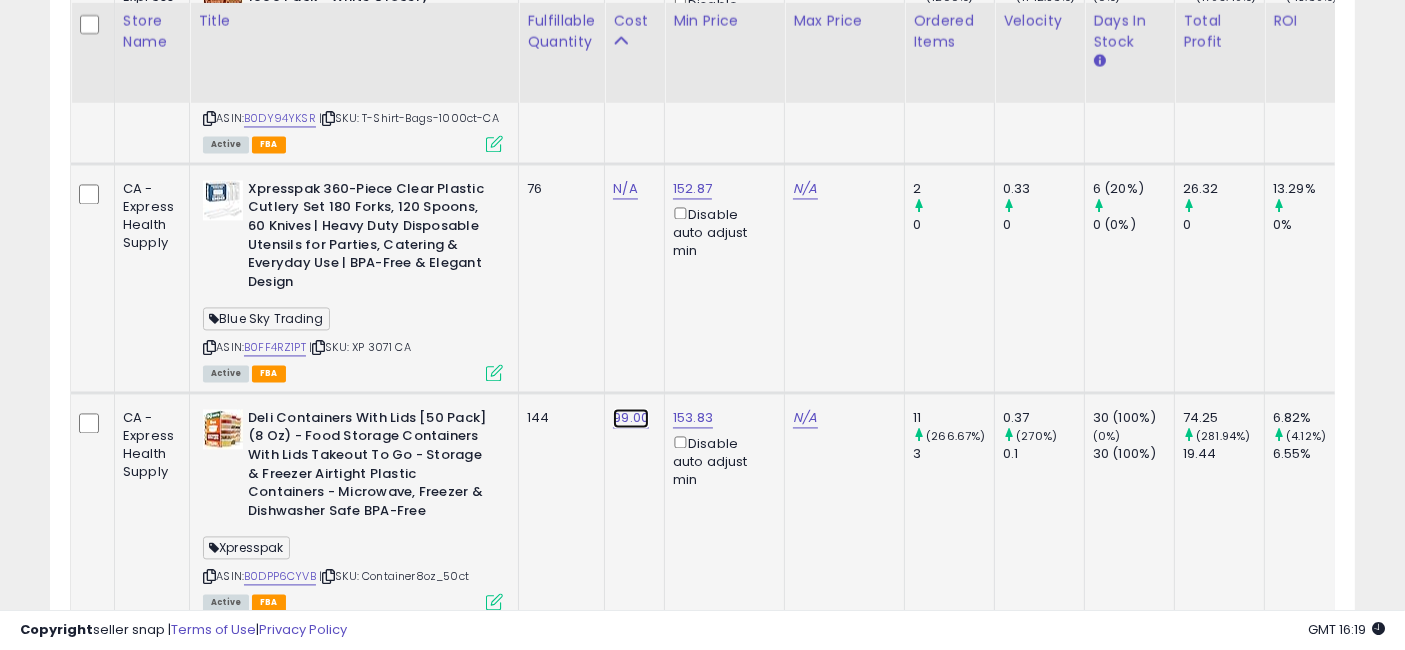 click on "99.00" at bounding box center (625, -2848) 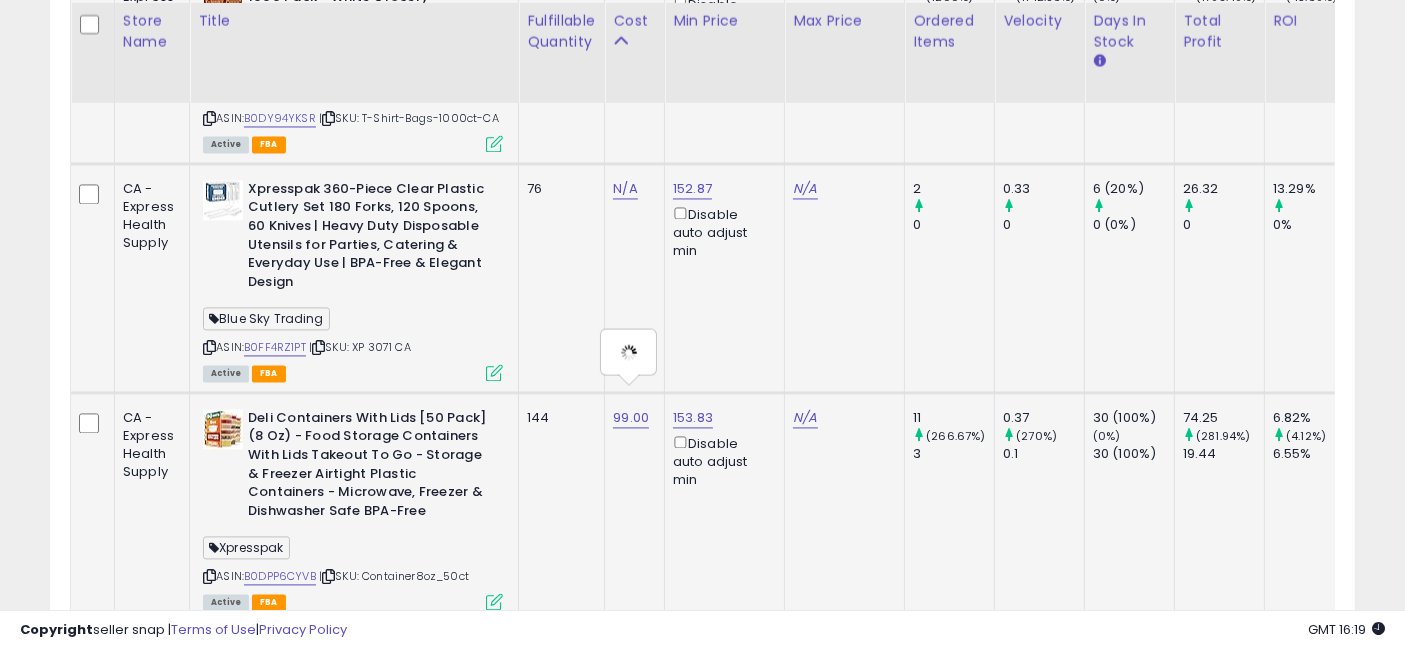 type on "*****" 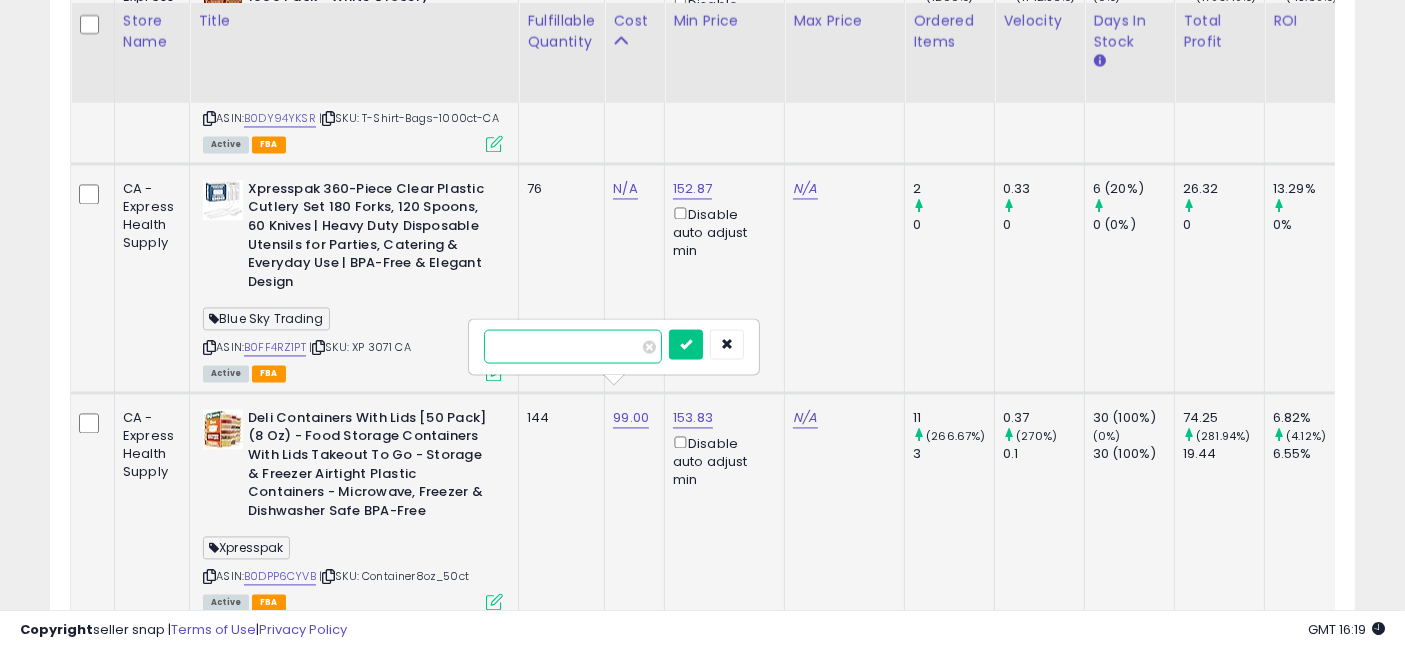 click on "*****" at bounding box center (573, 346) 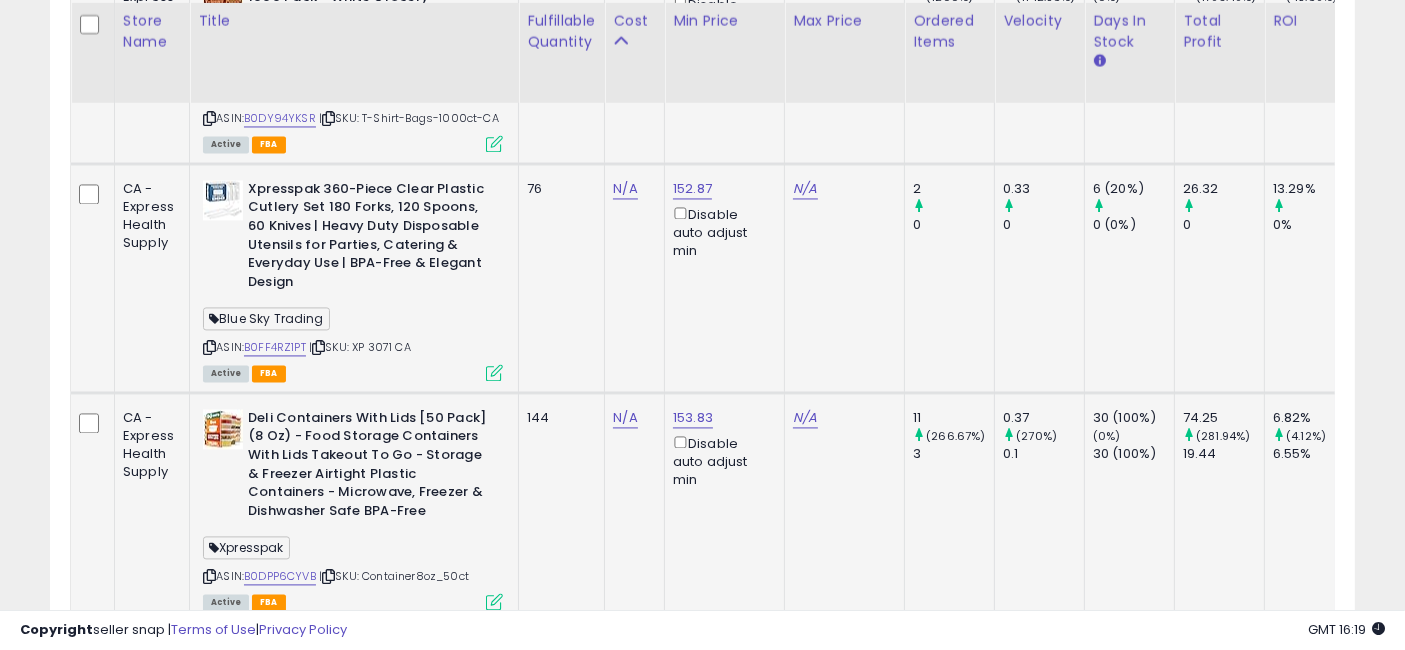 click on "CA - Express Health Supply
Great Stuff 99112849 Smart Dispenser Pond & Stone, 12 oz, Black  Unassigned  ASIN:  B07GL5MP2X    |   SKU: Emery-1903509-CA Out of Stock FBA" at bounding box center [2517, 2415] 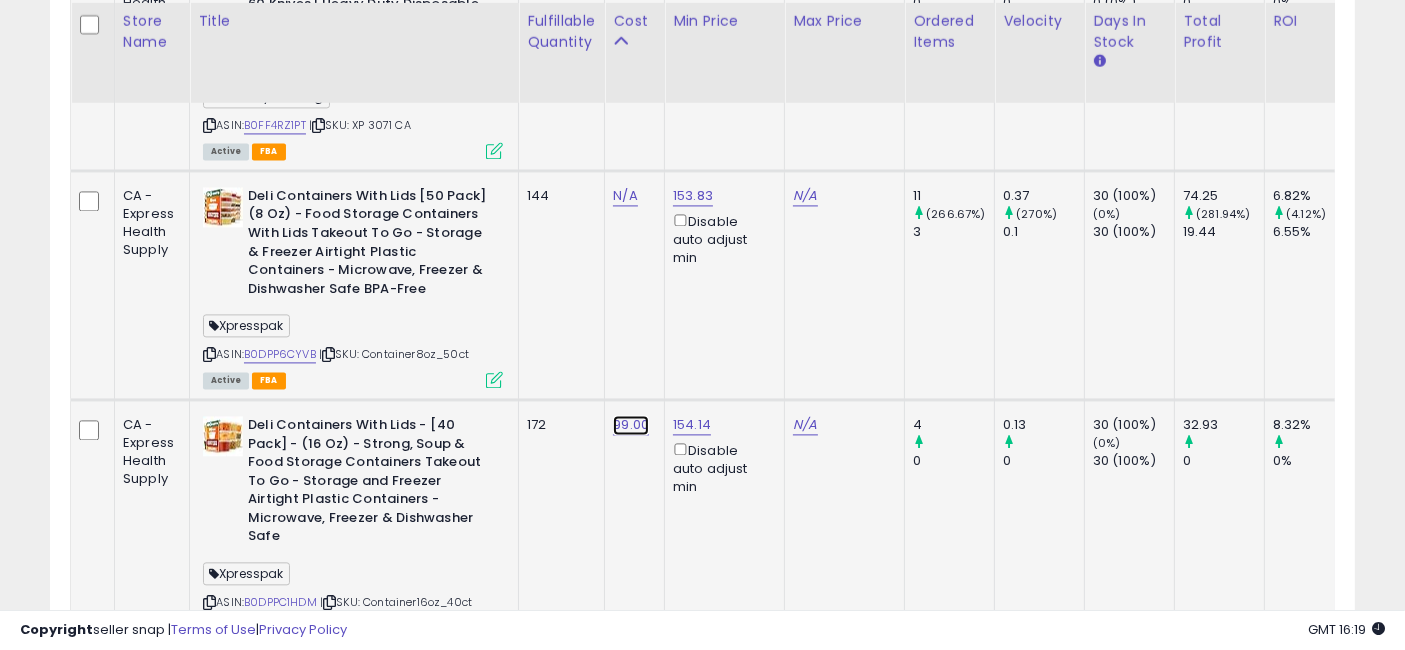 click on "99.00" at bounding box center [625, -3070] 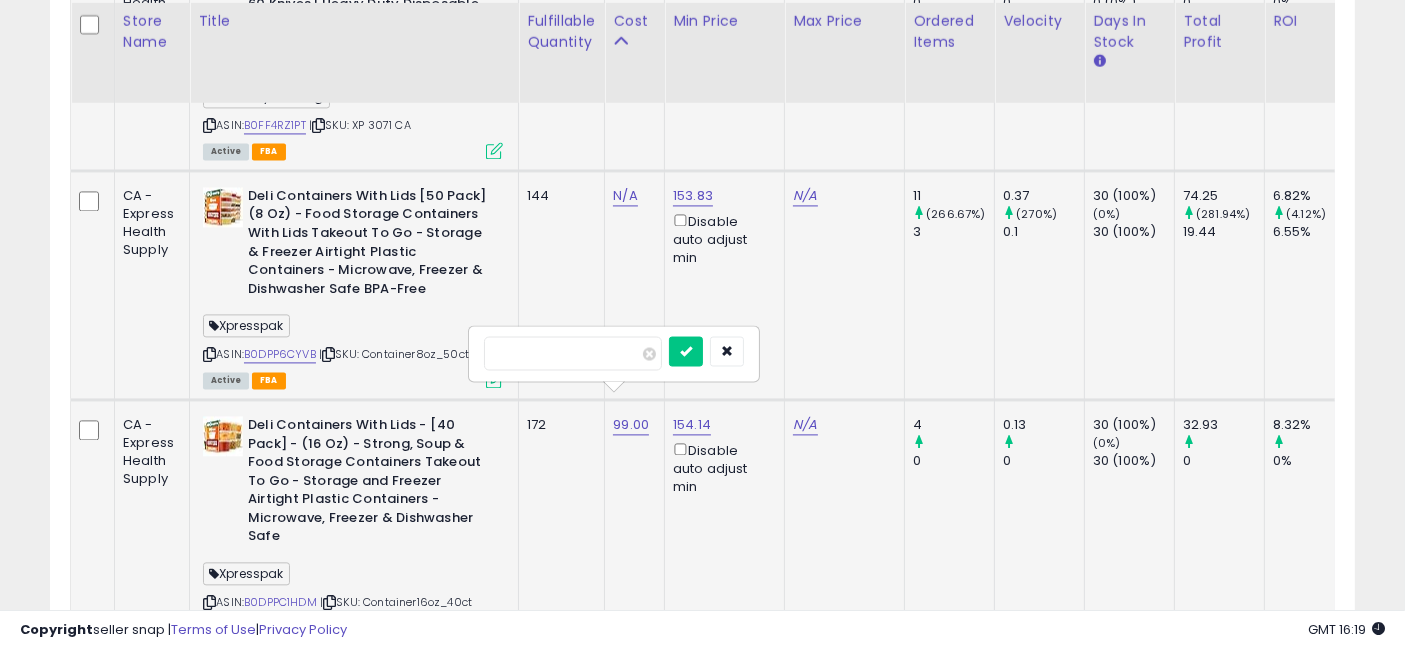 click on "*****" at bounding box center (573, 353) 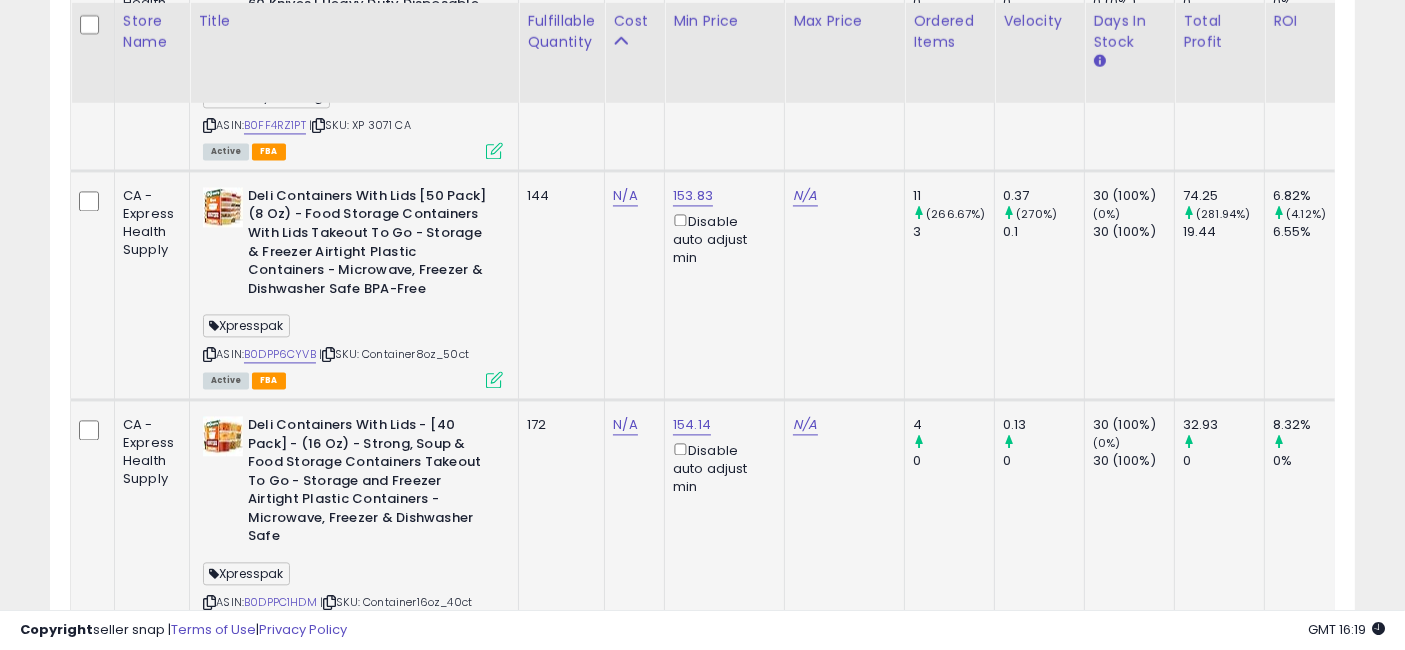 scroll, scrollTop: 4440, scrollLeft: 0, axis: vertical 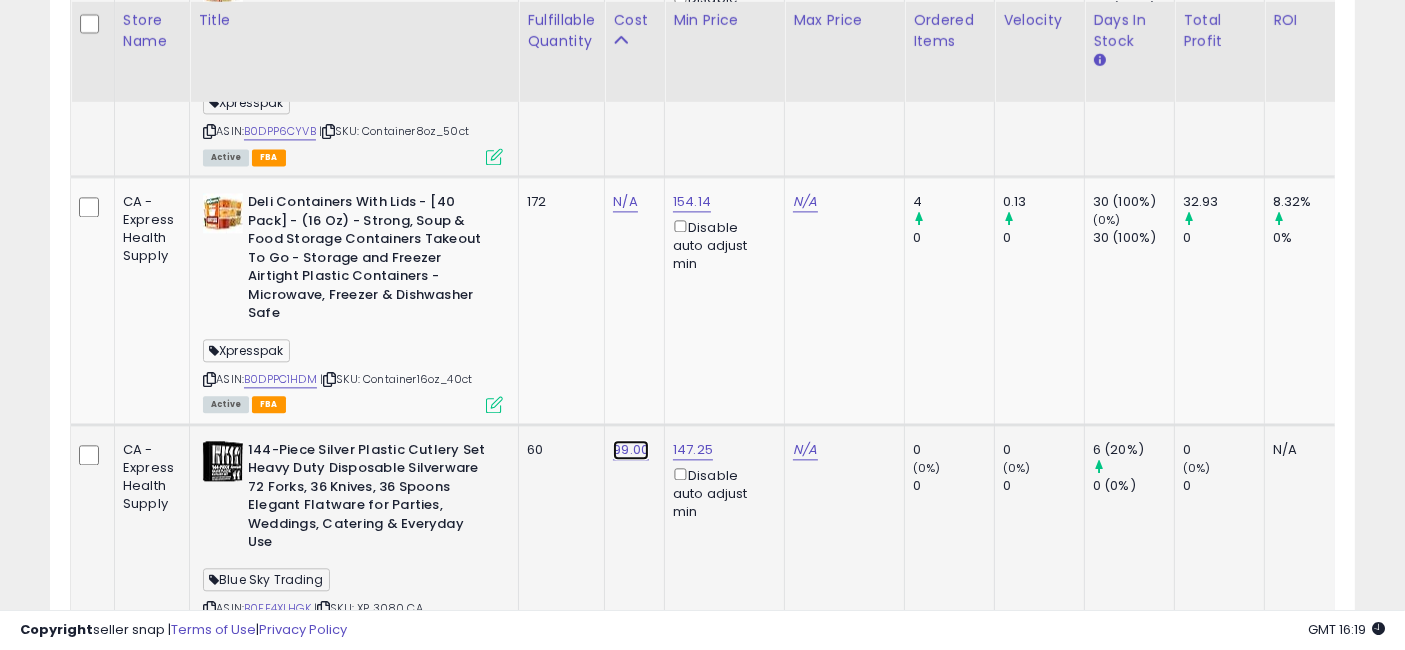 click on "99.00" at bounding box center [625, -3293] 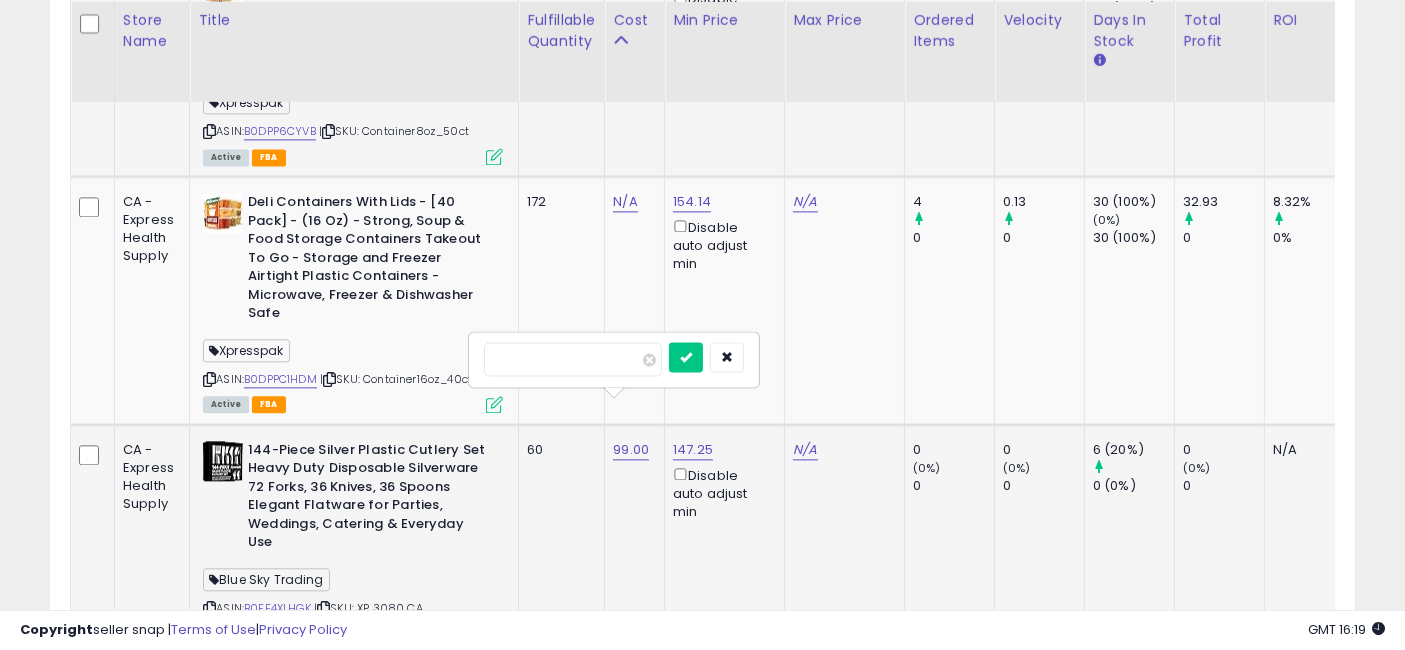 click on "*****" at bounding box center [573, 359] 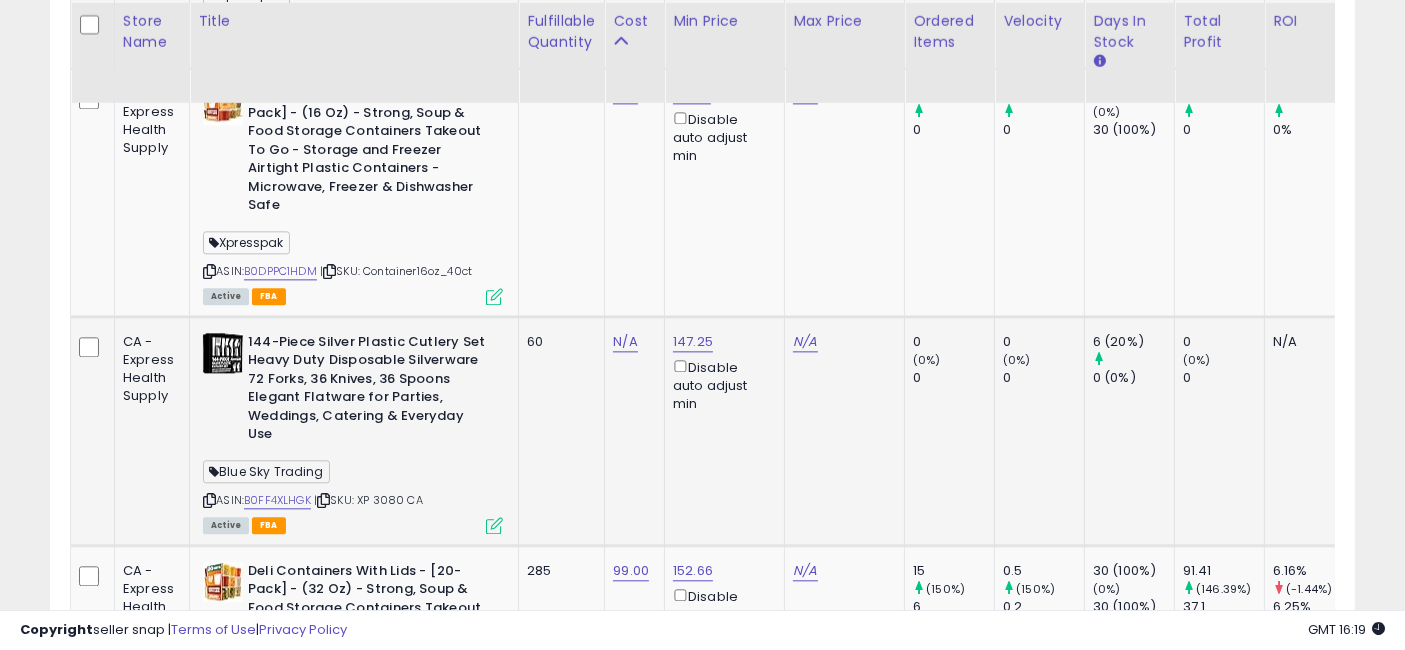 scroll, scrollTop: 4662, scrollLeft: 0, axis: vertical 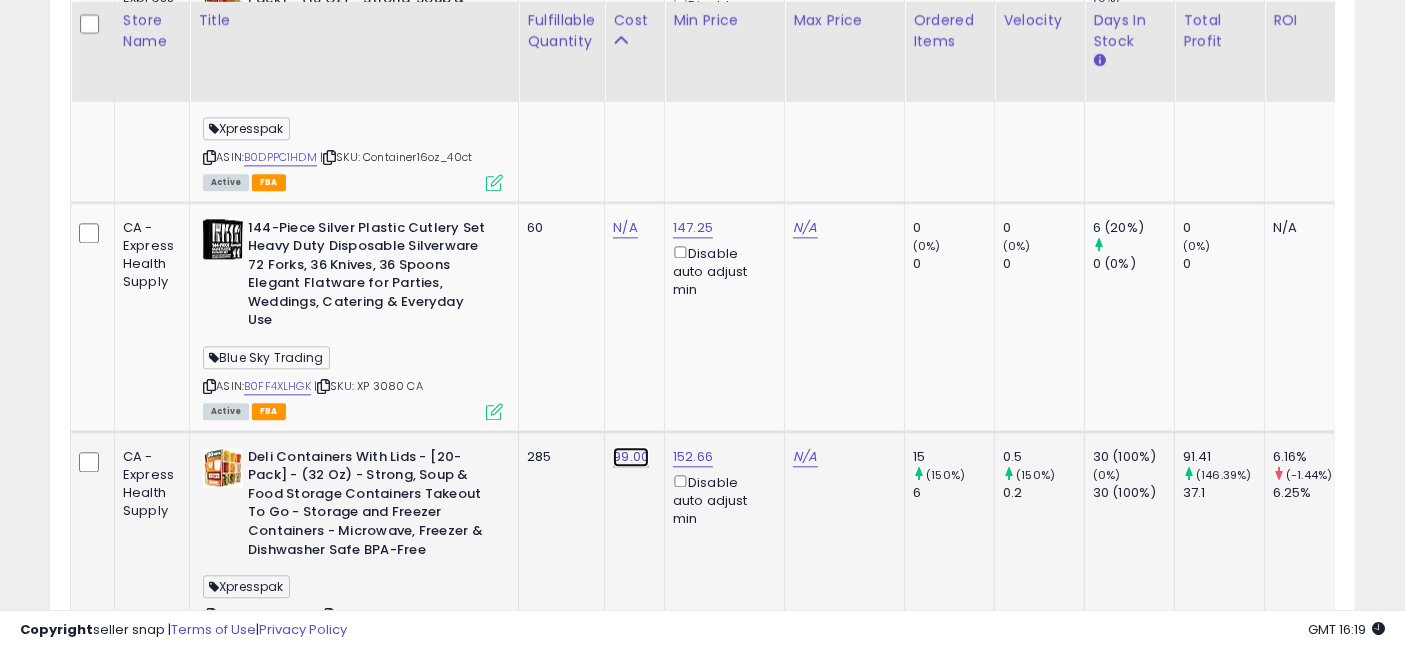 click on "99.00" at bounding box center (625, -3515) 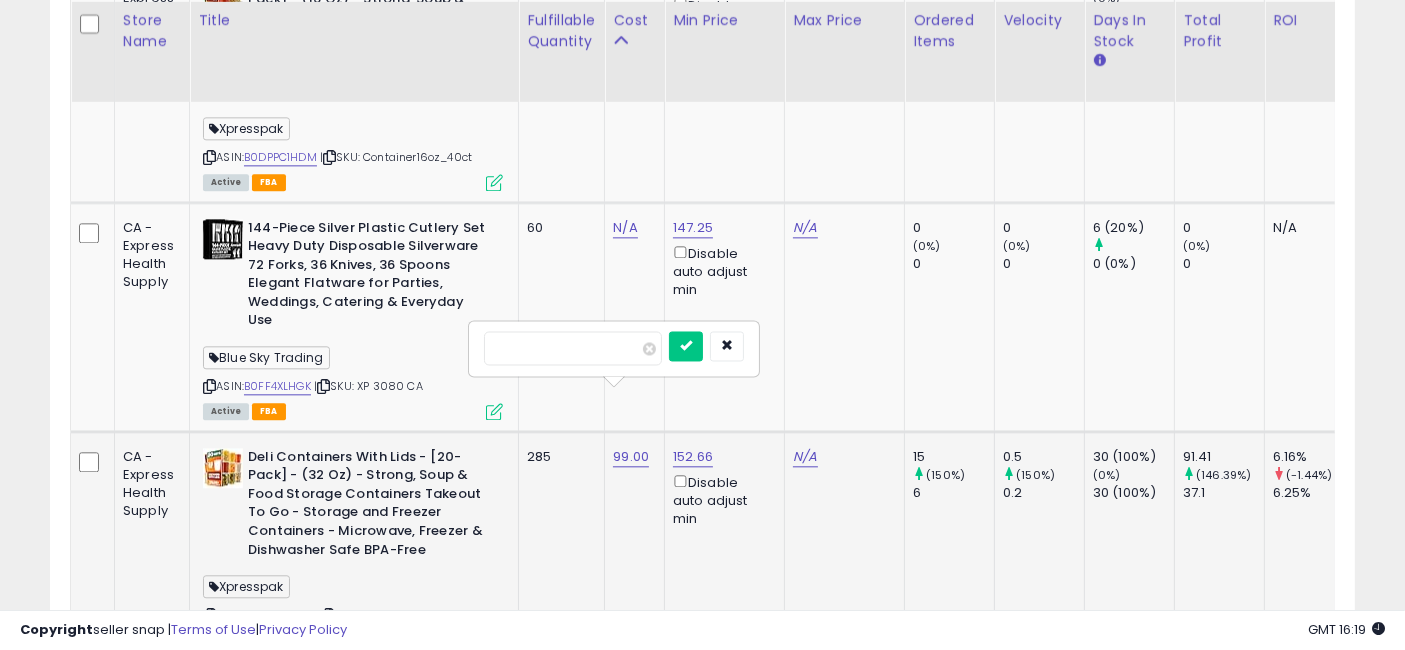 click on "*****" at bounding box center (573, 348) 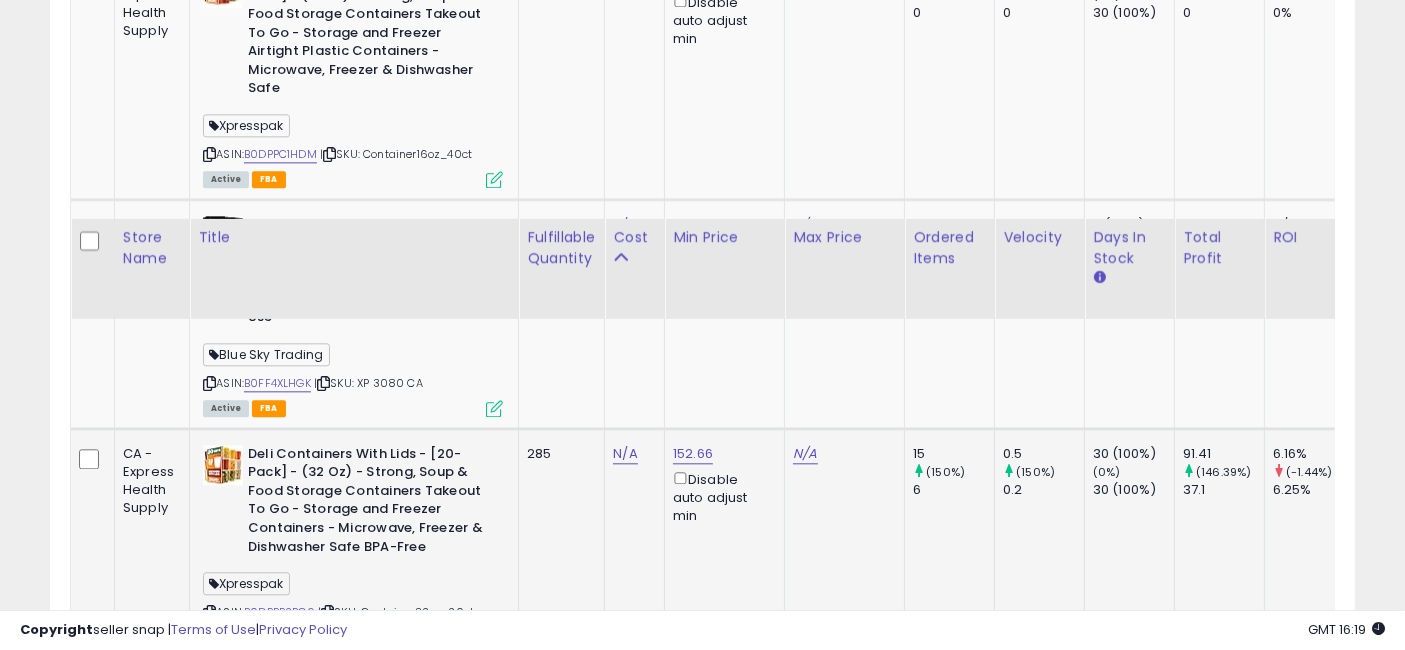 scroll, scrollTop: 4884, scrollLeft: 0, axis: vertical 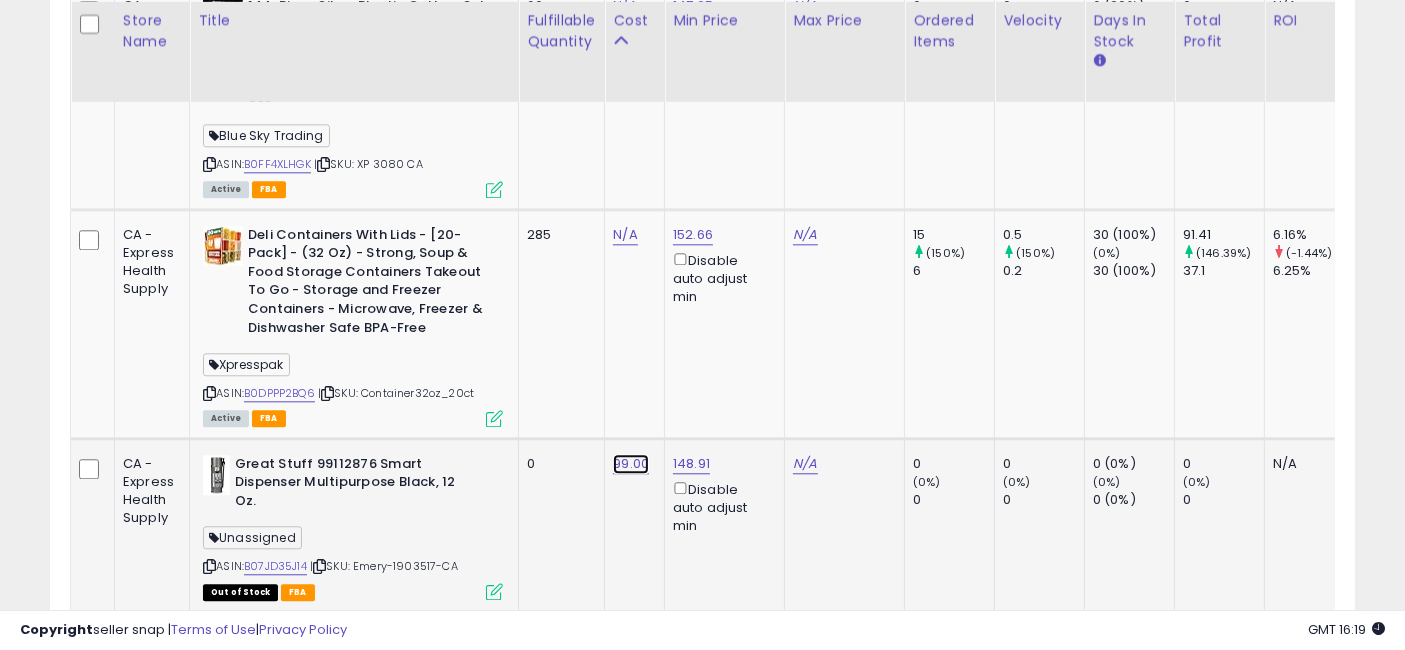 click on "99.00" at bounding box center (625, -3737) 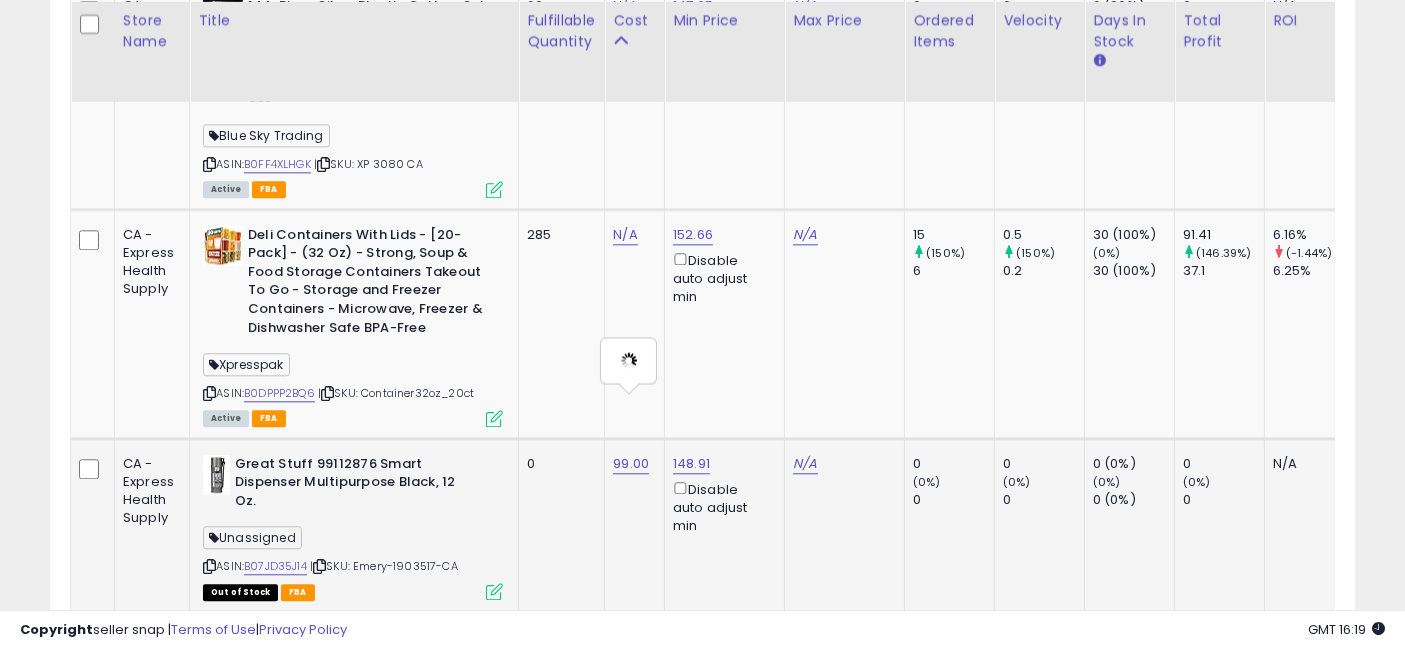 type on "*****" 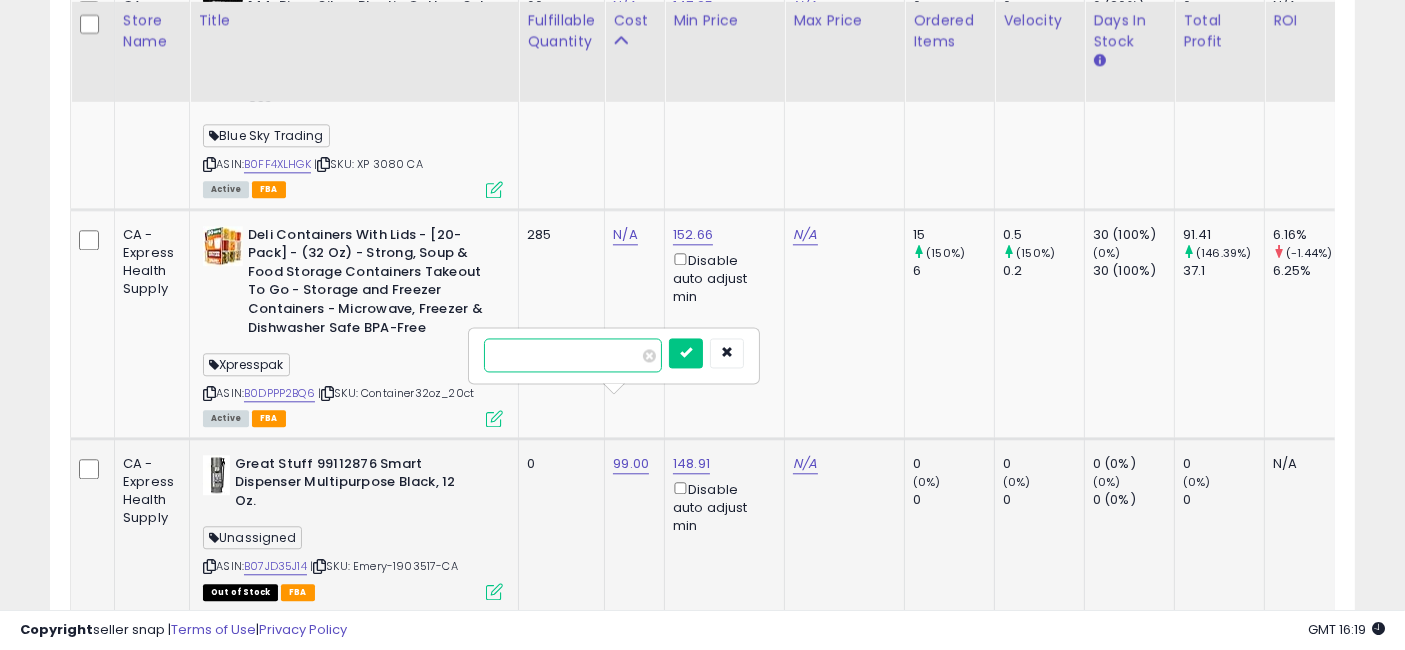 click on "*****" at bounding box center (573, 355) 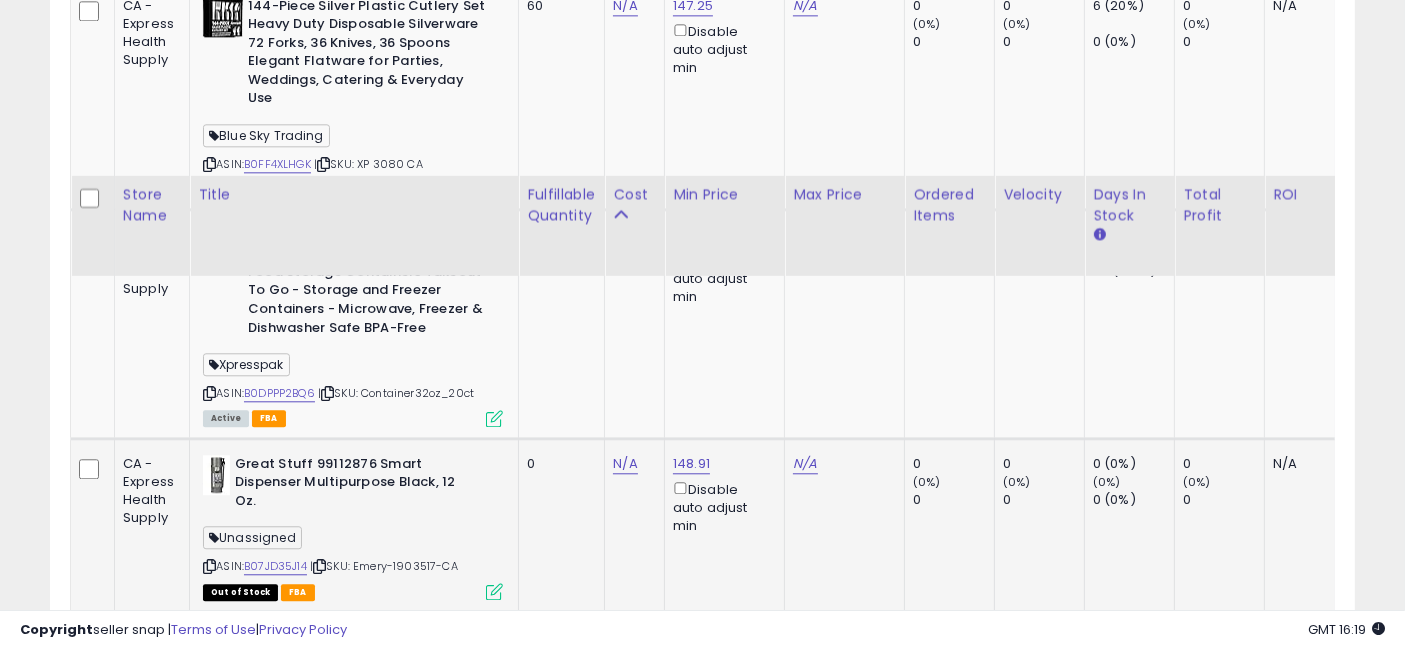 scroll, scrollTop: 5106, scrollLeft: 0, axis: vertical 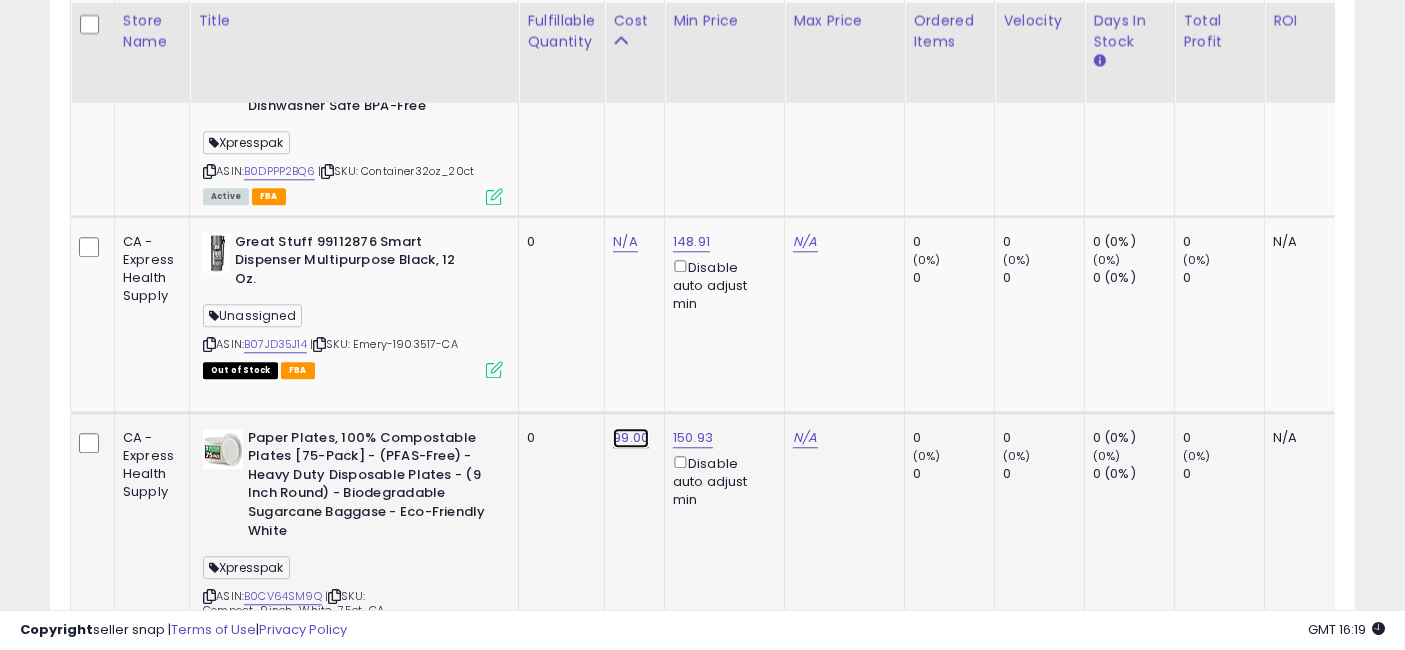 click on "99.00" at bounding box center [625, -3959] 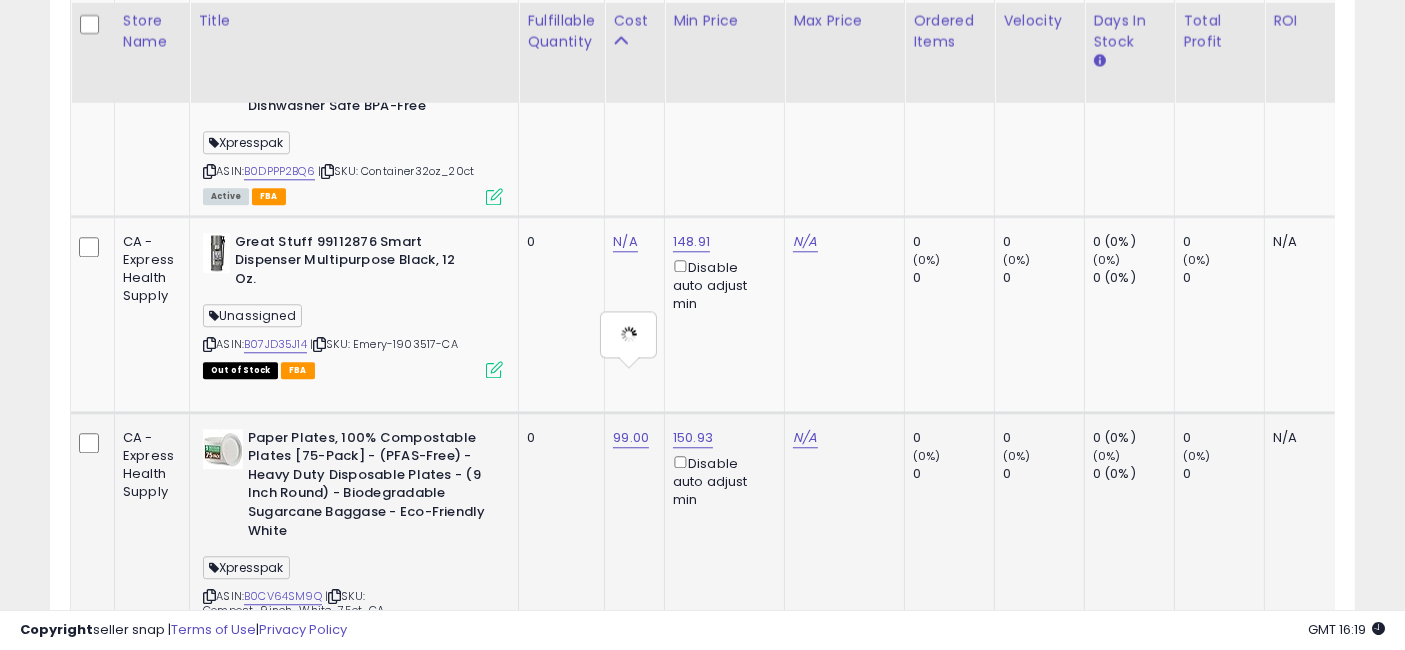 type on "*****" 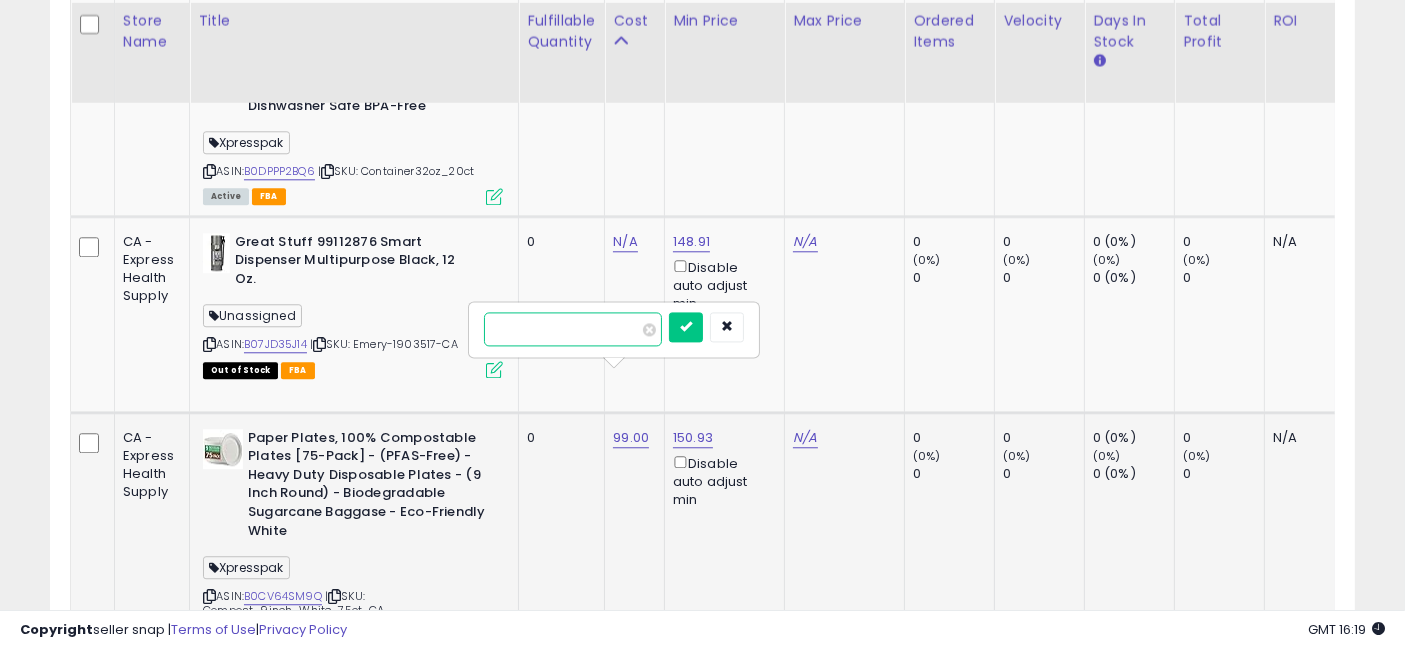 click on "*****" at bounding box center (573, 329) 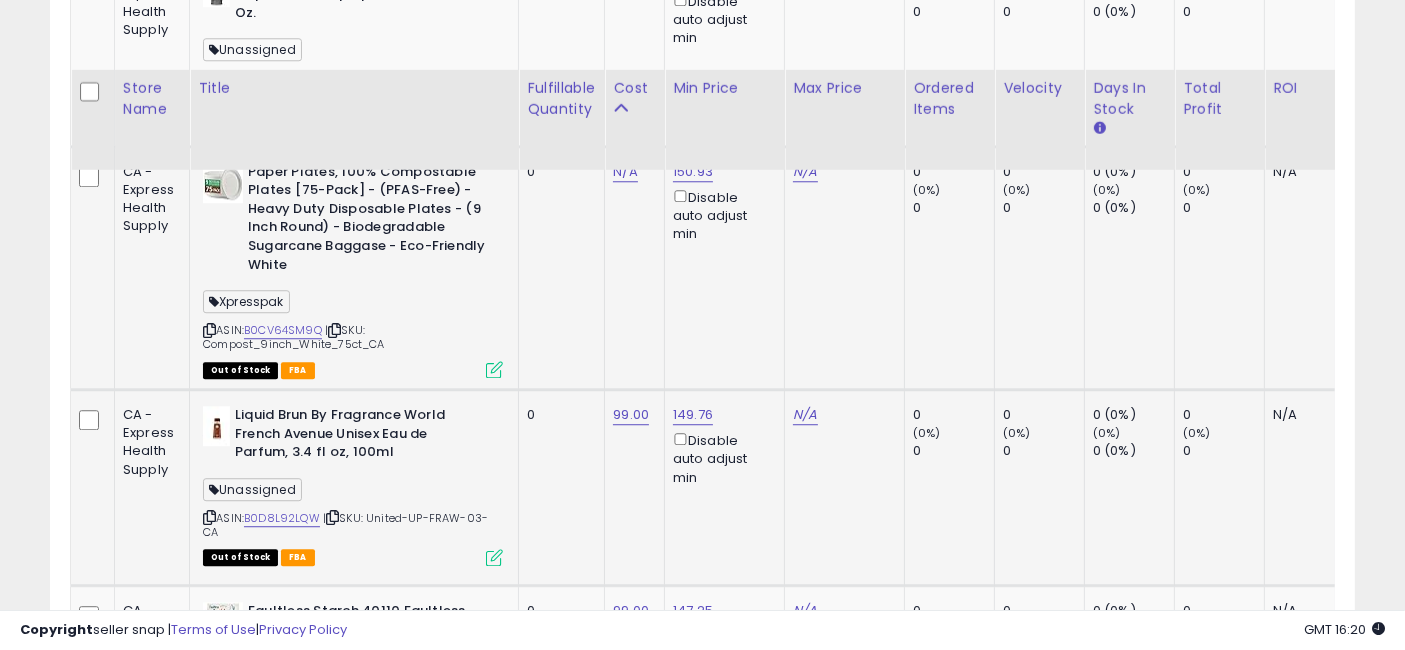 scroll, scrollTop: 5440, scrollLeft: 0, axis: vertical 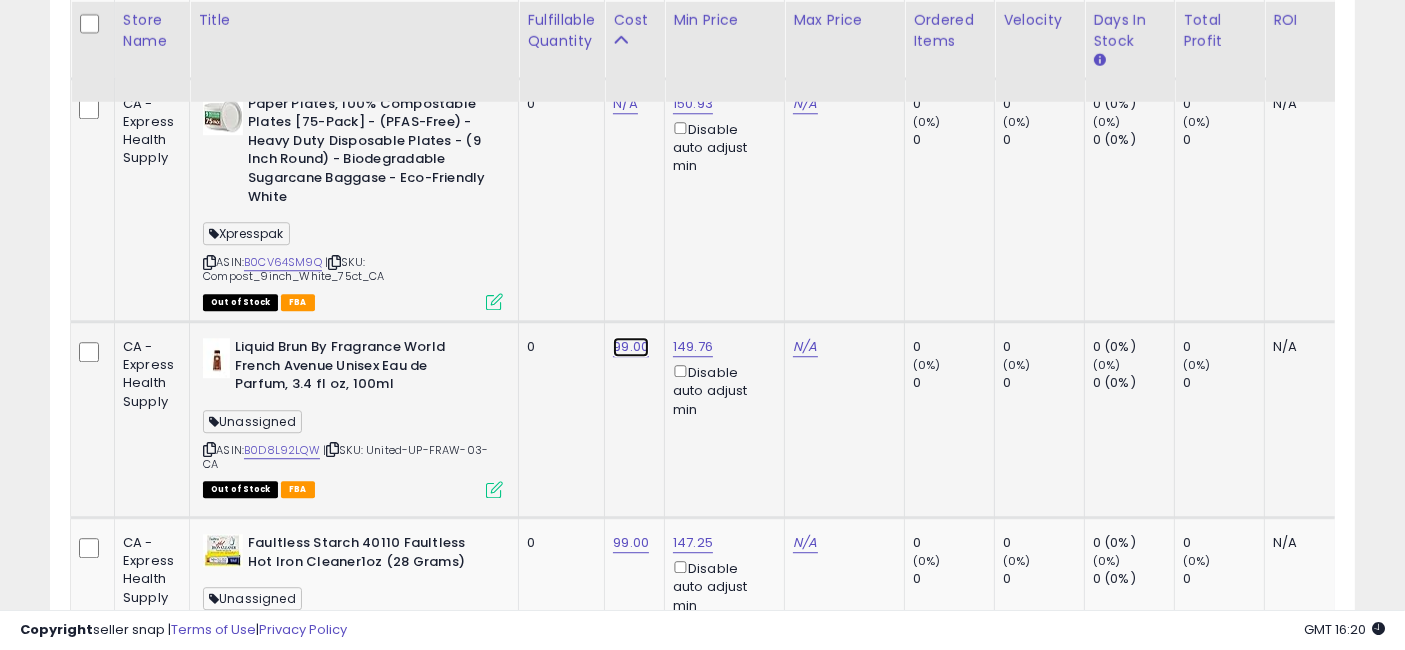 click on "99.00" at bounding box center [625, -4293] 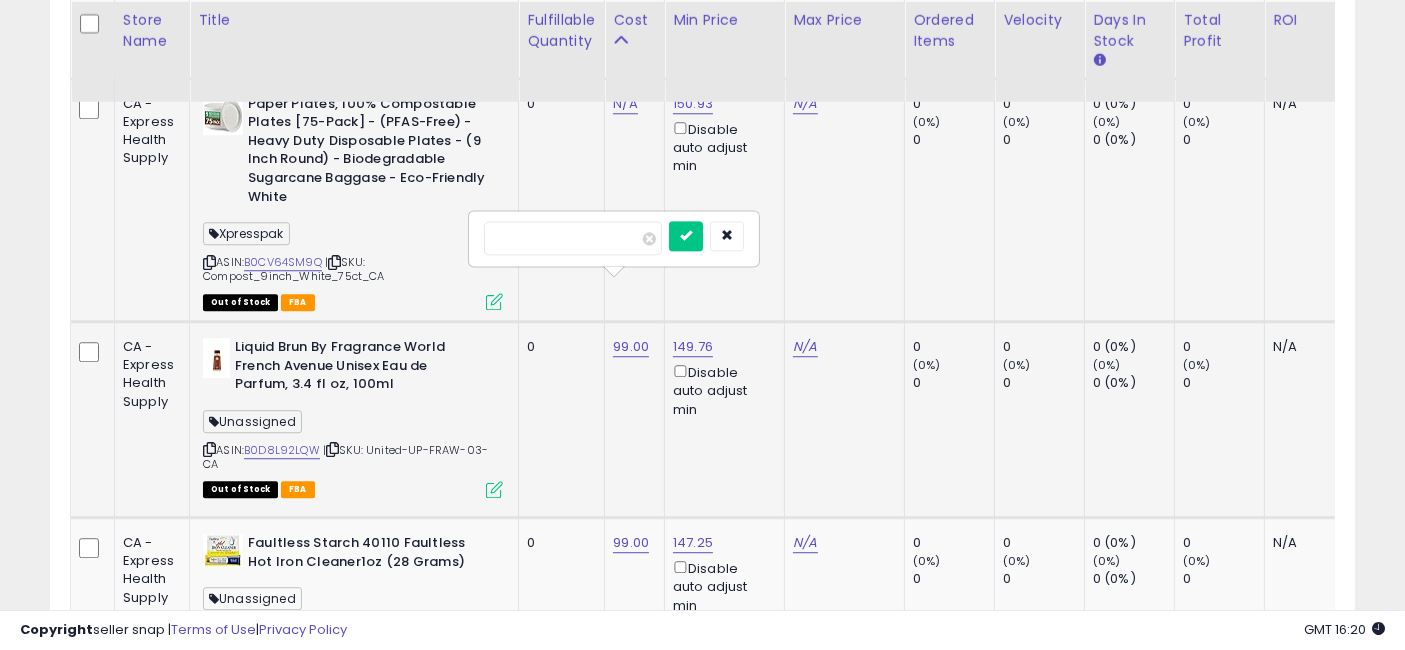 click on "*****" at bounding box center [573, 238] 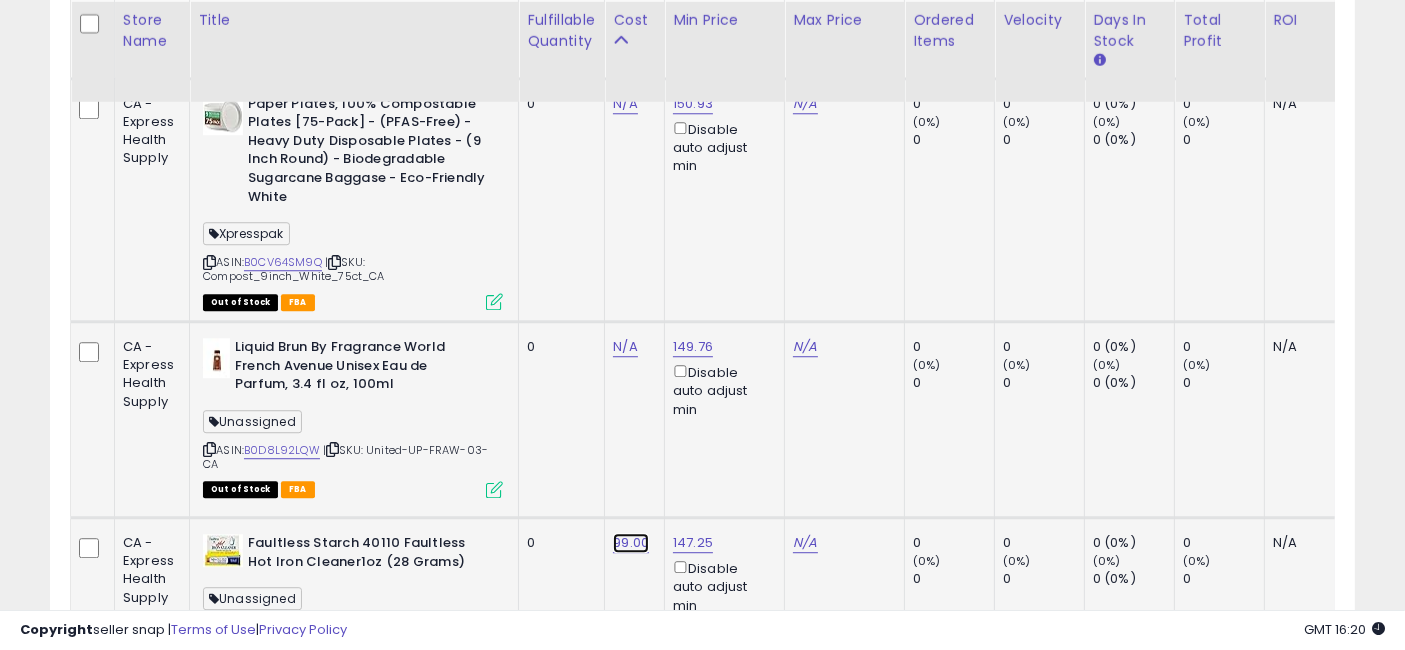 click on "99.00" at bounding box center (625, -4293) 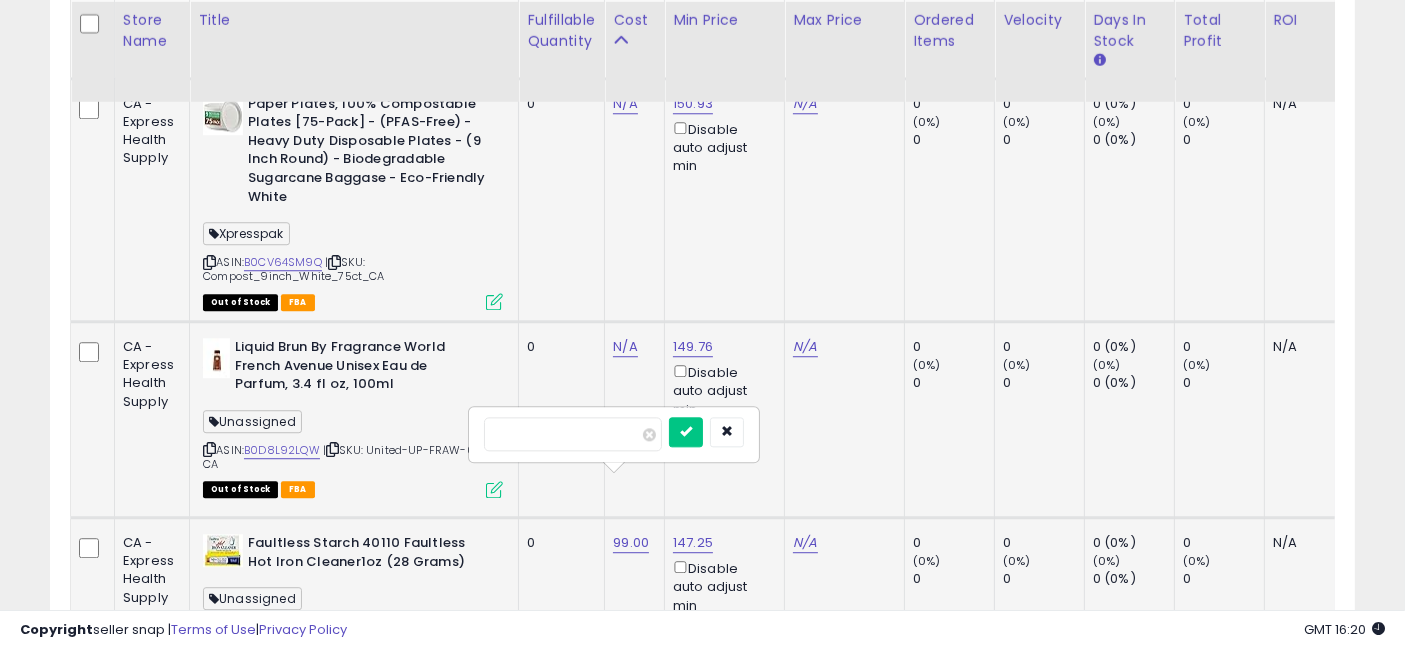 click on "*****" at bounding box center (573, 434) 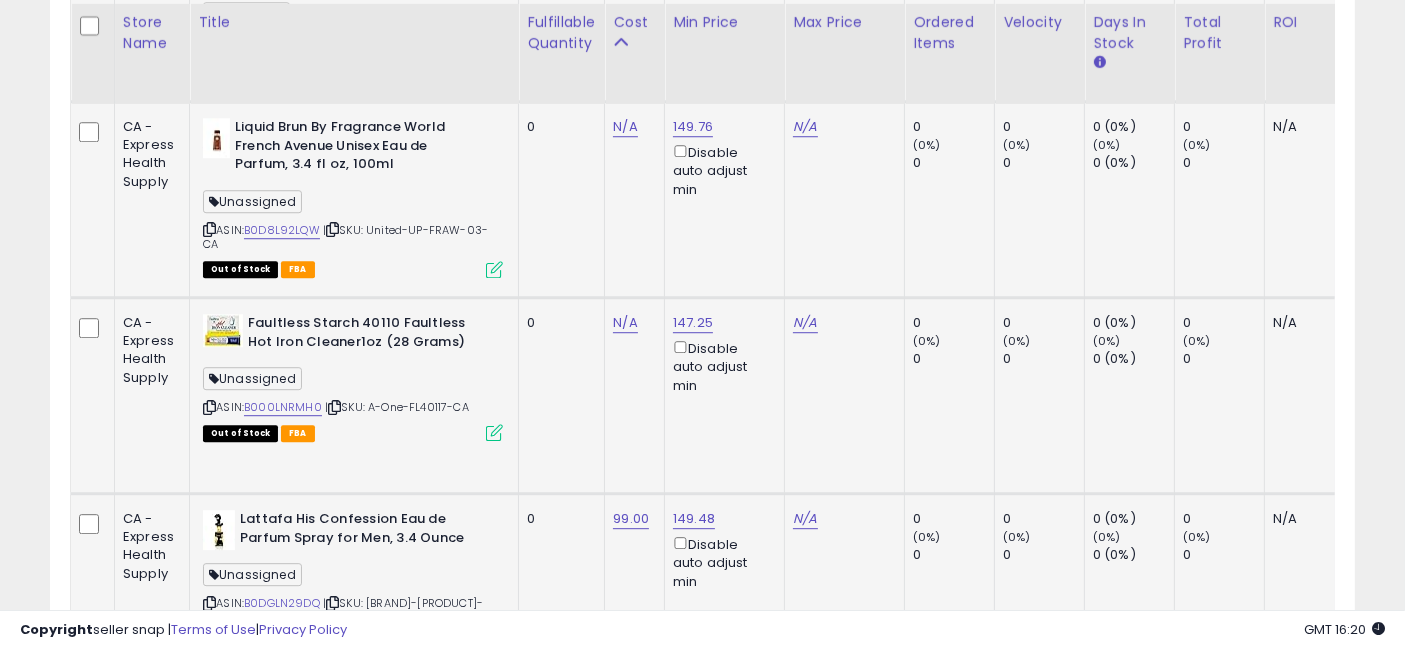 scroll, scrollTop: 5662, scrollLeft: 0, axis: vertical 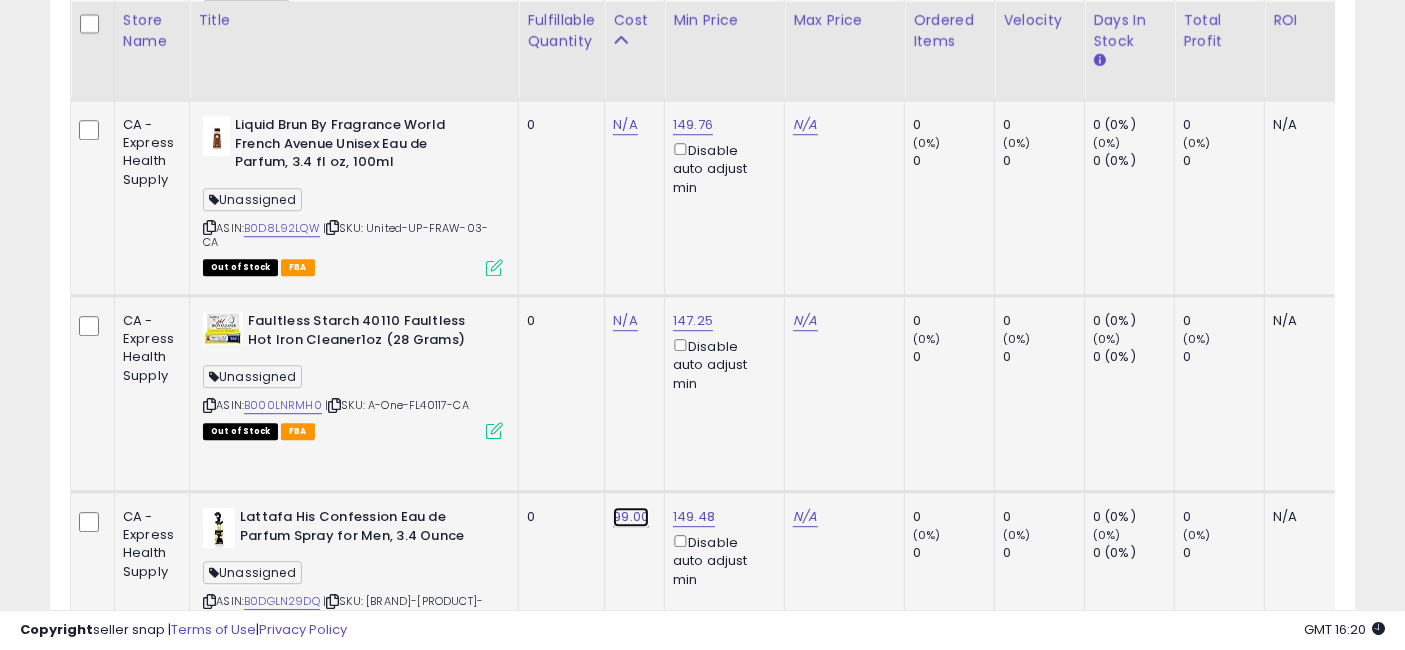 click on "99.00" at bounding box center (625, -4515) 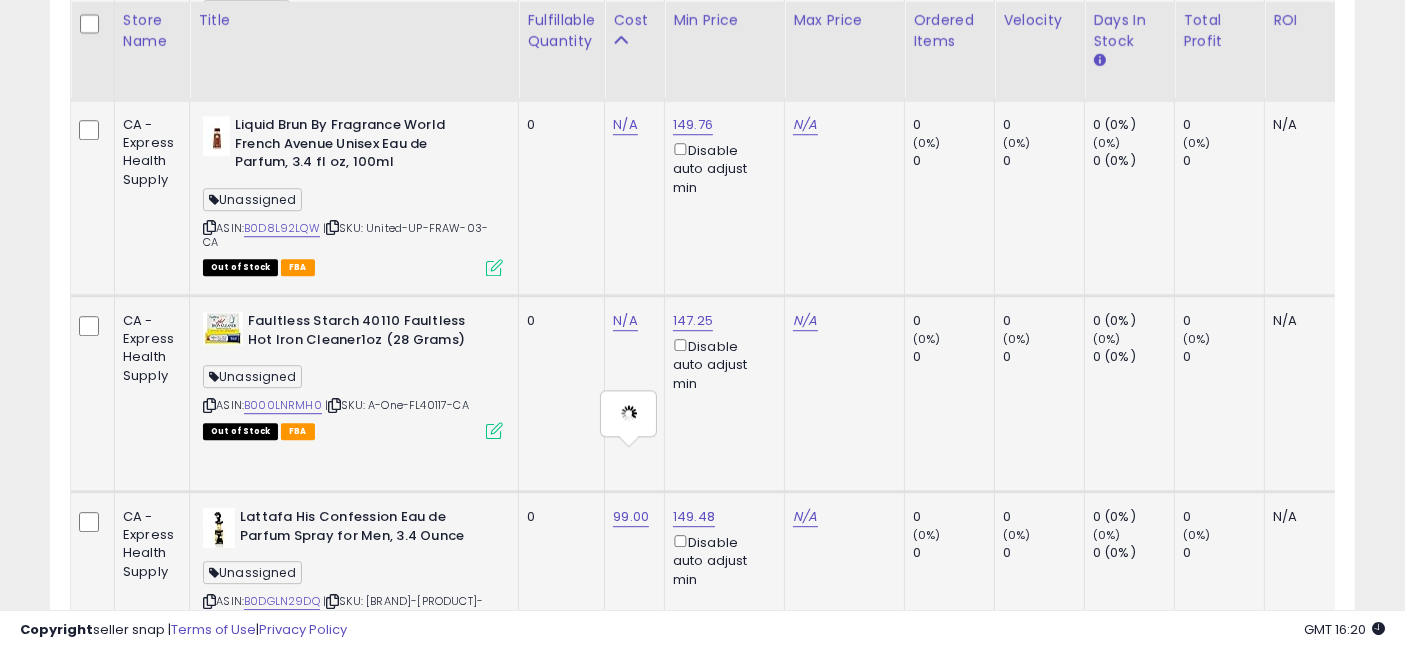 type on "*****" 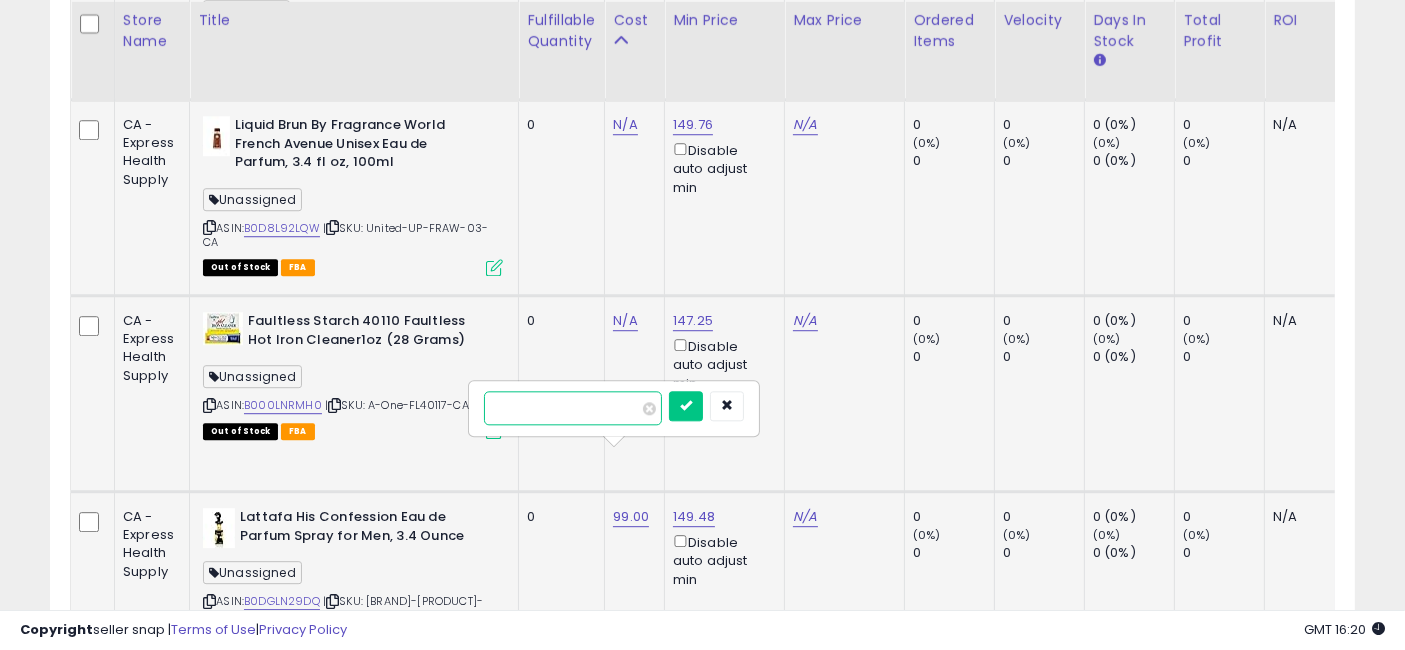 click on "*****" at bounding box center (573, 408) 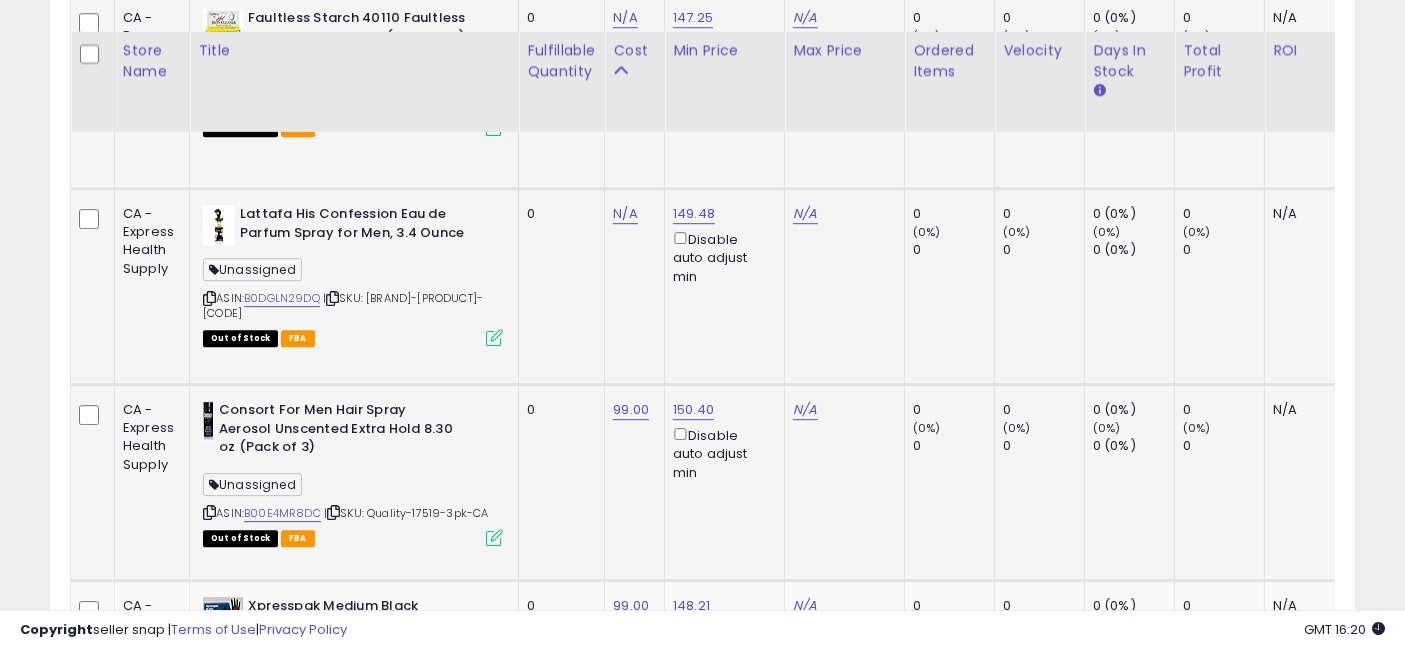 scroll, scrollTop: 5995, scrollLeft: 0, axis: vertical 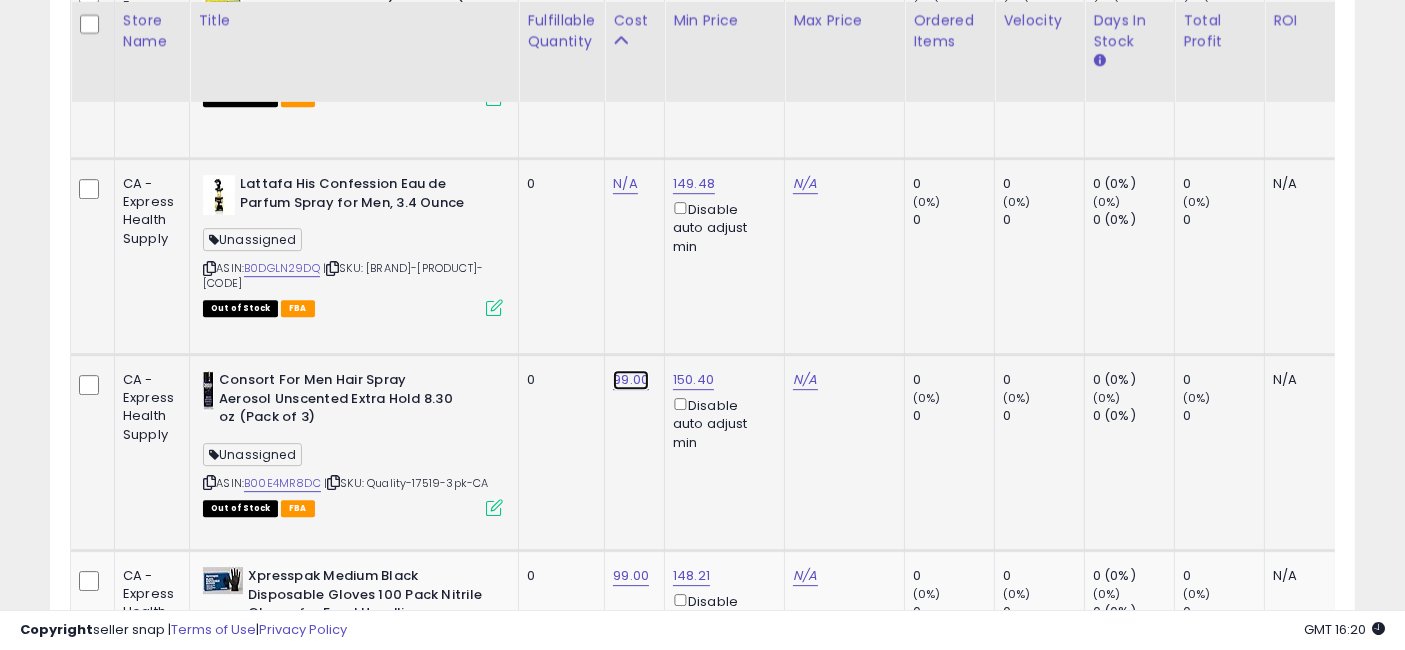 click on "99.00" at bounding box center [625, -4848] 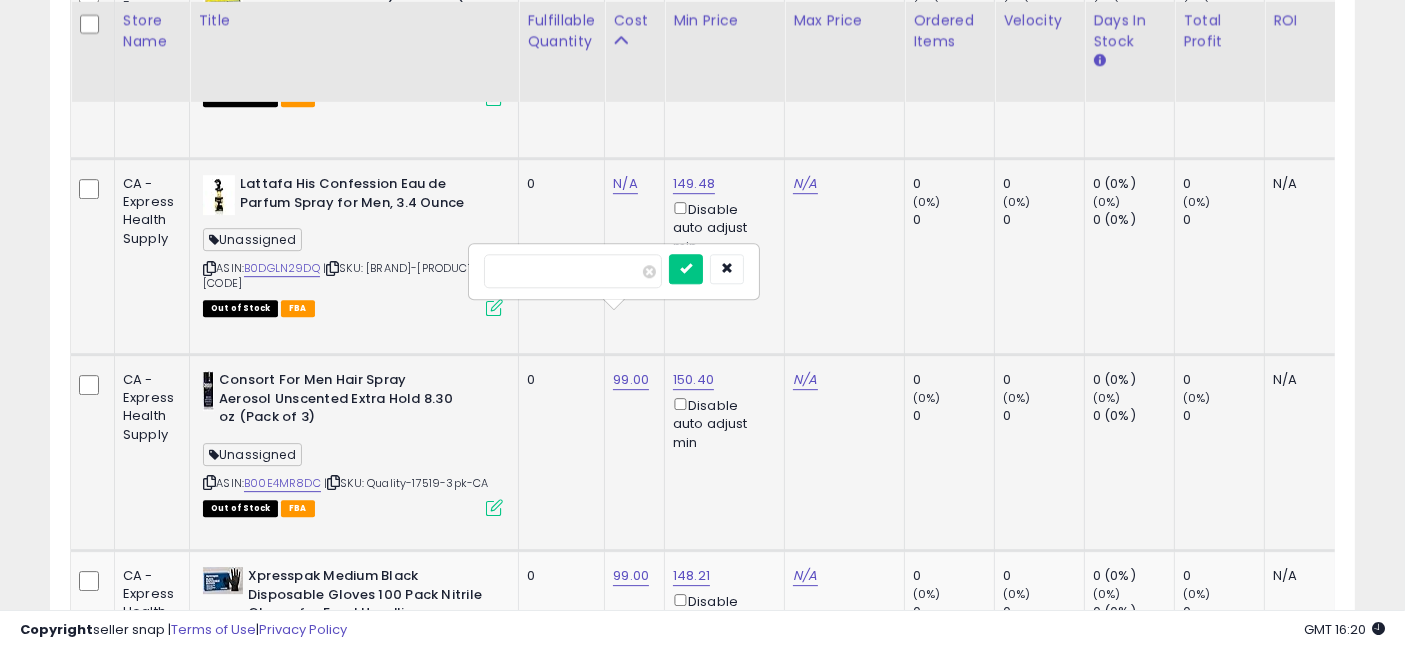 click on "*****" at bounding box center (573, 271) 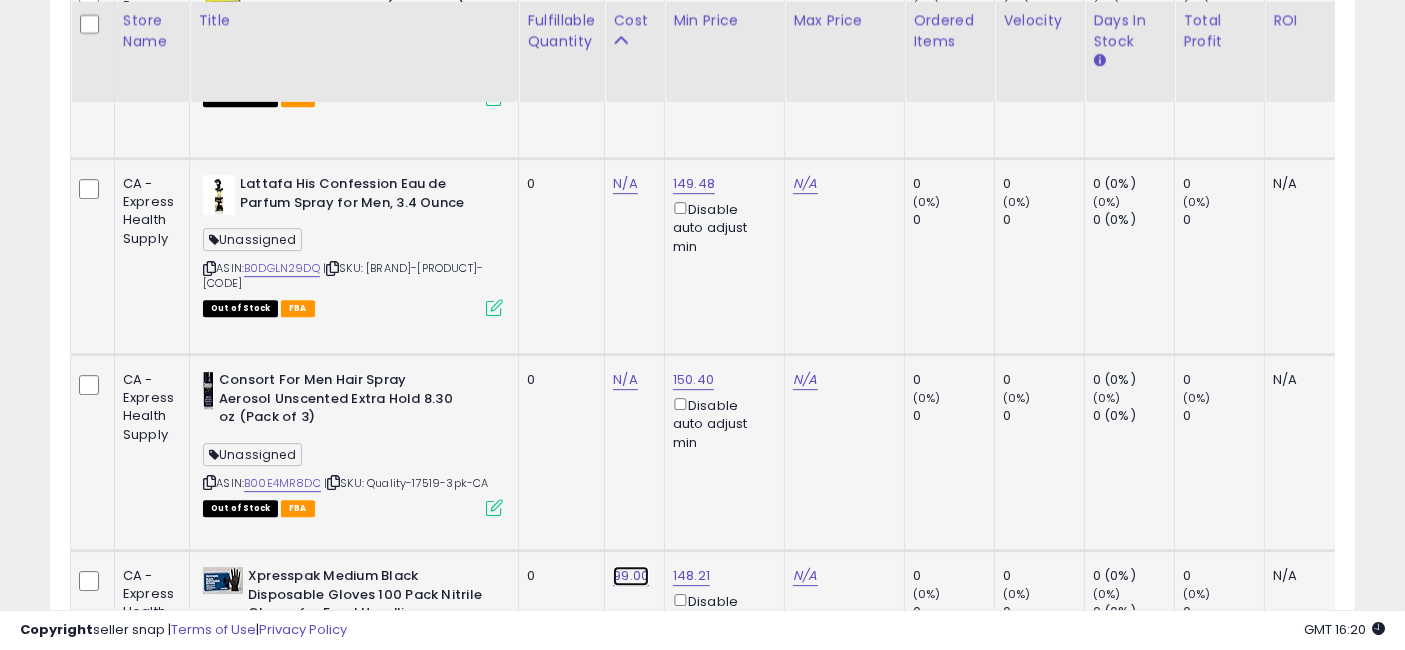 click on "99.00" at bounding box center [625, -4848] 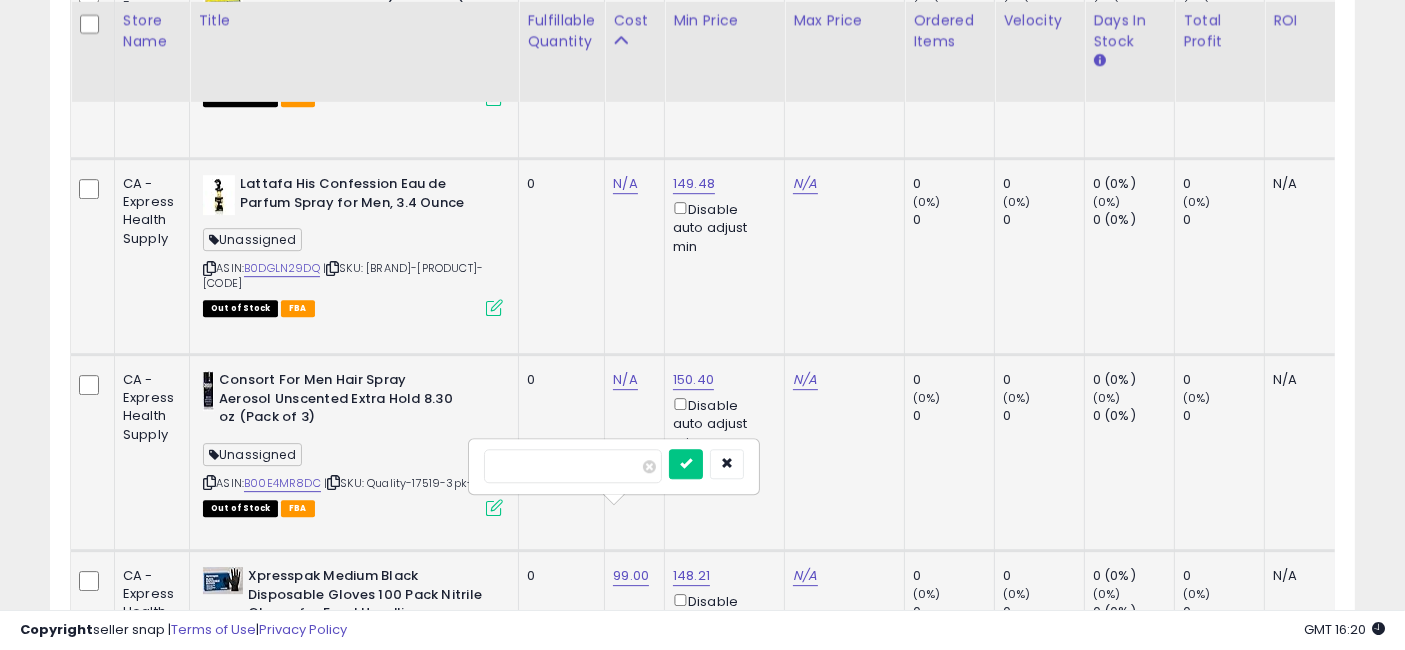click on "*****" at bounding box center (573, 466) 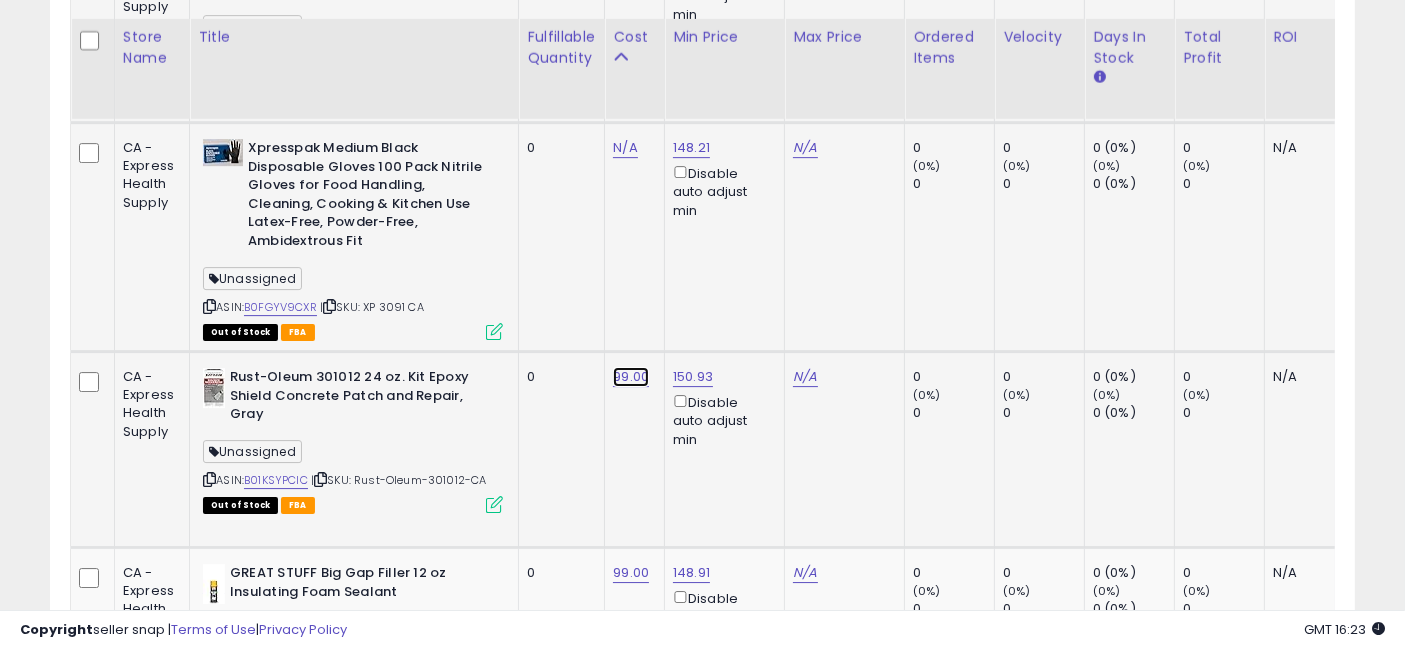 scroll, scrollTop: 6440, scrollLeft: 0, axis: vertical 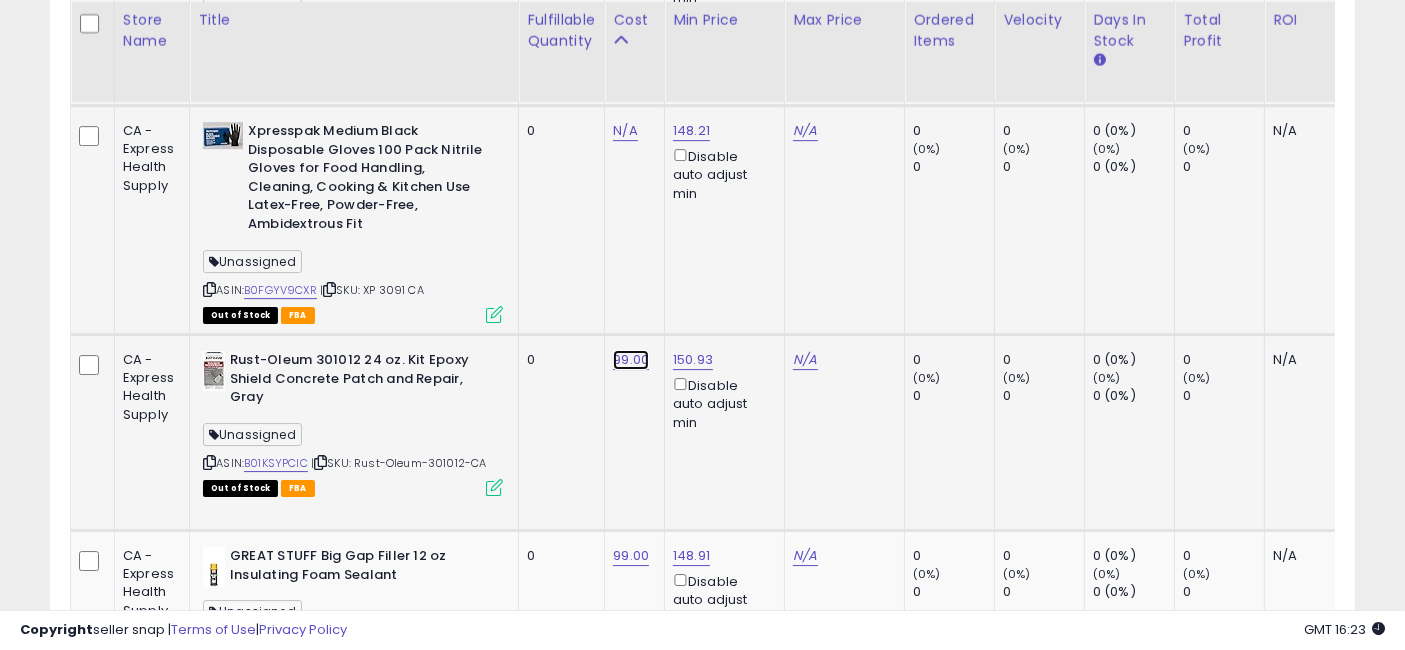 click on "99.00" at bounding box center (625, -5293) 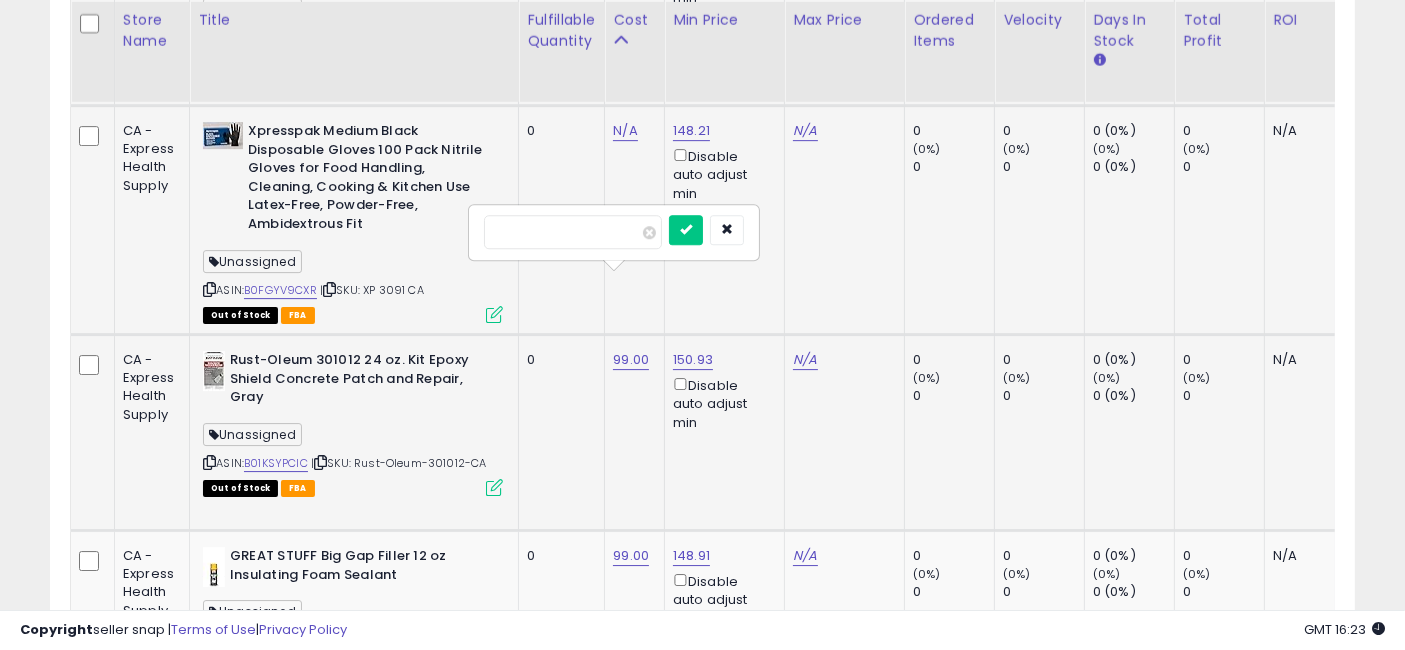 click on "*****" at bounding box center (573, 232) 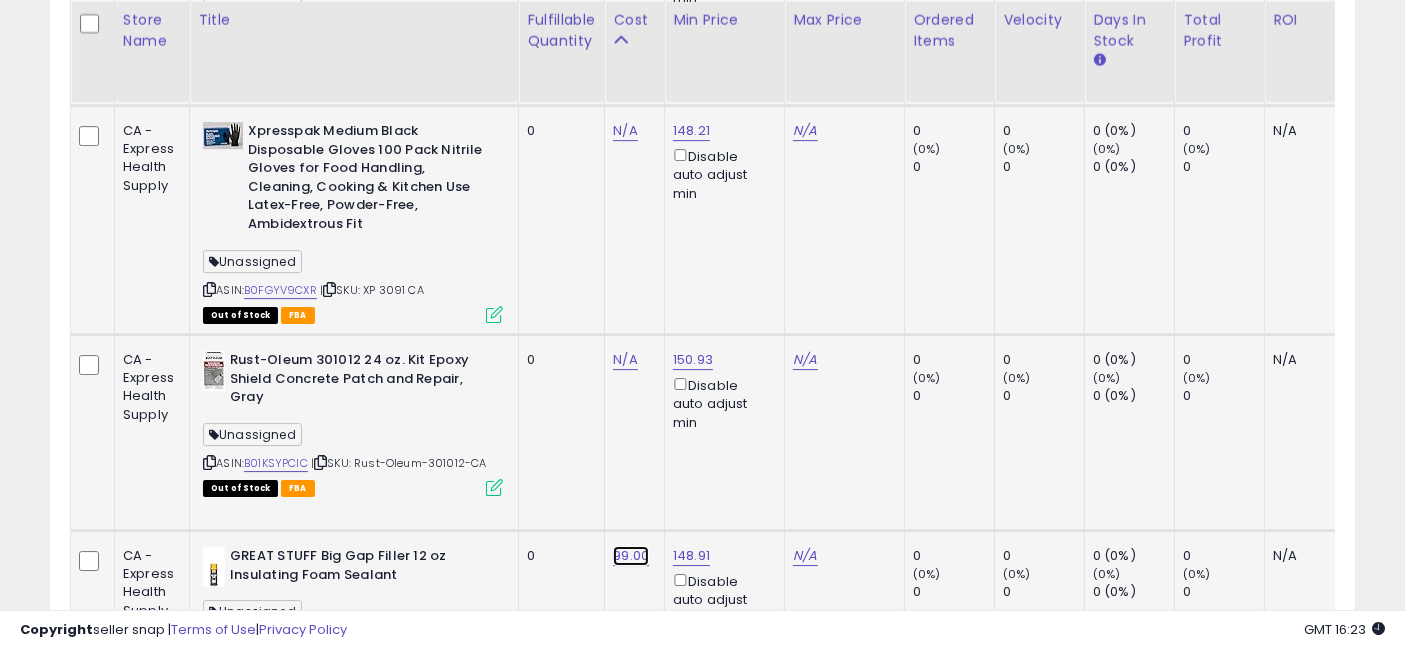 click on "99.00" at bounding box center [625, -5293] 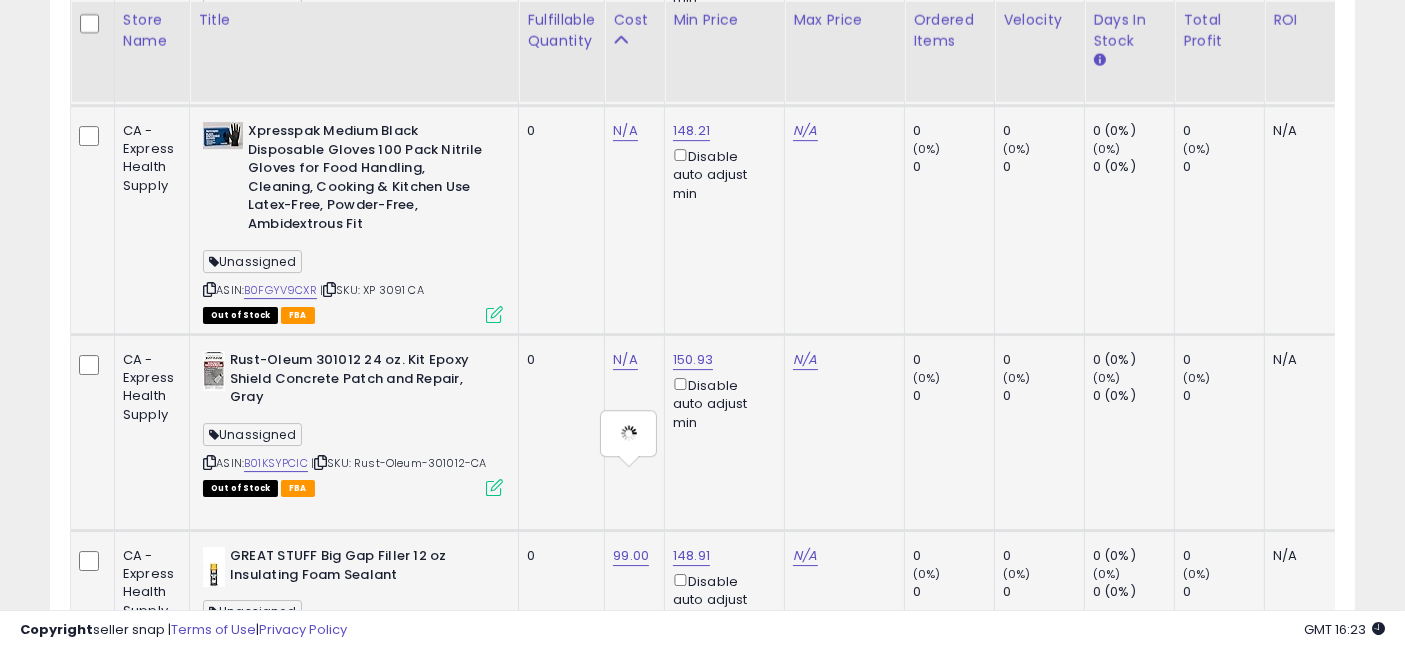 type on "*****" 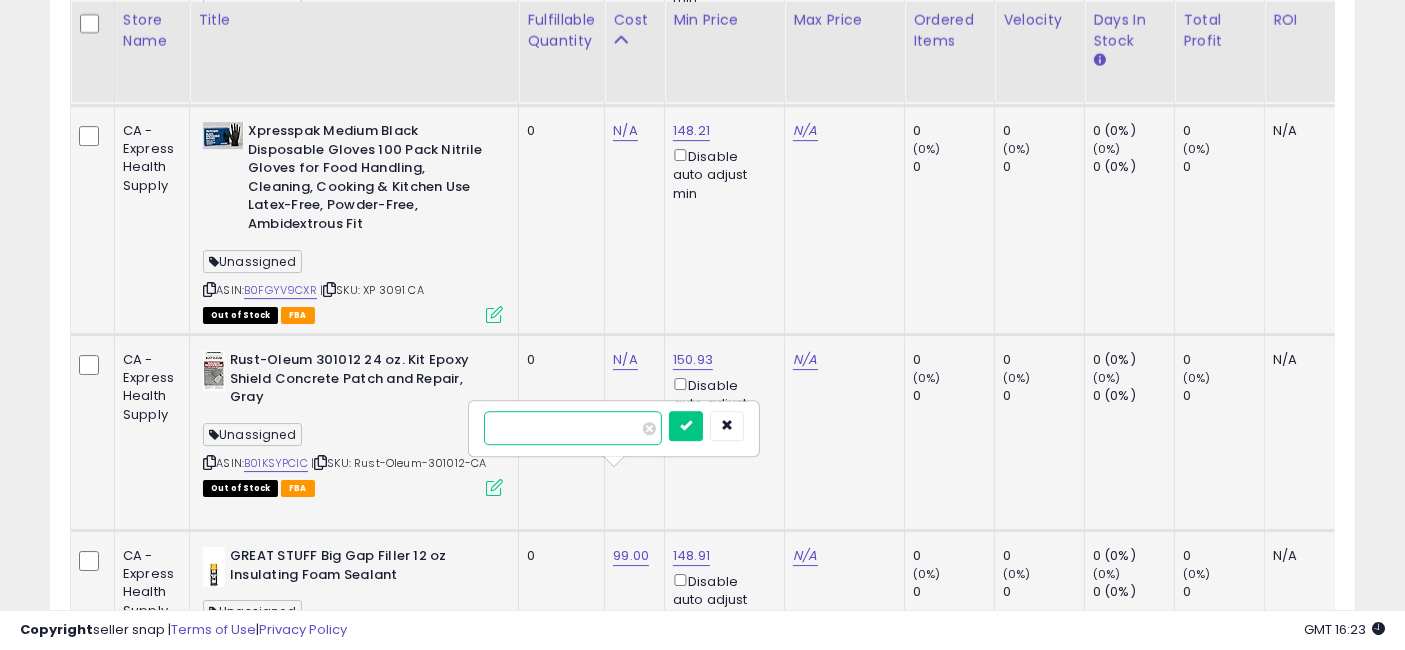 click on "*****" at bounding box center [573, 428] 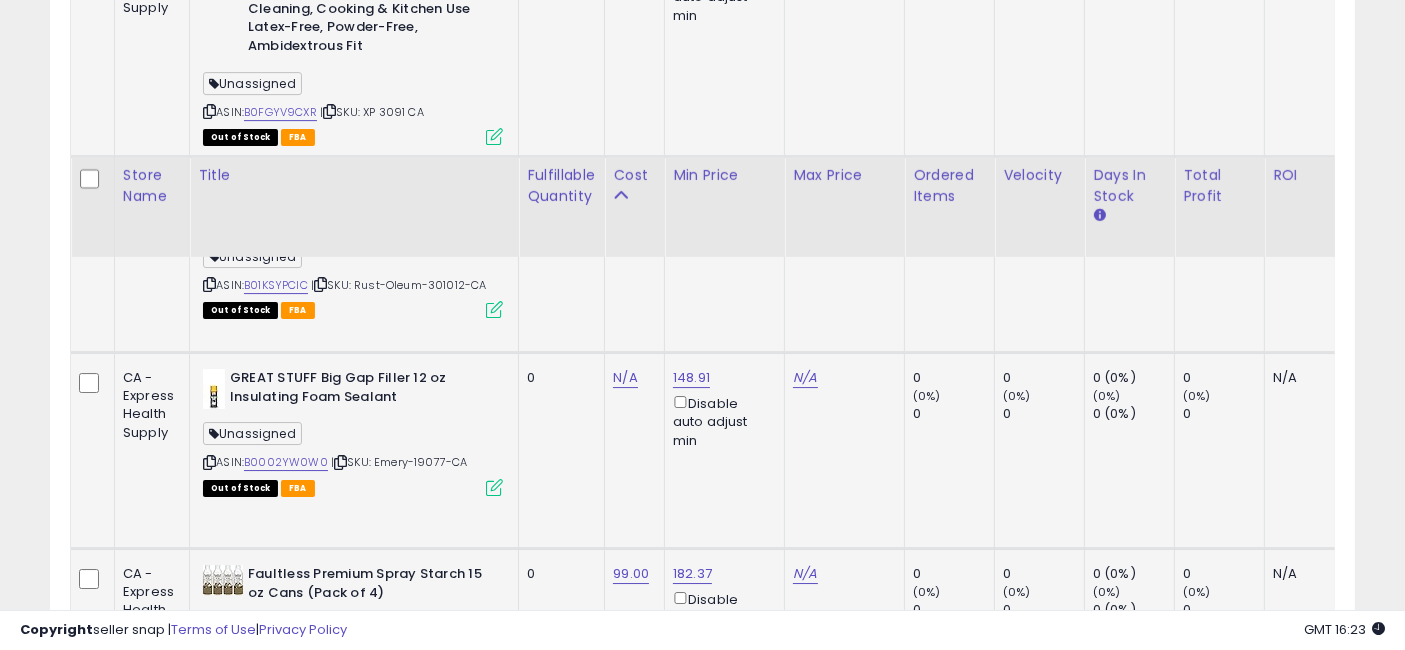 scroll, scrollTop: 6773, scrollLeft: 0, axis: vertical 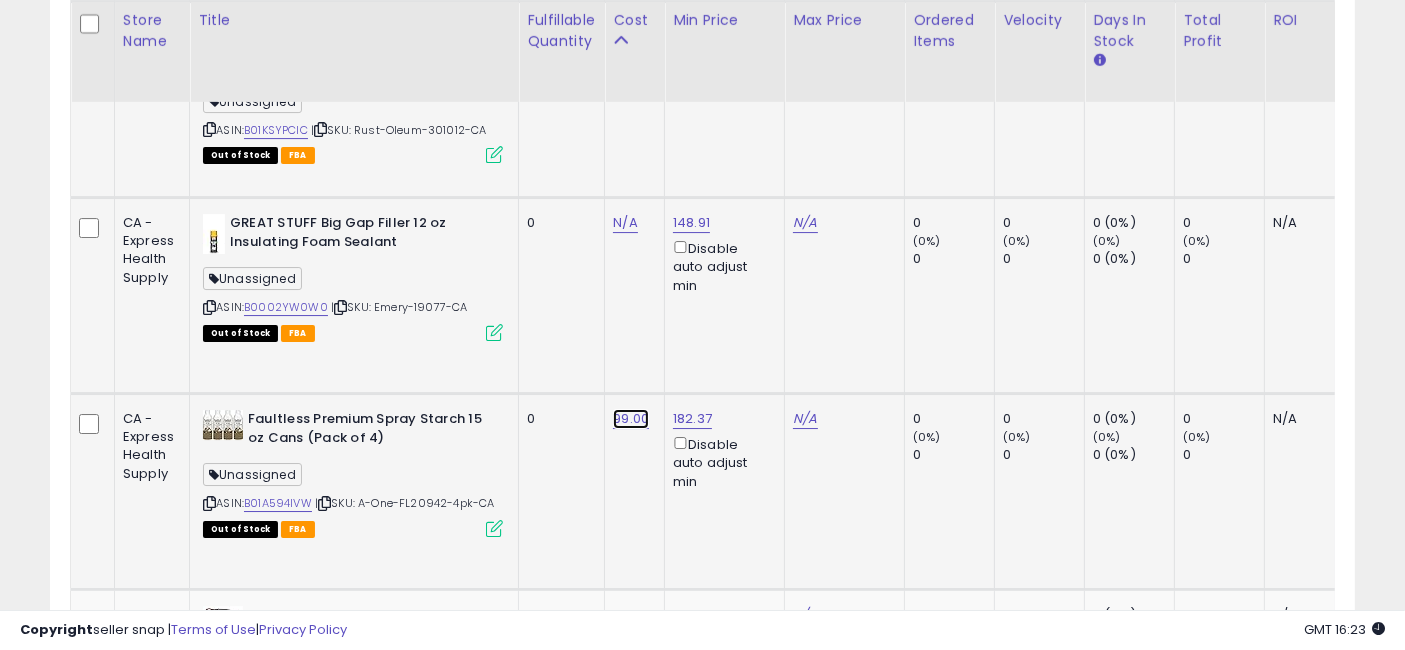 click on "99.00" at bounding box center (625, -5626) 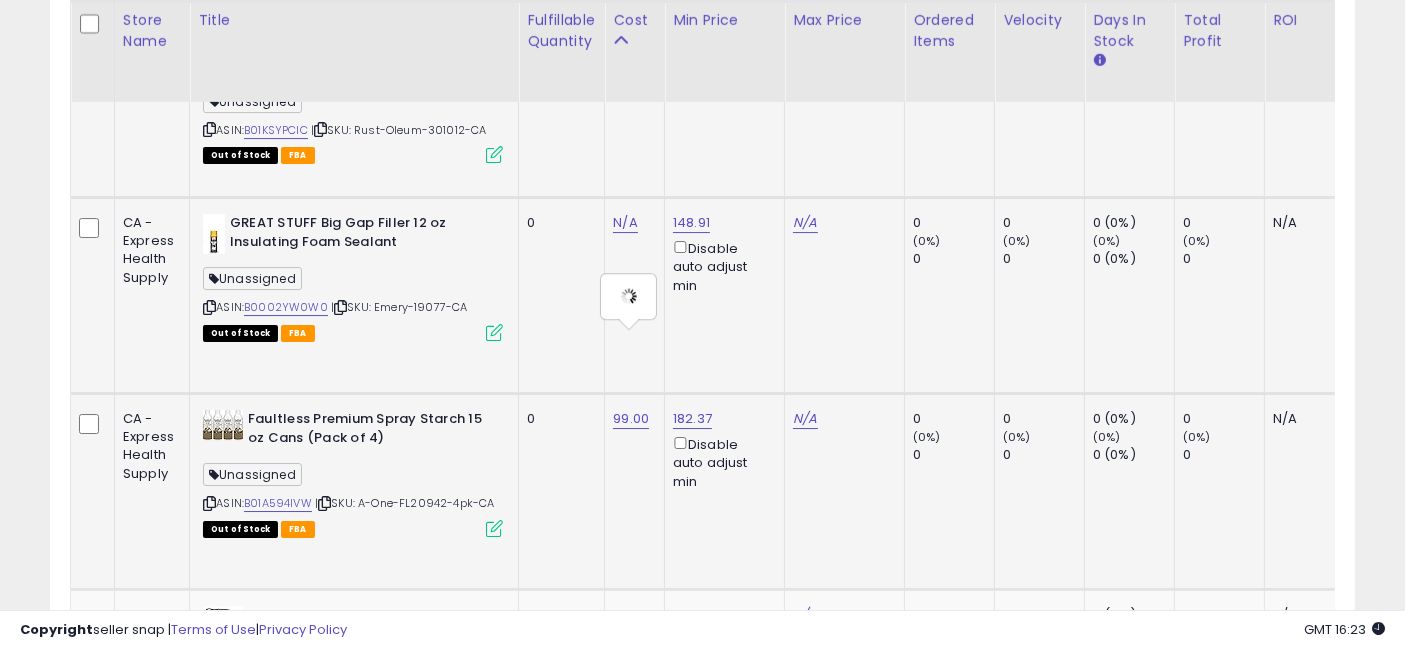 type on "*****" 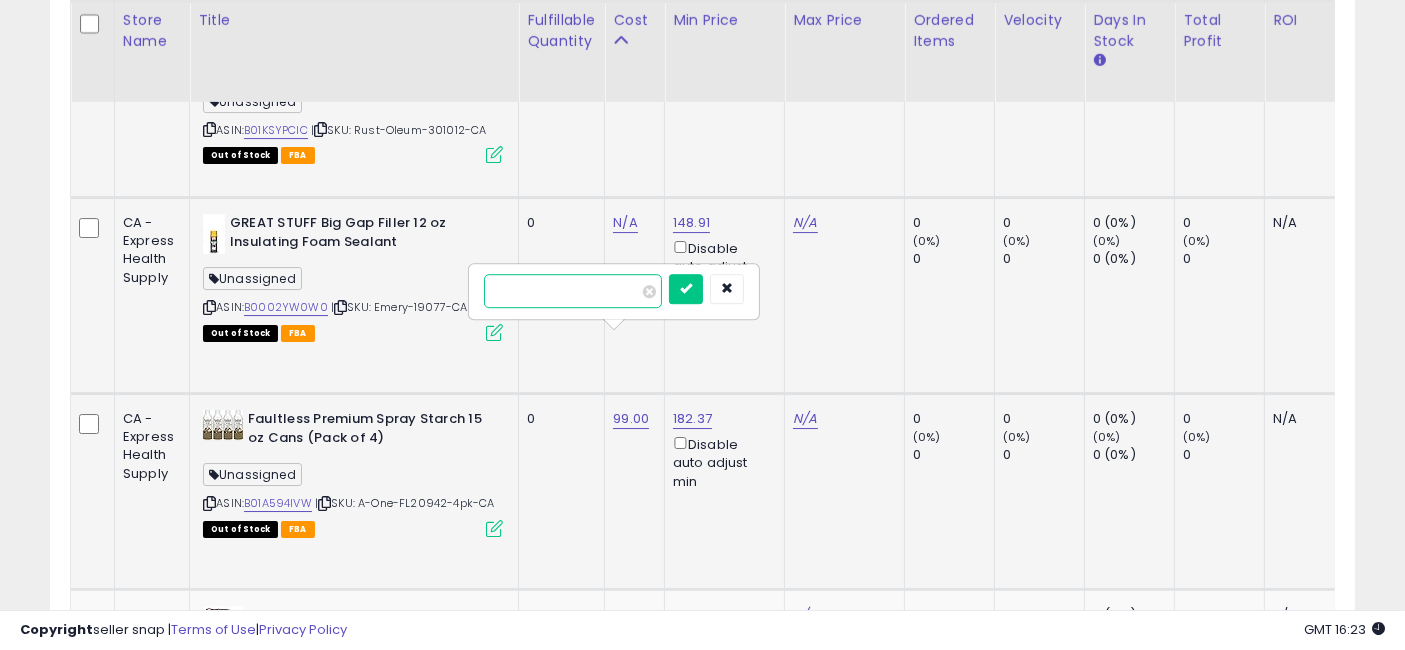 click on "*****" at bounding box center [573, 291] 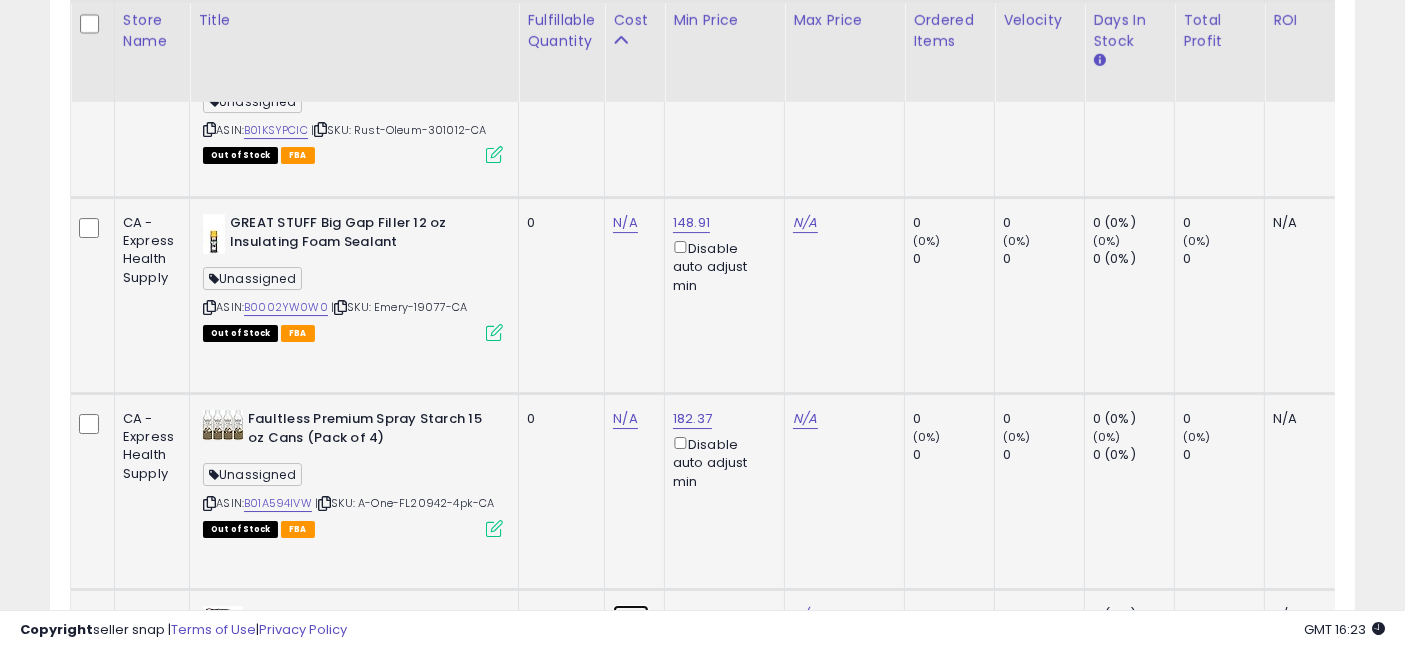 click on "99.00" at bounding box center [625, -5626] 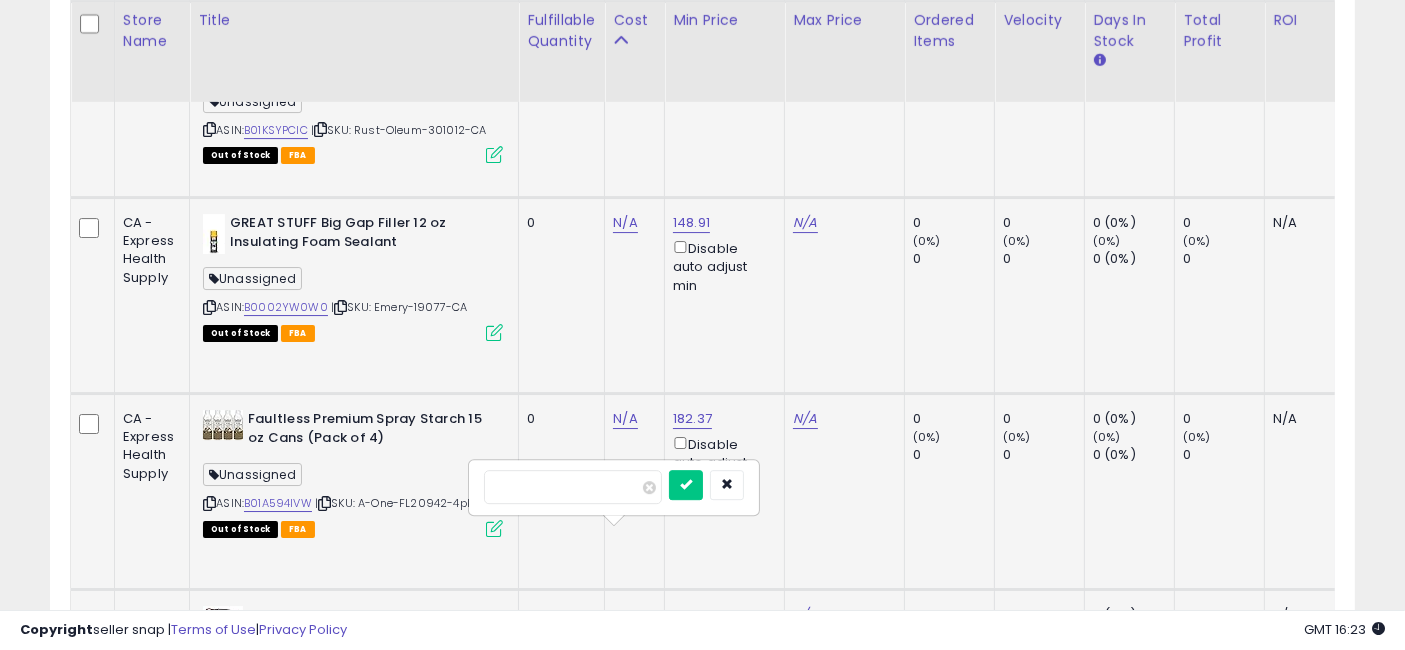click on "*****" at bounding box center [573, 487] 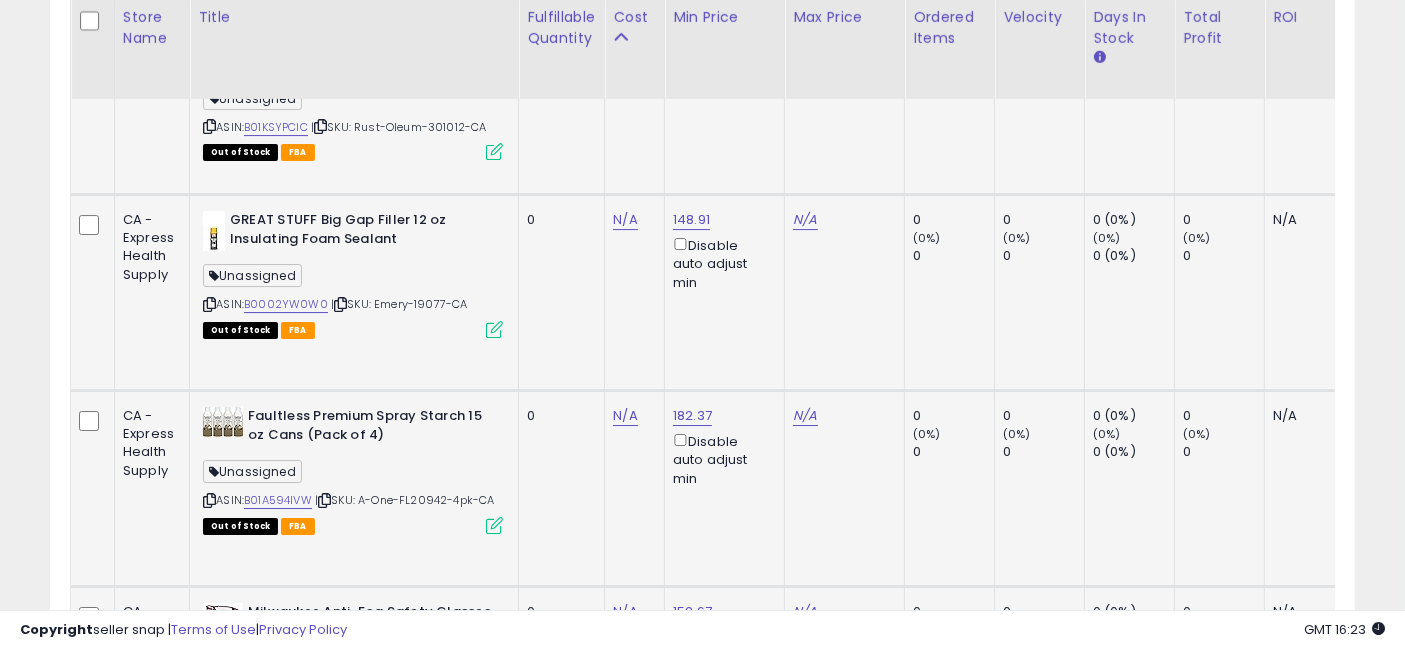 scroll, scrollTop: 6995, scrollLeft: 0, axis: vertical 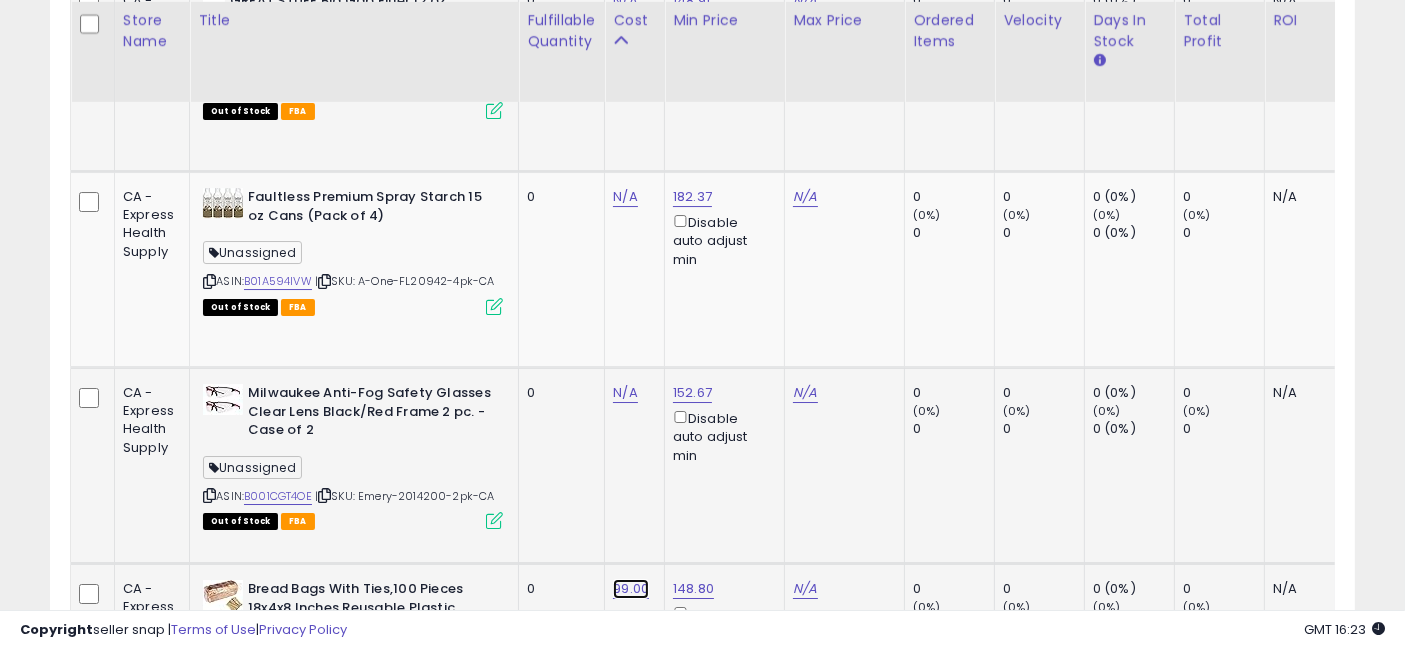 click on "99.00" at bounding box center [625, -5848] 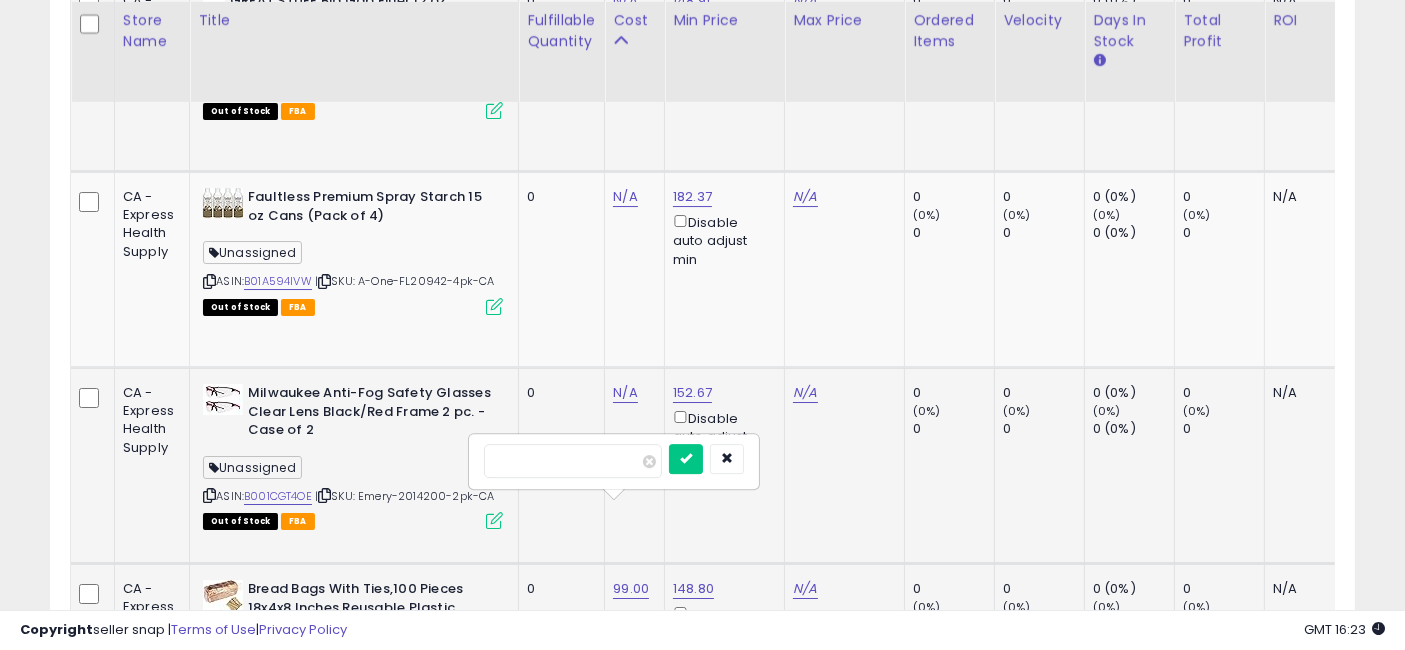 click on "*****" at bounding box center [573, 461] 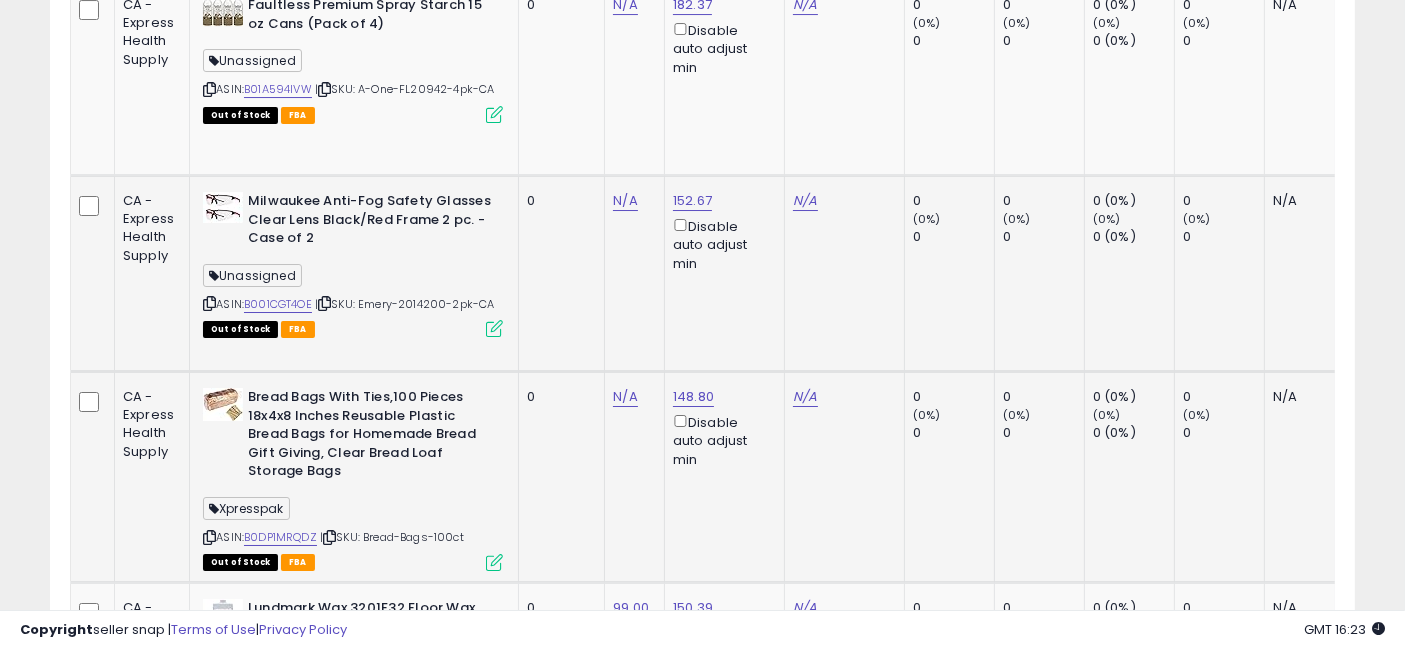 scroll, scrollTop: 7217, scrollLeft: 0, axis: vertical 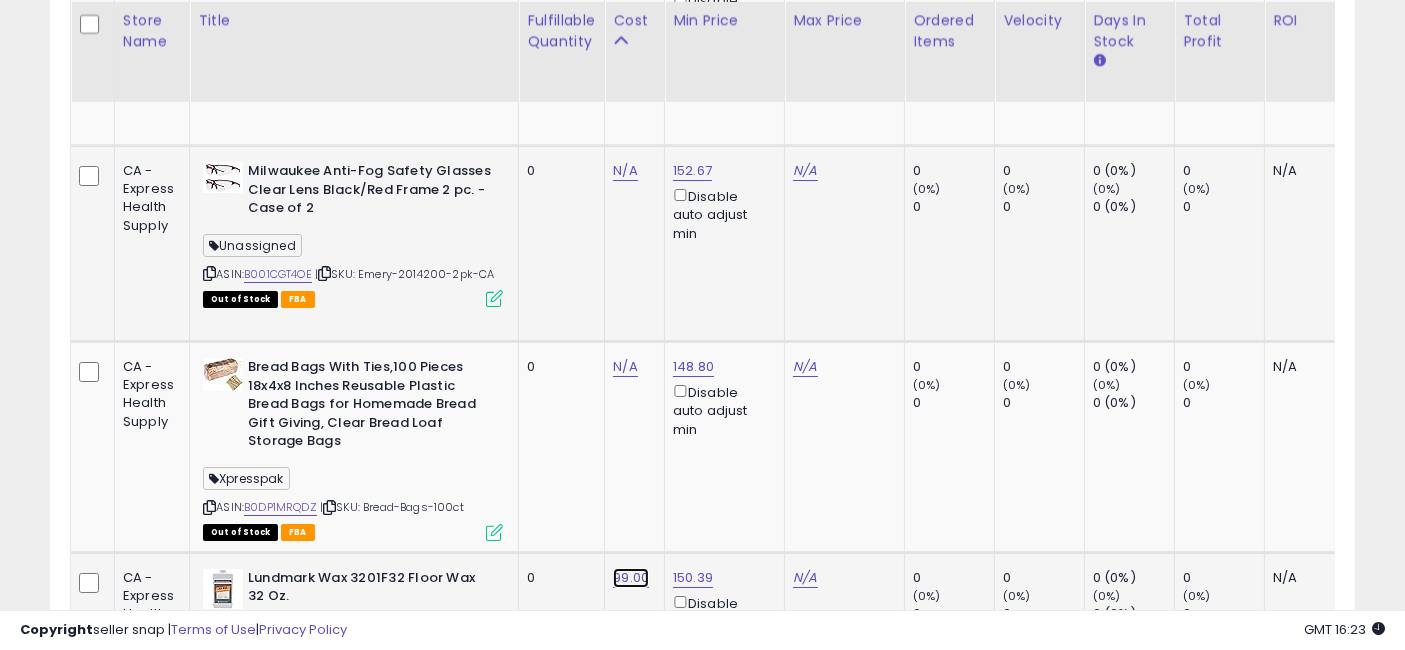 click on "99.00" at bounding box center (625, -6070) 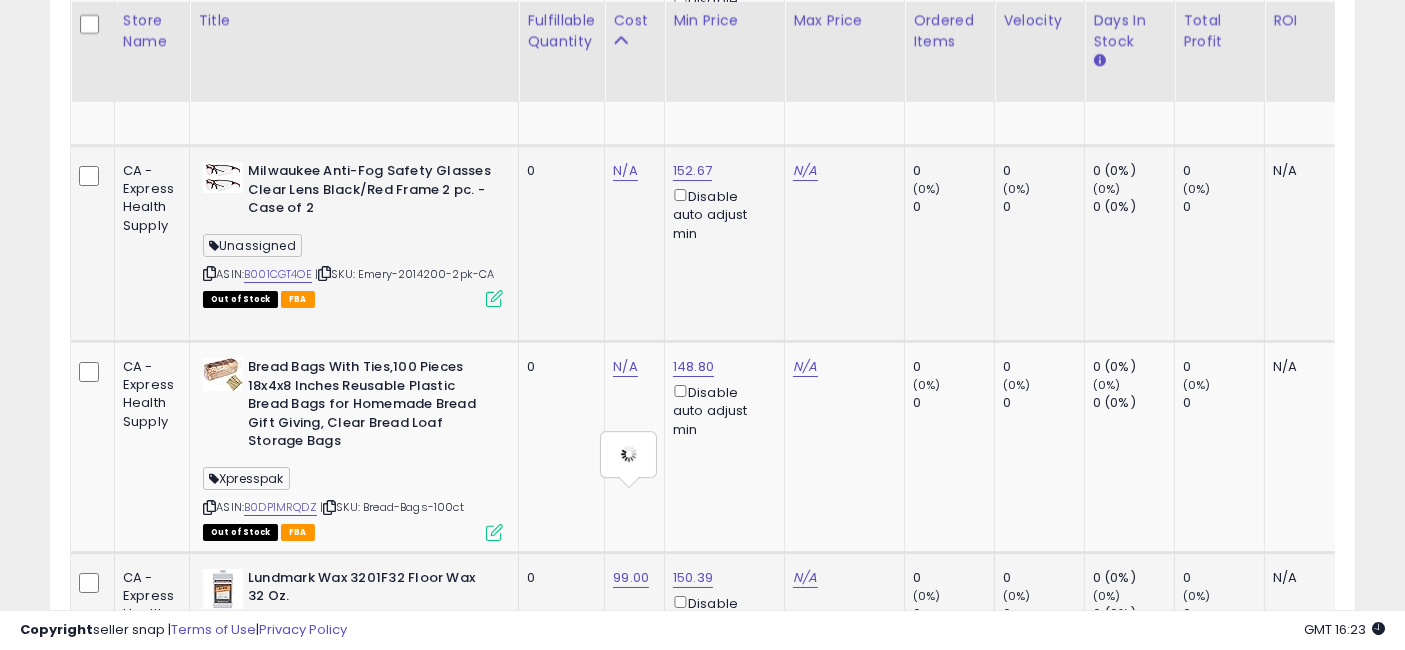 type on "*****" 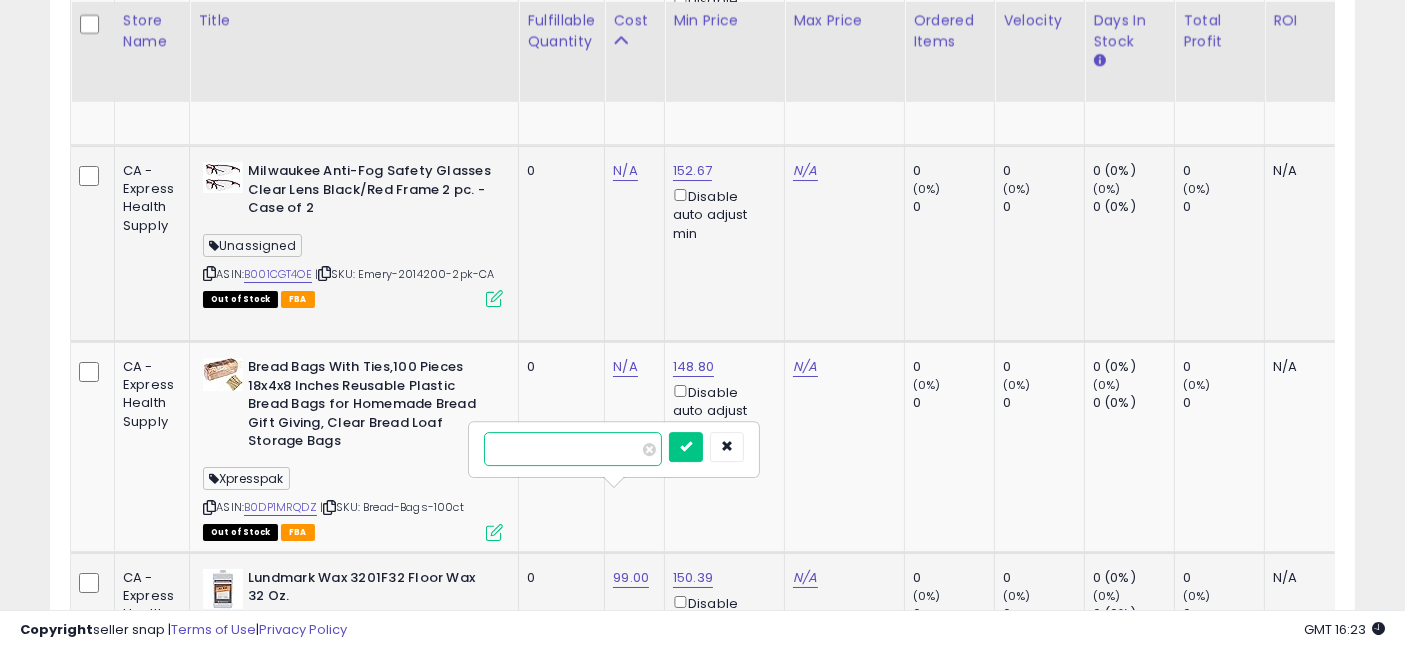 click on "*****" at bounding box center (573, 449) 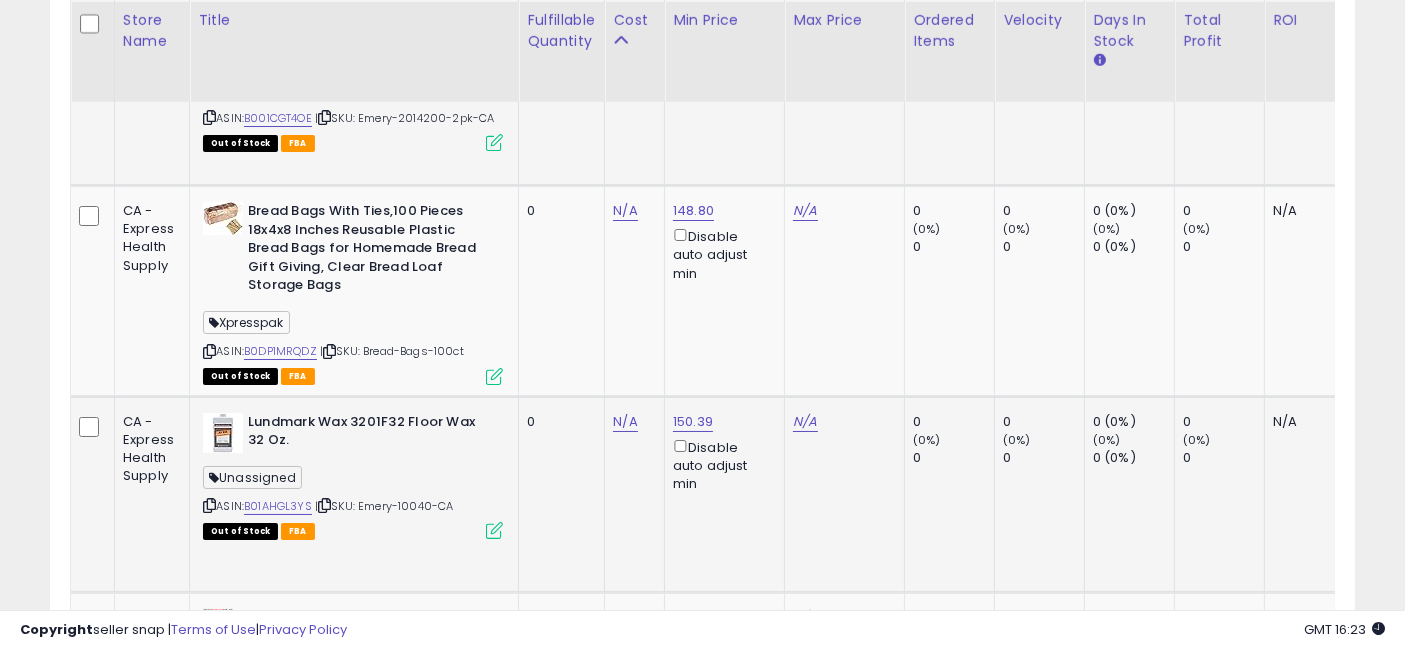 scroll, scrollTop: 7440, scrollLeft: 0, axis: vertical 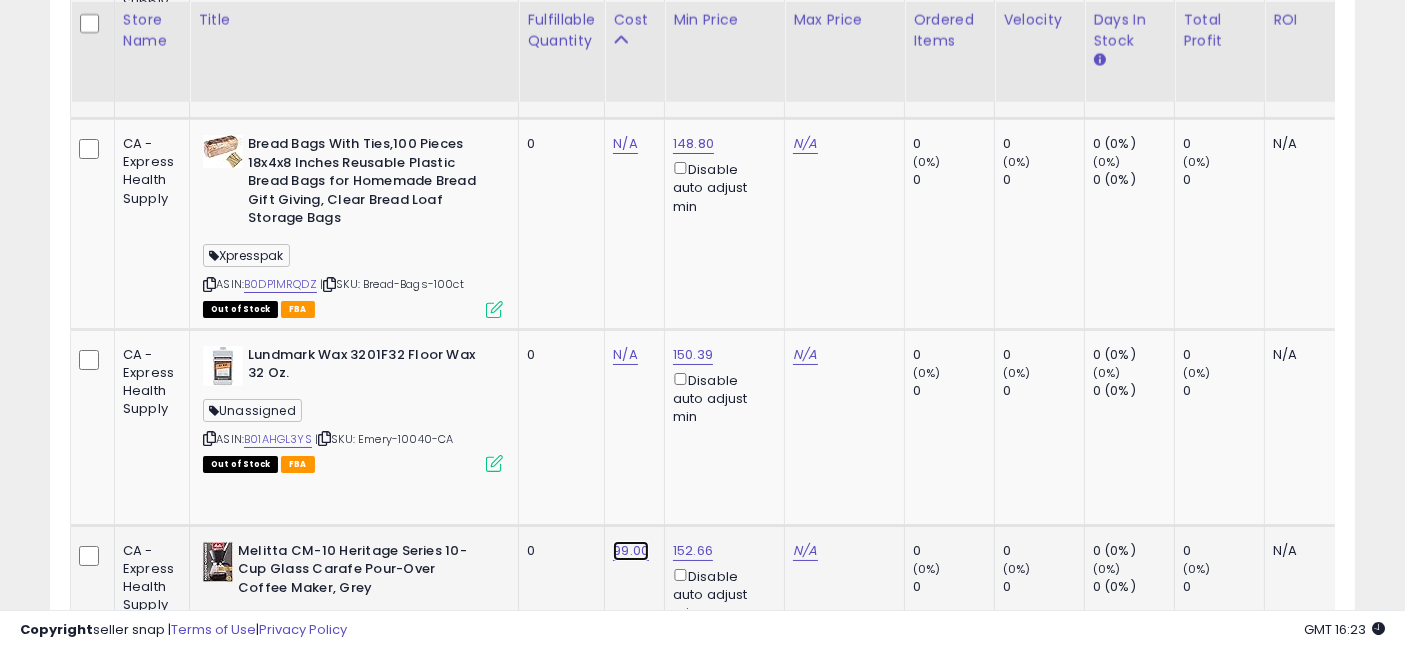 click on "99.00" at bounding box center (625, -6293) 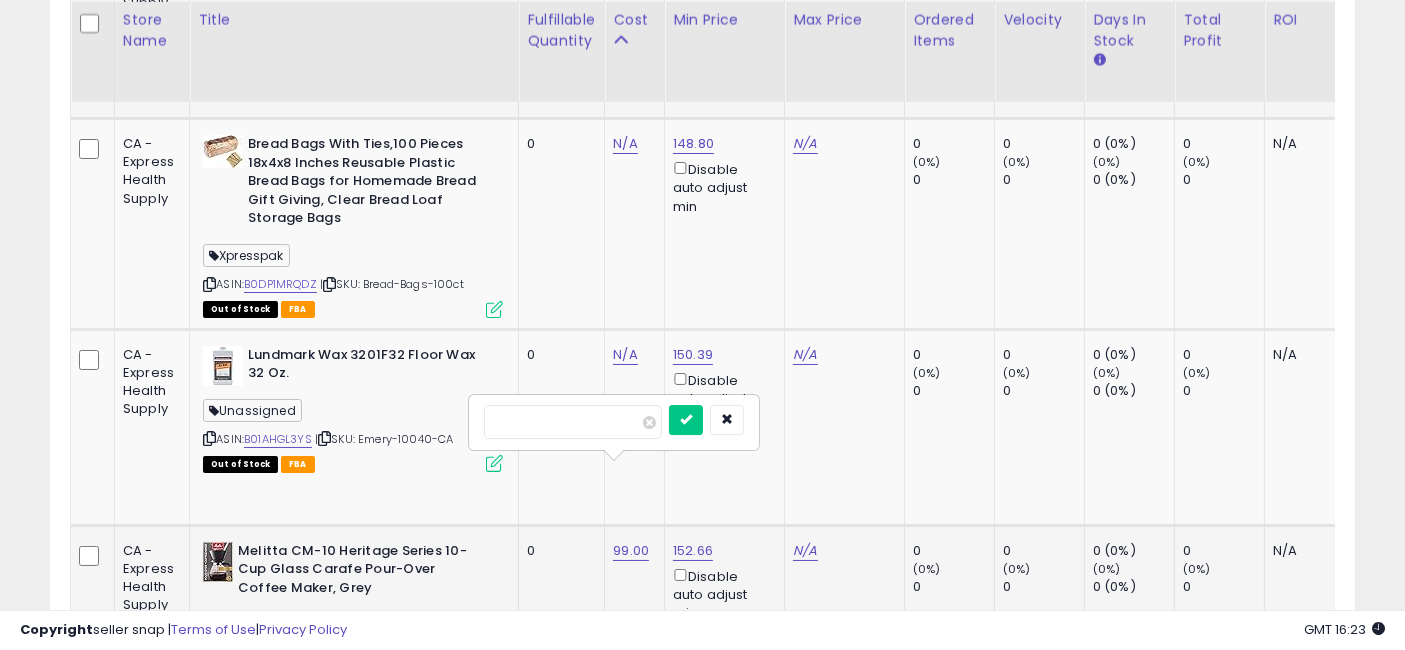 click on "*****" at bounding box center (573, 422) 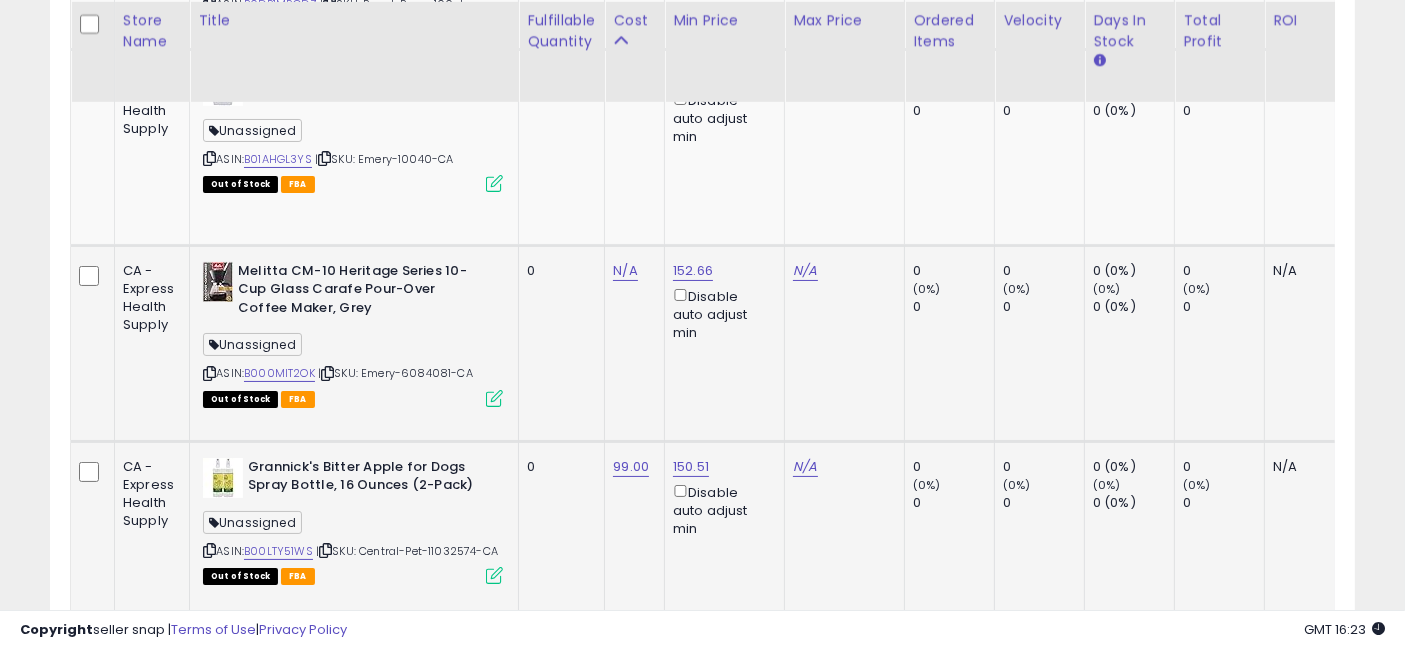 scroll, scrollTop: 7773, scrollLeft: 0, axis: vertical 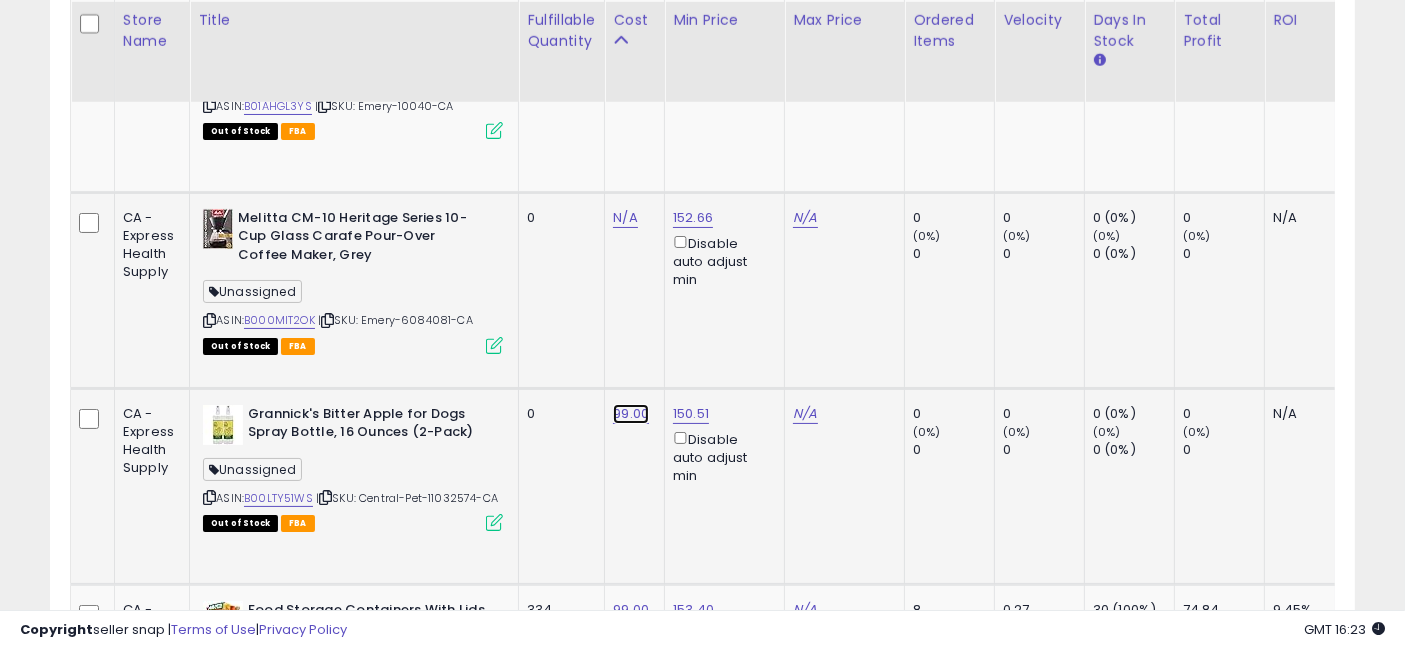click on "99.00" at bounding box center (625, -6626) 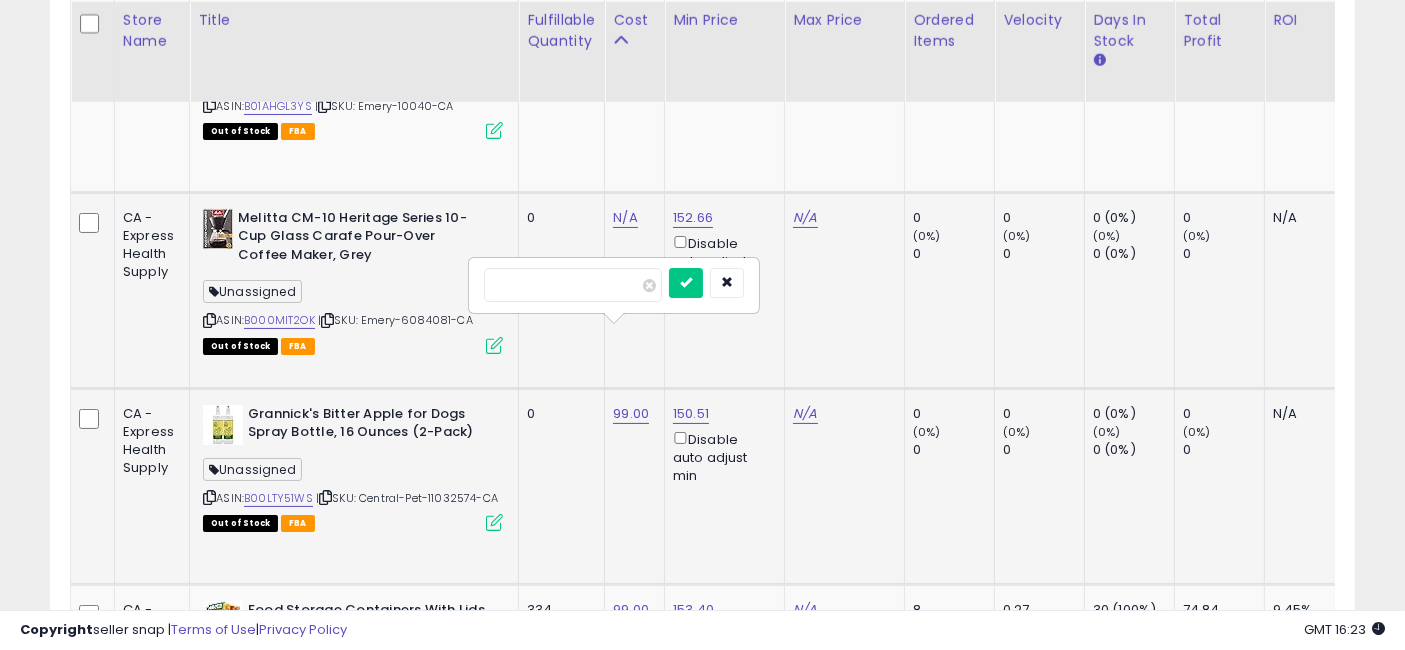 click on "*****" at bounding box center [573, 285] 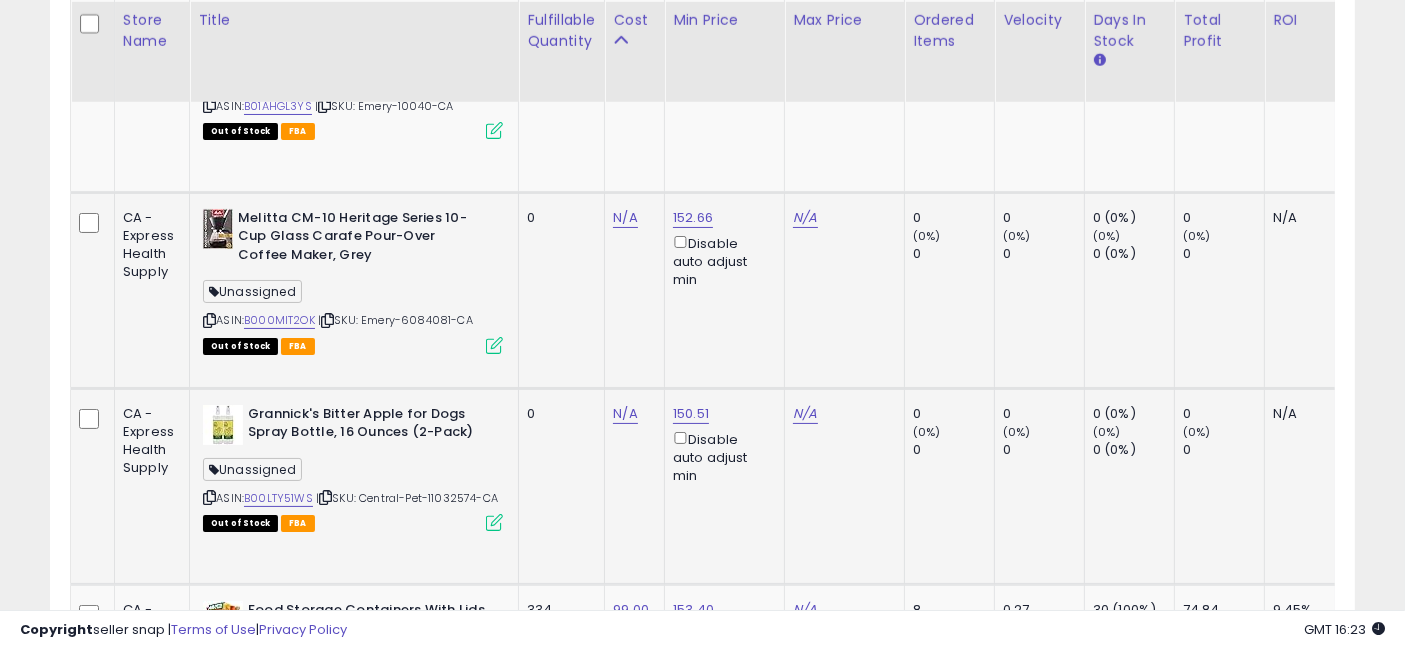 scroll, scrollTop: 7884, scrollLeft: 0, axis: vertical 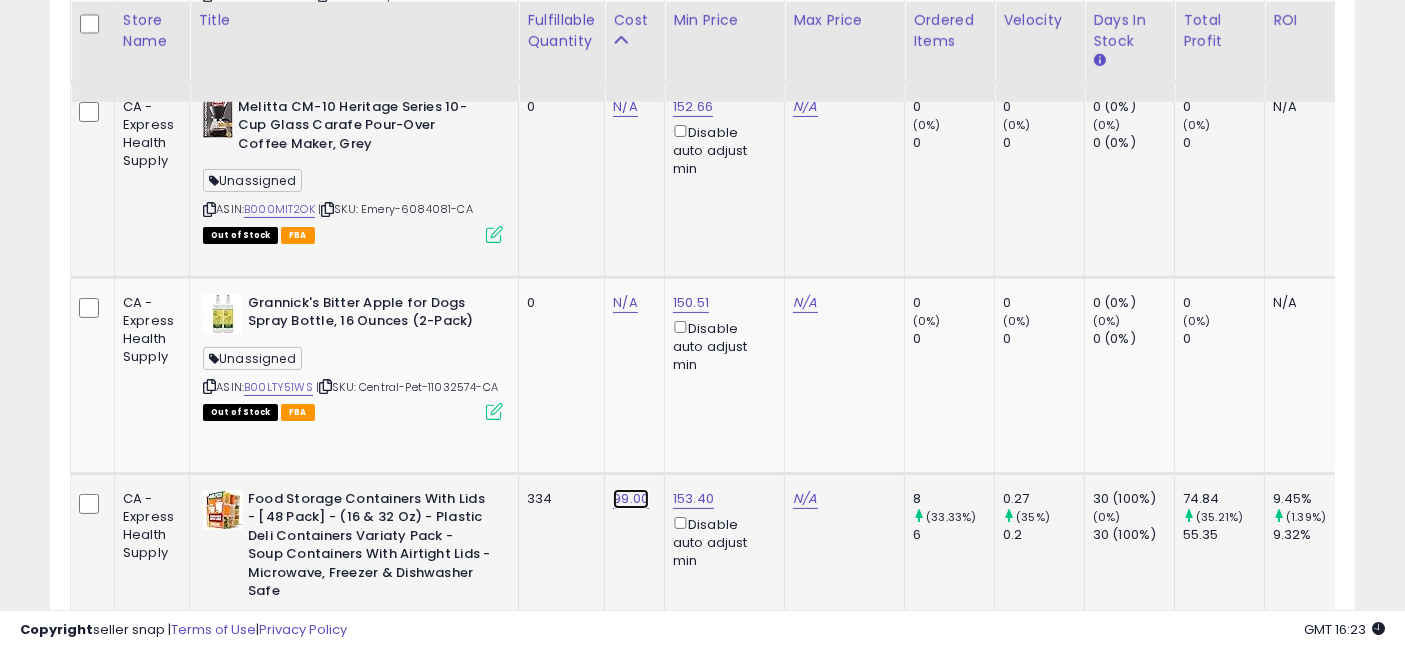 click on "99.00" at bounding box center [625, -6737] 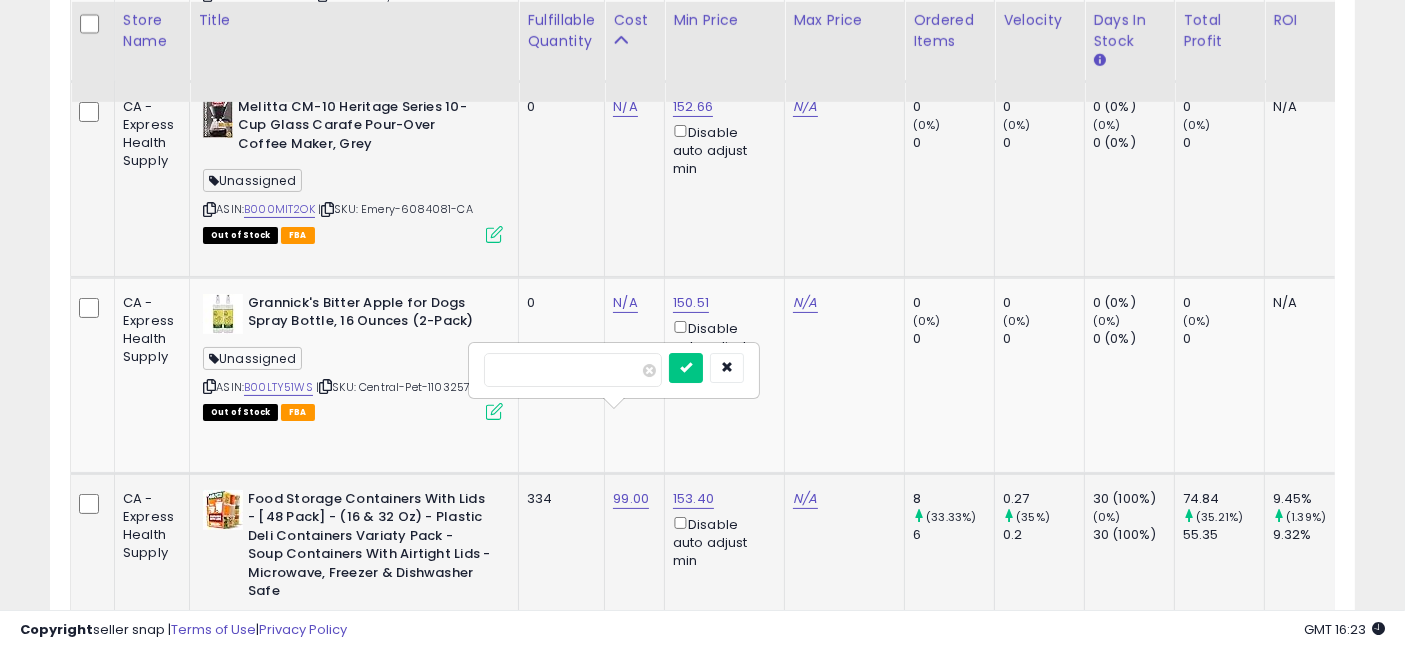 click on "*****" at bounding box center (573, 370) 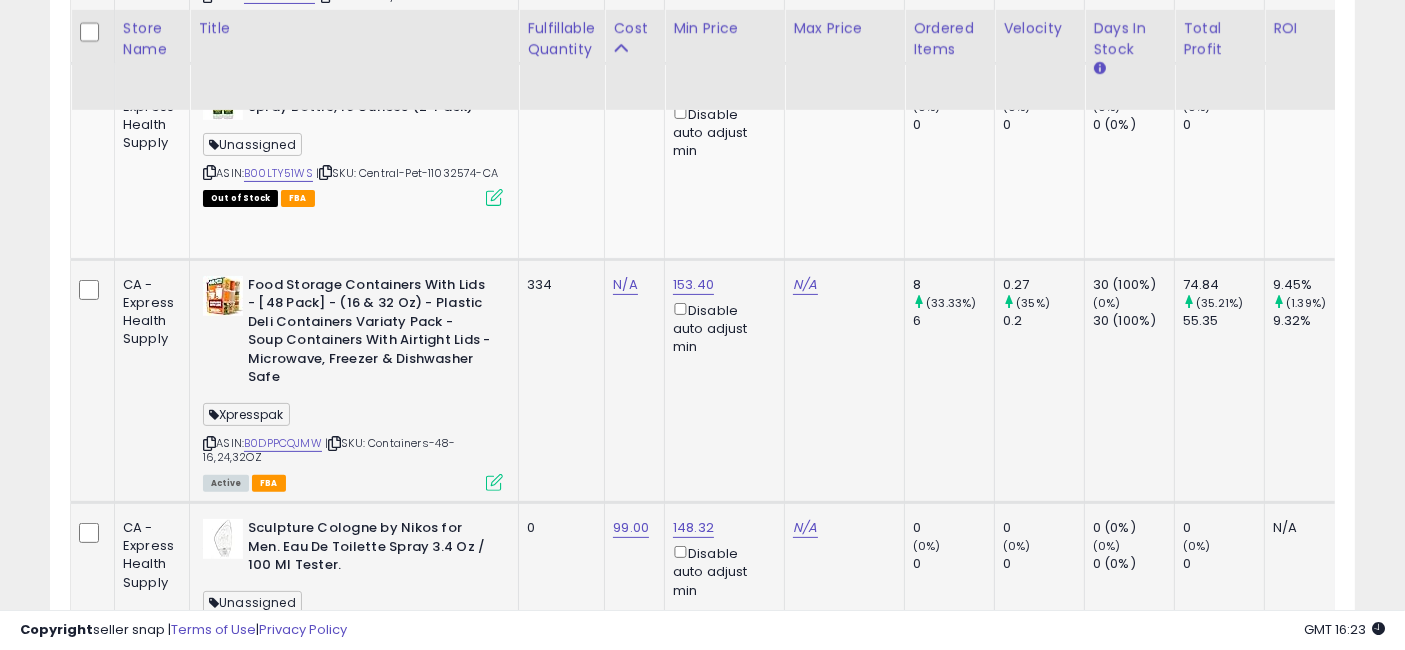 scroll, scrollTop: 8106, scrollLeft: 0, axis: vertical 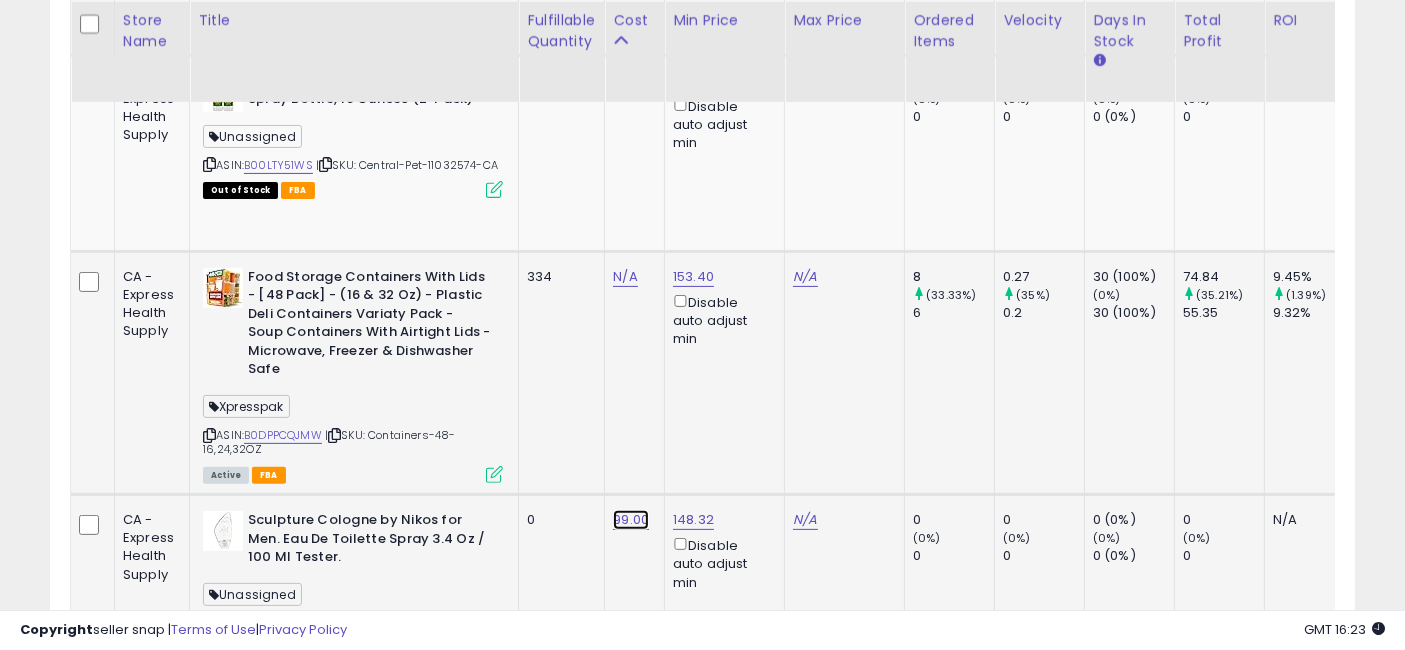 click on "99.00" at bounding box center [625, -6959] 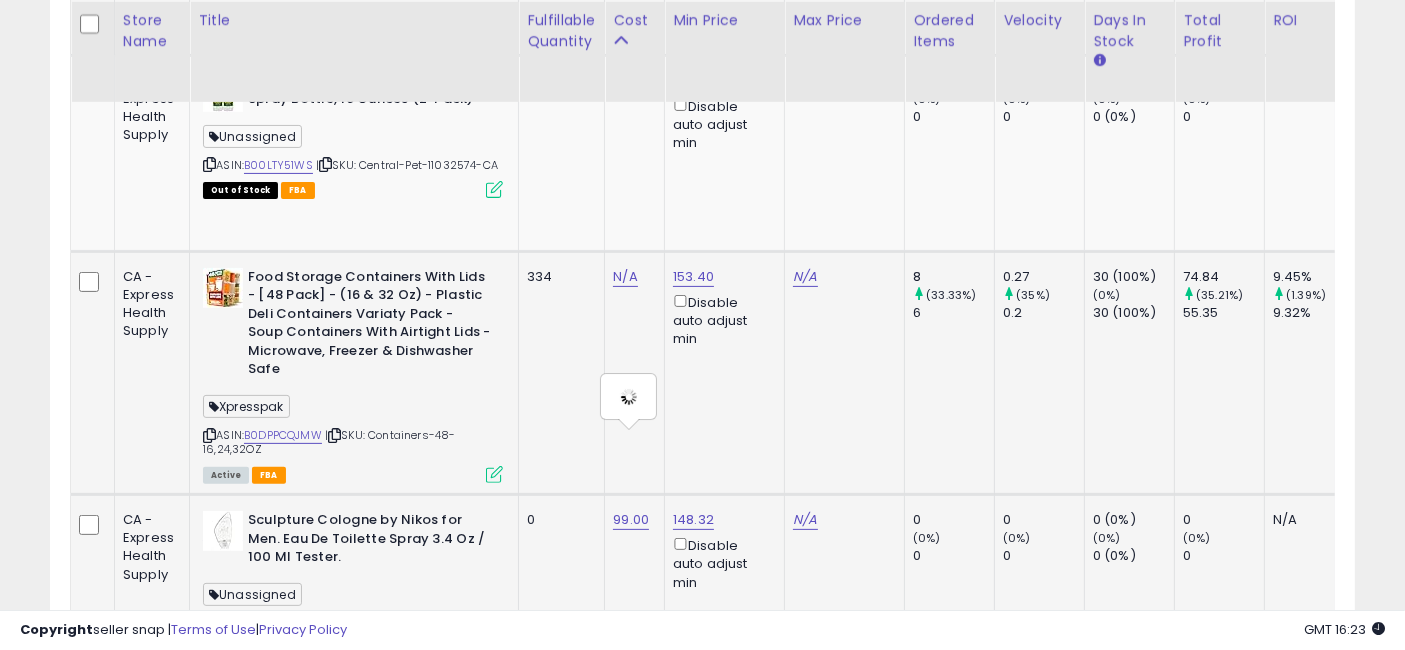 type on "*****" 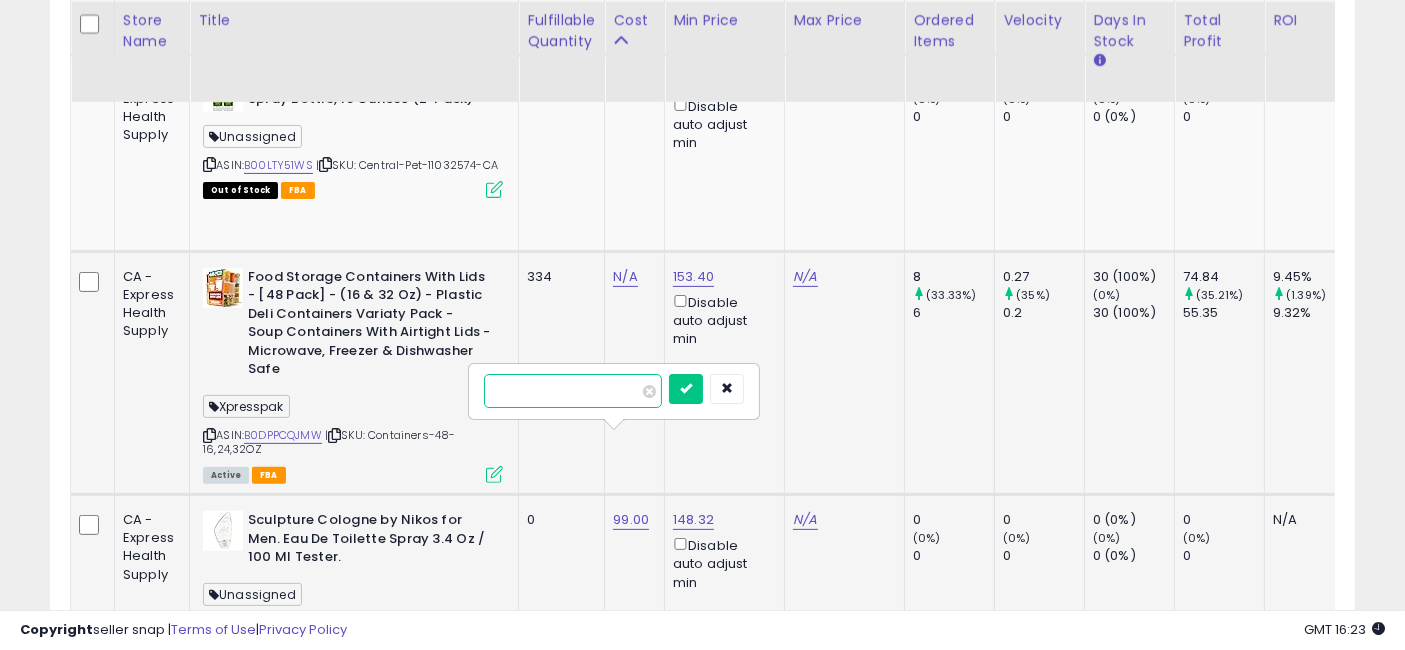click on "*****" at bounding box center (573, 391) 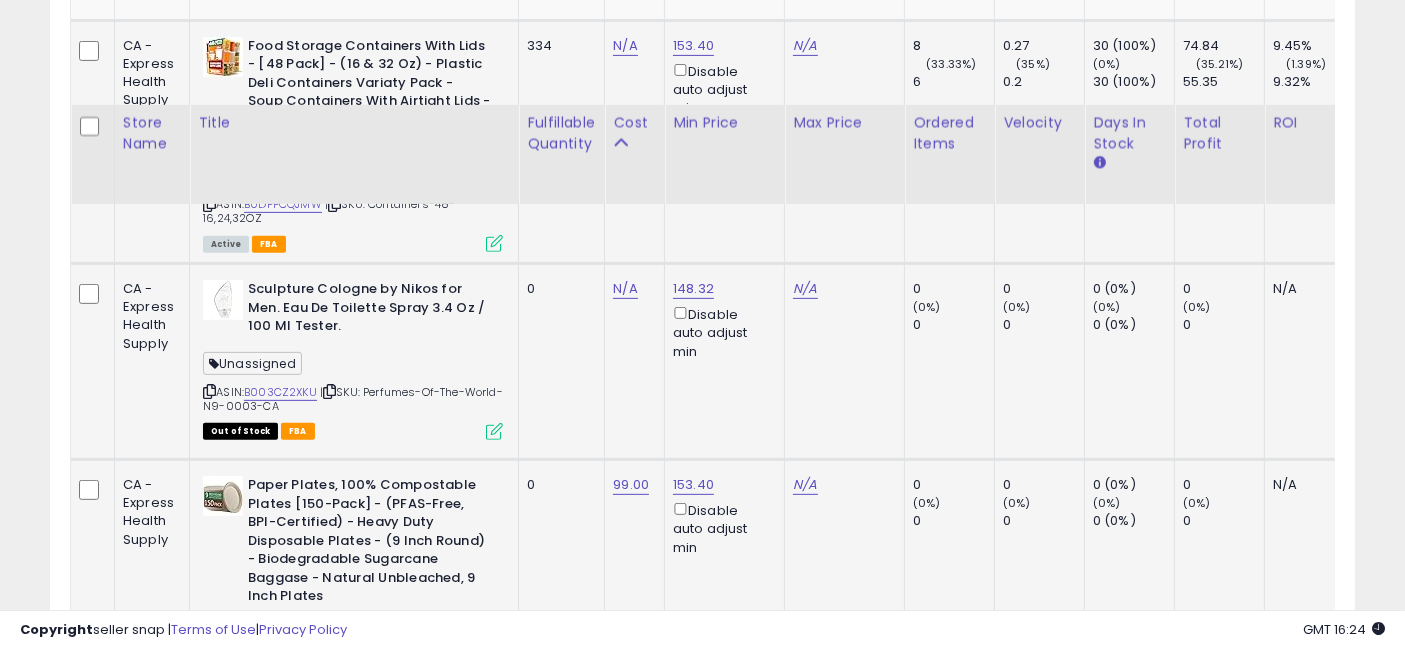 scroll, scrollTop: 8440, scrollLeft: 0, axis: vertical 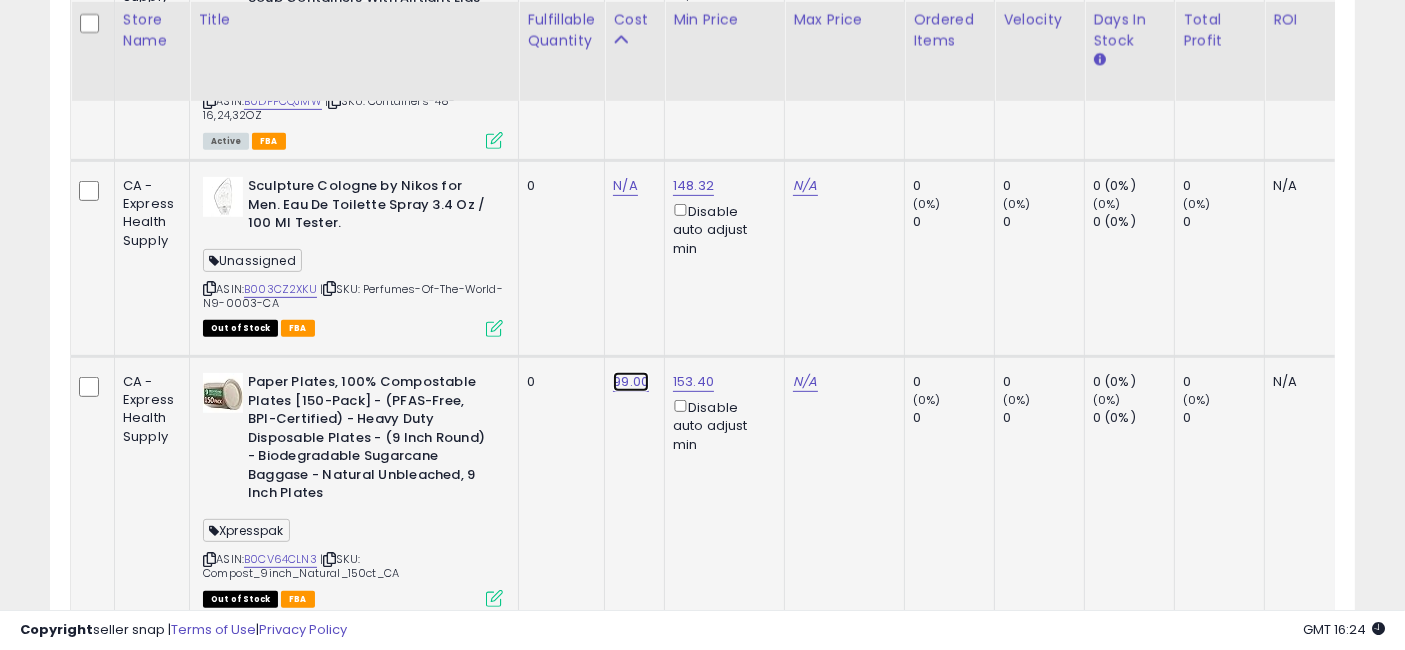 click on "99.00" at bounding box center (625, -7293) 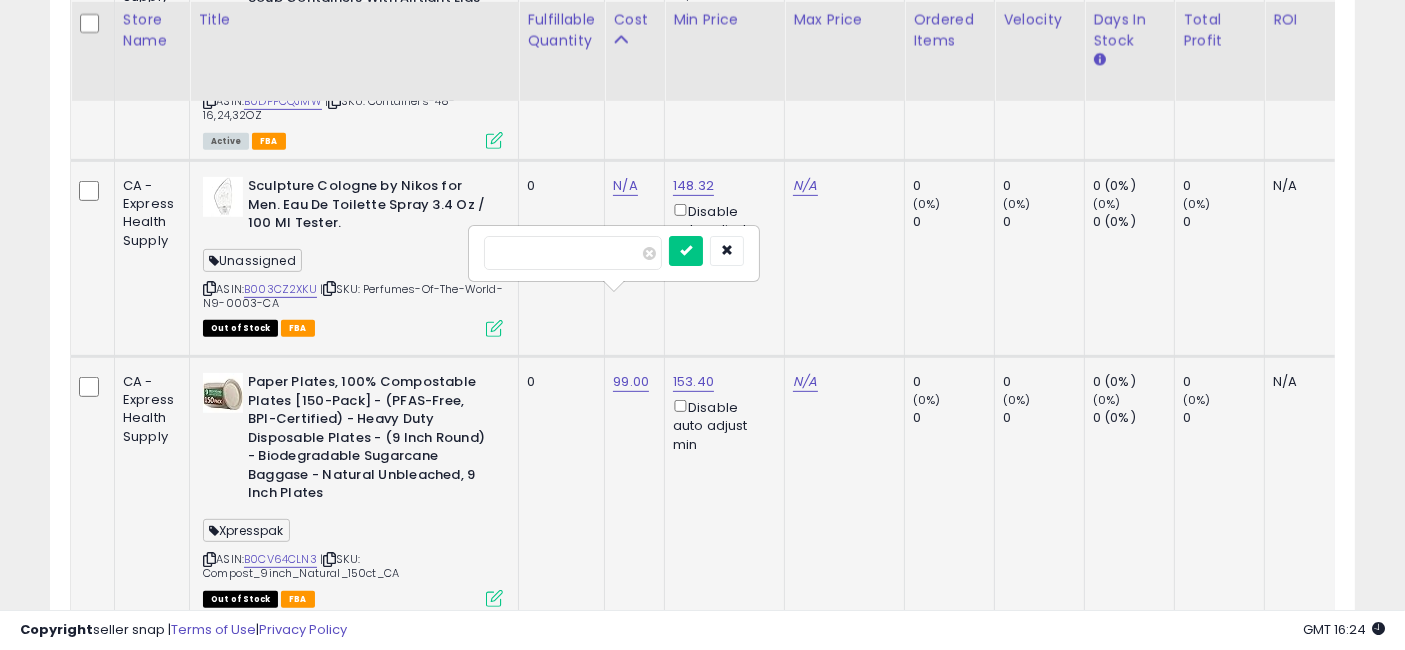click on "*****" at bounding box center (573, 253) 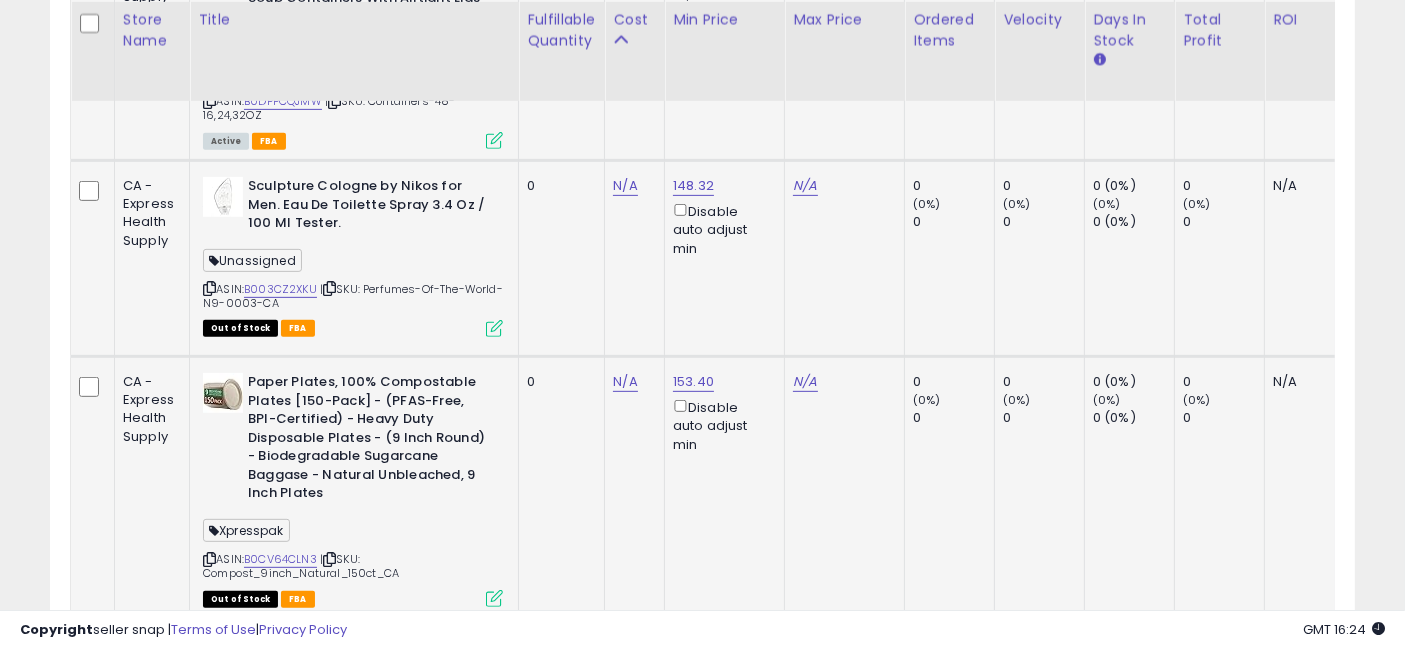 click on "99.00" at bounding box center [625, -7293] 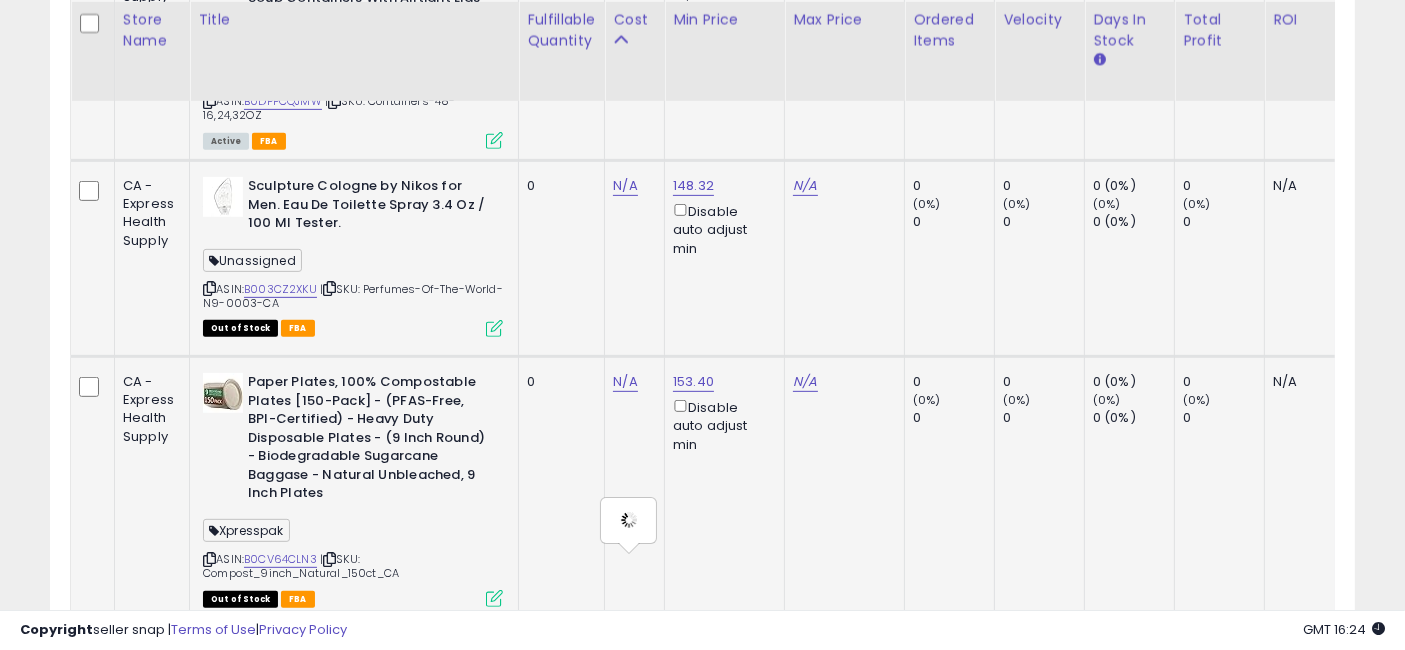 type on "*****" 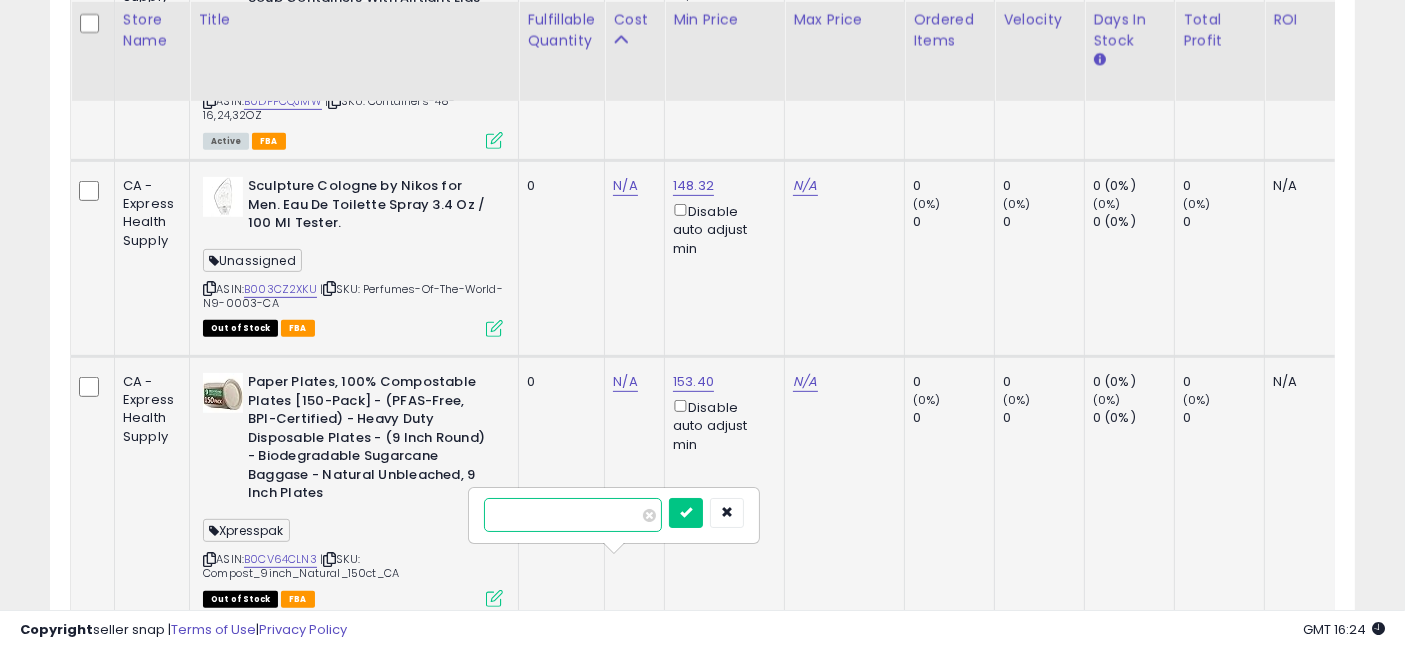 click on "*****" at bounding box center [573, 515] 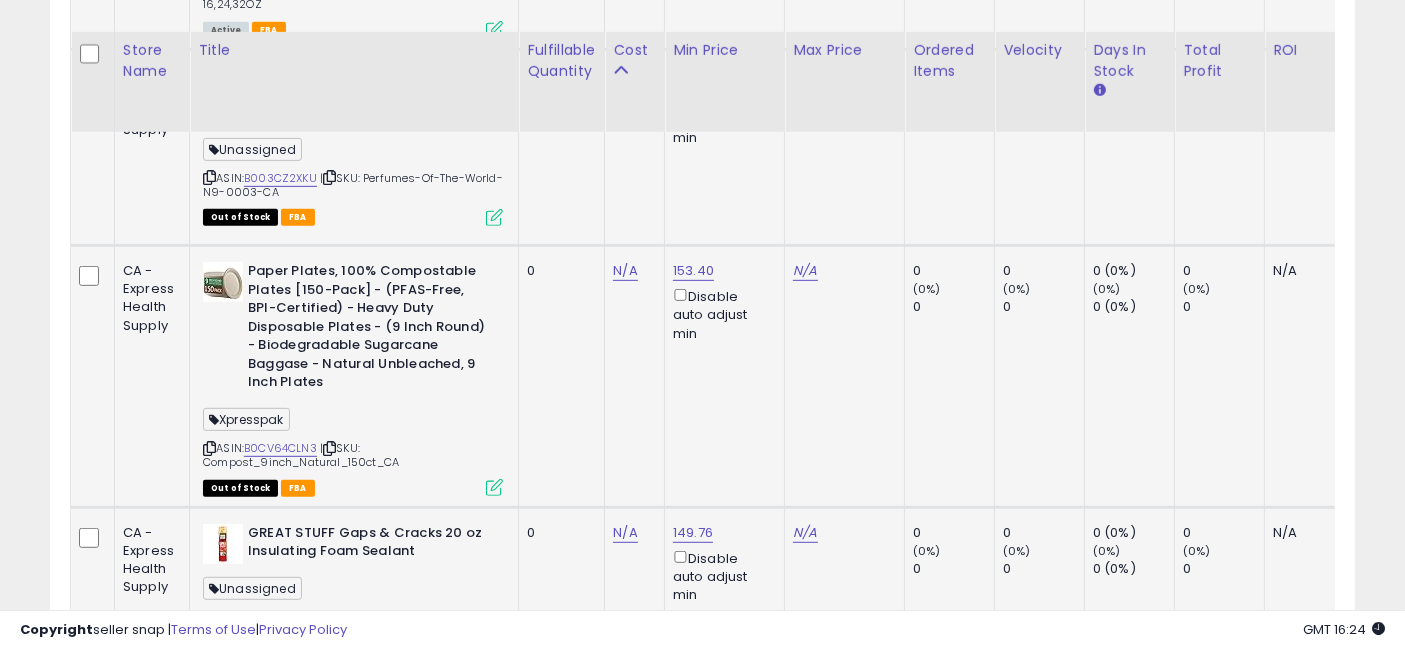 scroll, scrollTop: 8662, scrollLeft: 0, axis: vertical 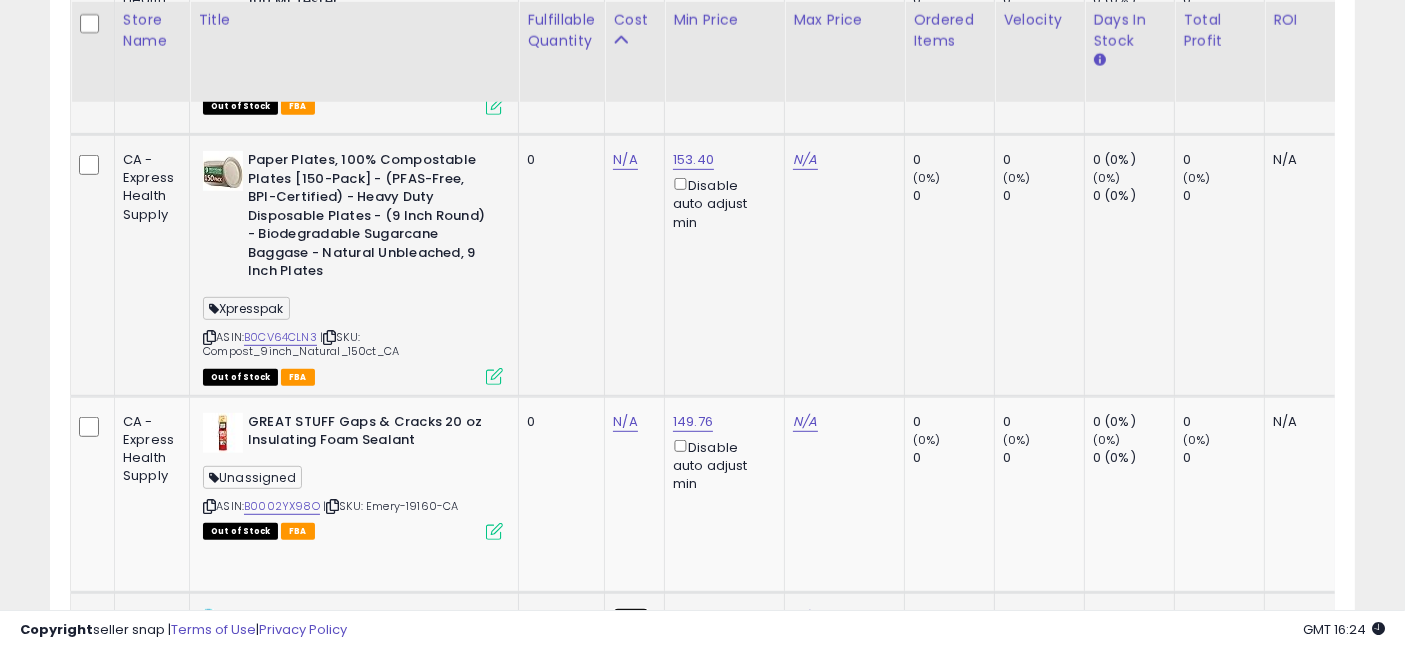 click on "99.00" at bounding box center [625, -7515] 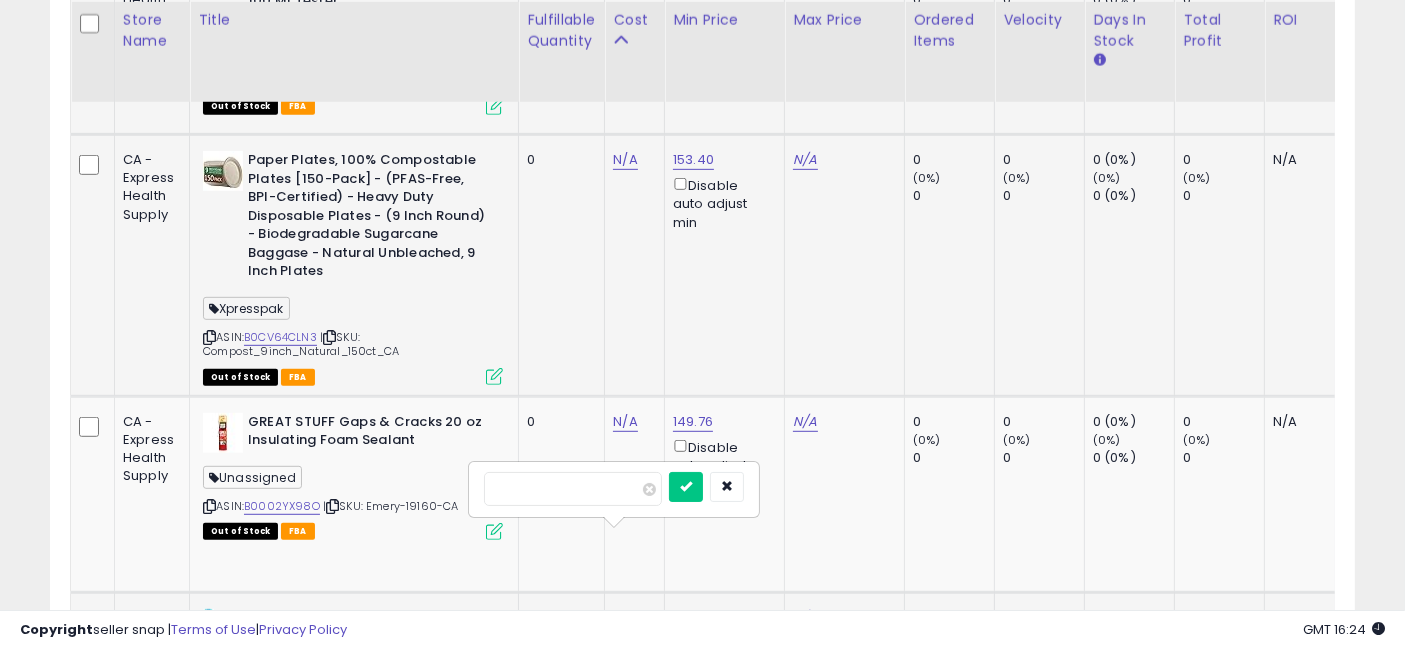 click on "*****" at bounding box center [573, 489] 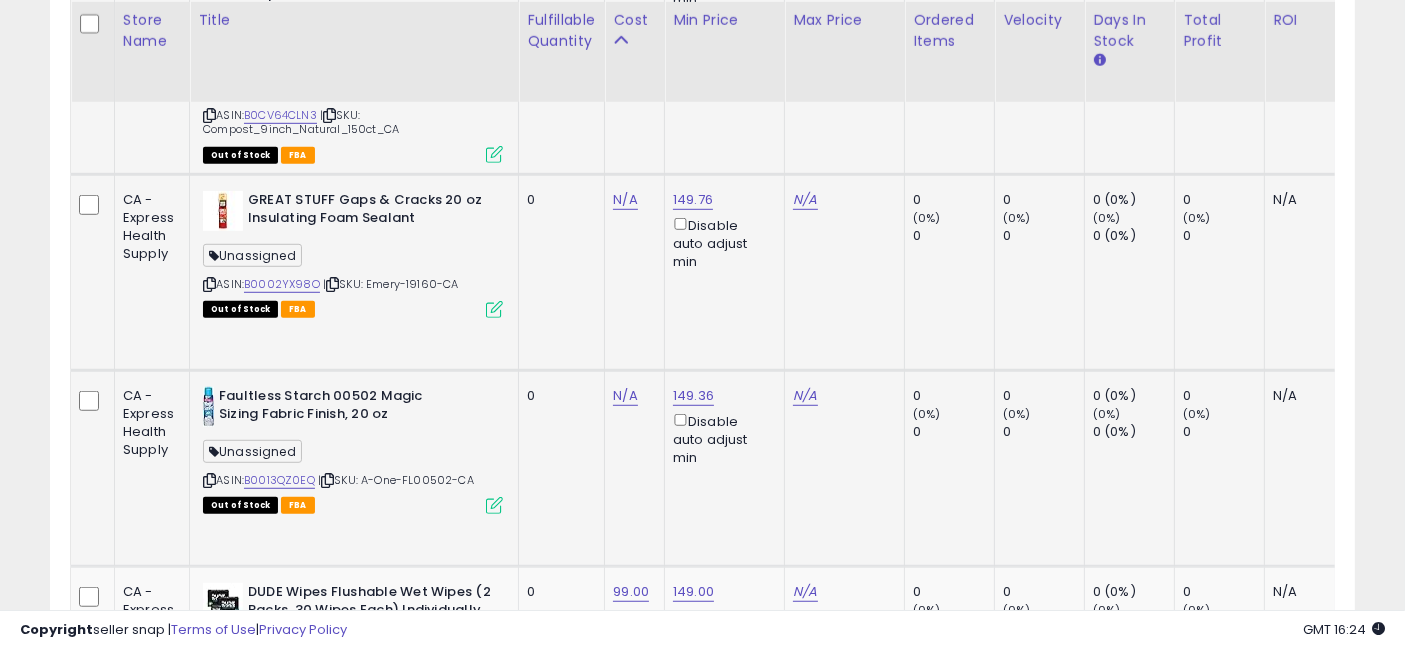 scroll, scrollTop: 8995, scrollLeft: 0, axis: vertical 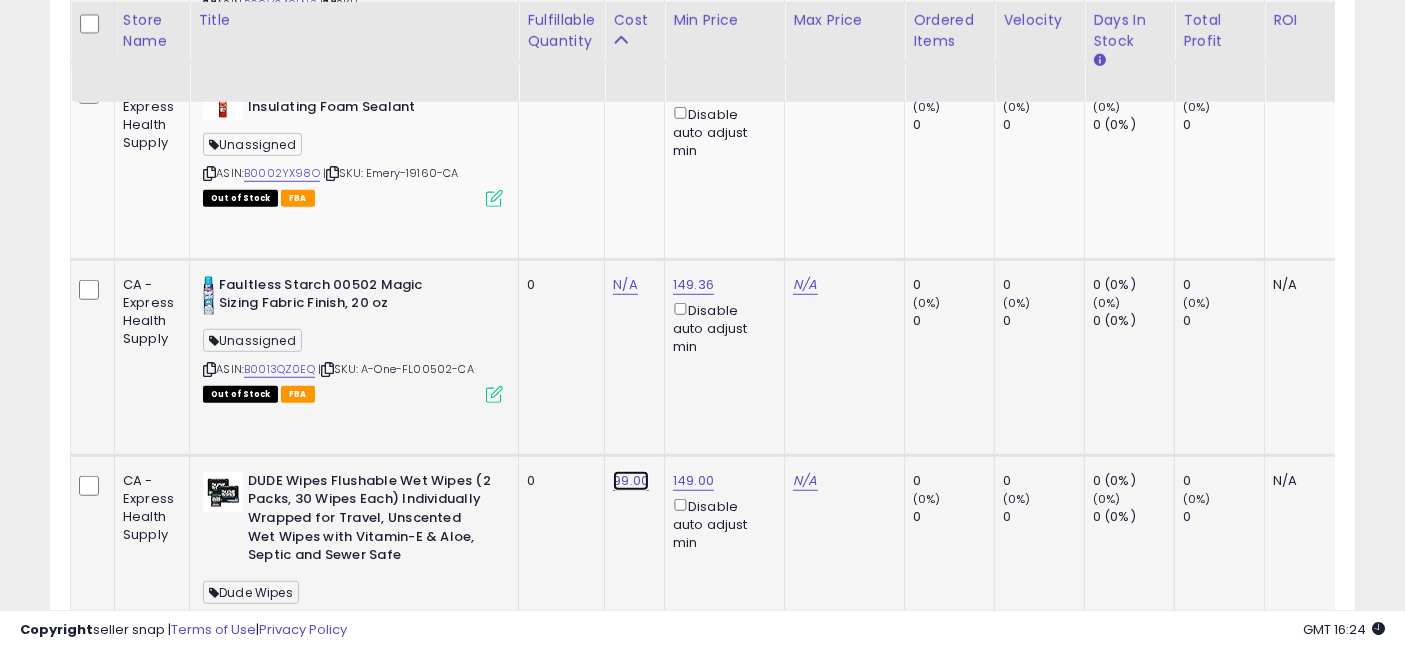 click on "99.00" at bounding box center [625, -7848] 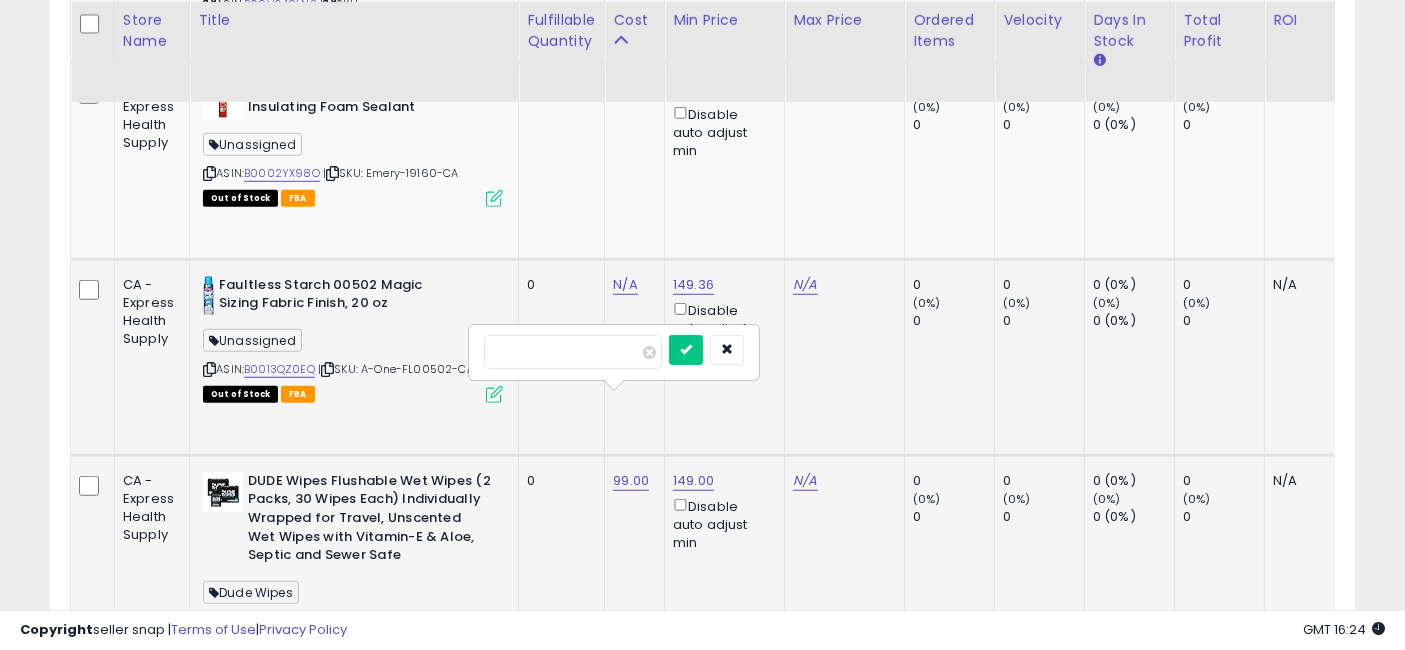 click on "*****" at bounding box center (573, 352) 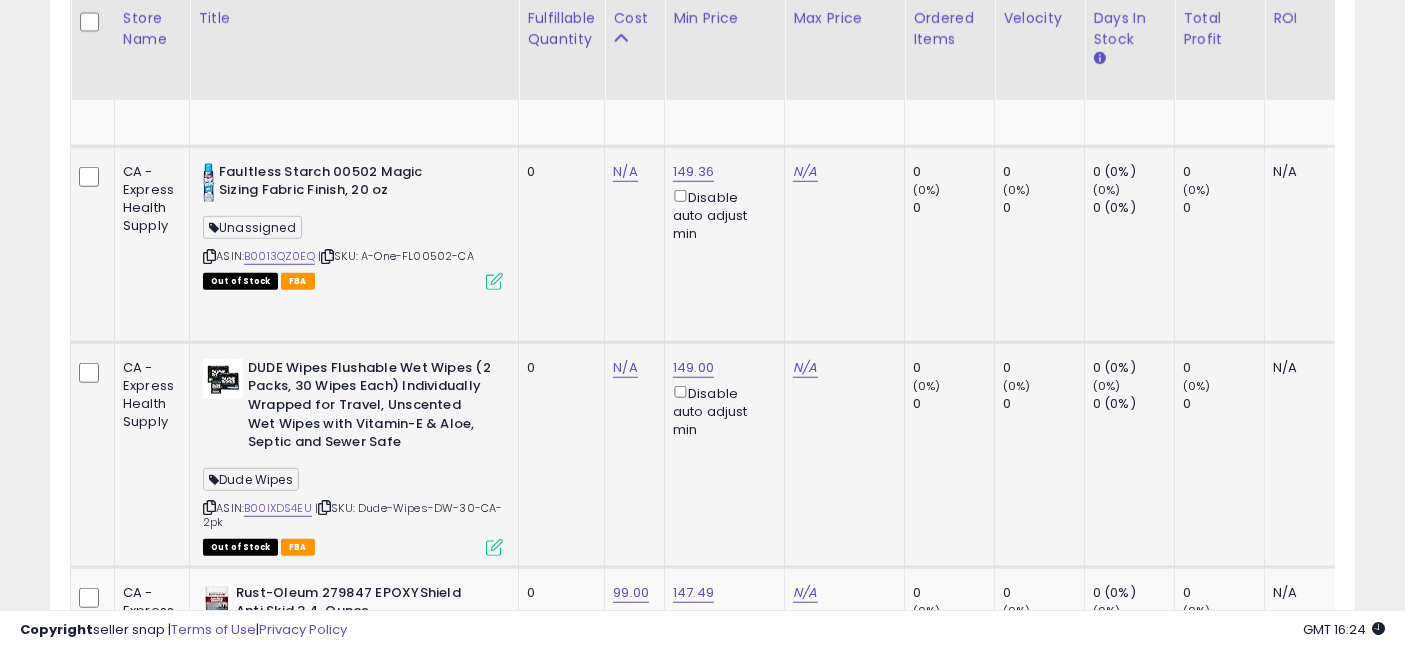 scroll, scrollTop: 9217, scrollLeft: 0, axis: vertical 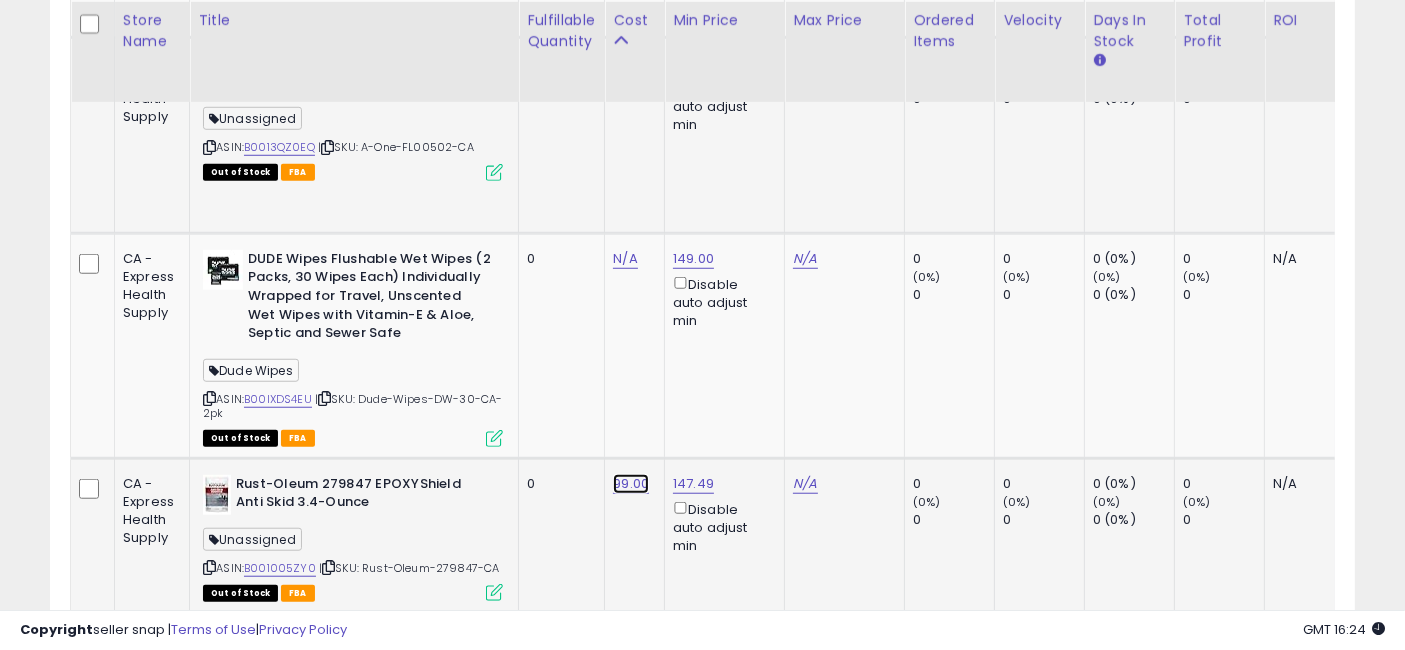 click on "99.00" at bounding box center (625, -8070) 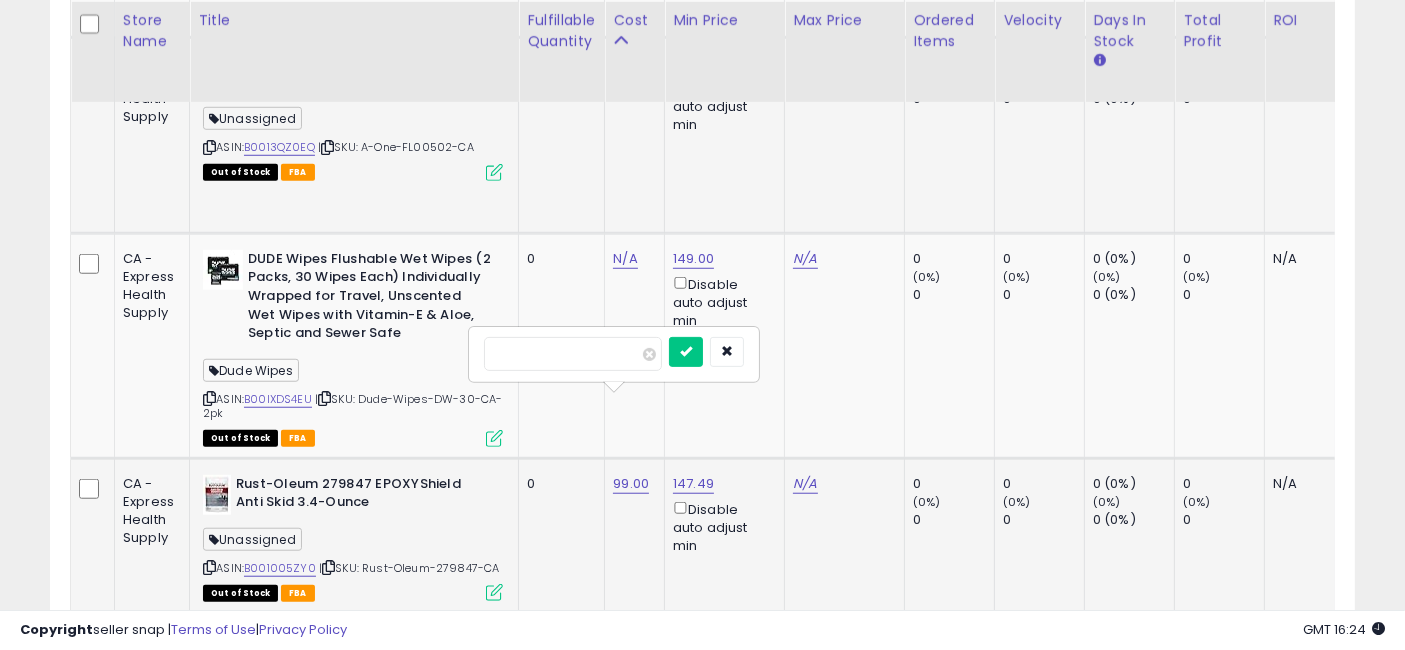 click on "*****" at bounding box center (573, 354) 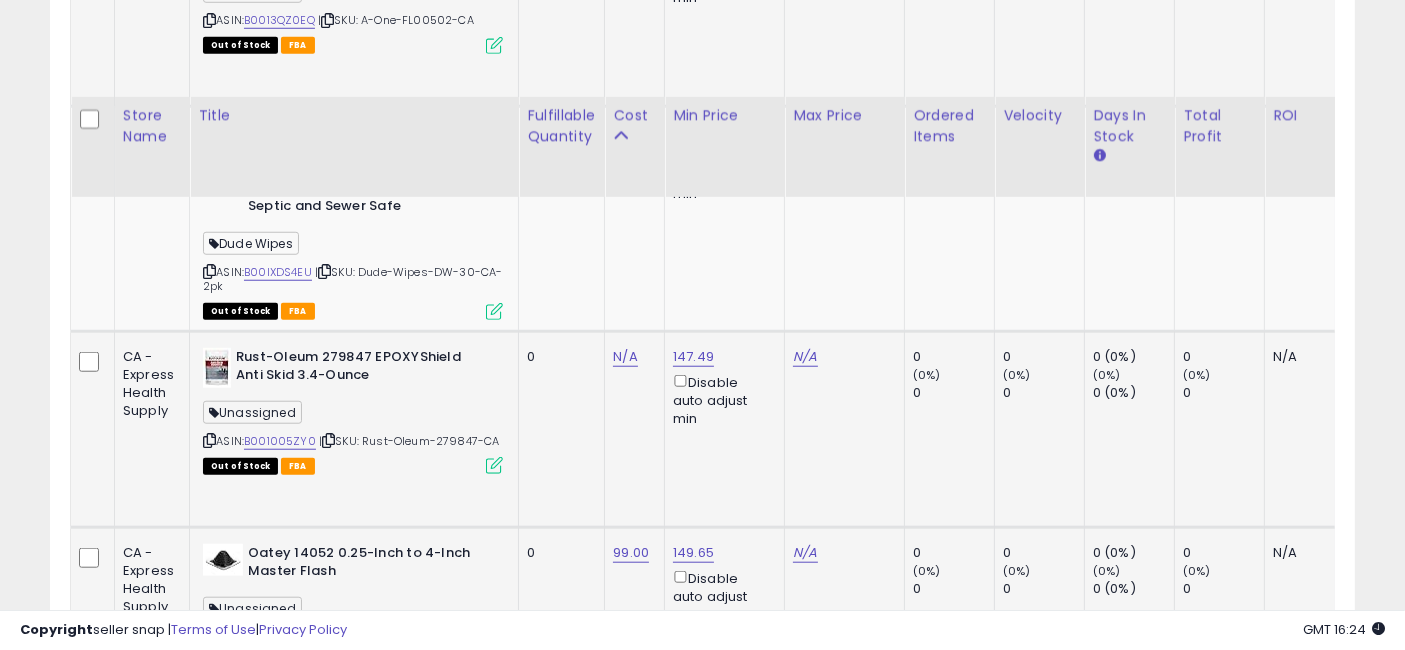 scroll, scrollTop: 9440, scrollLeft: 0, axis: vertical 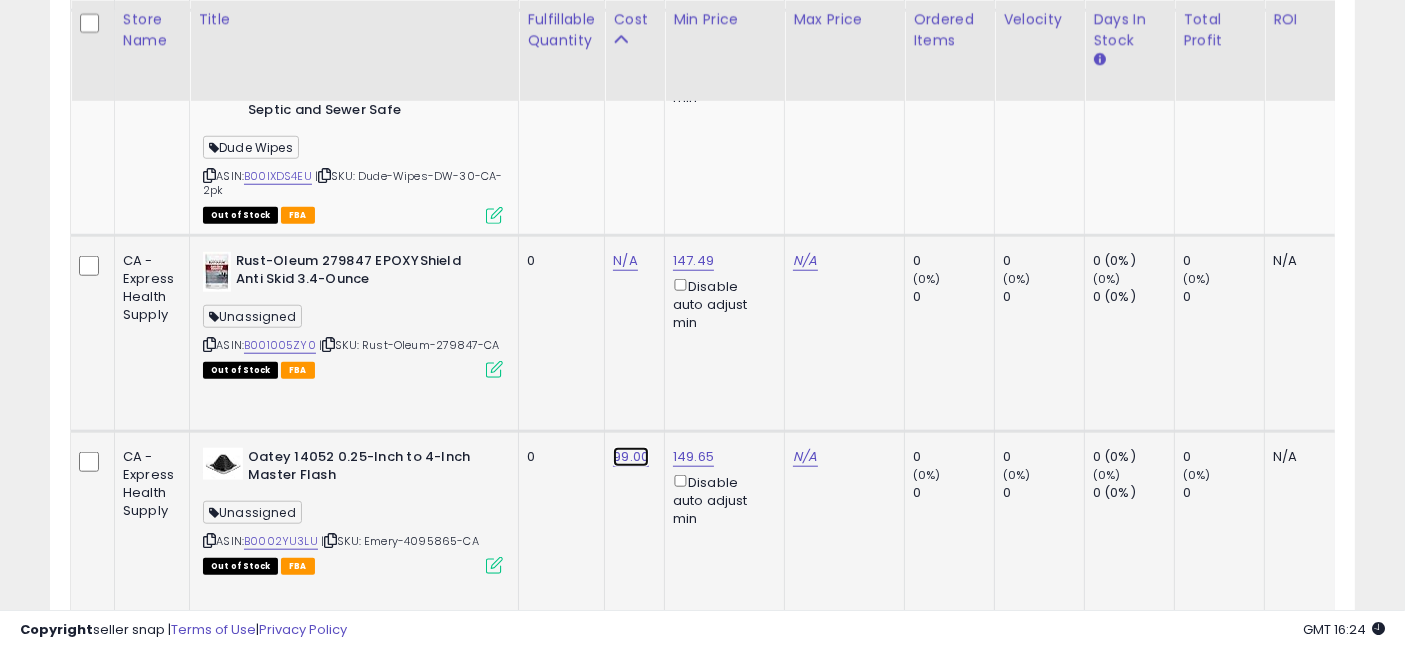 click on "99.00" at bounding box center [625, -8293] 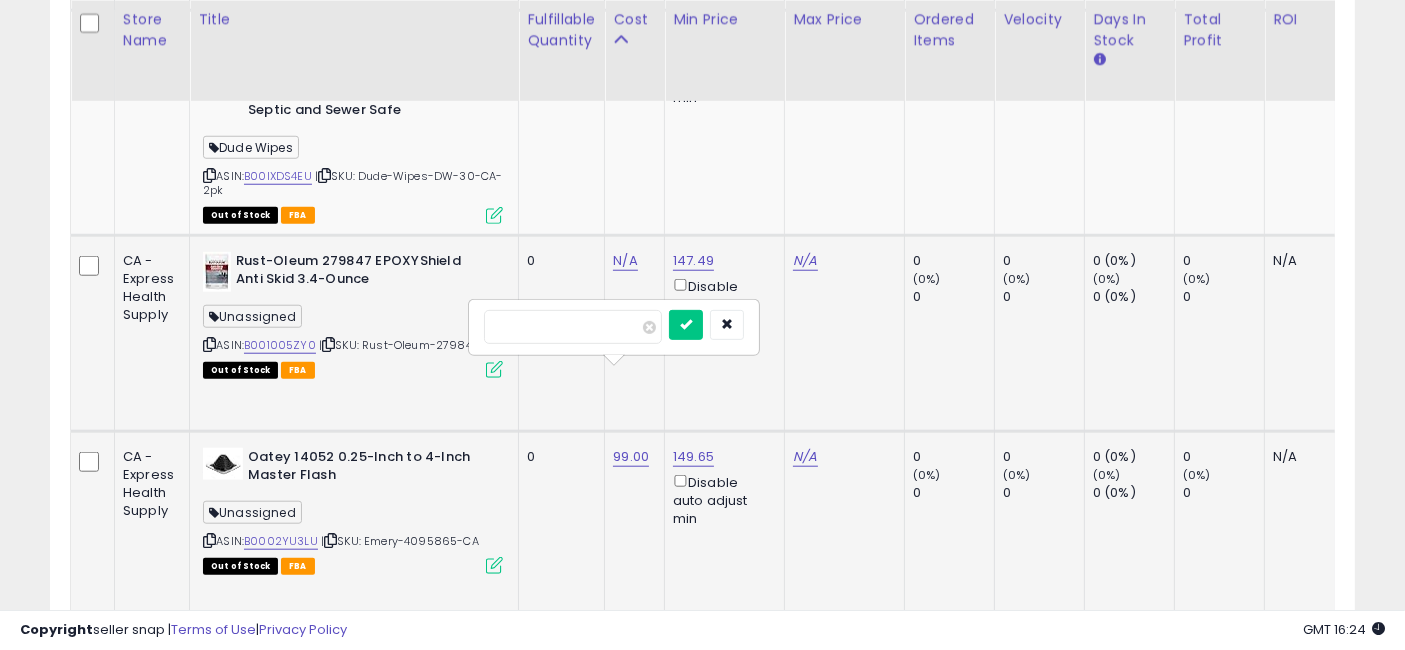click on "*****" at bounding box center [573, 327] 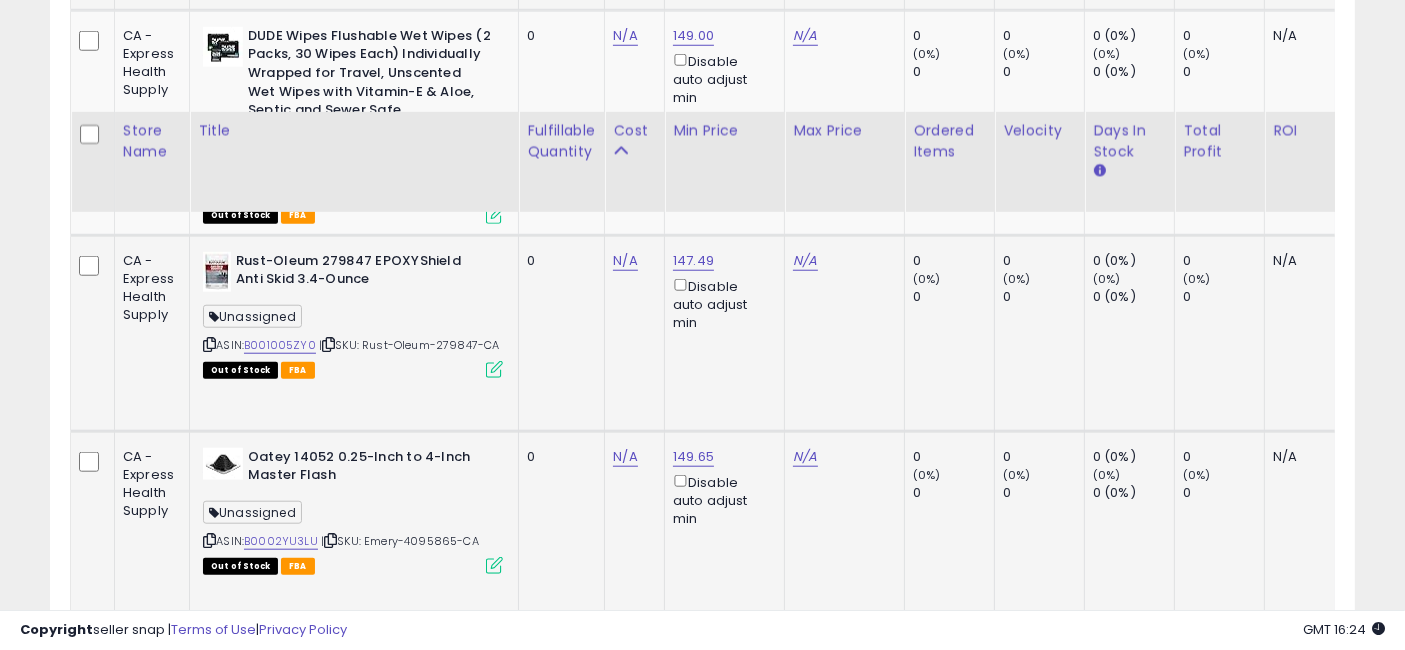 scroll, scrollTop: 9551, scrollLeft: 0, axis: vertical 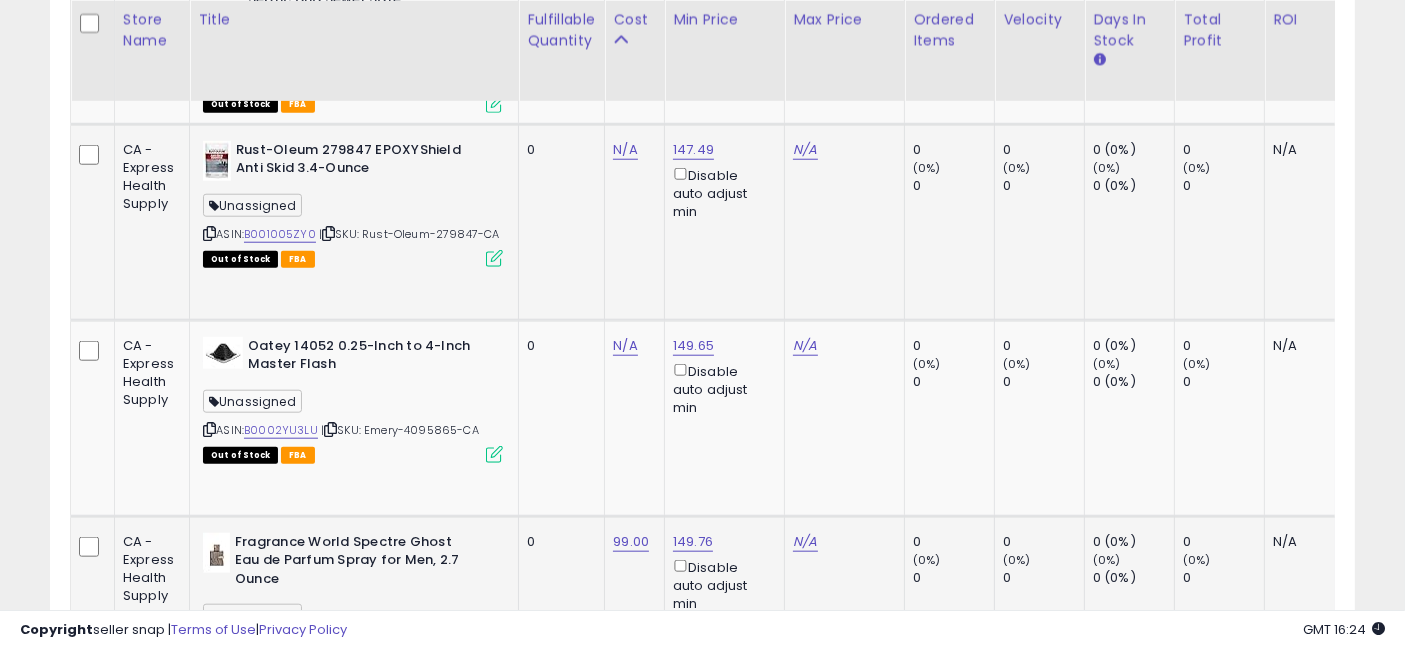 click on "99.00" 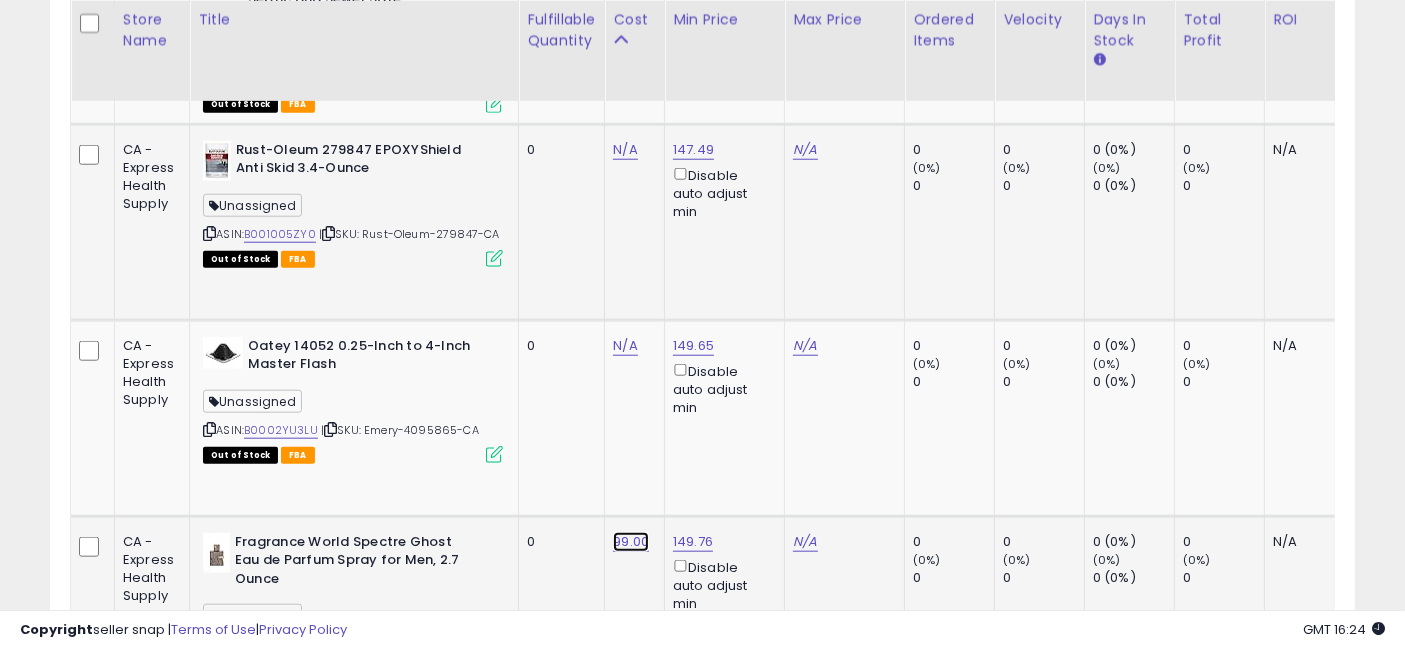 click on "99.00" at bounding box center [625, -8404] 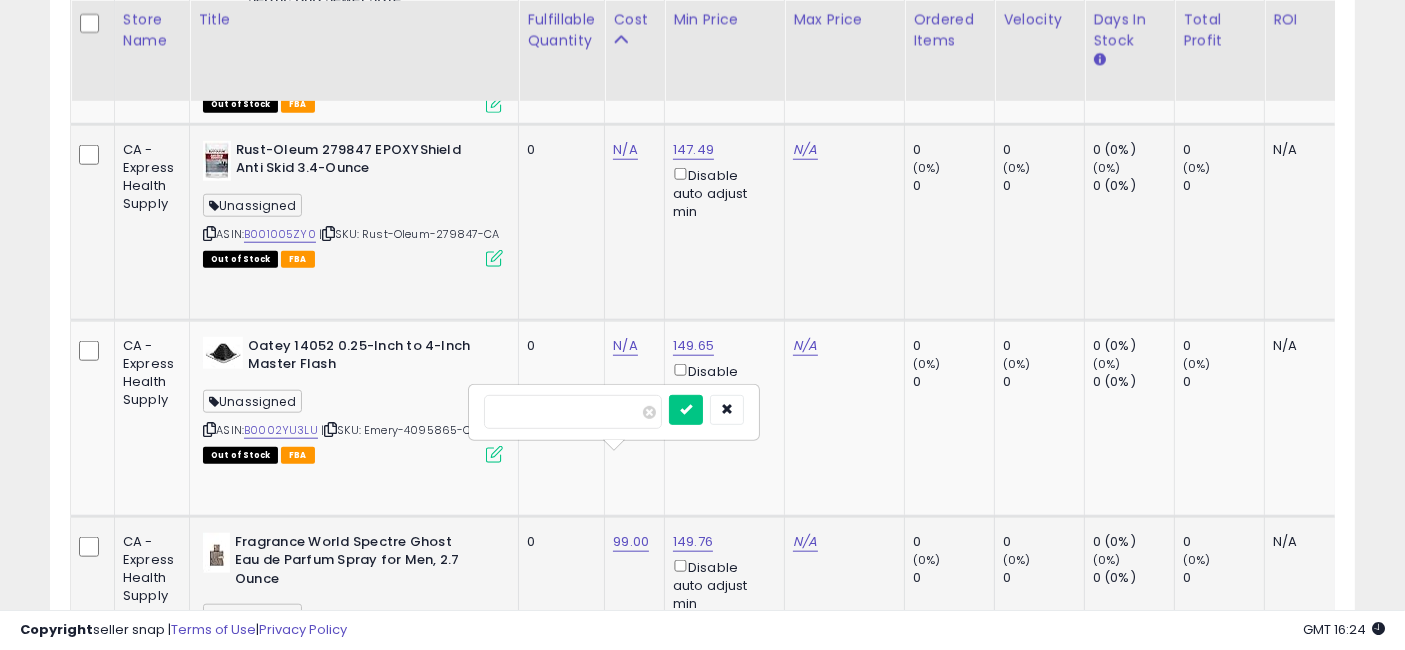 click on "*****" at bounding box center (573, 412) 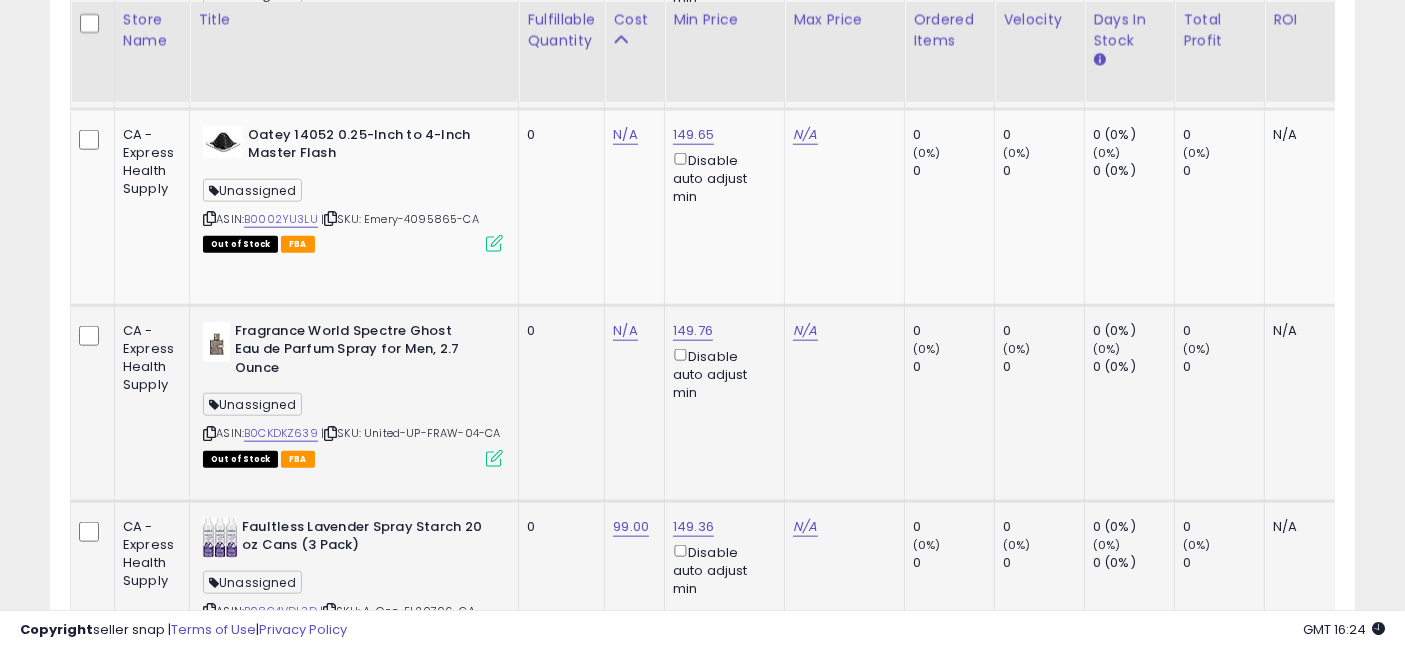 scroll, scrollTop: 9884, scrollLeft: 0, axis: vertical 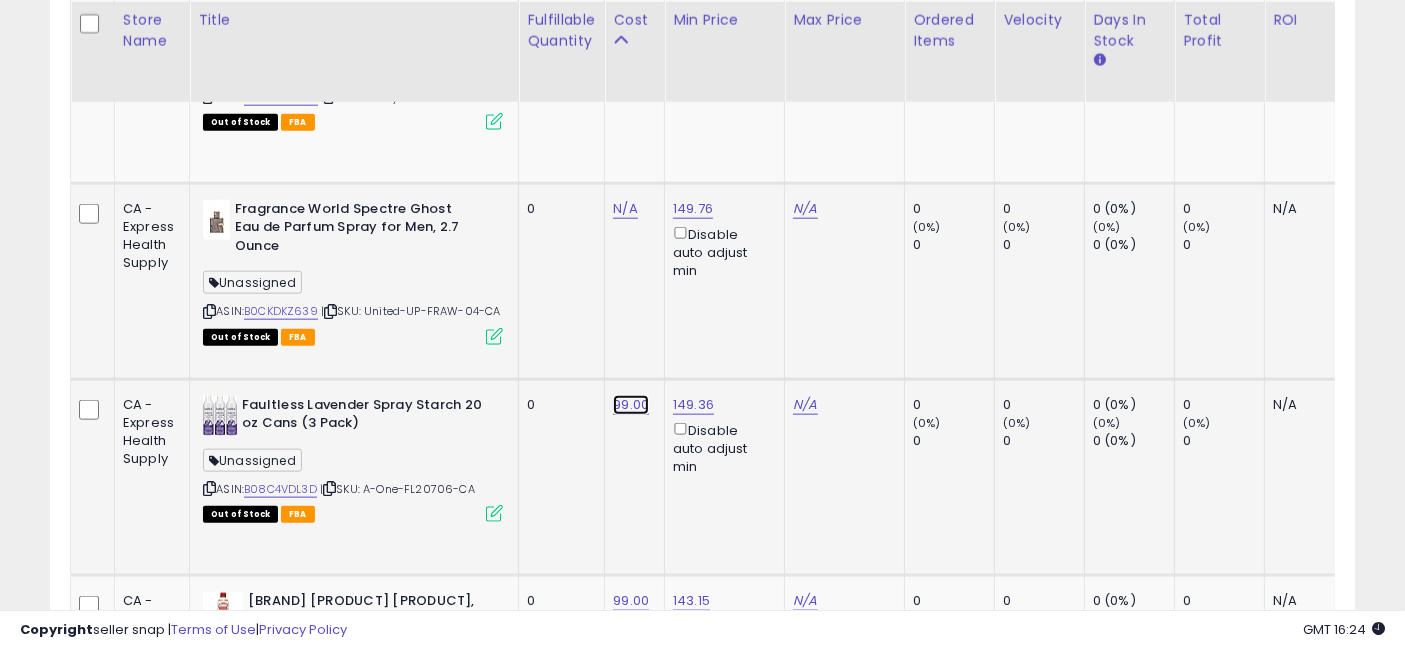 click on "99.00" at bounding box center [625, -8737] 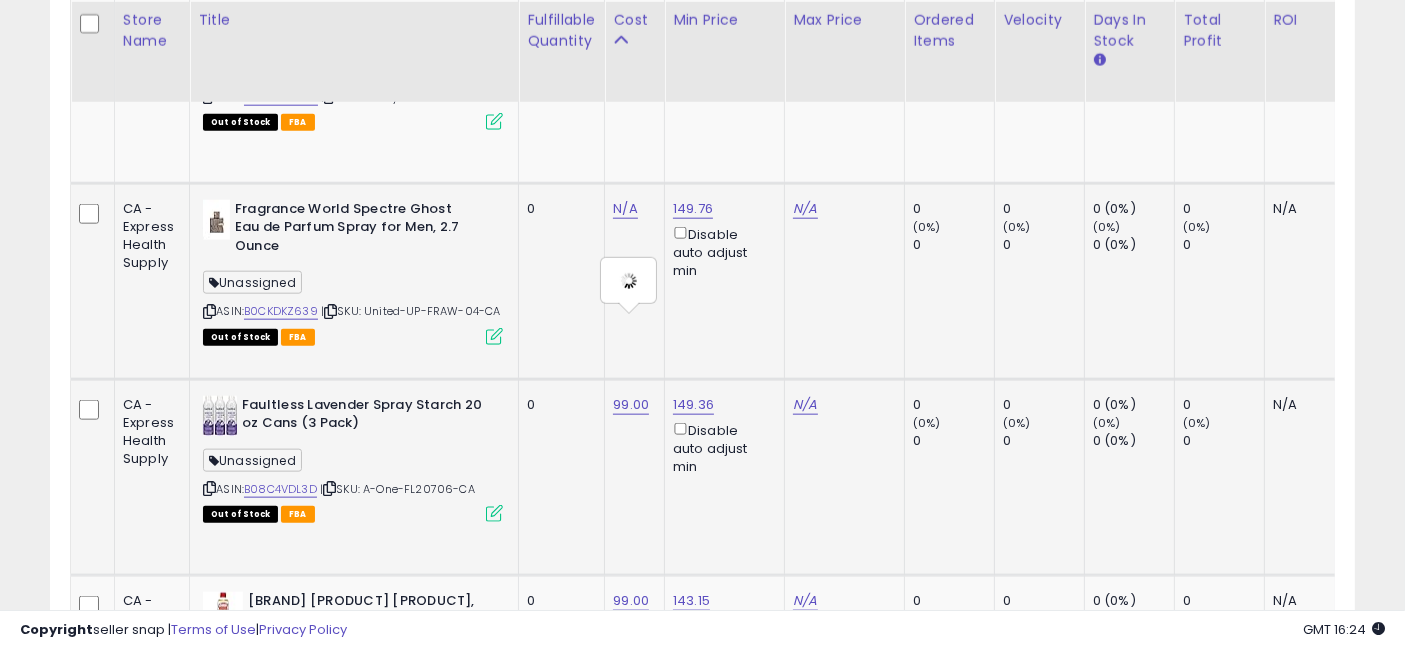 type on "*****" 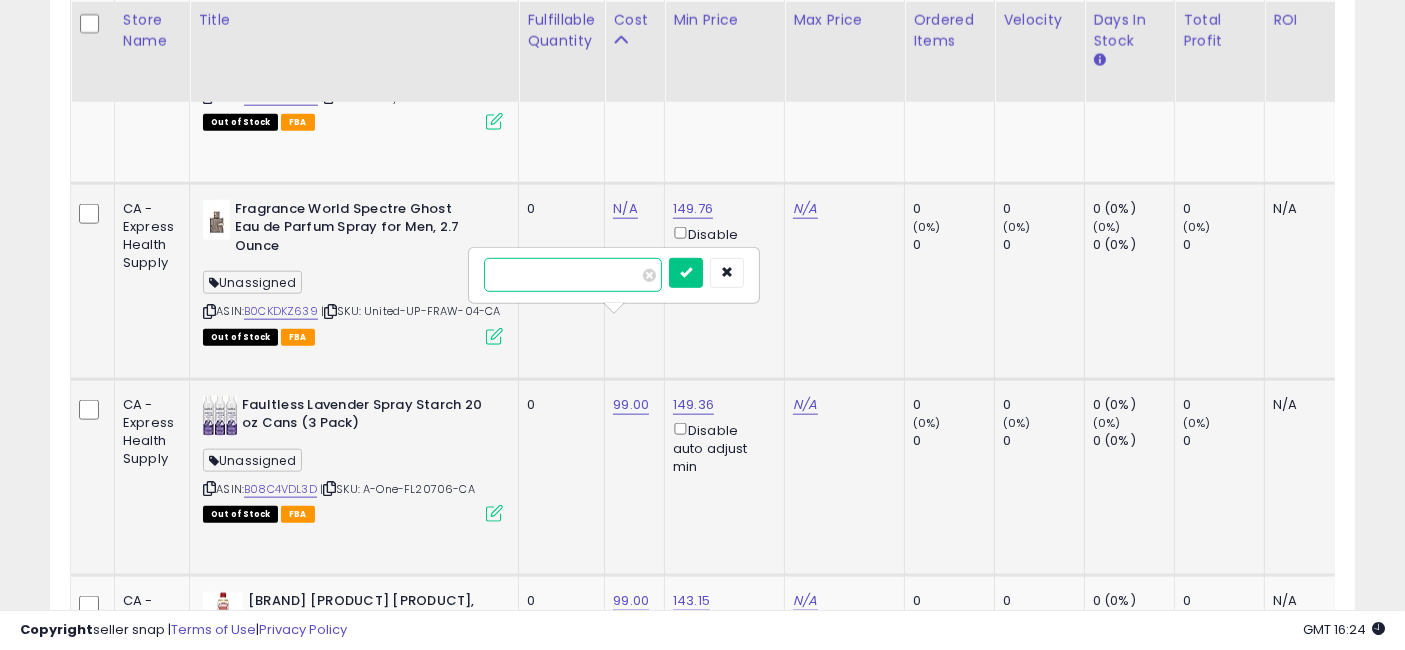 click on "*****" at bounding box center (573, 275) 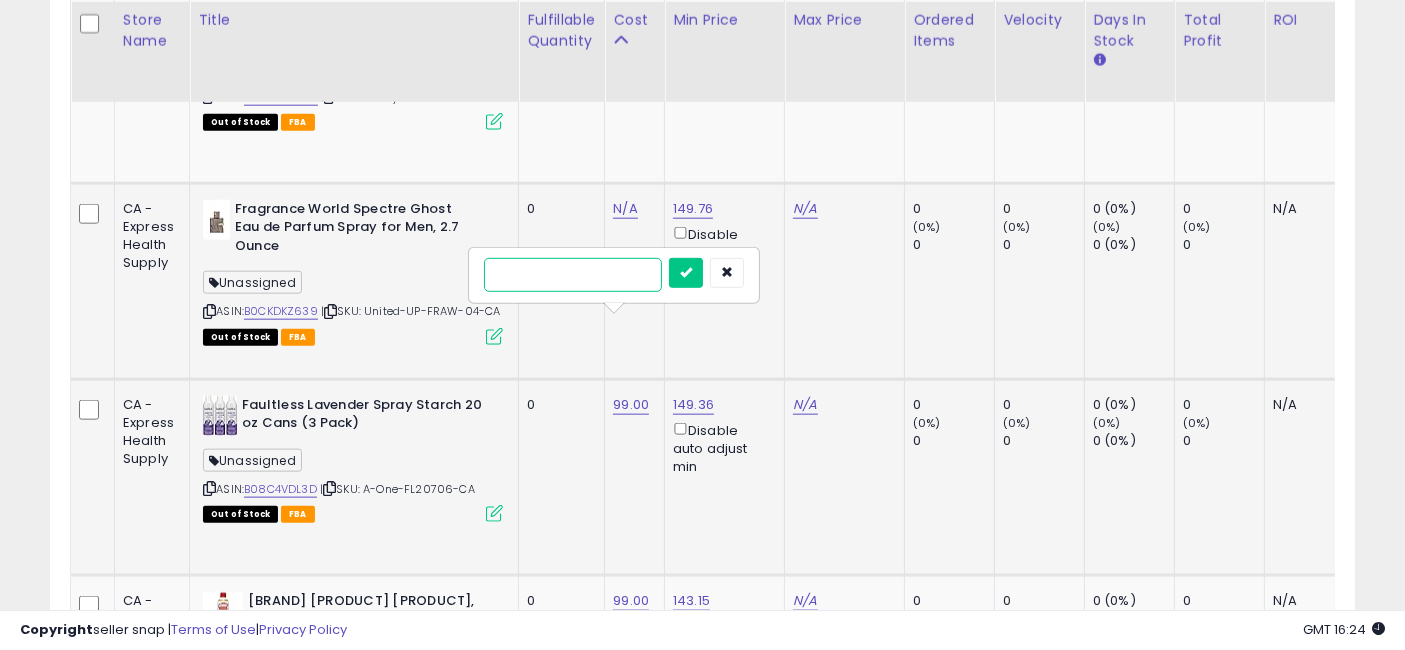 click at bounding box center (686, 273) 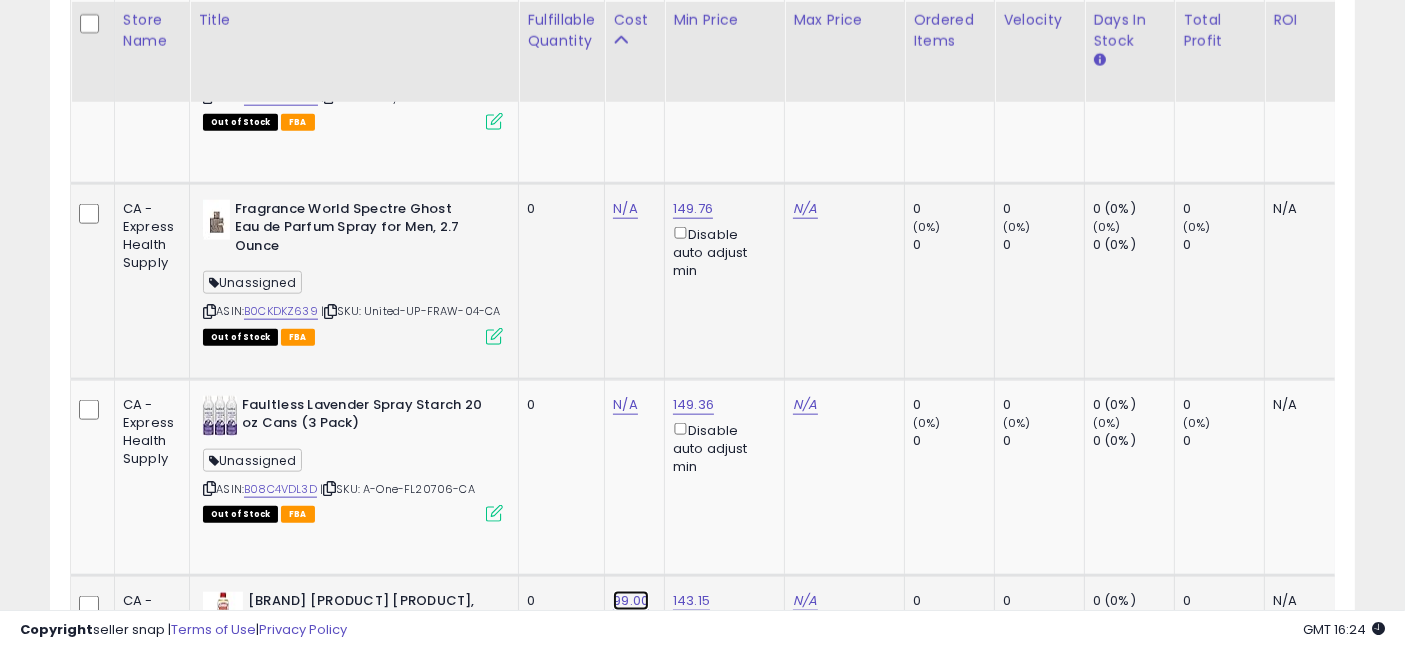 click on "99.00" at bounding box center (625, -8737) 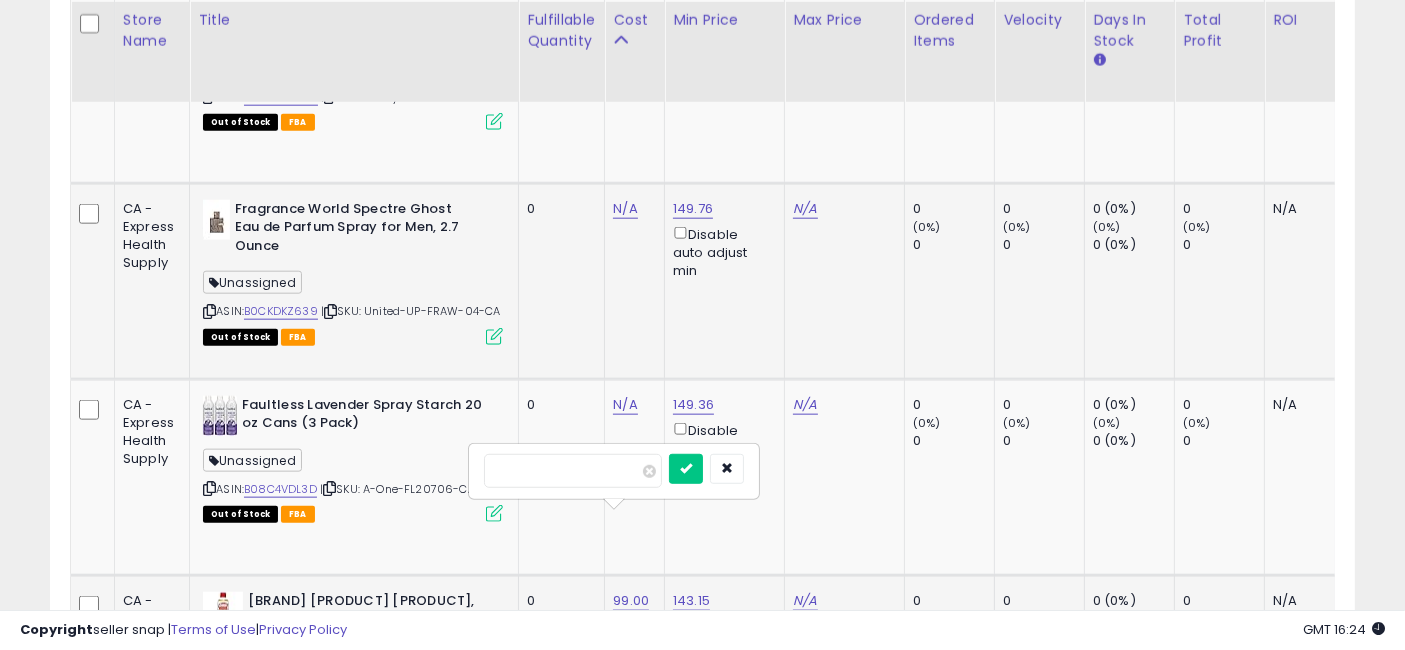 click on "*****" at bounding box center (573, 471) 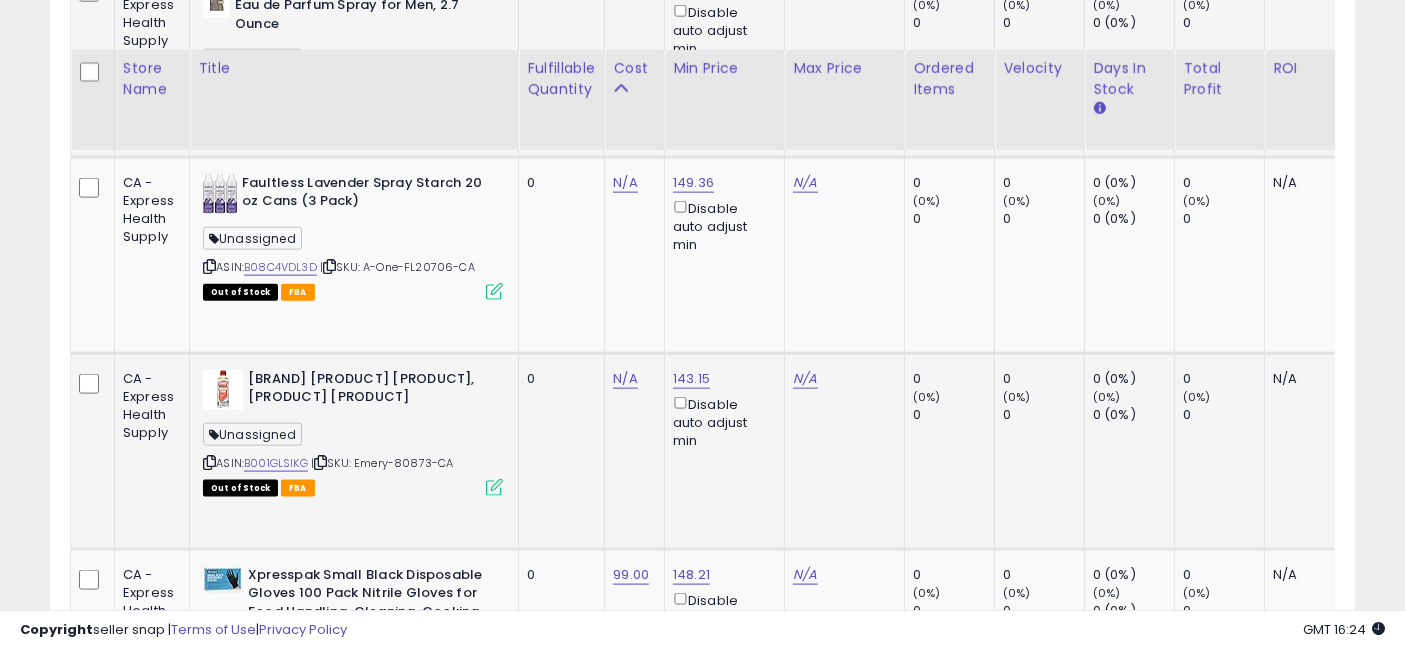 scroll, scrollTop: 10217, scrollLeft: 0, axis: vertical 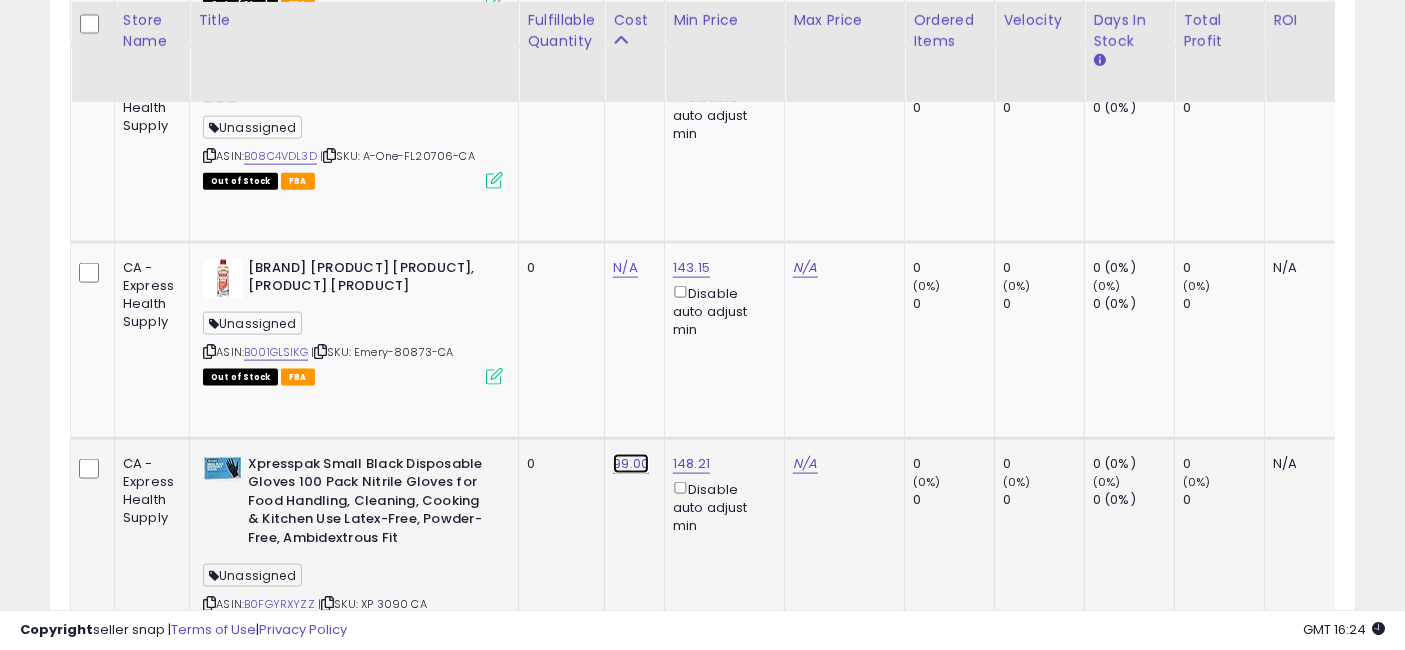 click on "99.00" at bounding box center (625, -9070) 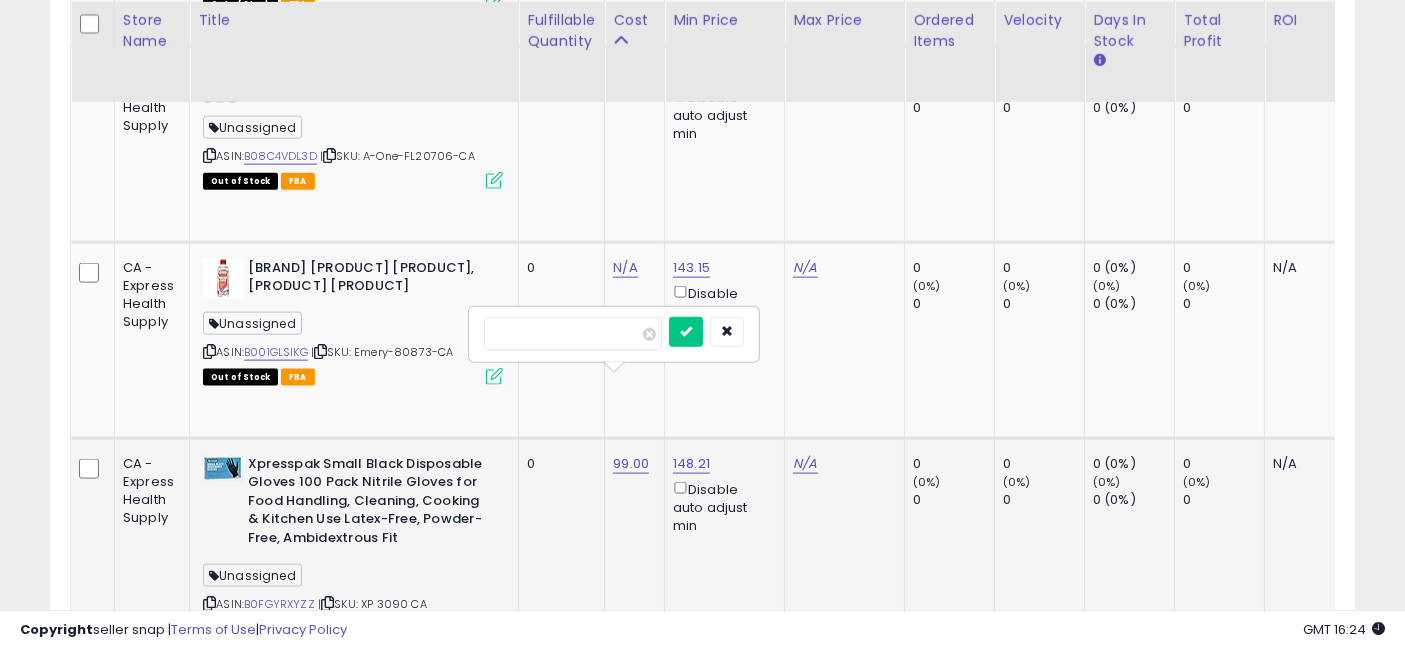 click on "*****" at bounding box center (573, 334) 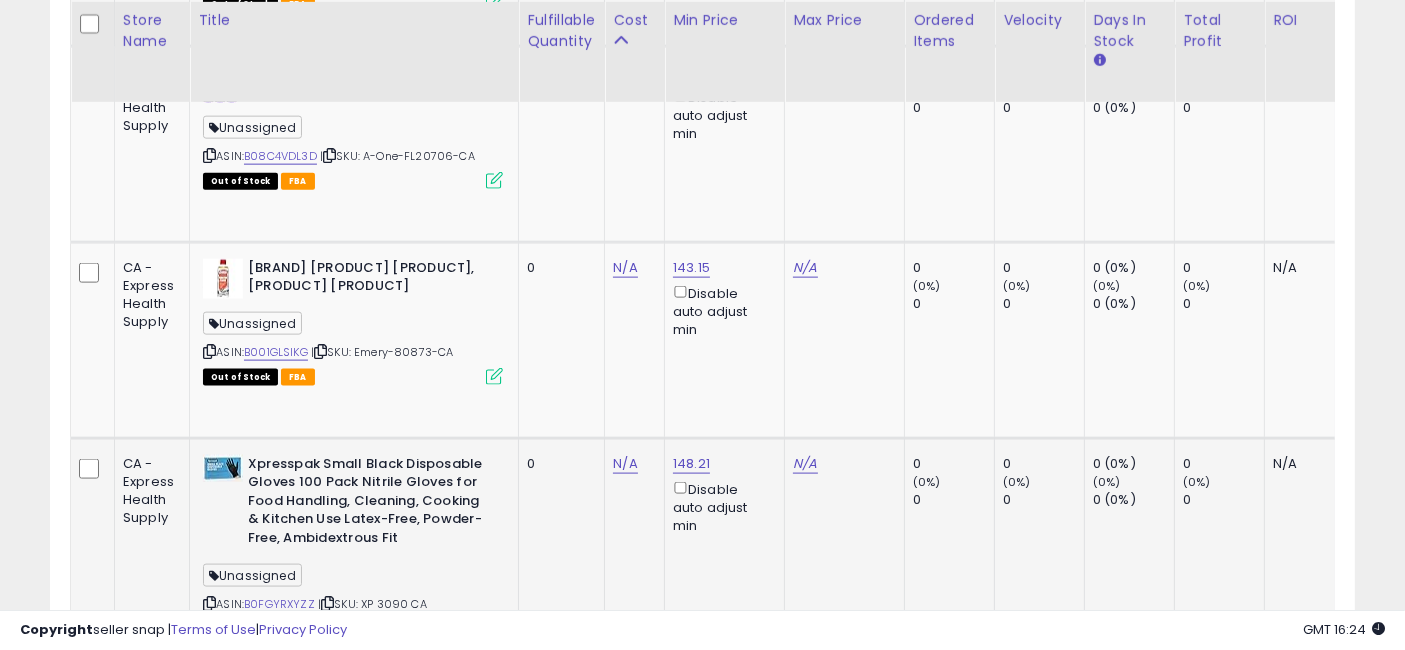 scroll, scrollTop: 10440, scrollLeft: 0, axis: vertical 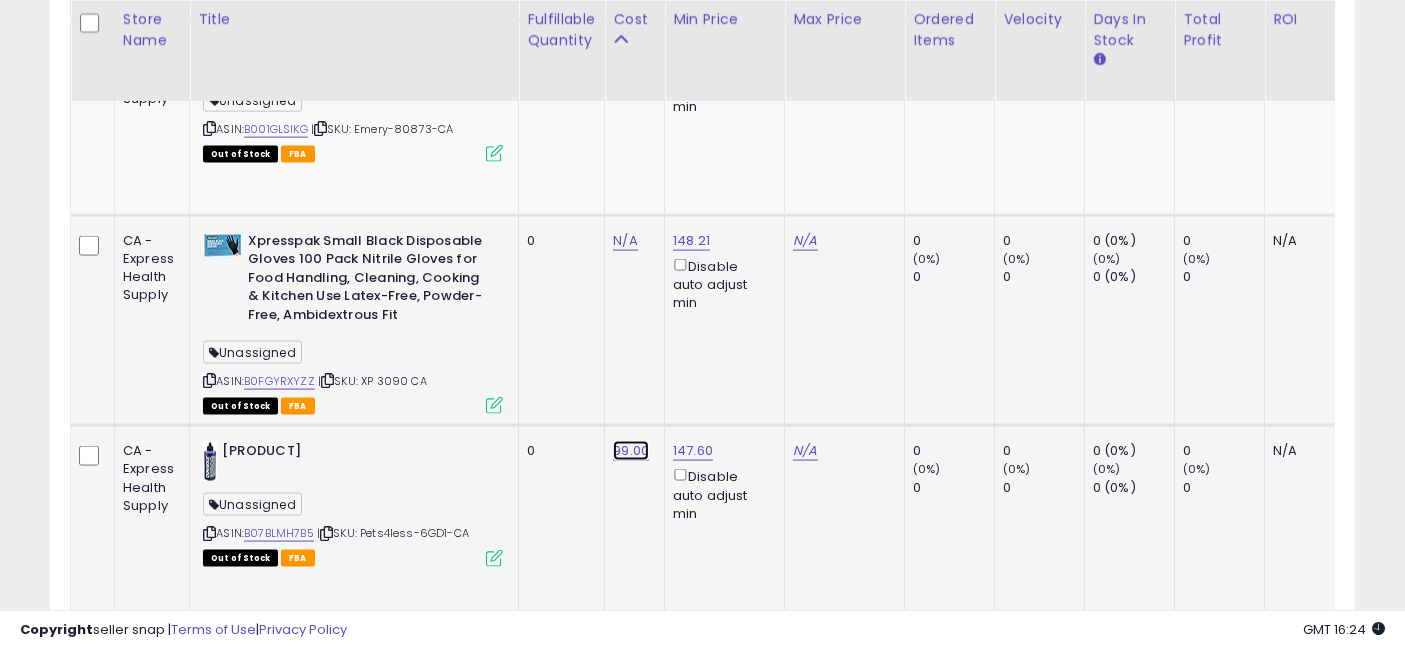 click on "99.00" at bounding box center (625, -9293) 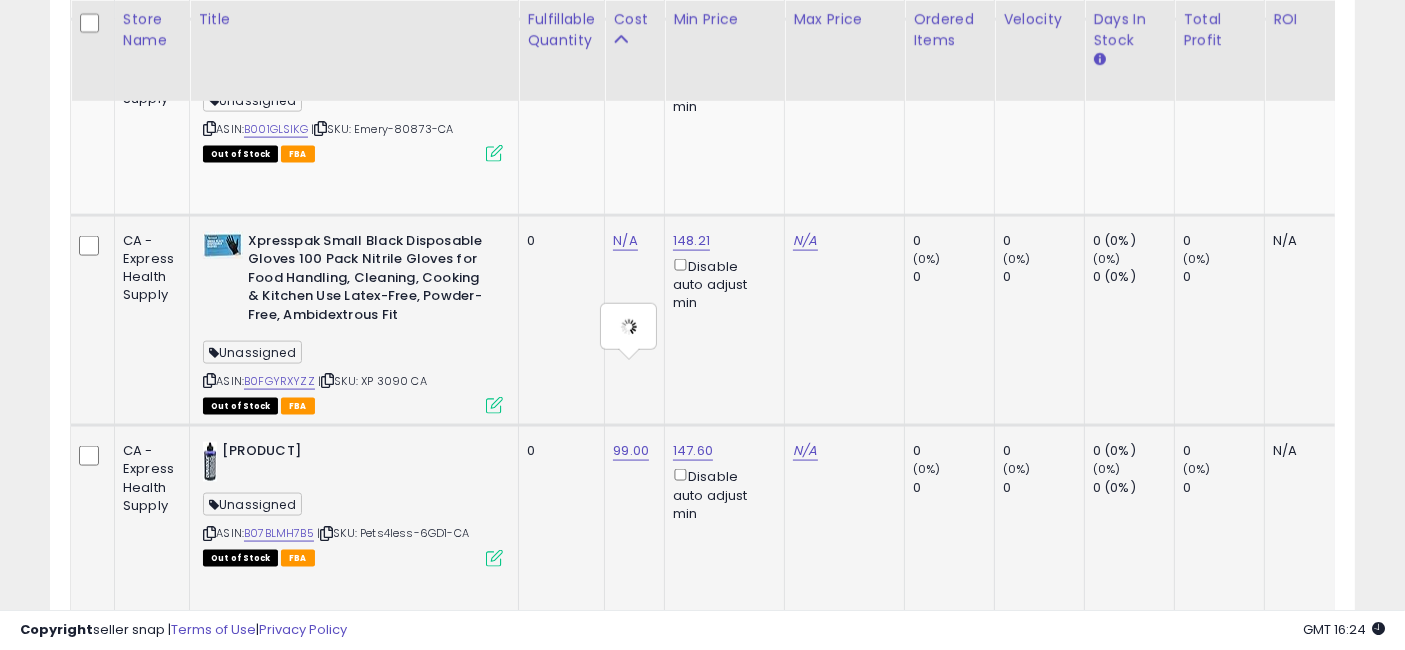 type on "*****" 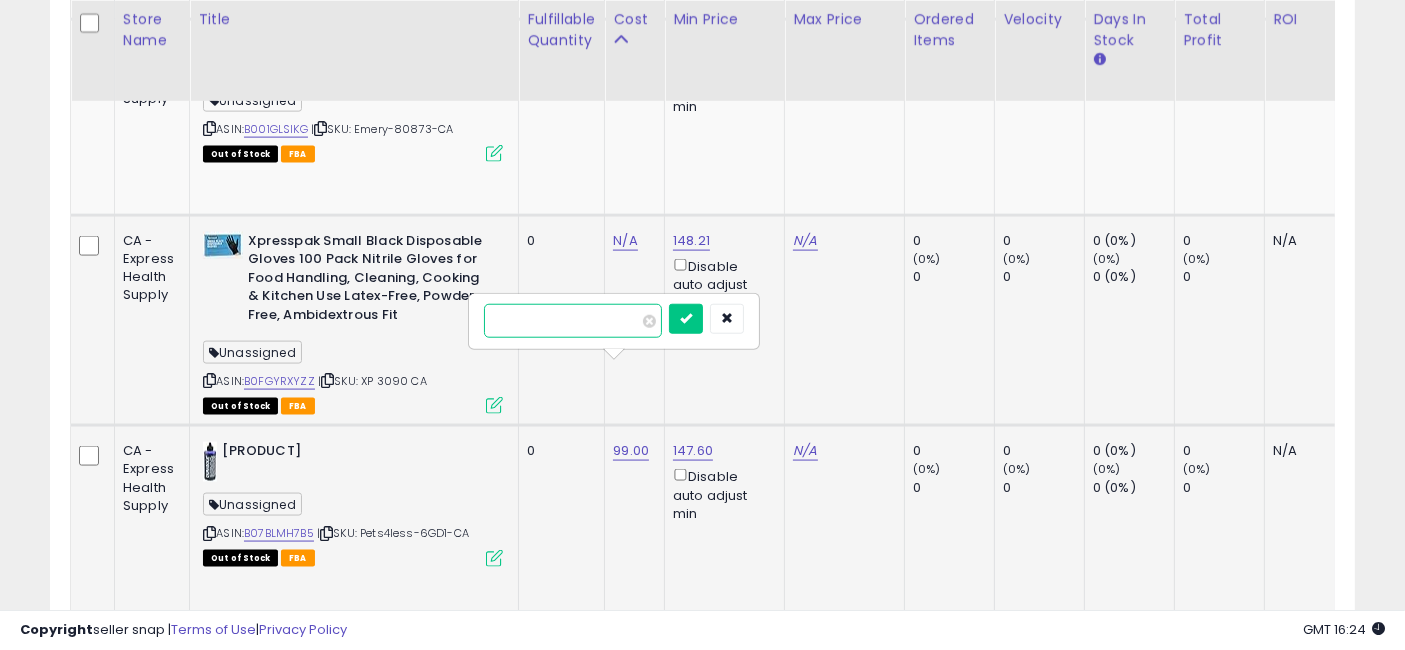 click on "*****" at bounding box center [573, 321] 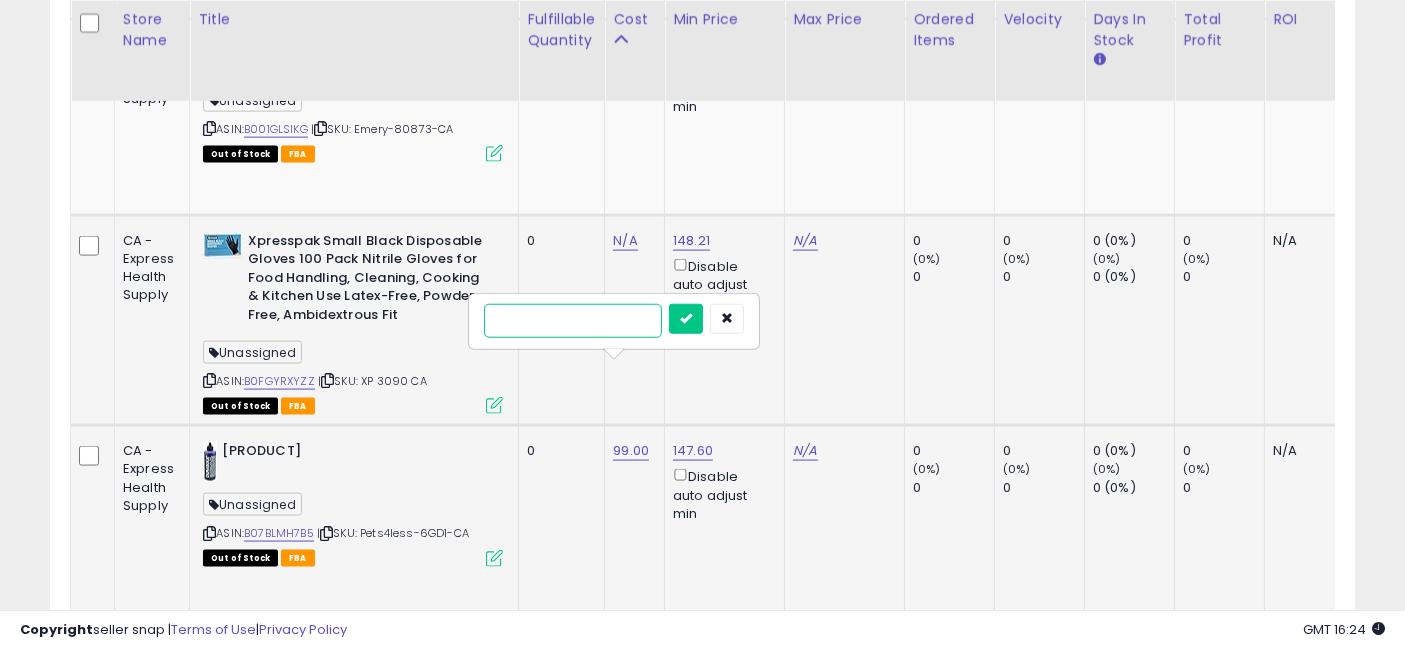 click at bounding box center (686, 319) 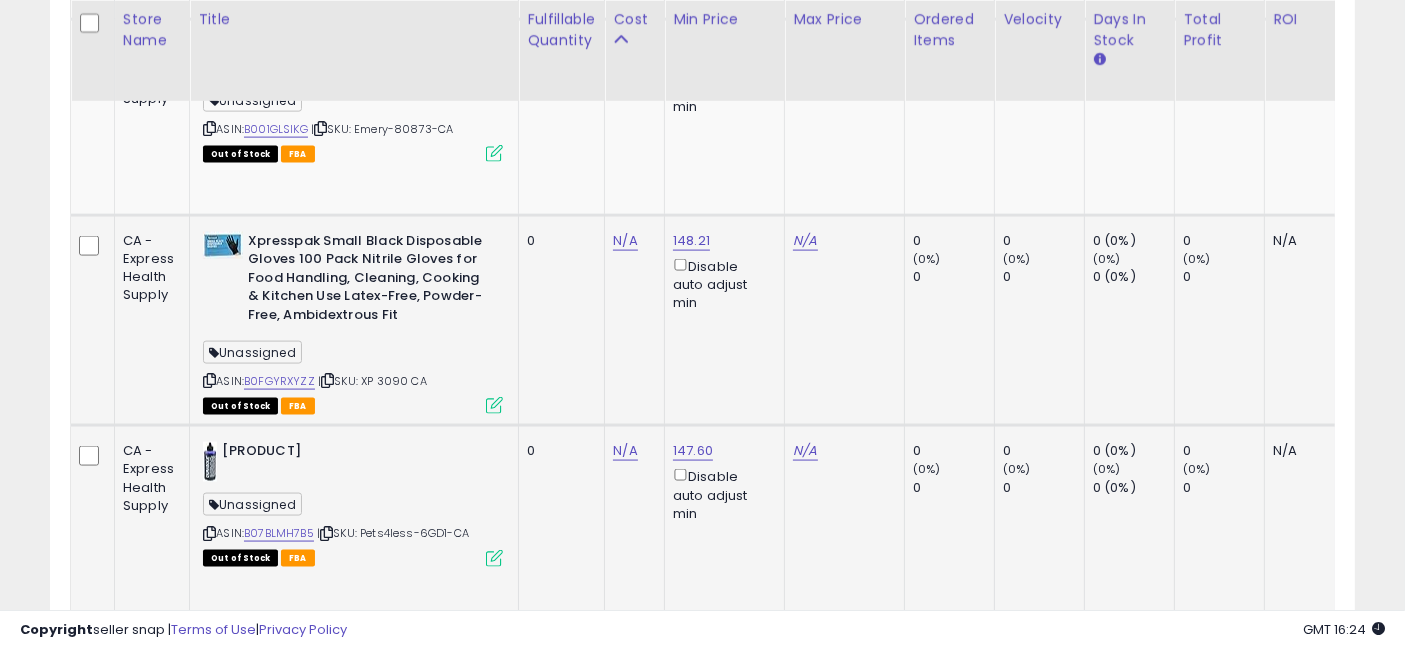 scroll, scrollTop: 10551, scrollLeft: 0, axis: vertical 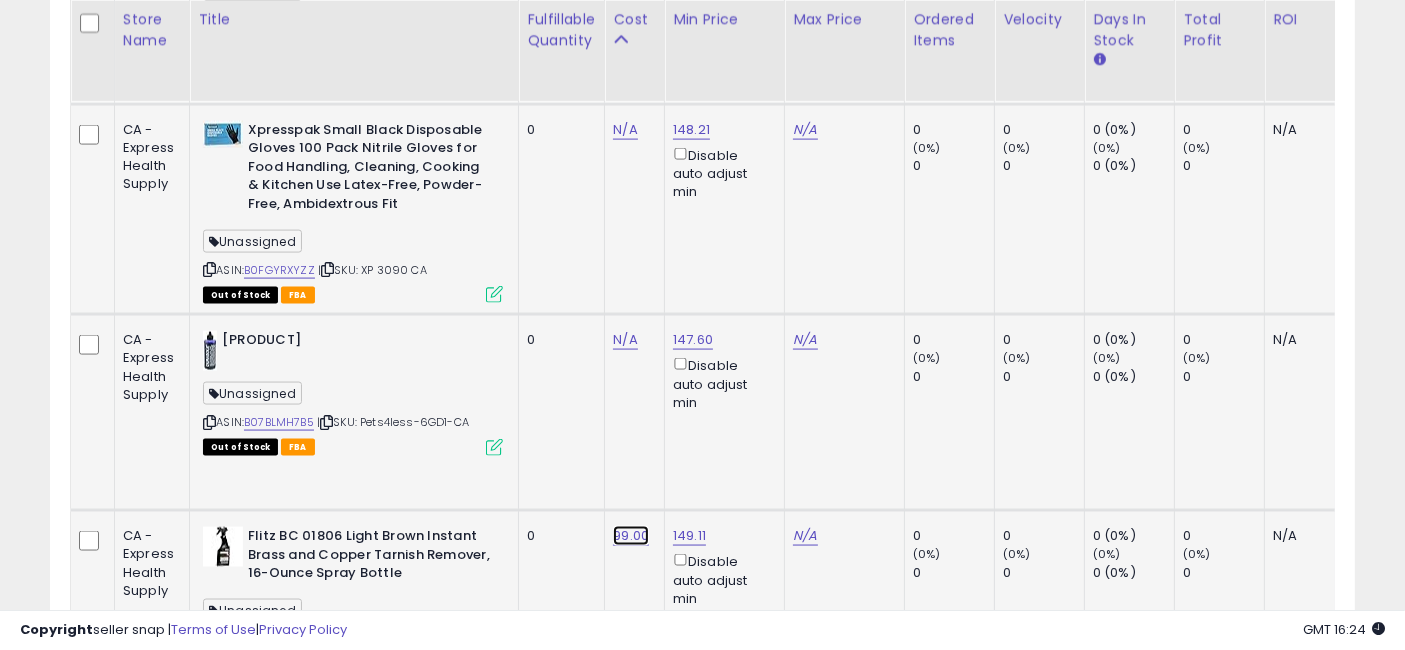 click on "99.00" at bounding box center (625, -9404) 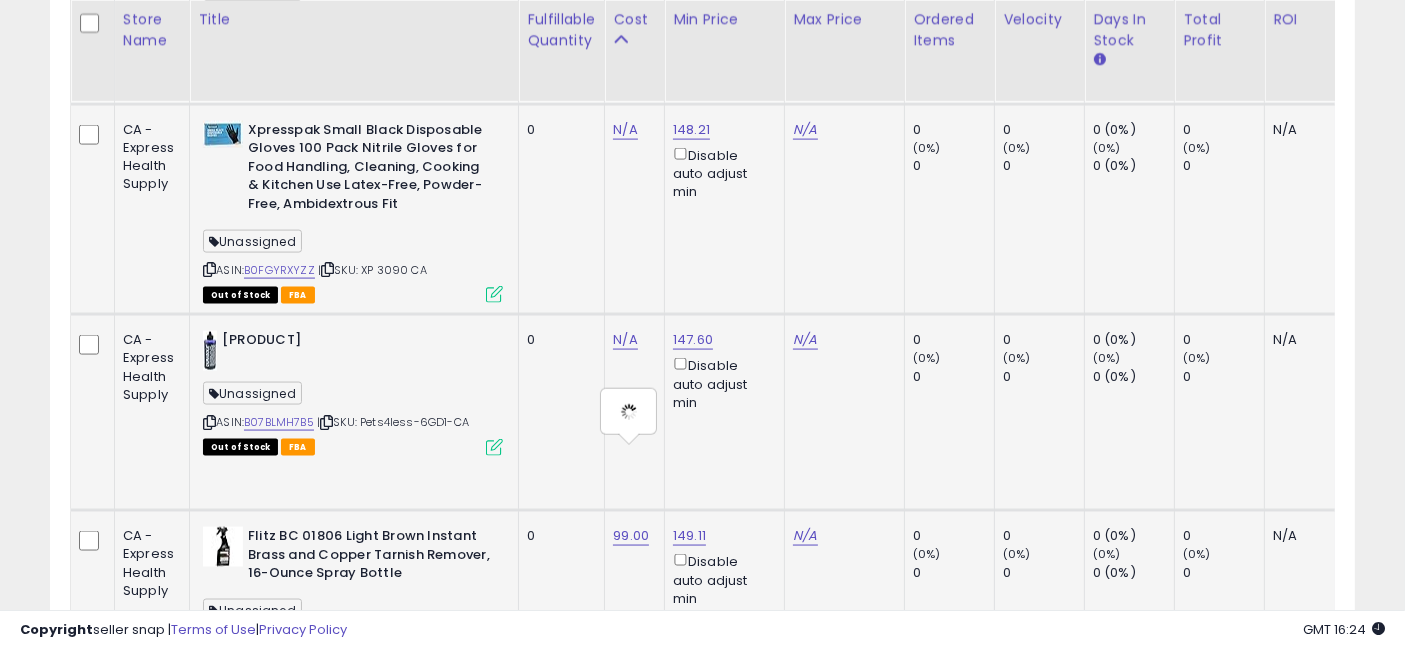 type on "*****" 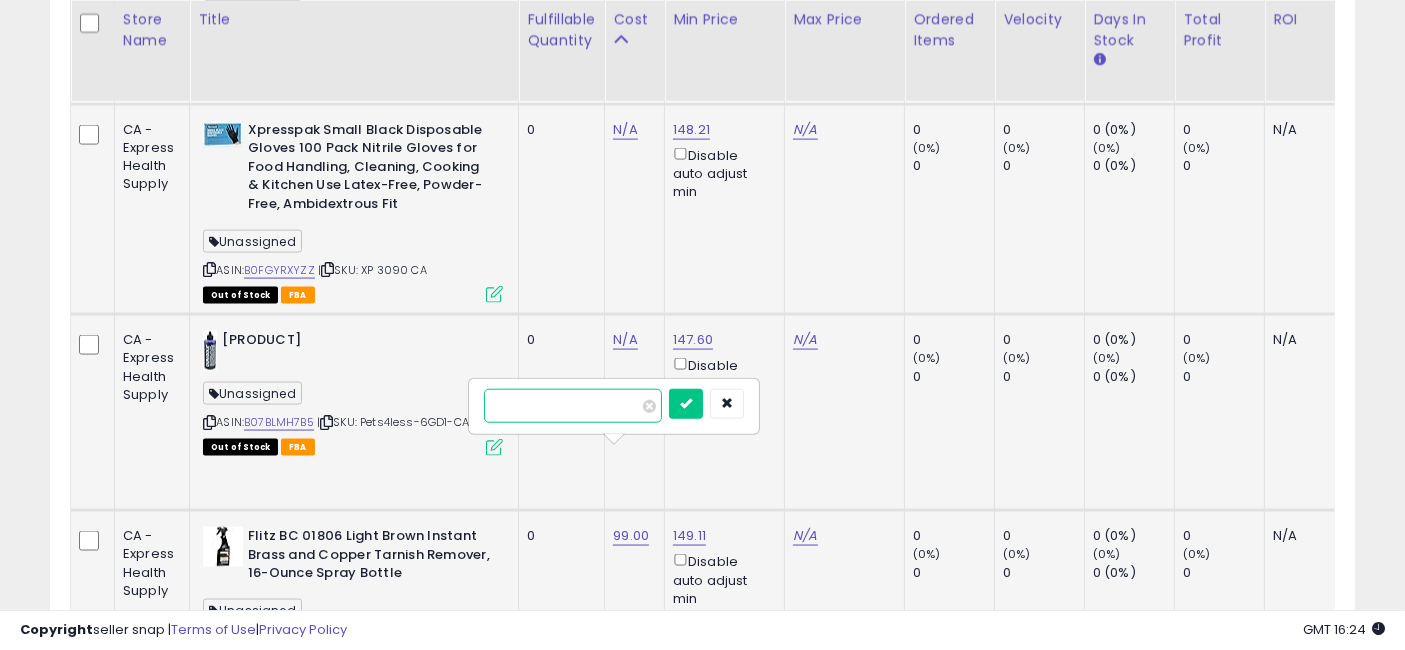 click on "*****" at bounding box center (573, 406) 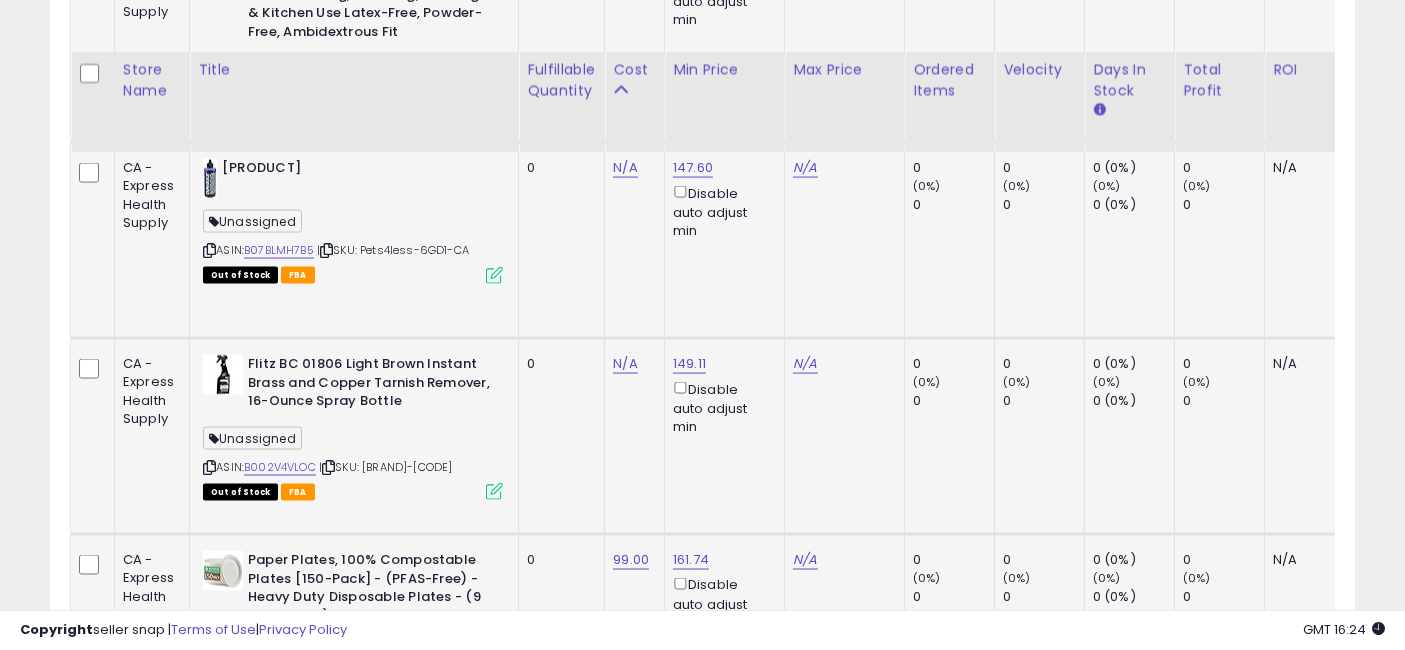 scroll, scrollTop: 10773, scrollLeft: 0, axis: vertical 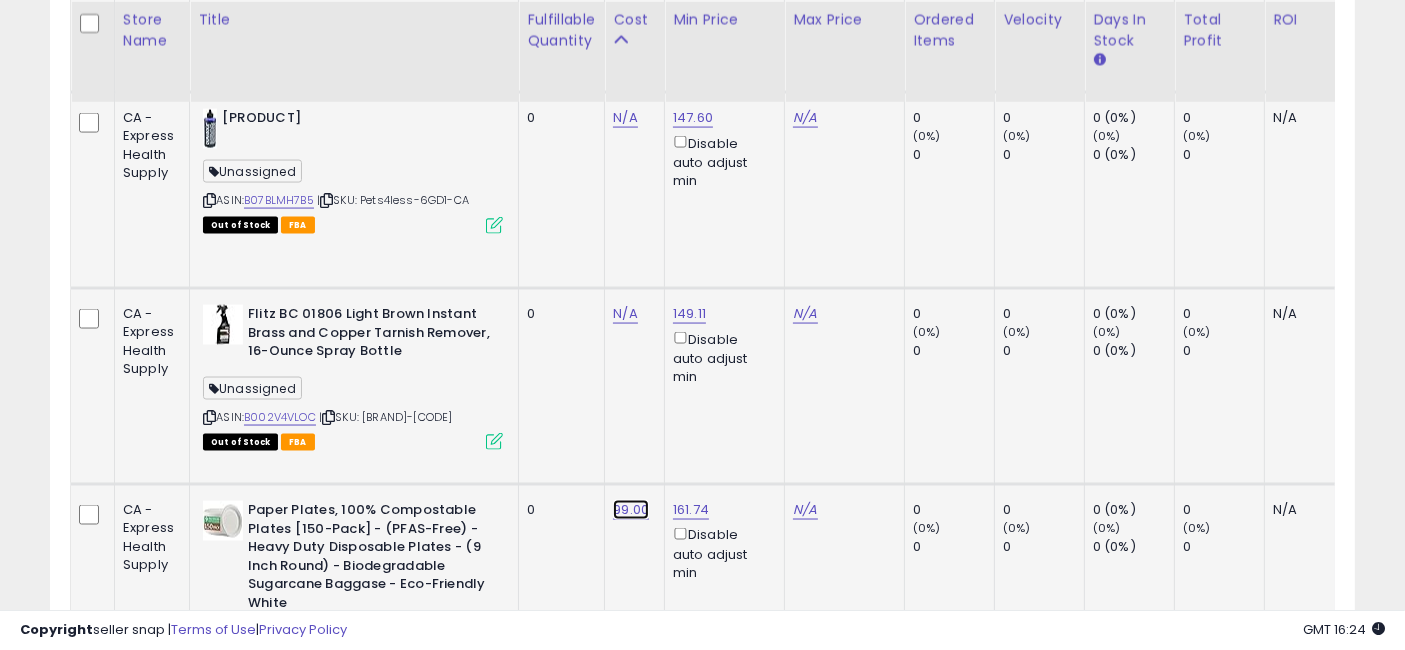 click on "99.00" at bounding box center (625, -9626) 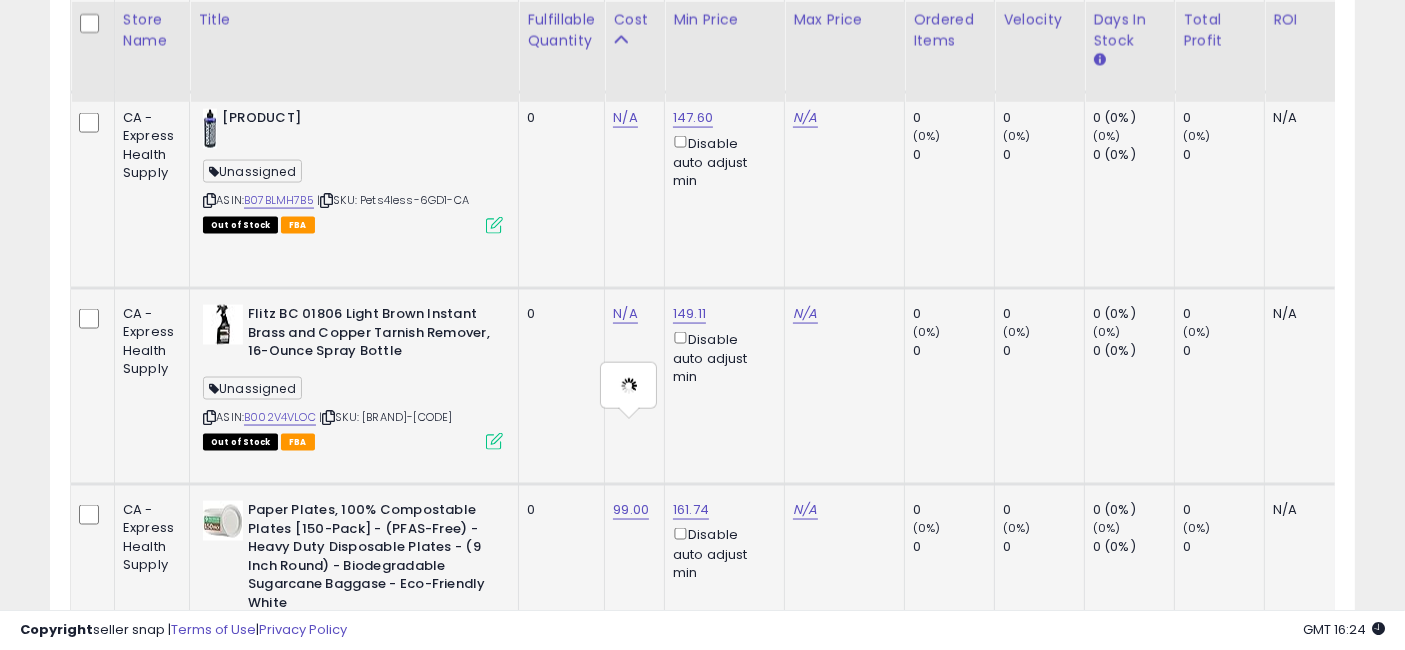 type on "*****" 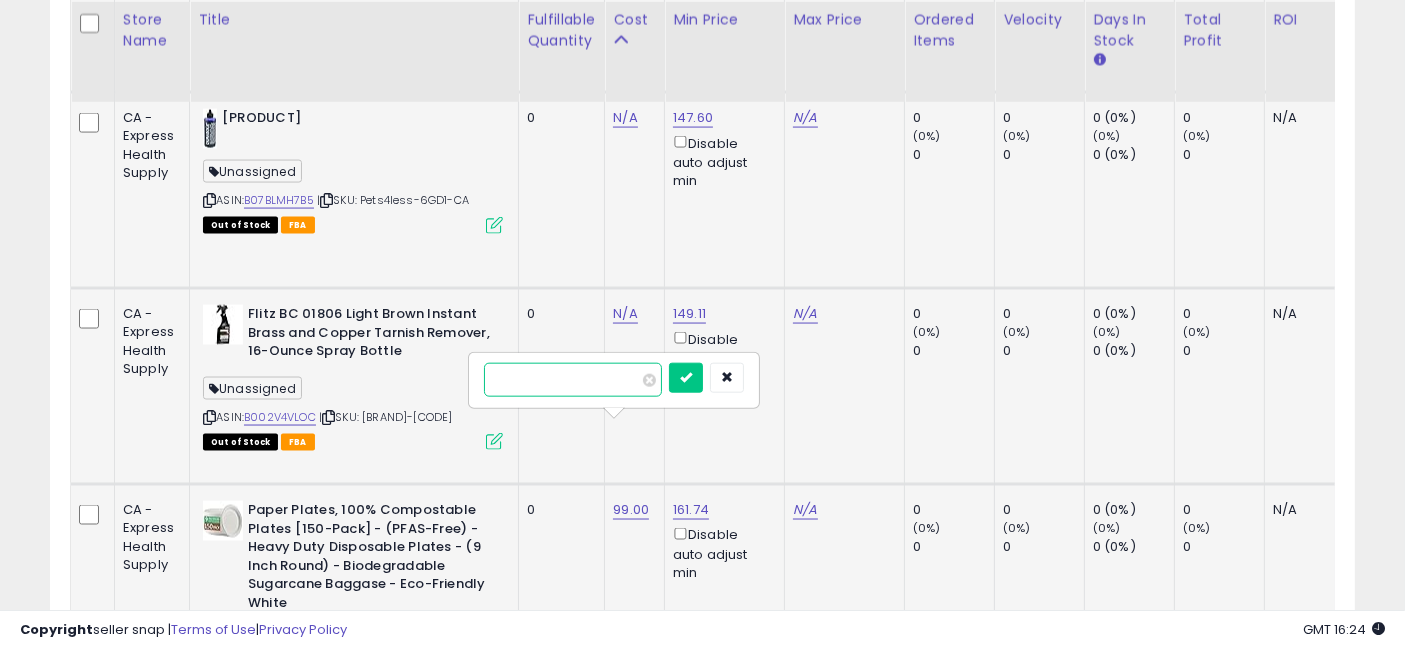 click on "*****" at bounding box center [573, 380] 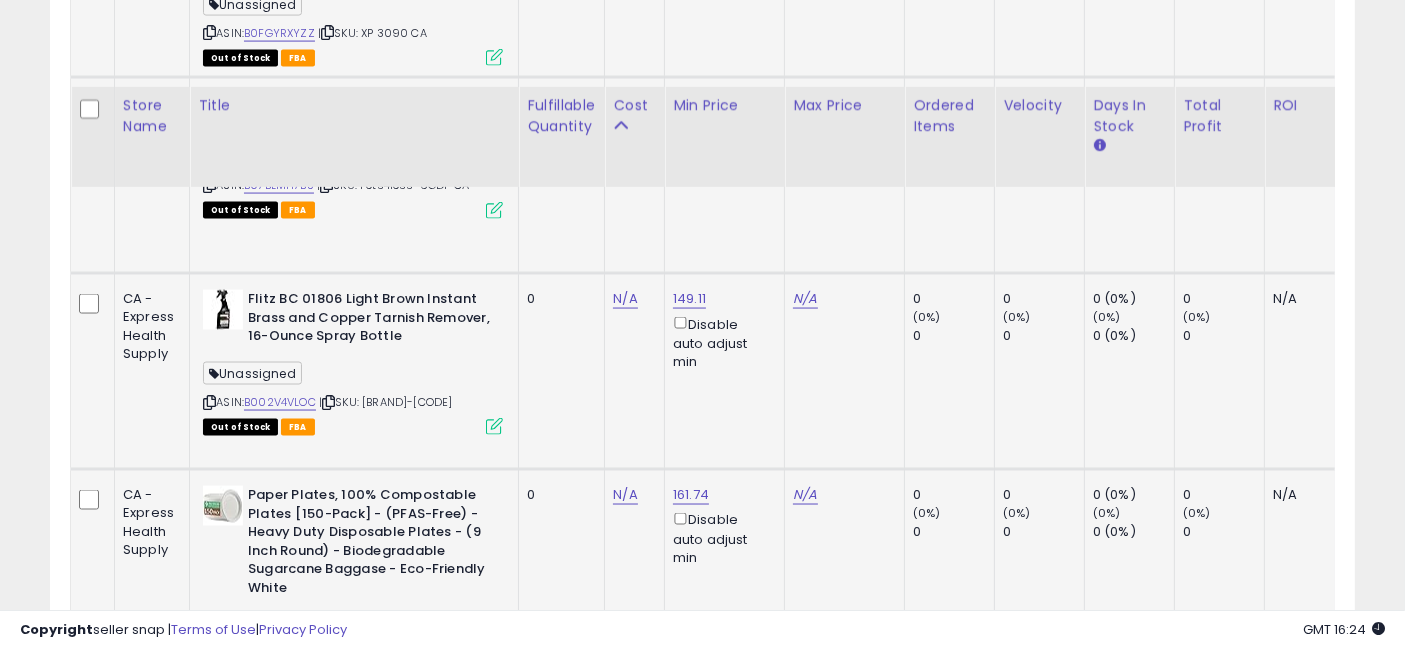 scroll, scrollTop: 10885, scrollLeft: 0, axis: vertical 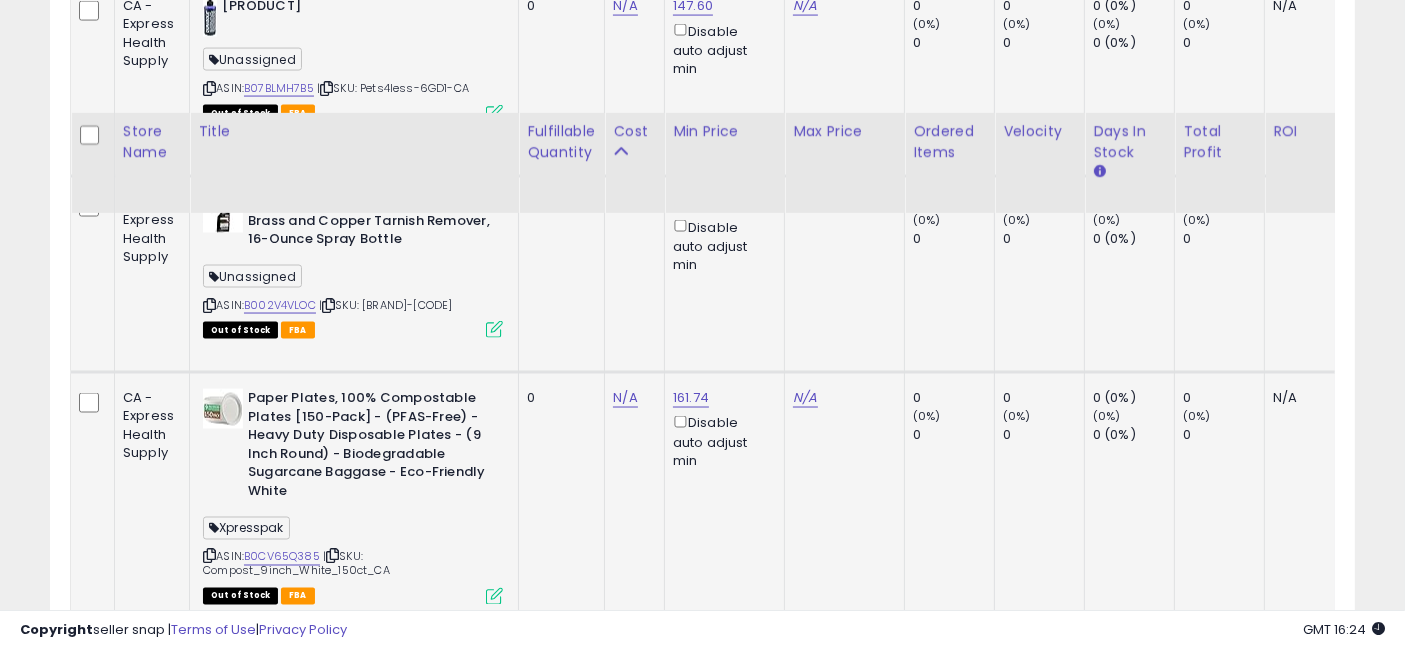 click on "99.00" at bounding box center (625, -9738) 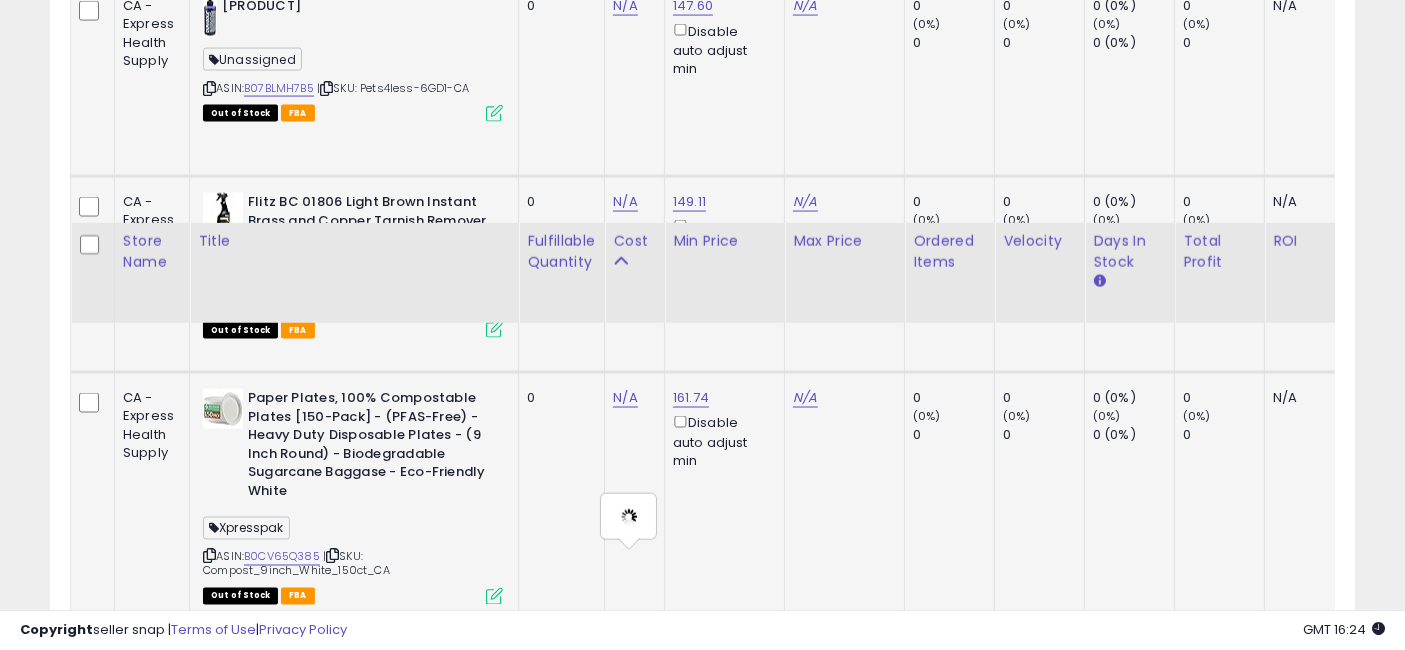 scroll, scrollTop: 11106, scrollLeft: 0, axis: vertical 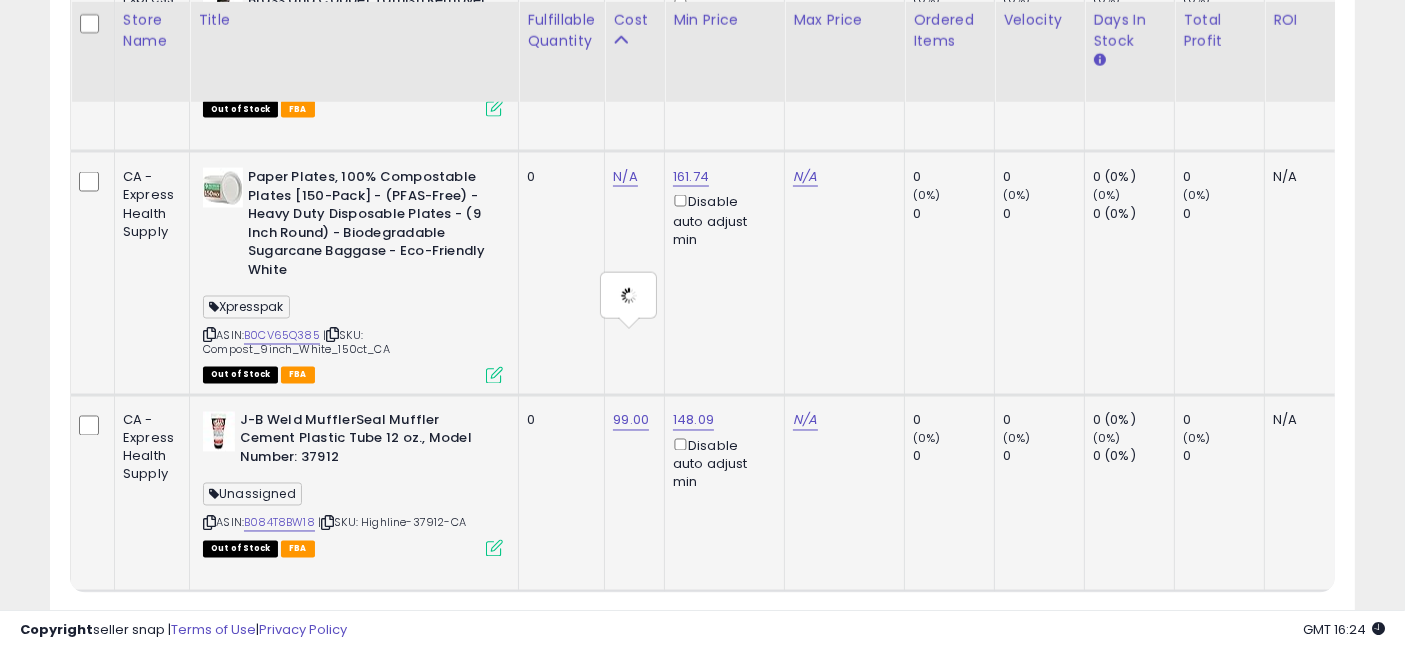 type on "*****" 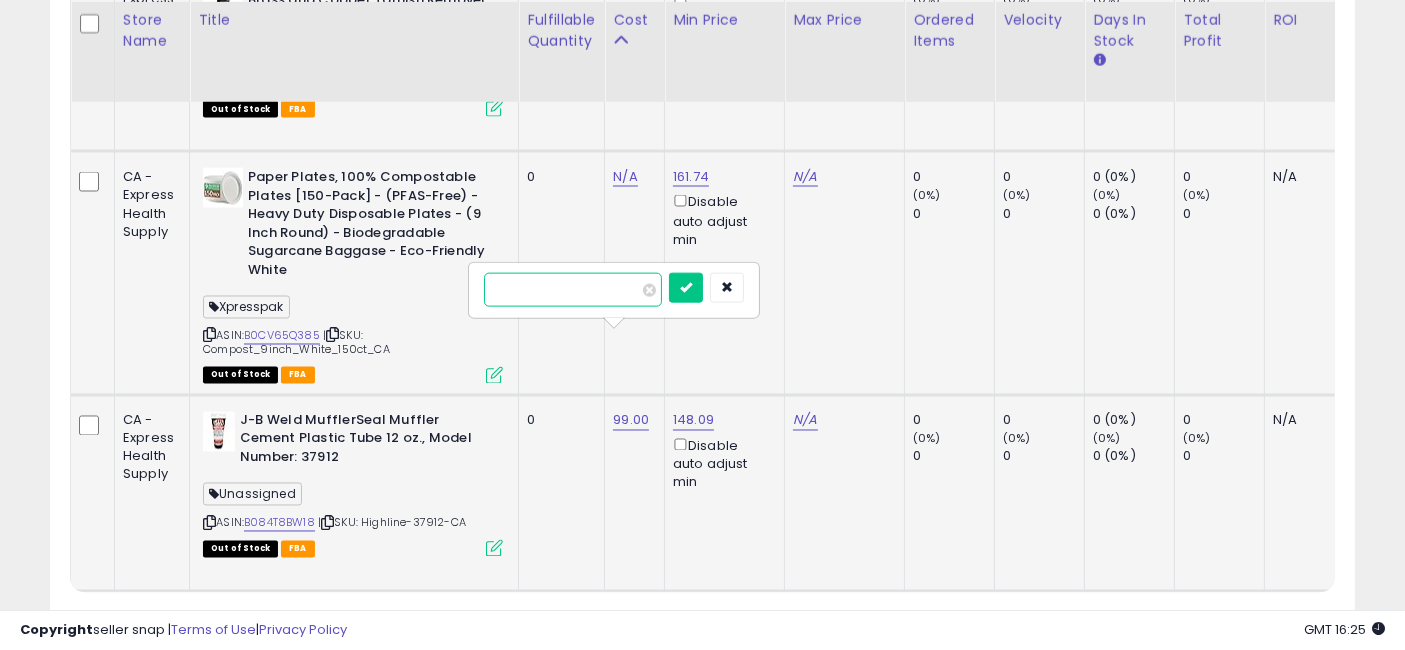 click on "*****" at bounding box center (573, 290) 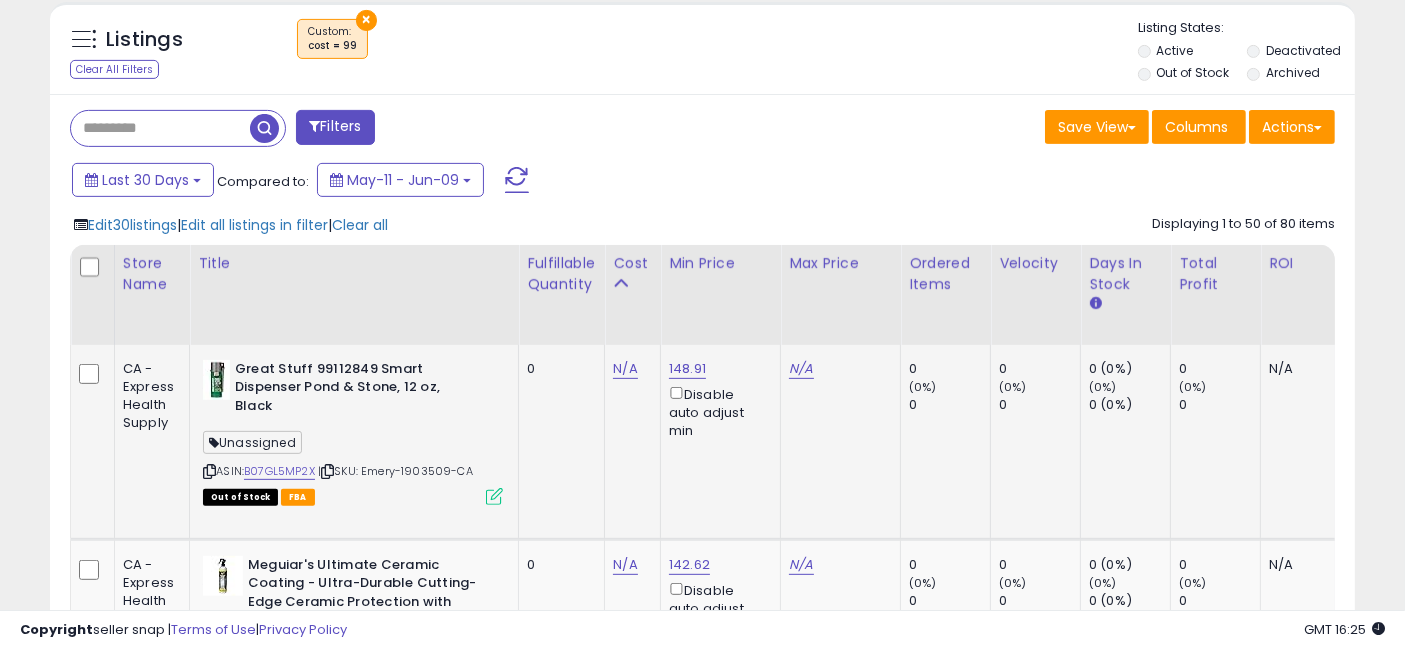 scroll, scrollTop: 777, scrollLeft: 0, axis: vertical 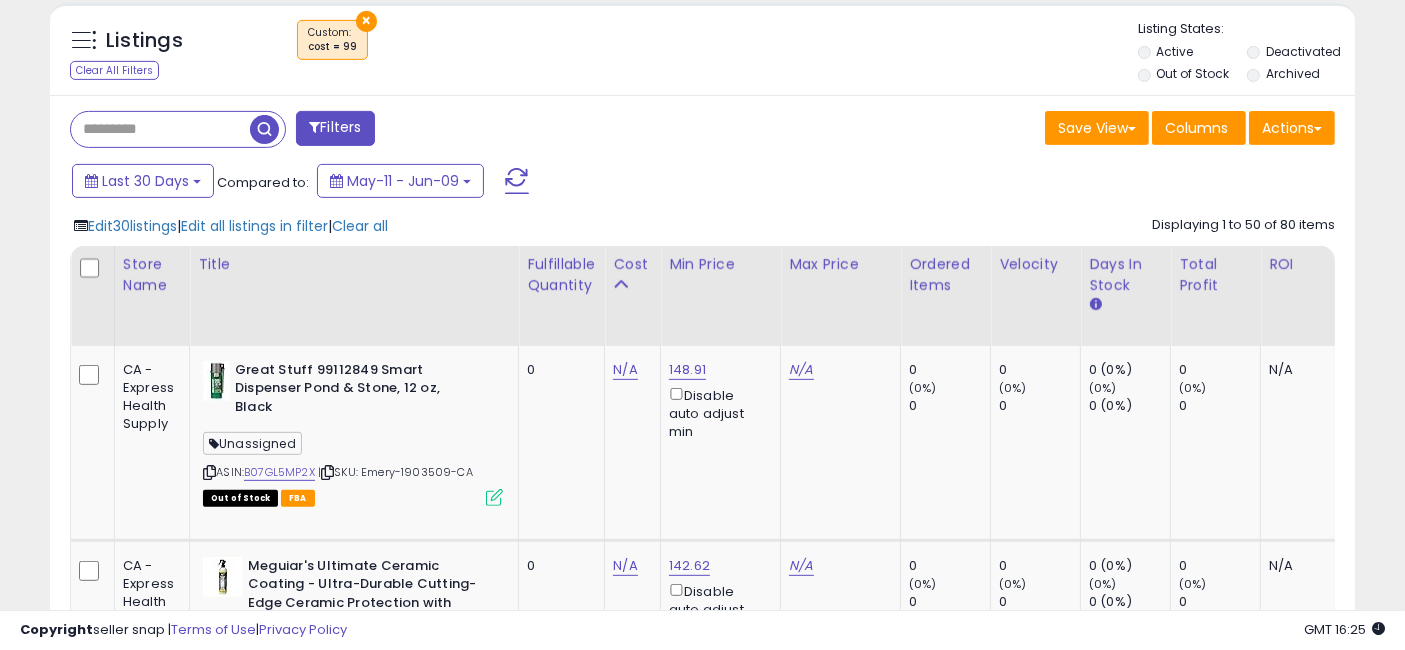 click at bounding box center (264, 129) 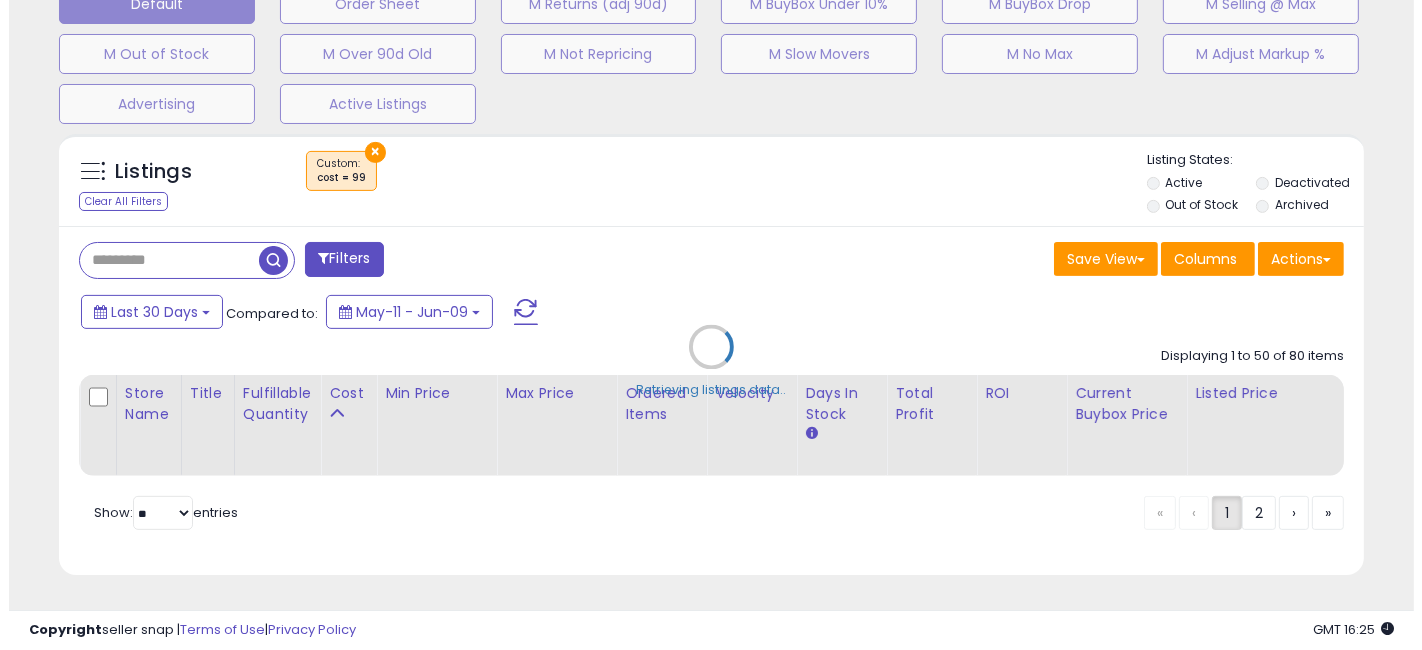 scroll, scrollTop: 660, scrollLeft: 0, axis: vertical 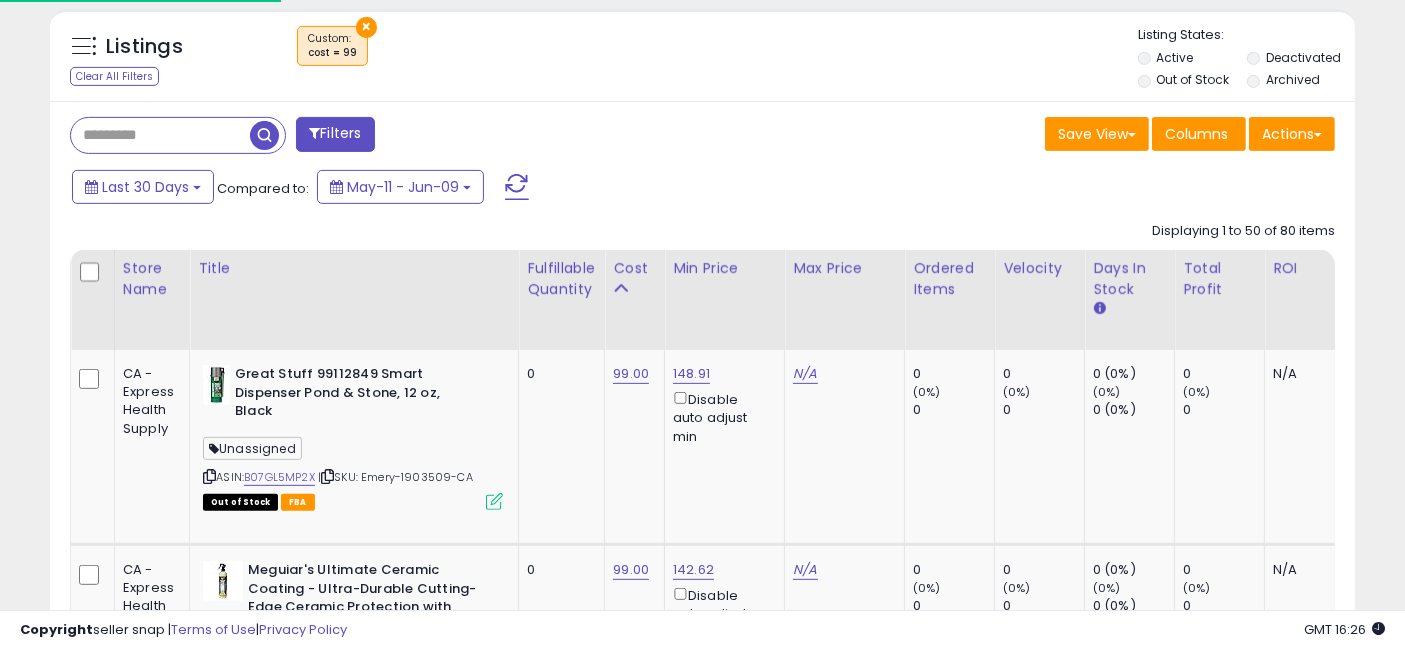 click on "Filters" at bounding box center [335, 134] 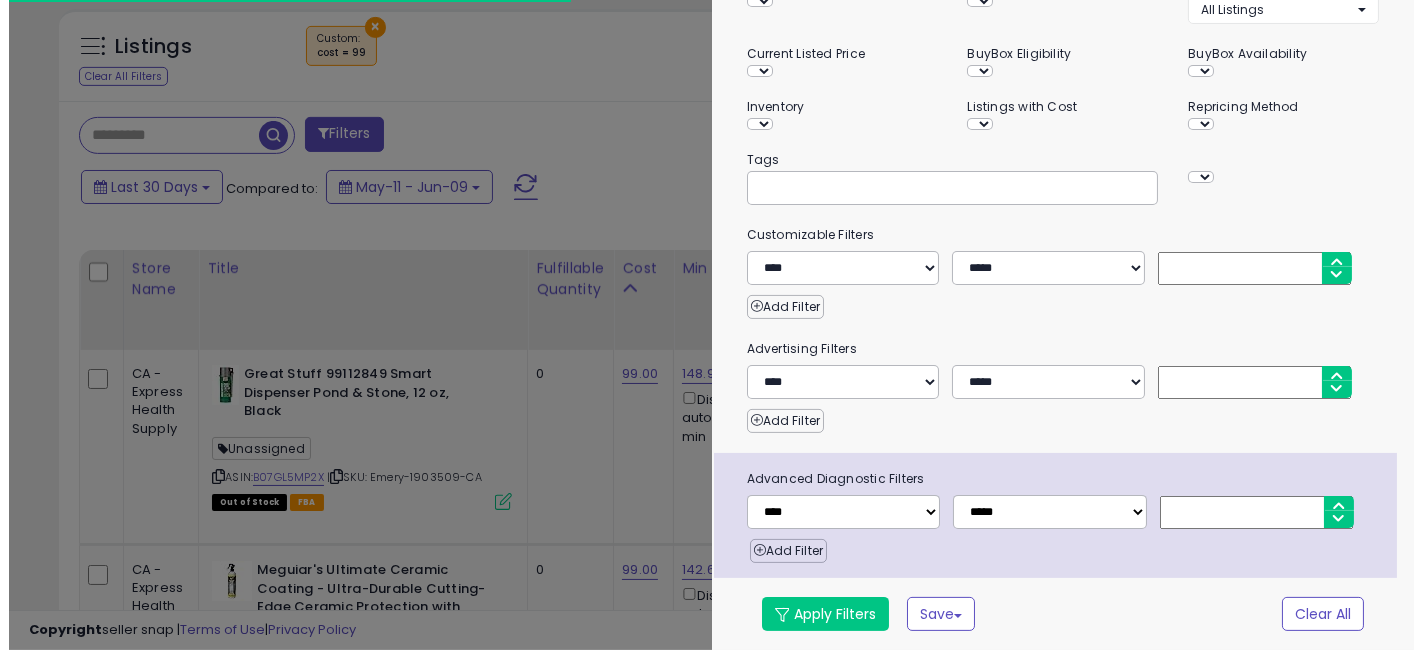scroll, scrollTop: 297, scrollLeft: 0, axis: vertical 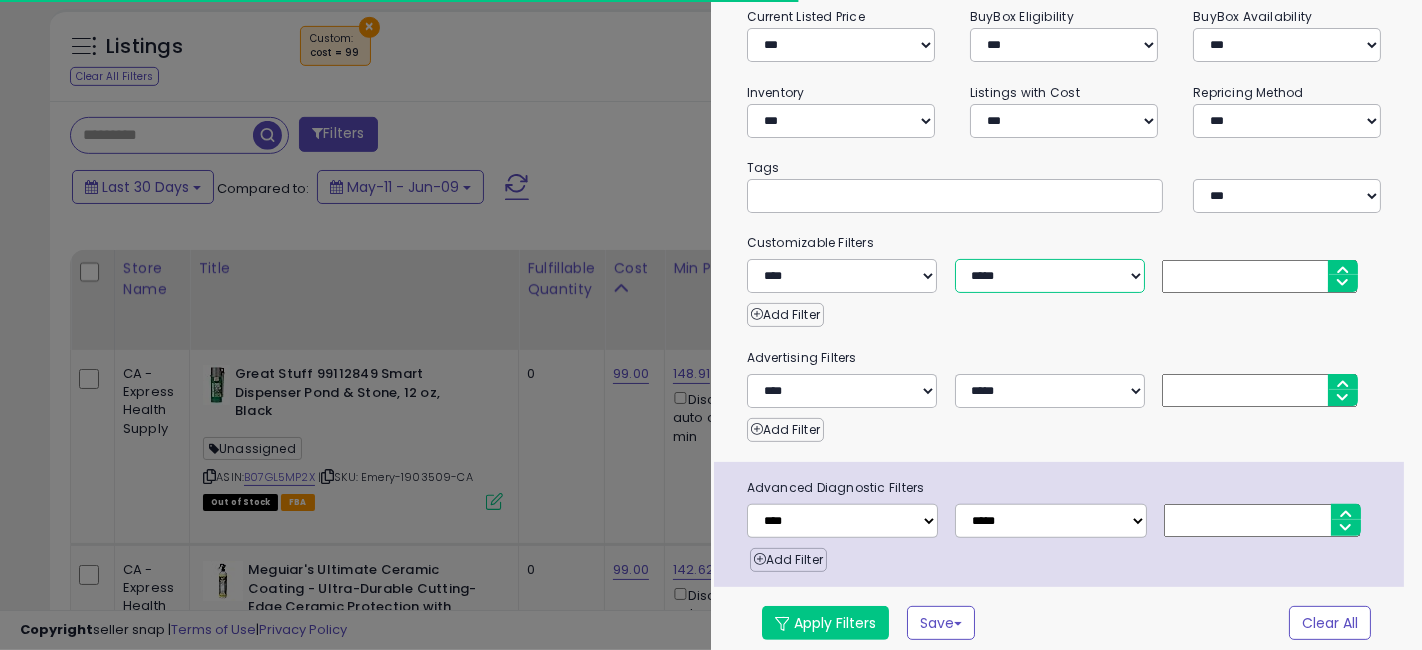 click on "**********" at bounding box center [1050, 276] 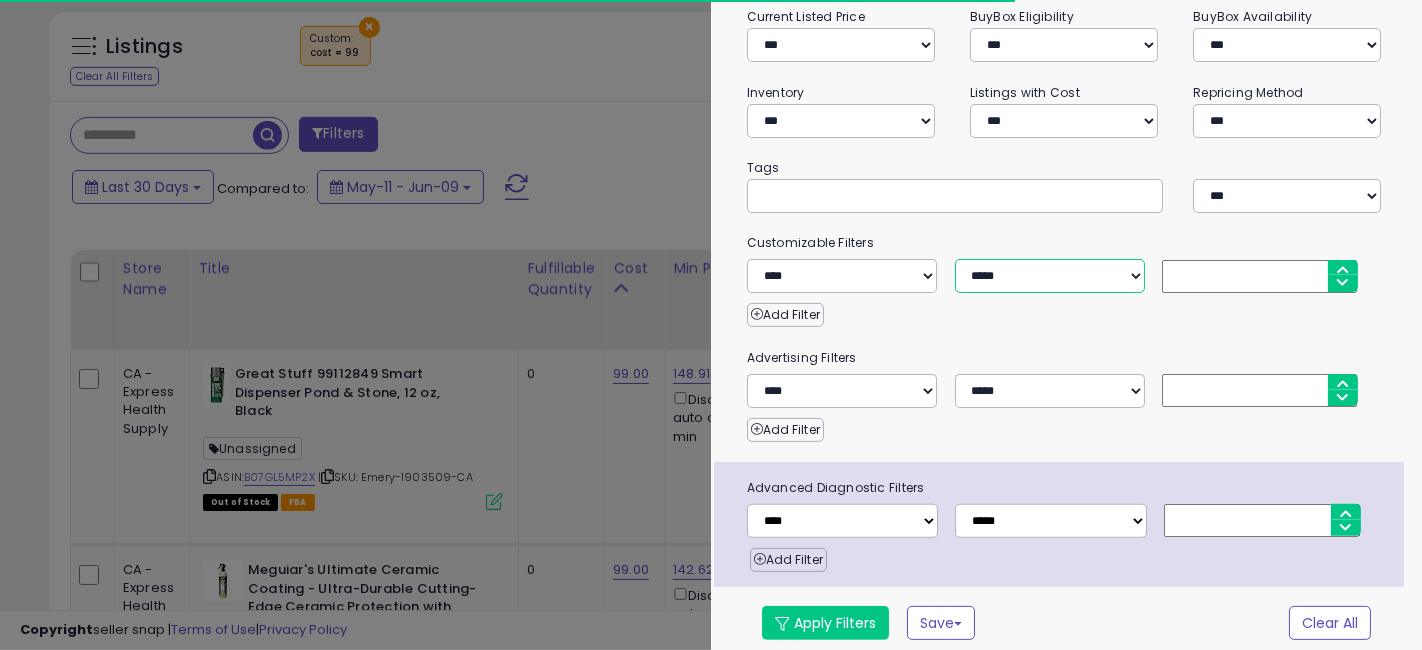 select on "*" 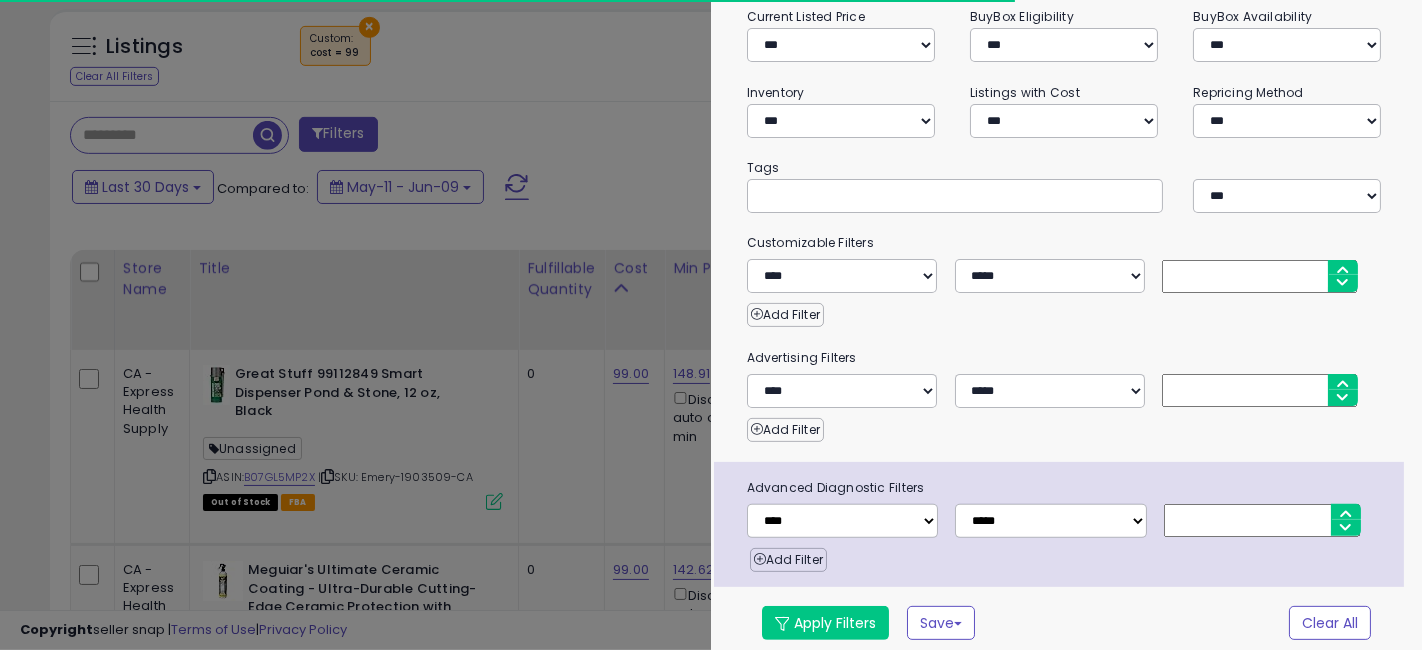 click on "**" at bounding box center [1259, 276] 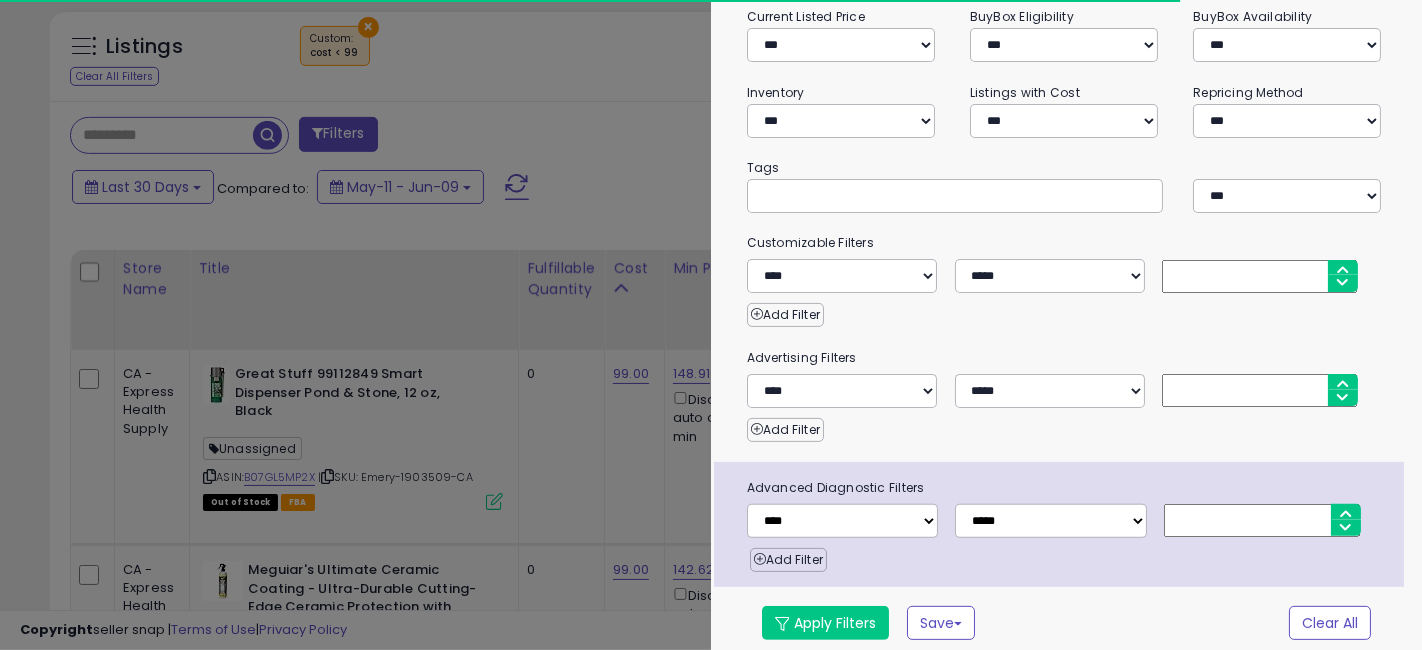 click on "**" at bounding box center [1259, 276] 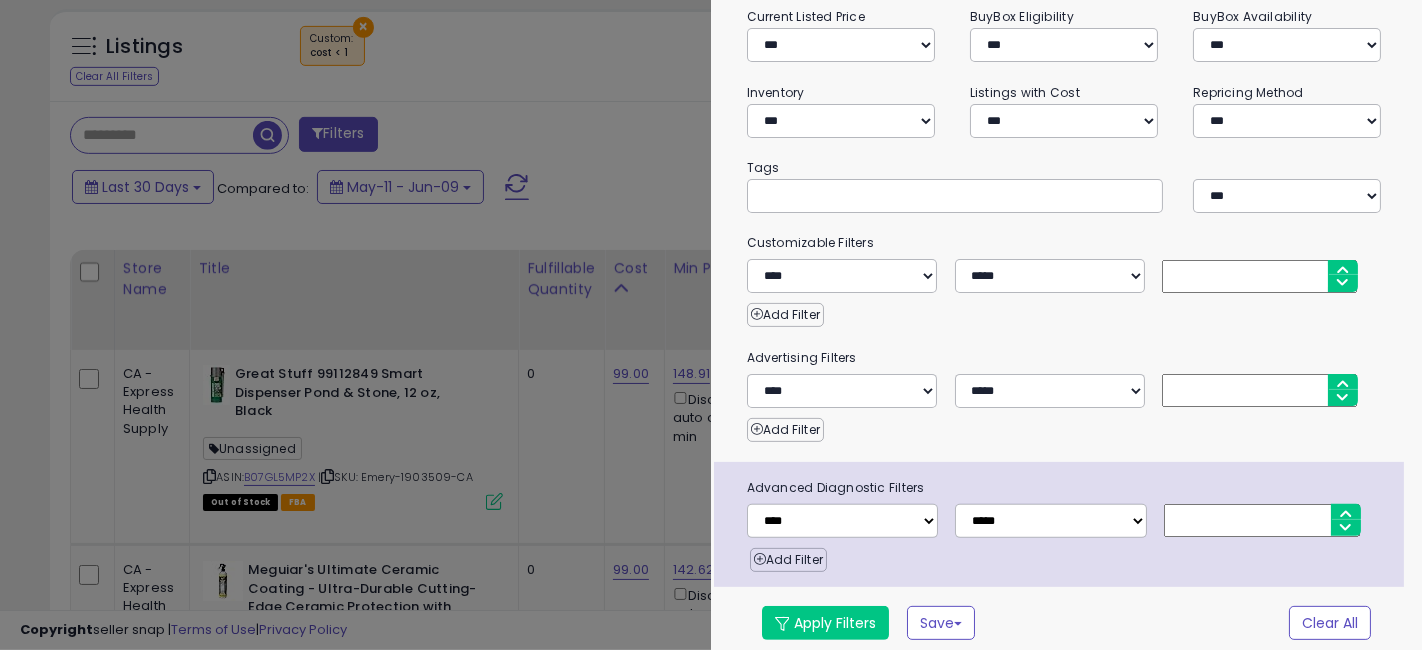 click on "Add Filter" at bounding box center (1067, 310) 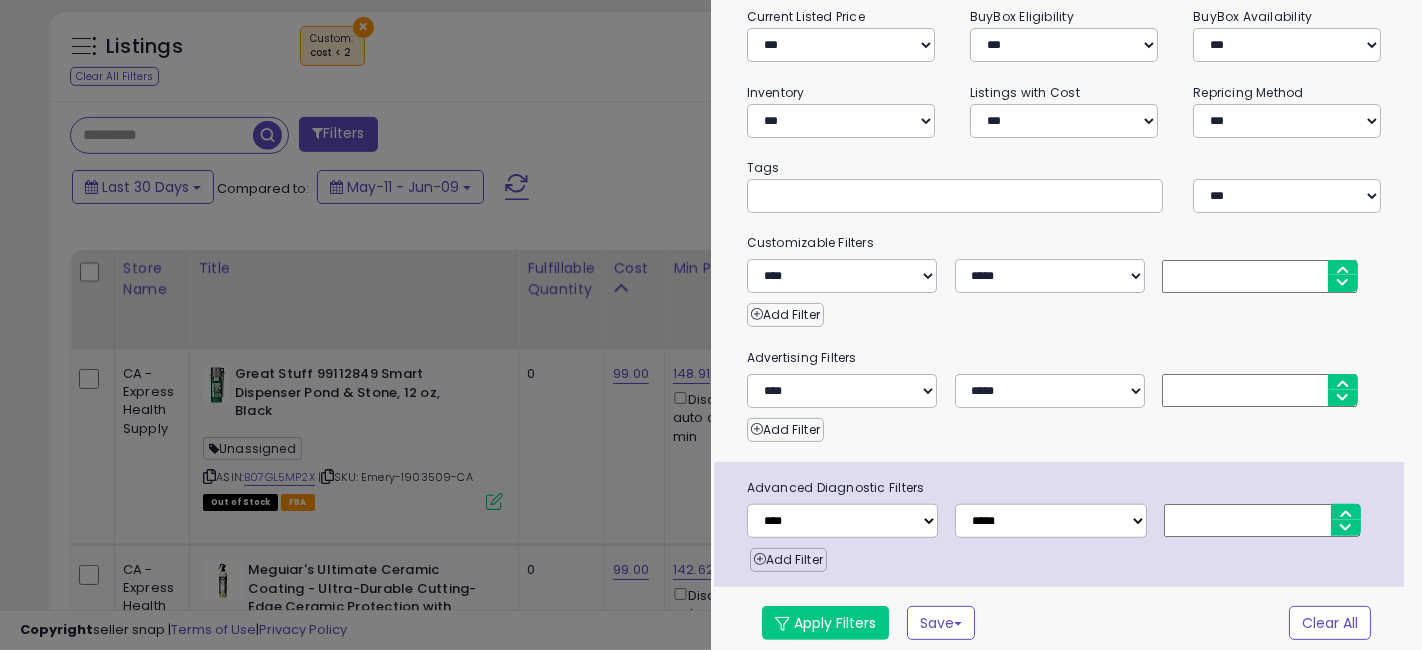 type on "*" 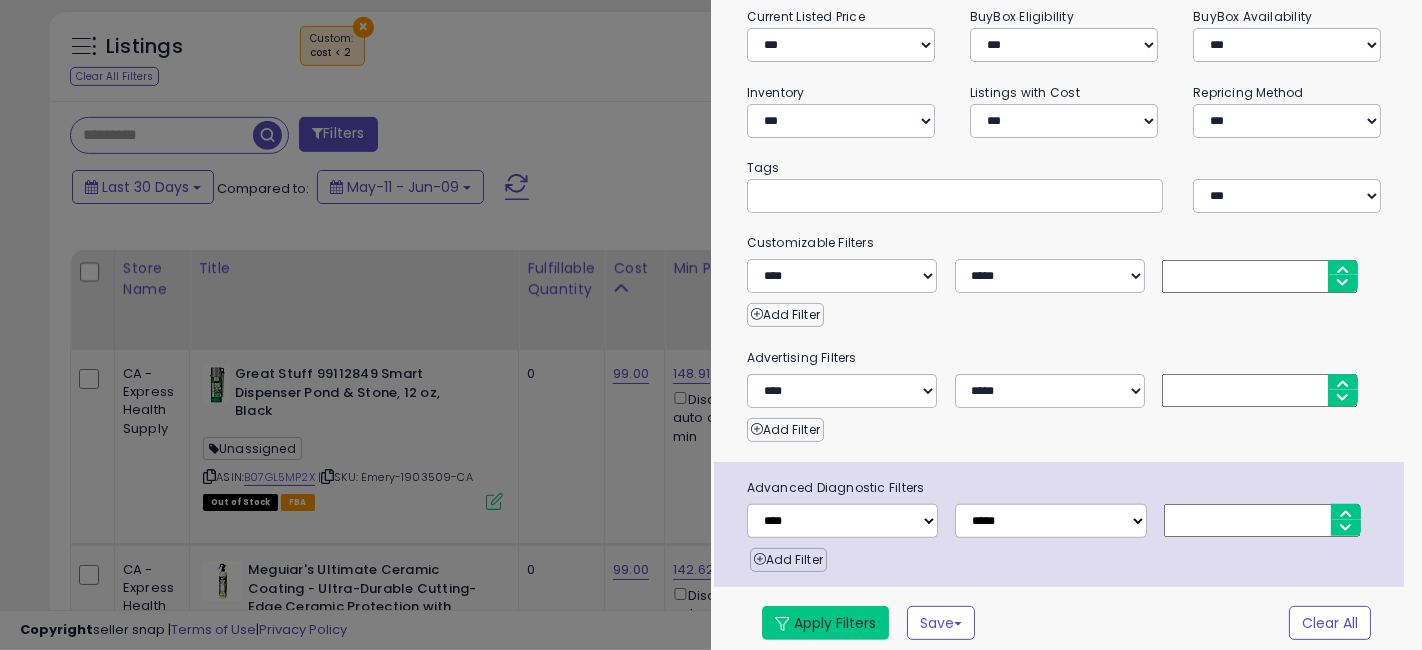 click on "Apply Filters" at bounding box center [825, 623] 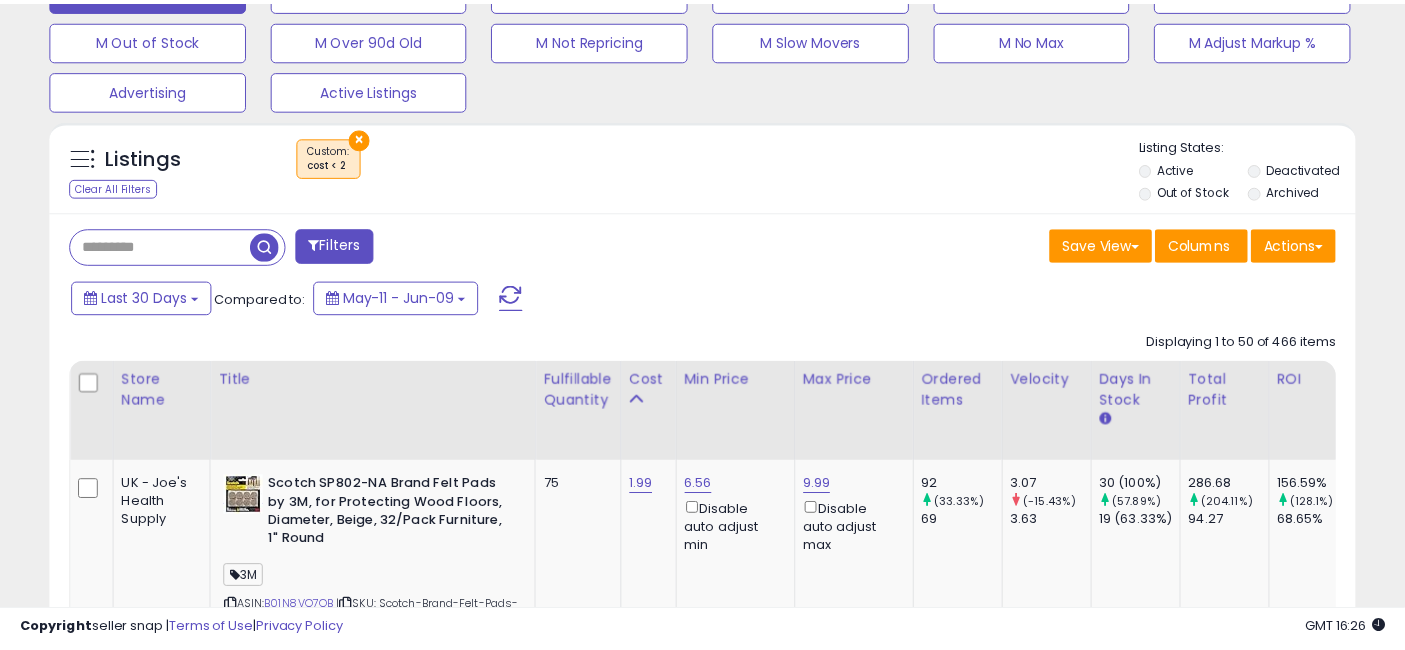 scroll, scrollTop: 994, scrollLeft: 0, axis: vertical 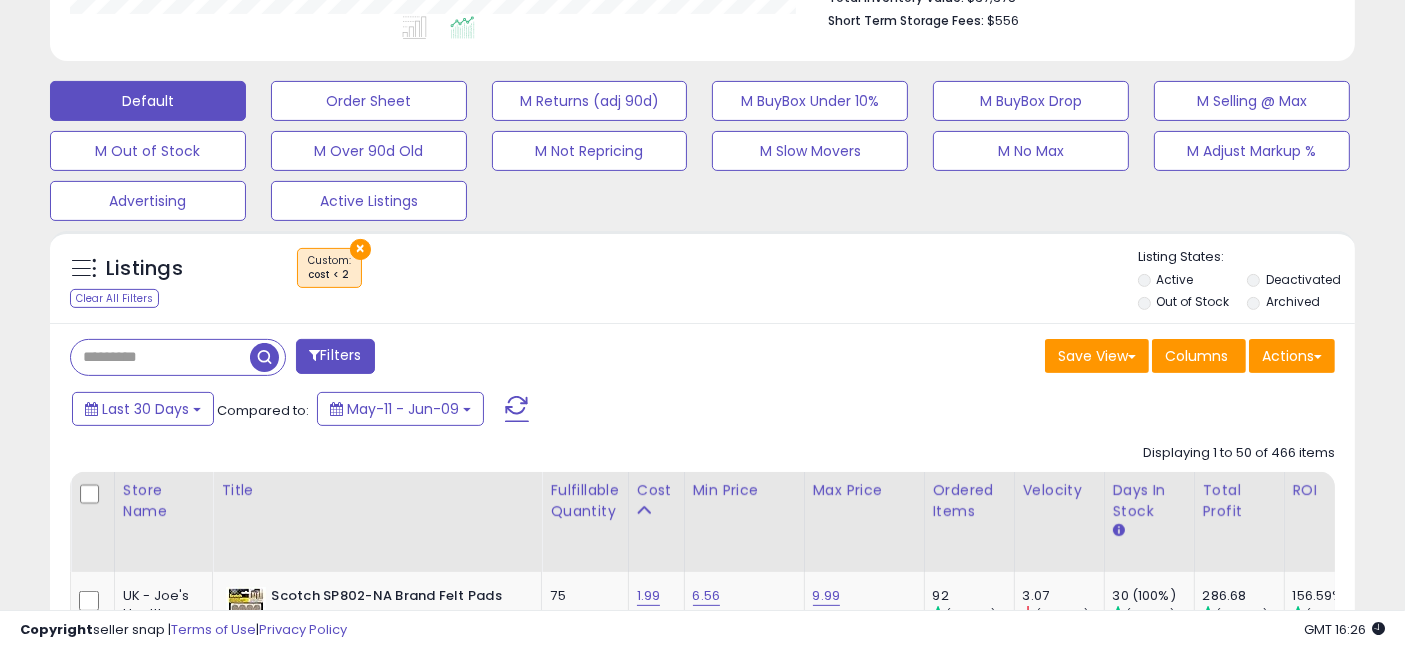 click on "Filters" at bounding box center (335, 356) 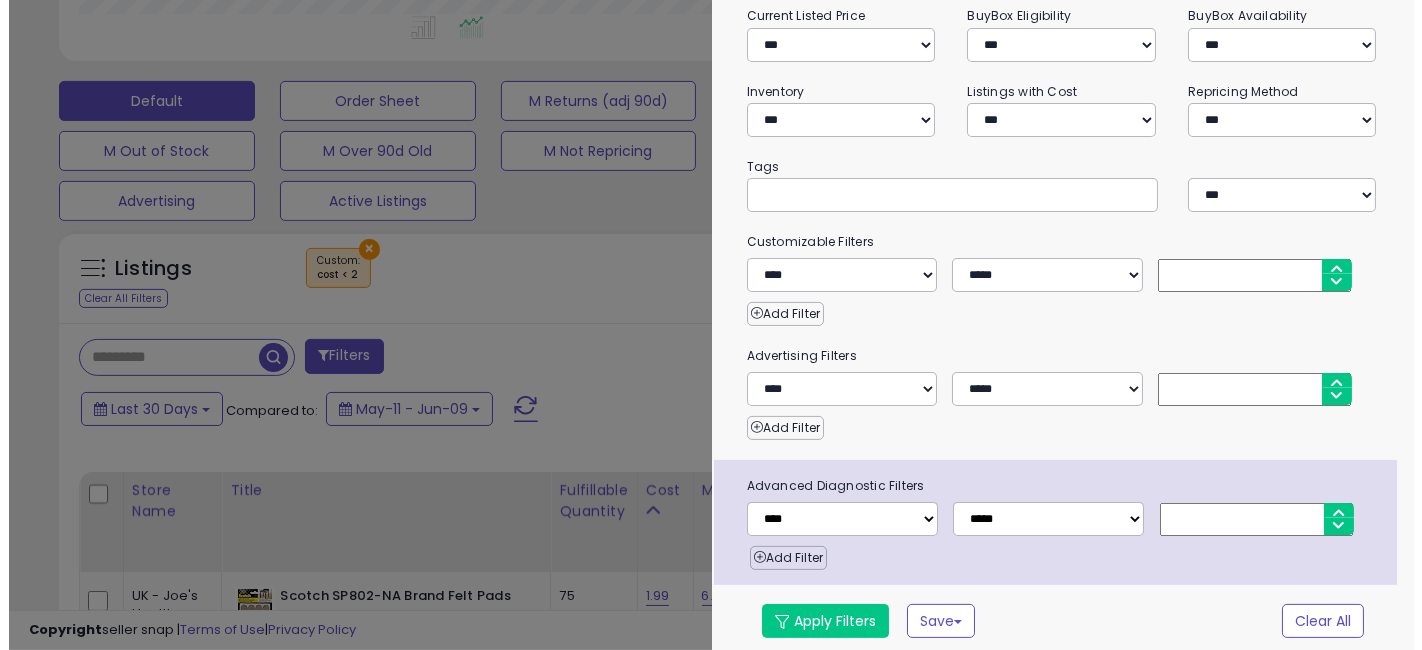 scroll, scrollTop: 297, scrollLeft: 0, axis: vertical 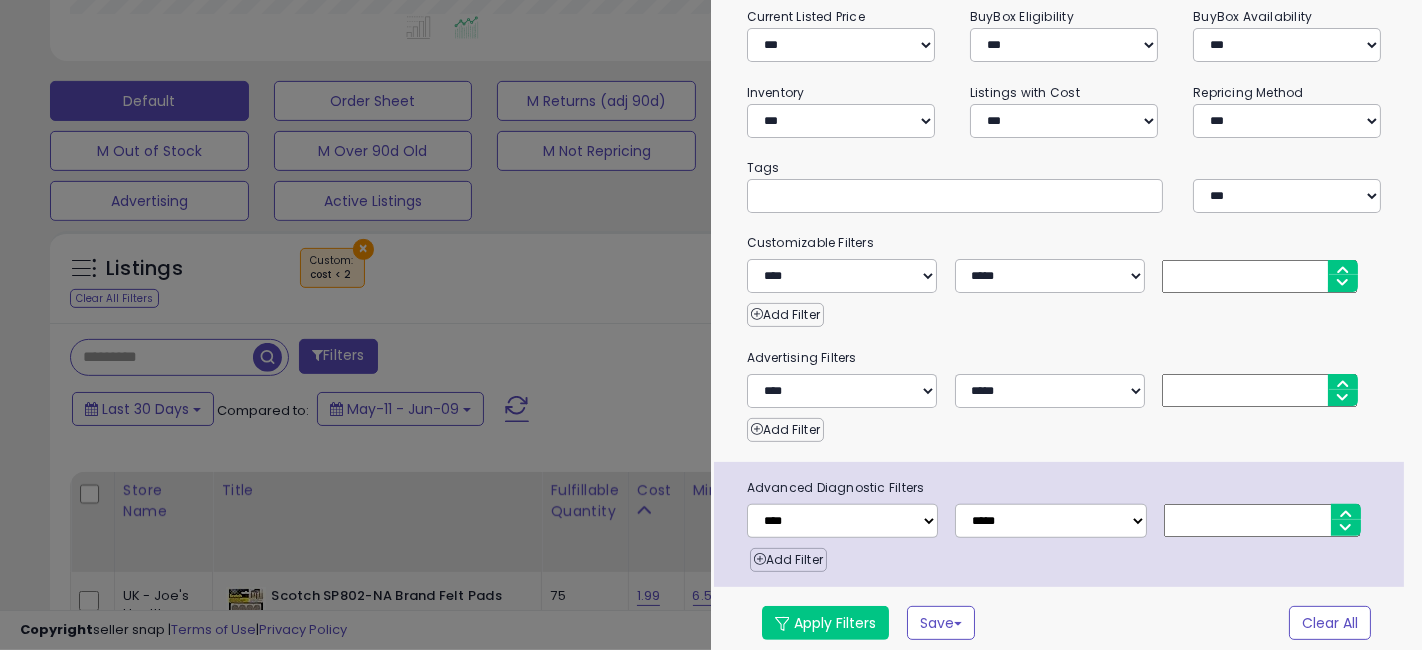click on "*" at bounding box center (1259, 276) 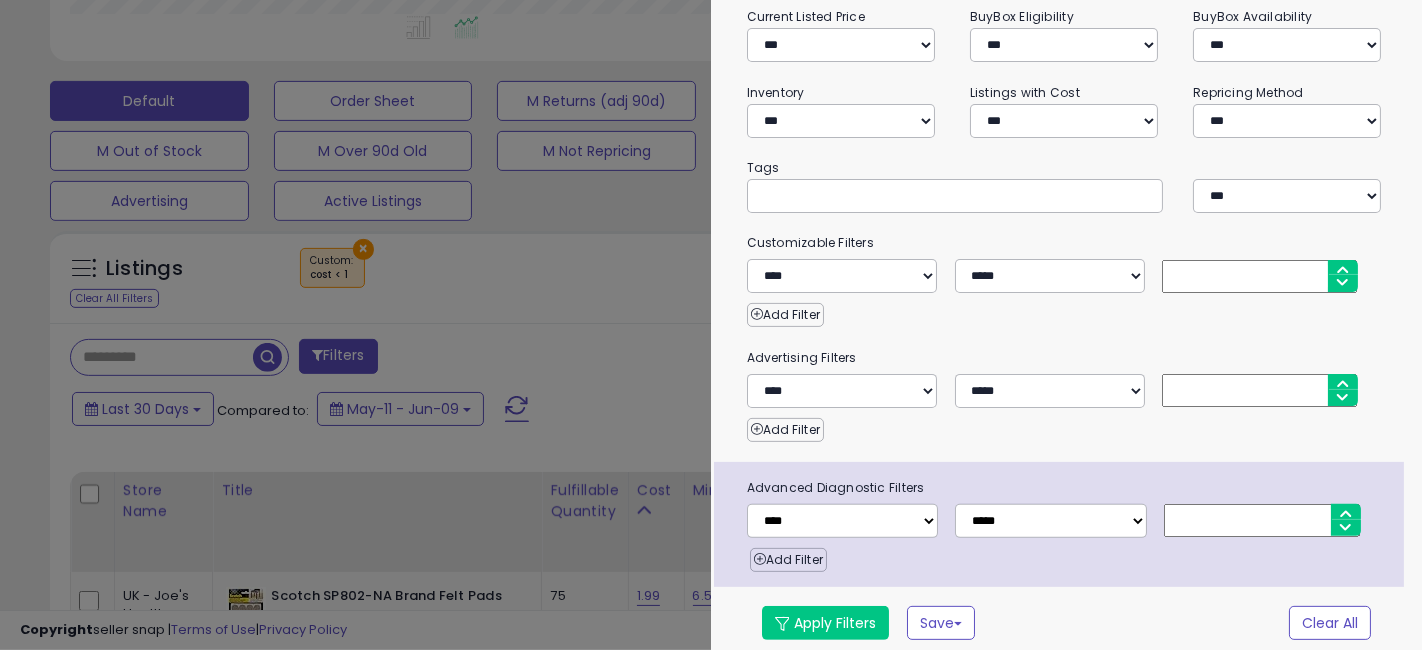 type on "*" 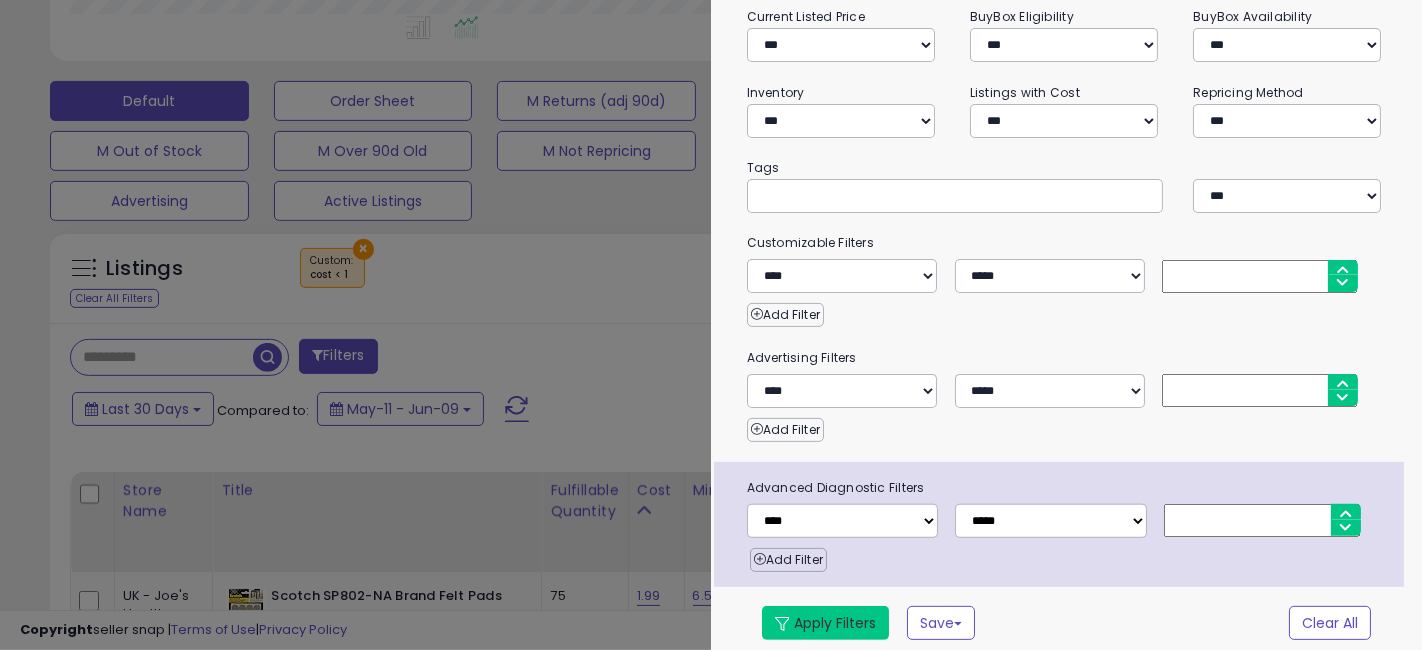 click on "Apply Filters" at bounding box center [825, 623] 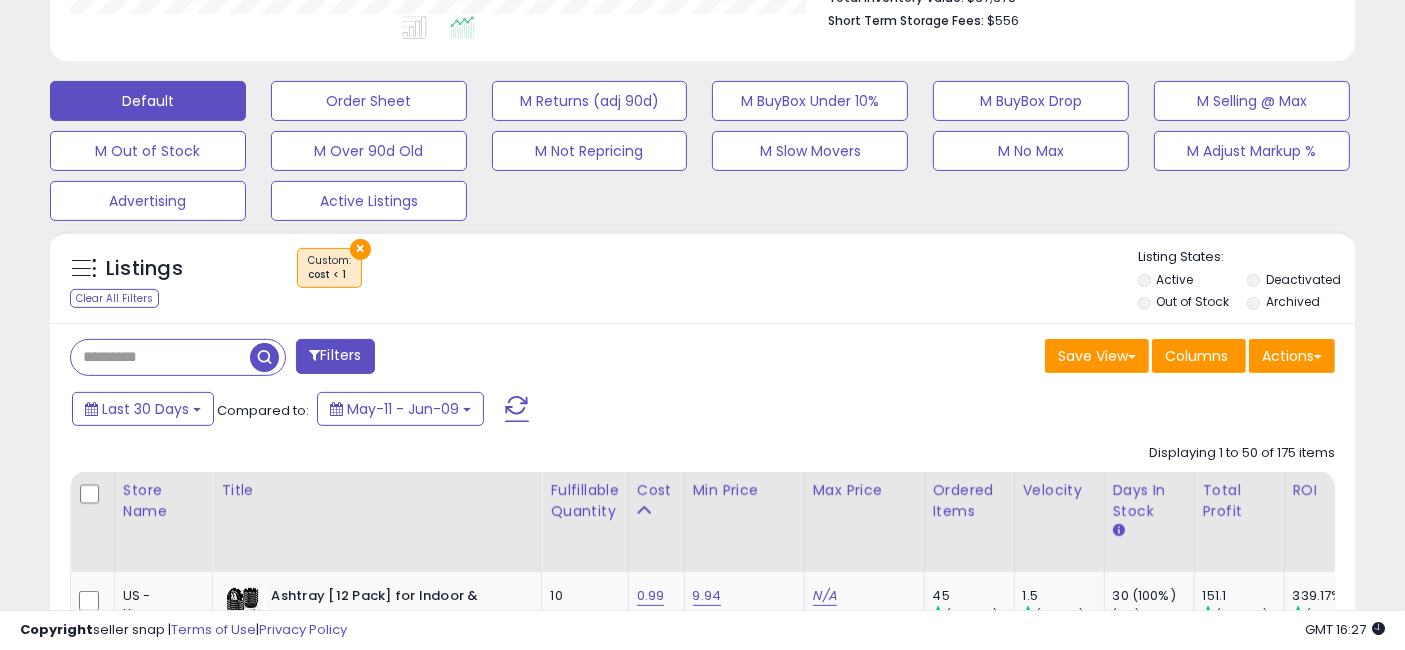 scroll, scrollTop: 410, scrollLeft: 755, axis: both 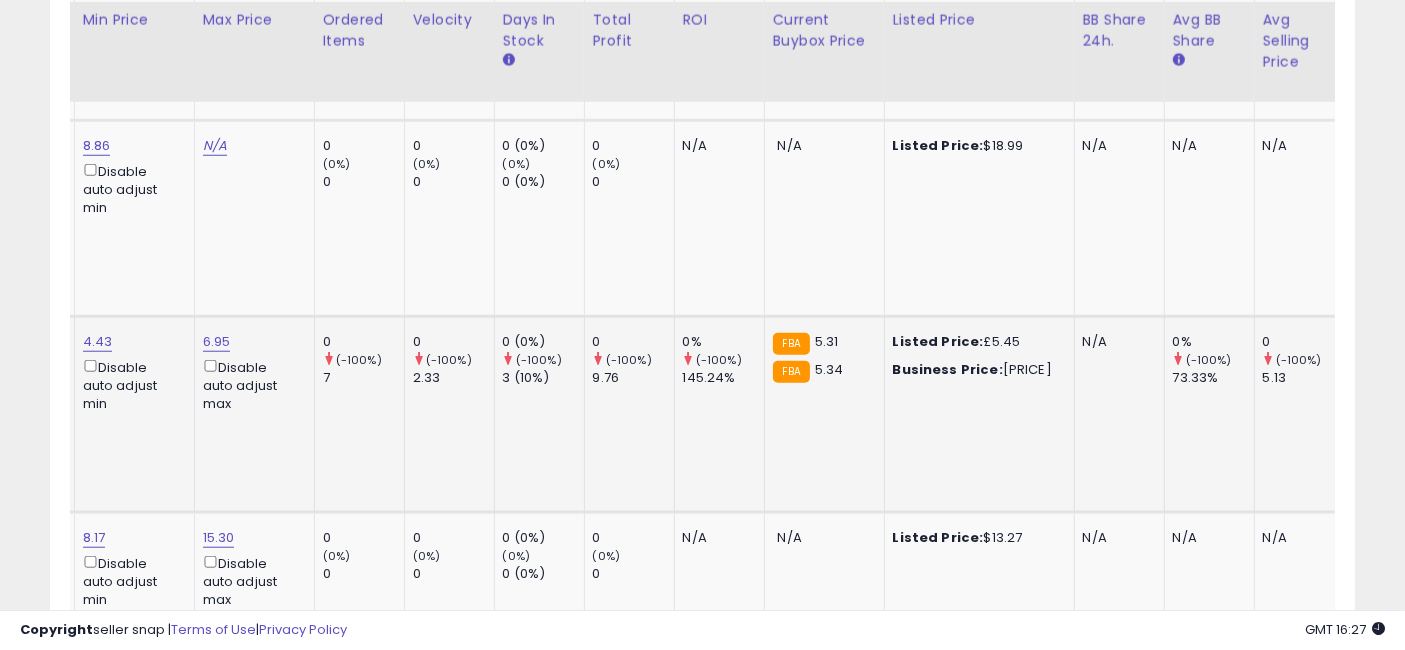 drag, startPoint x: 636, startPoint y: 462, endPoint x: 785, endPoint y: 455, distance: 149.16434 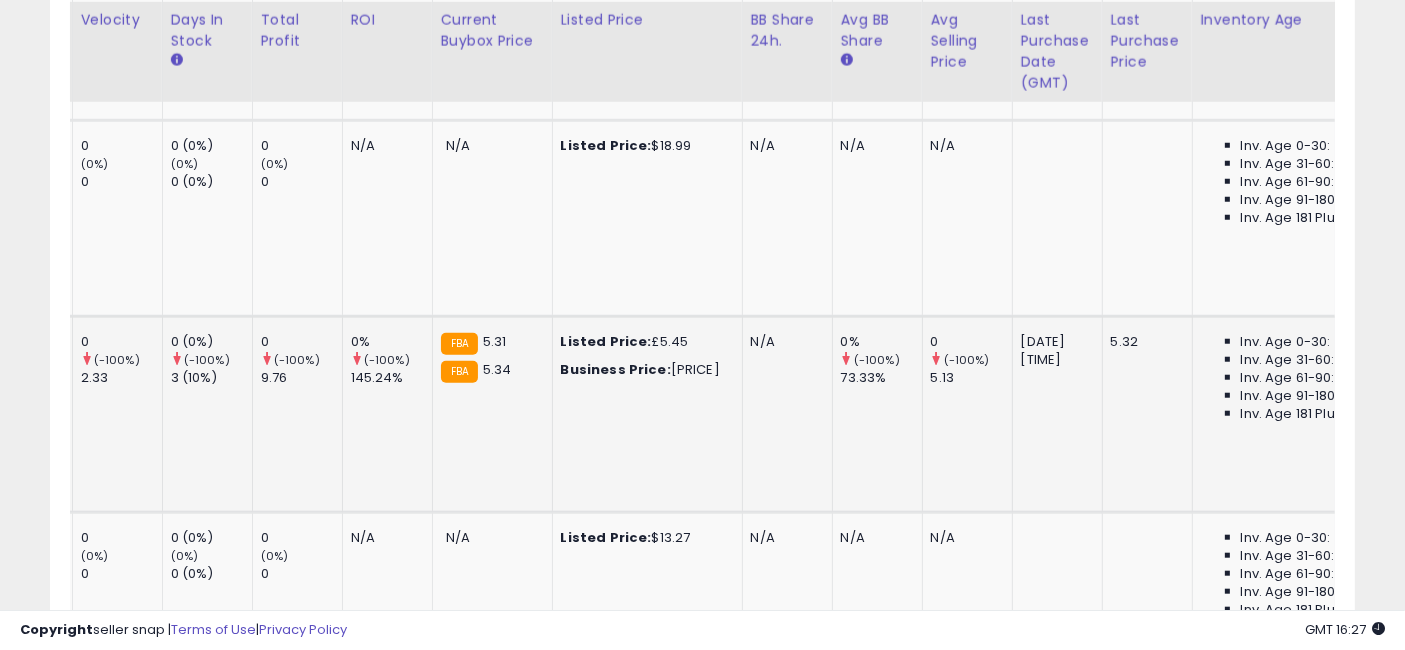 scroll, scrollTop: 0, scrollLeft: 791, axis: horizontal 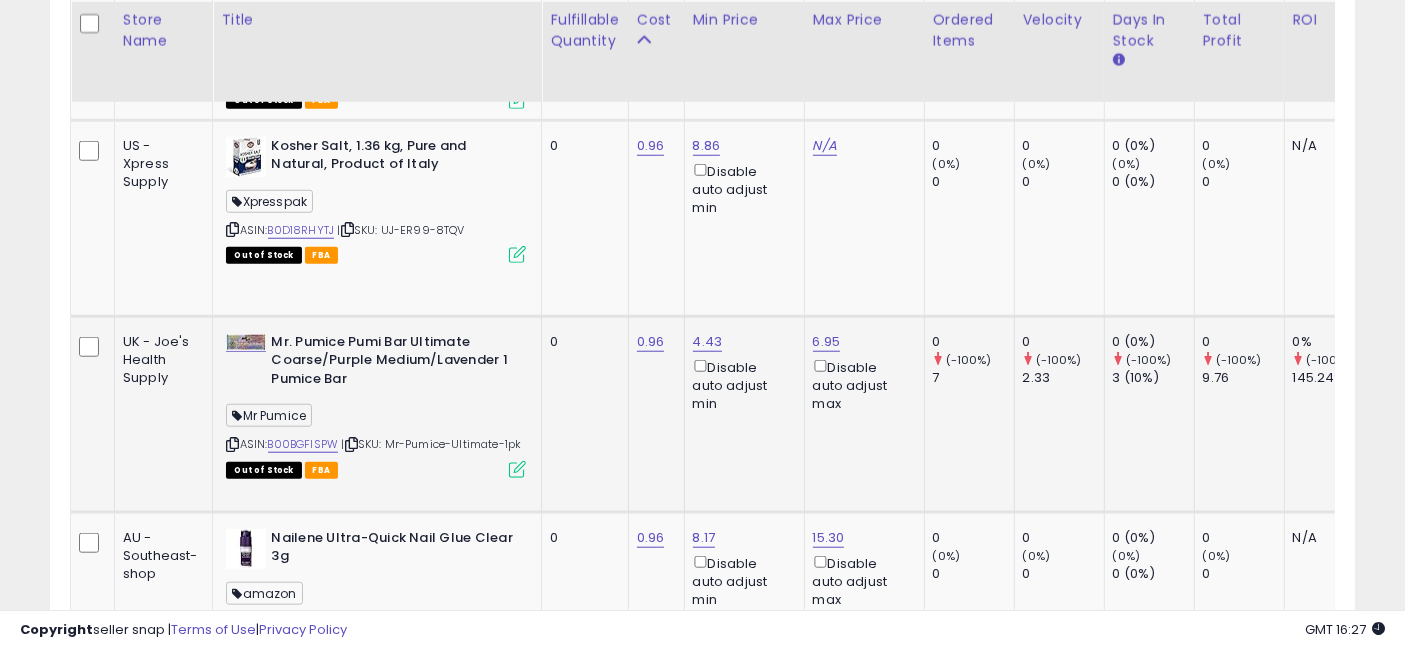 drag, startPoint x: 943, startPoint y: 452, endPoint x: 617, endPoint y: 428, distance: 326.88223 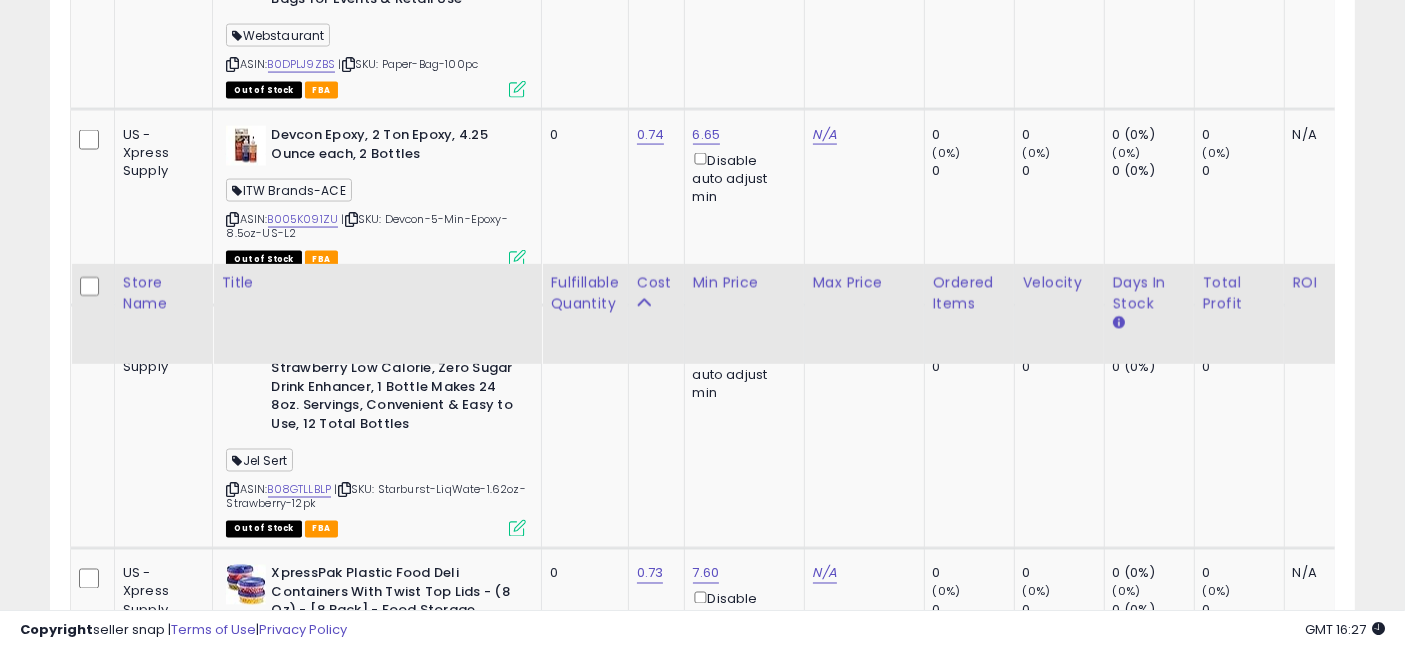 scroll, scrollTop: 11640, scrollLeft: 0, axis: vertical 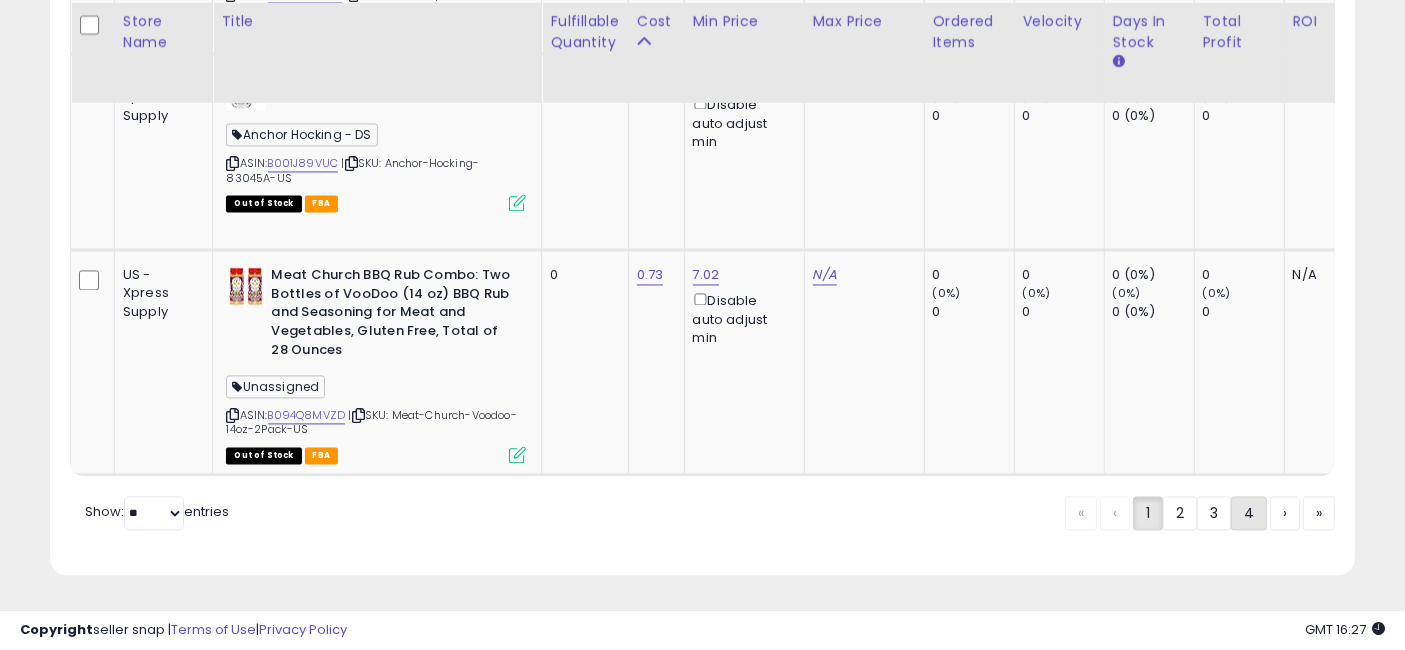 click on "4" 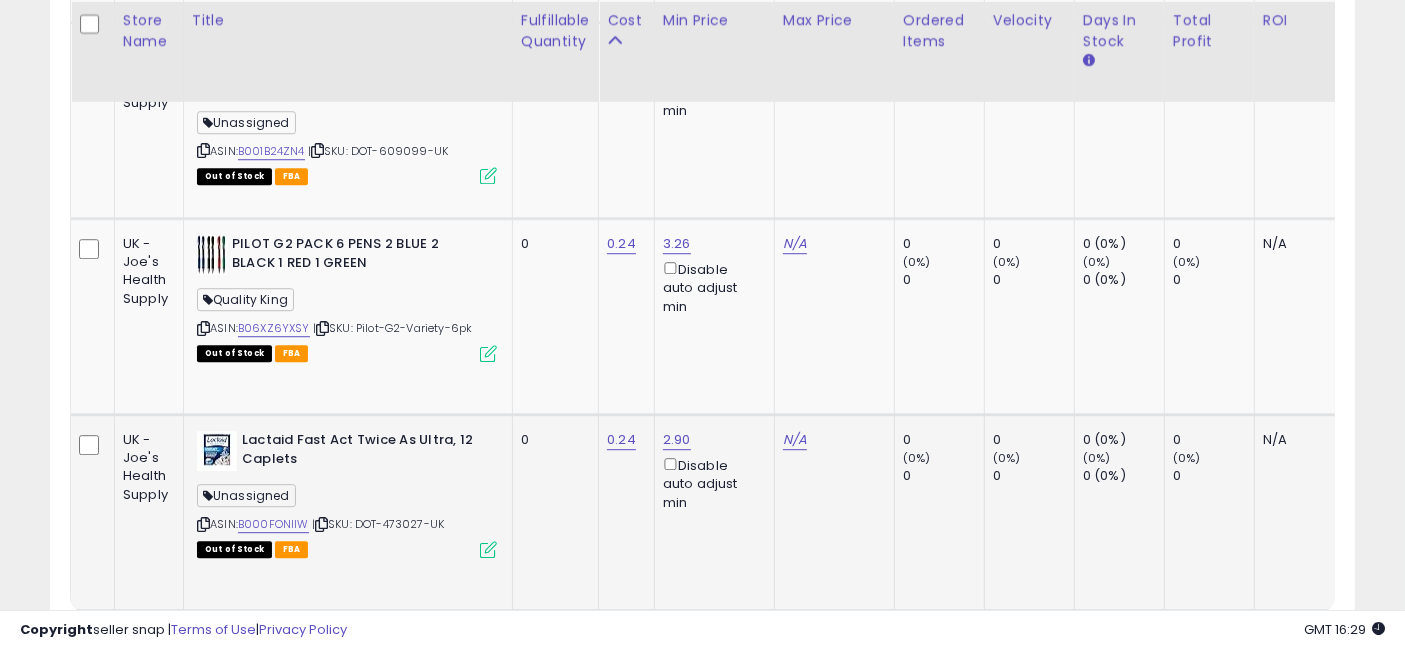 scroll, scrollTop: 5754, scrollLeft: 0, axis: vertical 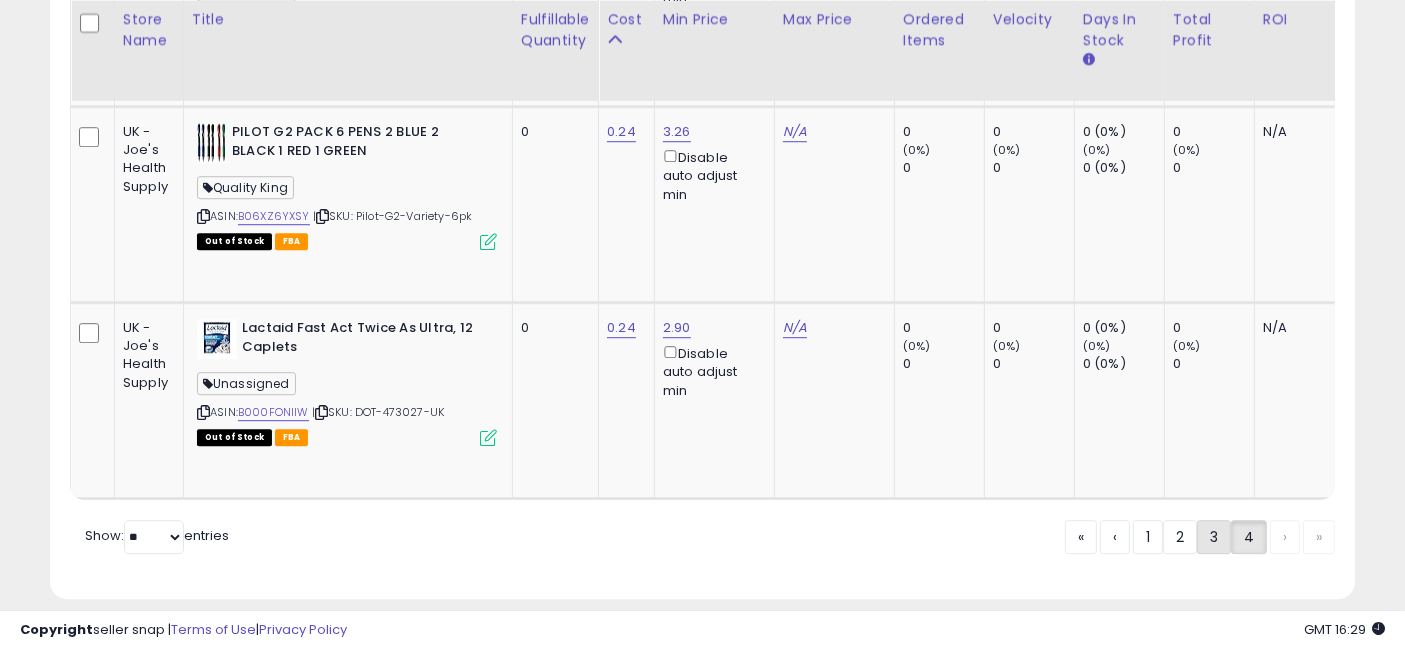 click on "3" 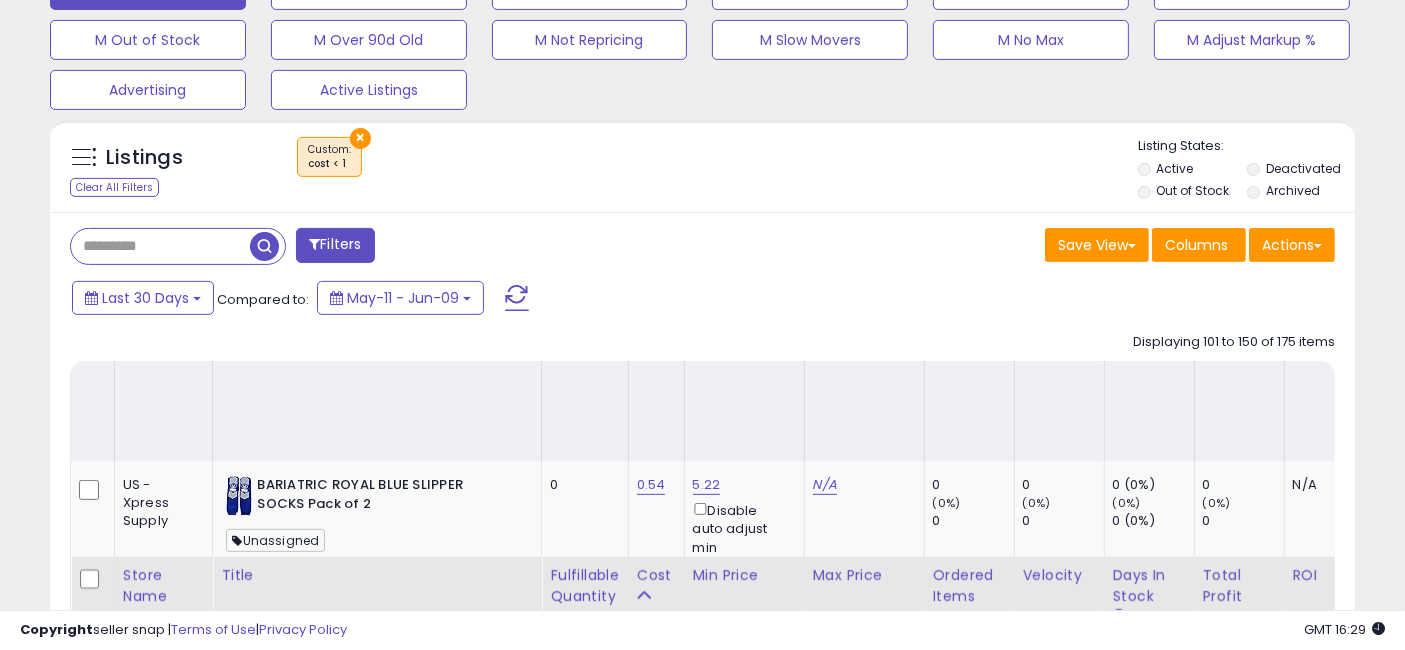 scroll, scrollTop: 1216, scrollLeft: 0, axis: vertical 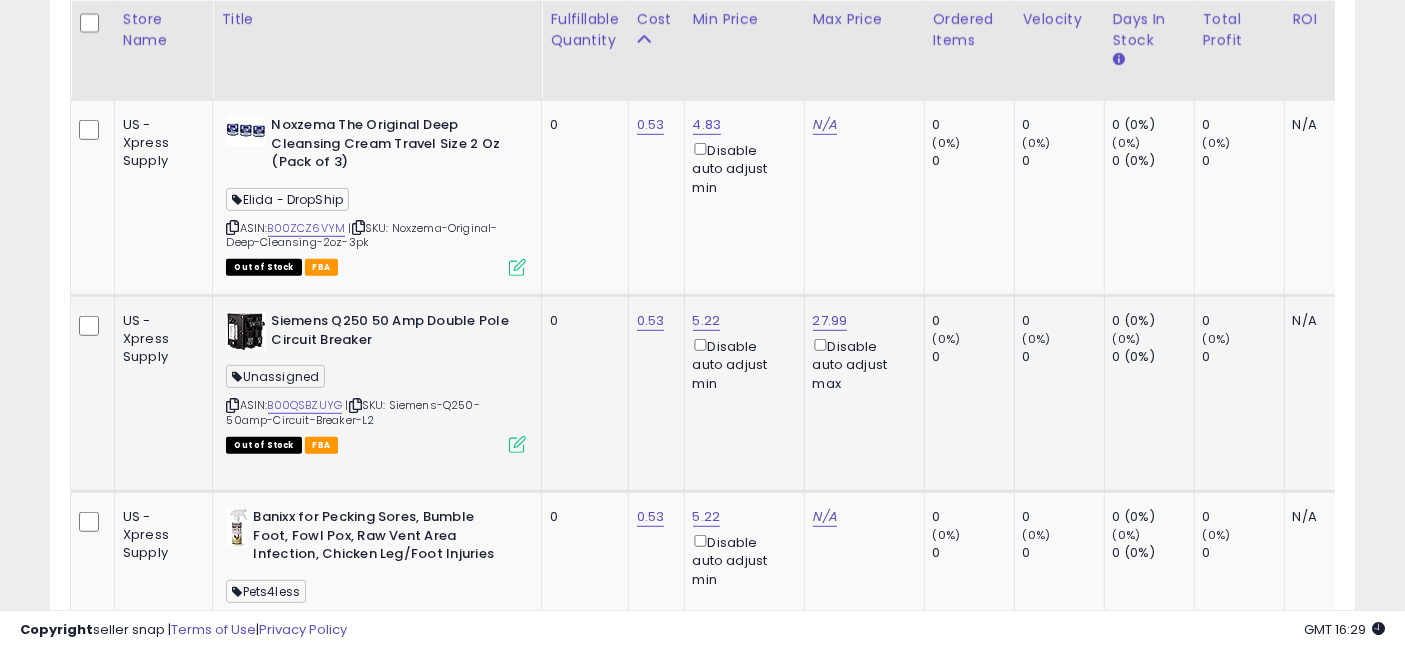 drag, startPoint x: 598, startPoint y: 381, endPoint x: 1248, endPoint y: 429, distance: 651.7699 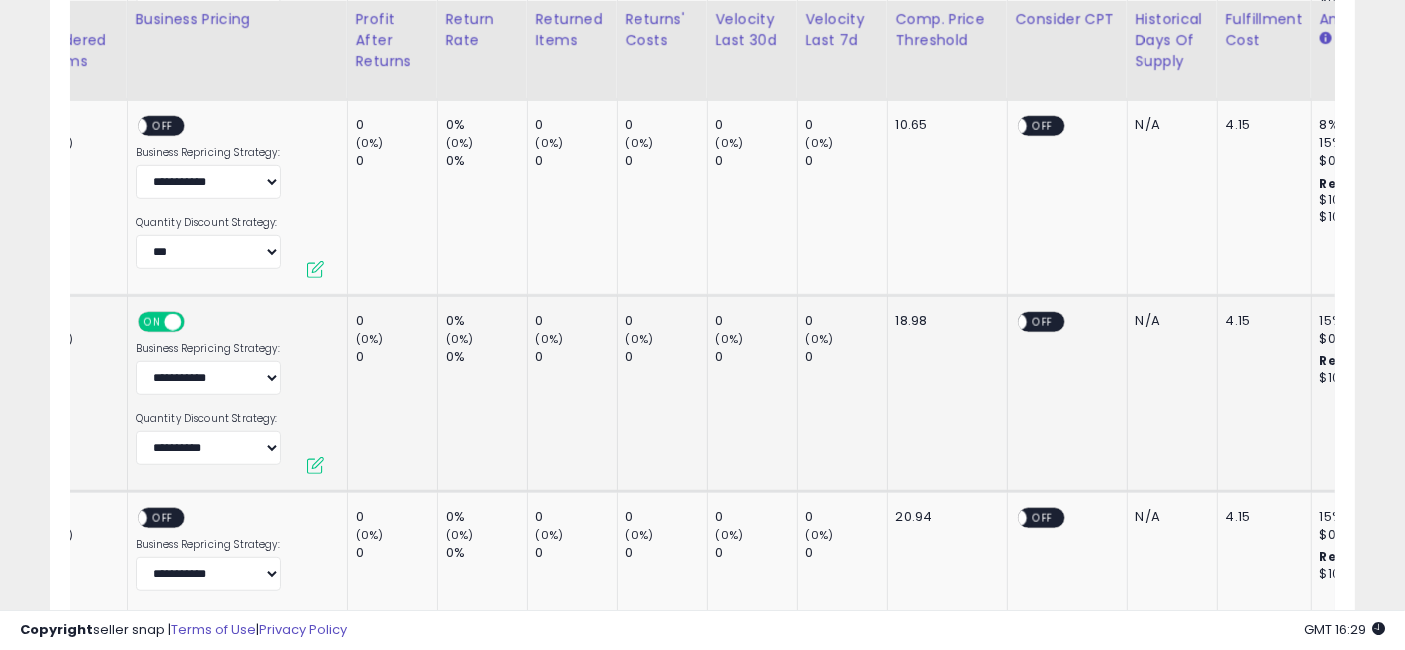scroll, scrollTop: 0, scrollLeft: 3053, axis: horizontal 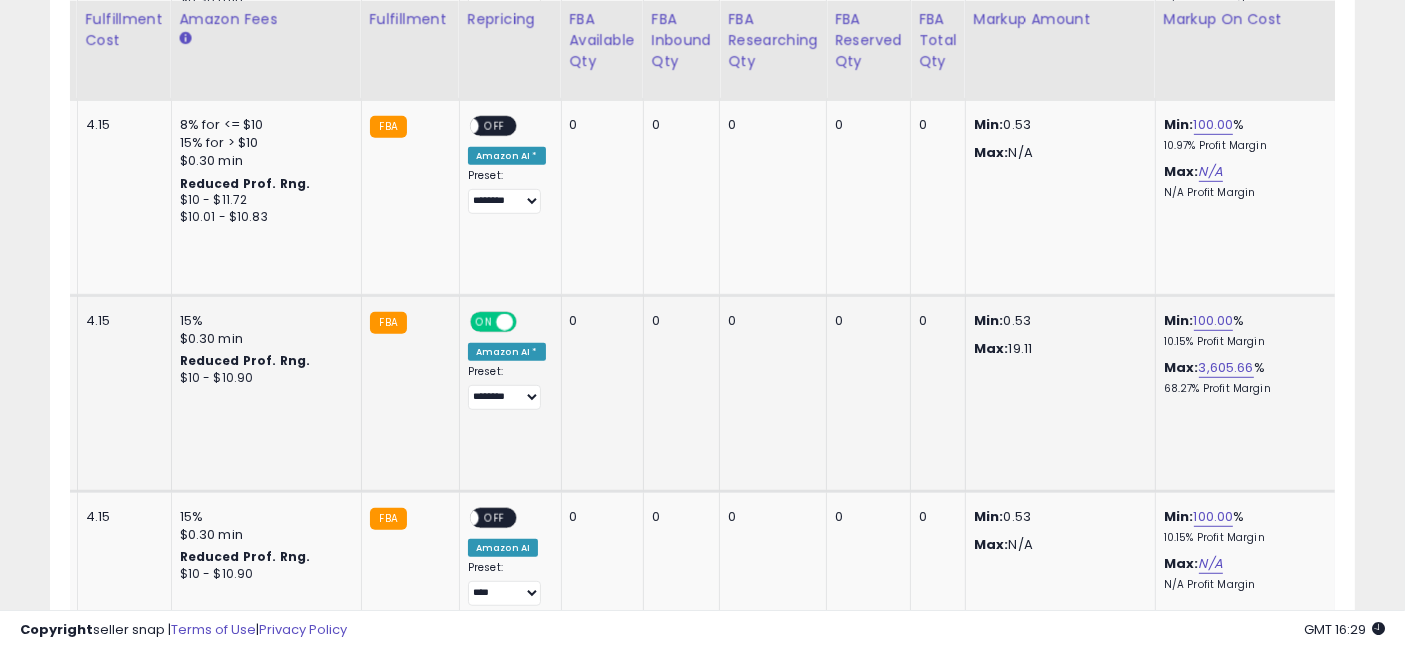 drag, startPoint x: 771, startPoint y: 415, endPoint x: 1161, endPoint y: 402, distance: 390.2166 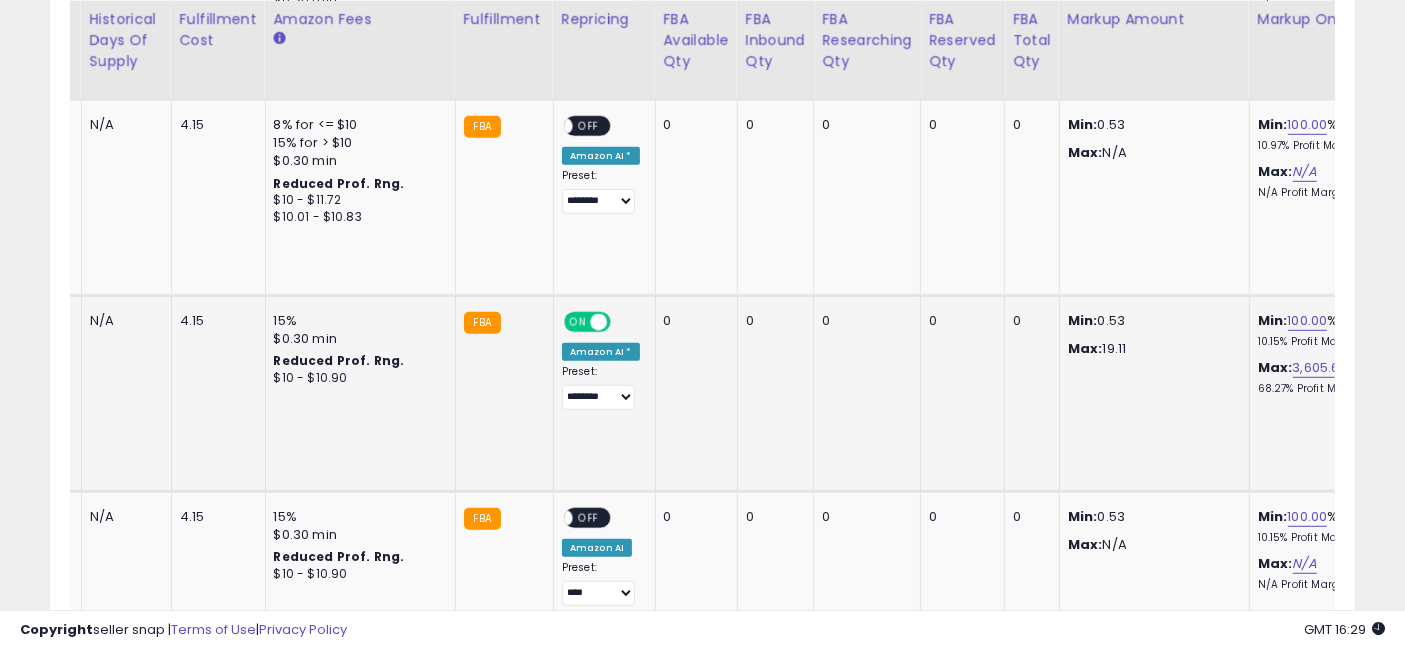 scroll, scrollTop: 0, scrollLeft: 1235, axis: horizontal 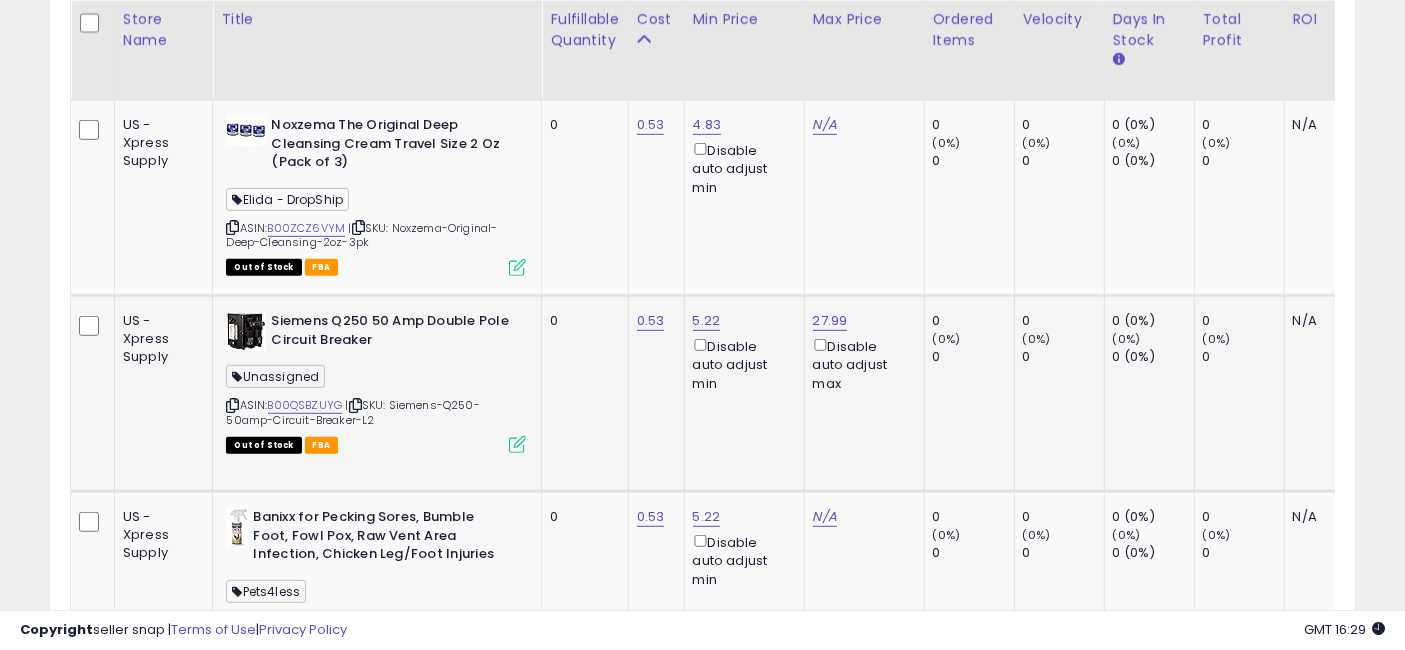 drag, startPoint x: 1122, startPoint y: 402, endPoint x: 560, endPoint y: 393, distance: 562.0721 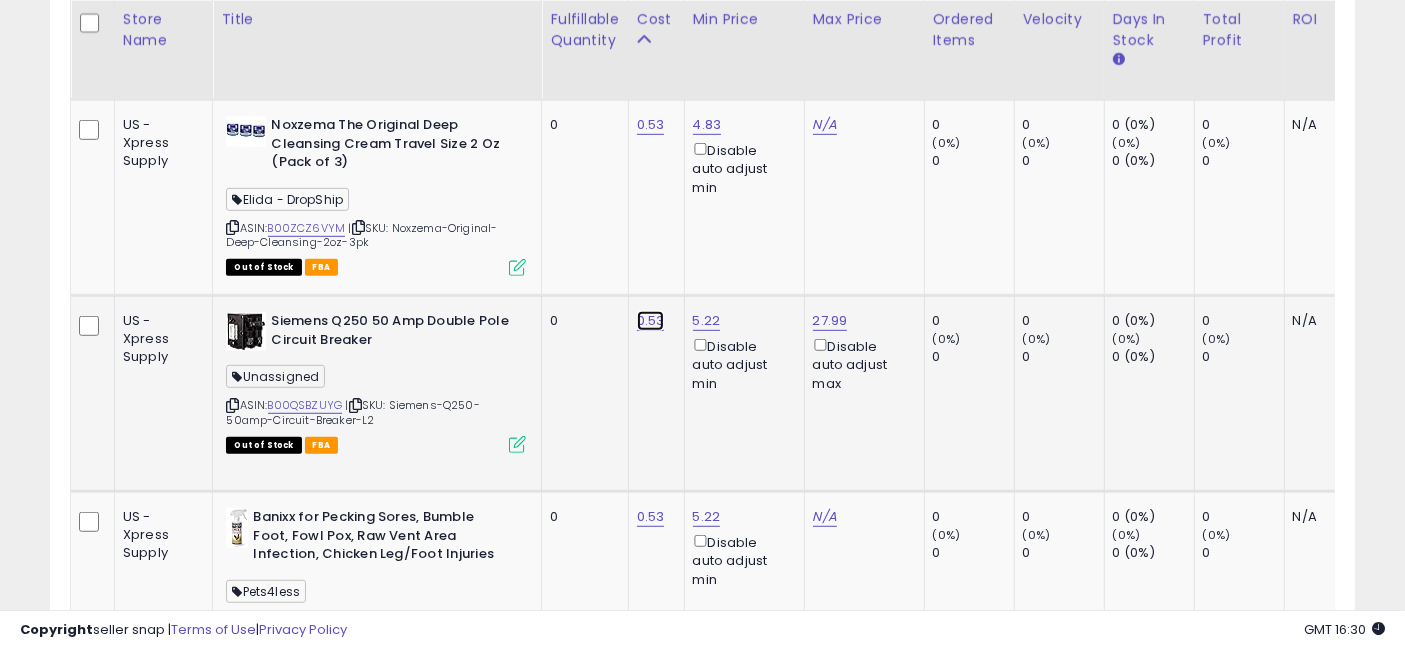click on "0.53" at bounding box center [651, -71] 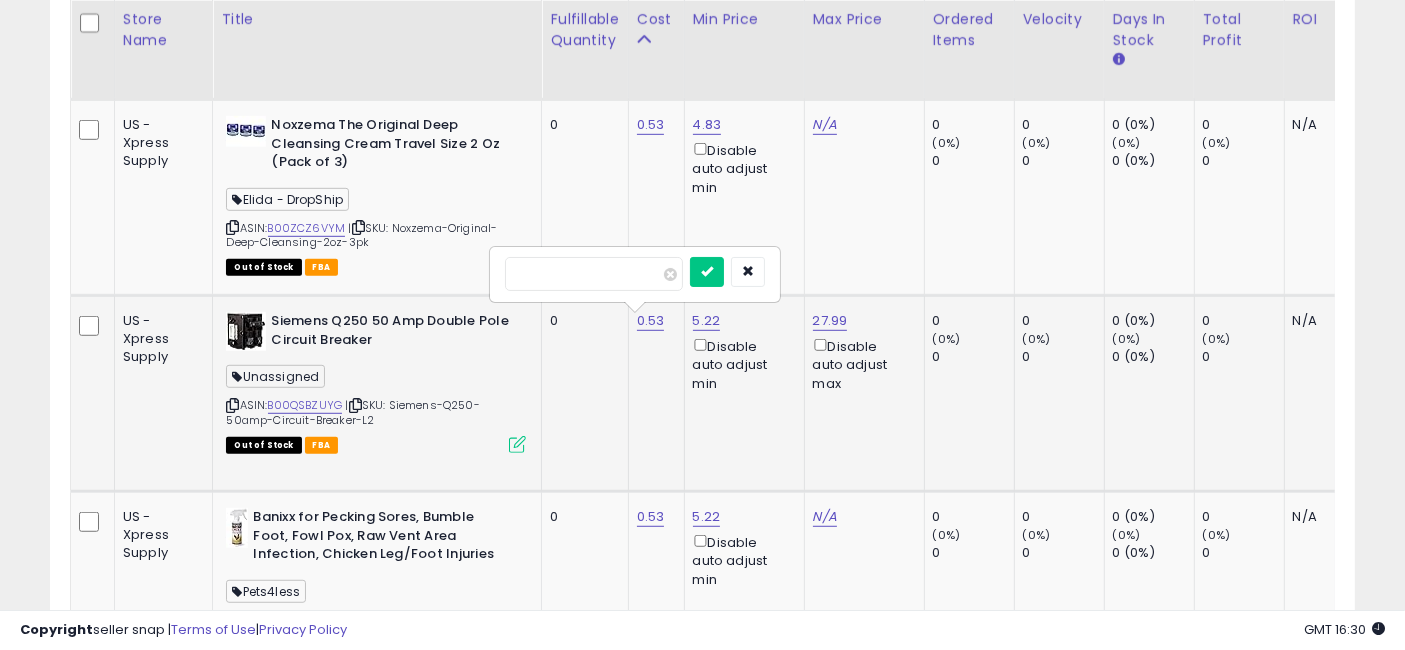 click on "****" at bounding box center [594, 274] 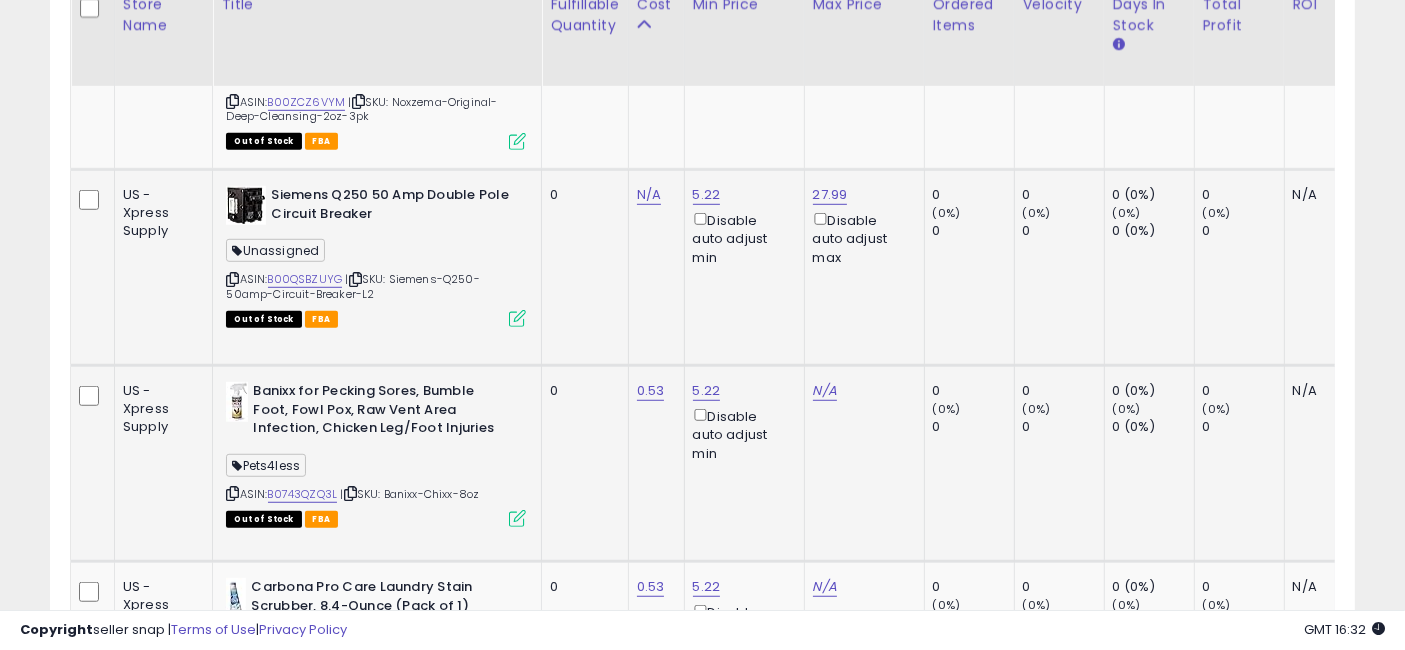 scroll, scrollTop: 1327, scrollLeft: 0, axis: vertical 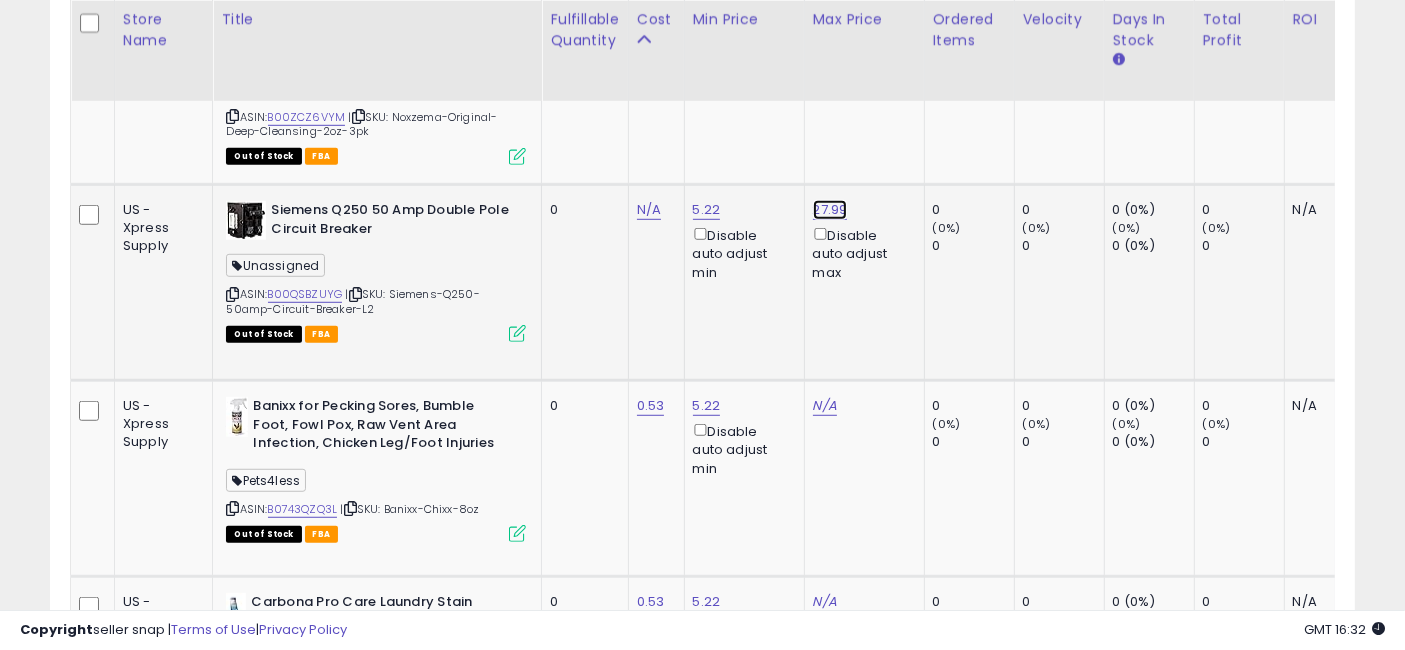 click on "27.99" at bounding box center (825, -182) 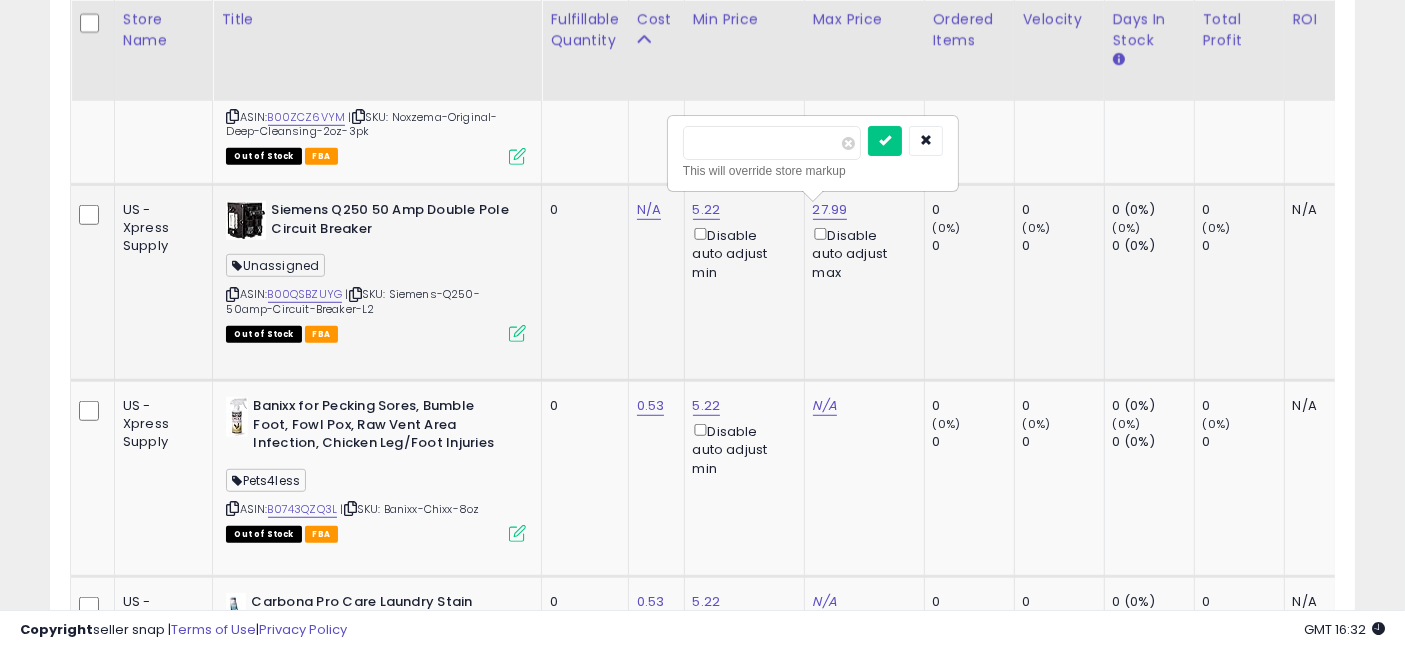 click on "*****" at bounding box center (772, 143) 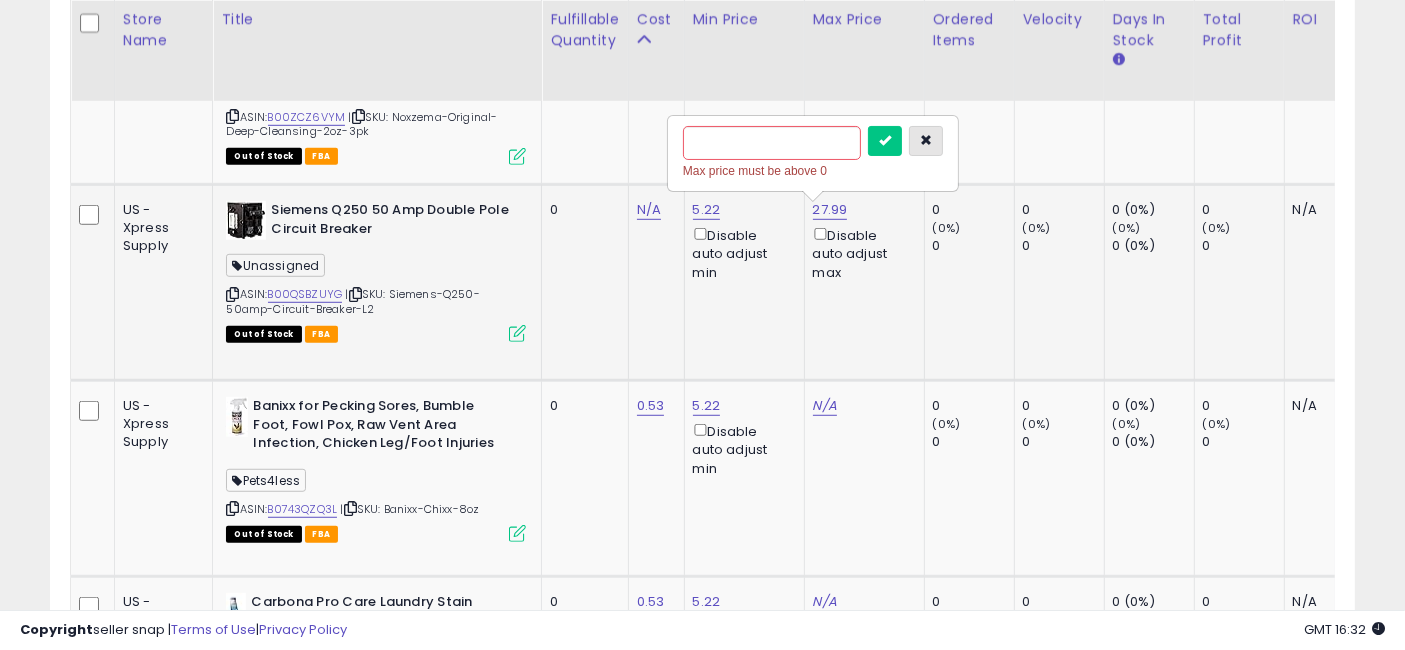 click at bounding box center [926, 140] 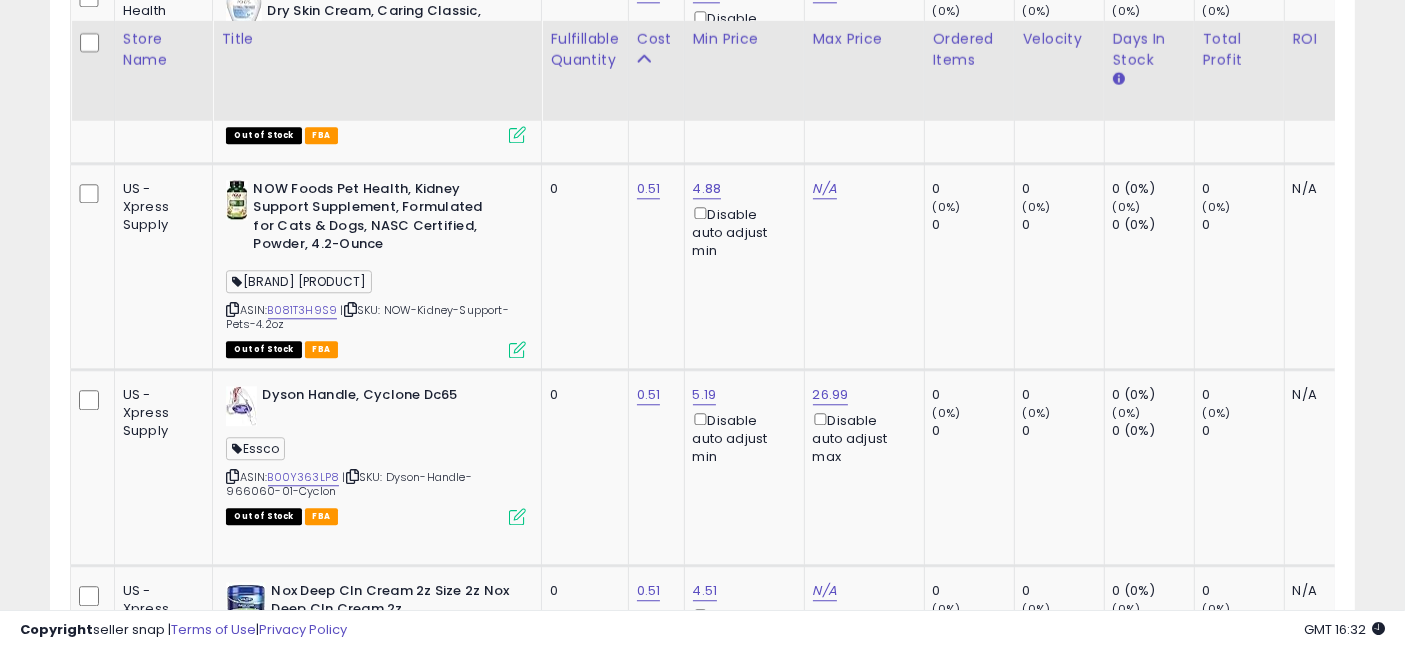scroll, scrollTop: 5216, scrollLeft: 0, axis: vertical 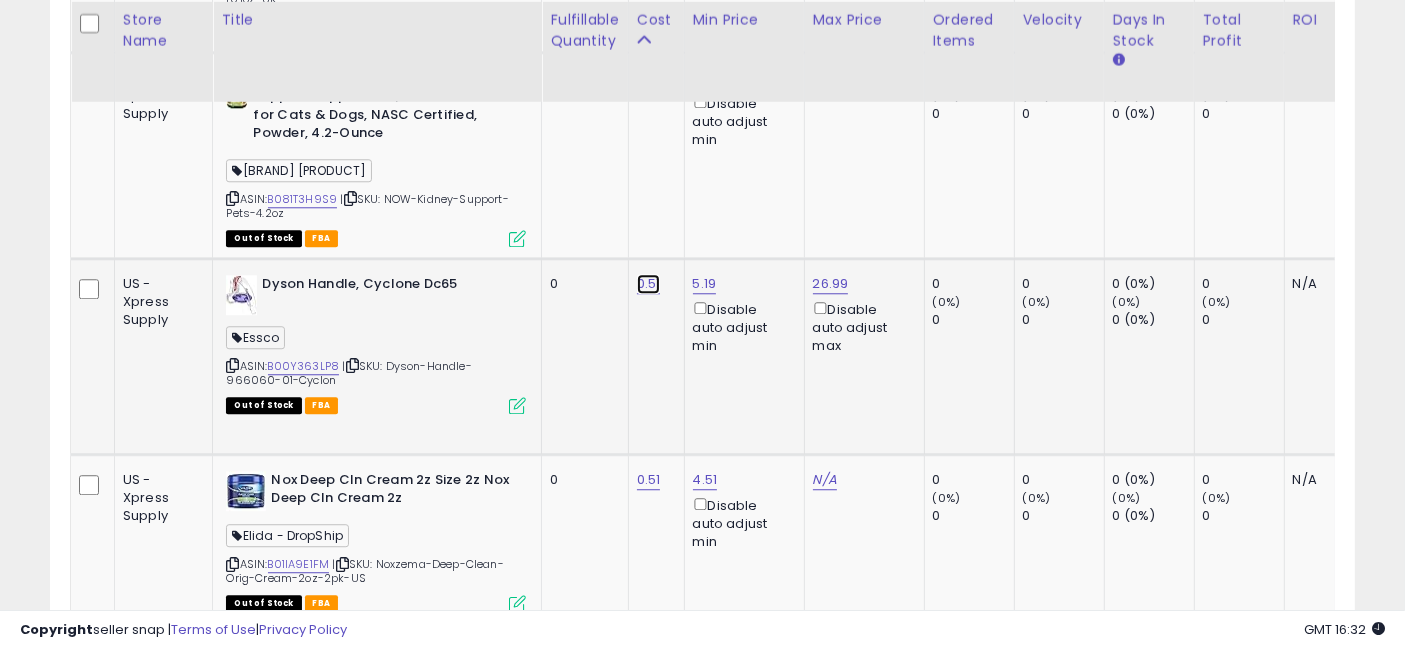 click on "0.51" at bounding box center (651, -4071) 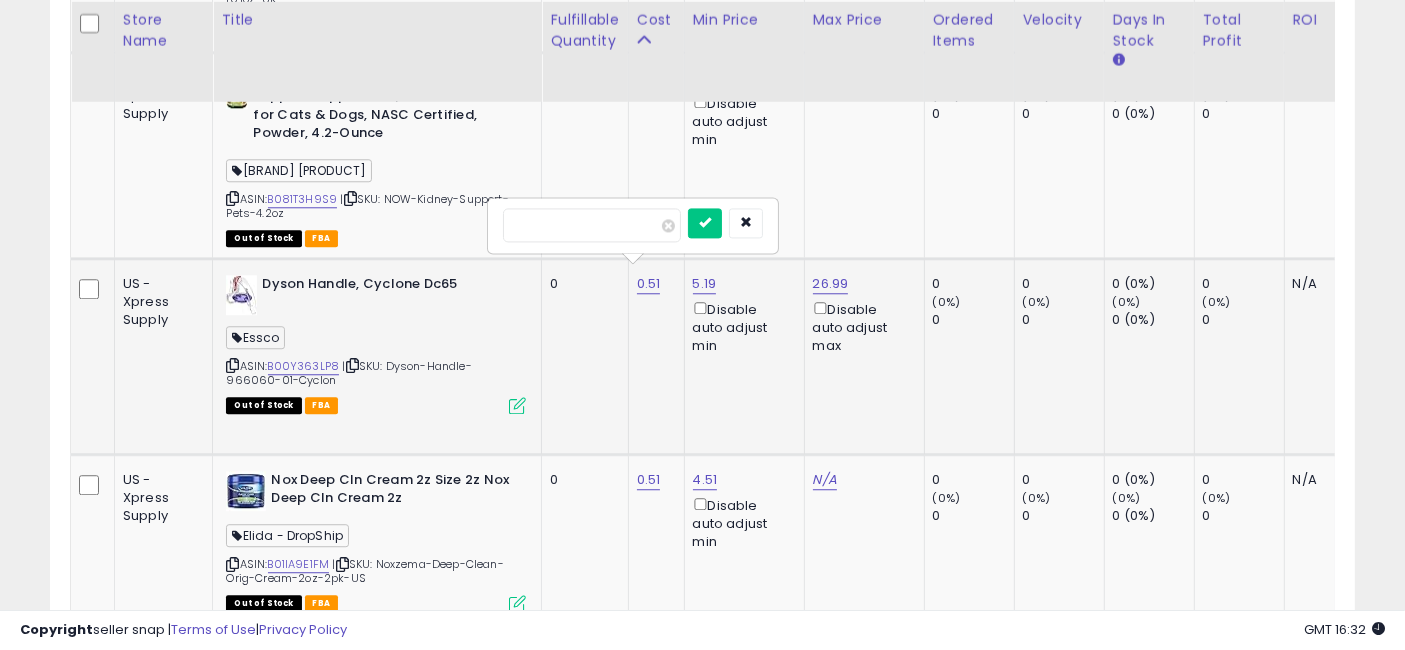 click on "****" at bounding box center (592, 225) 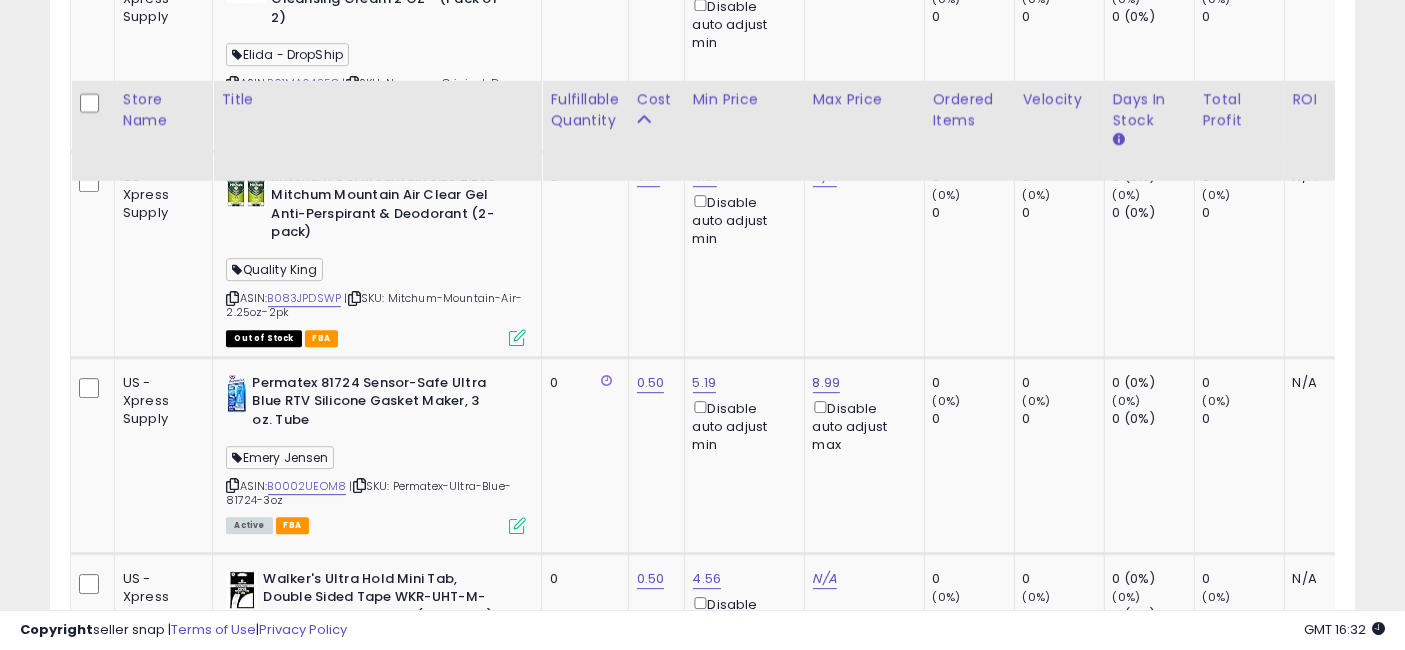 scroll, scrollTop: 5994, scrollLeft: 0, axis: vertical 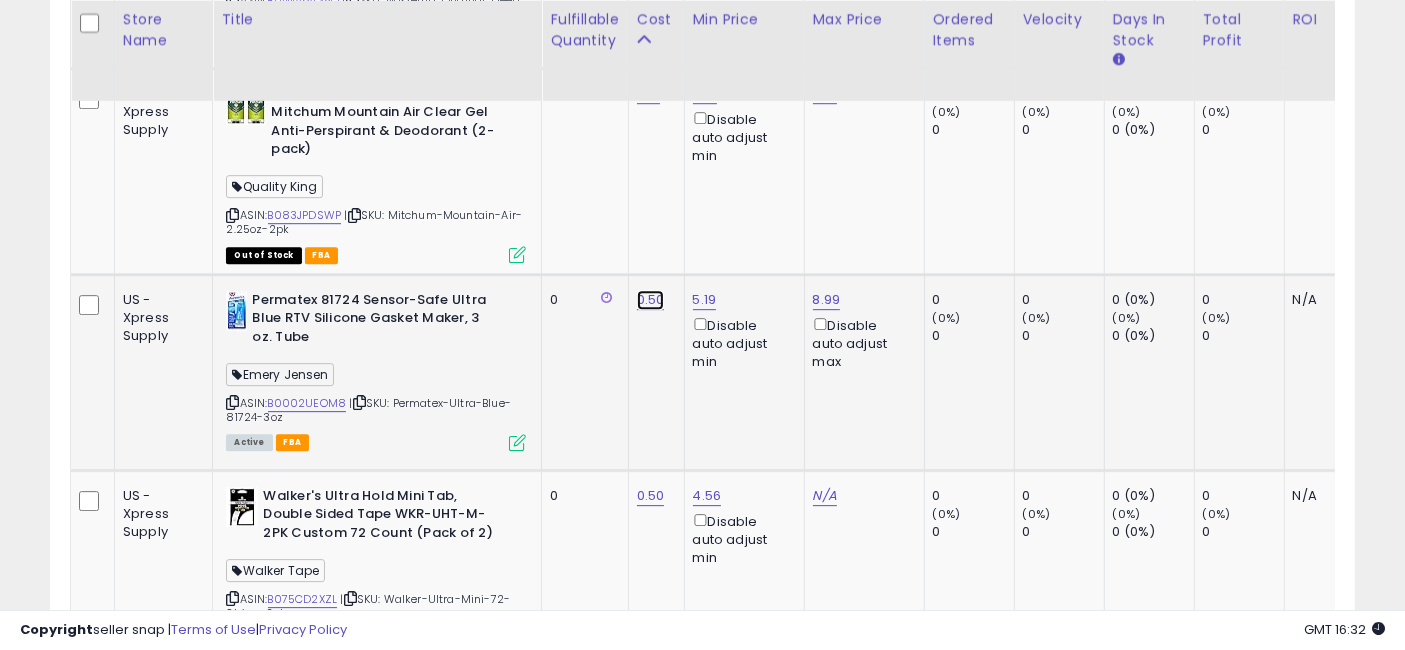 click on "0.50" at bounding box center [651, -4849] 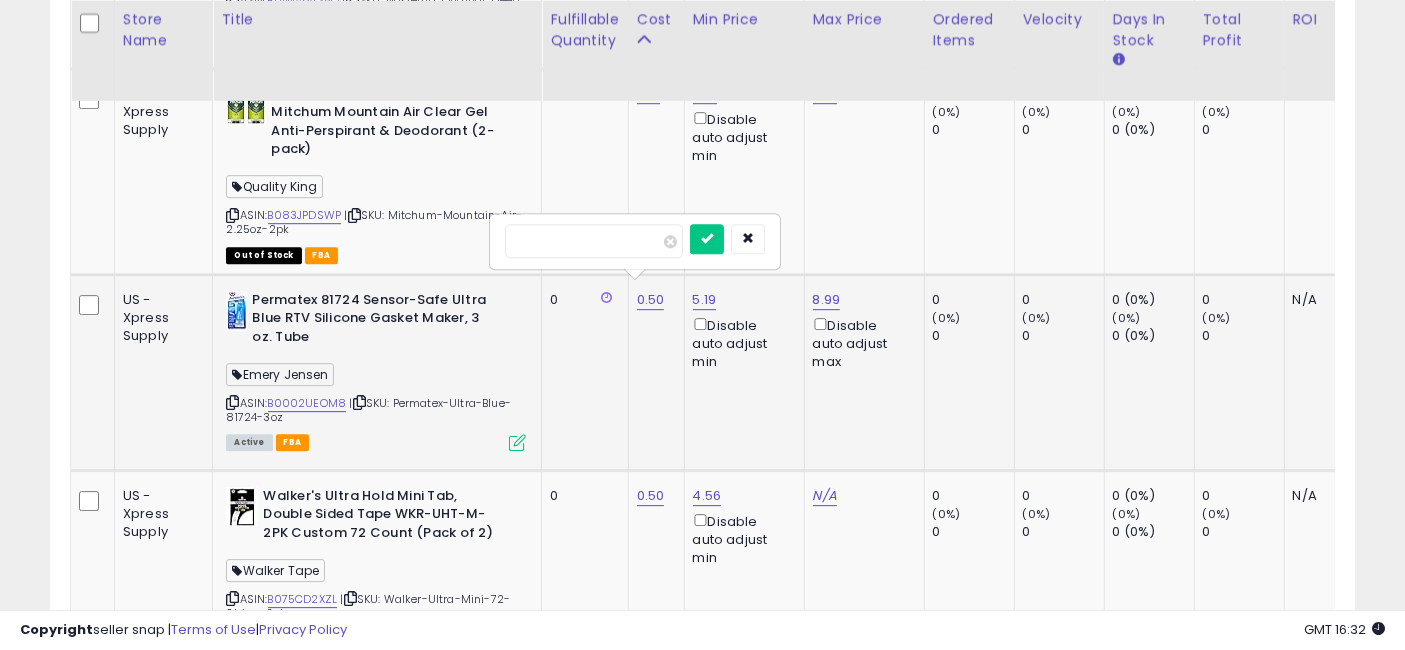 click on "****" at bounding box center [594, 241] 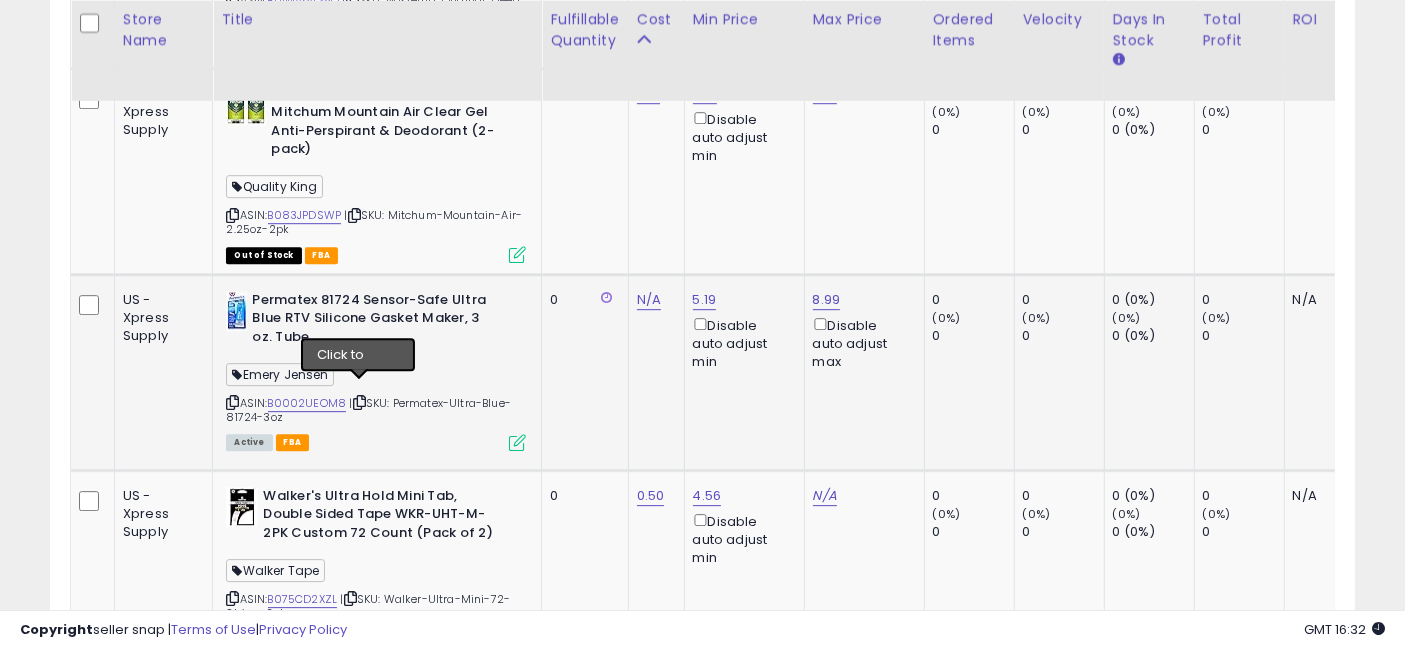 click at bounding box center [359, 402] 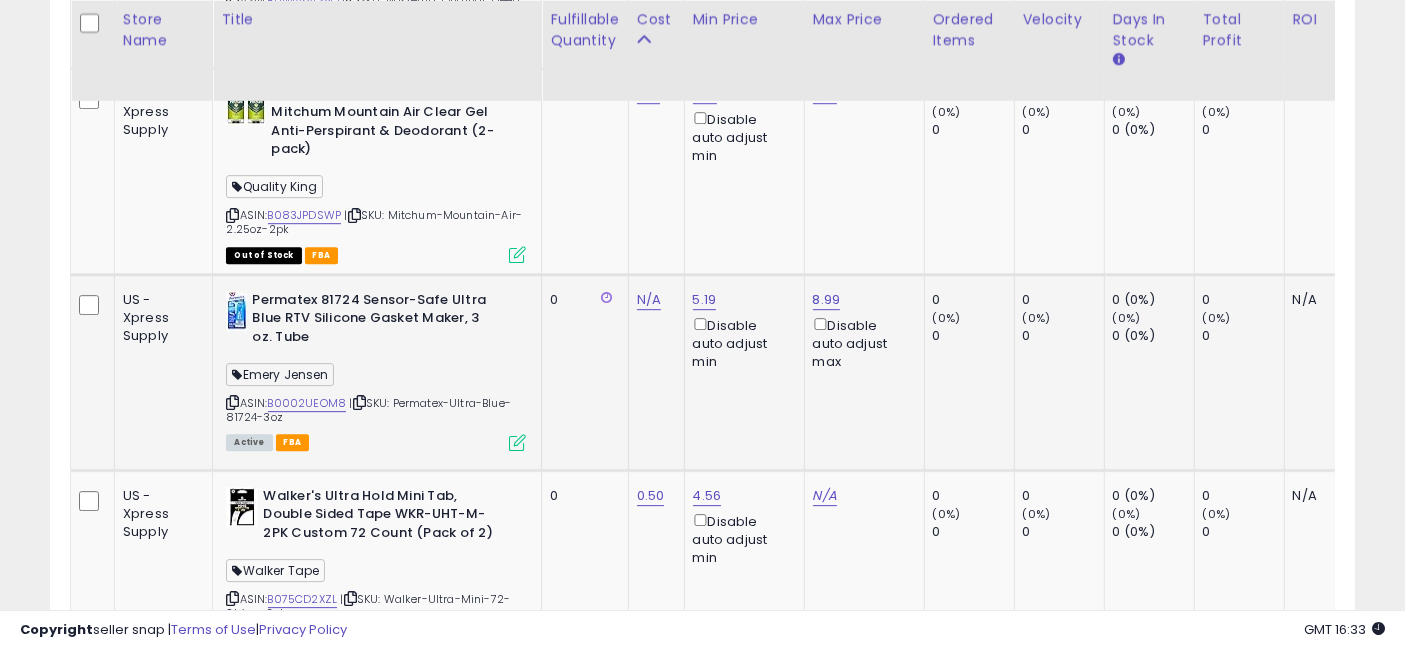 click at bounding box center (359, 402) 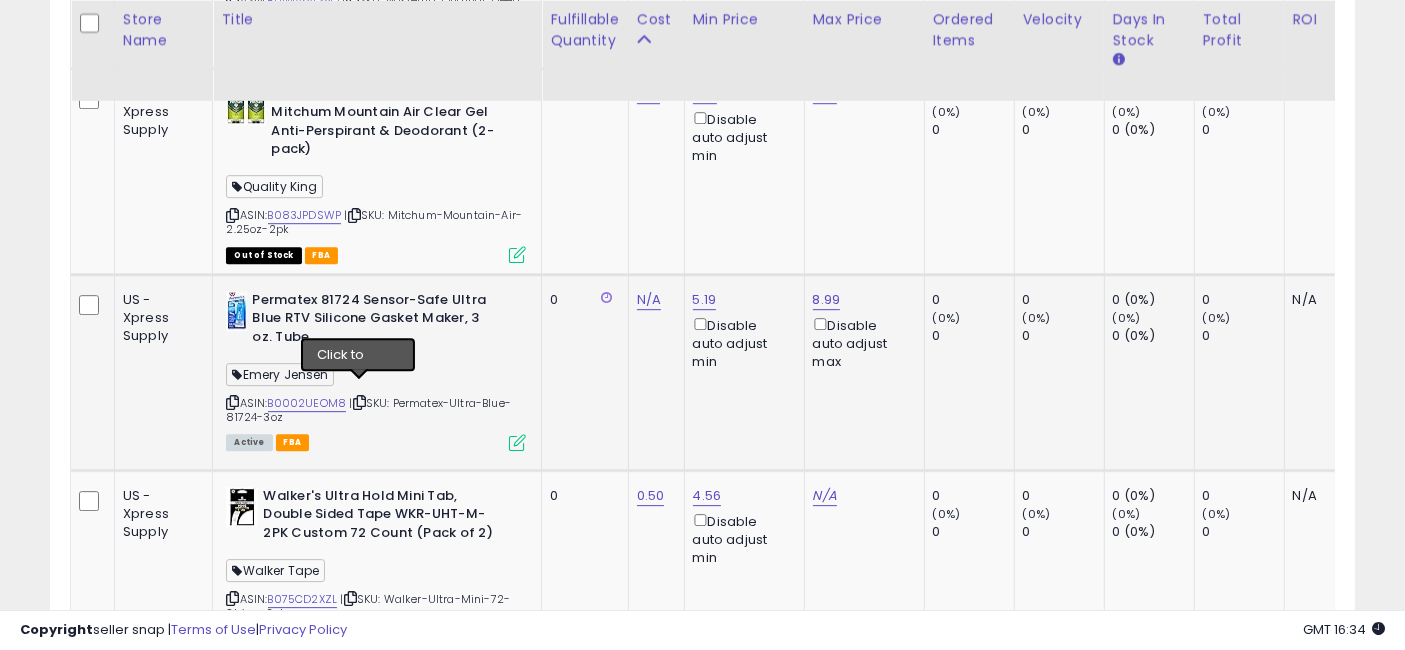 click at bounding box center (359, 402) 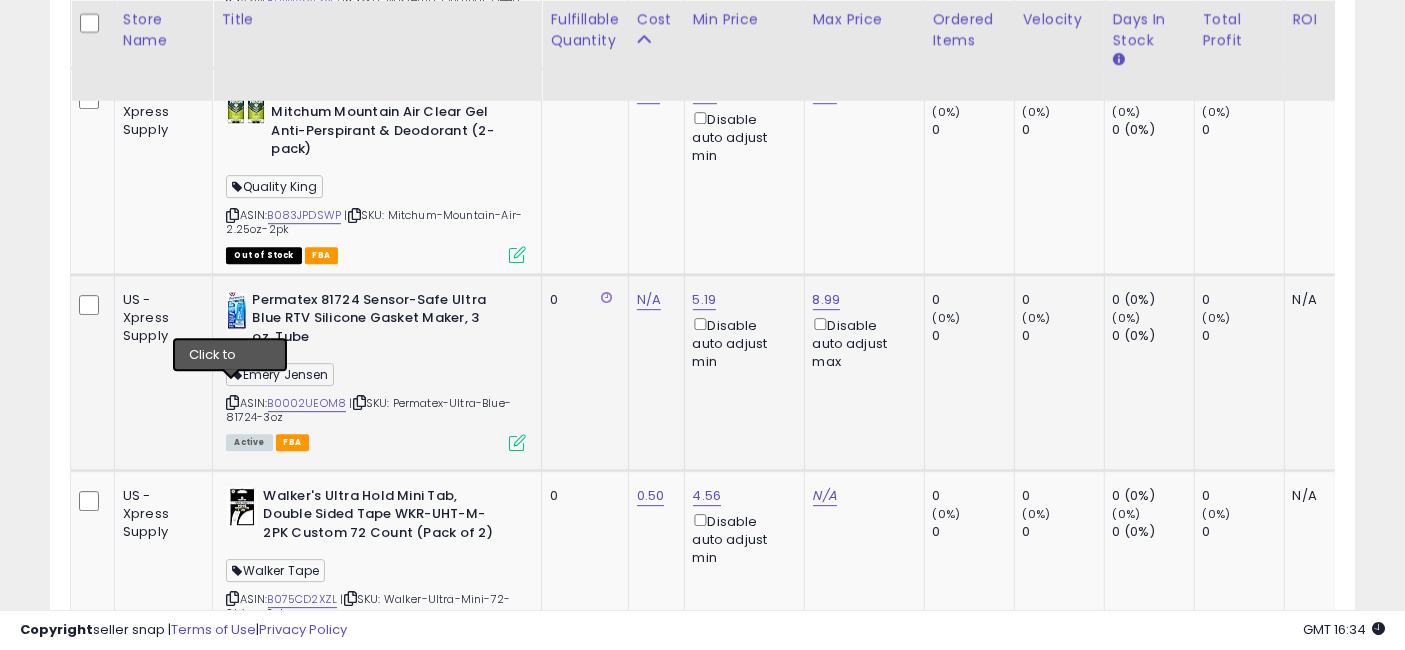 click at bounding box center [232, 402] 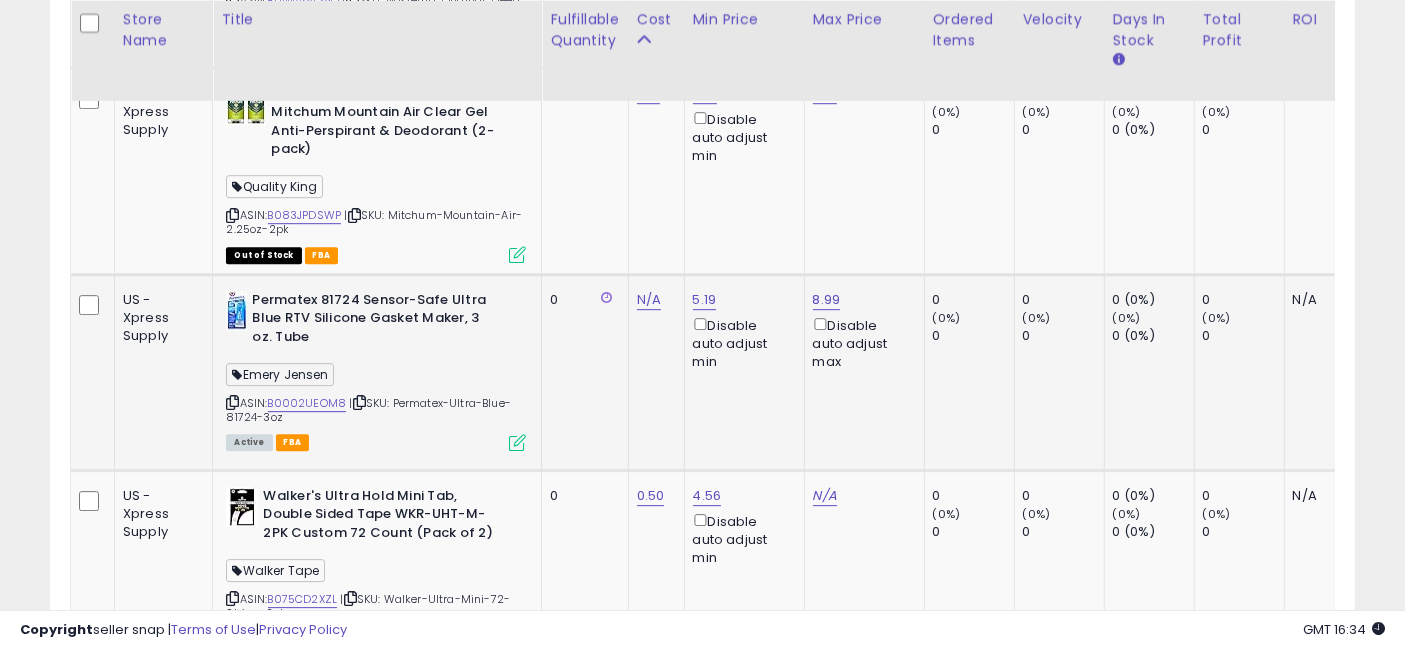 click at bounding box center (232, 402) 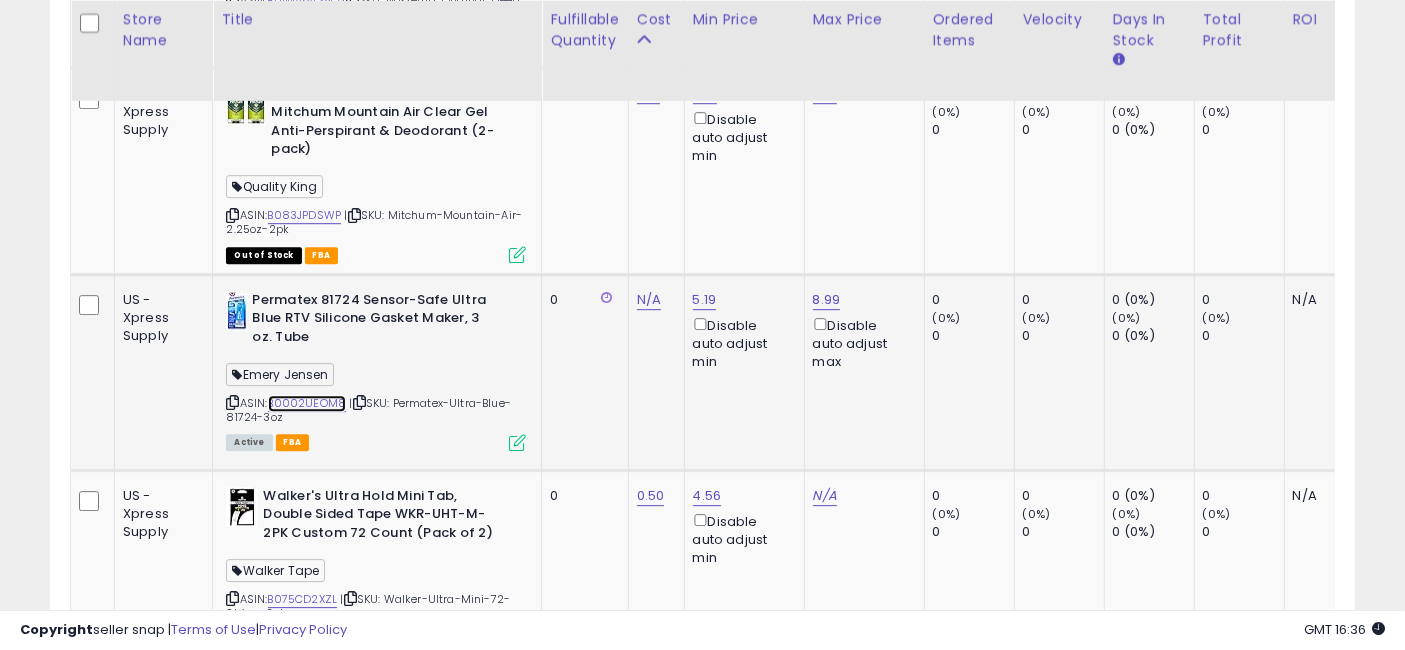 click on "B0002UEOM8" at bounding box center (307, 403) 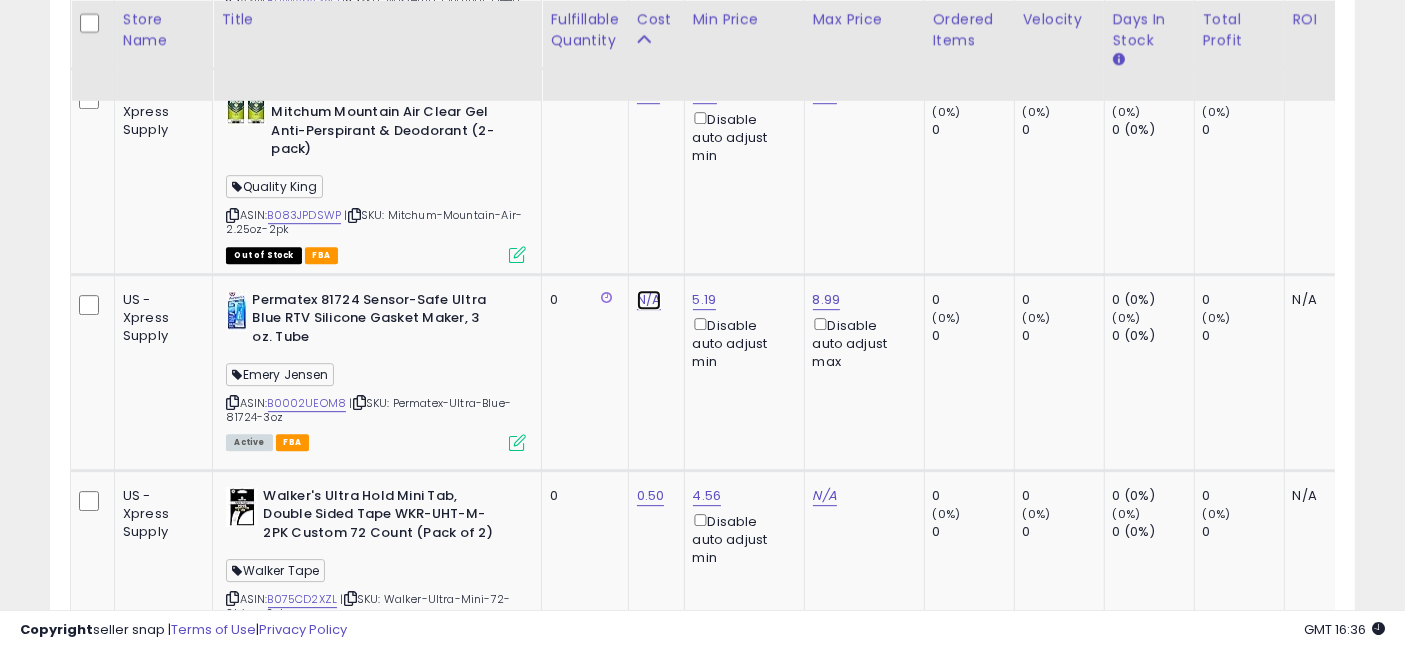 click on "N/A" at bounding box center (649, -4457) 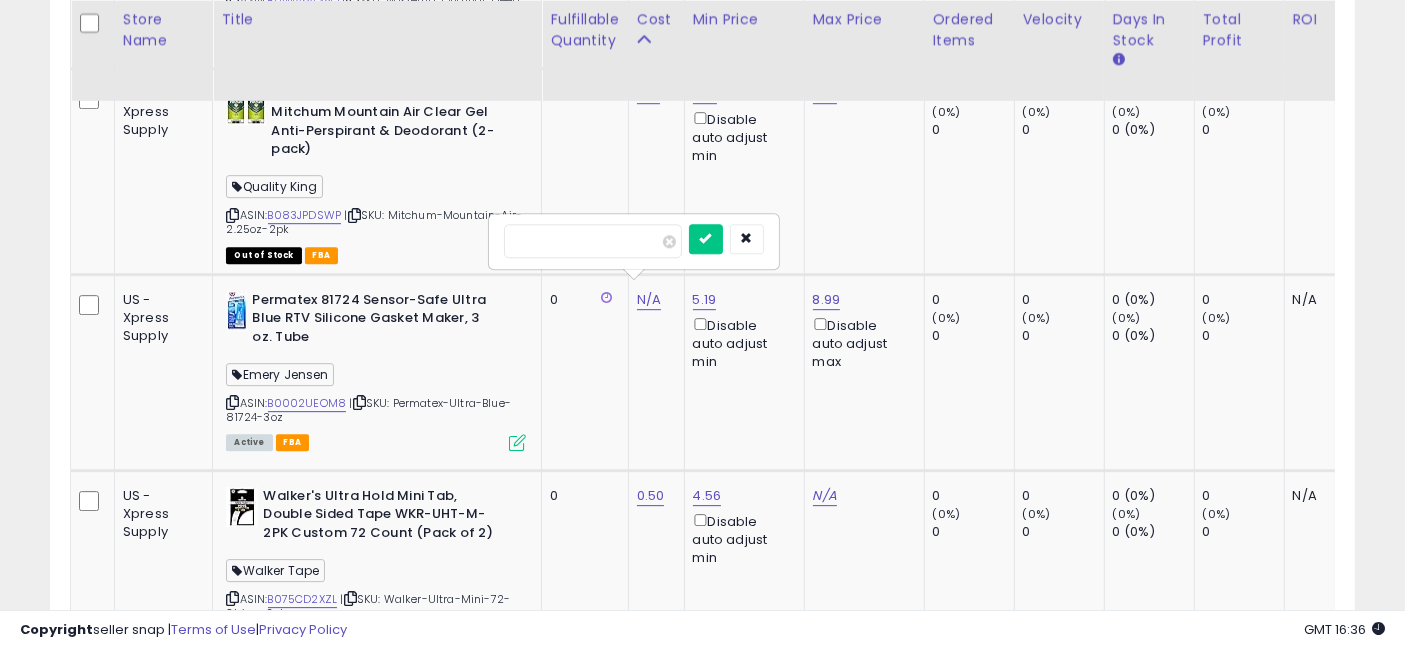 click at bounding box center (593, 241) 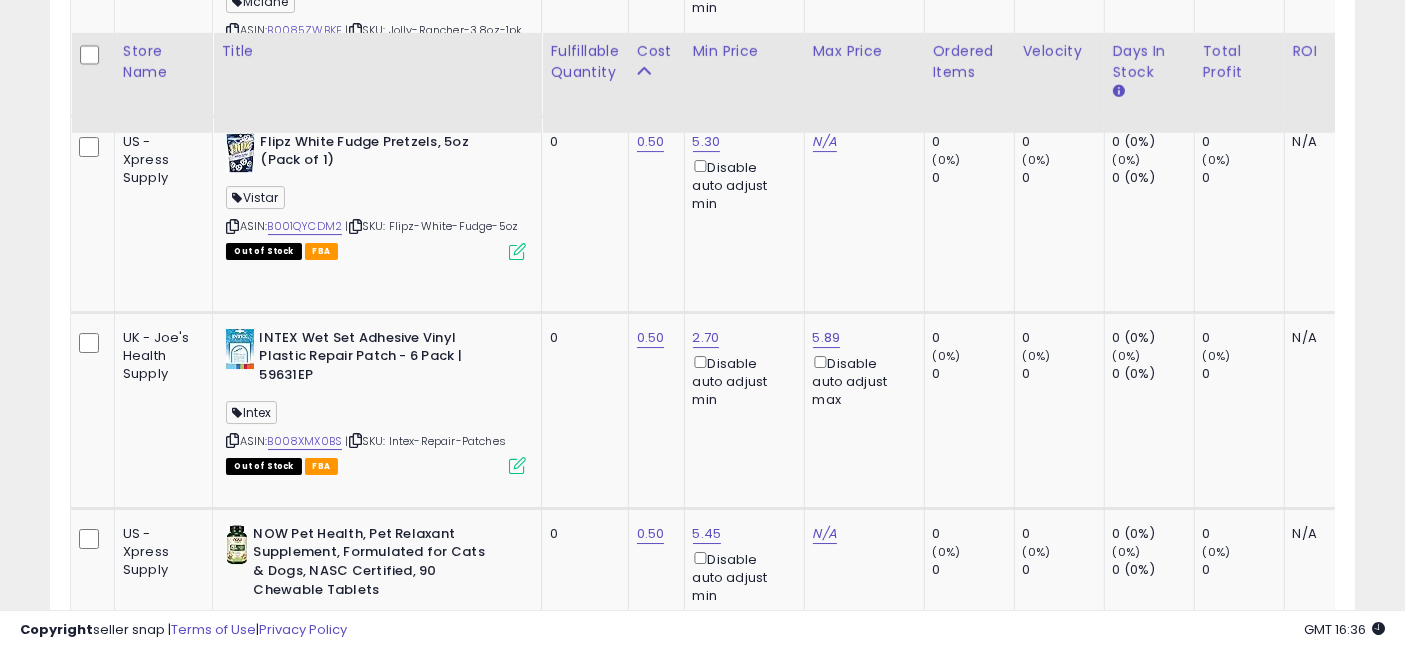scroll, scrollTop: 6771, scrollLeft: 0, axis: vertical 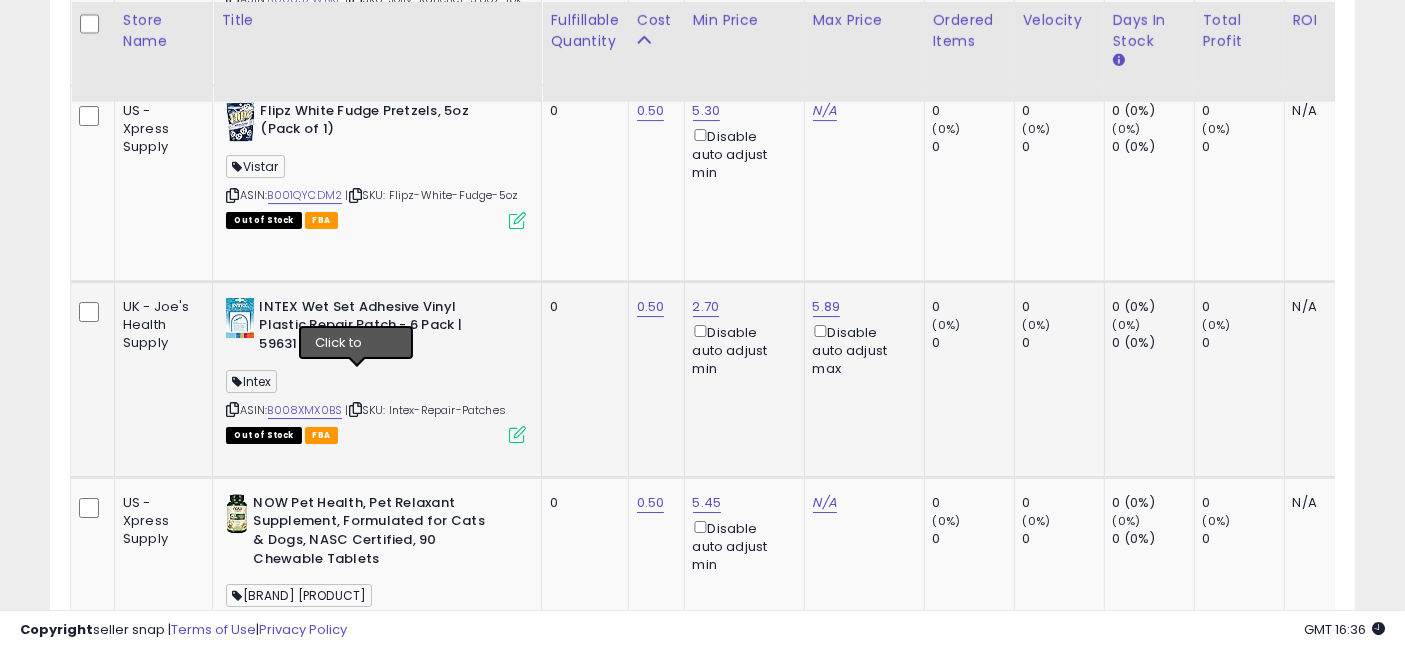 click at bounding box center [355, 409] 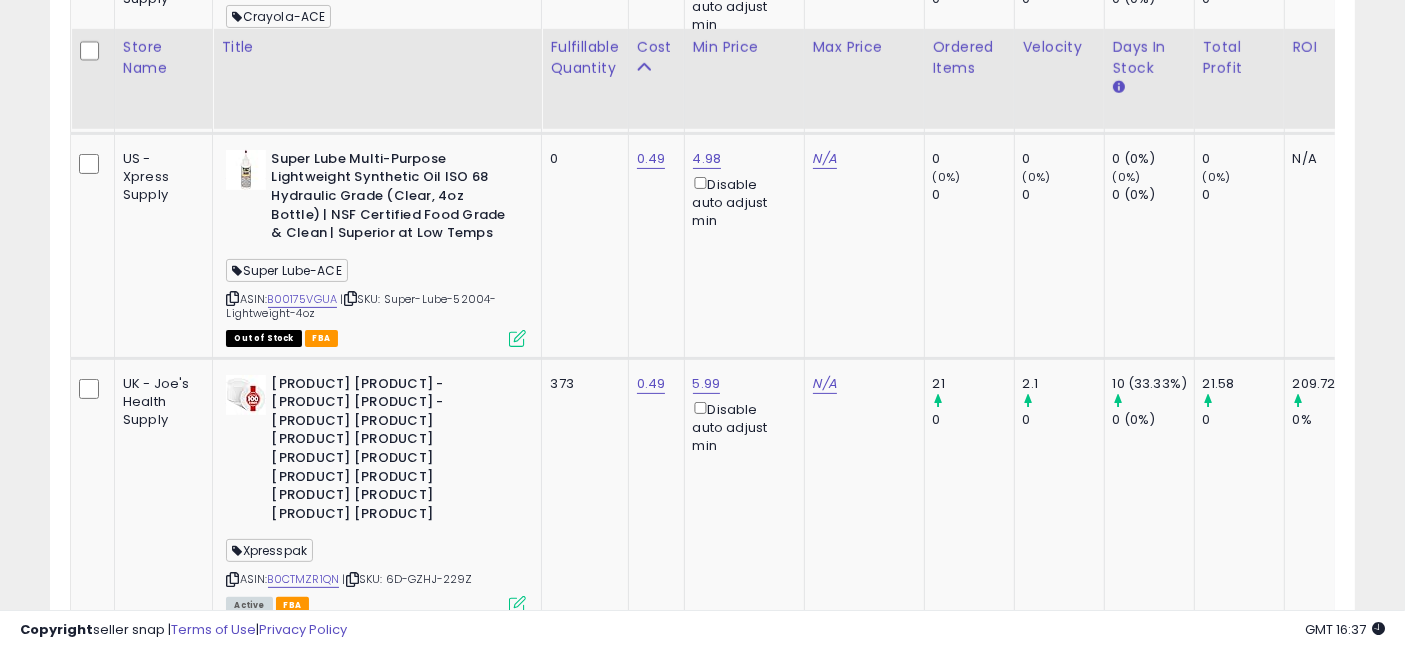 scroll, scrollTop: 8216, scrollLeft: 0, axis: vertical 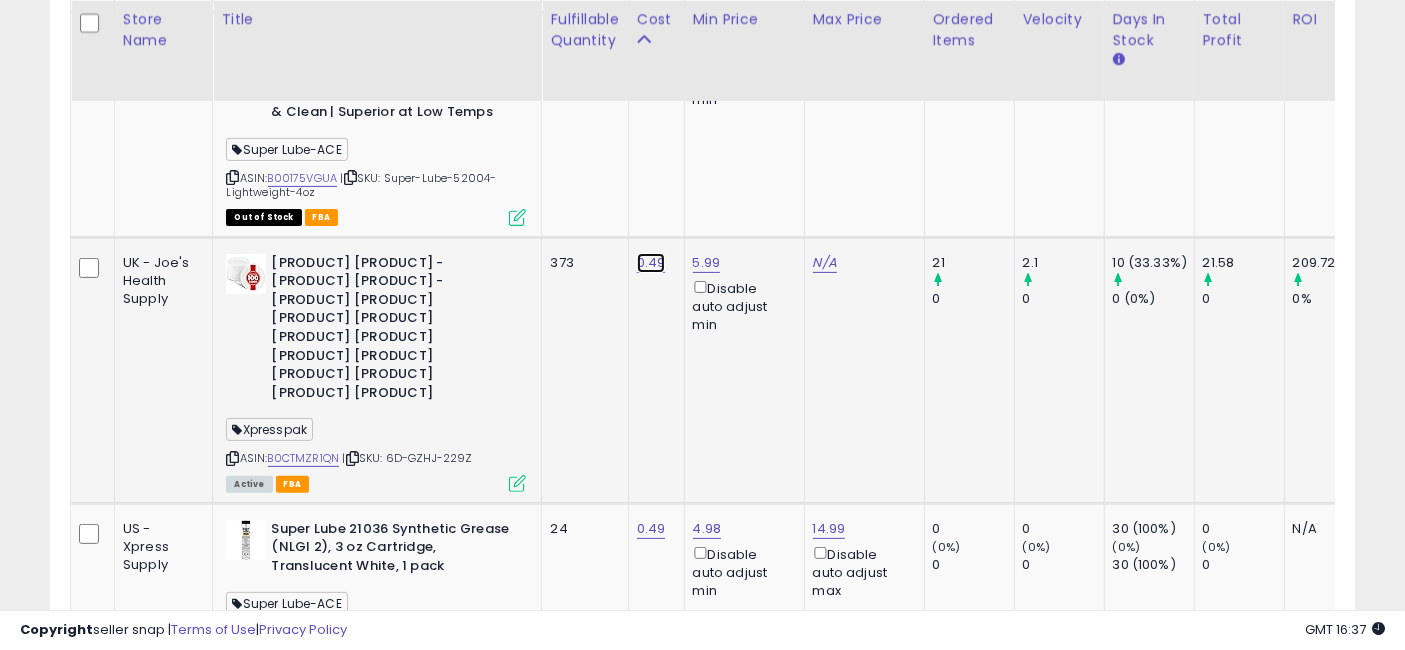 click on "0.49" at bounding box center (651, -7071) 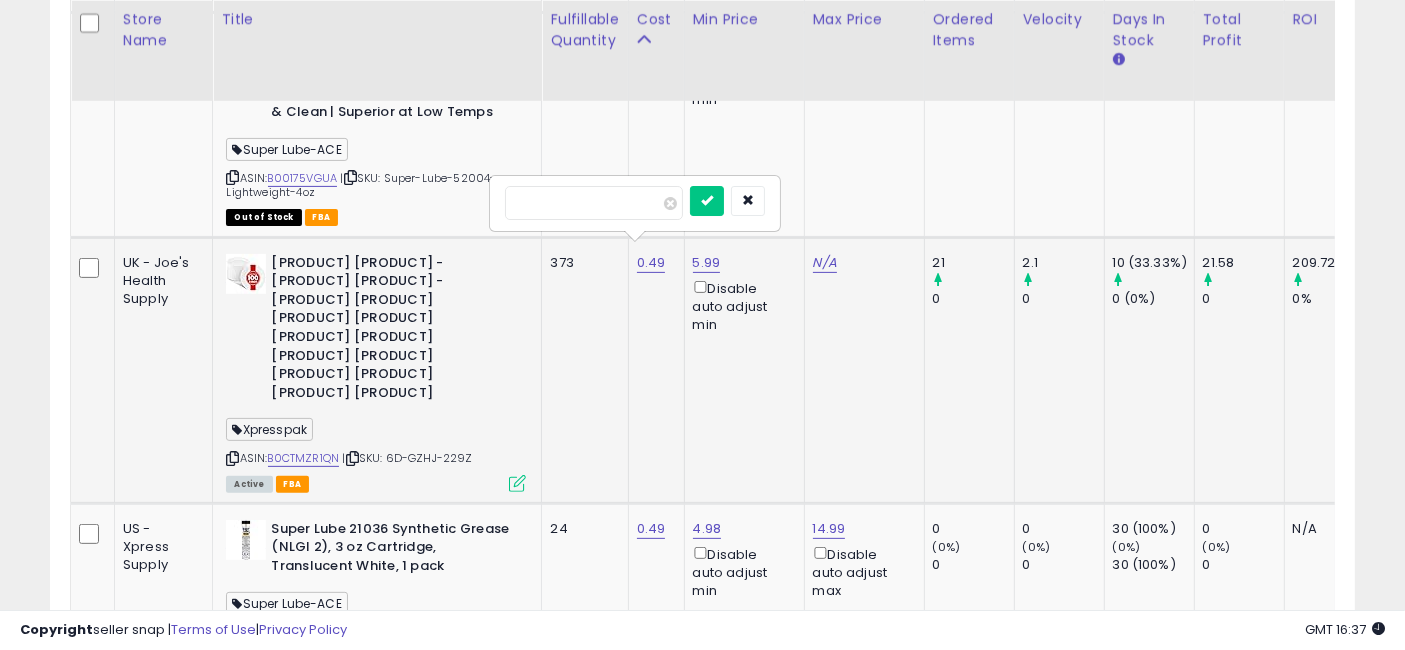 click on "****" at bounding box center [594, 203] 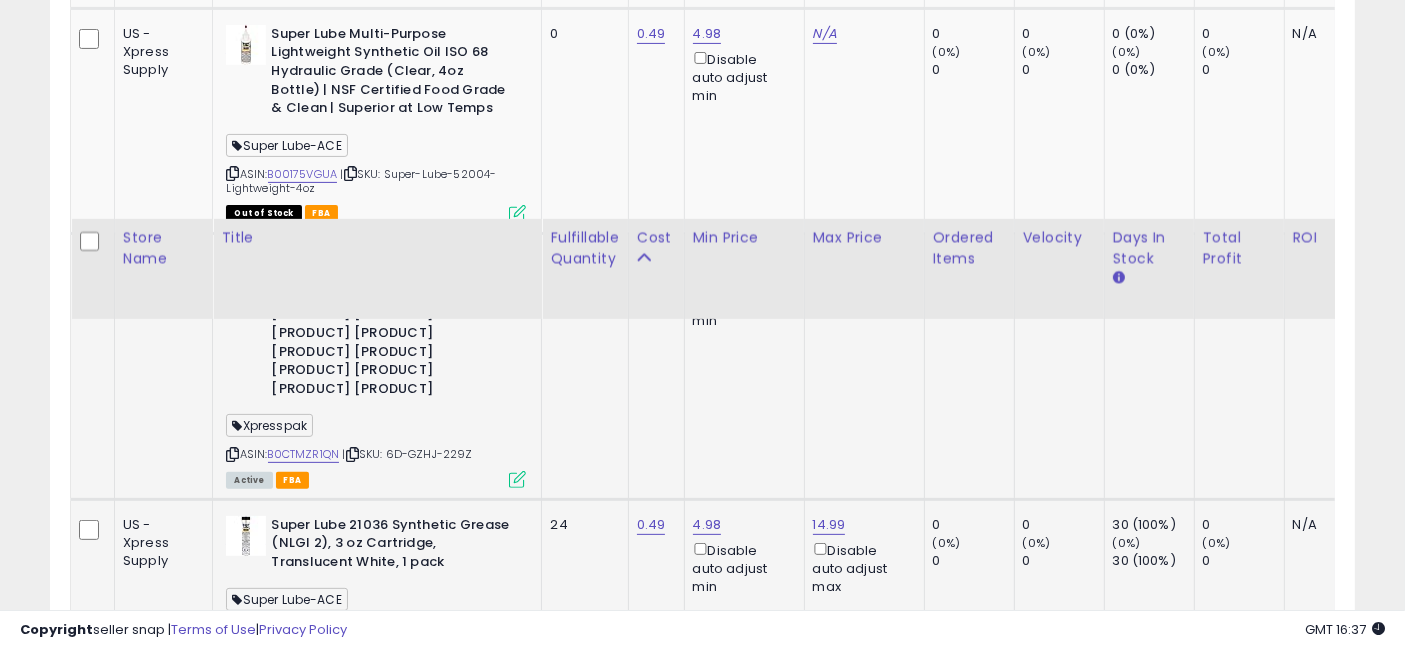 scroll, scrollTop: 8438, scrollLeft: 0, axis: vertical 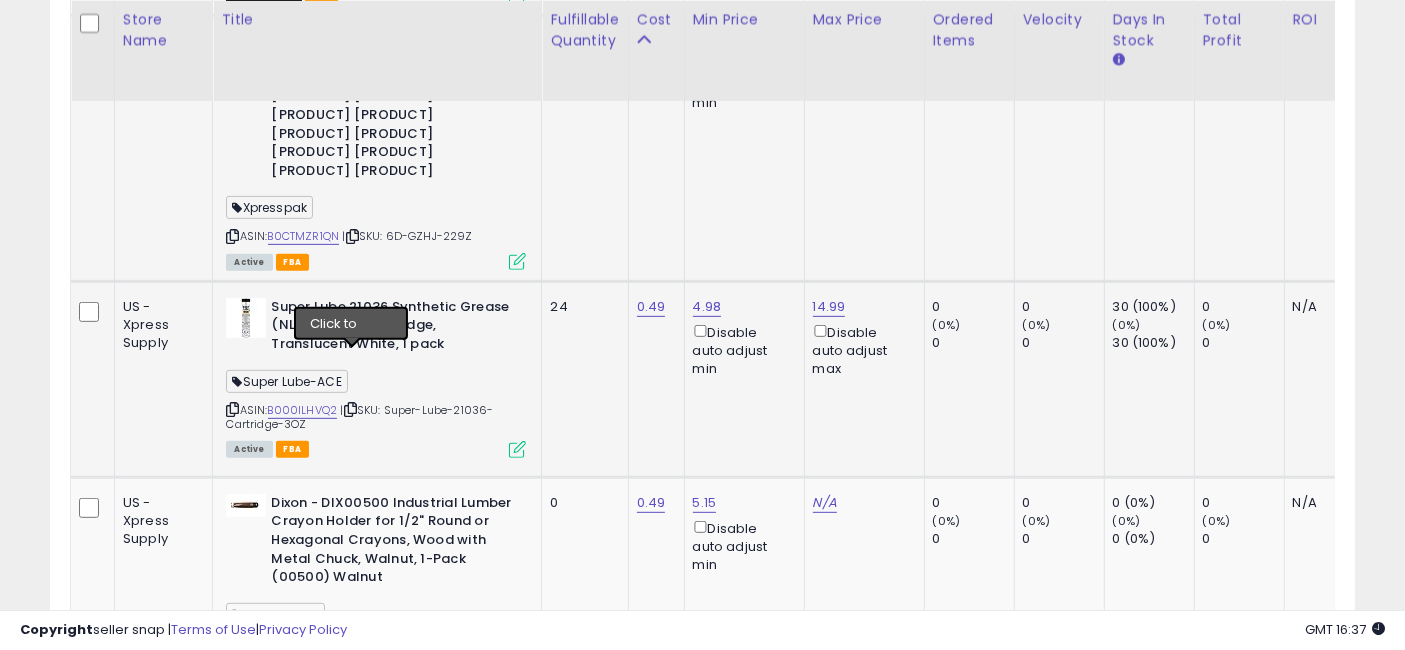 click at bounding box center [350, 409] 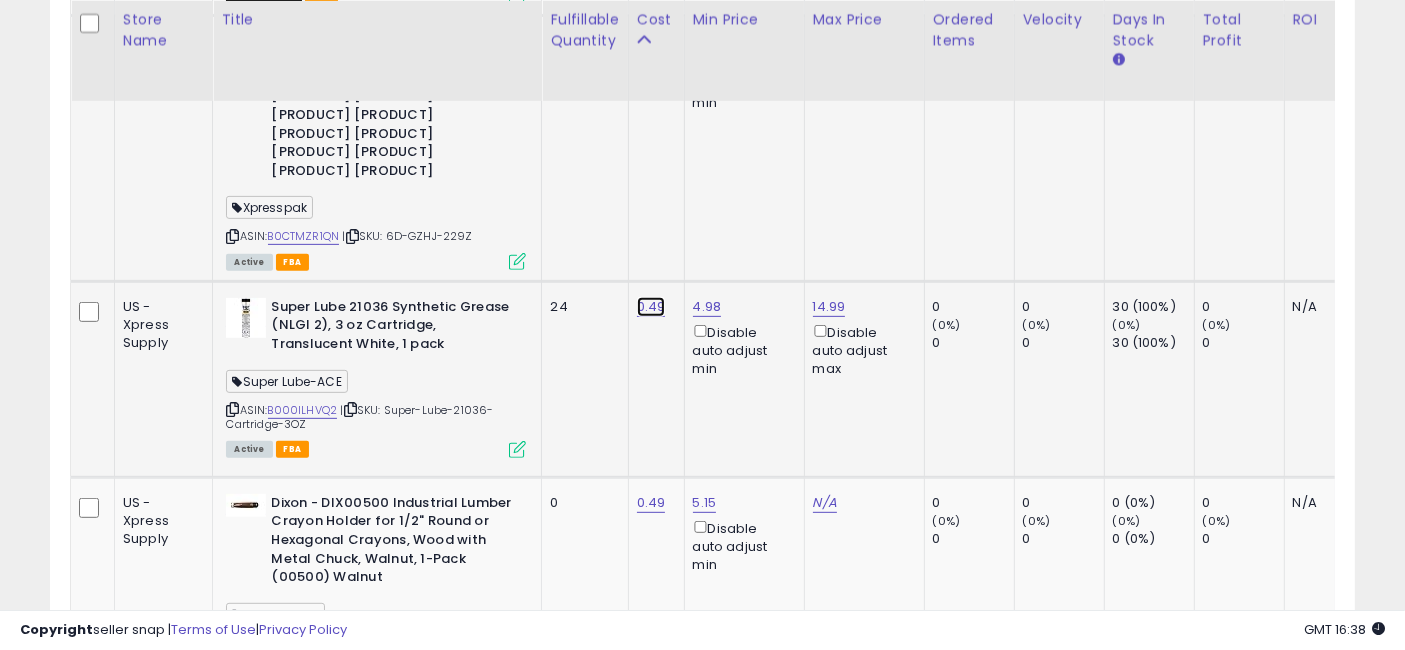 click on "0.49" at bounding box center (651, -7293) 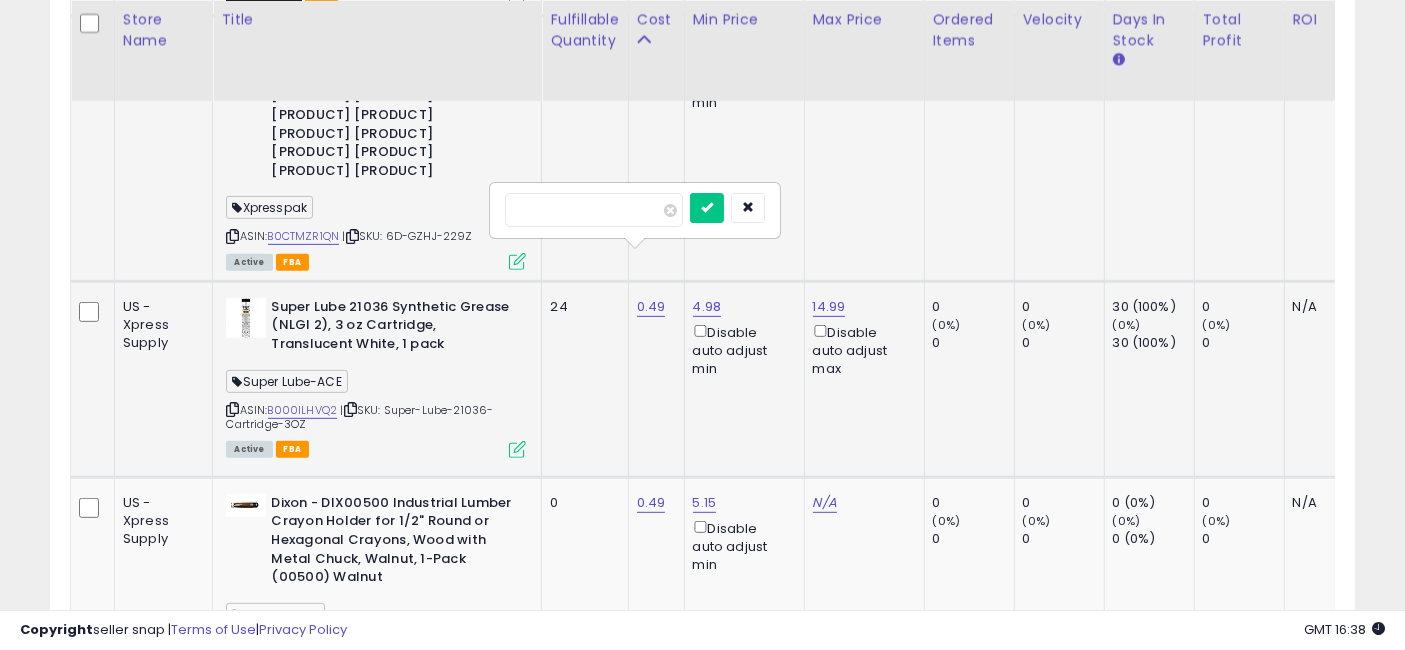 click on "****" at bounding box center [594, 210] 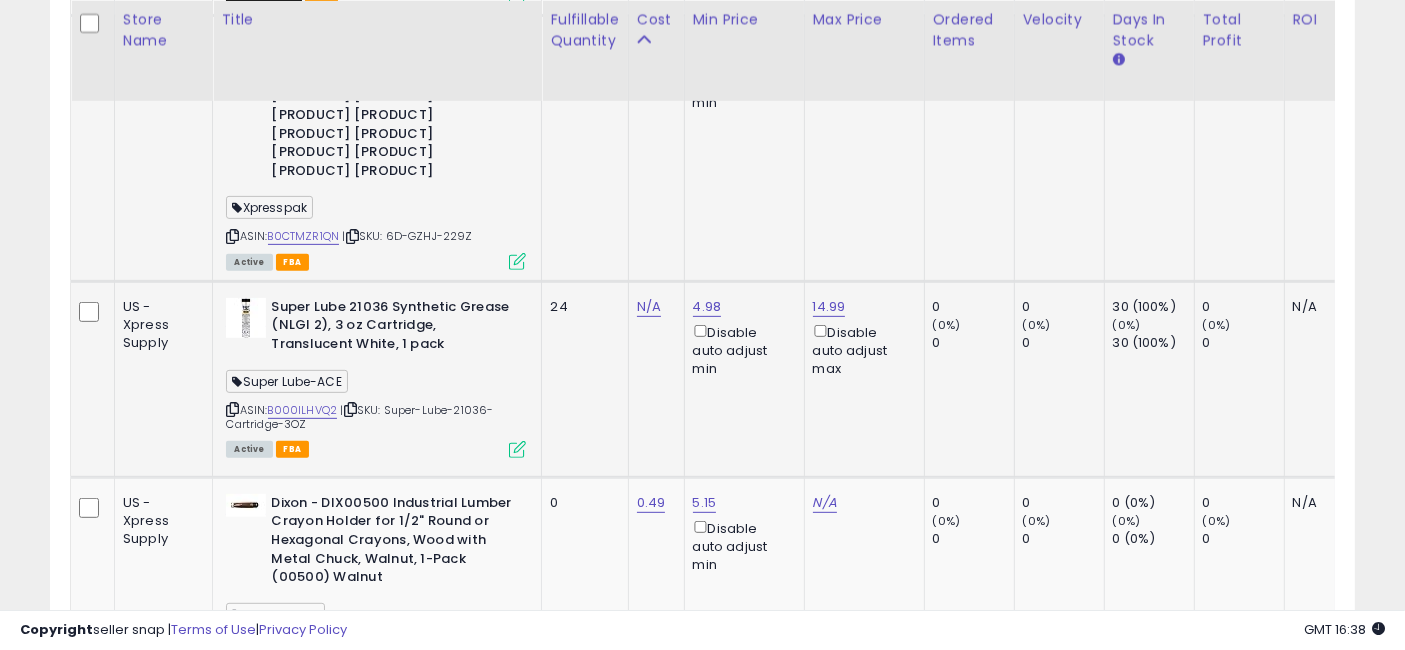 scroll, scrollTop: 0, scrollLeft: 31, axis: horizontal 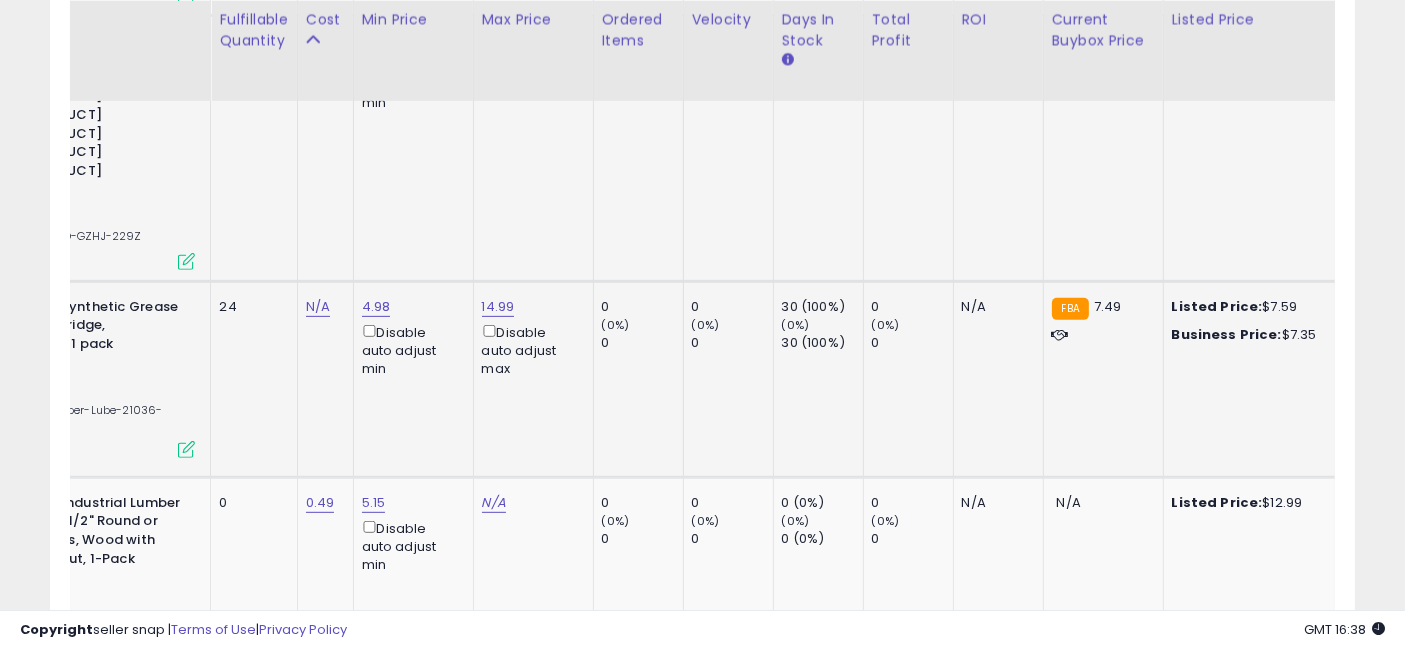 drag, startPoint x: 605, startPoint y: 324, endPoint x: 688, endPoint y: 320, distance: 83.09633 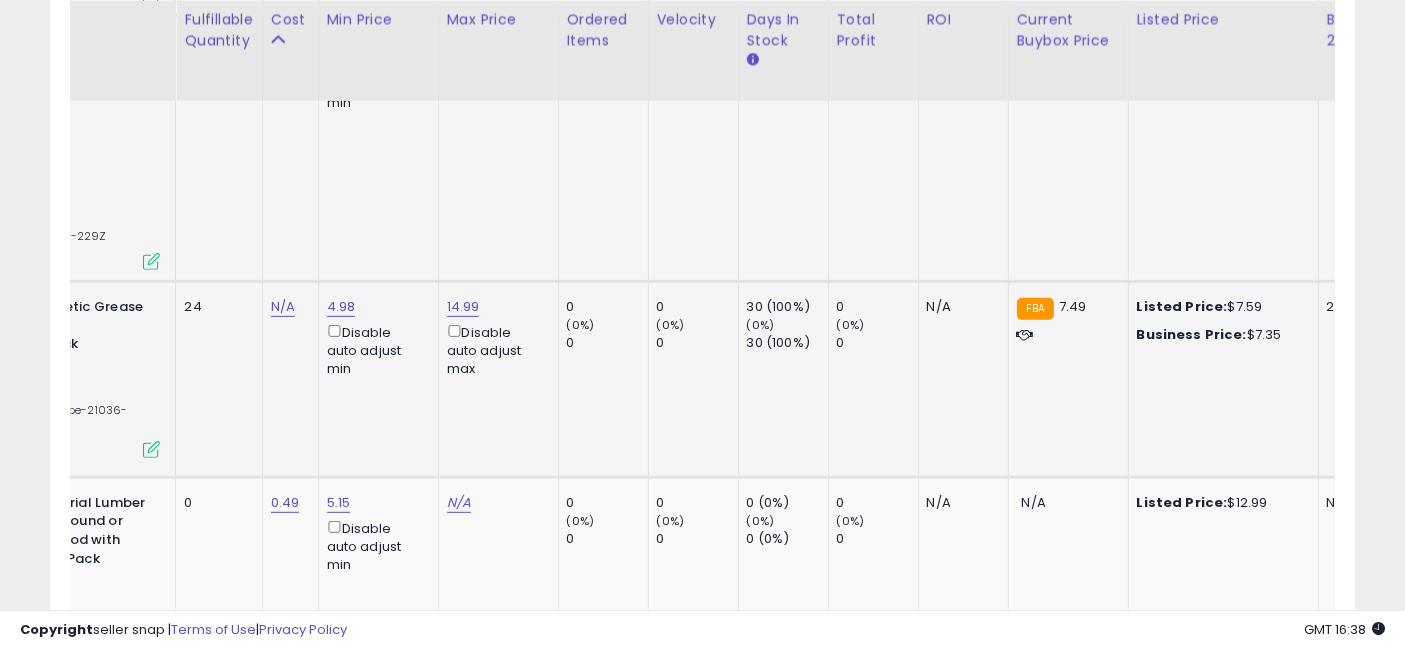 scroll, scrollTop: 0, scrollLeft: 366, axis: horizontal 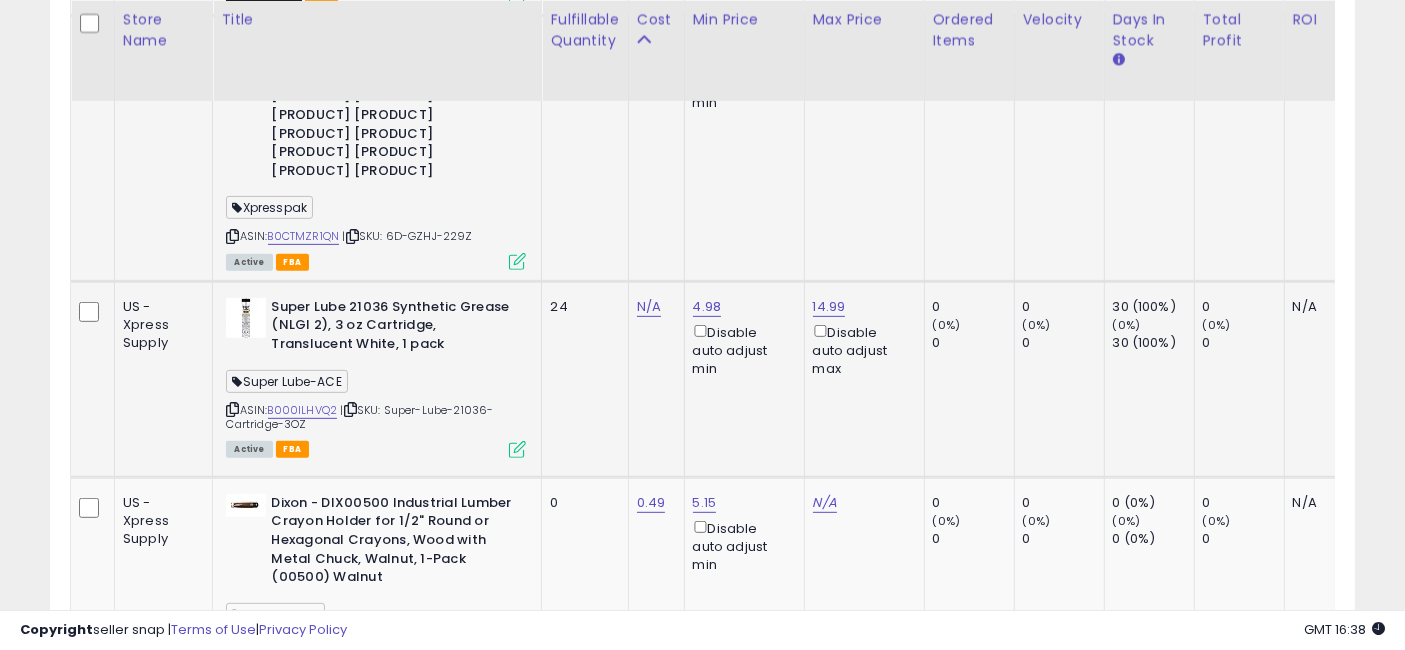 drag, startPoint x: 785, startPoint y: 339, endPoint x: 645, endPoint y: 344, distance: 140.08926 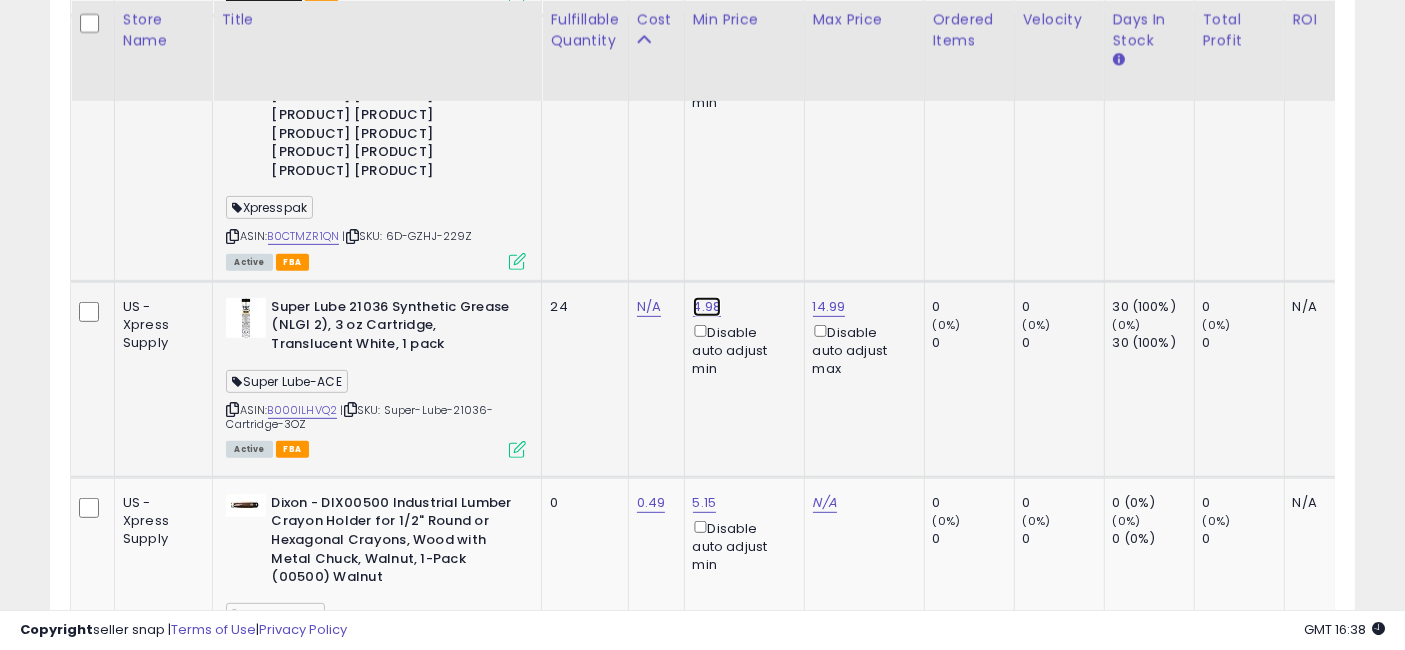 click on "4.98" at bounding box center (707, -7293) 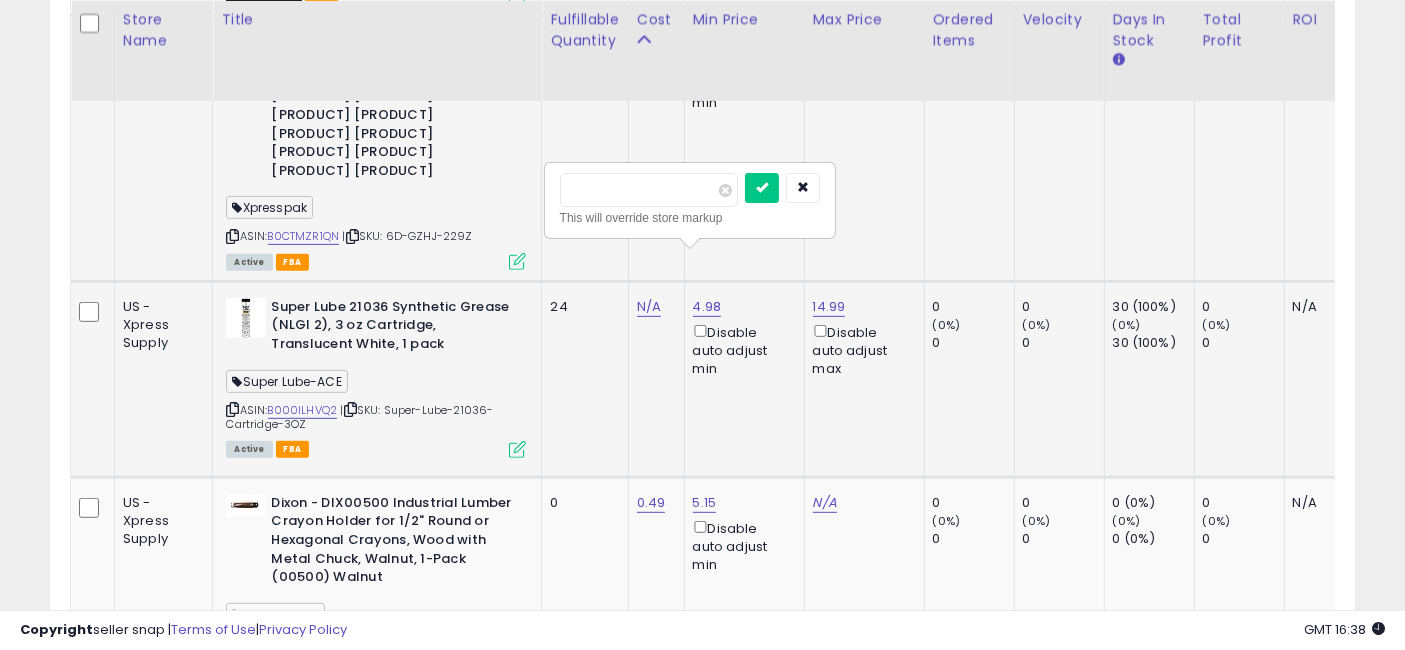 click on "****" at bounding box center [649, 190] 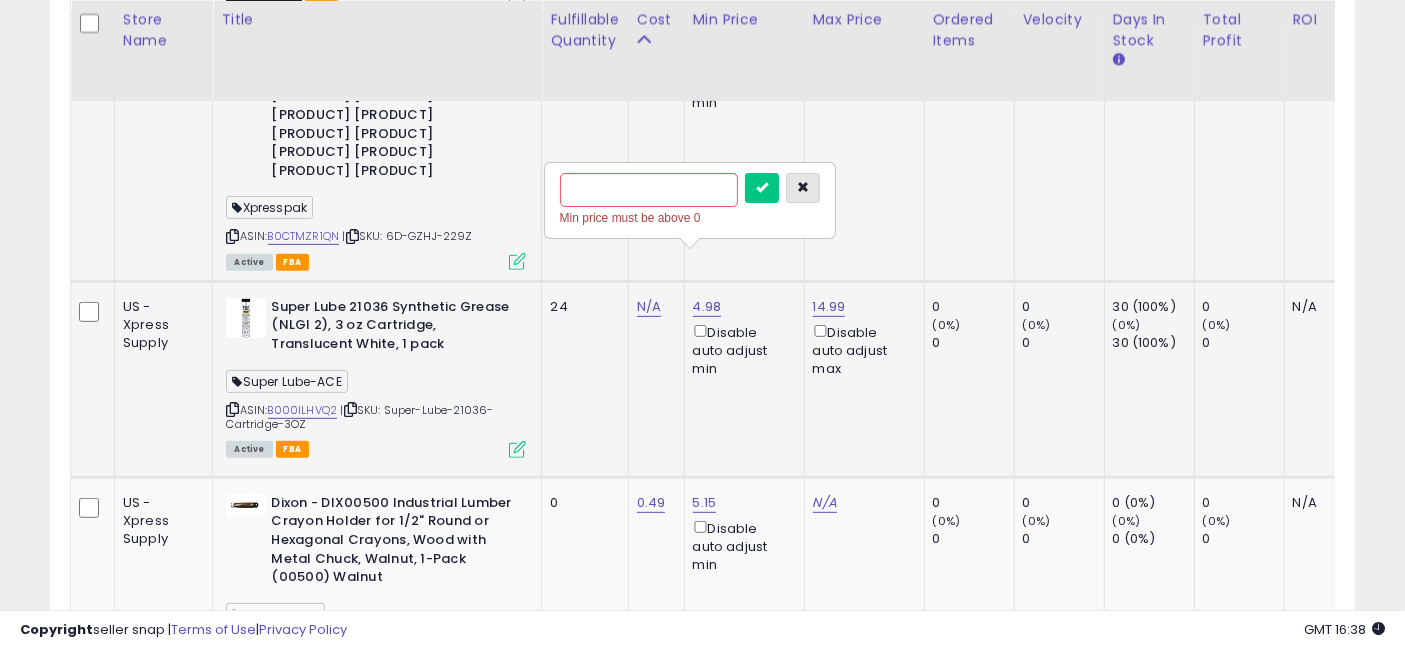 click at bounding box center [803, 187] 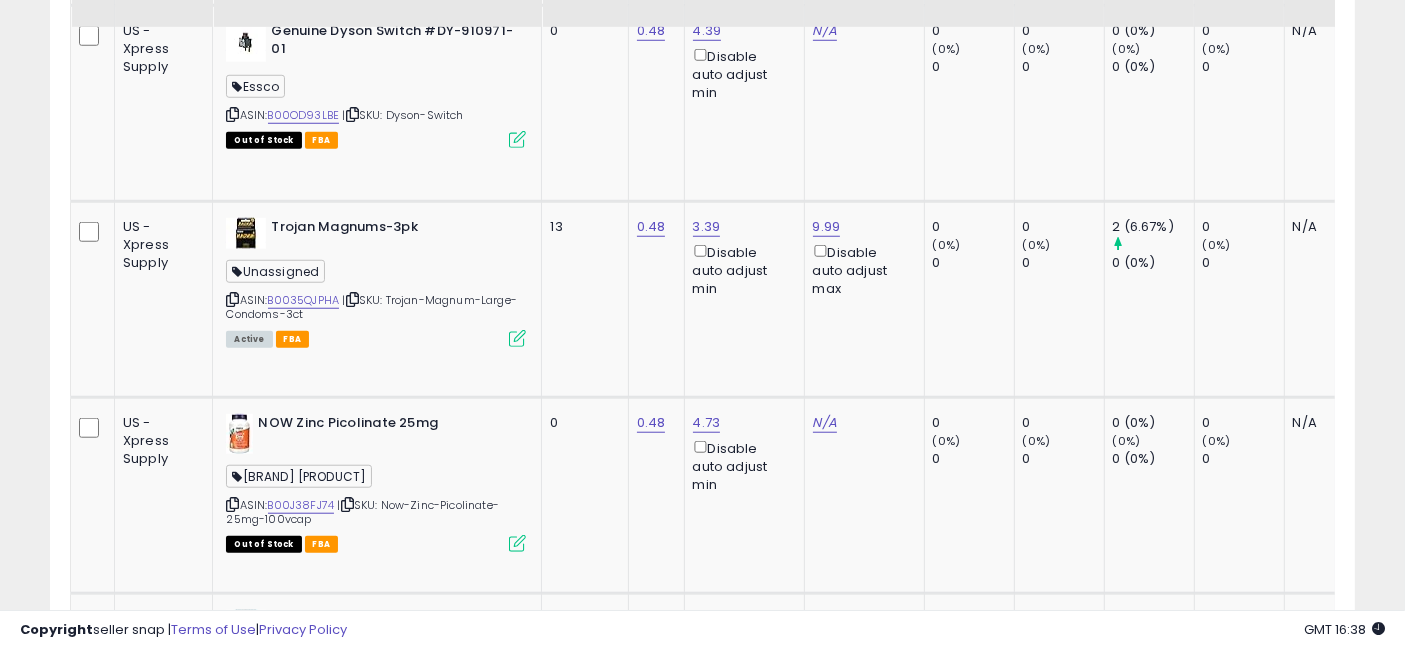 scroll, scrollTop: 9216, scrollLeft: 0, axis: vertical 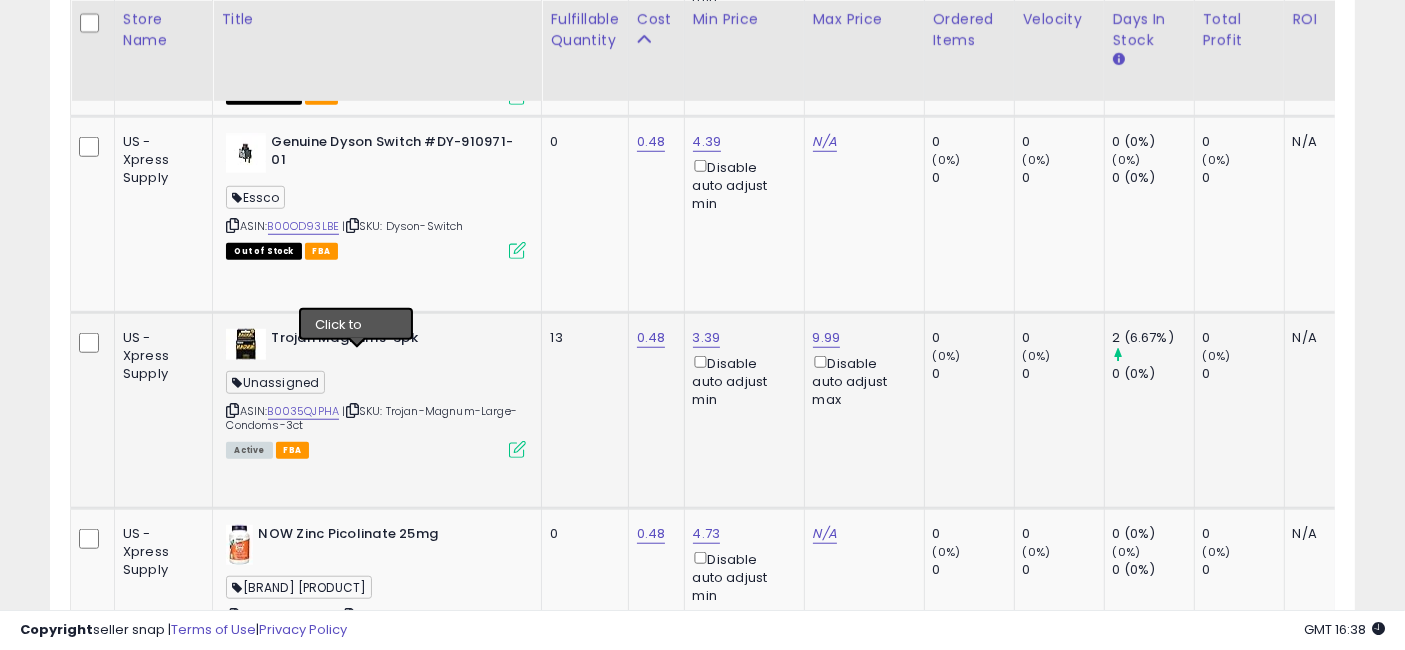 click at bounding box center (352, 410) 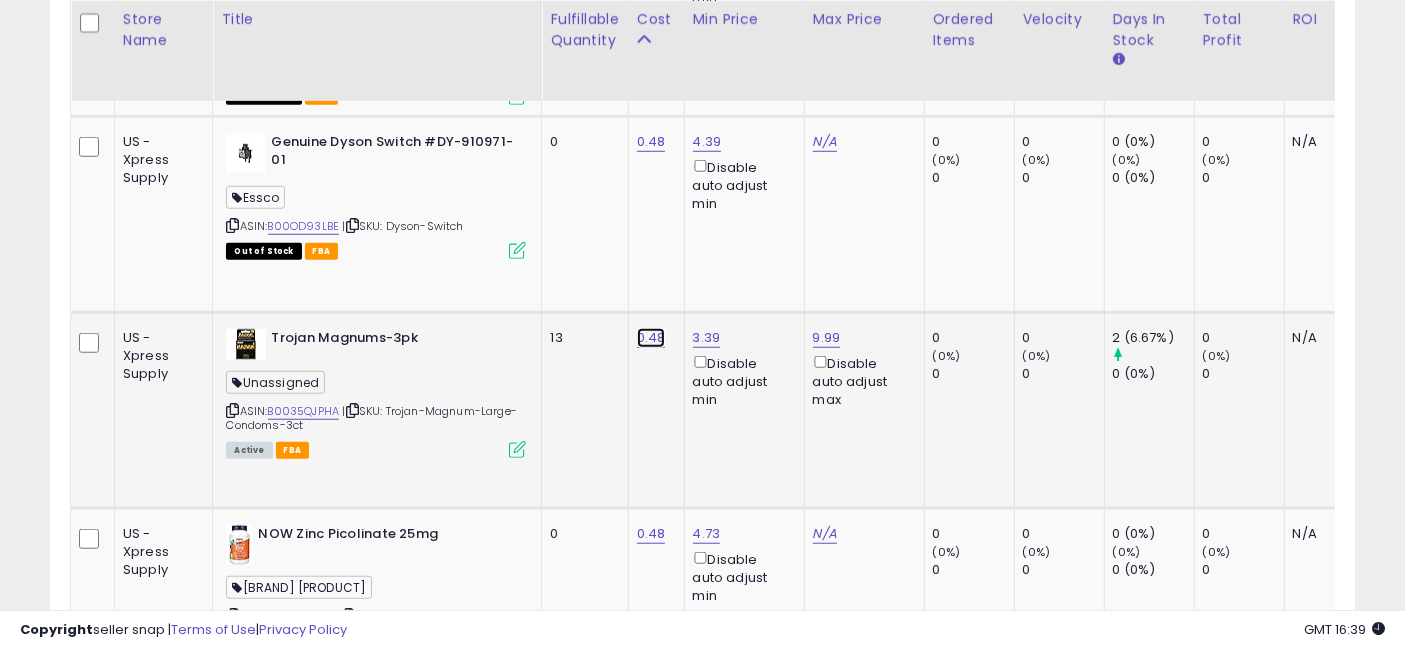 click on "0.48" at bounding box center [651, -8071] 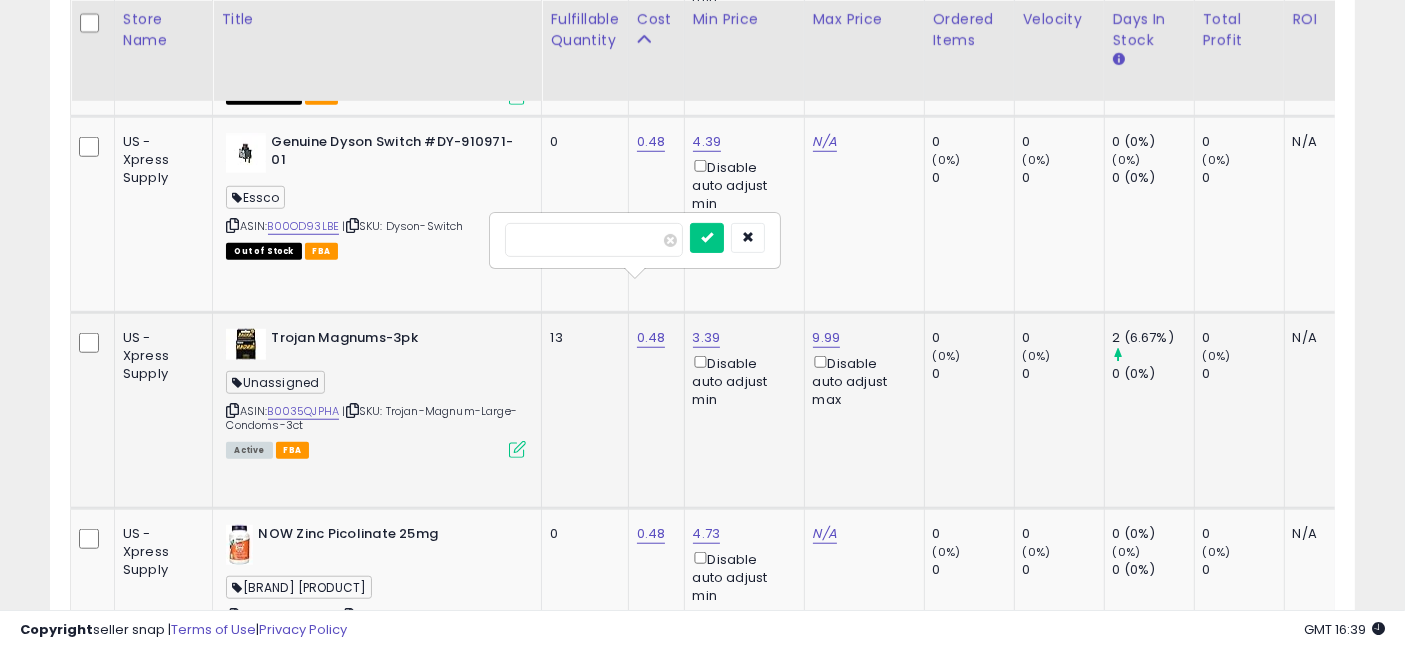 click on "****" at bounding box center (594, 240) 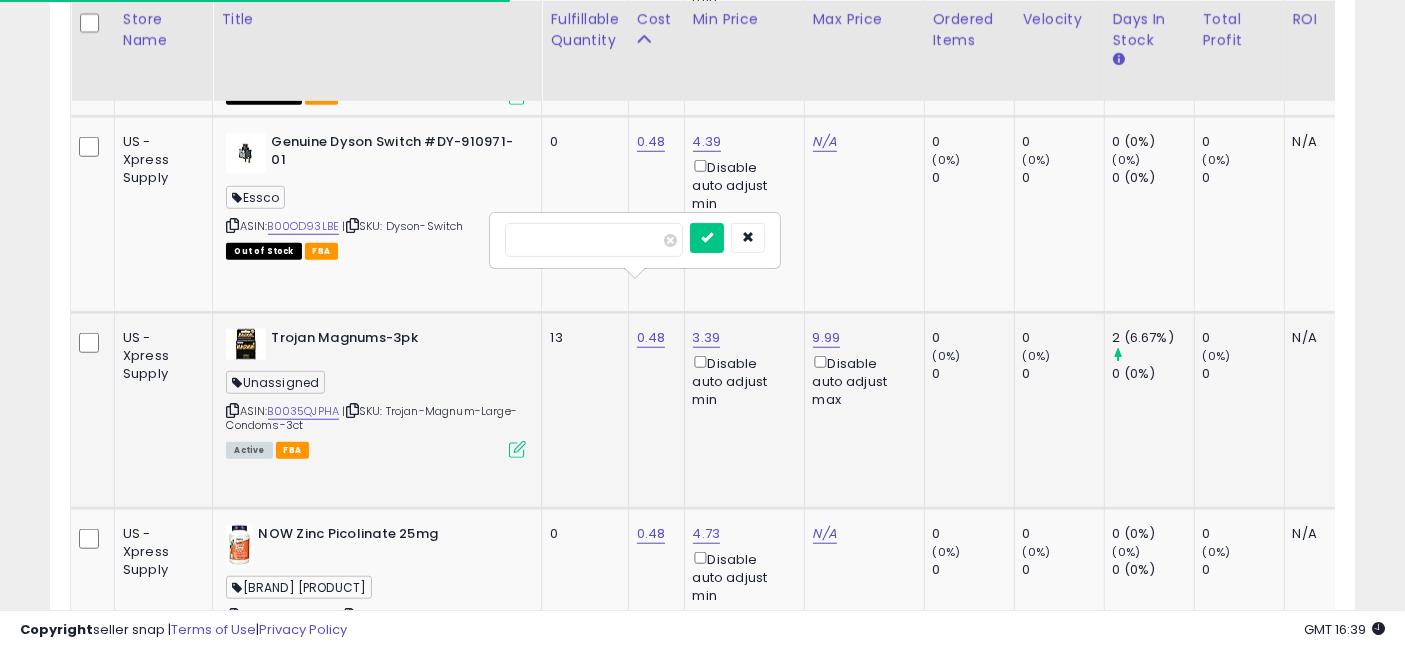 click at bounding box center [707, 238] 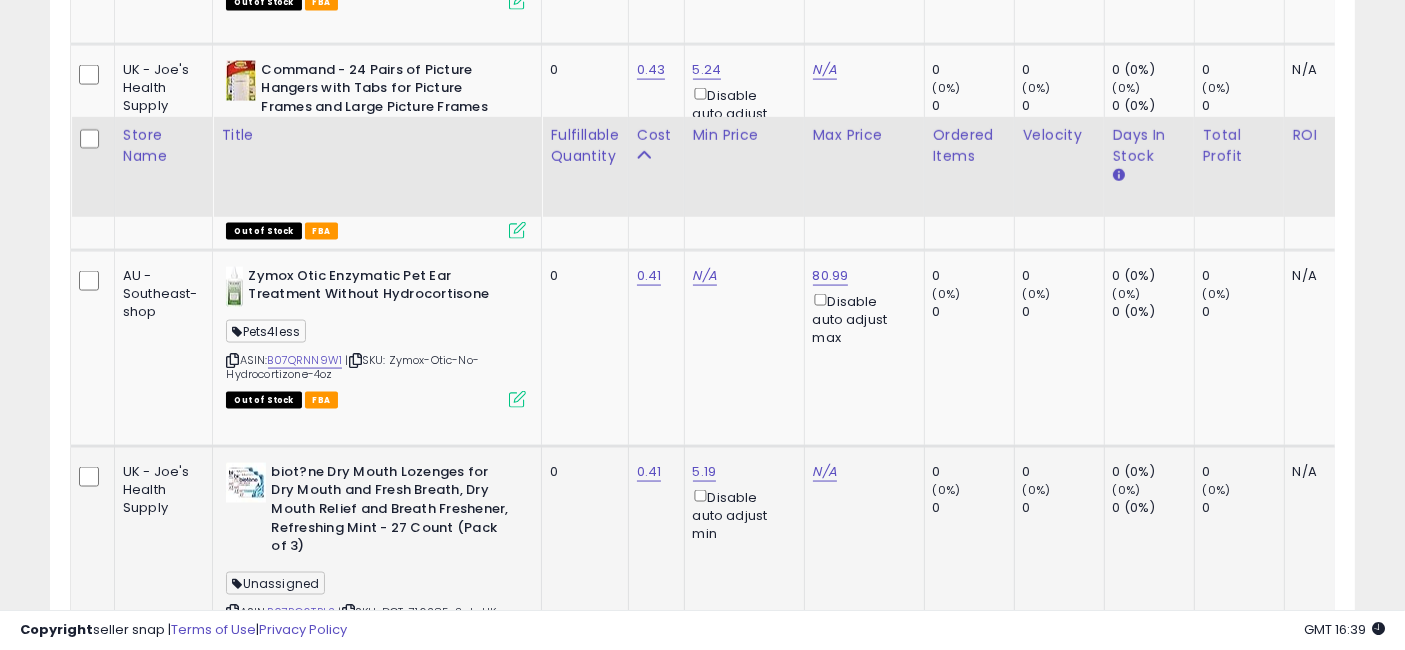 scroll, scrollTop: 10805, scrollLeft: 0, axis: vertical 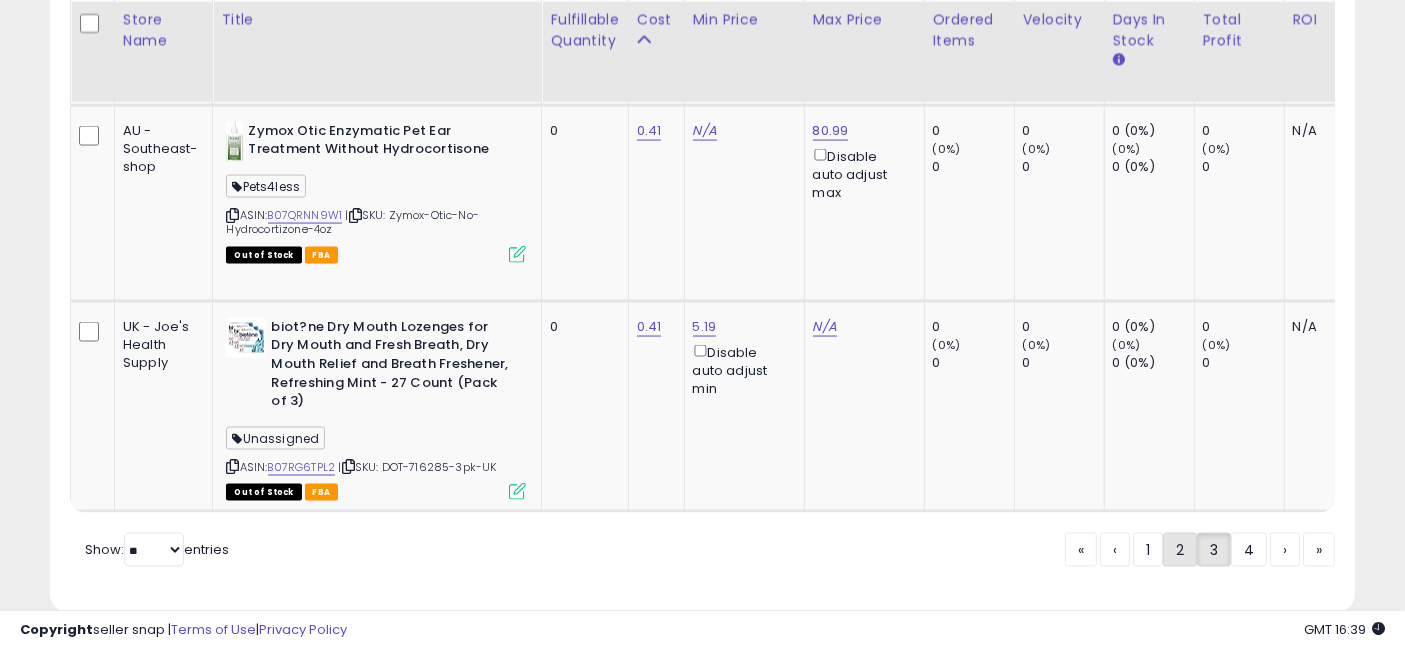 click on "2" 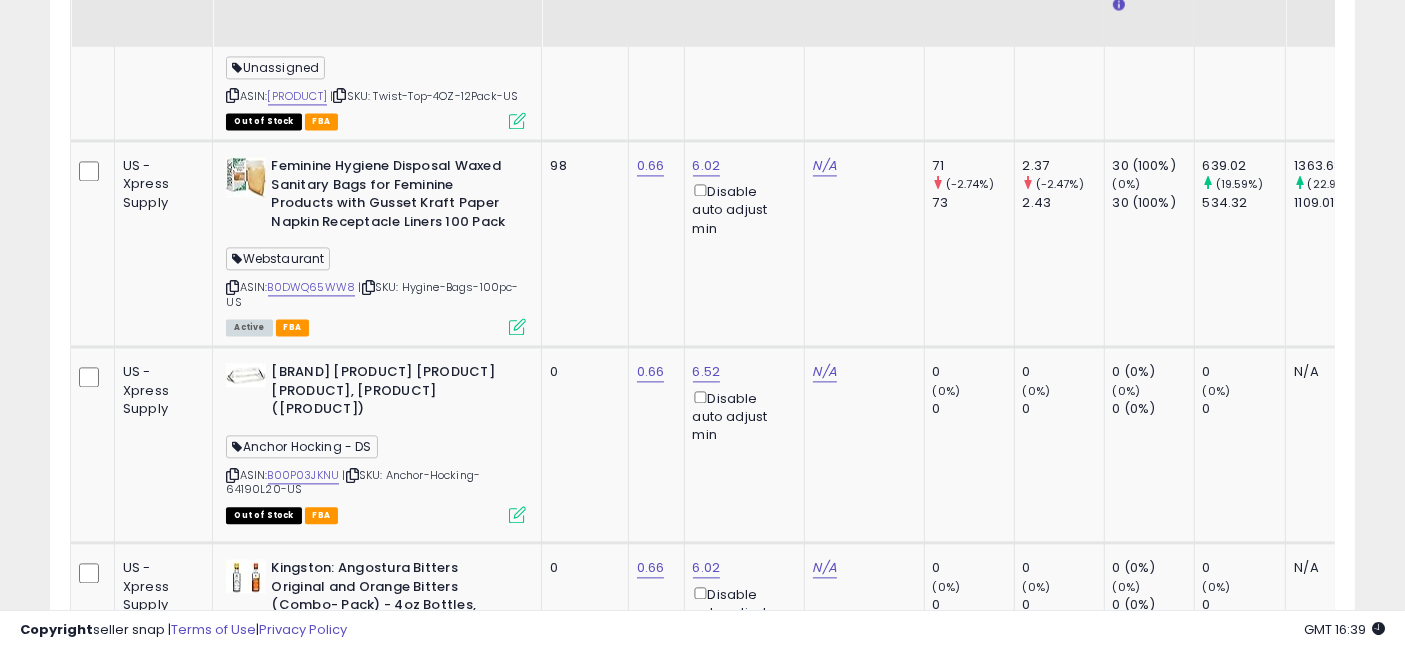 scroll, scrollTop: 4216, scrollLeft: 0, axis: vertical 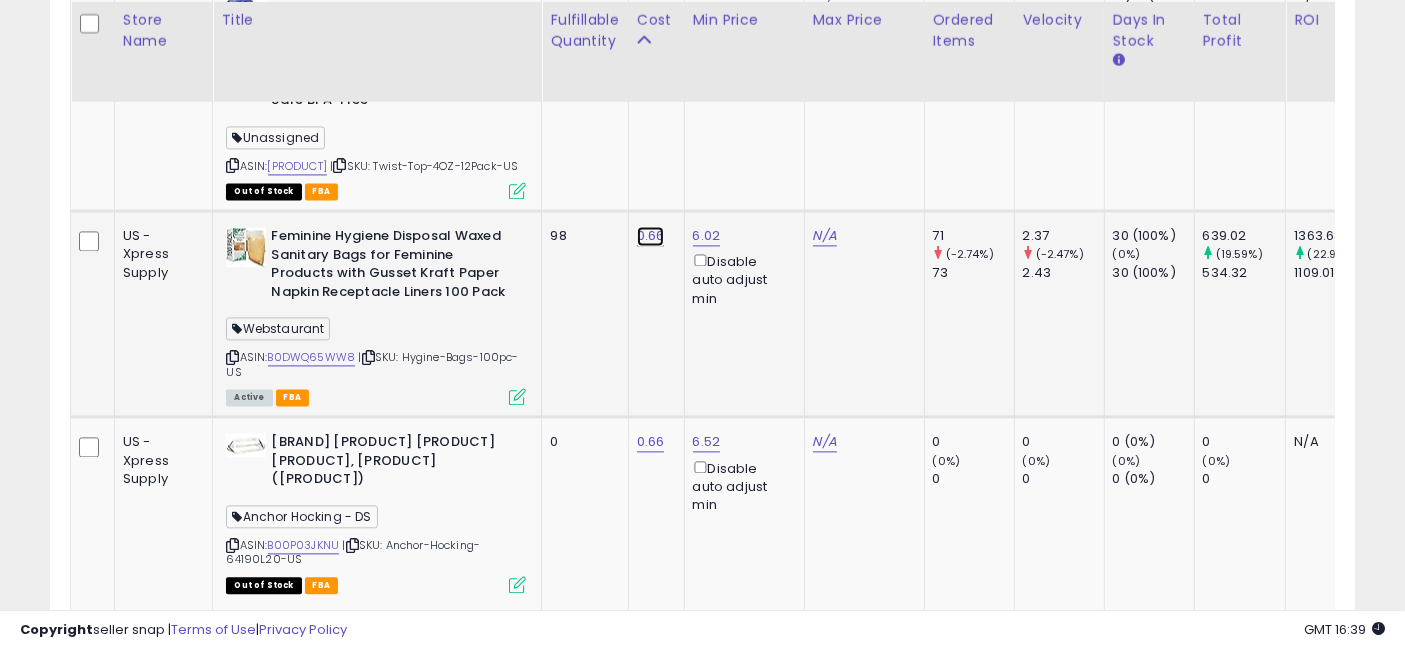 click on "0.66" at bounding box center (650, -3071) 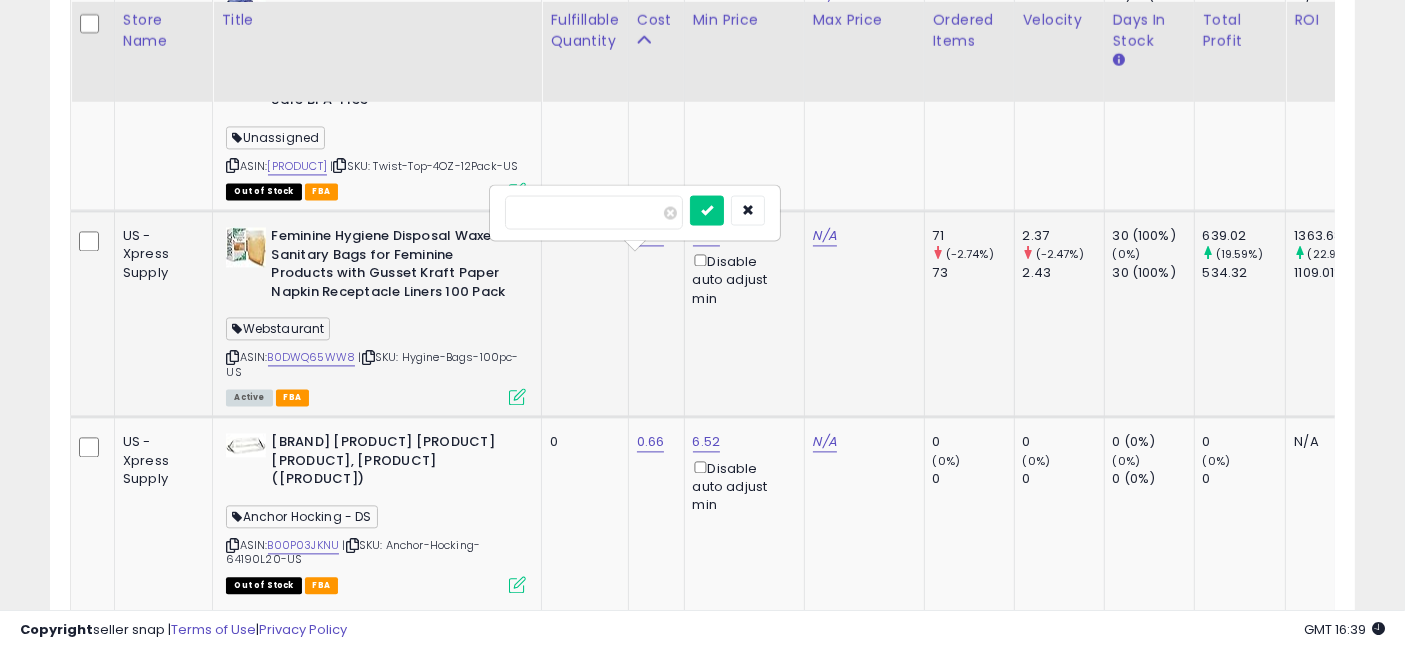 click on "****" at bounding box center (594, 212) 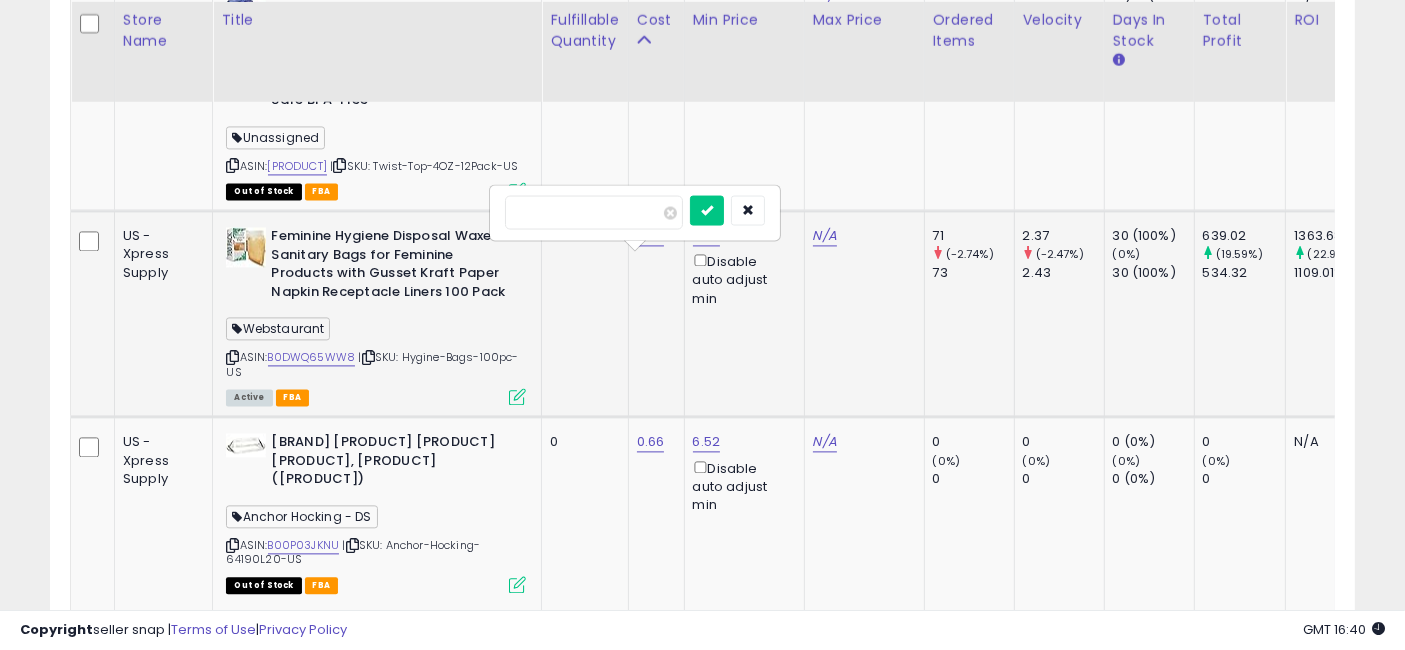 type 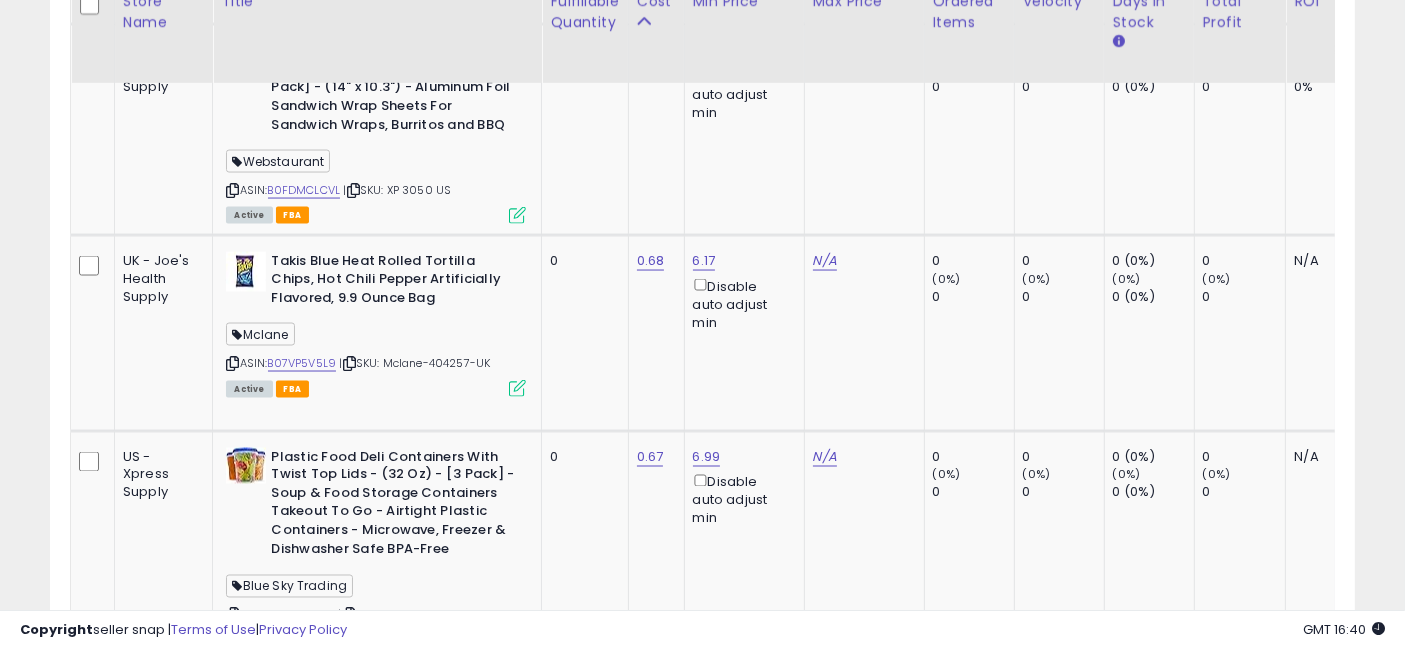 scroll, scrollTop: 3216, scrollLeft: 0, axis: vertical 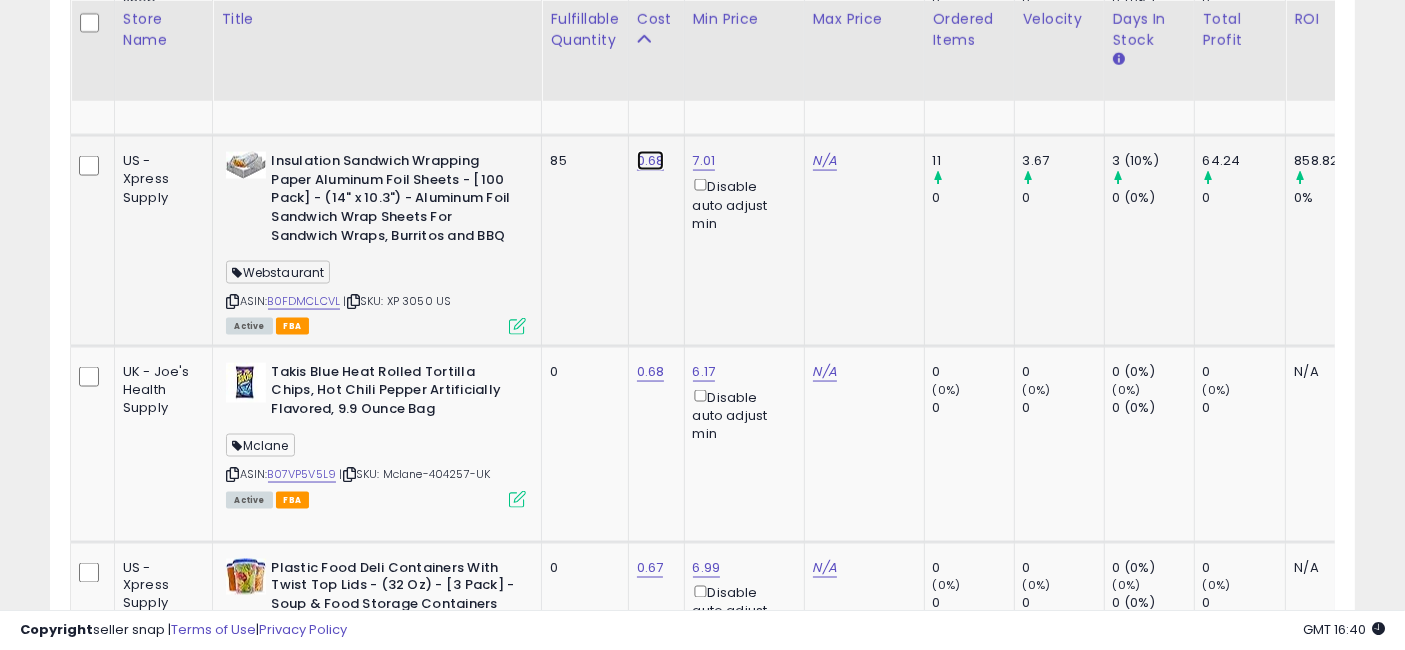 click on "0.68" at bounding box center (650, -2071) 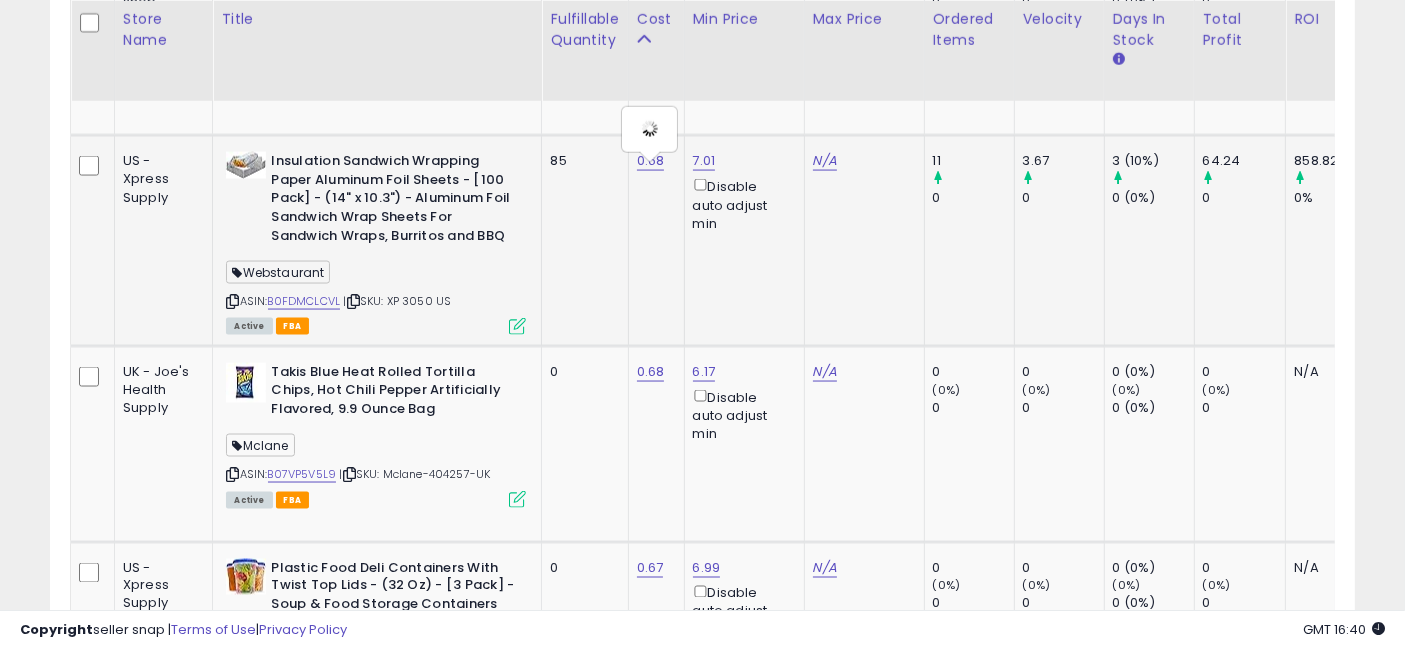 type on "****" 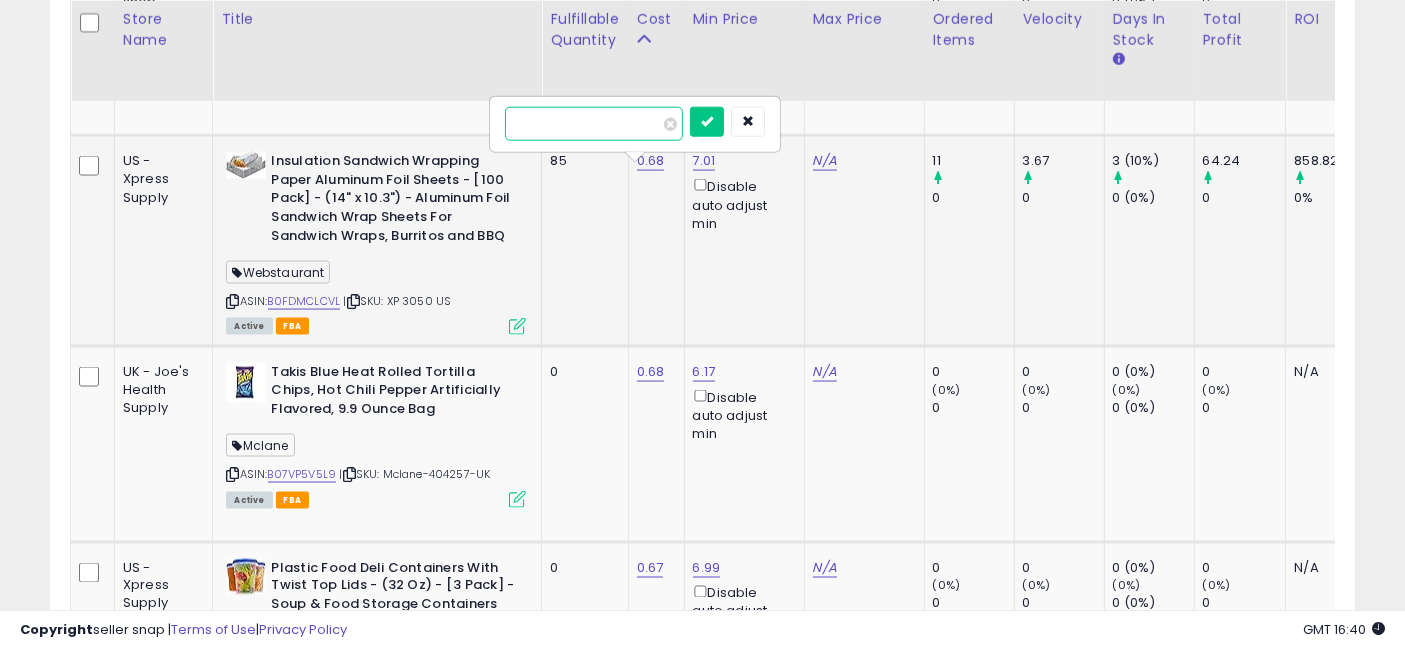 click on "****" at bounding box center (594, 124) 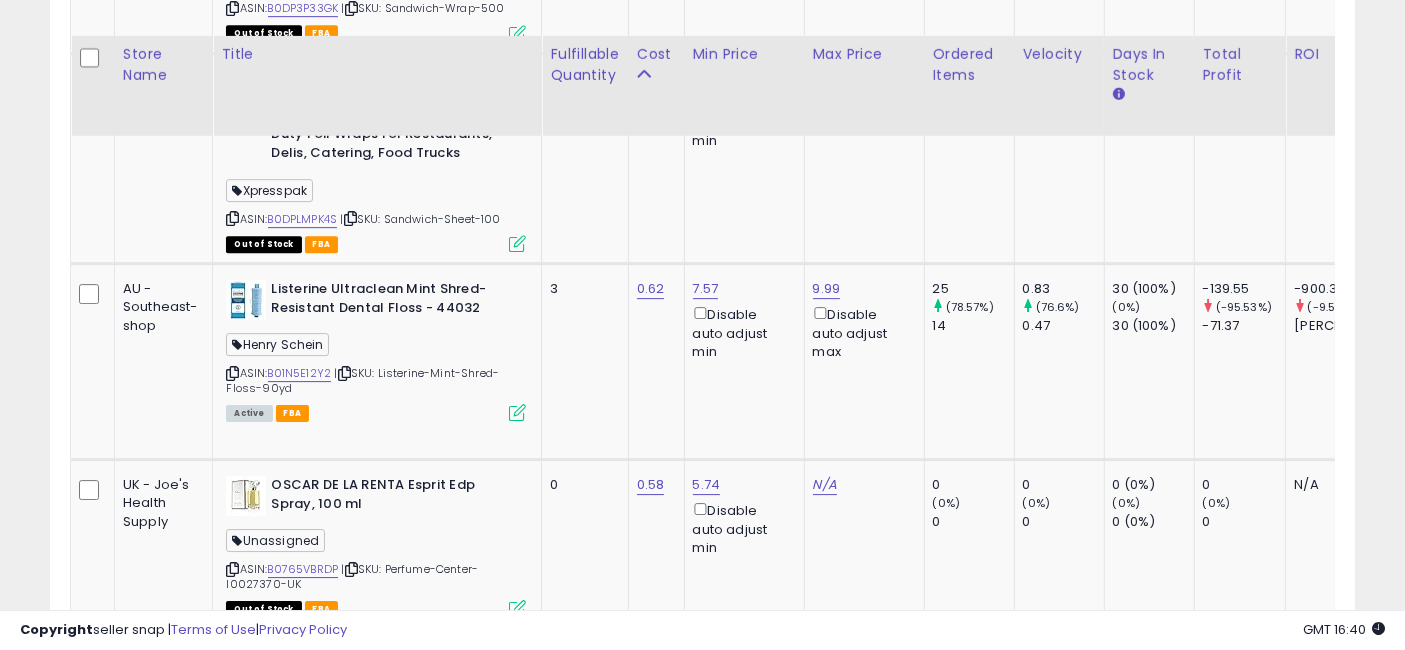scroll, scrollTop: 6438, scrollLeft: 0, axis: vertical 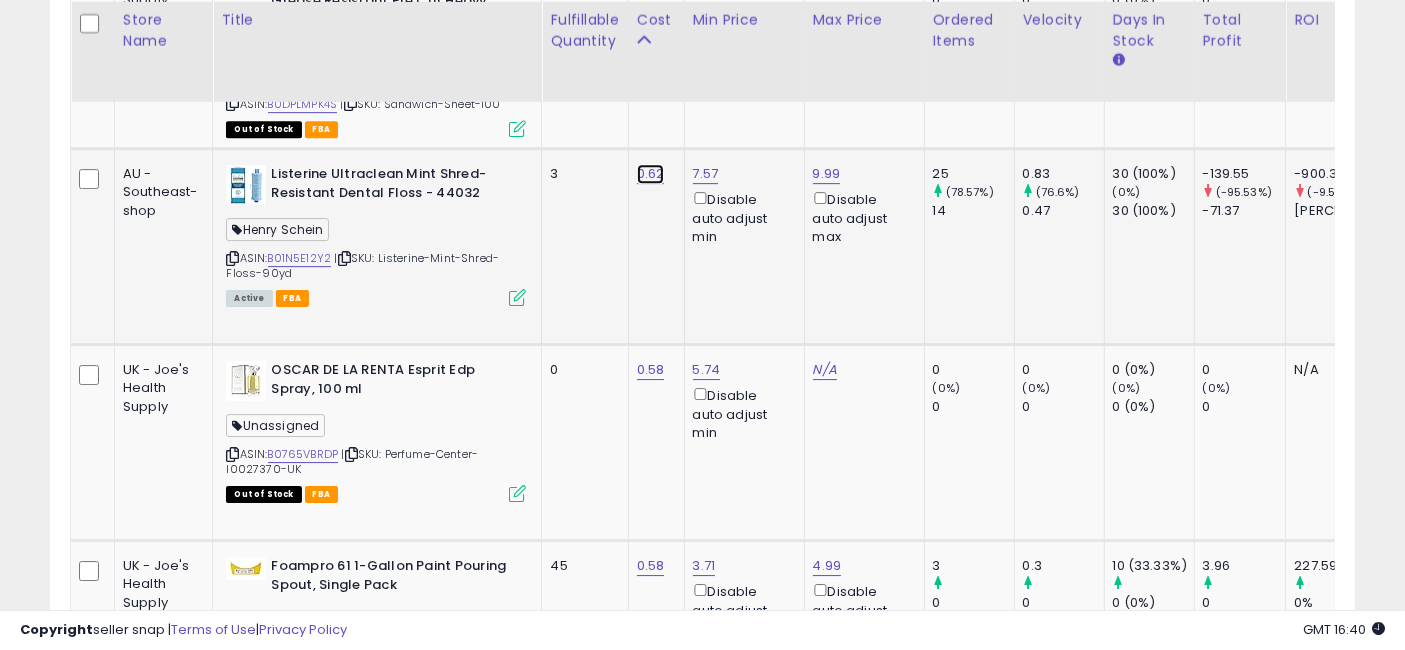 click on "0.62" at bounding box center [650, -5293] 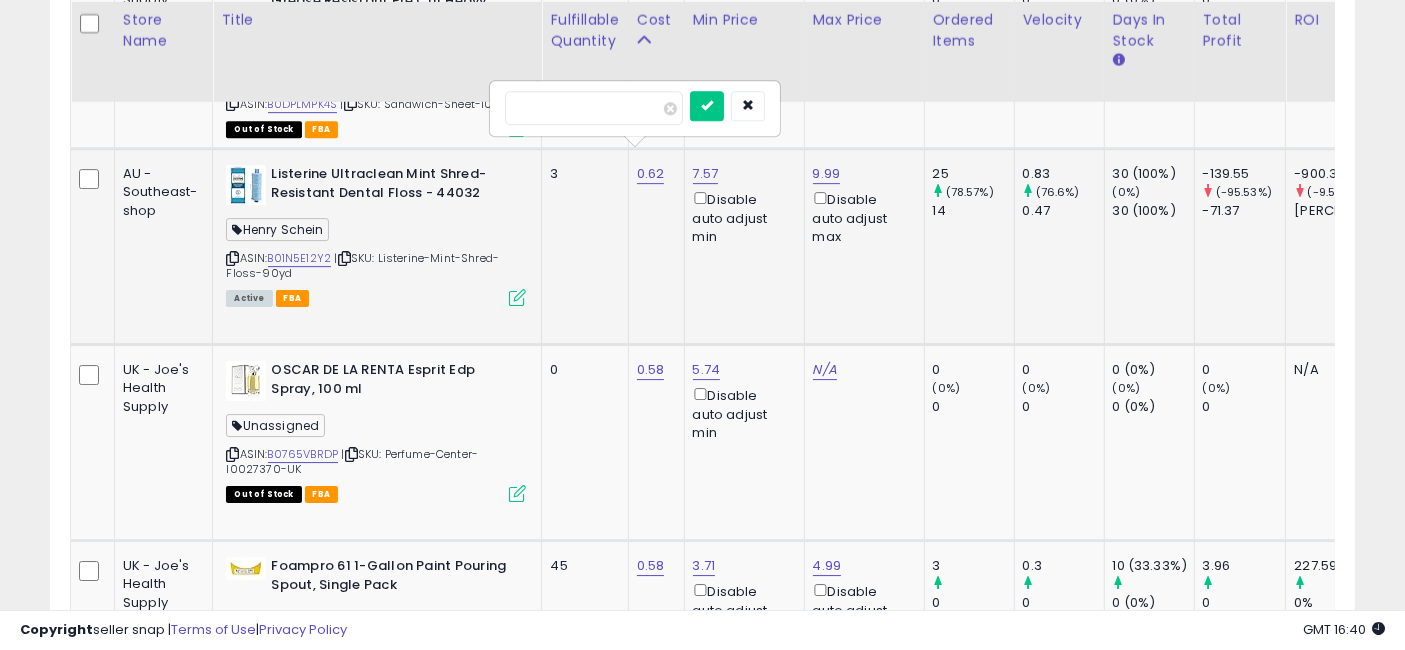 click on "****" at bounding box center (594, 108) 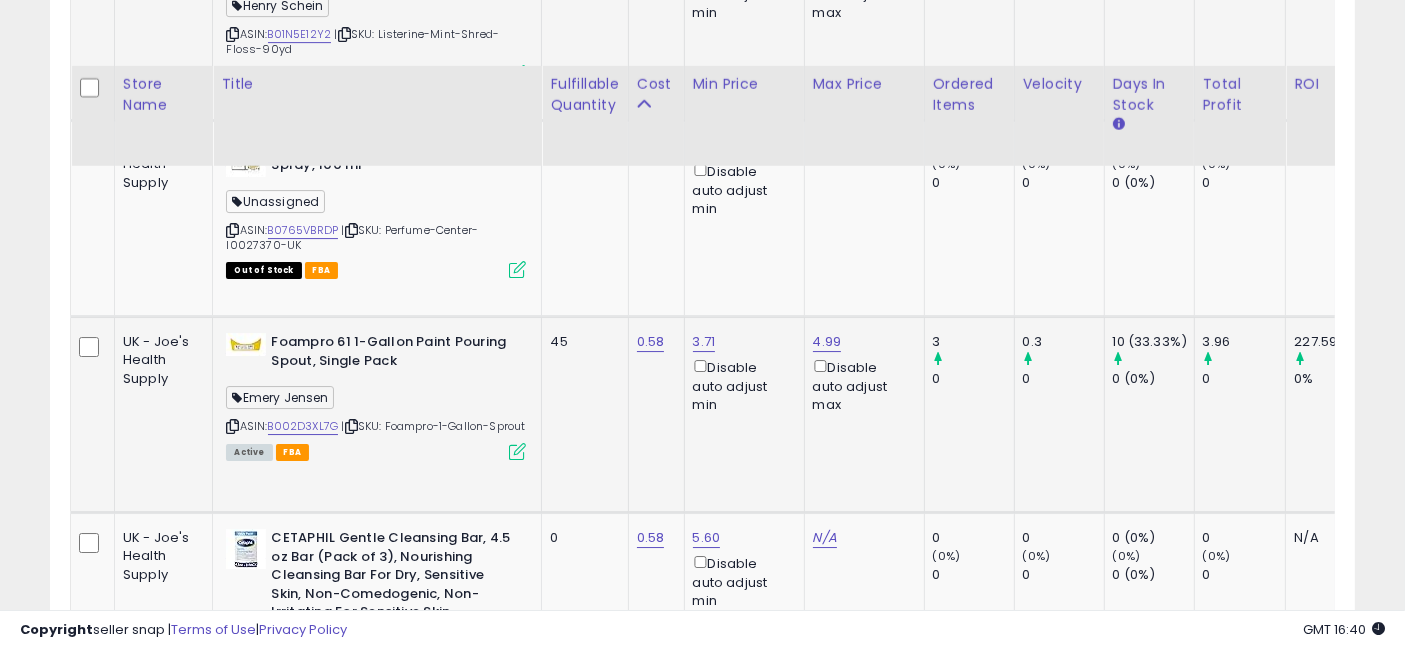scroll, scrollTop: 6771, scrollLeft: 0, axis: vertical 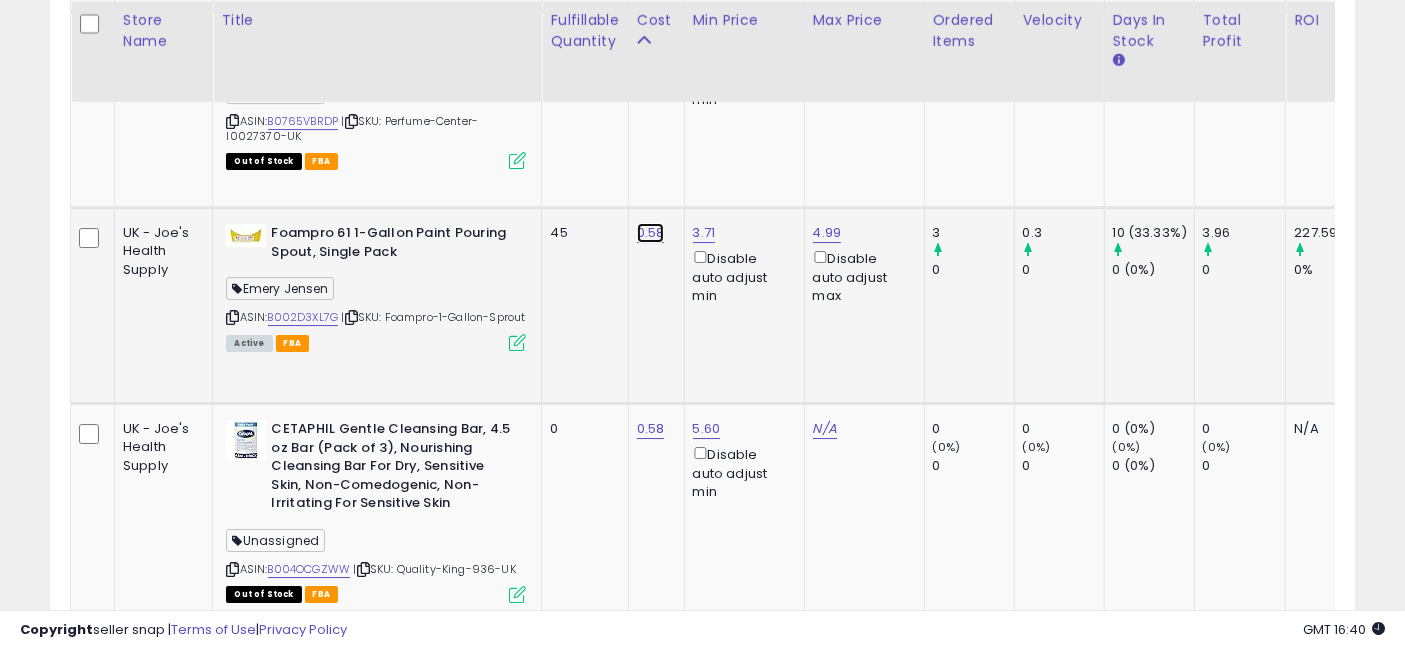 click on "0.58" at bounding box center (650, -5626) 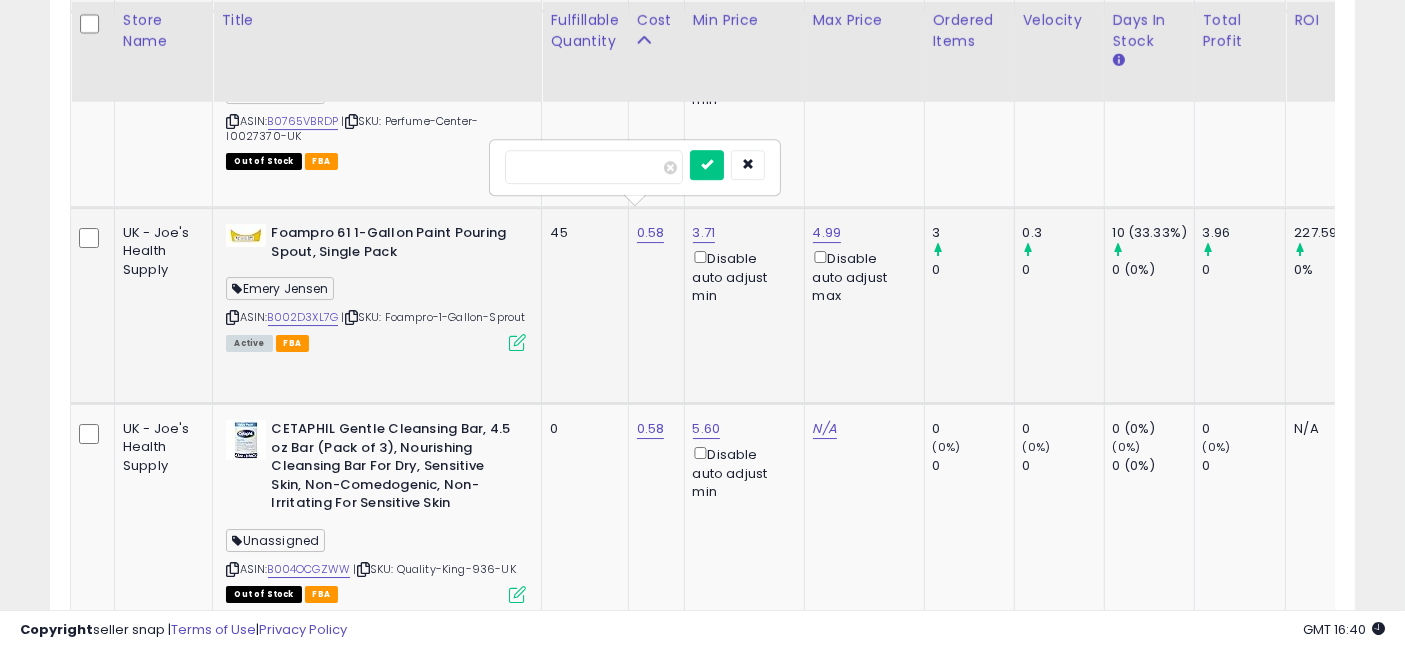 click on "****" at bounding box center [594, 167] 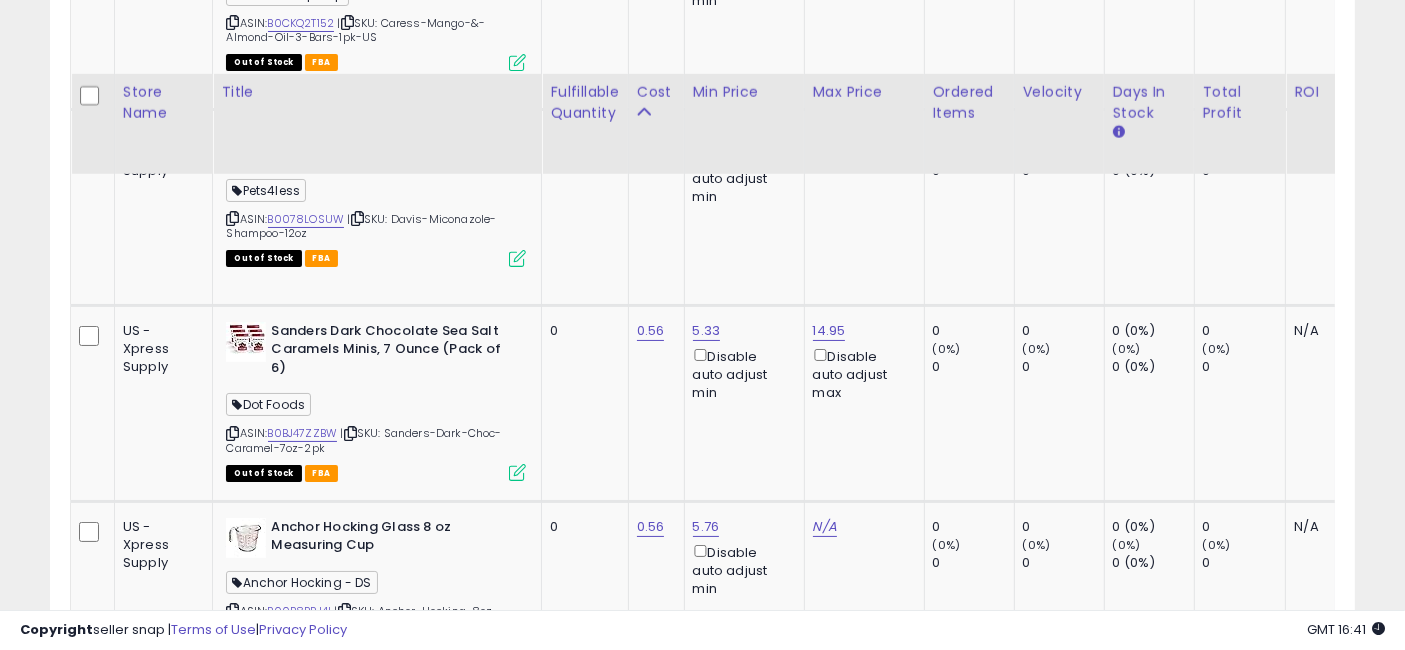 scroll, scrollTop: 7771, scrollLeft: 0, axis: vertical 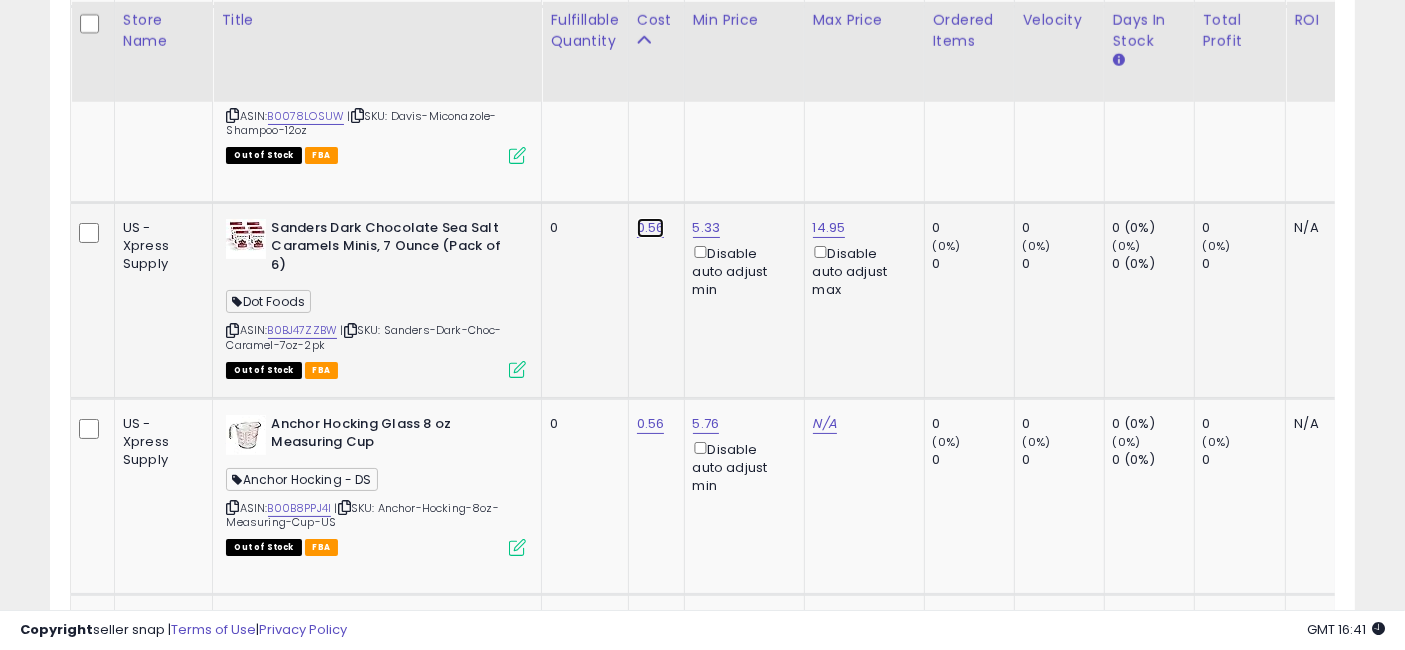 click on "0.56" at bounding box center [650, -6626] 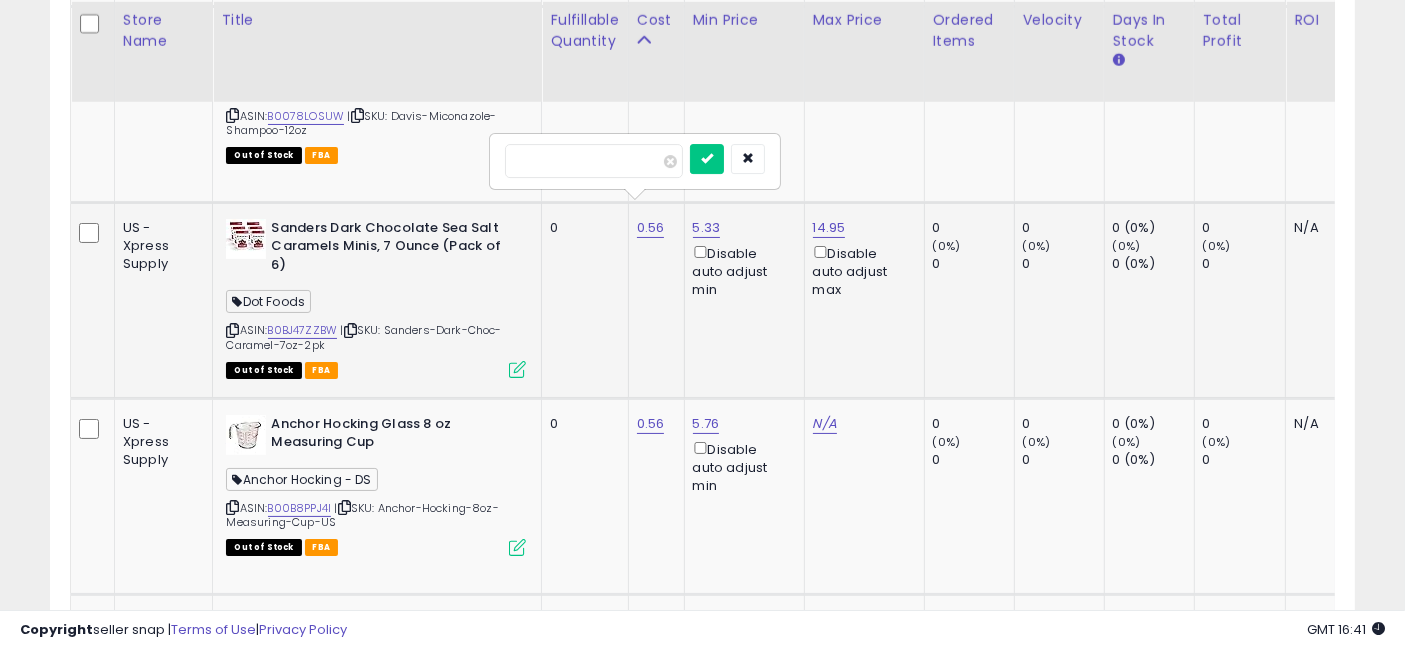 click on "****" at bounding box center (594, 161) 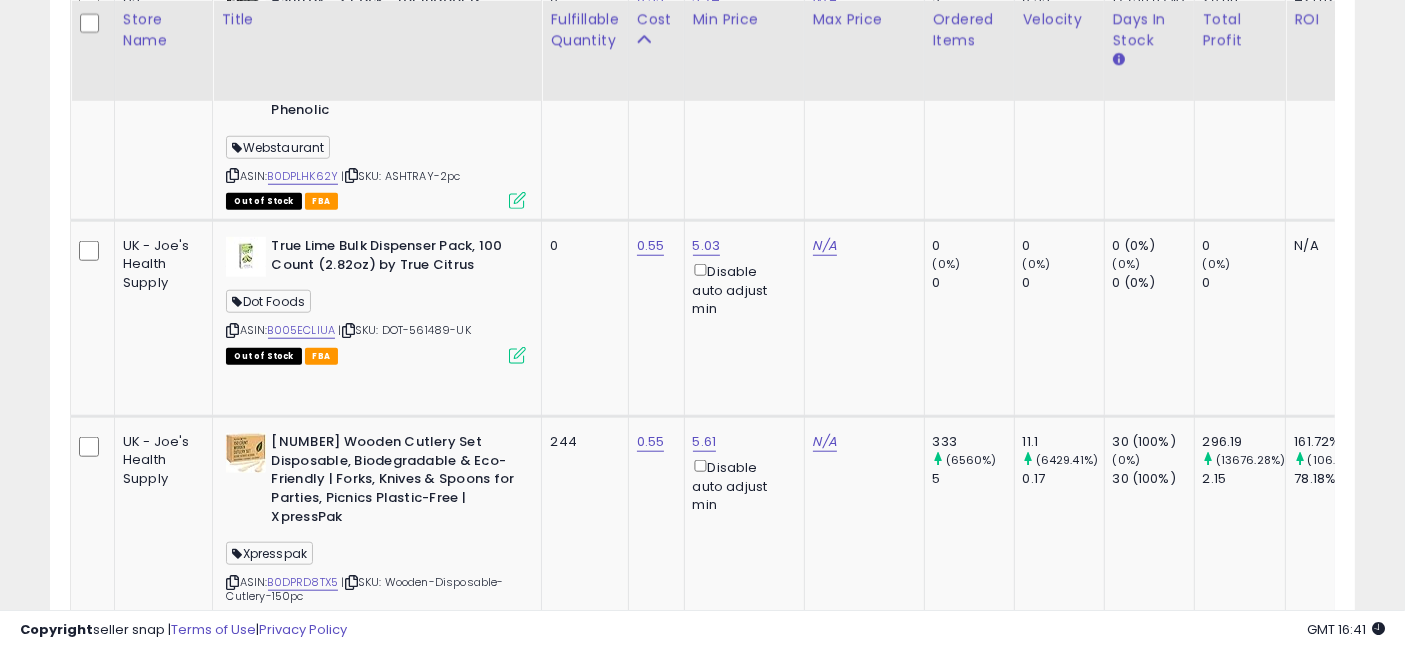 scroll, scrollTop: 9549, scrollLeft: 0, axis: vertical 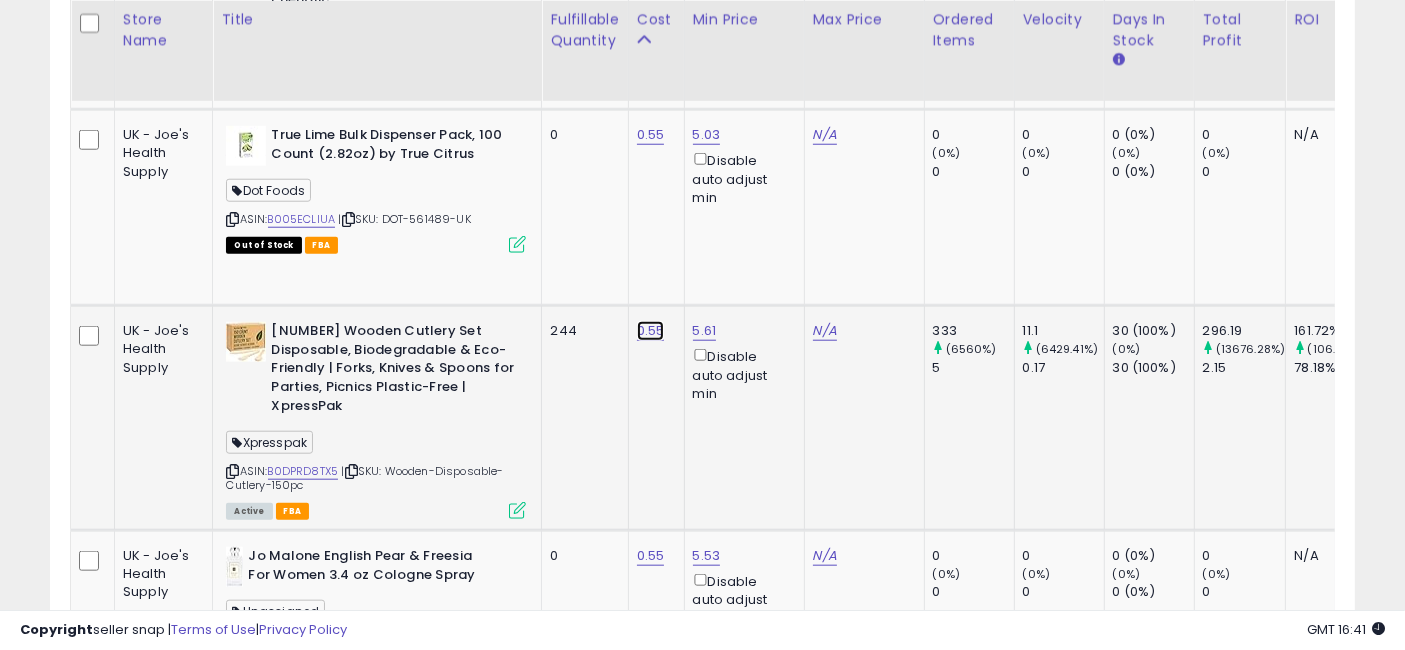 click on "0.55" at bounding box center (650, -8404) 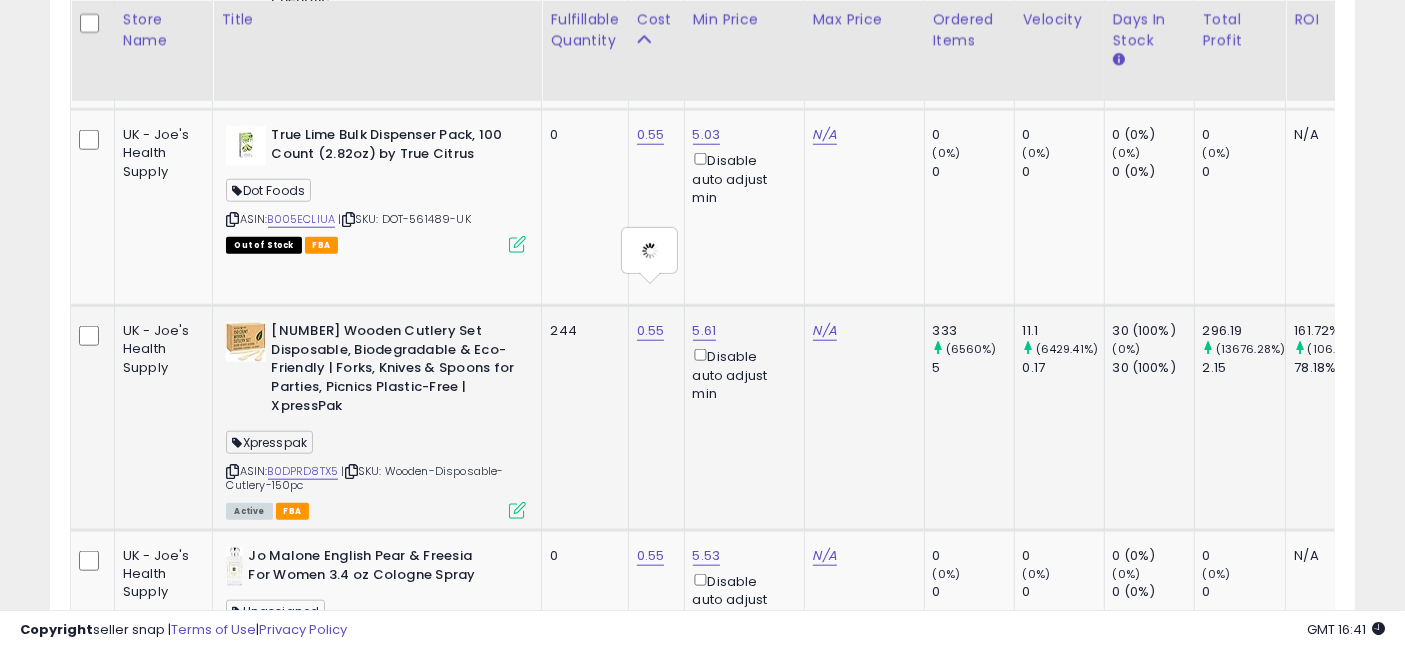 type on "****" 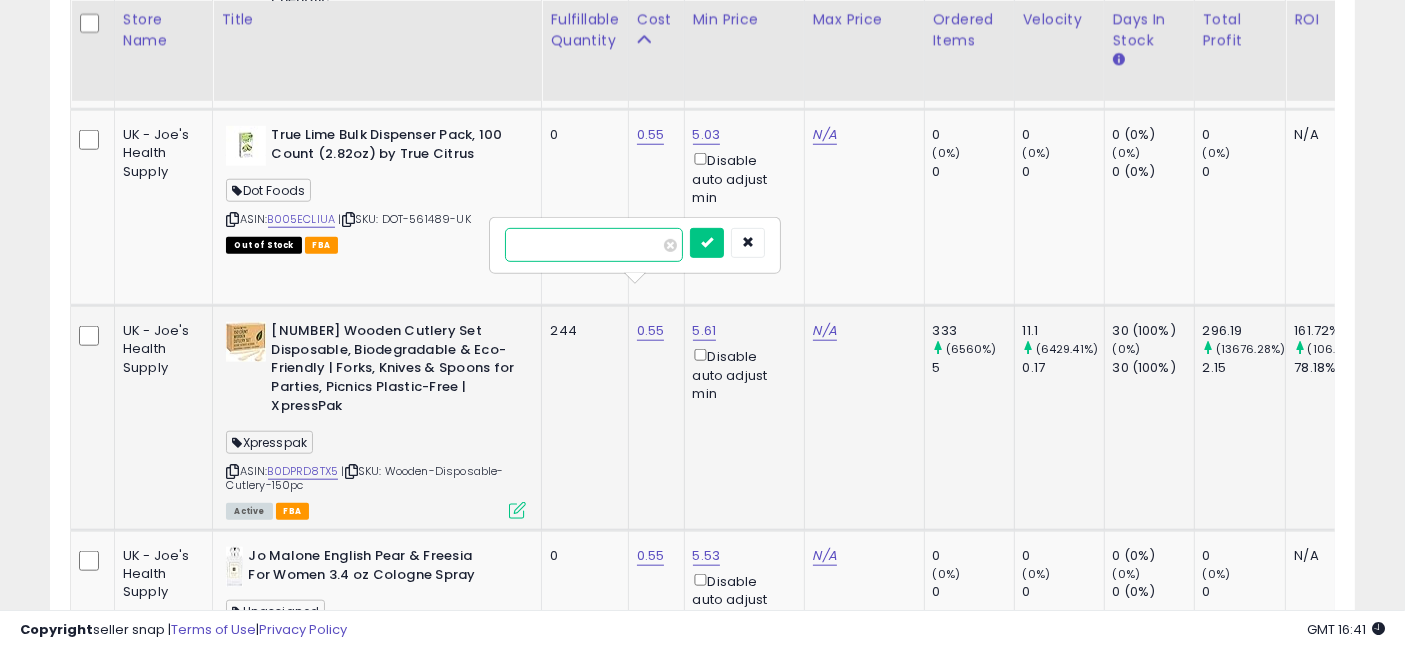 click on "****" at bounding box center (594, 245) 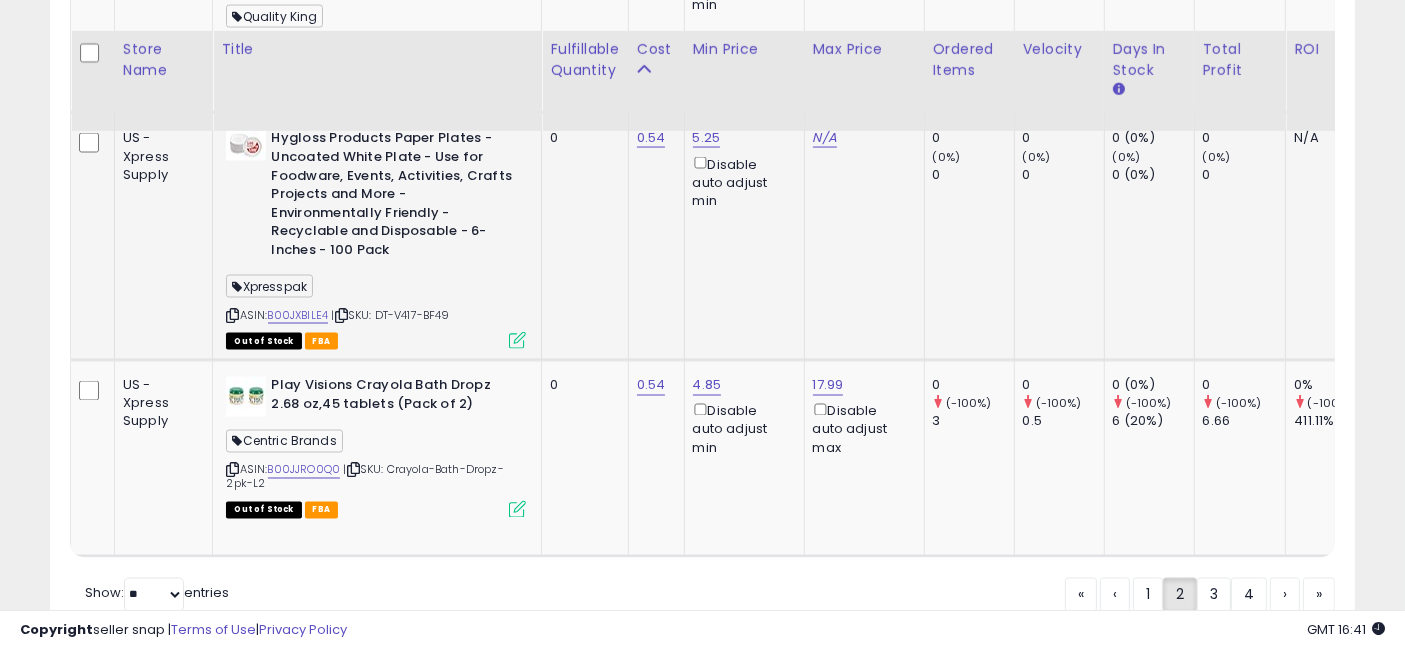 scroll, scrollTop: 11051, scrollLeft: 0, axis: vertical 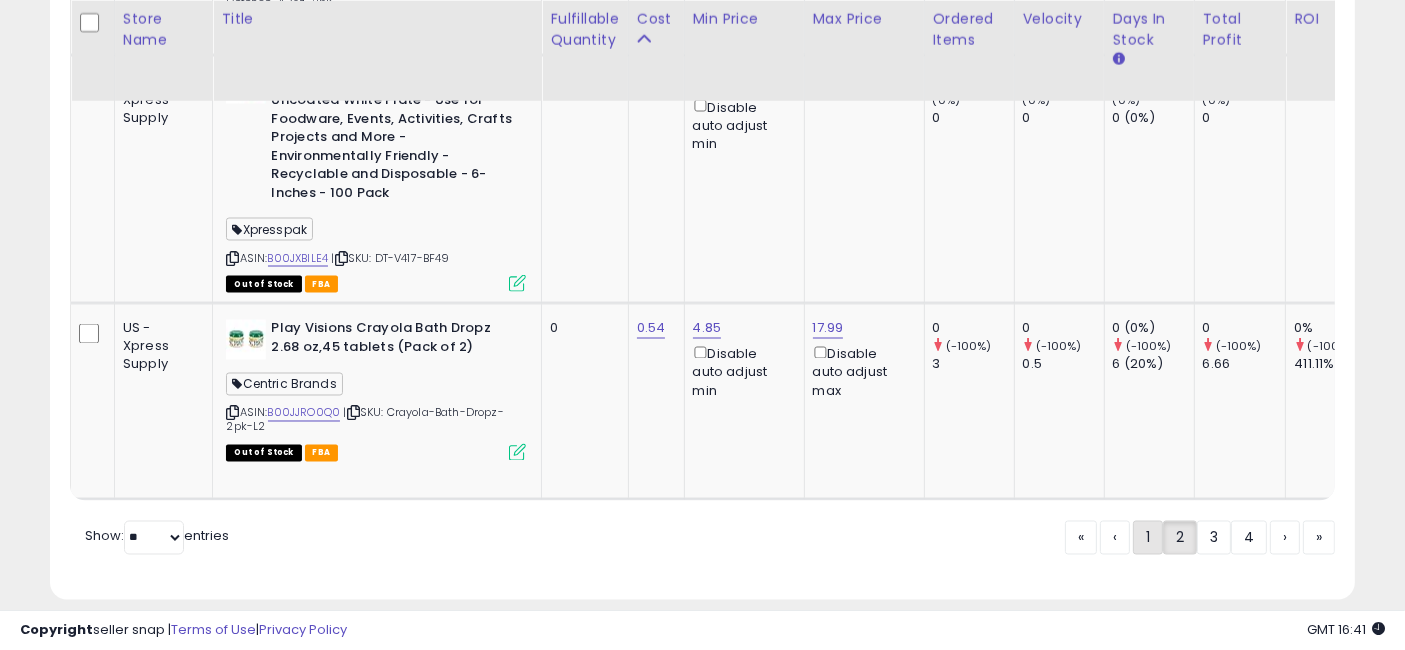 click on "1" 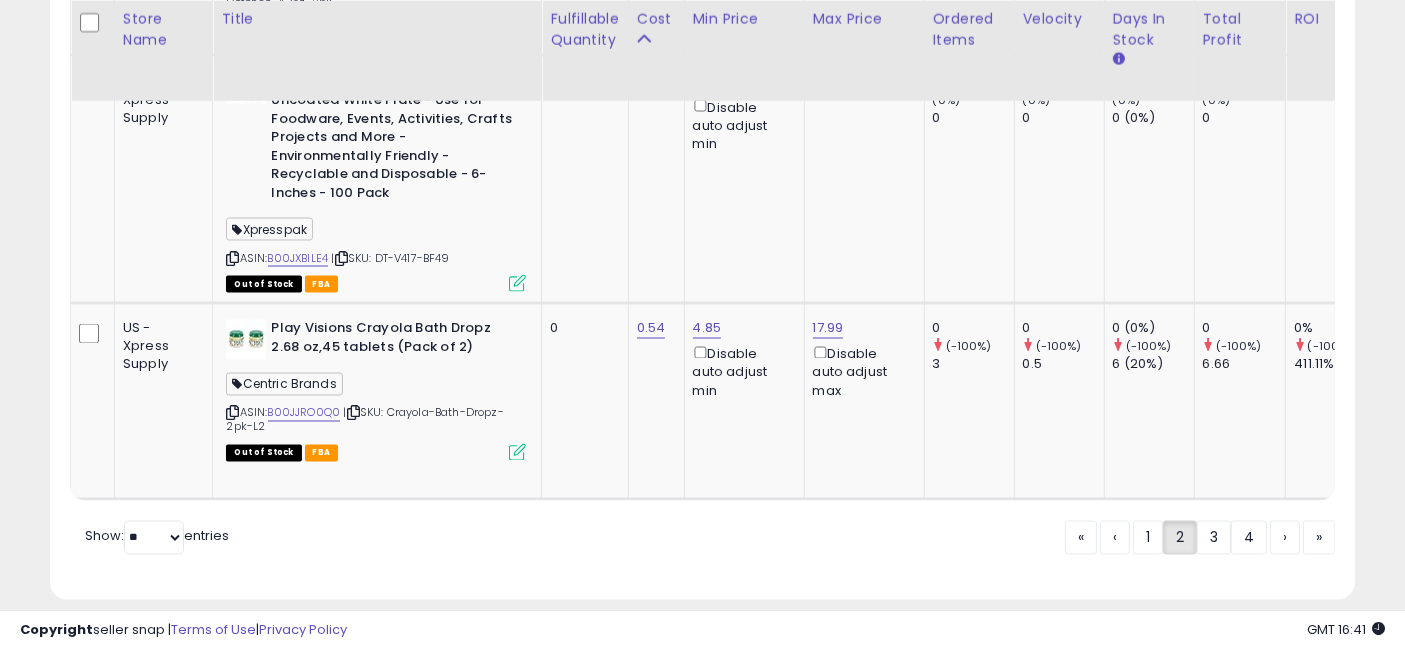 scroll, scrollTop: 660, scrollLeft: 0, axis: vertical 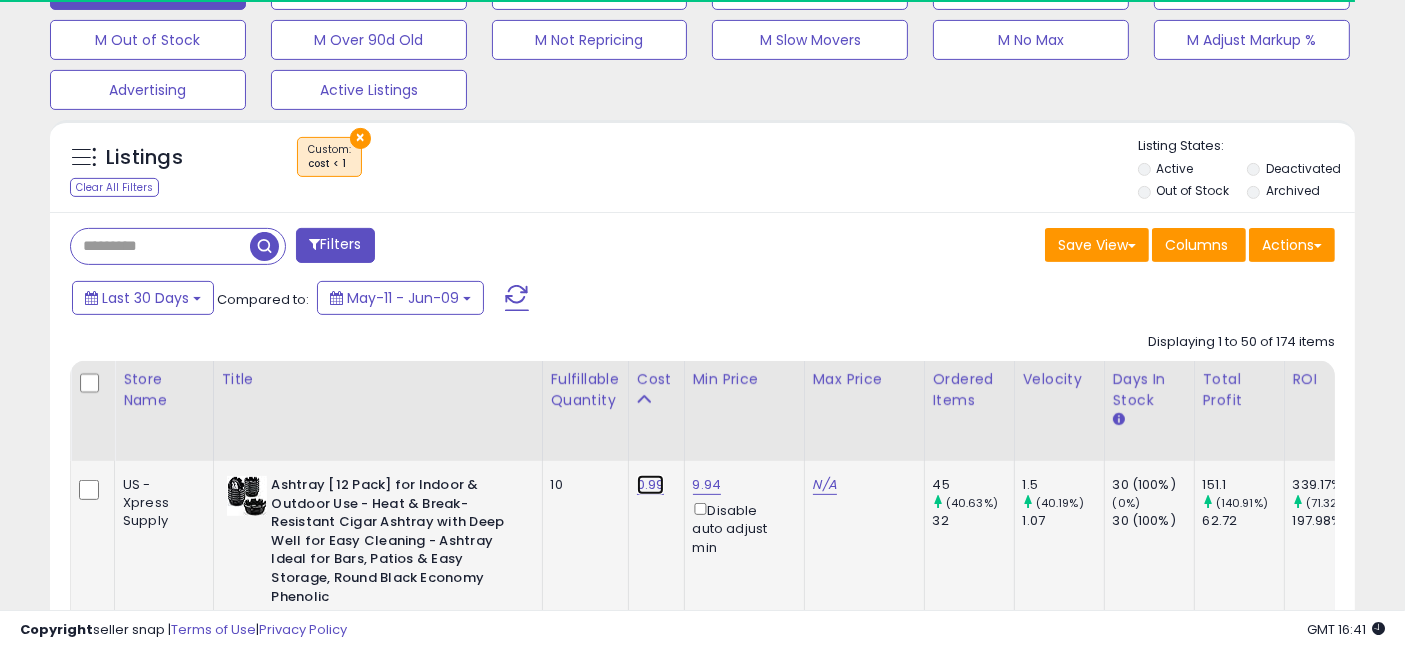 click on "0.99" at bounding box center [651, 485] 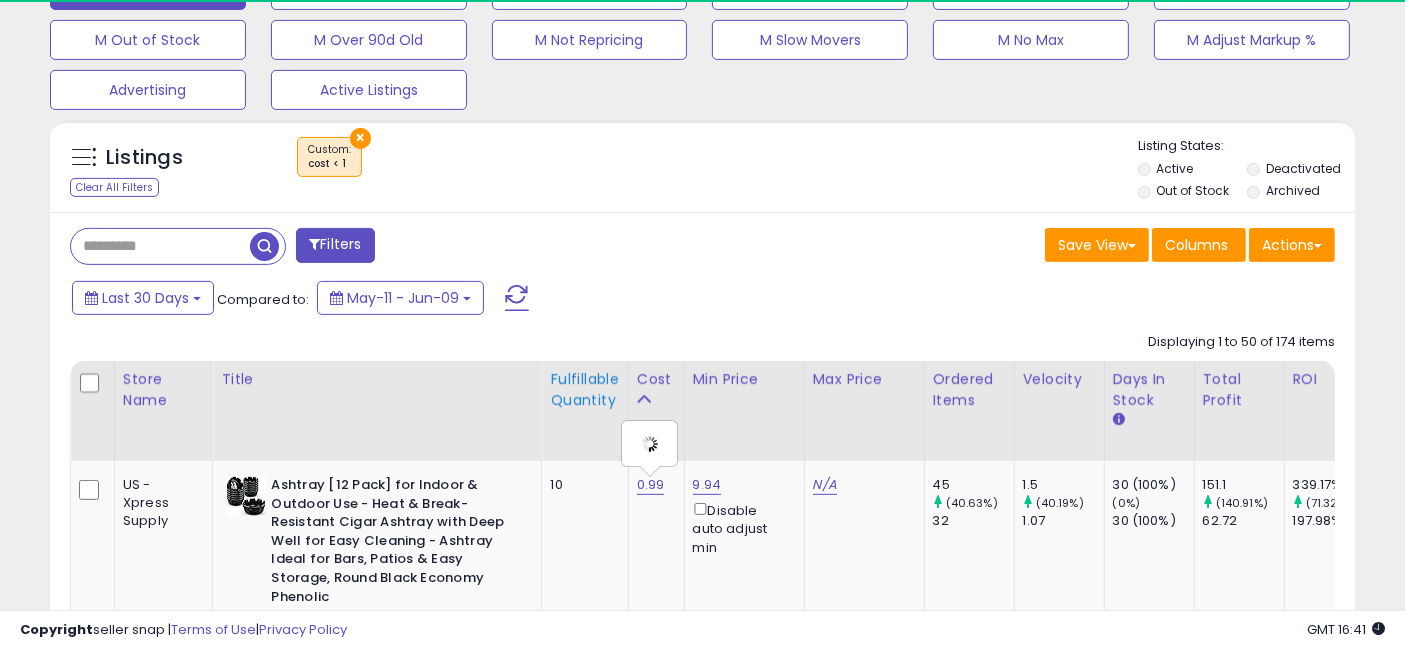 type on "****" 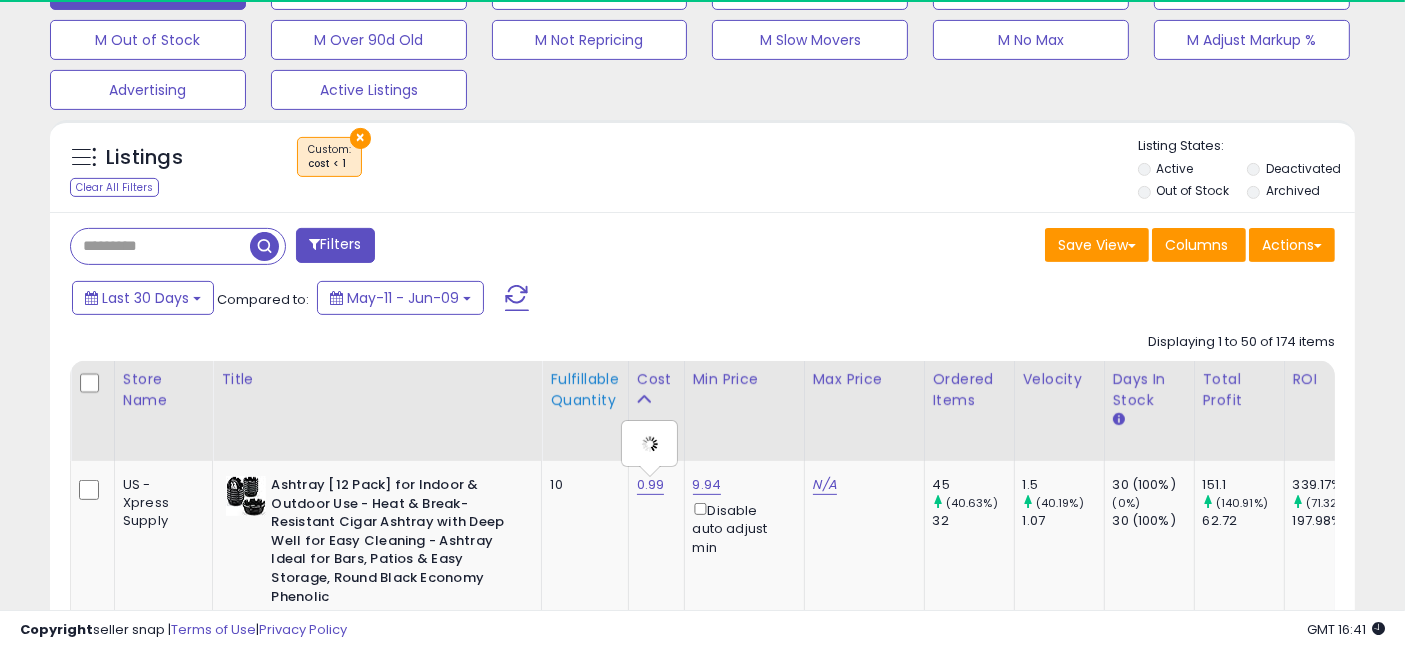 scroll, scrollTop: 882, scrollLeft: 0, axis: vertical 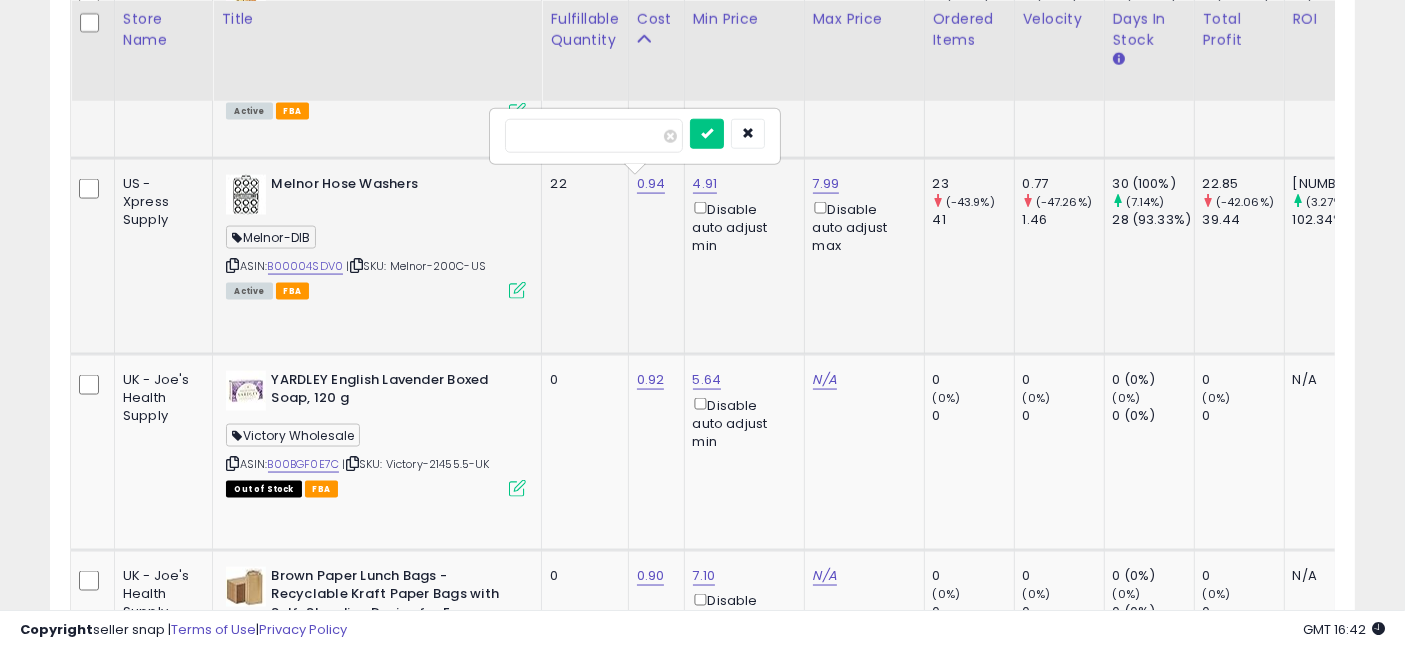 click at bounding box center (707, 134) 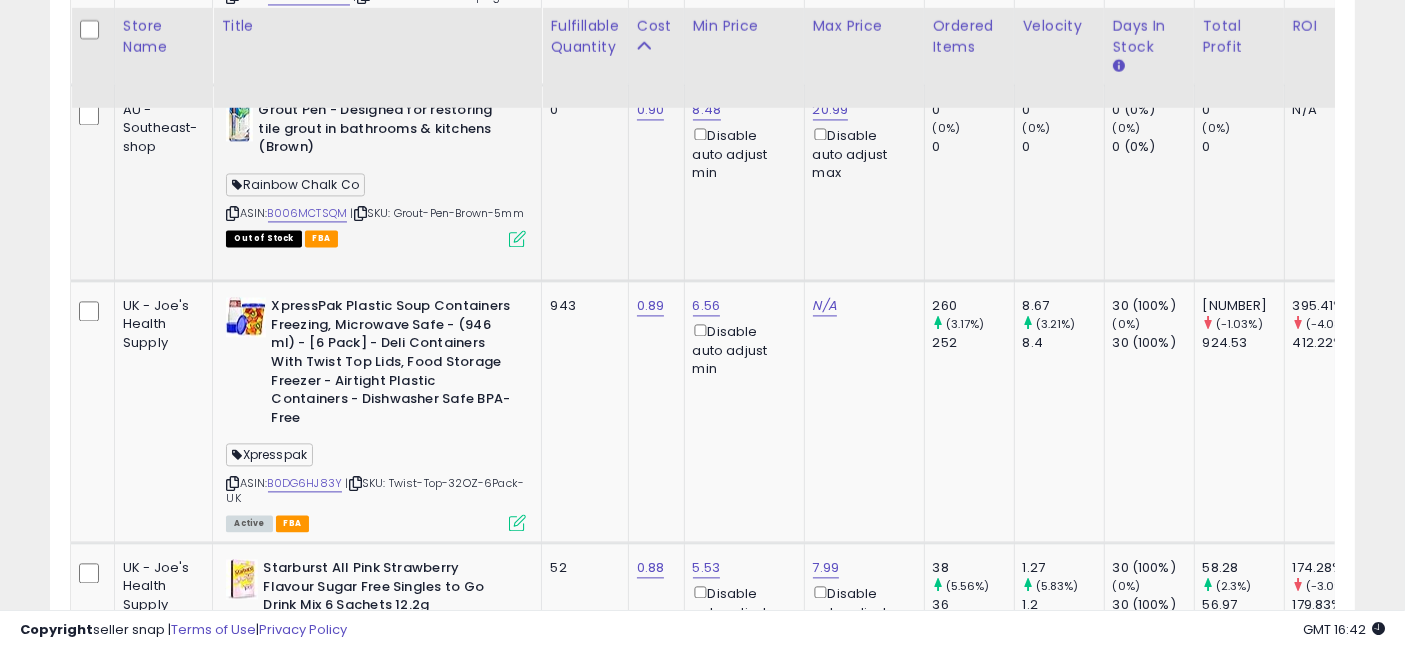 scroll, scrollTop: 4216, scrollLeft: 0, axis: vertical 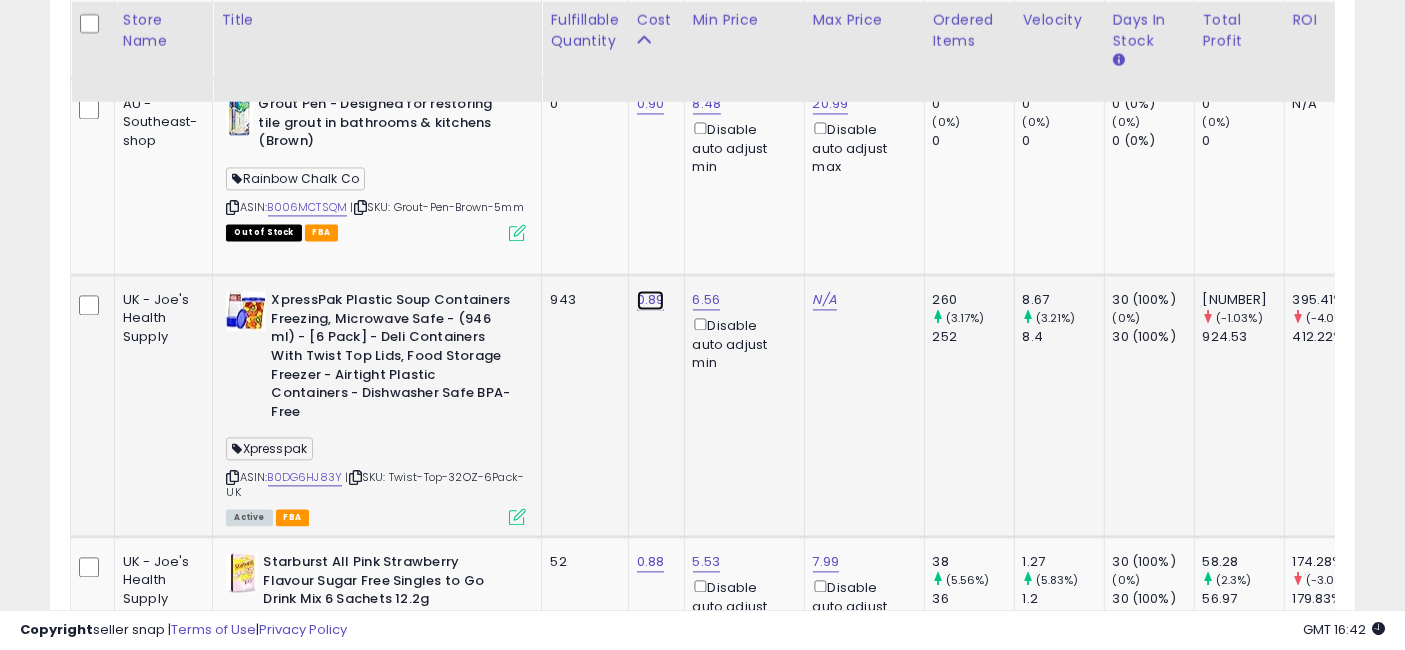 click on "0.89" at bounding box center (649, -3071) 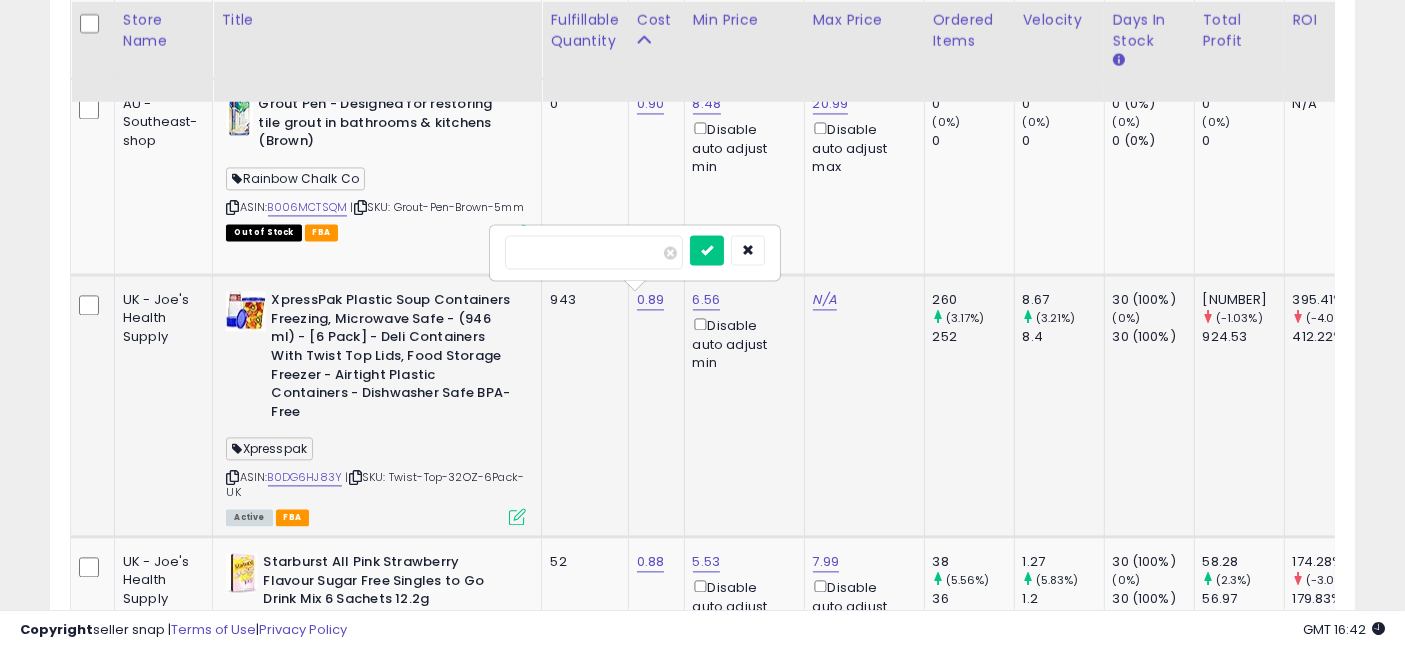 click on "****" at bounding box center (594, 252) 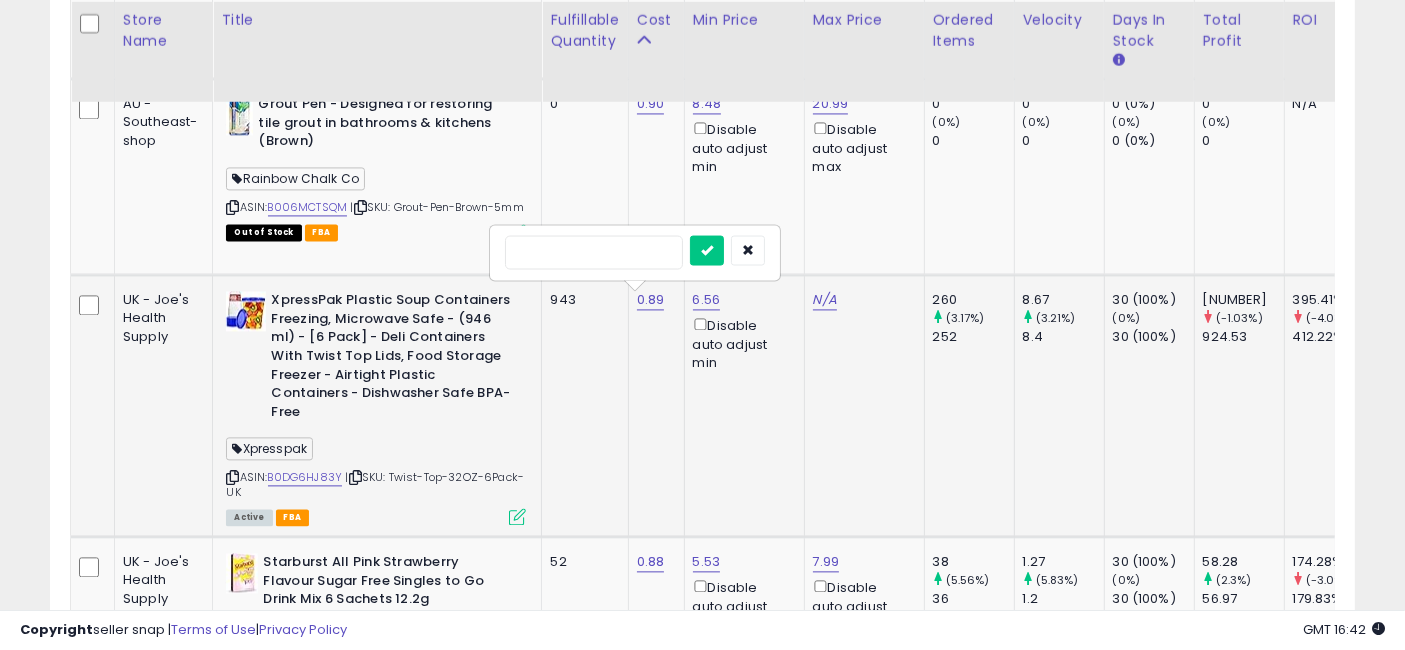 click at bounding box center (707, 250) 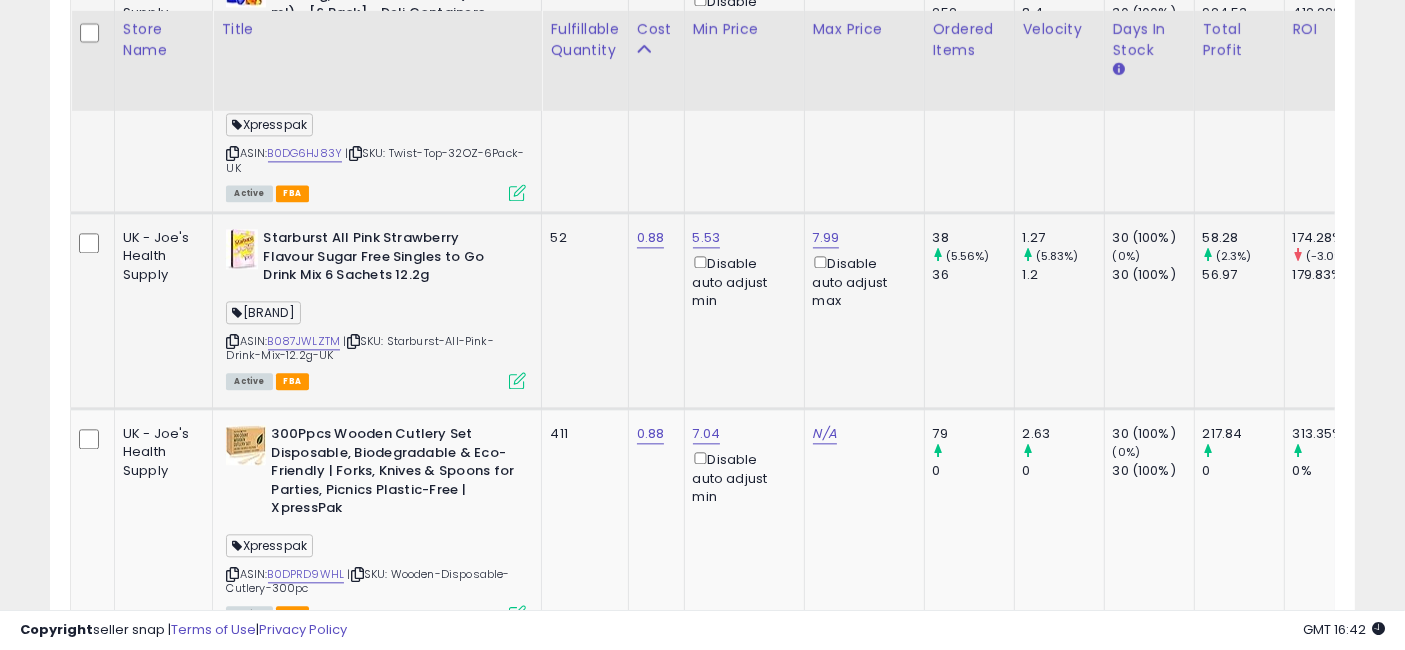 scroll, scrollTop: 4549, scrollLeft: 0, axis: vertical 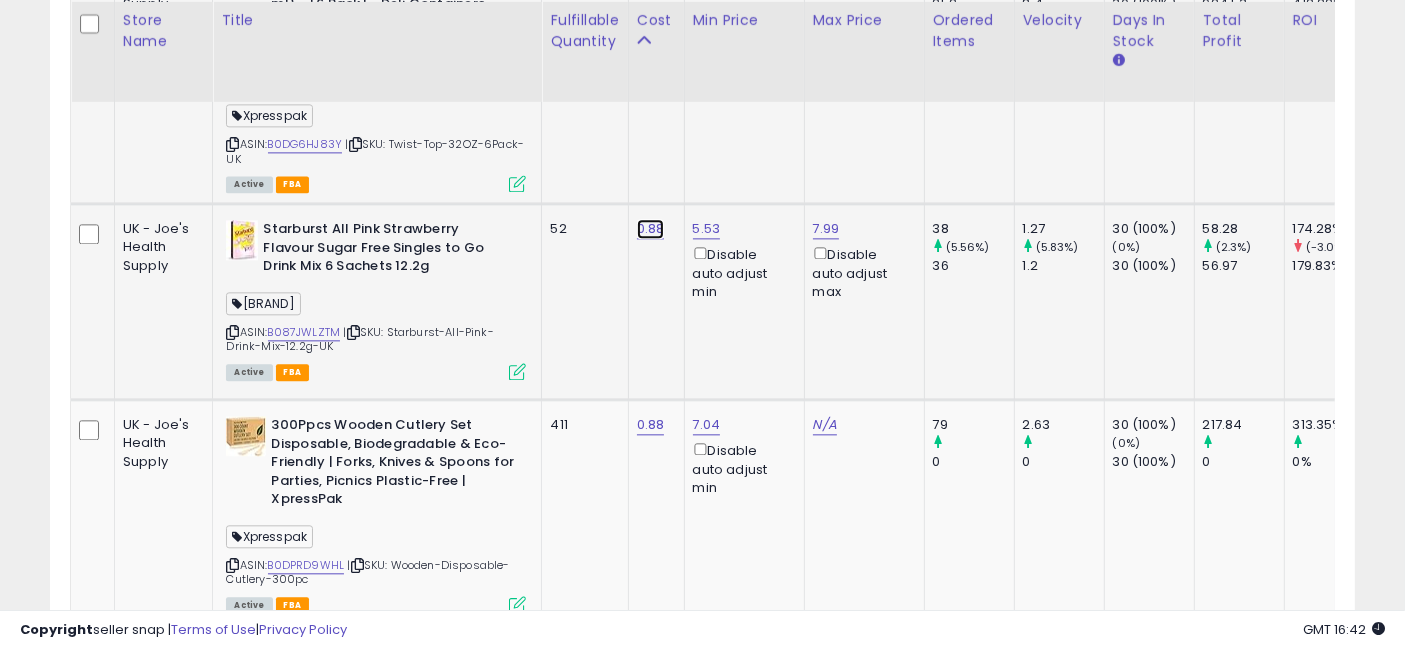 click on "0.88" at bounding box center (649, -3404) 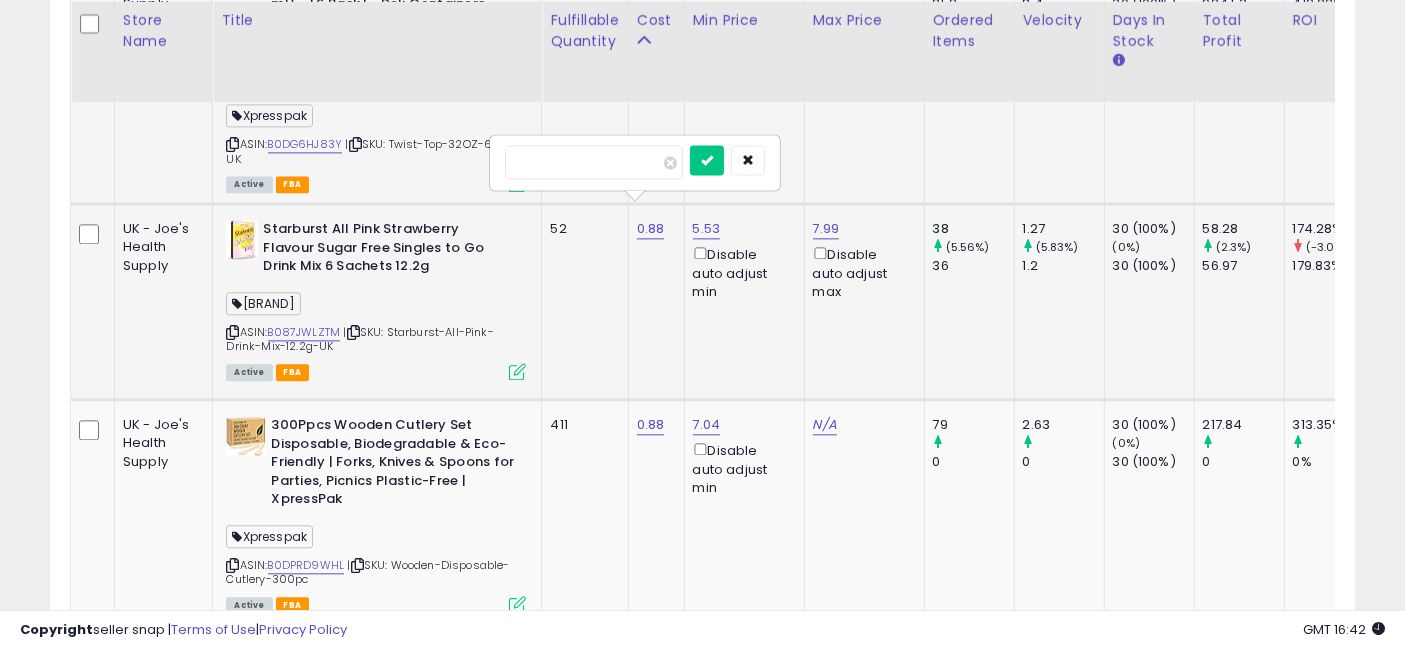 click on "****" at bounding box center [594, 162] 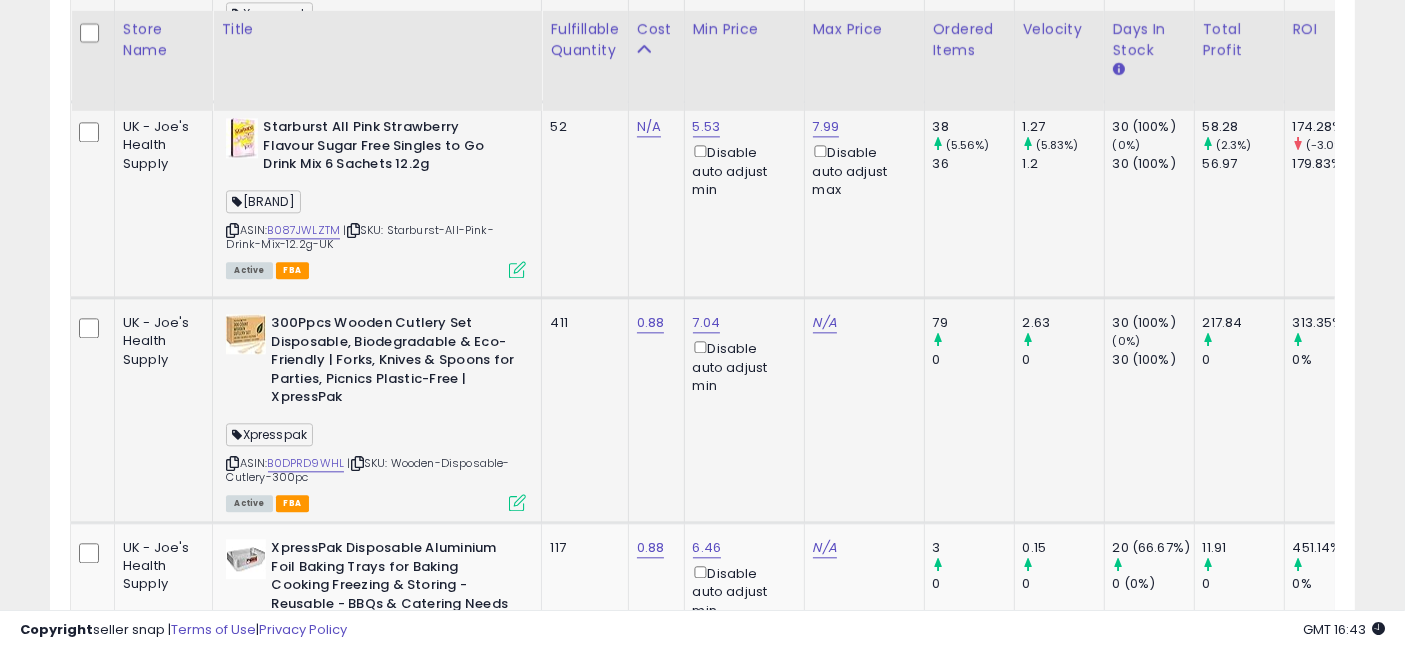 scroll, scrollTop: 4660, scrollLeft: 0, axis: vertical 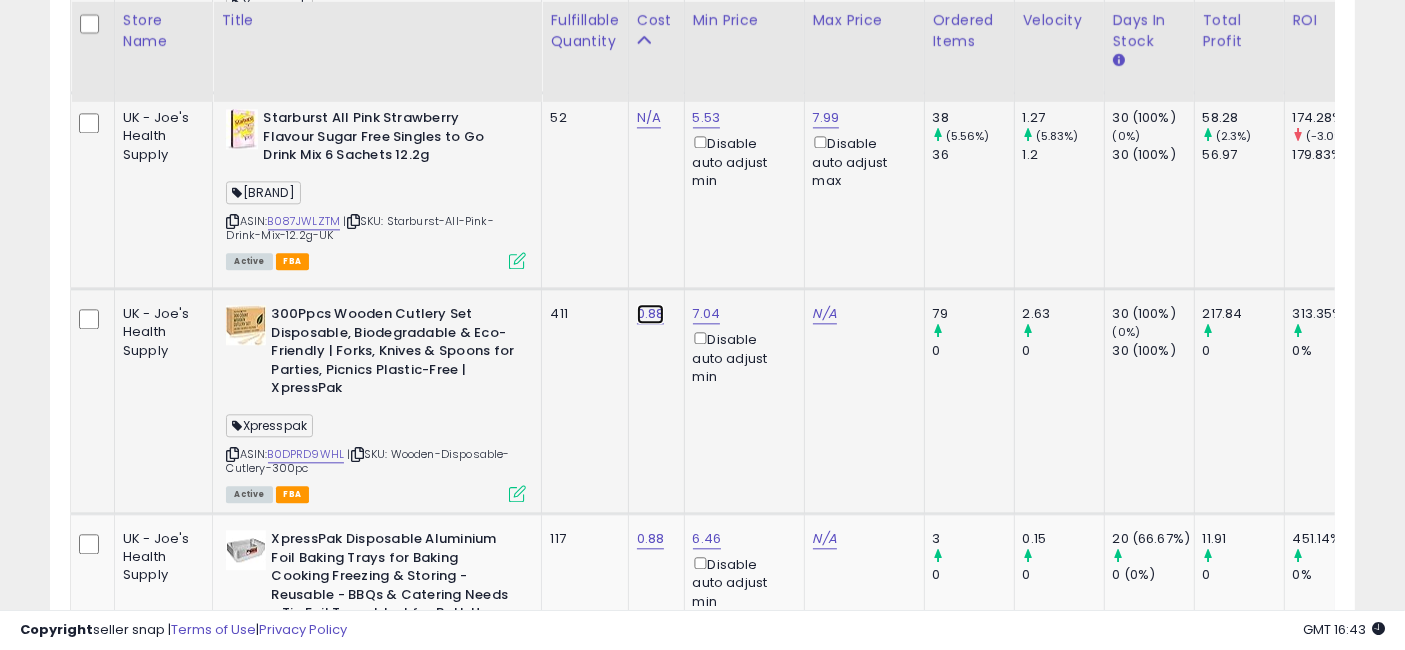 click on "0.88" at bounding box center (649, -3515) 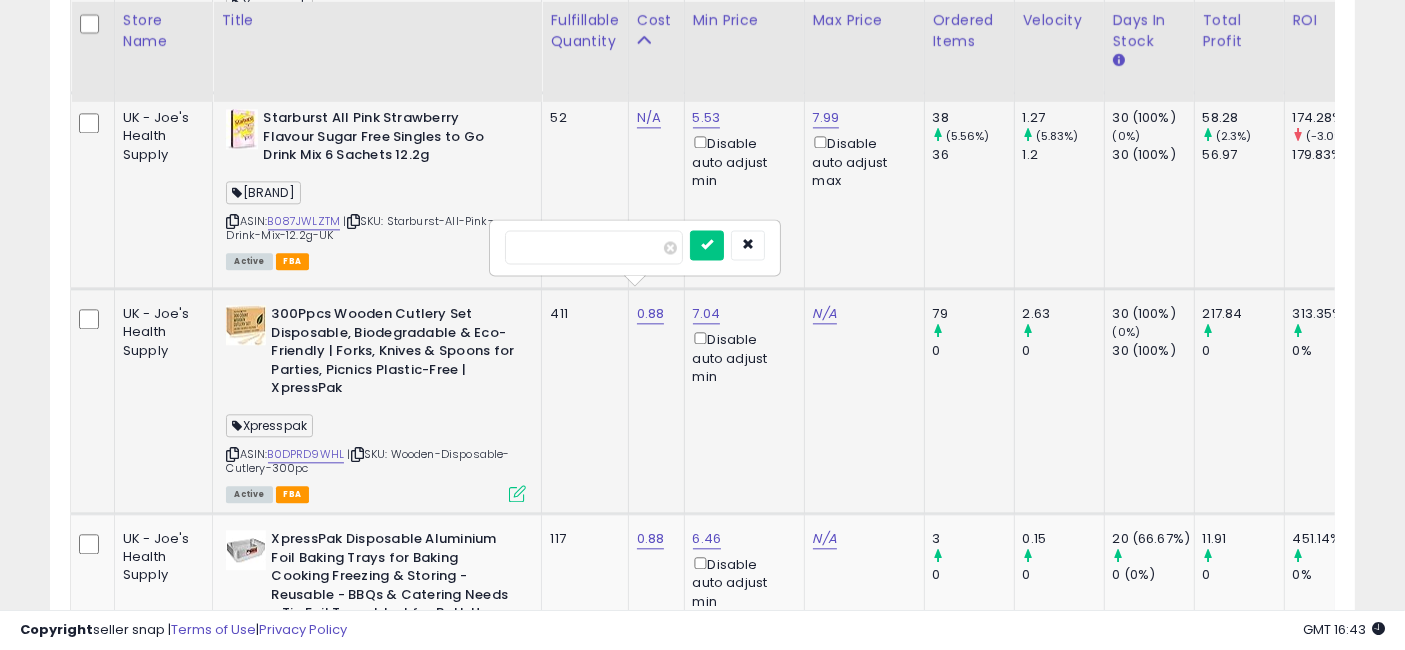 click on "****" at bounding box center (594, 247) 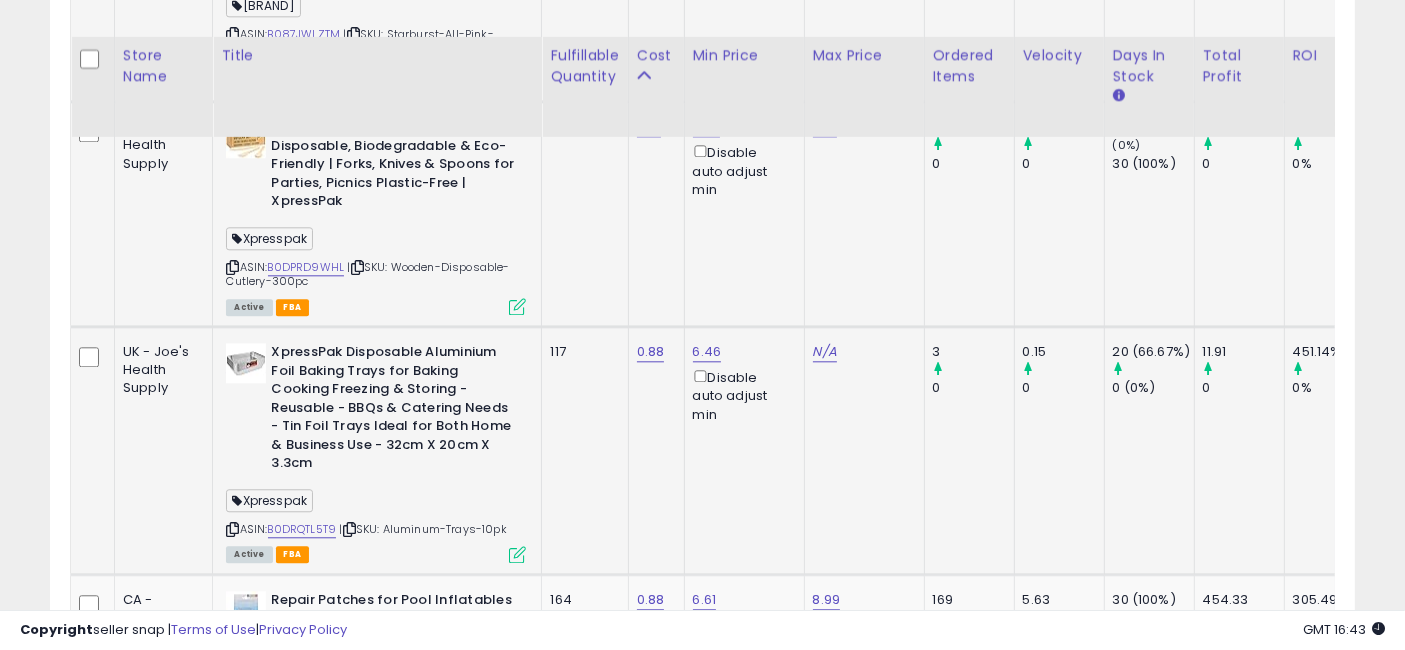 scroll, scrollTop: 4882, scrollLeft: 0, axis: vertical 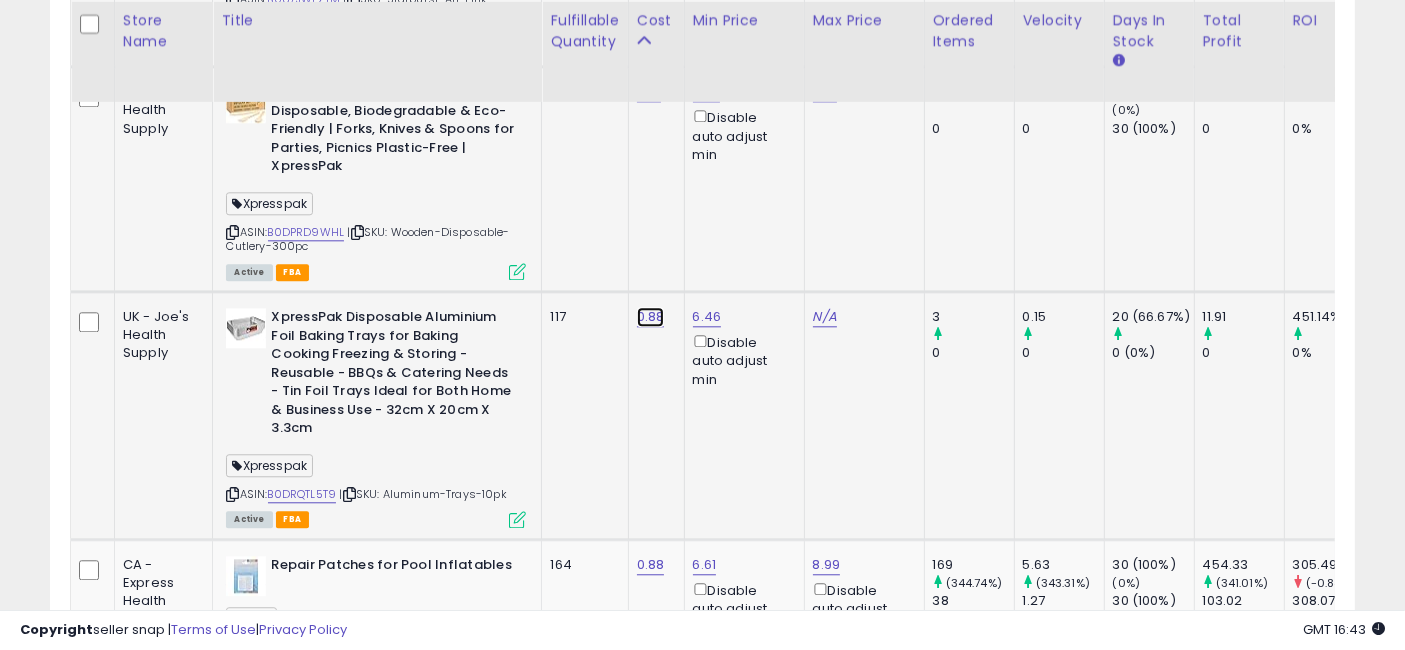 click on "0.88" at bounding box center (649, -3737) 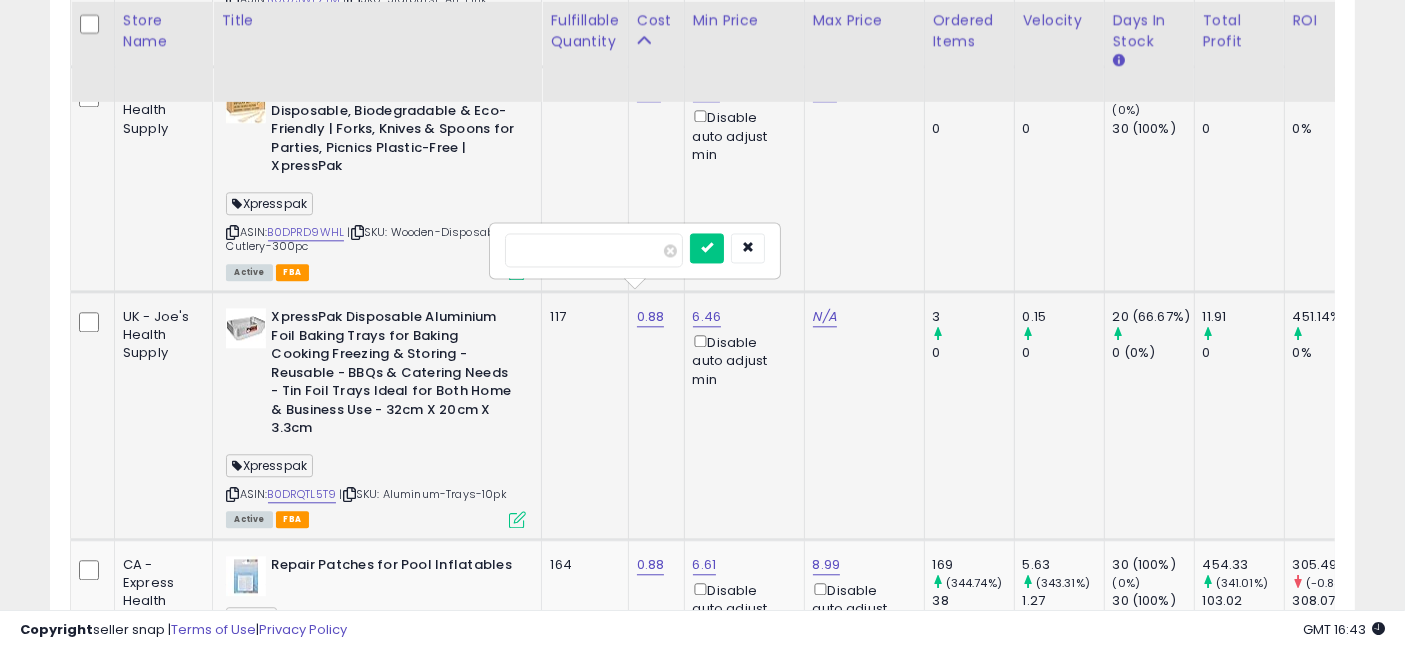 click on "****" at bounding box center (594, 250) 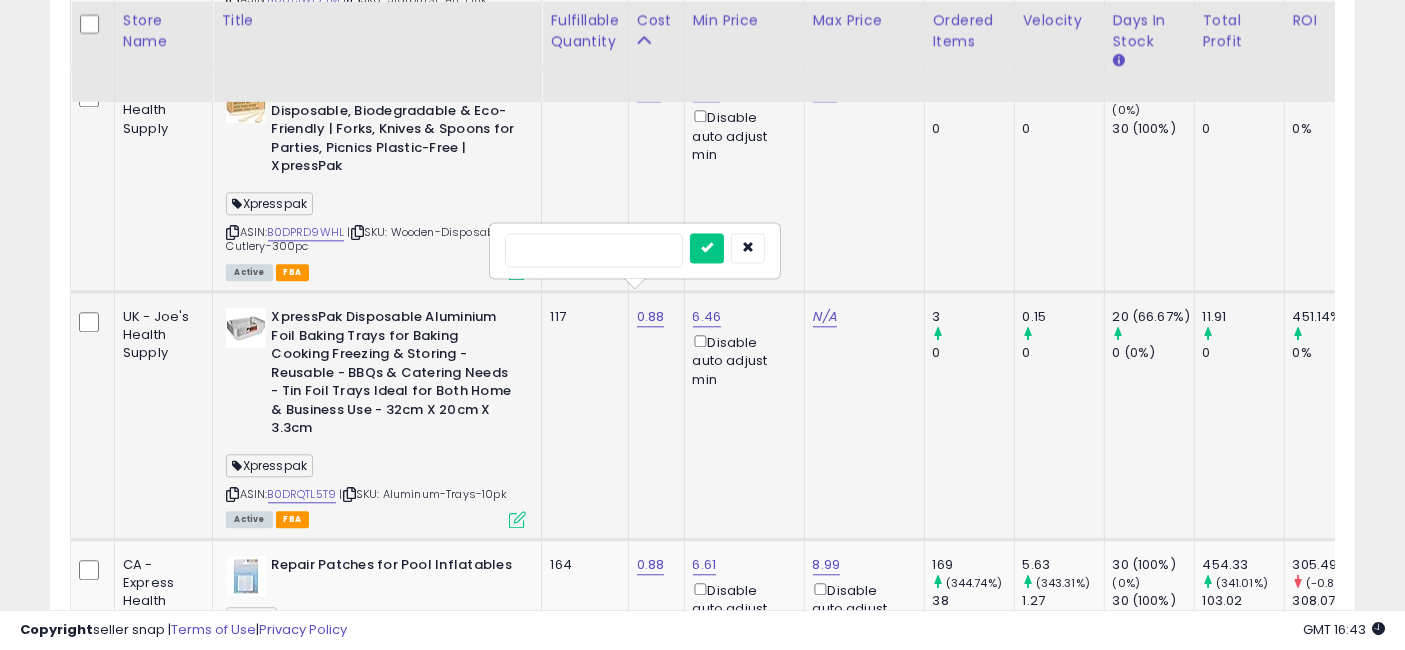 click at bounding box center [707, 248] 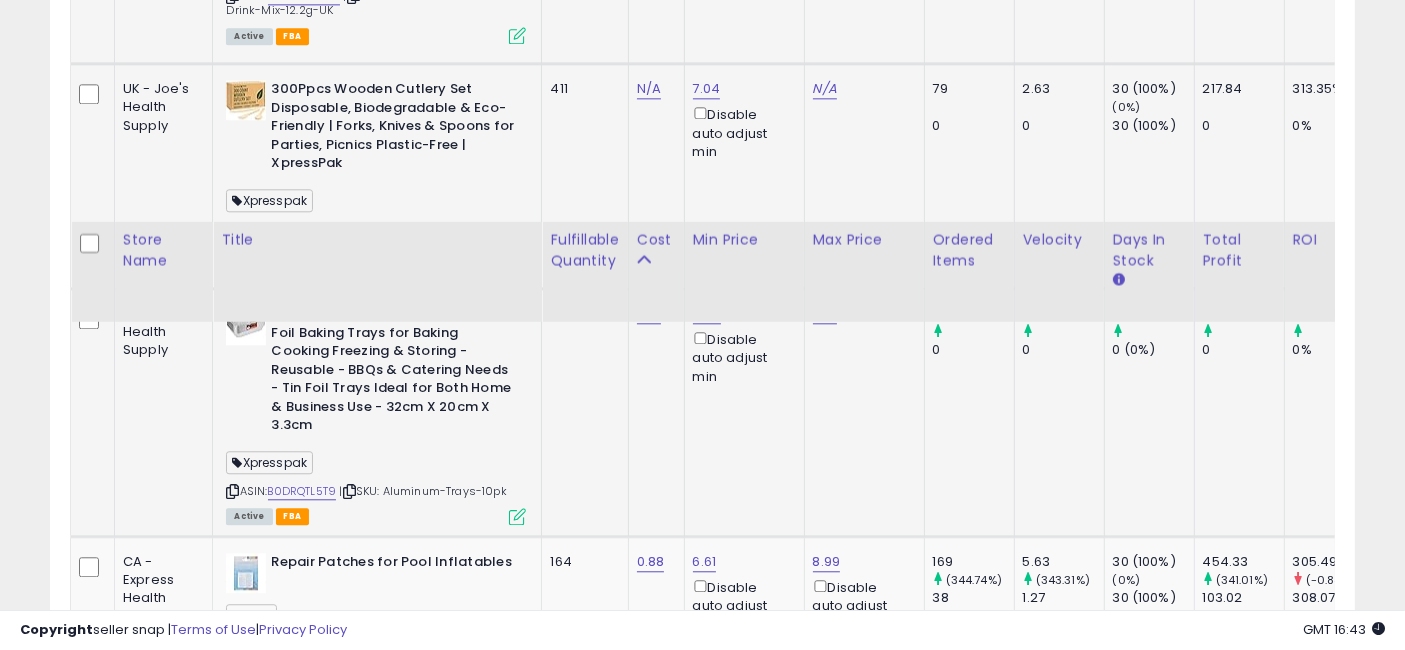 scroll, scrollTop: 5105, scrollLeft: 0, axis: vertical 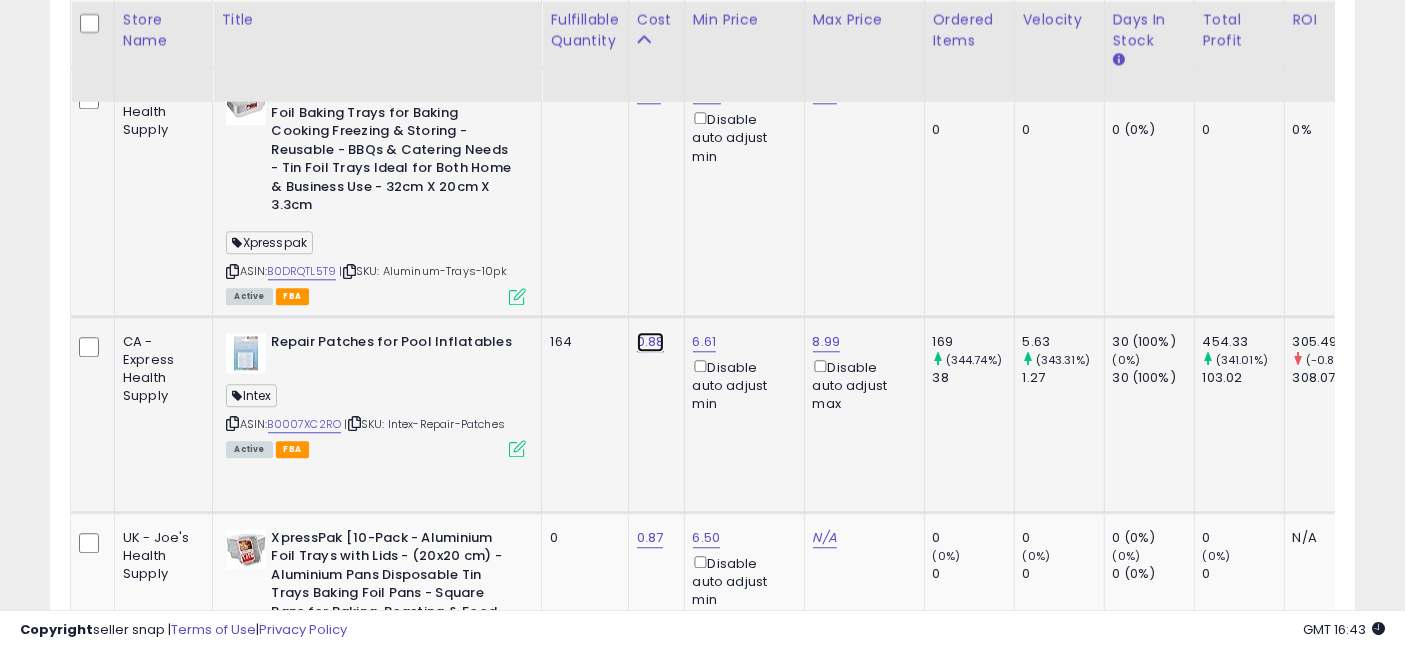 click on "0.88" at bounding box center (649, -3960) 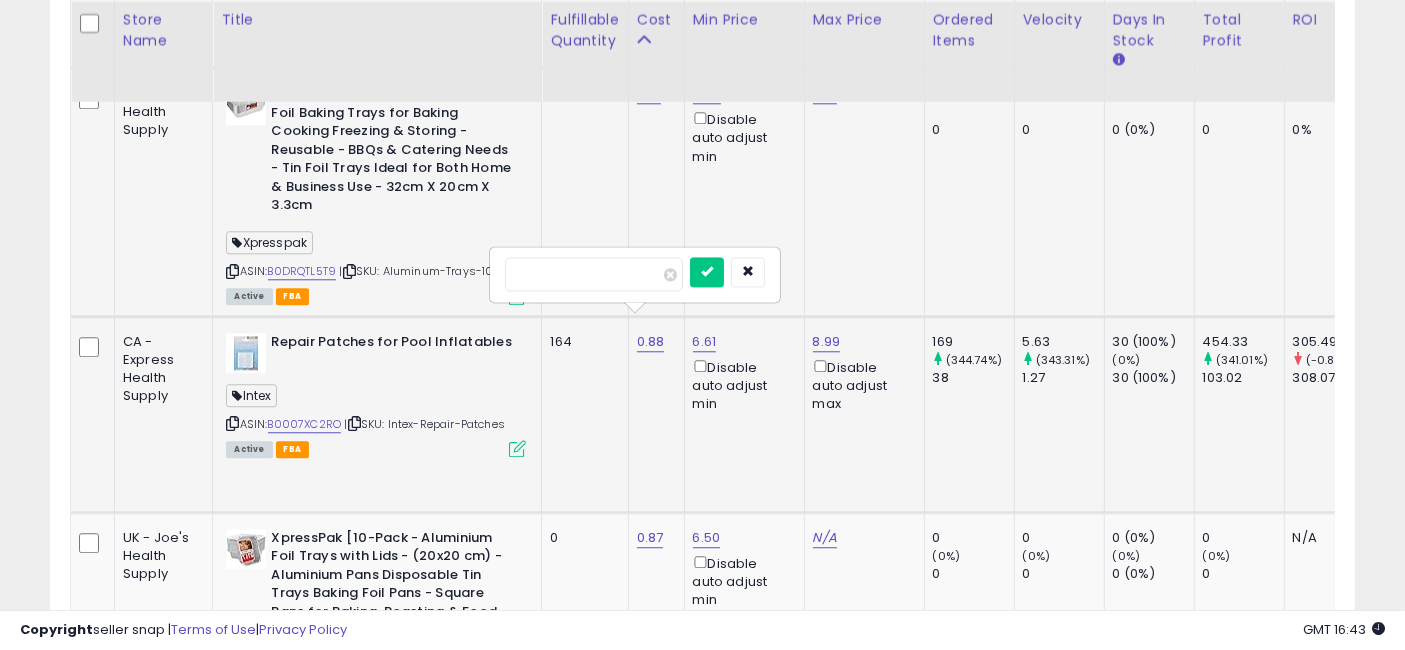 click on "****" at bounding box center [594, 274] 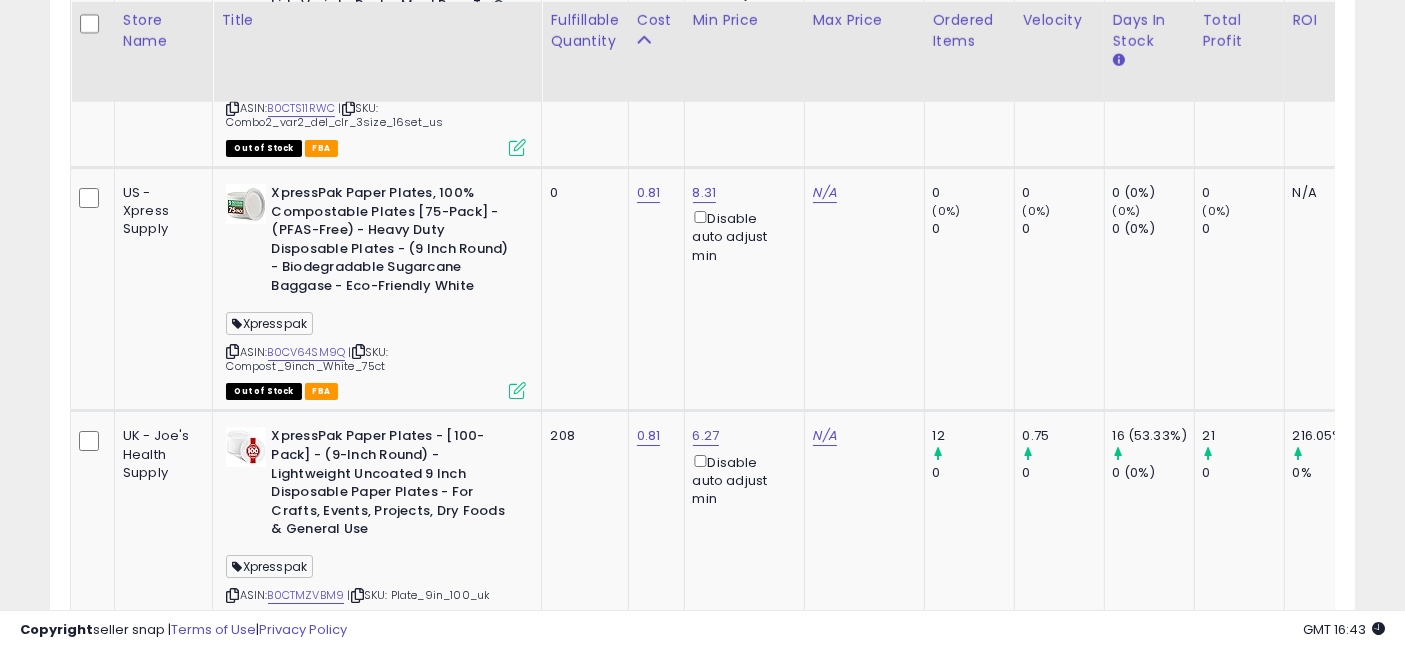 scroll, scrollTop: 7216, scrollLeft: 0, axis: vertical 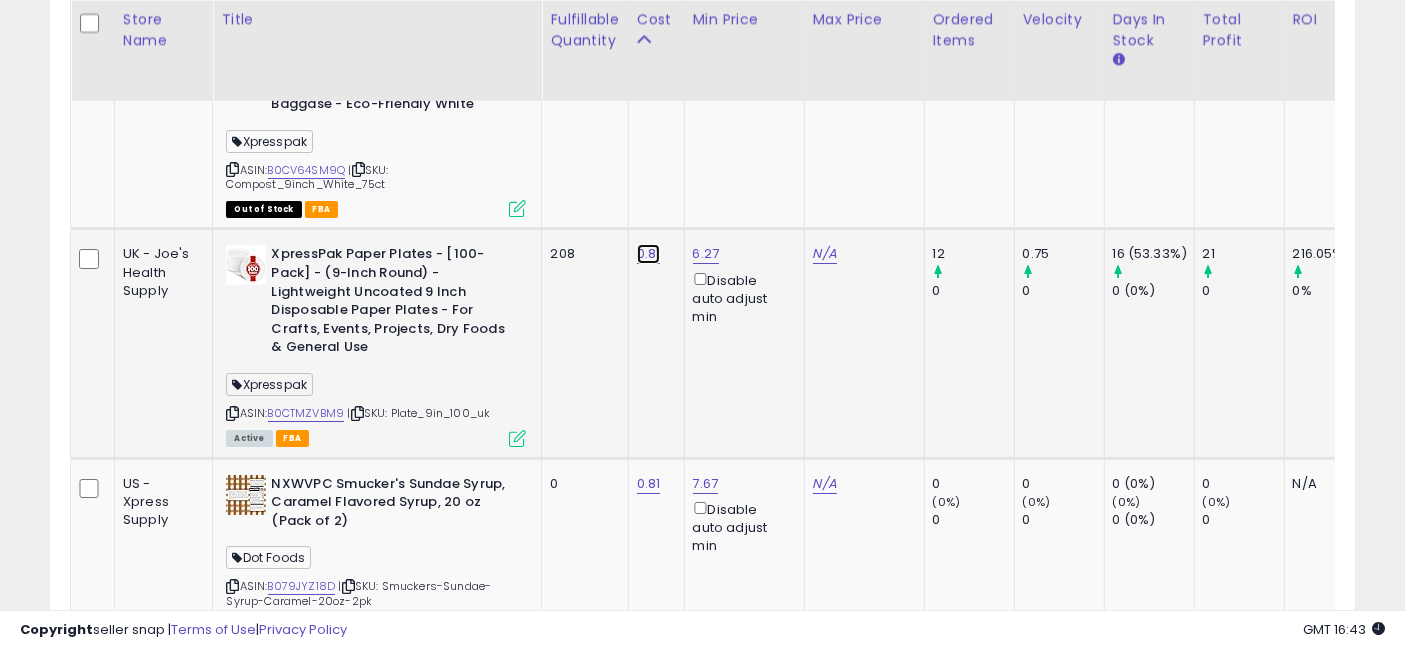 click on "0.81" at bounding box center [649, -6071] 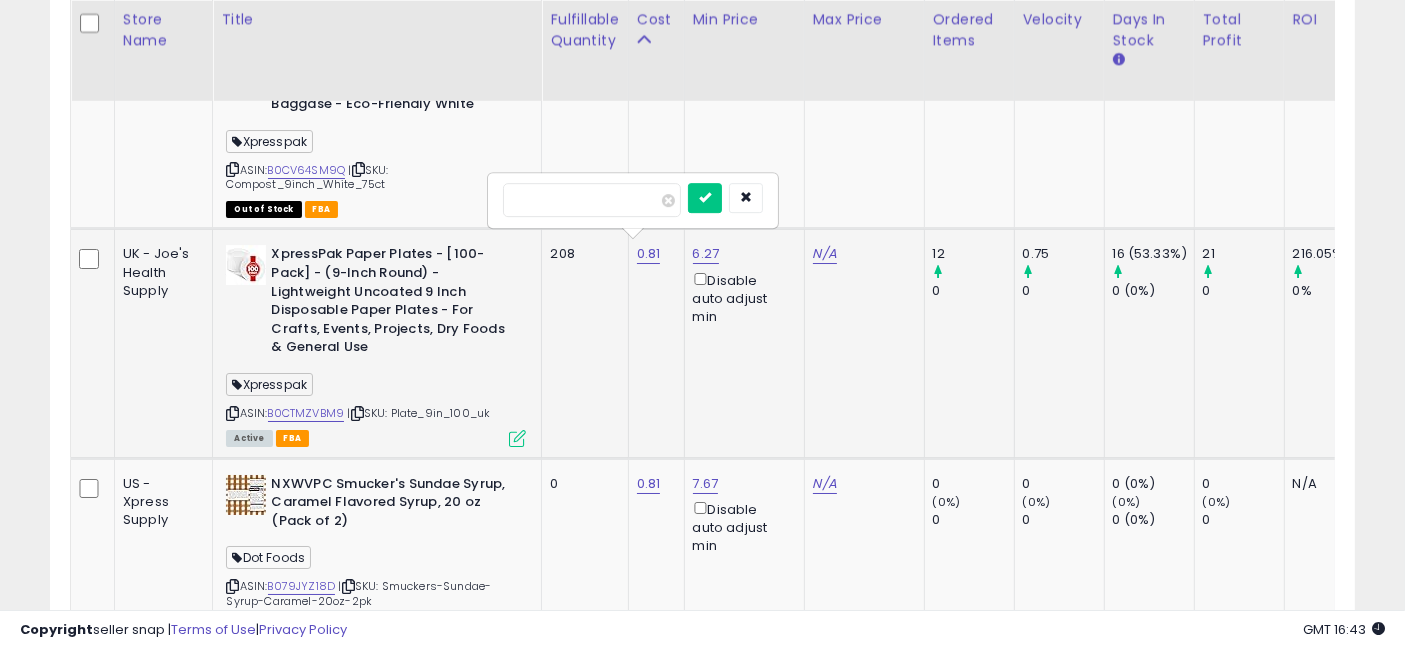 click on "****" at bounding box center [592, 200] 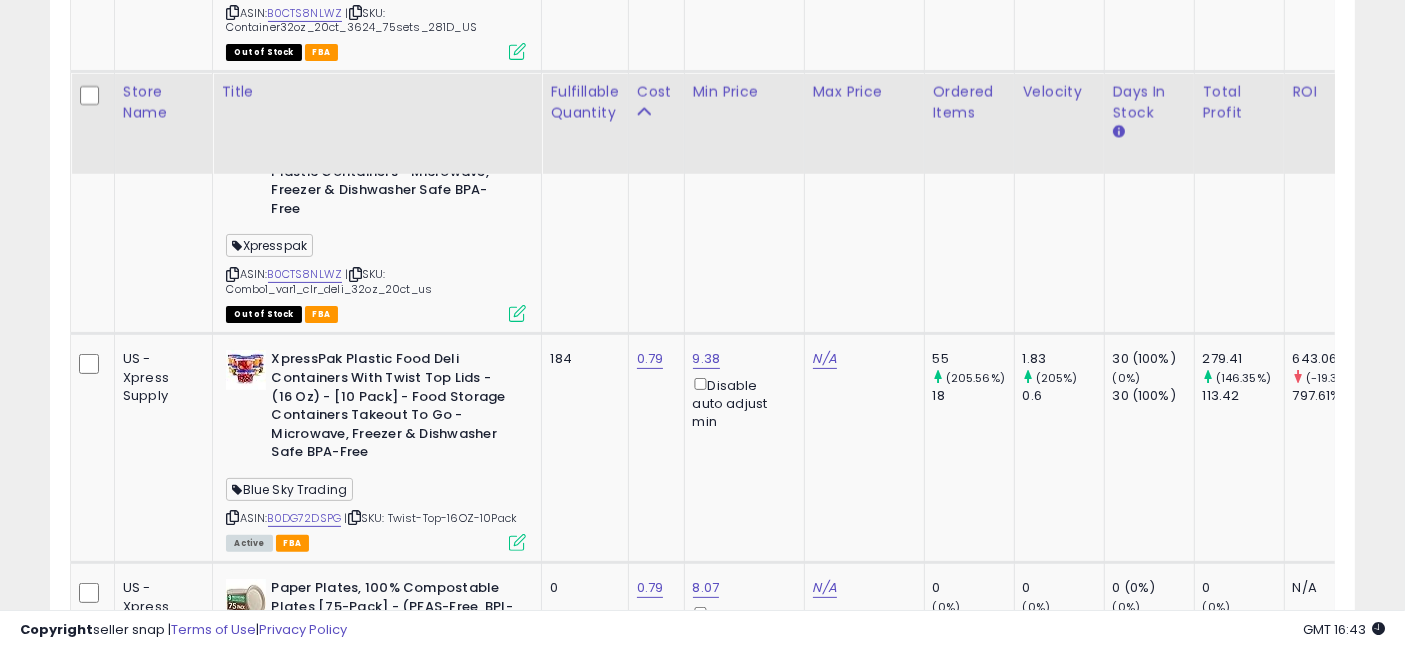 scroll, scrollTop: 8216, scrollLeft: 0, axis: vertical 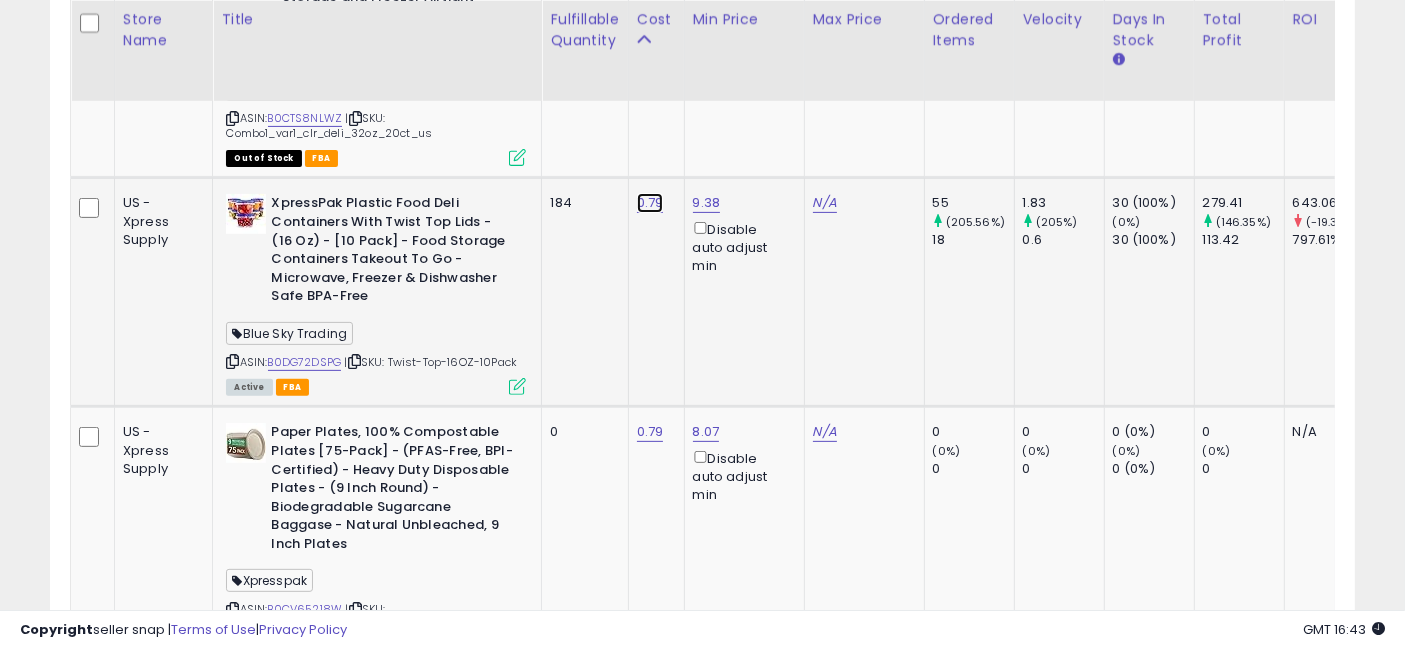 click on "0.79" at bounding box center (649, -7071) 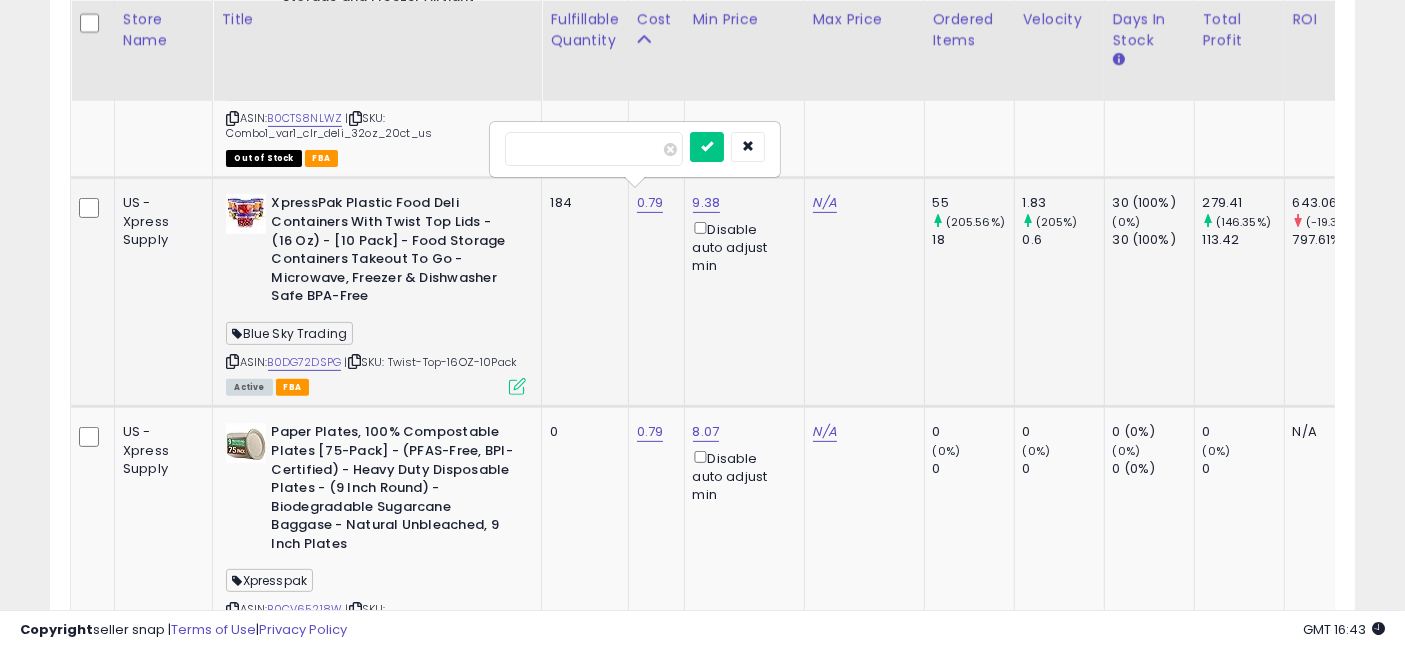 click on "****" at bounding box center [594, 149] 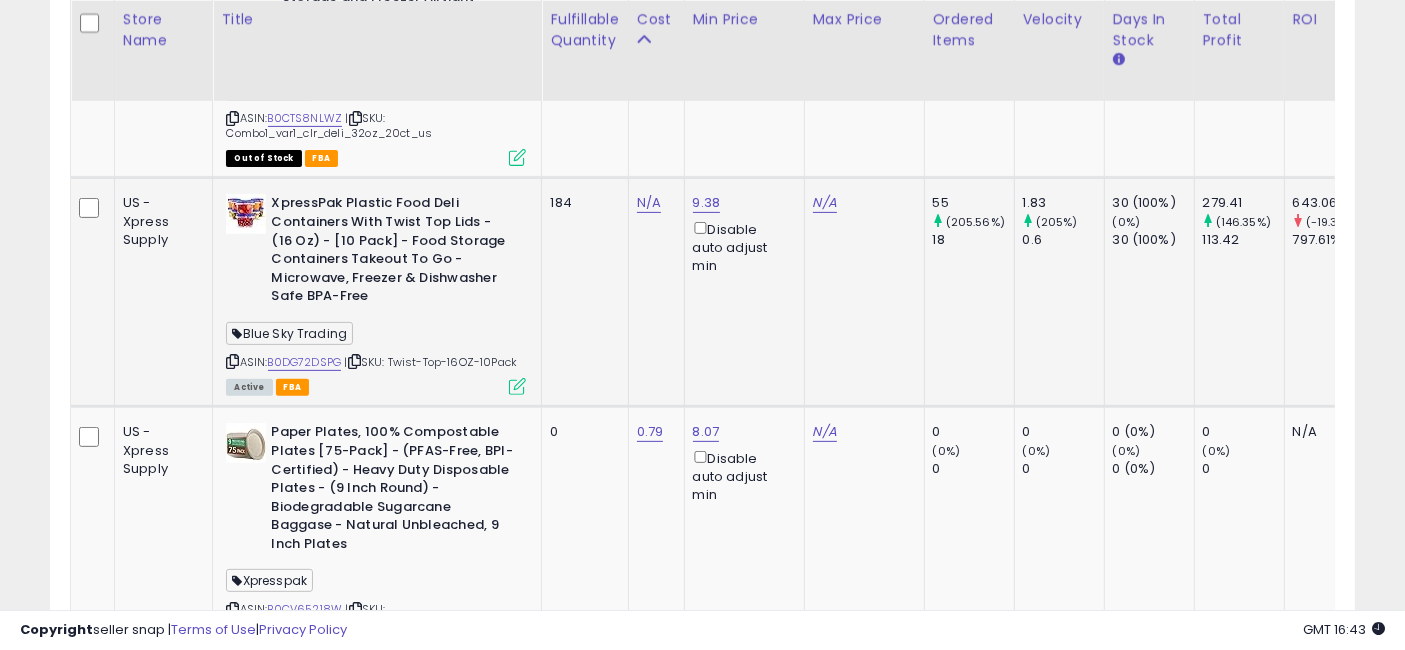 scroll, scrollTop: 8327, scrollLeft: 0, axis: vertical 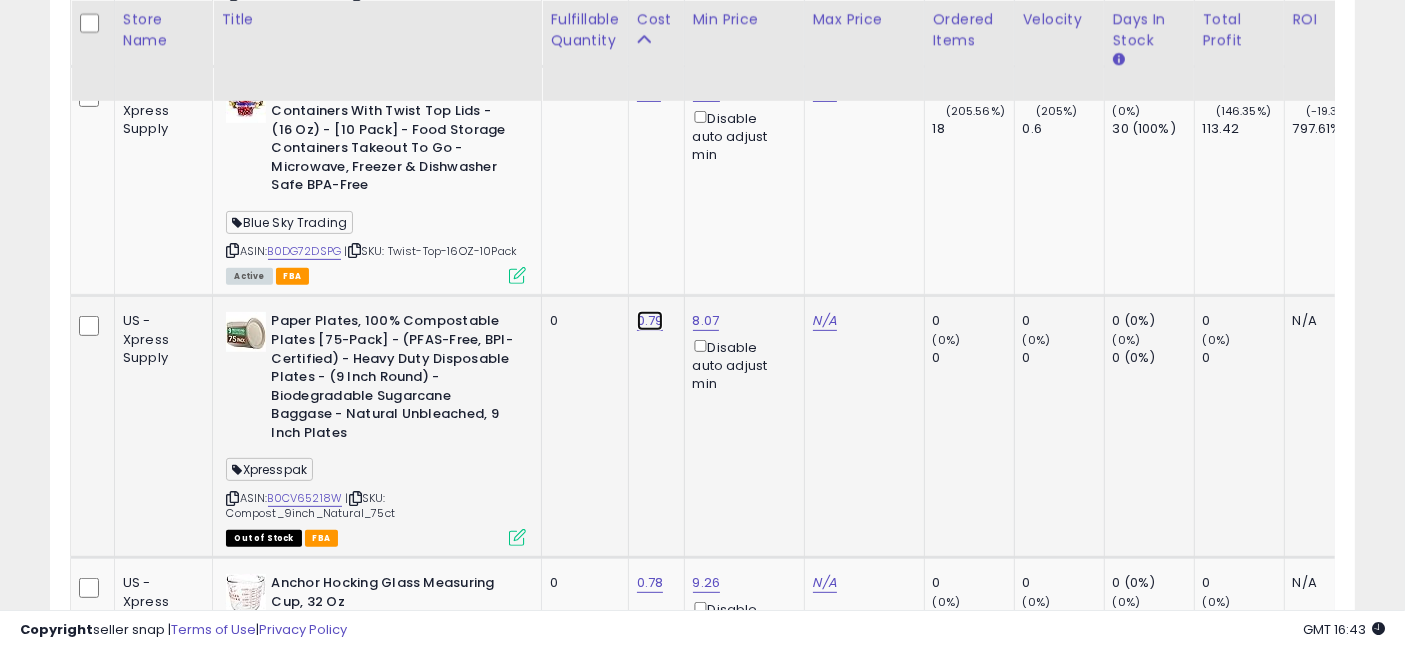 click on "0.79" at bounding box center [649, -7182] 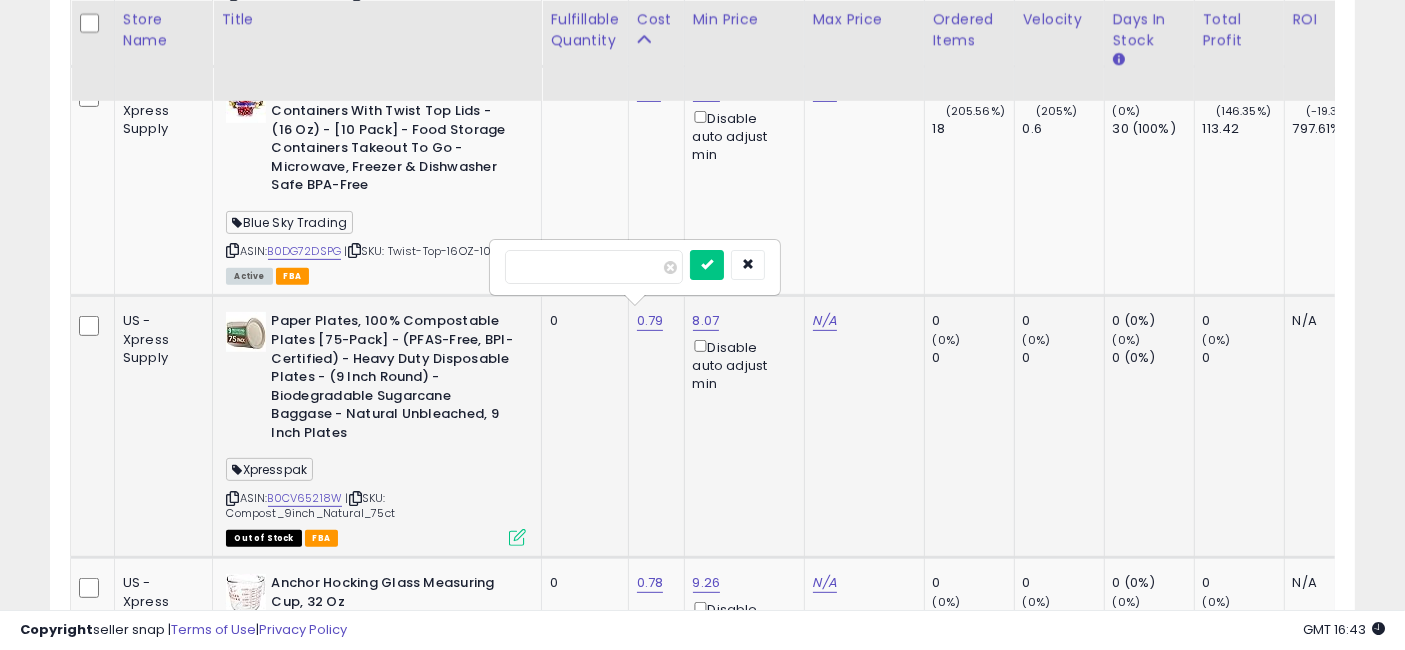 click on "****" at bounding box center (594, 267) 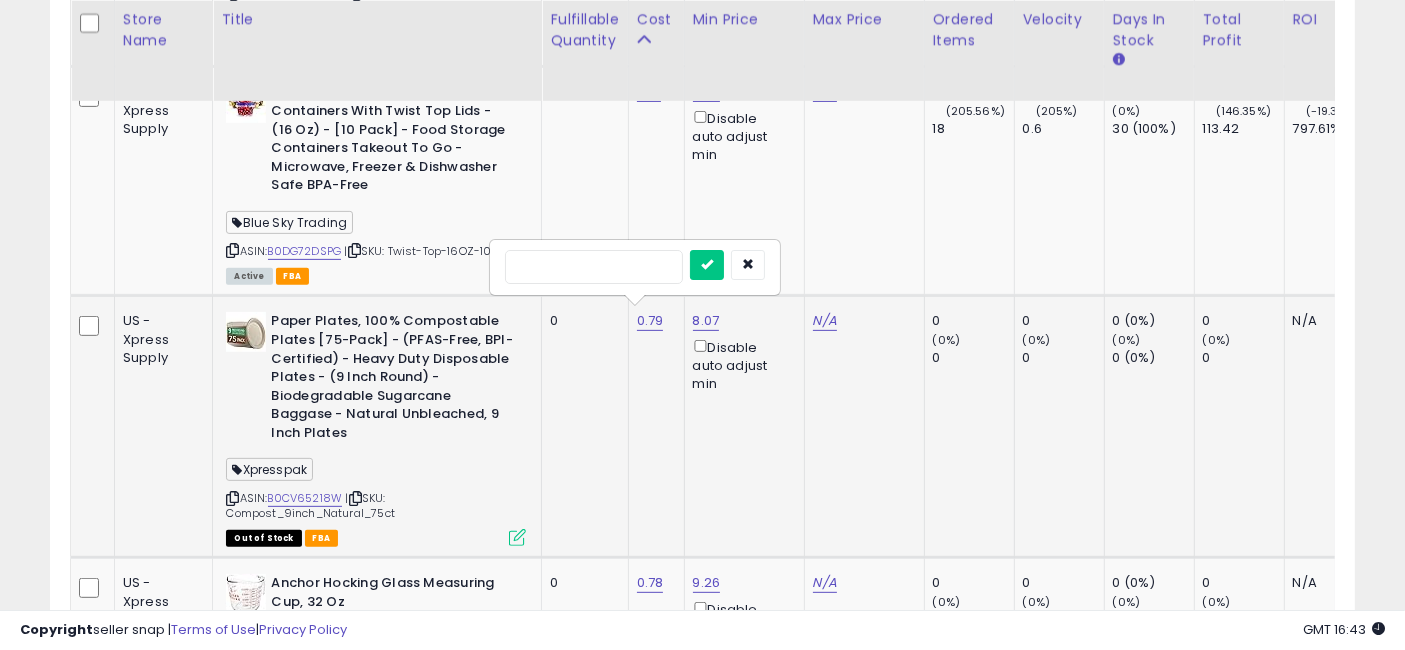 click at bounding box center (707, 265) 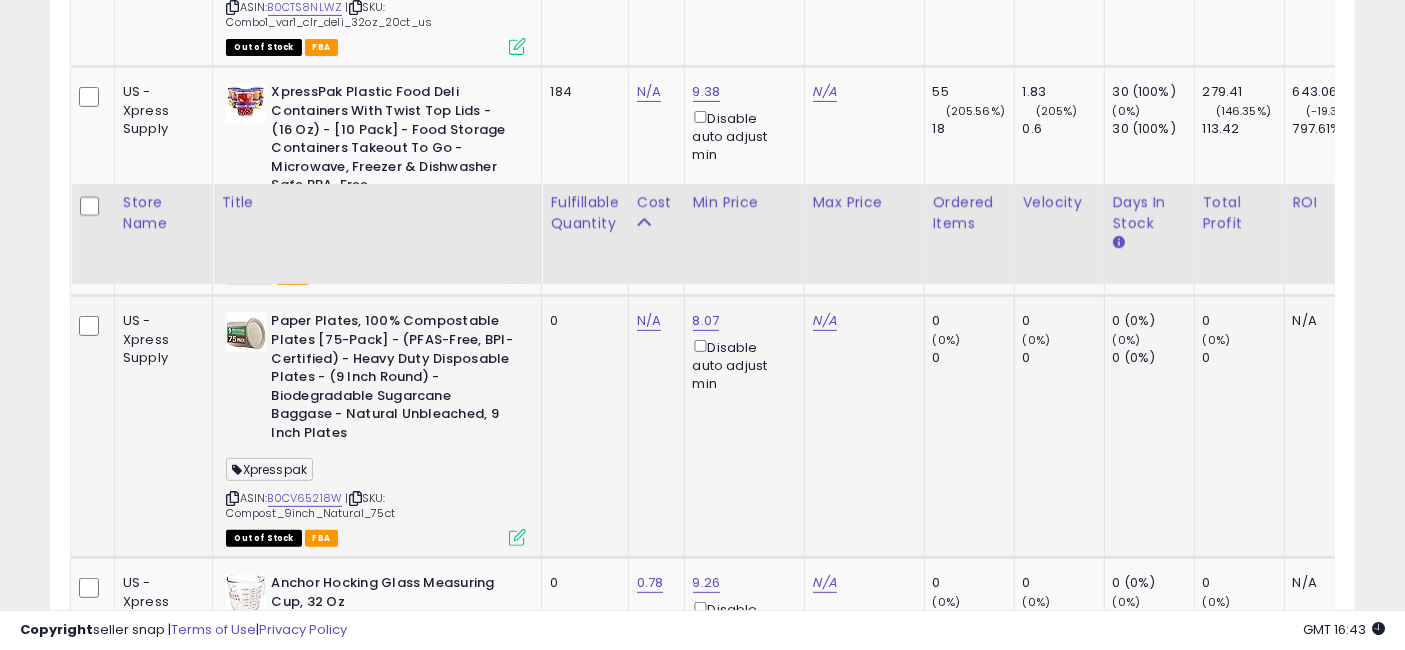 scroll, scrollTop: 8549, scrollLeft: 0, axis: vertical 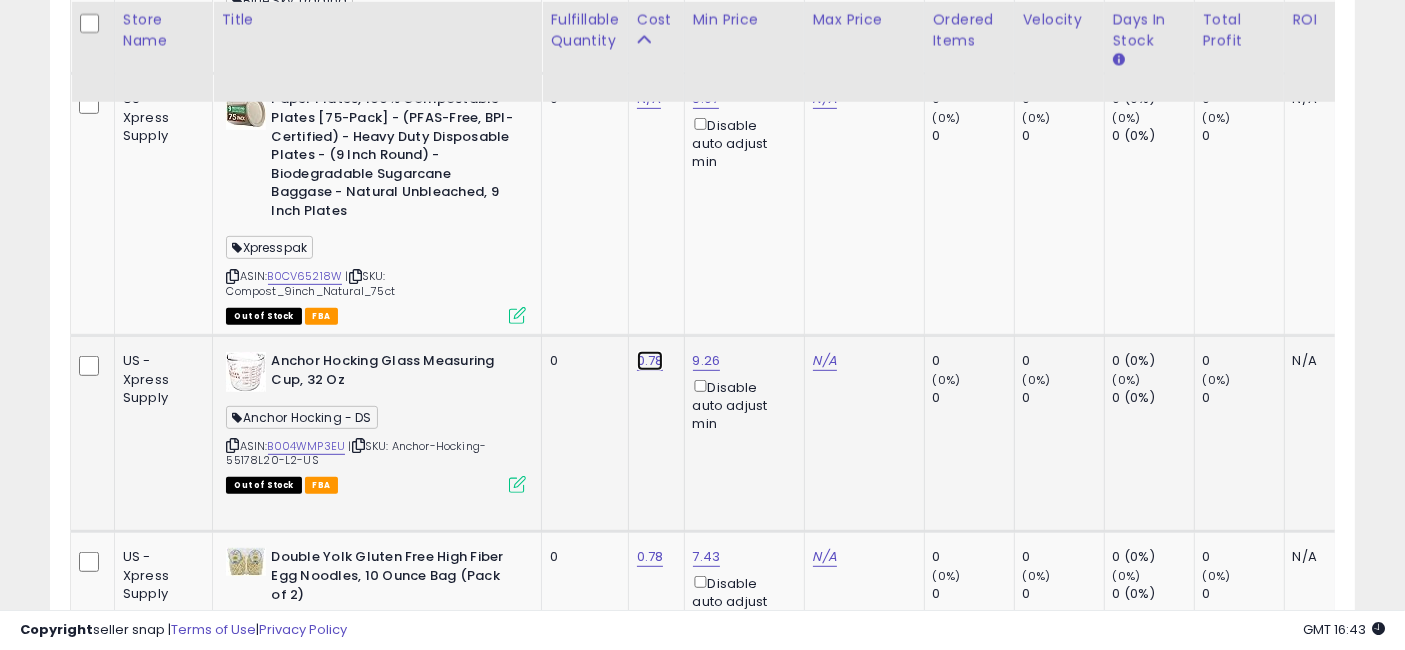 click on "0.78" at bounding box center [649, -7404] 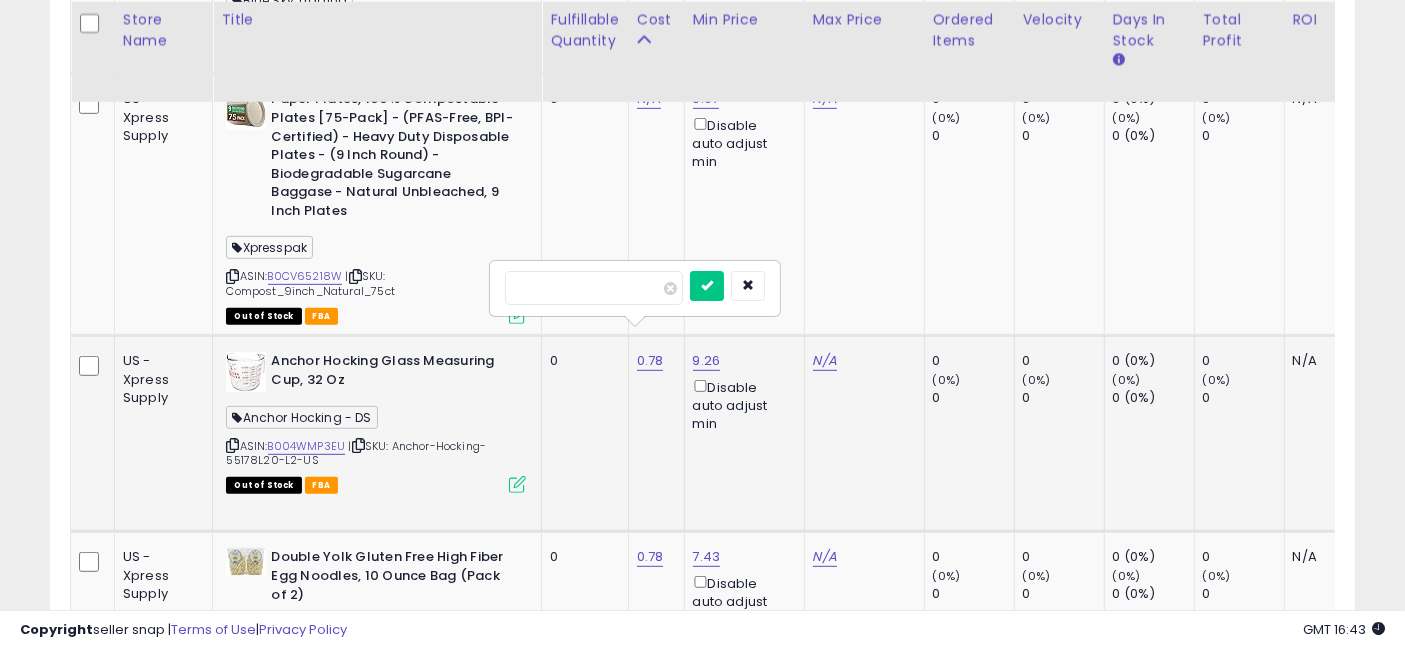 click on "****" at bounding box center (594, 288) 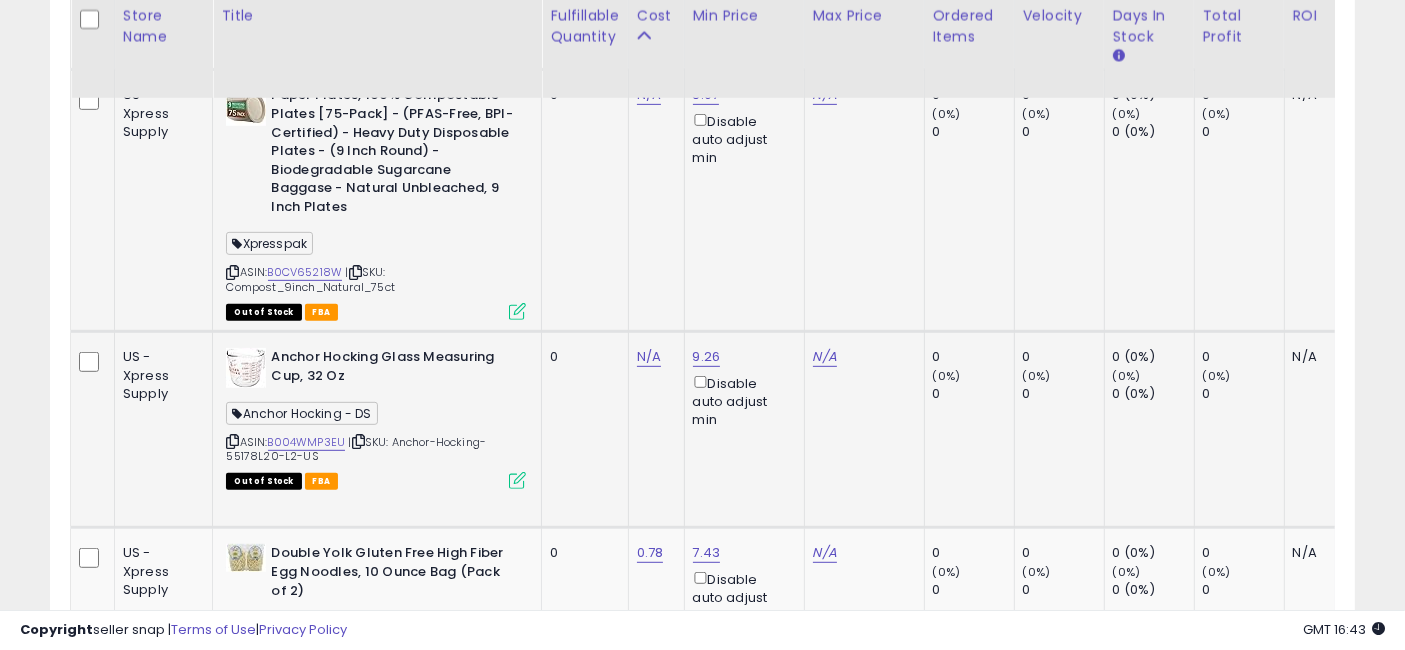 scroll, scrollTop: 8771, scrollLeft: 0, axis: vertical 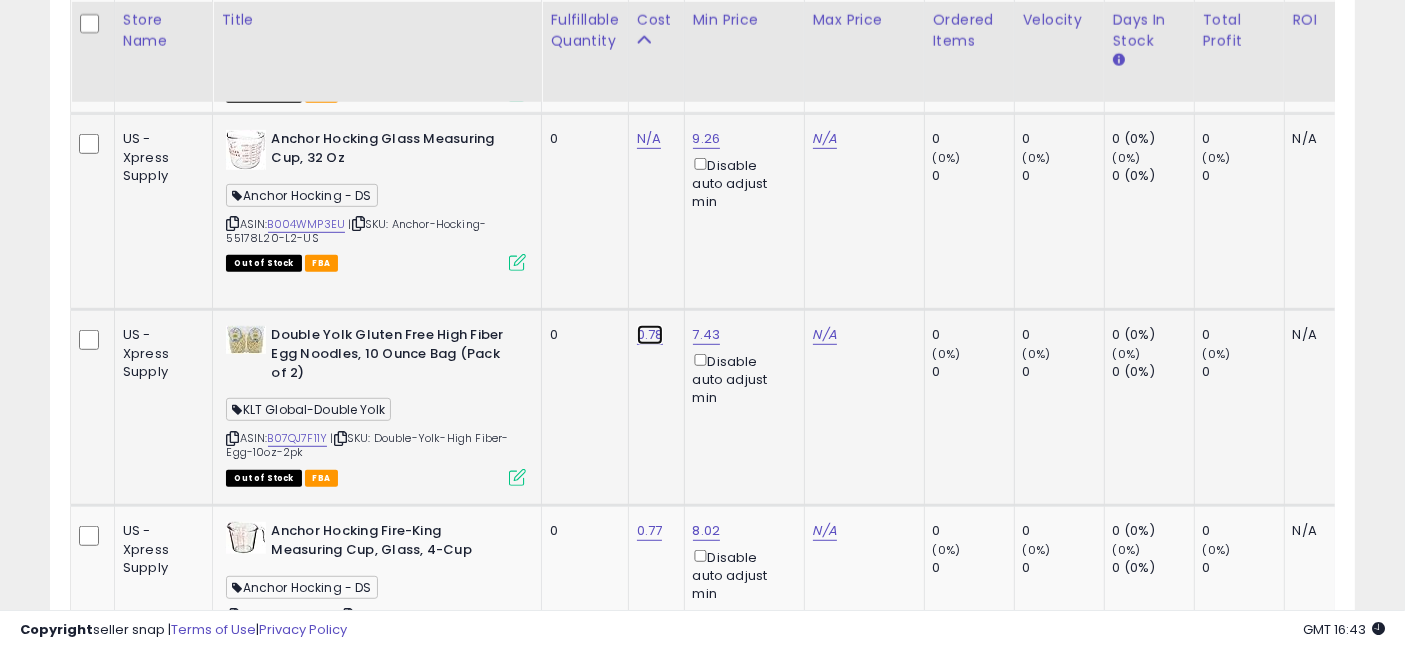 click on "0.78" at bounding box center [649, -7626] 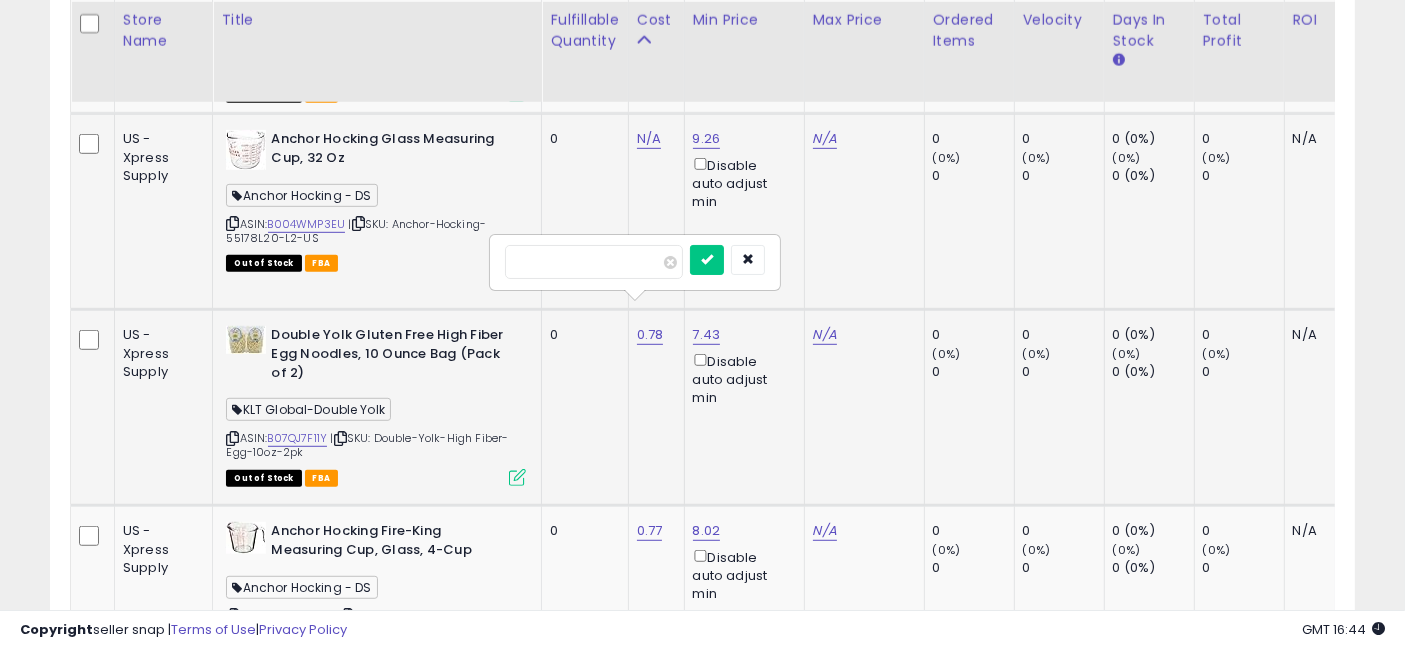 click on "****" at bounding box center (594, 262) 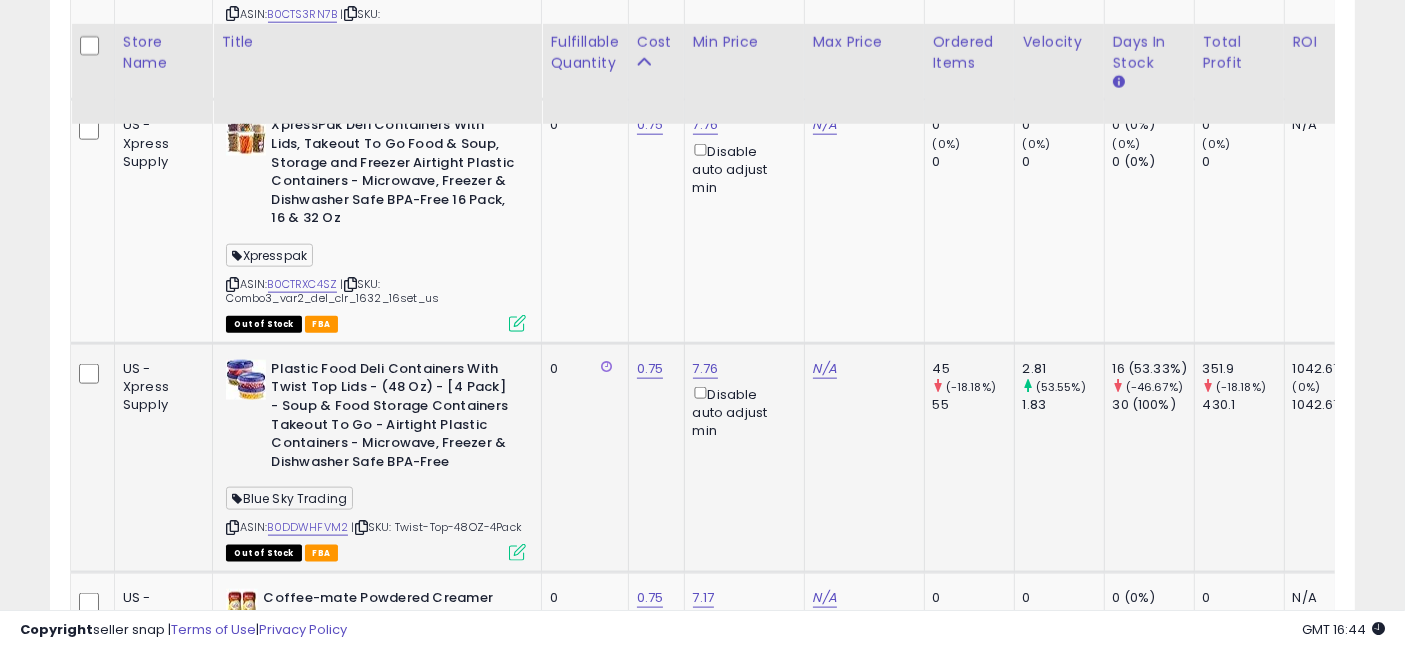 scroll, scrollTop: 10105, scrollLeft: 0, axis: vertical 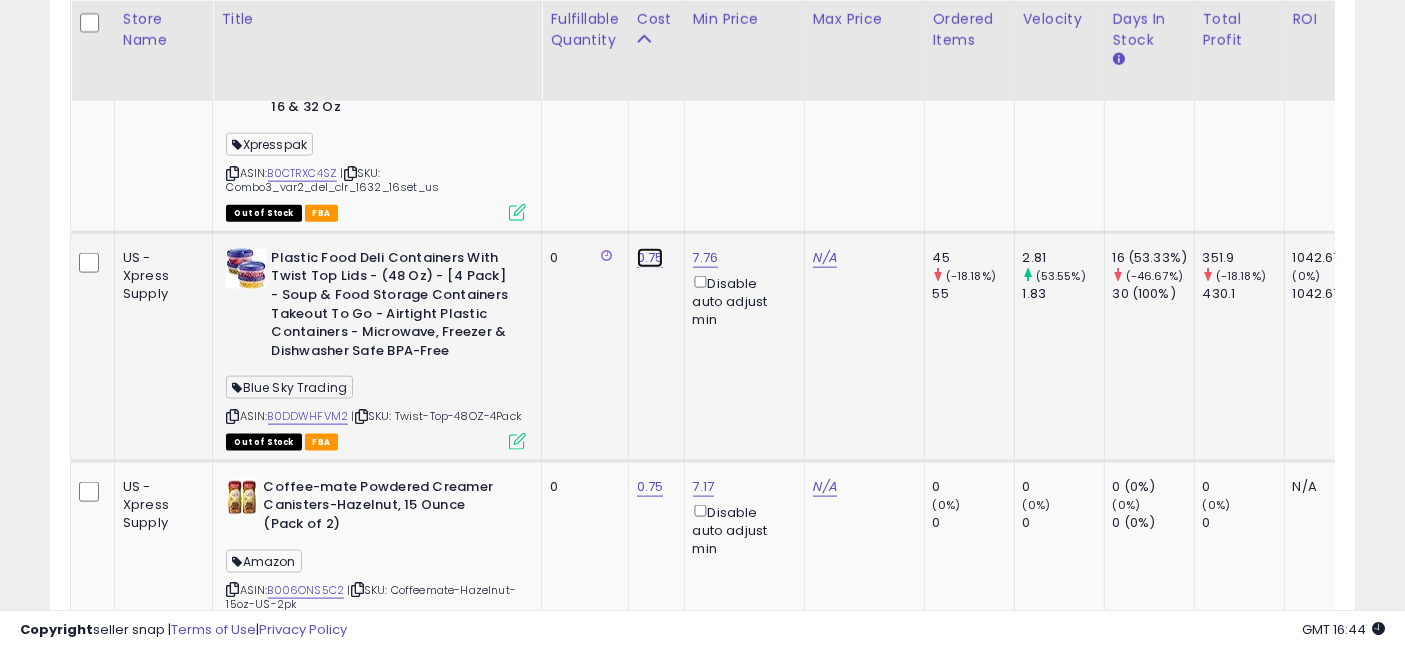 click on "0.75" at bounding box center (649, -8960) 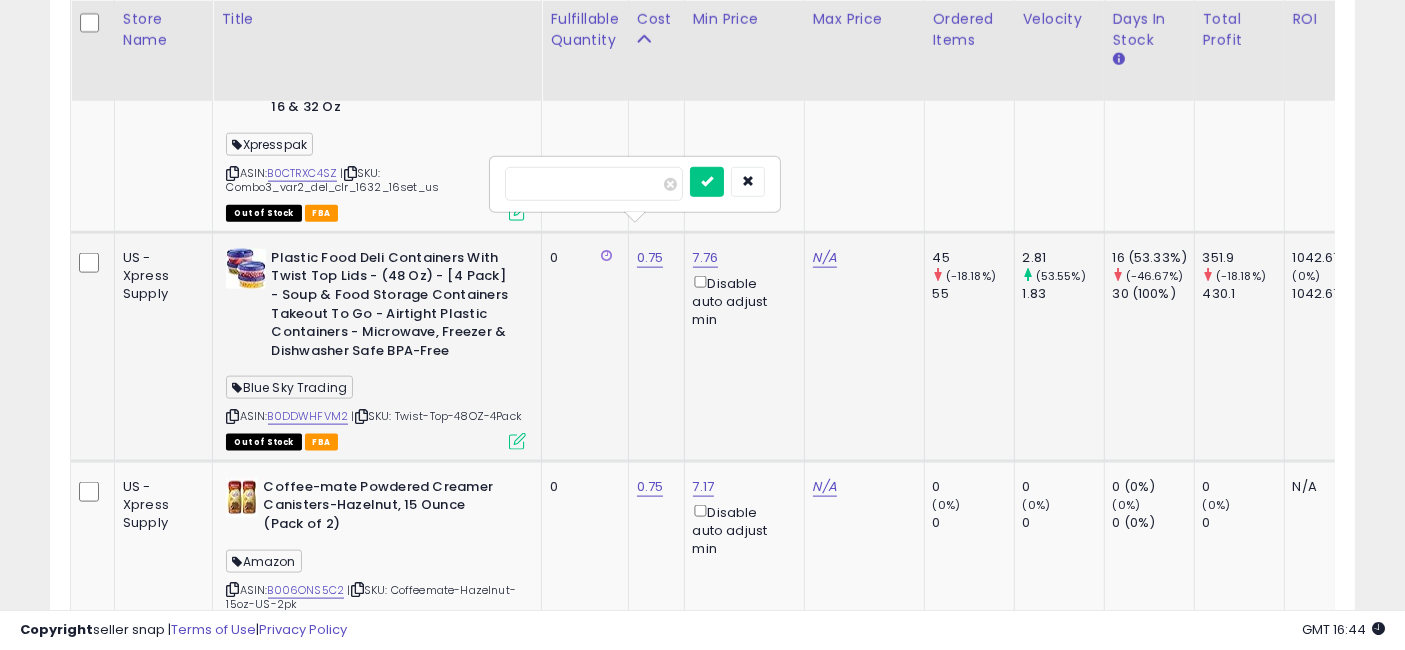 click on "****" at bounding box center (594, 184) 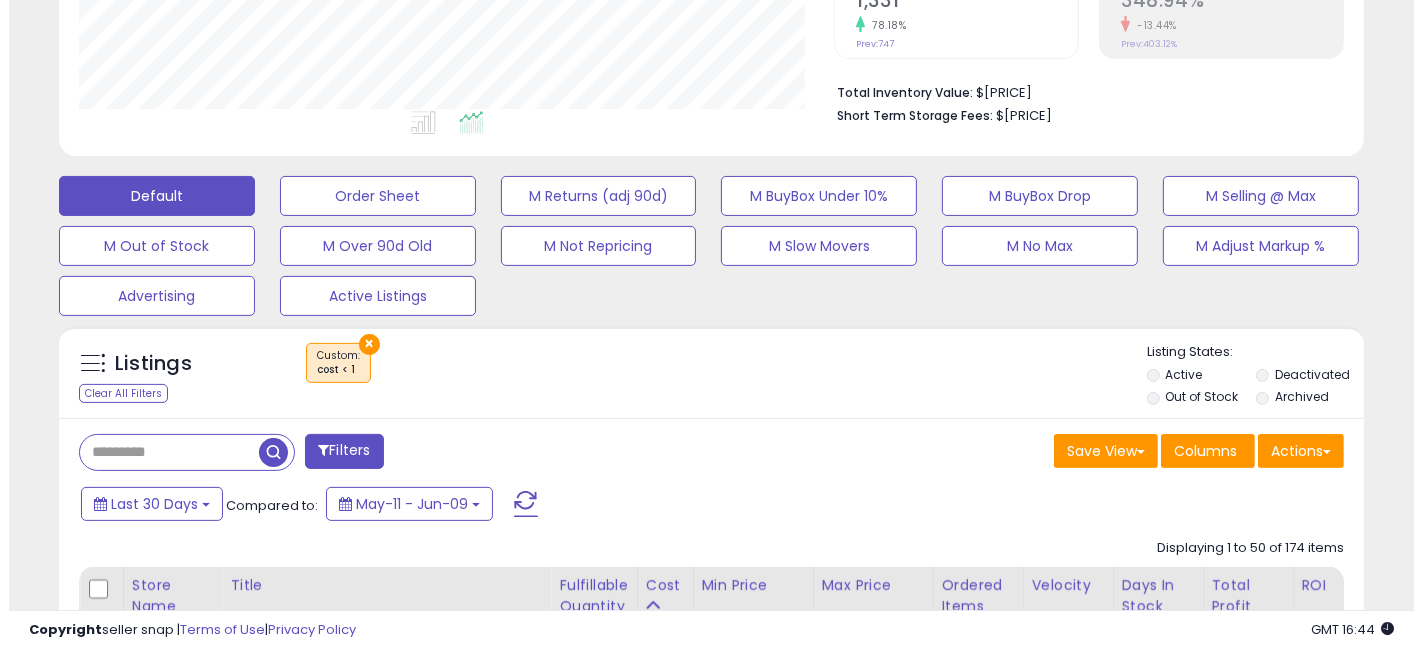 scroll, scrollTop: 555, scrollLeft: 0, axis: vertical 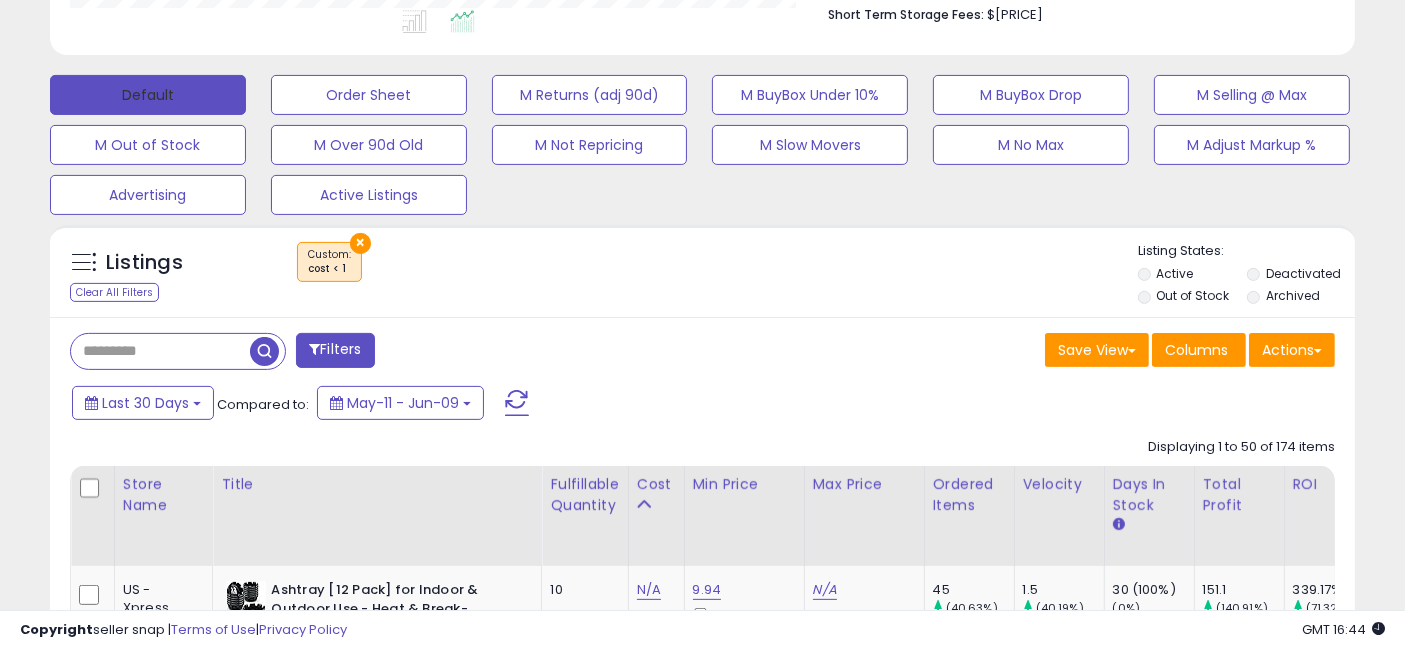 click on "Default" at bounding box center [148, 95] 